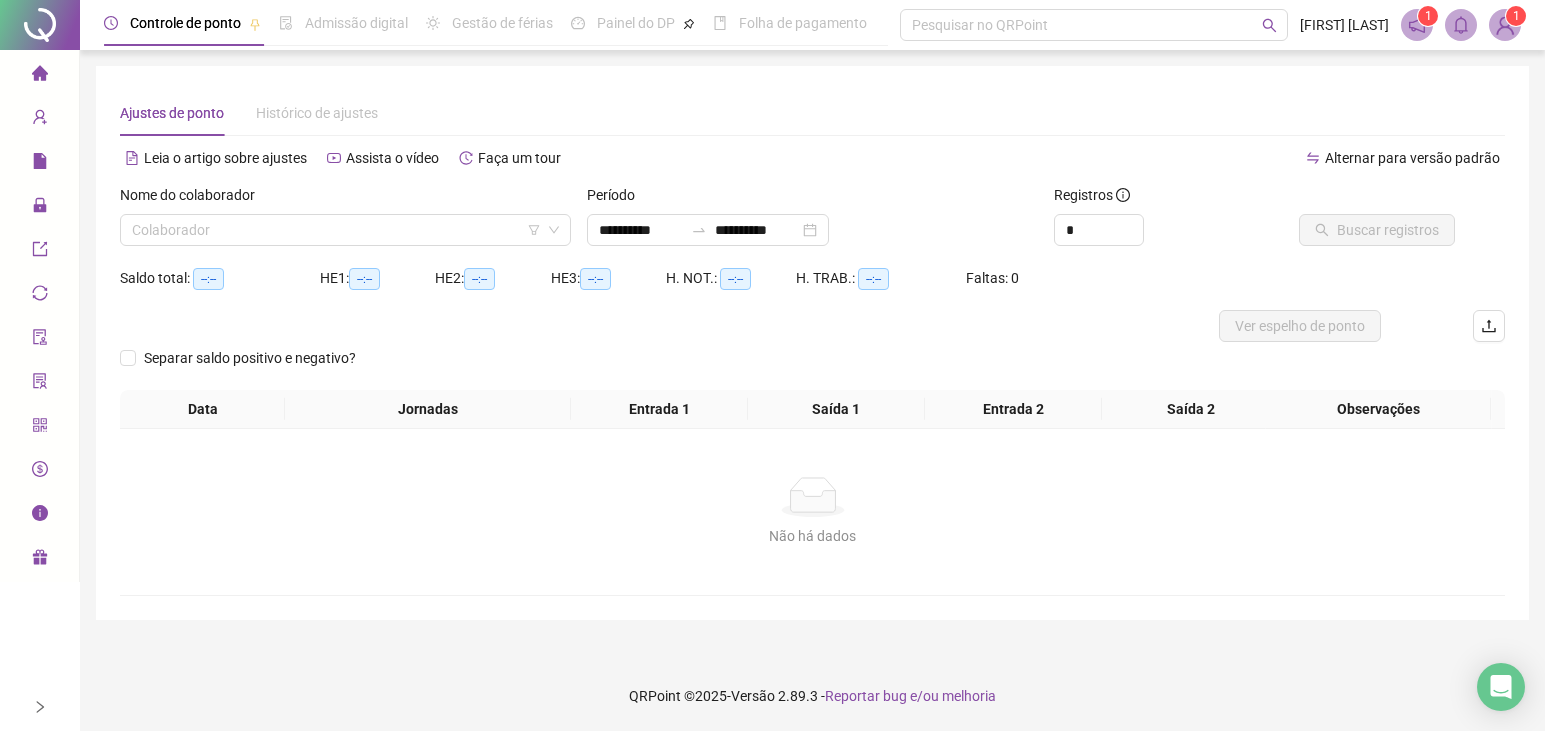 scroll, scrollTop: 0, scrollLeft: 0, axis: both 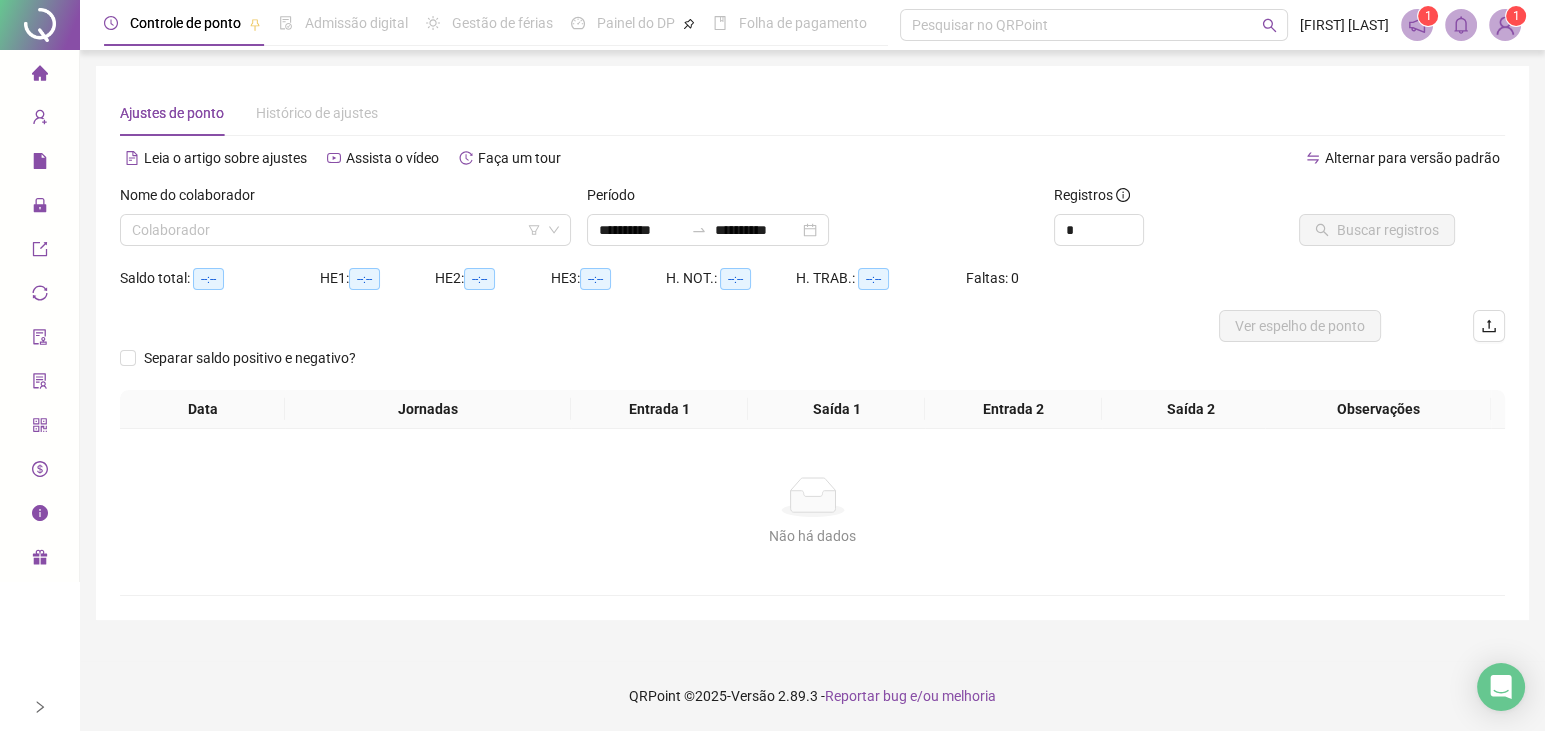 click on "Não há dados" at bounding box center [812, 536] 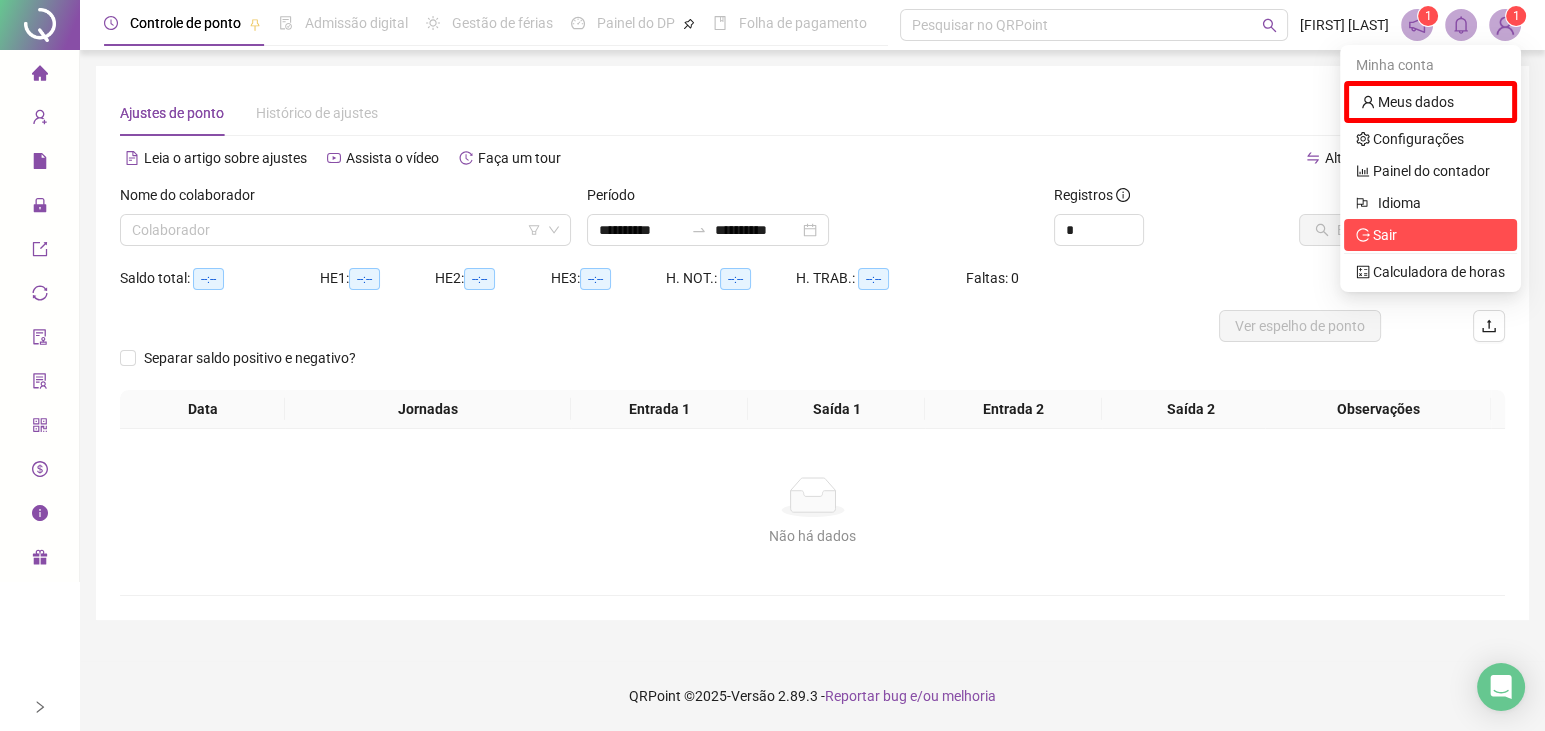 click on "Sair" at bounding box center [1430, 235] 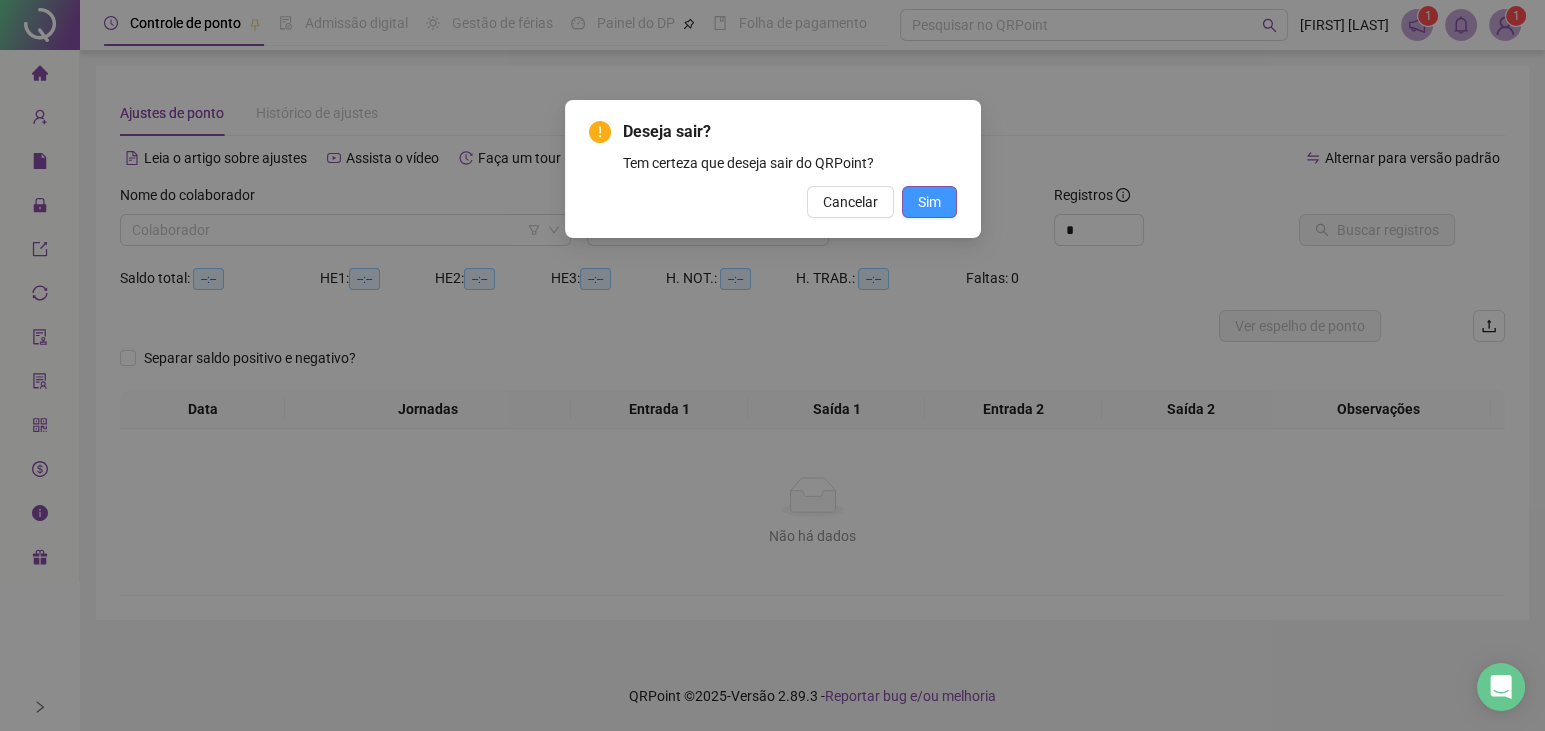 click on "Sim" at bounding box center (929, 202) 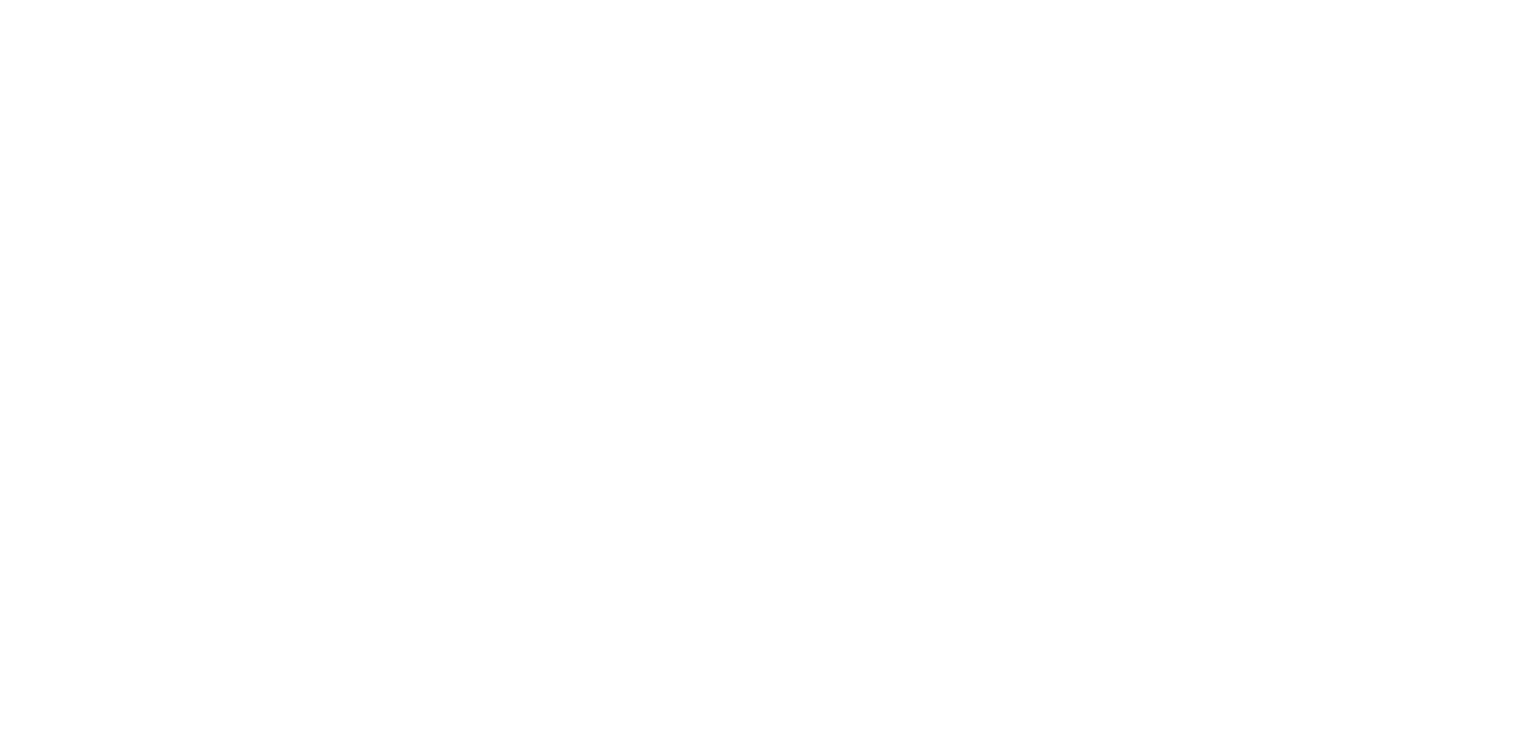 scroll, scrollTop: 0, scrollLeft: 0, axis: both 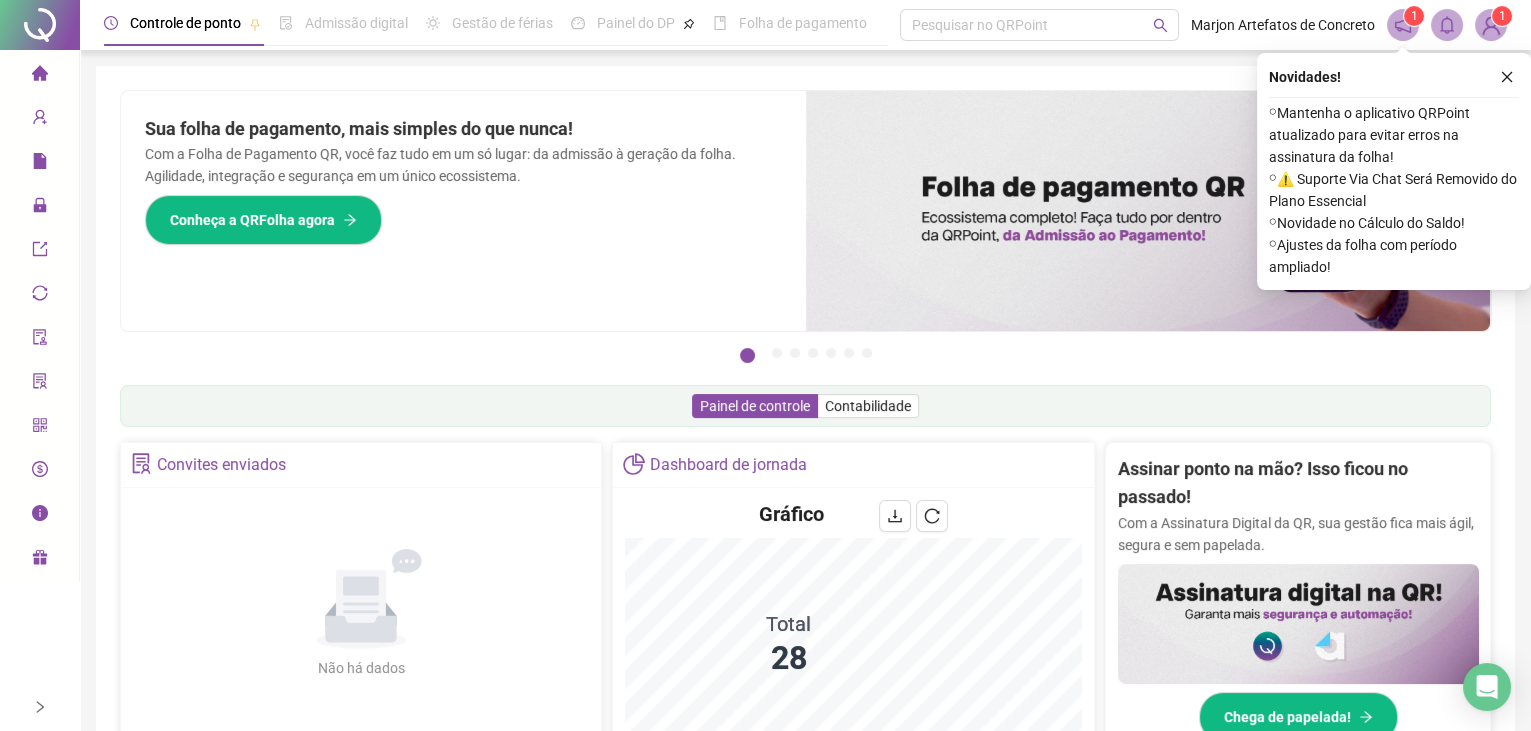 click 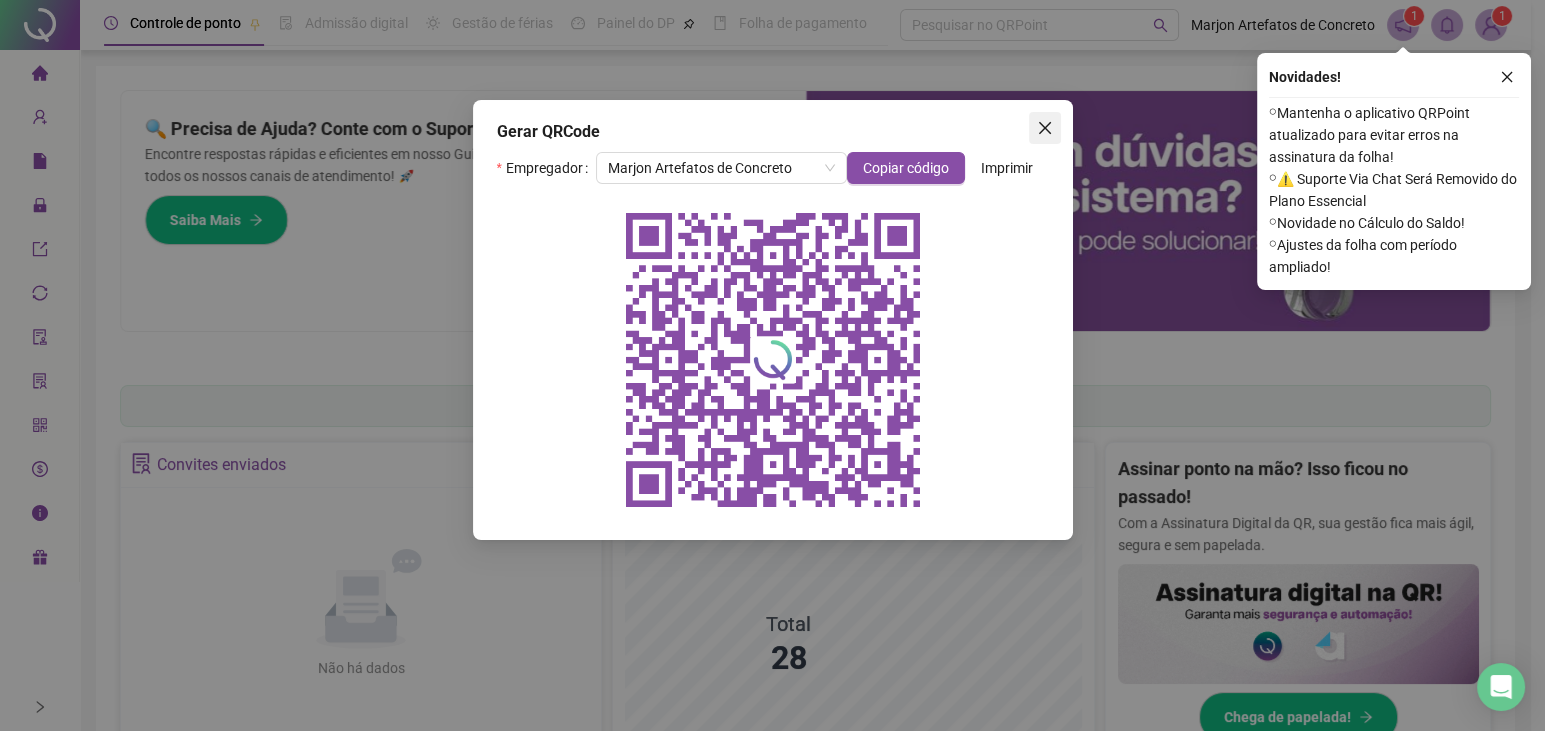 click at bounding box center [1045, 128] 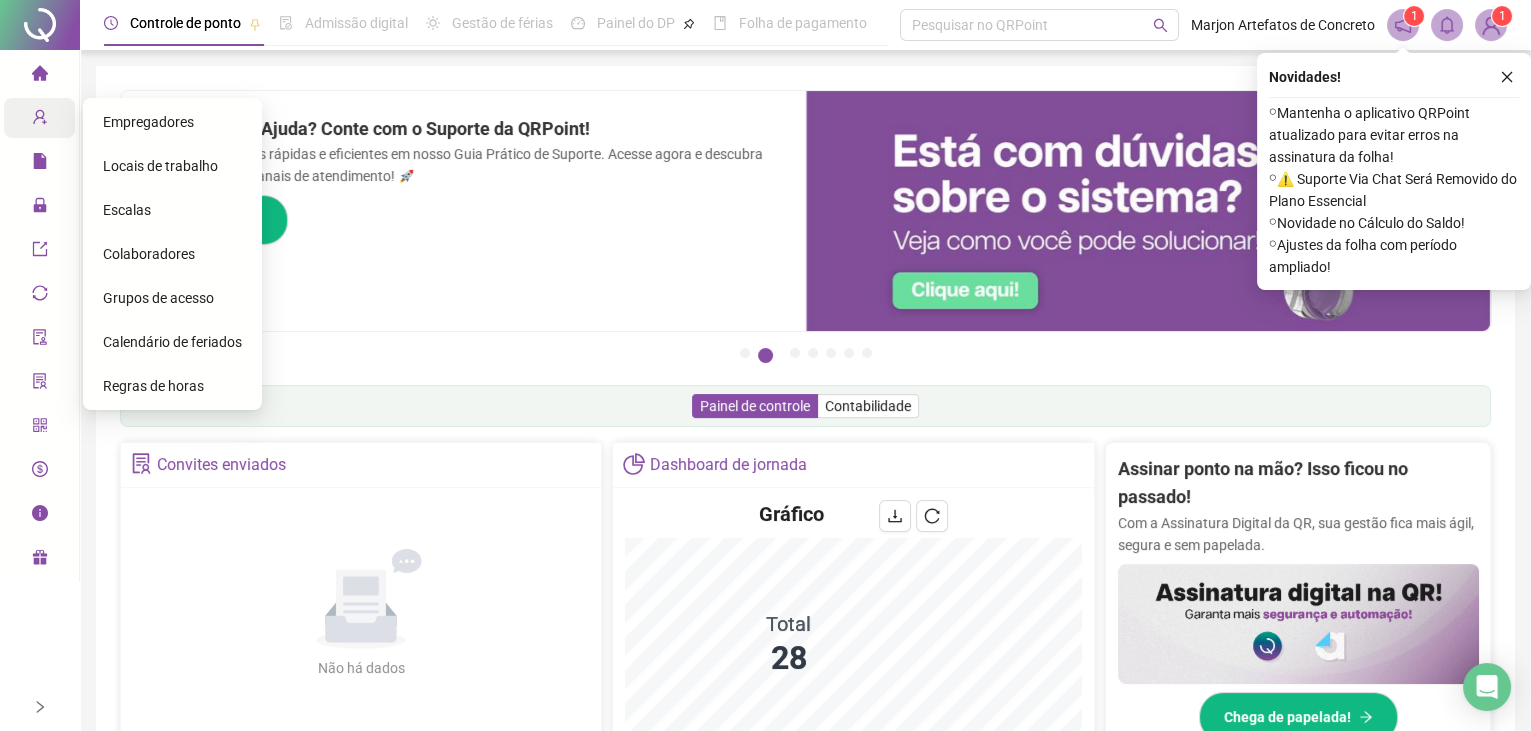 click on "Cadastros" at bounding box center (77, 118) 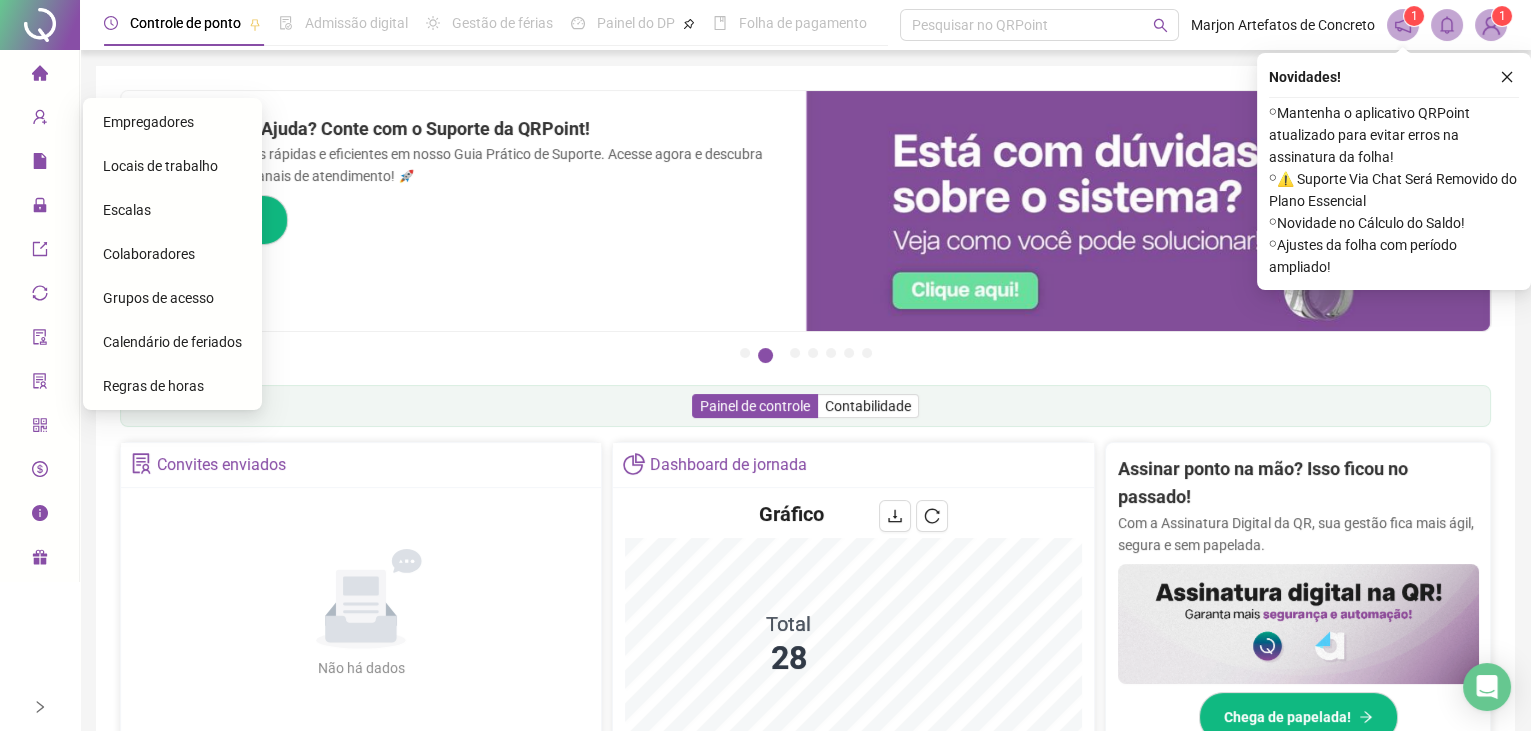 click on "Colaboradores" at bounding box center (149, 254) 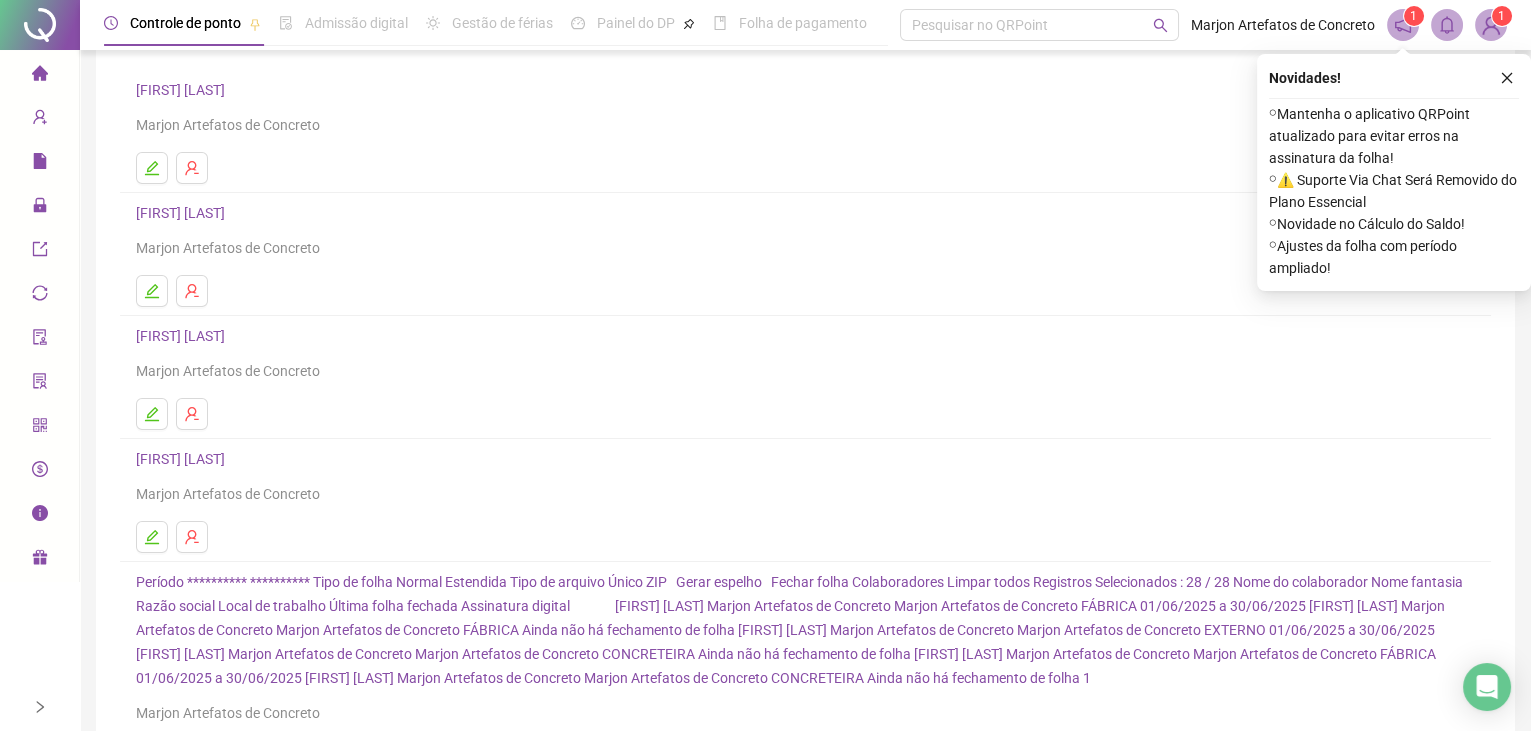 scroll, scrollTop: 233, scrollLeft: 0, axis: vertical 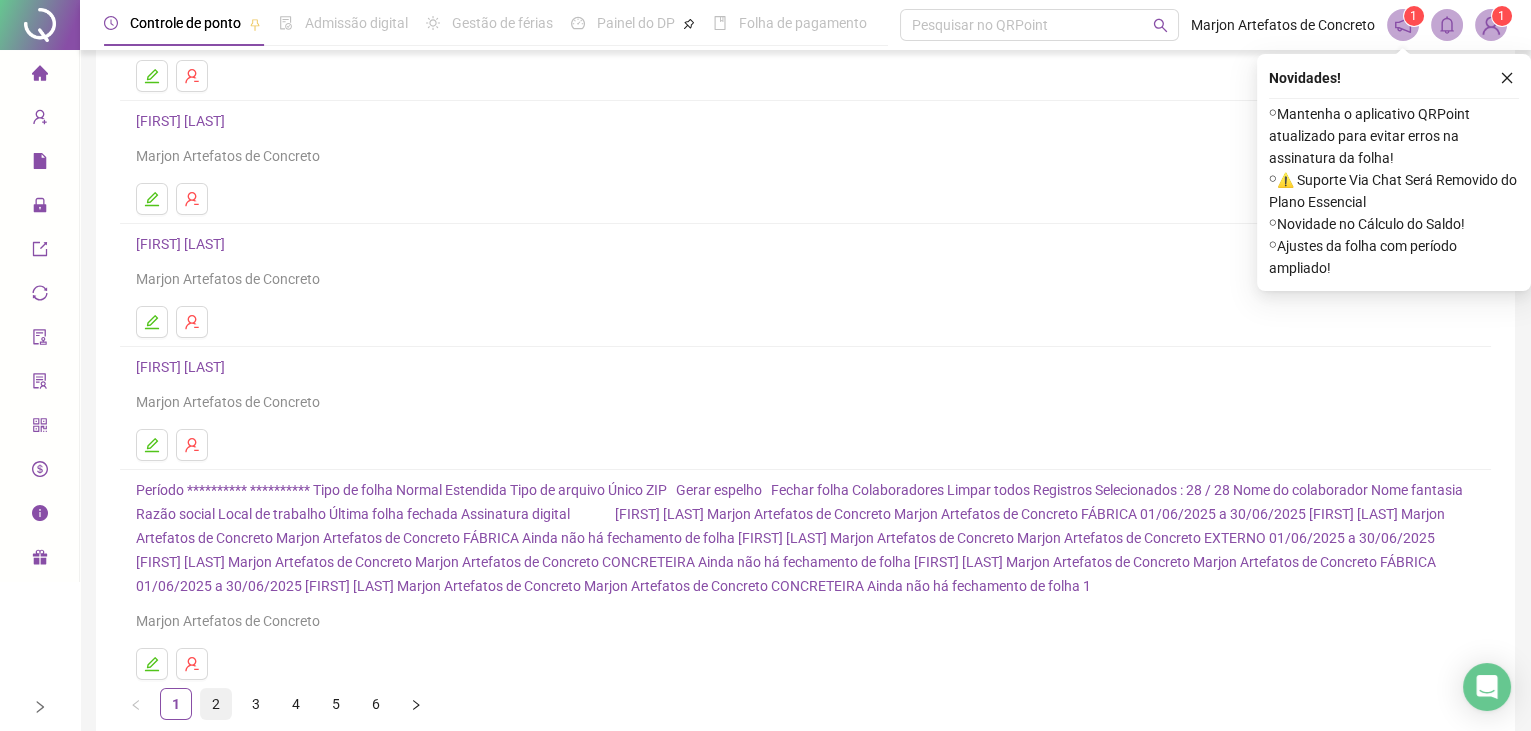 click on "2" at bounding box center (216, 704) 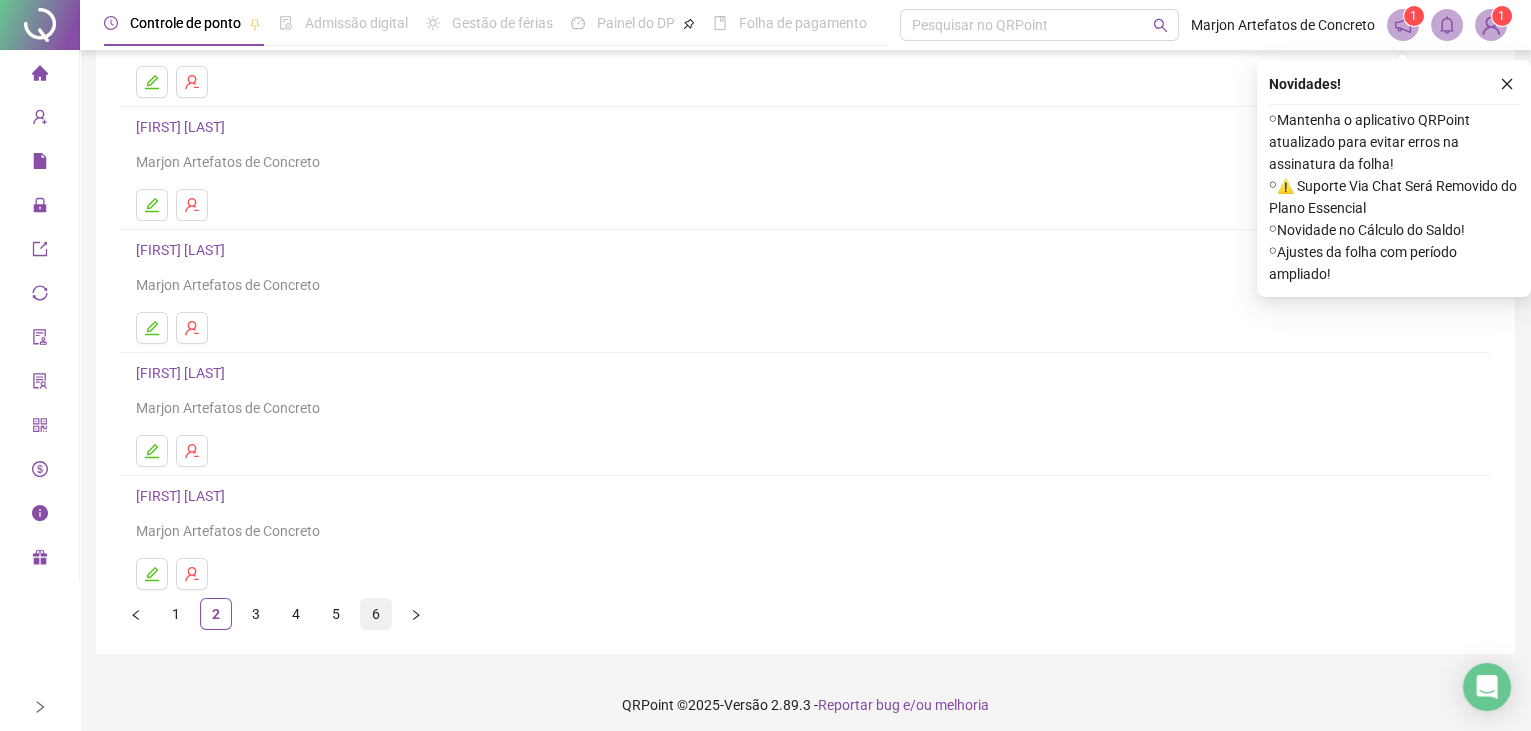 scroll, scrollTop: 233, scrollLeft: 0, axis: vertical 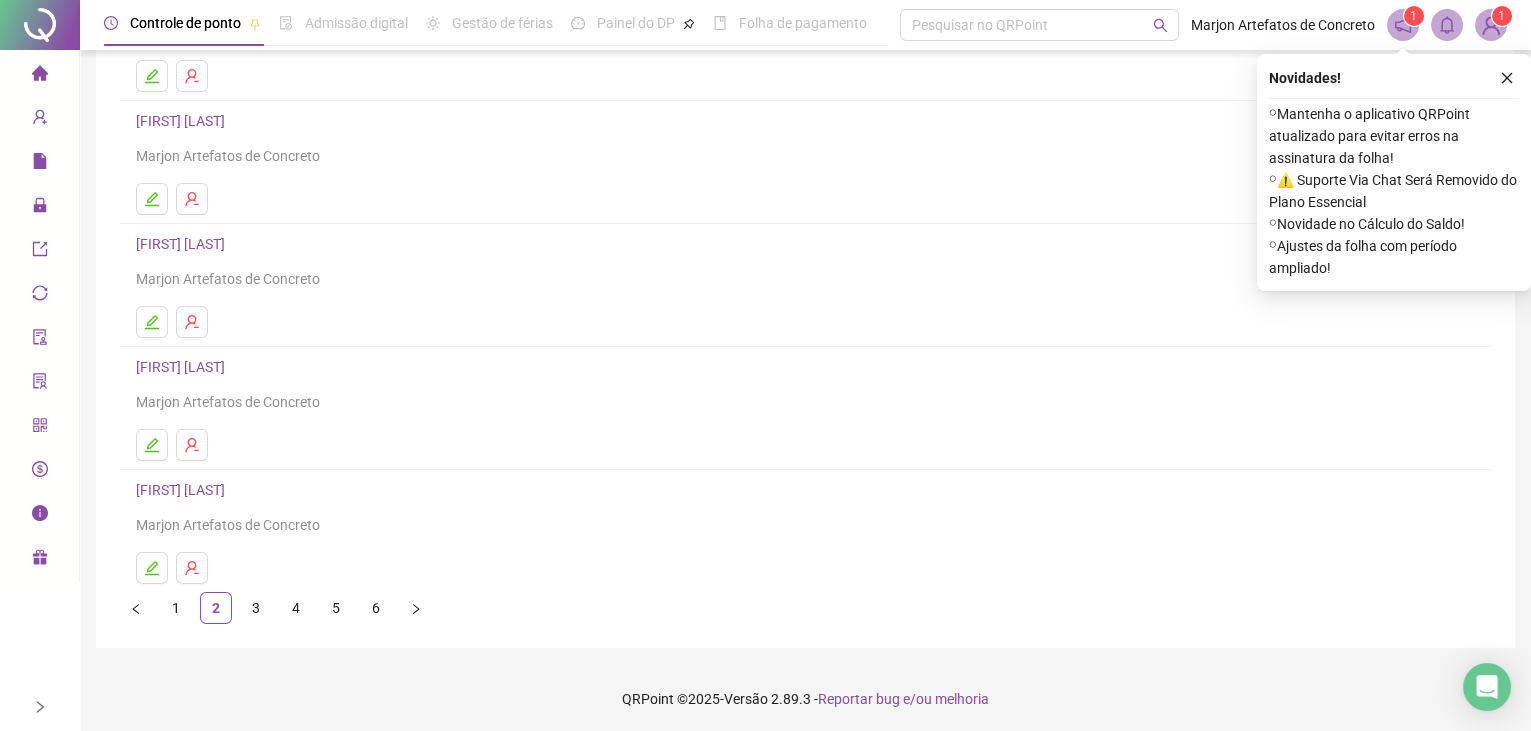 drag, startPoint x: 254, startPoint y: 604, endPoint x: 379, endPoint y: 557, distance: 133.544 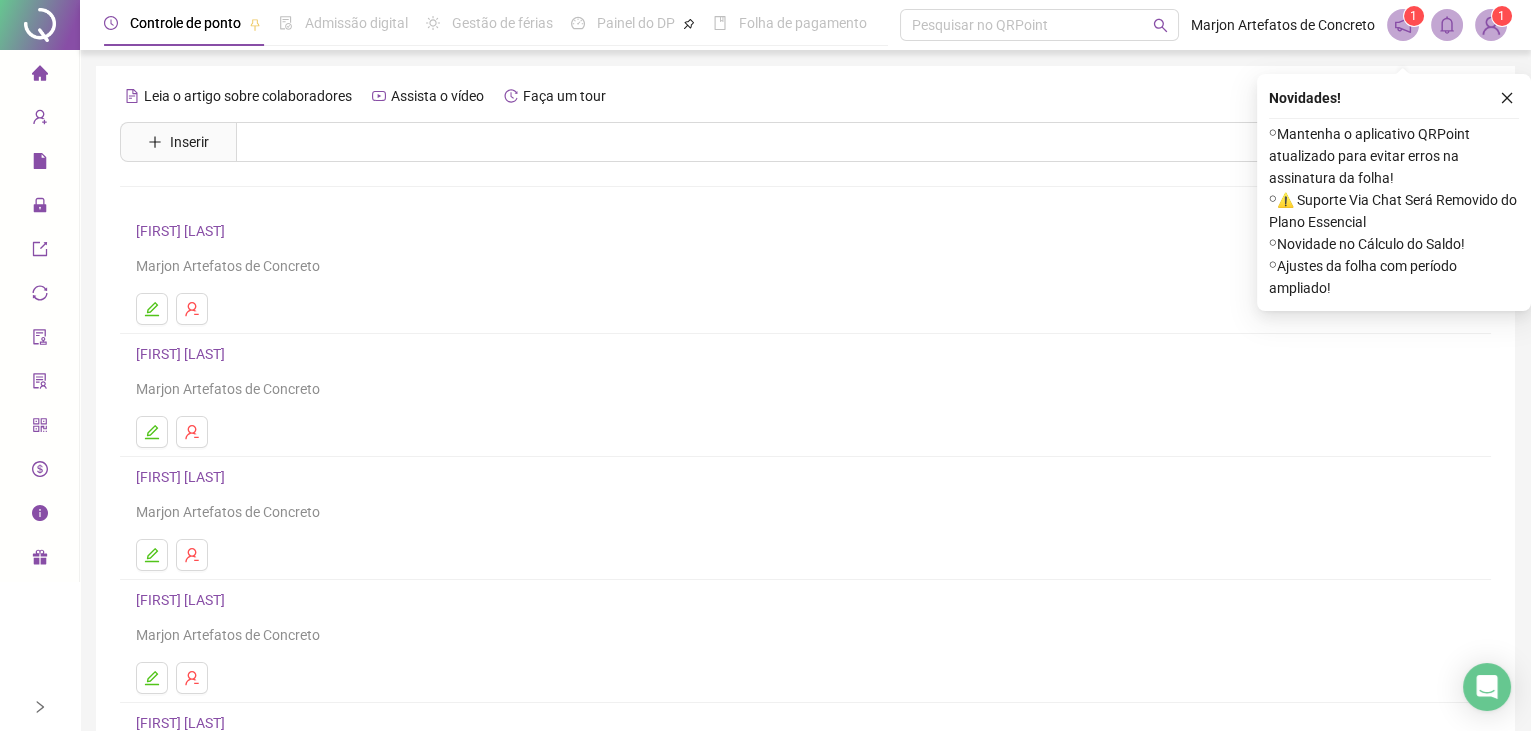 scroll, scrollTop: 233, scrollLeft: 0, axis: vertical 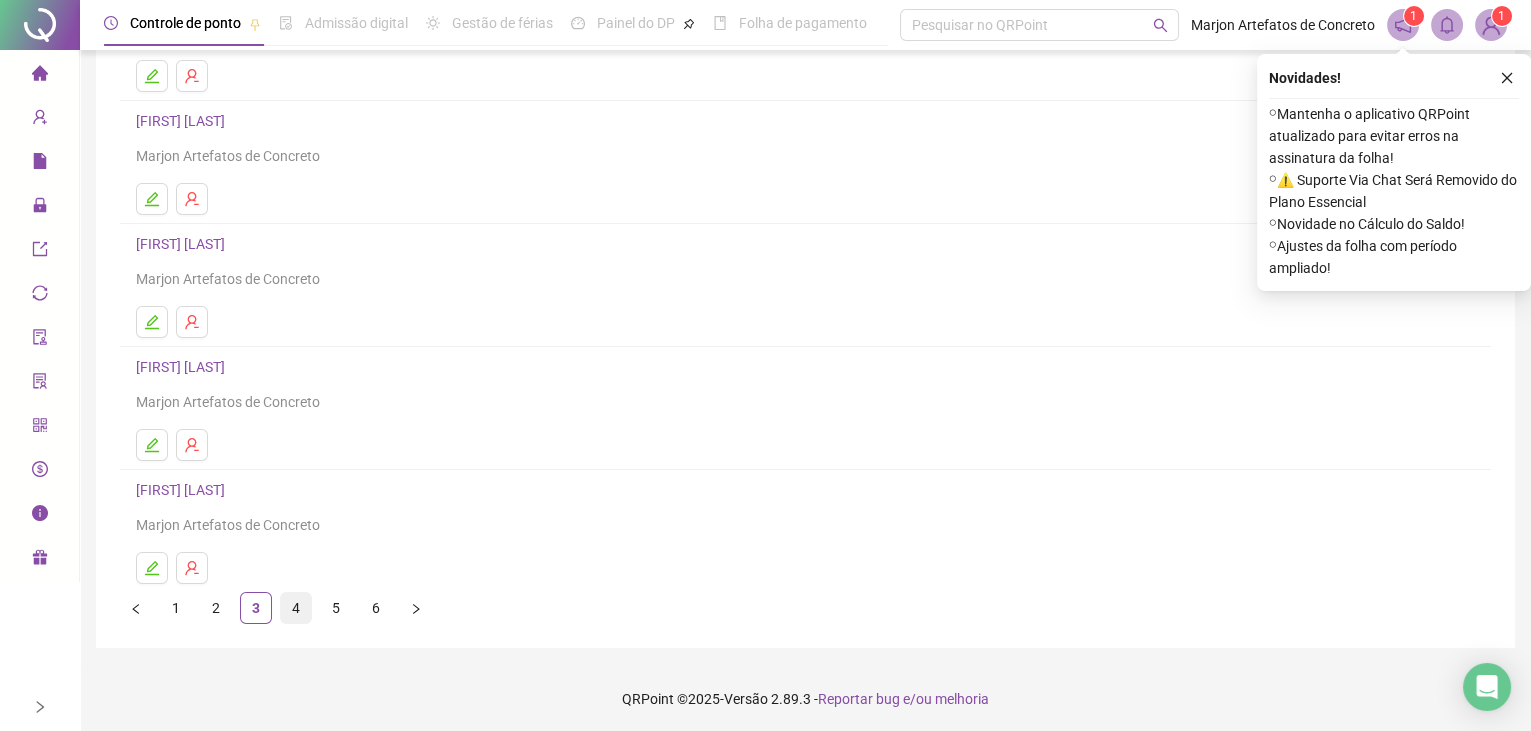 click on "4" at bounding box center (296, 608) 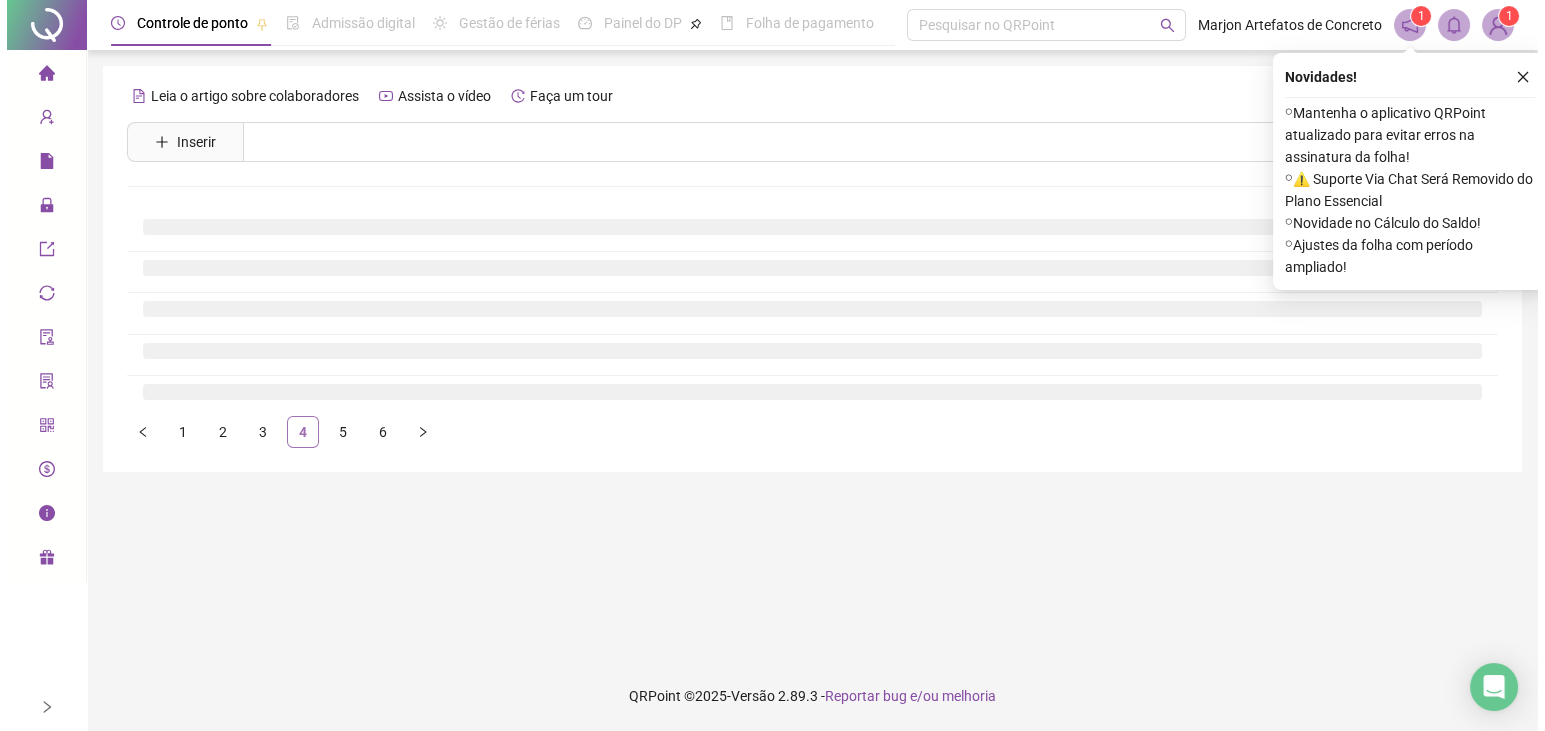 scroll, scrollTop: 0, scrollLeft: 0, axis: both 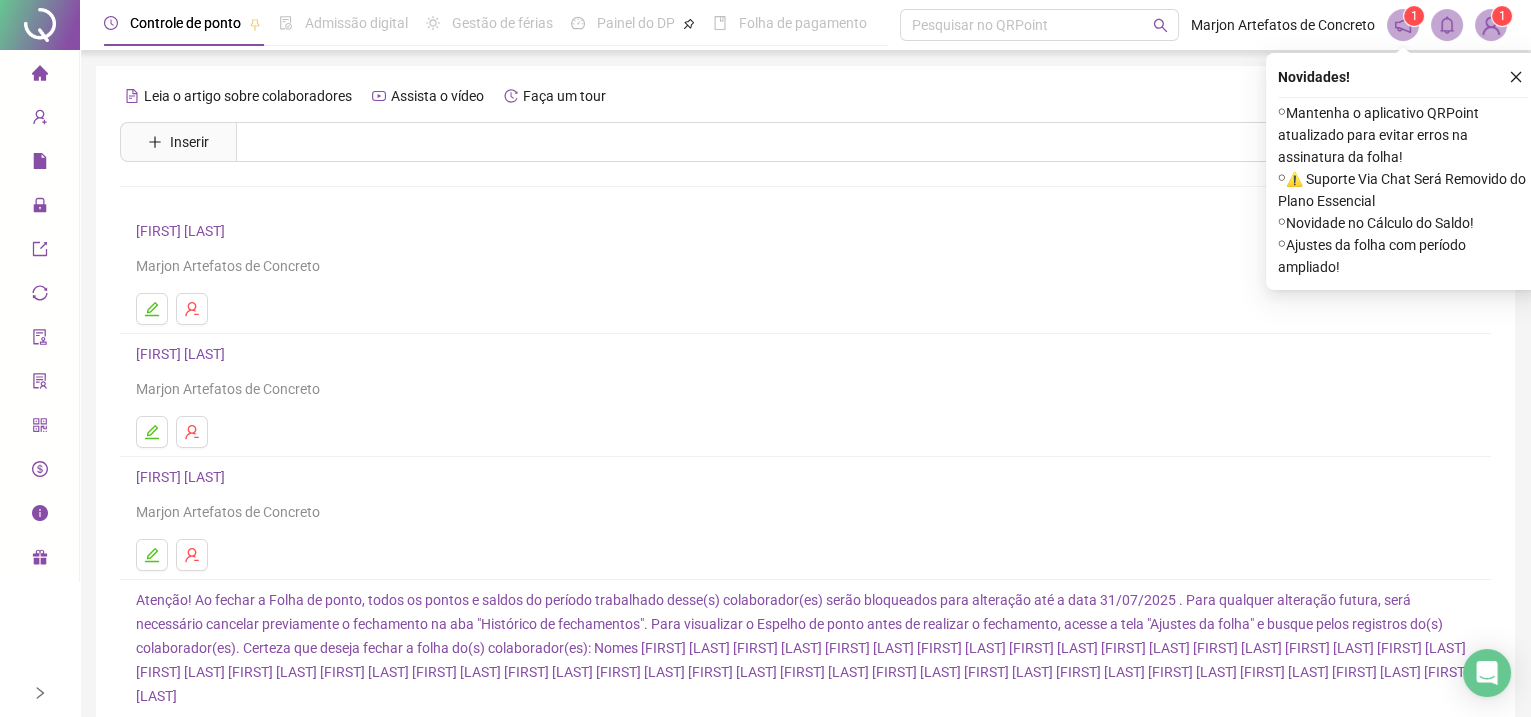 click at bounding box center [152, 432] 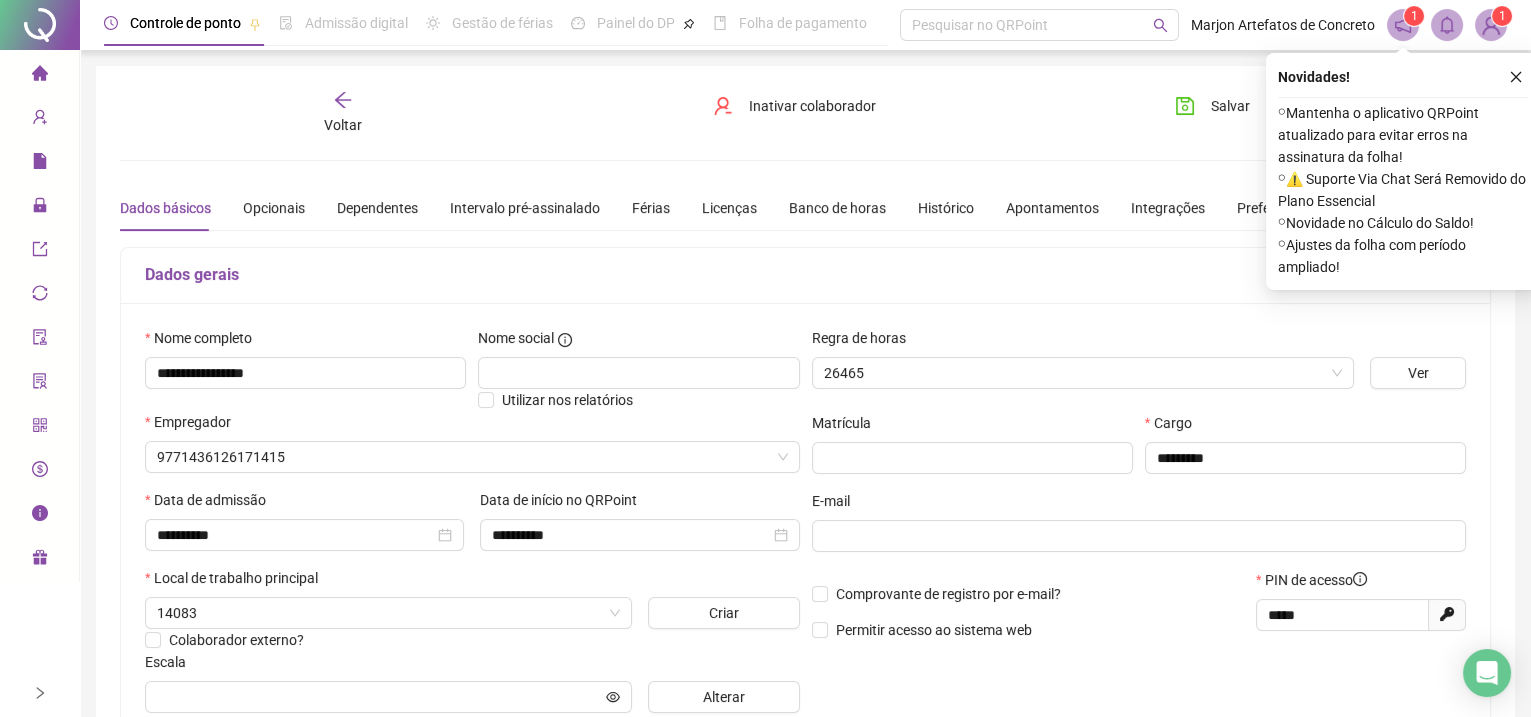 type on "**********" 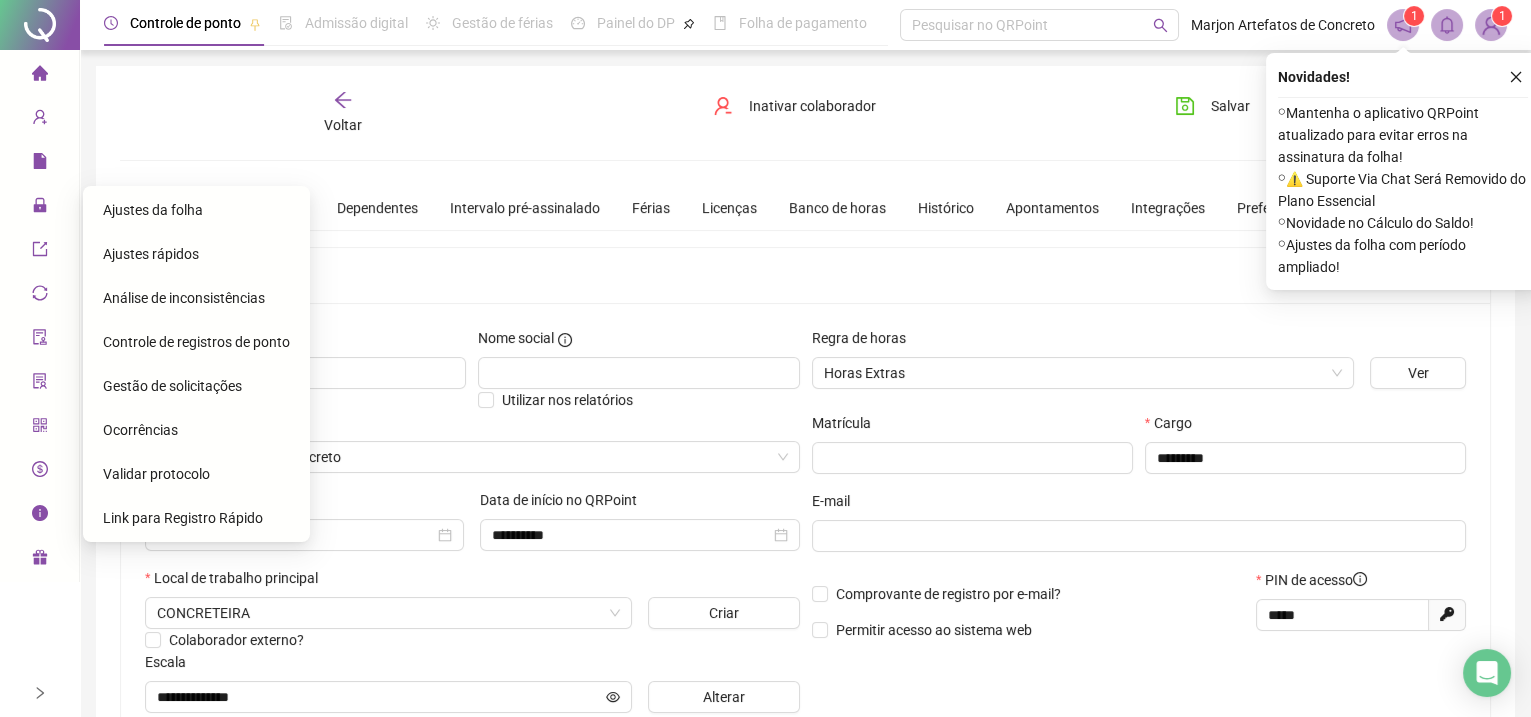 drag, startPoint x: 126, startPoint y: 204, endPoint x: 105, endPoint y: 204, distance: 21 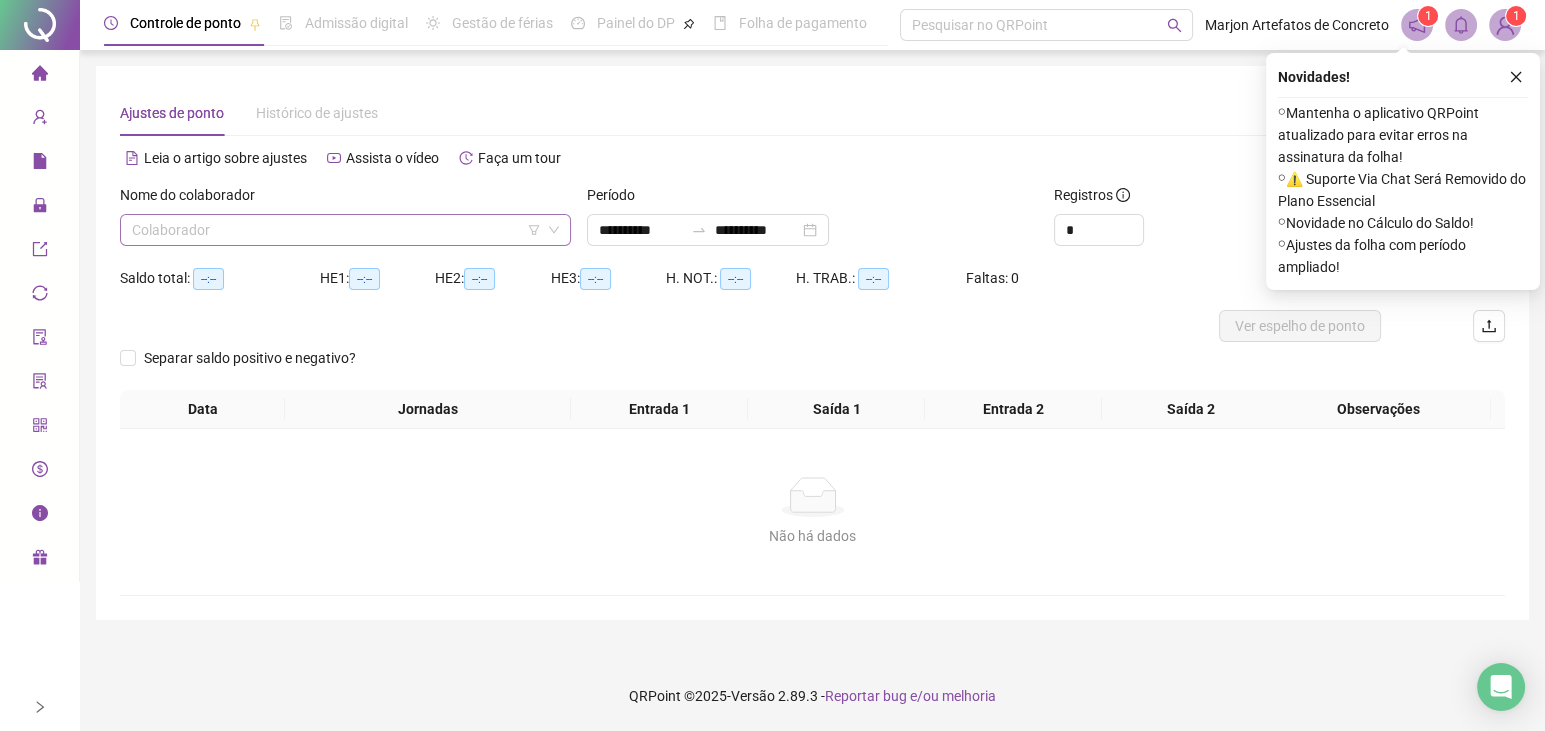 drag, startPoint x: 105, startPoint y: 204, endPoint x: 216, endPoint y: 223, distance: 112.61439 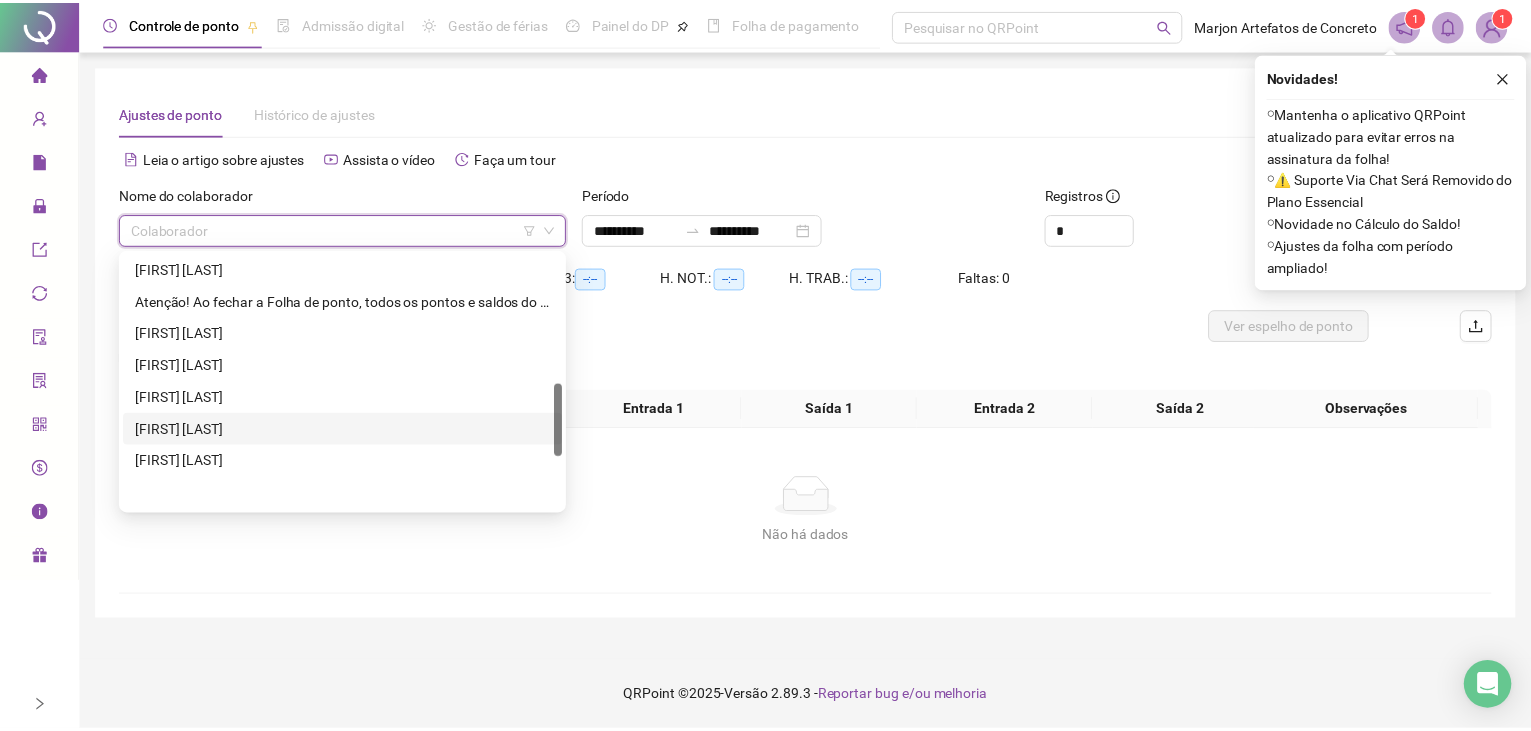 scroll, scrollTop: 454, scrollLeft: 0, axis: vertical 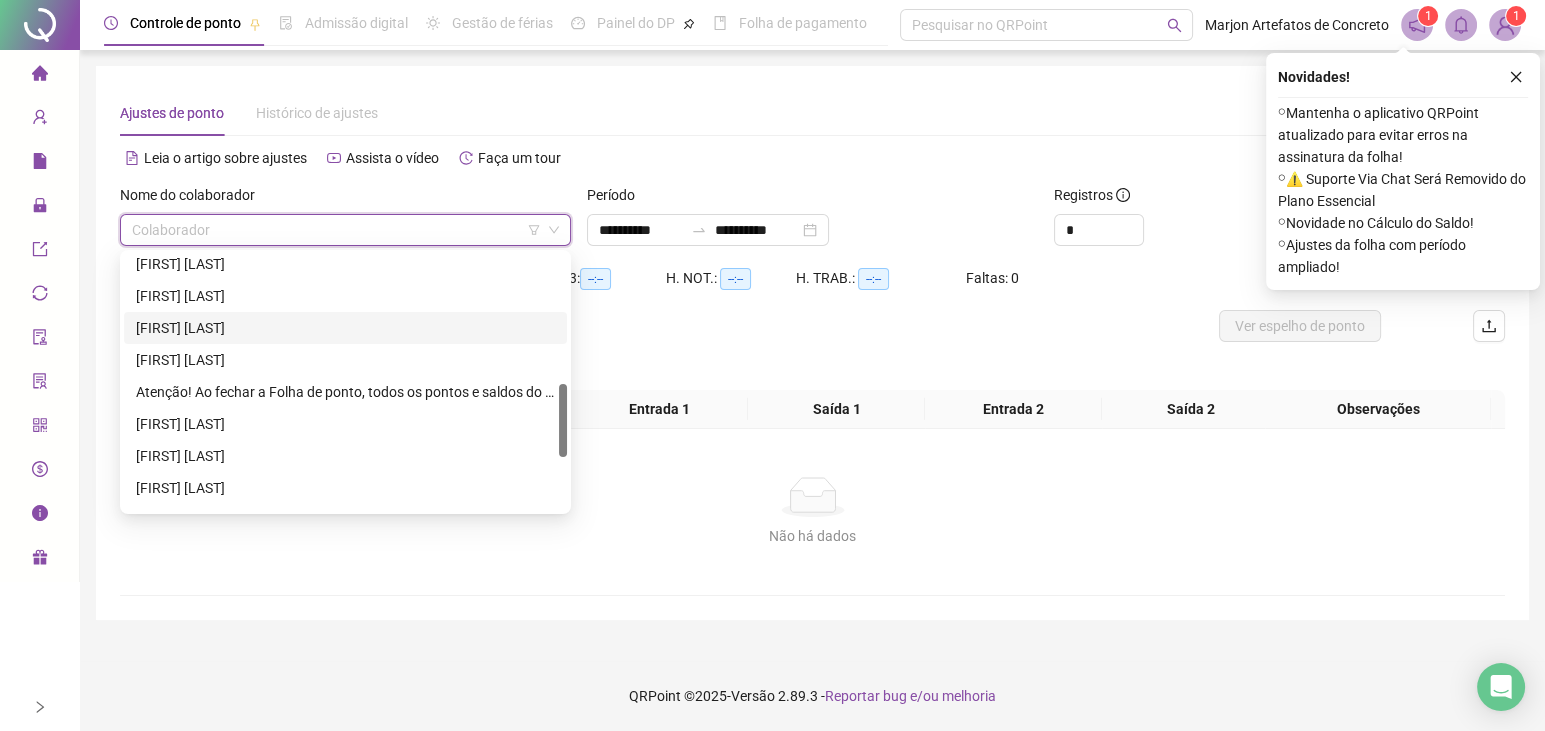 click on "[FIRST] [LAST]" at bounding box center (345, 328) 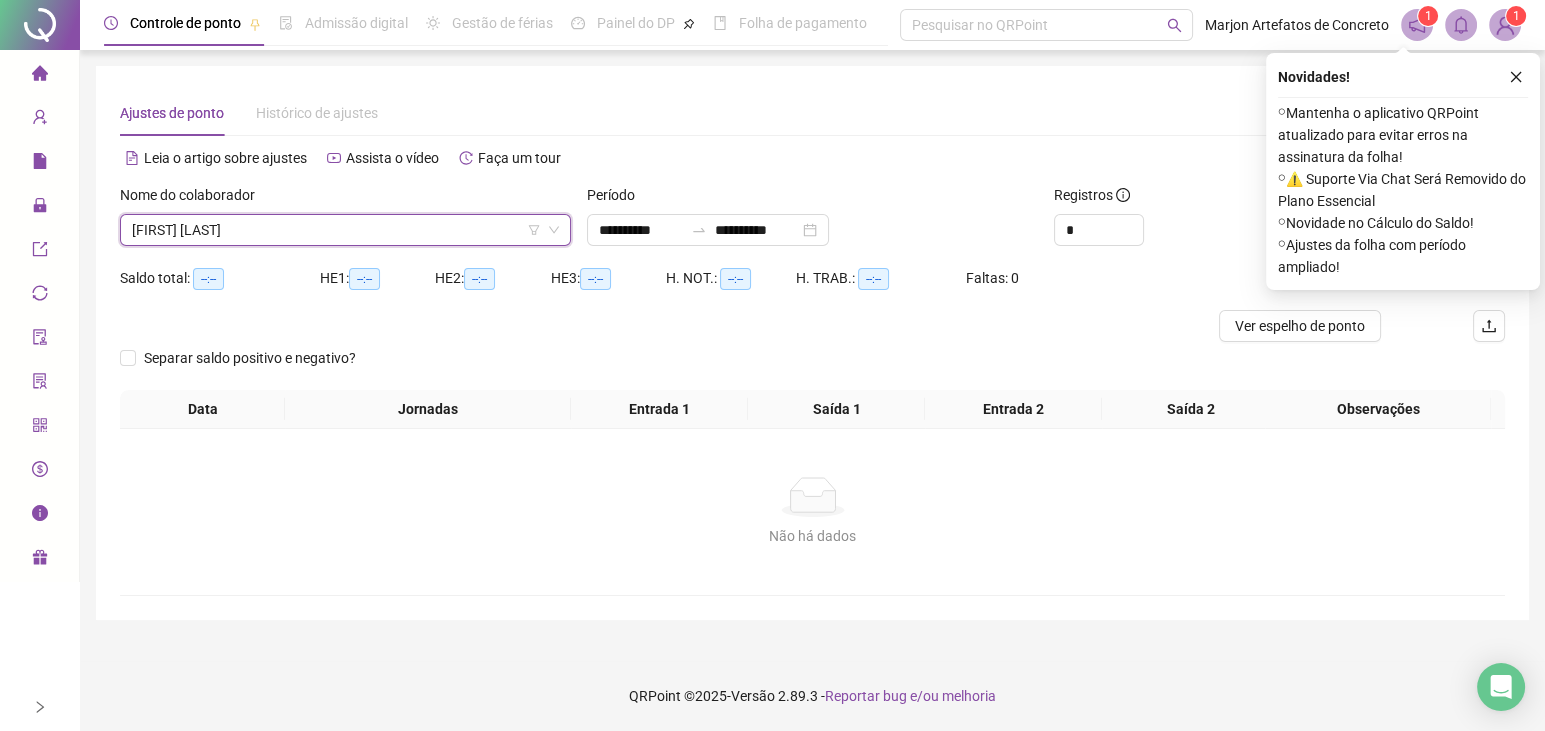 click 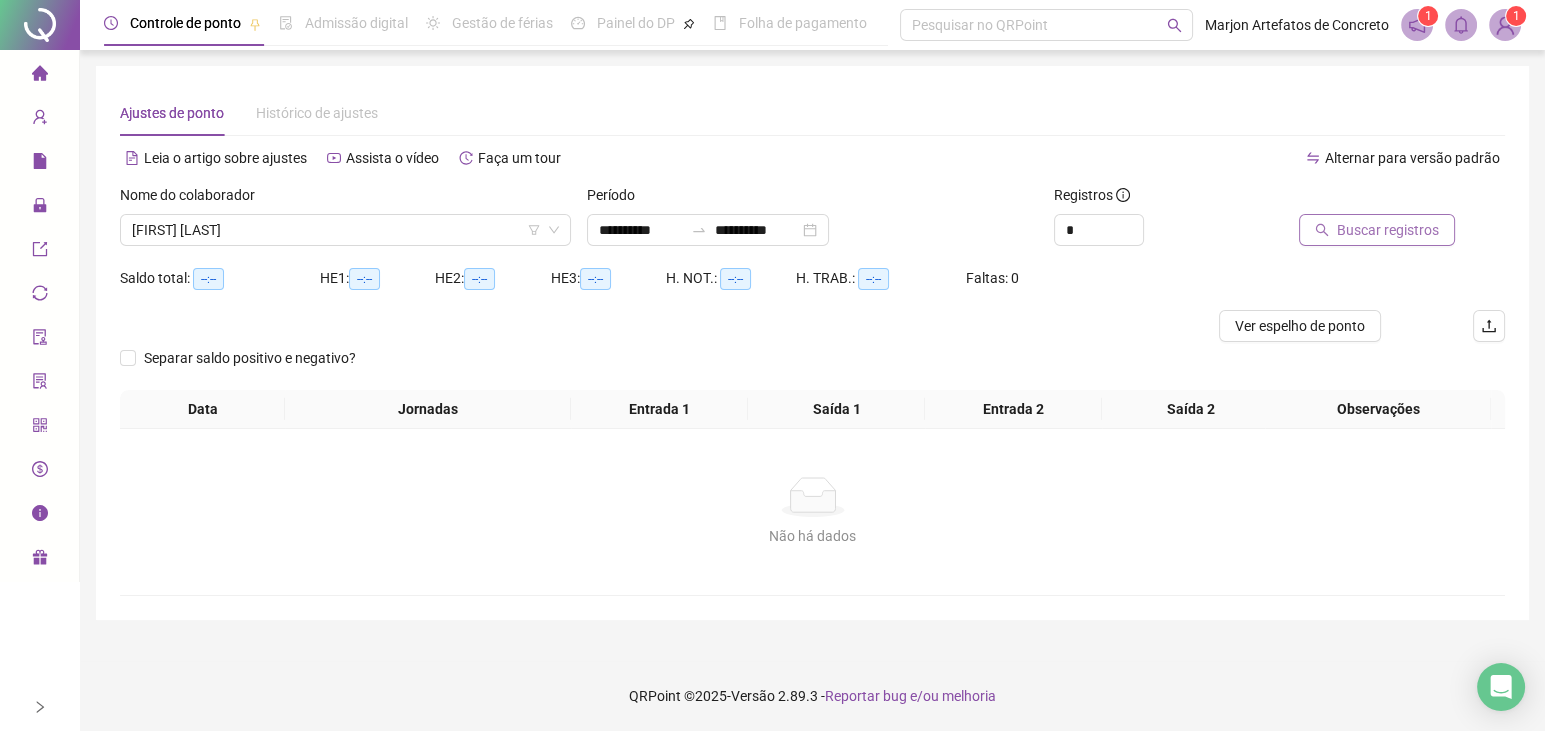 click on "Buscar registros" at bounding box center [1388, 230] 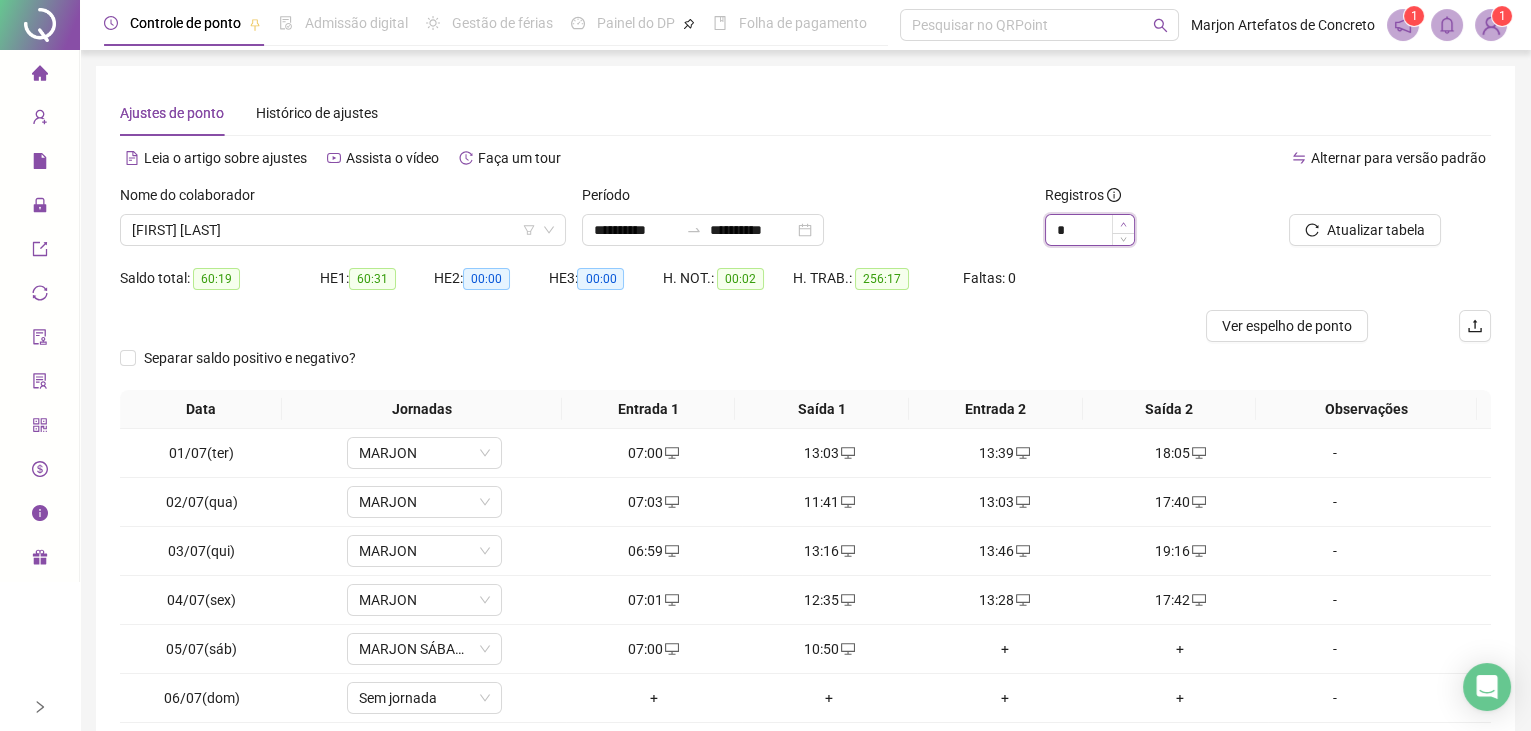 click 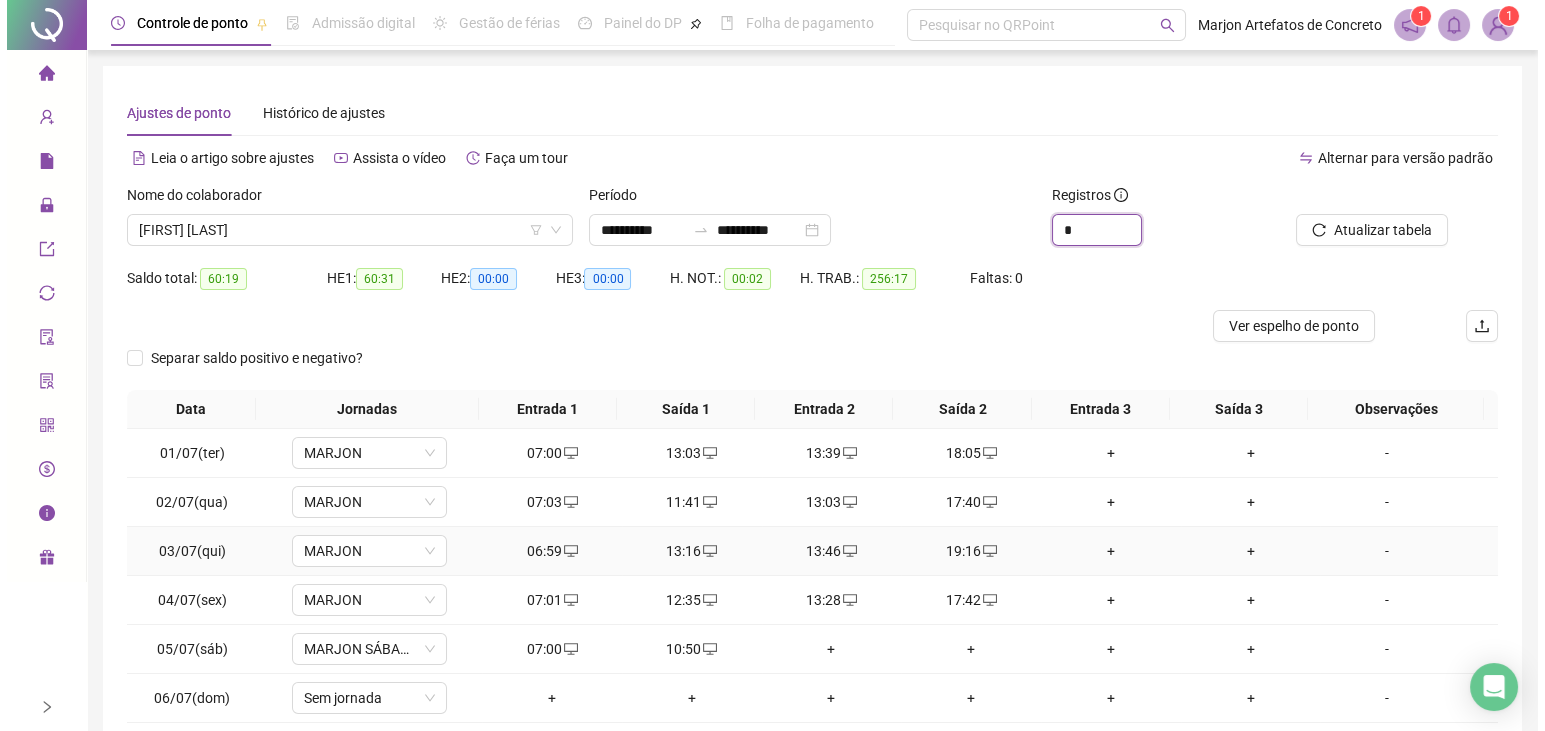 scroll, scrollTop: 0, scrollLeft: 0, axis: both 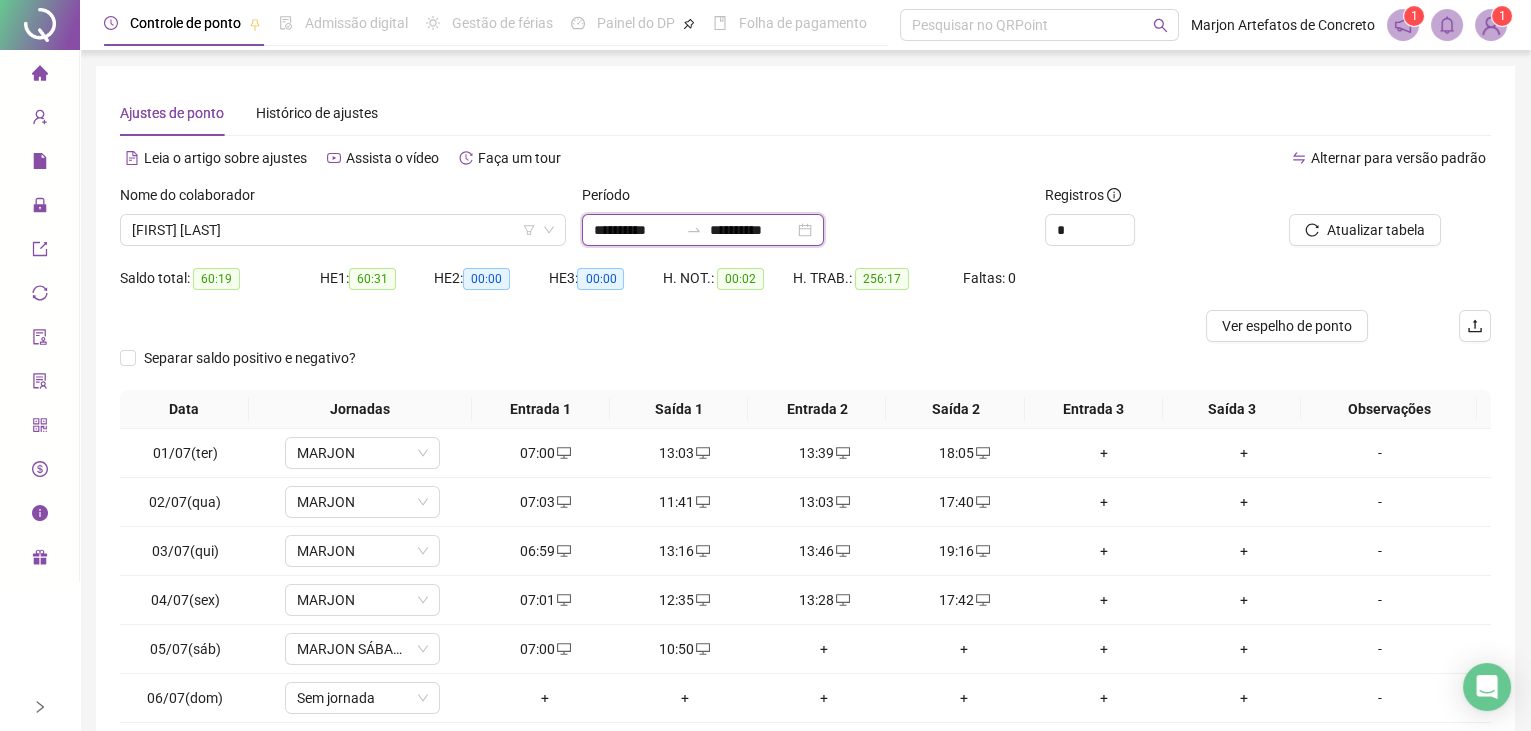 click on "**********" at bounding box center (636, 230) 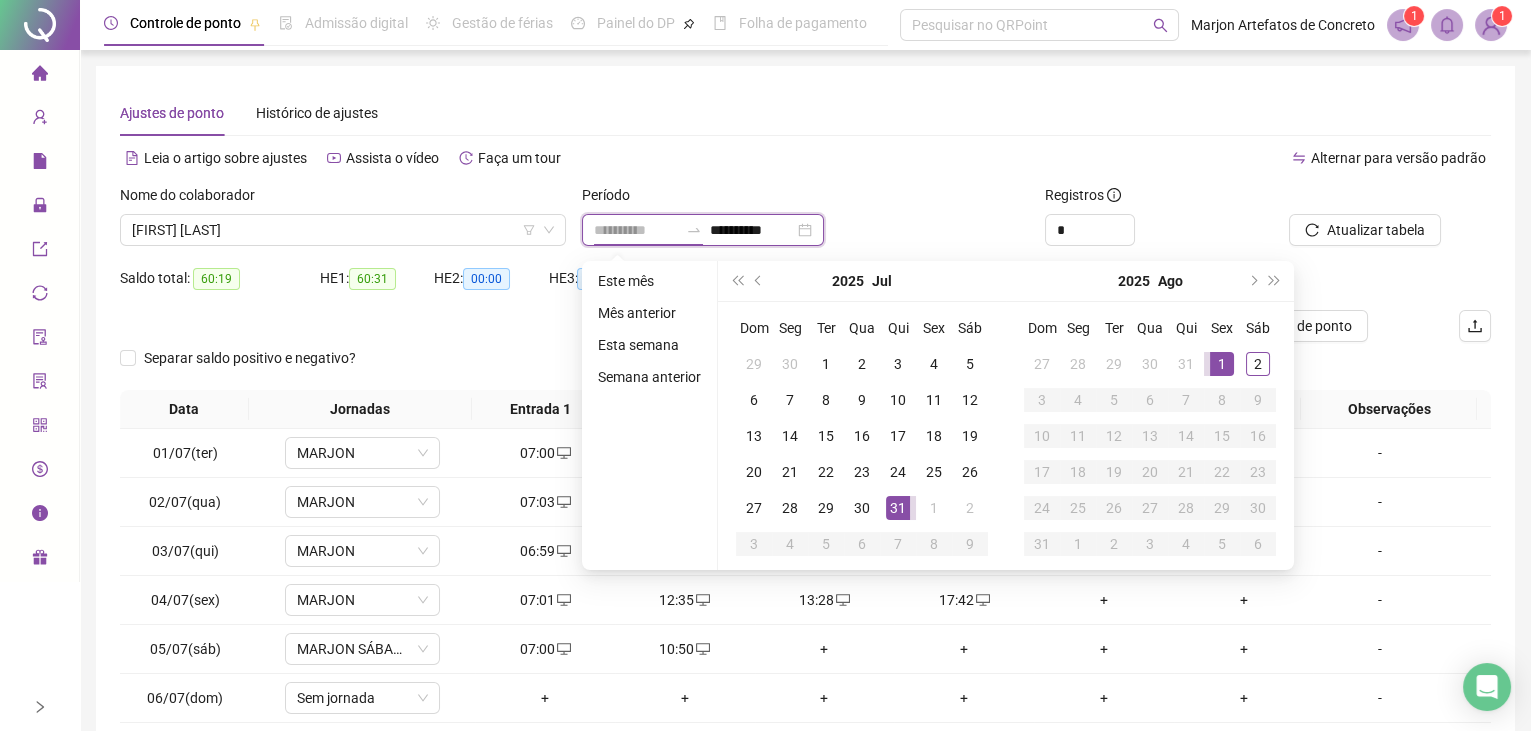type on "**********" 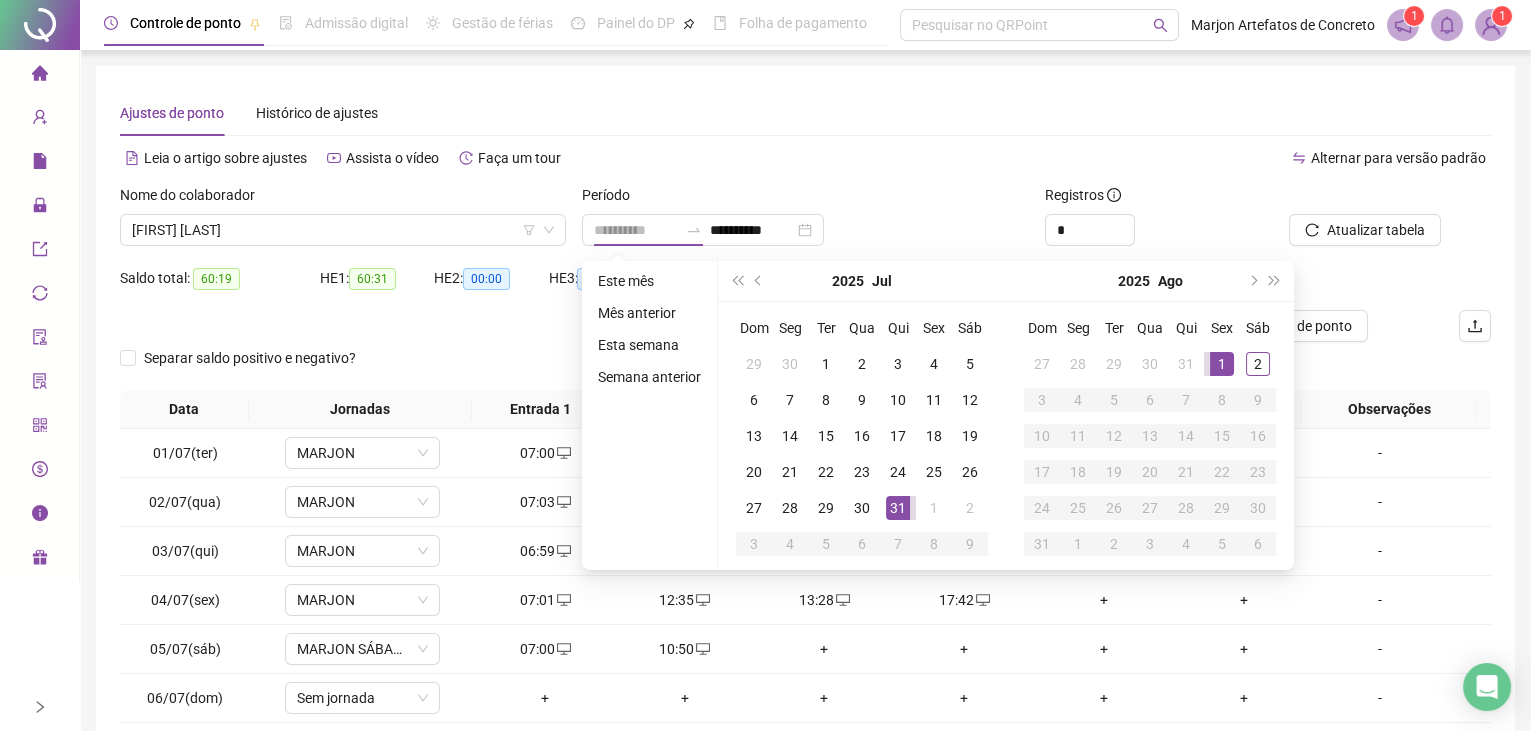 click on "1" at bounding box center (1222, 364) 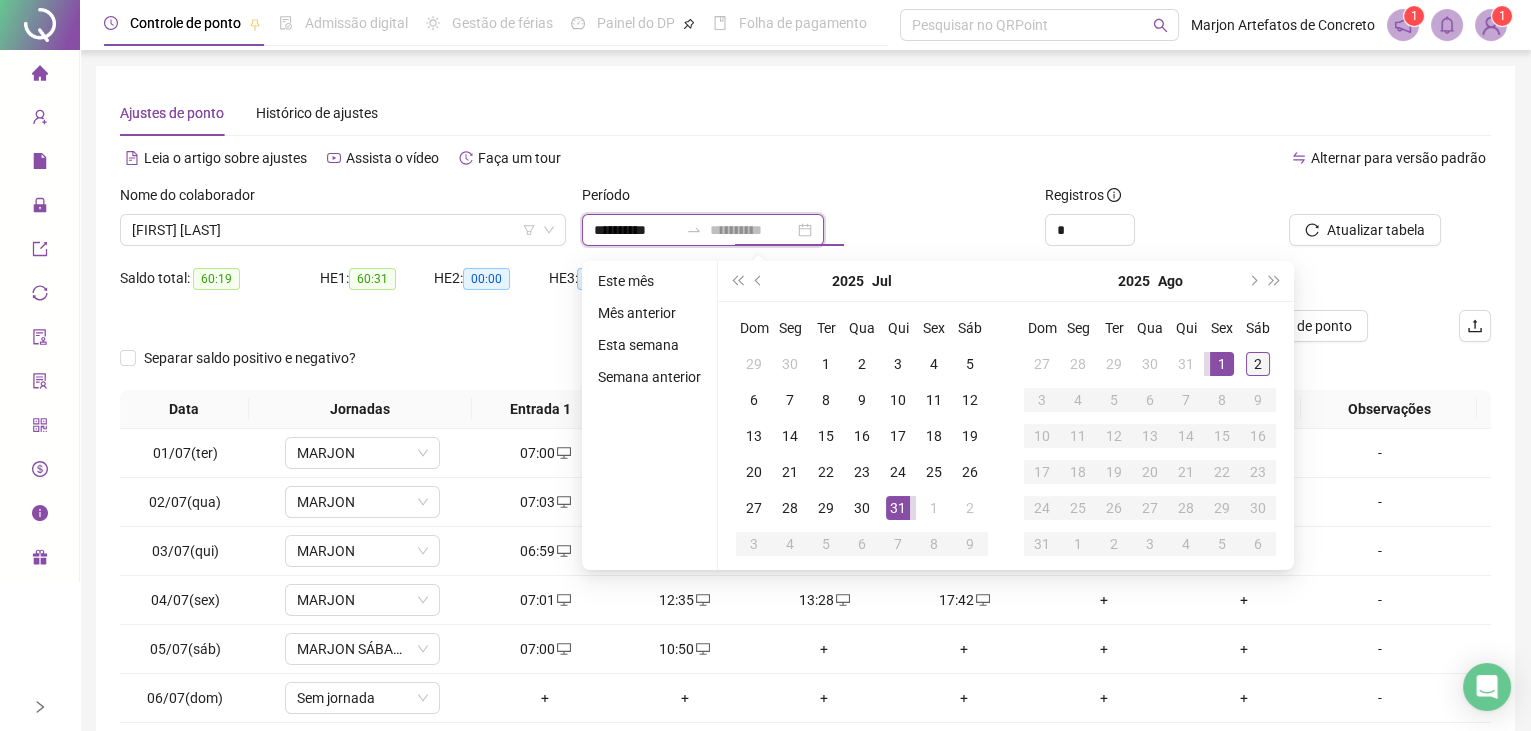 type on "**********" 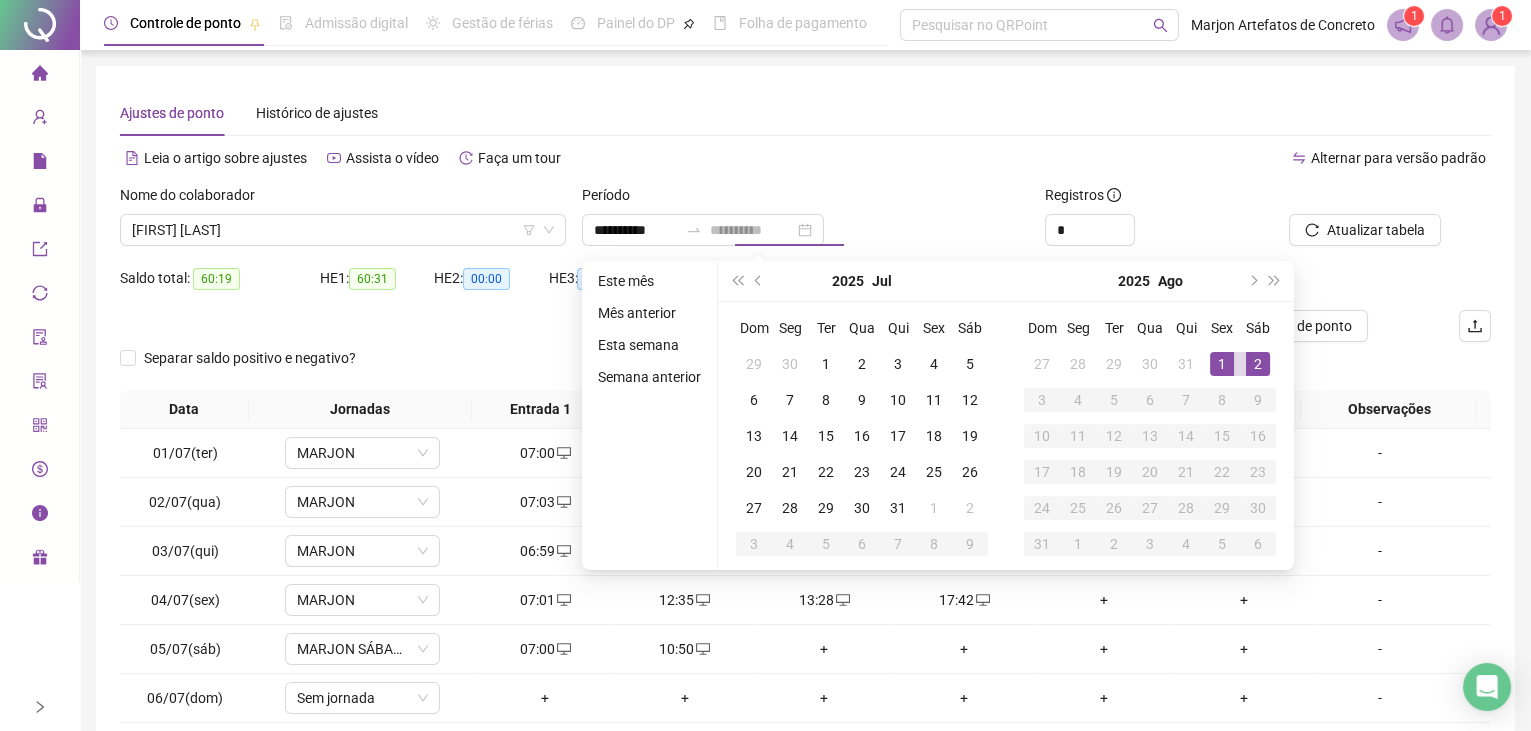 click on "2" at bounding box center [1258, 364] 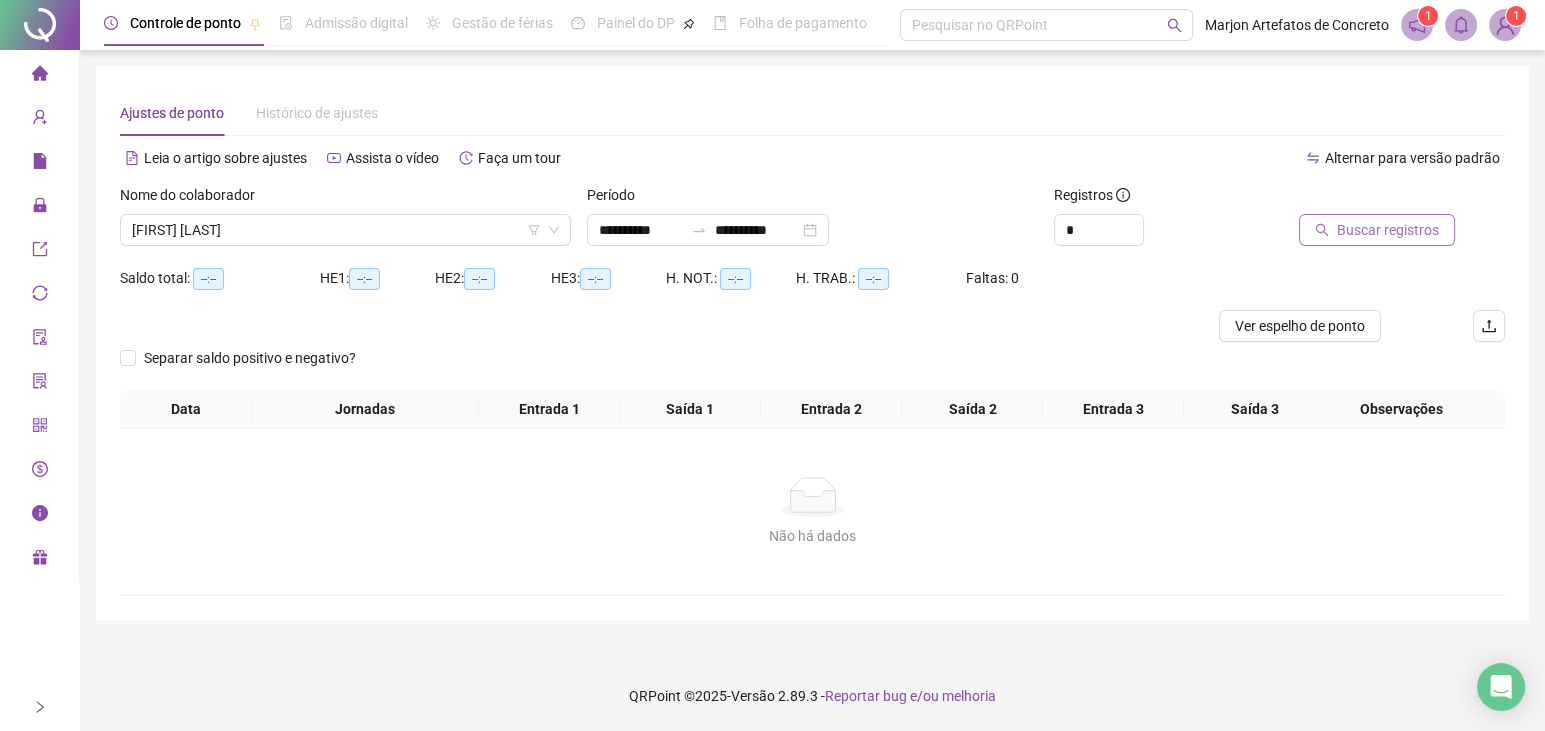 click on "Buscar registros" at bounding box center [1388, 230] 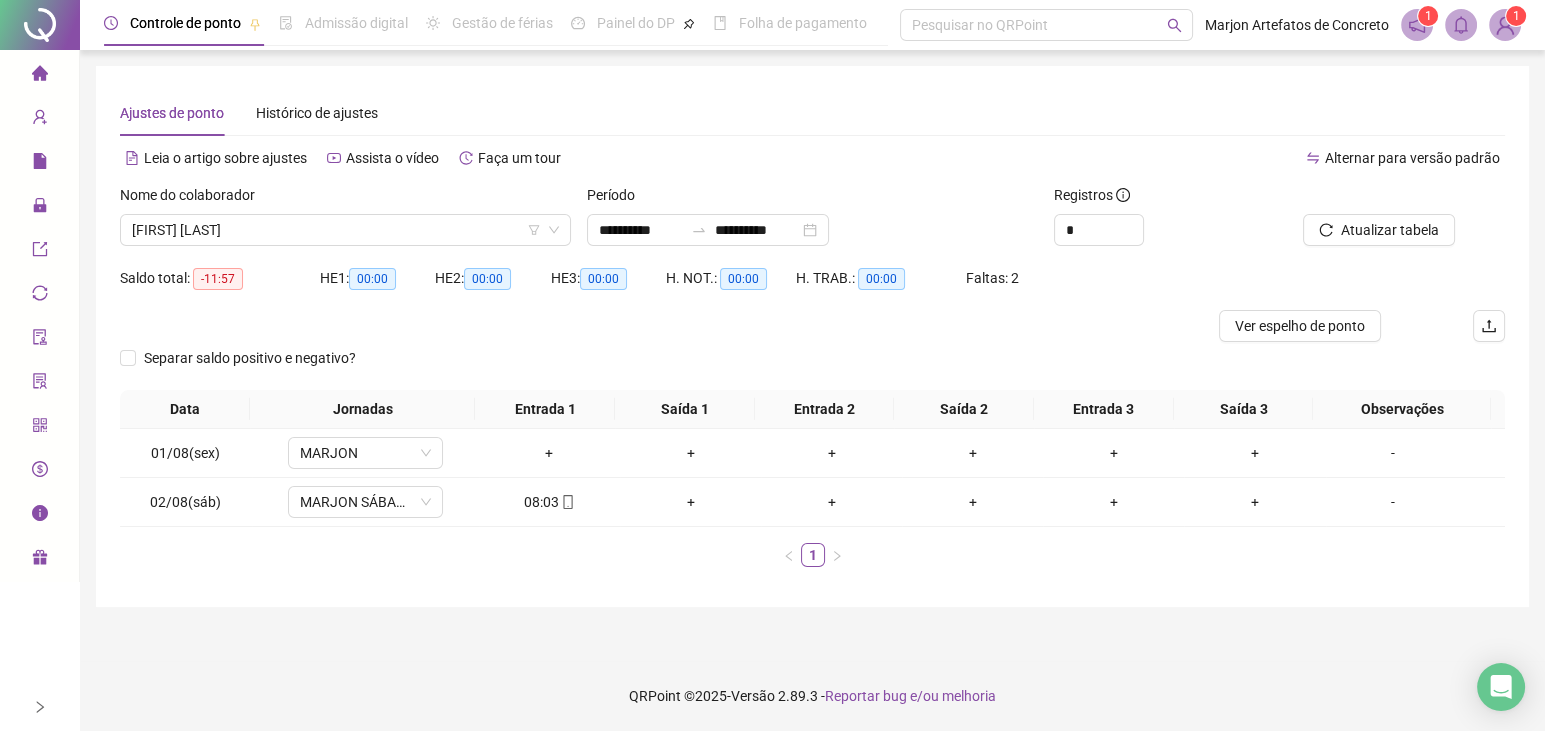 click on "Data Jornadas Entrada 1 Saída 1 Entrada 2 Saída 2 Entrada 3 Saída 3 Observações                   01/08(sex) MARJON + + + + + + - 02/08(sáb) MARJON SÁBADO 08:03 + + + + + - 1" at bounding box center [812, 478] 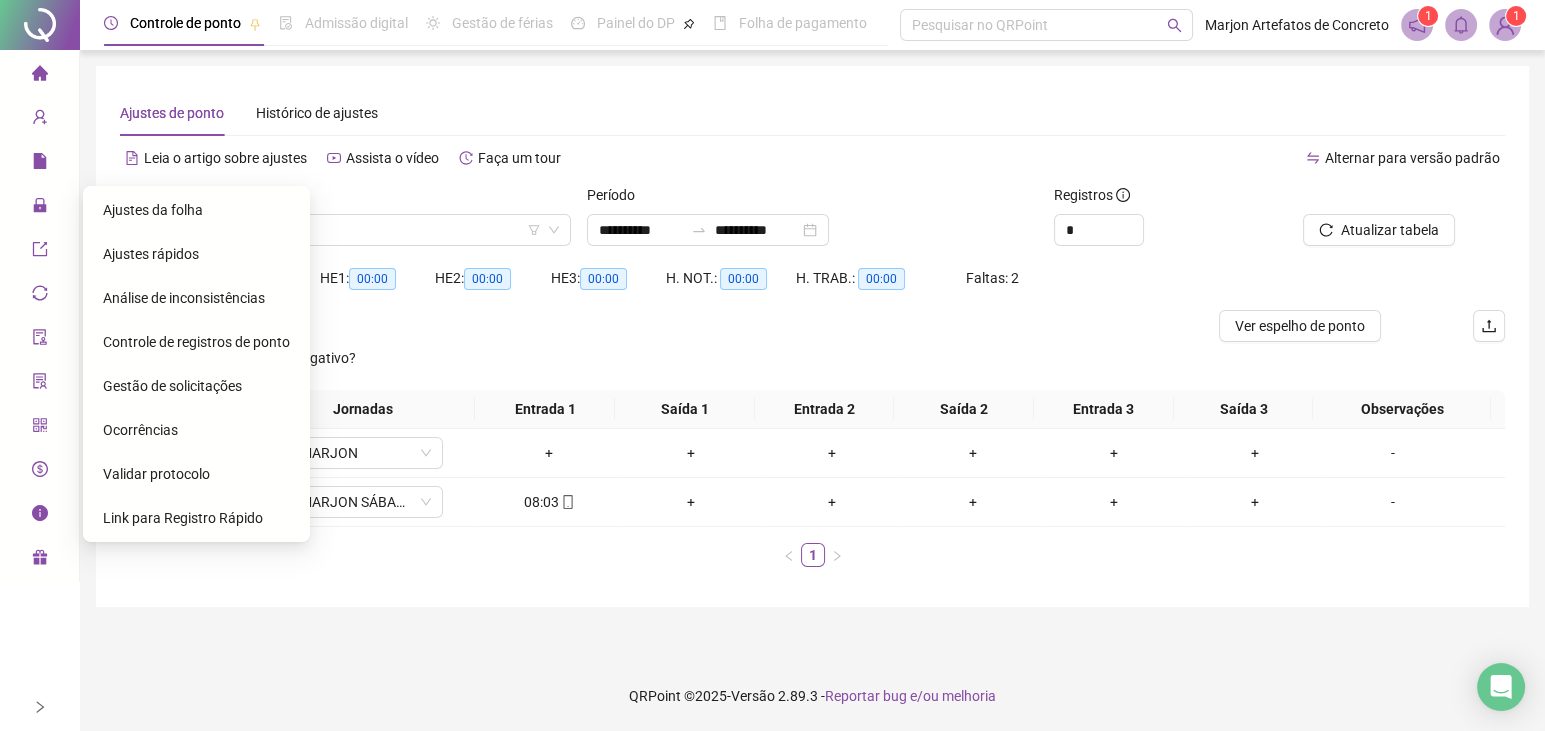 click on "Ajustes da folha" at bounding box center (153, 210) 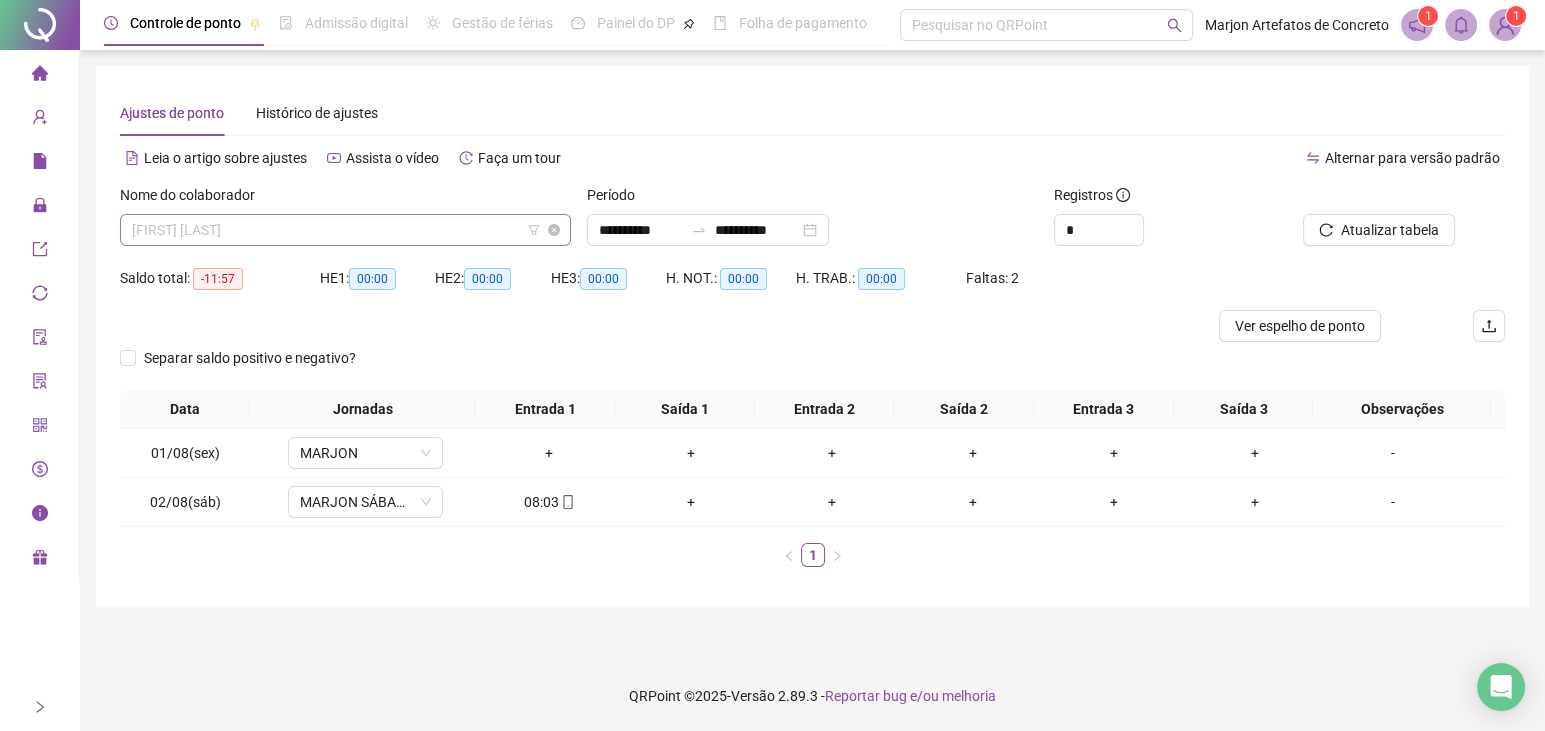 click on "[FIRST] [LAST]" at bounding box center [345, 230] 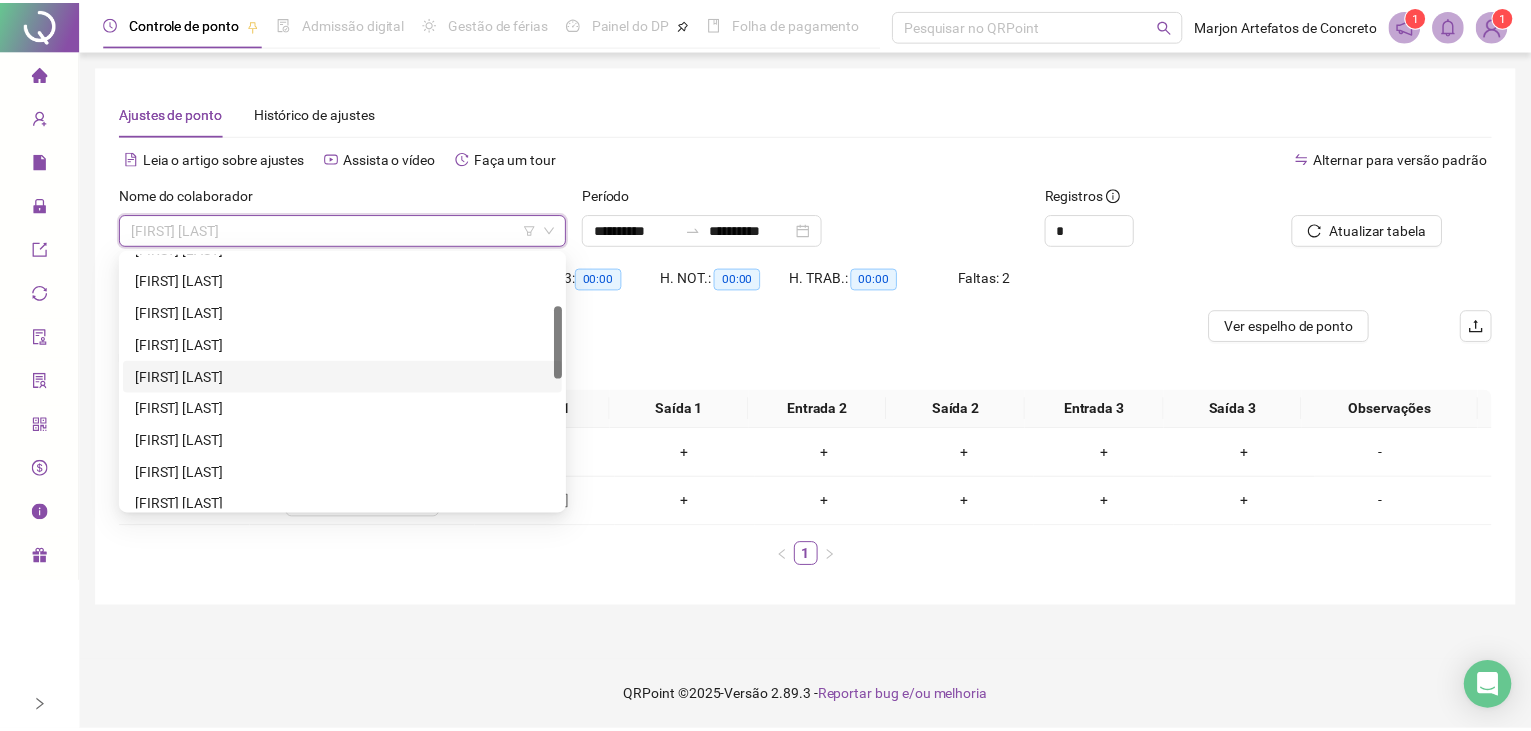 scroll, scrollTop: 0, scrollLeft: 0, axis: both 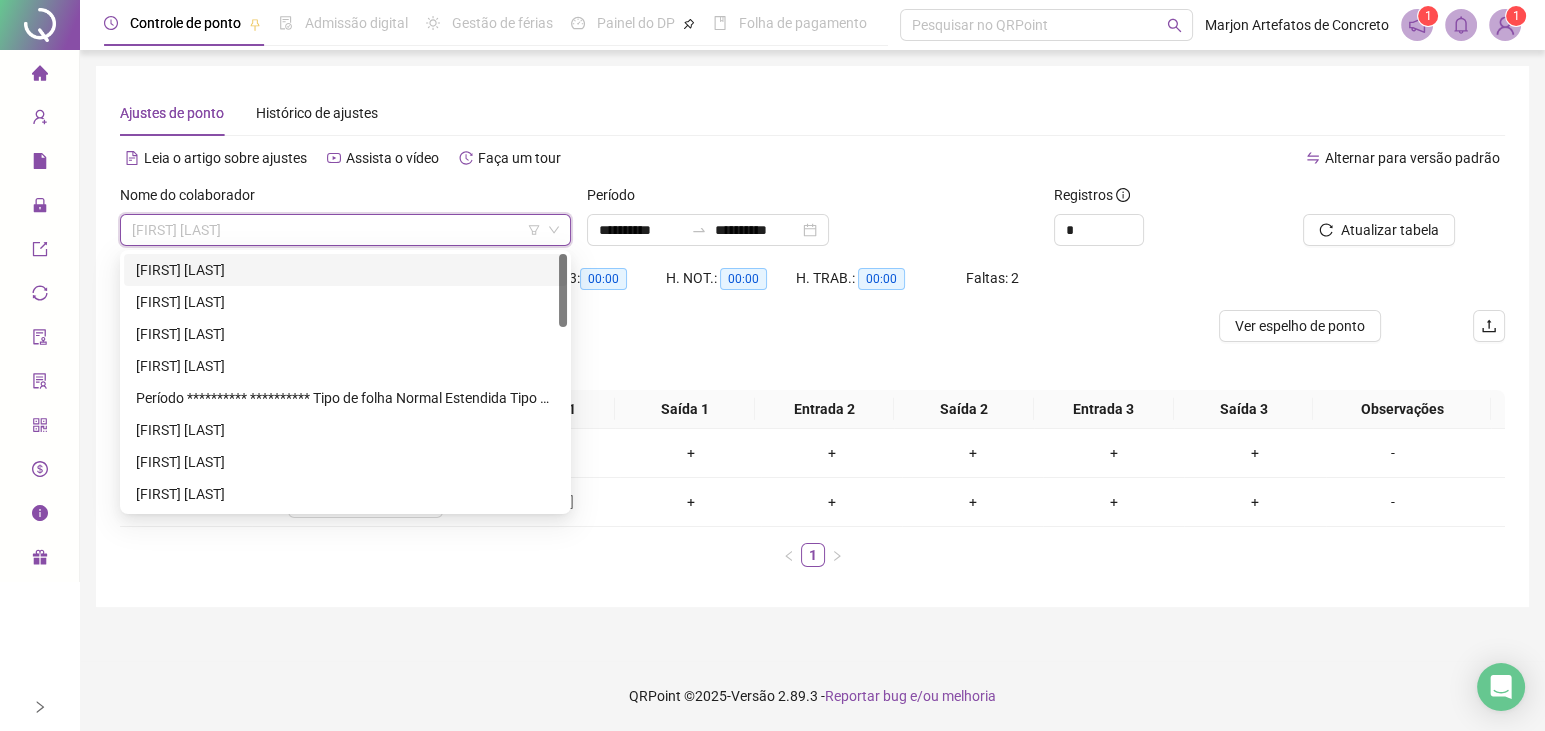 click on "[FIRST] [LAST]" at bounding box center [345, 270] 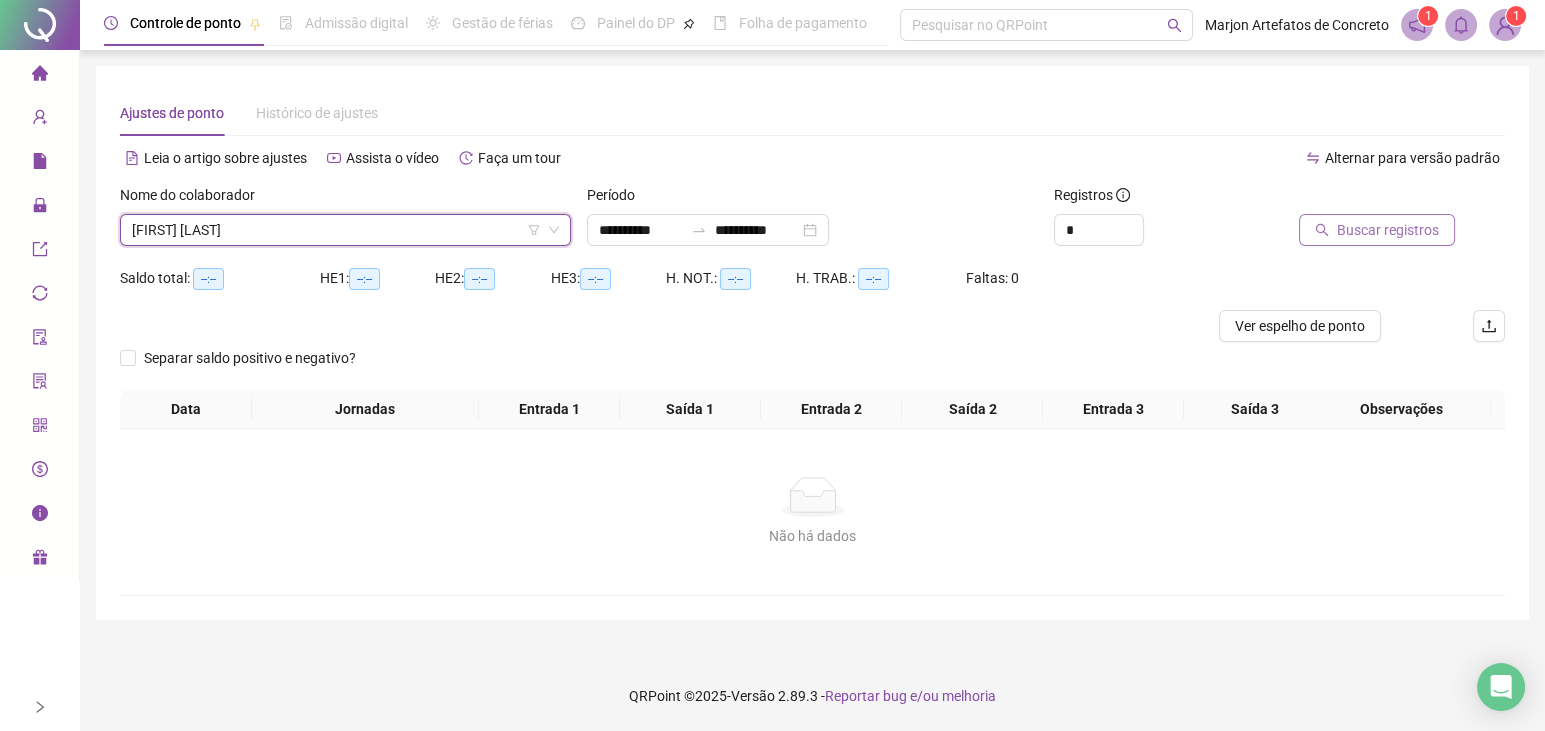 click on "Buscar registros" at bounding box center [1388, 230] 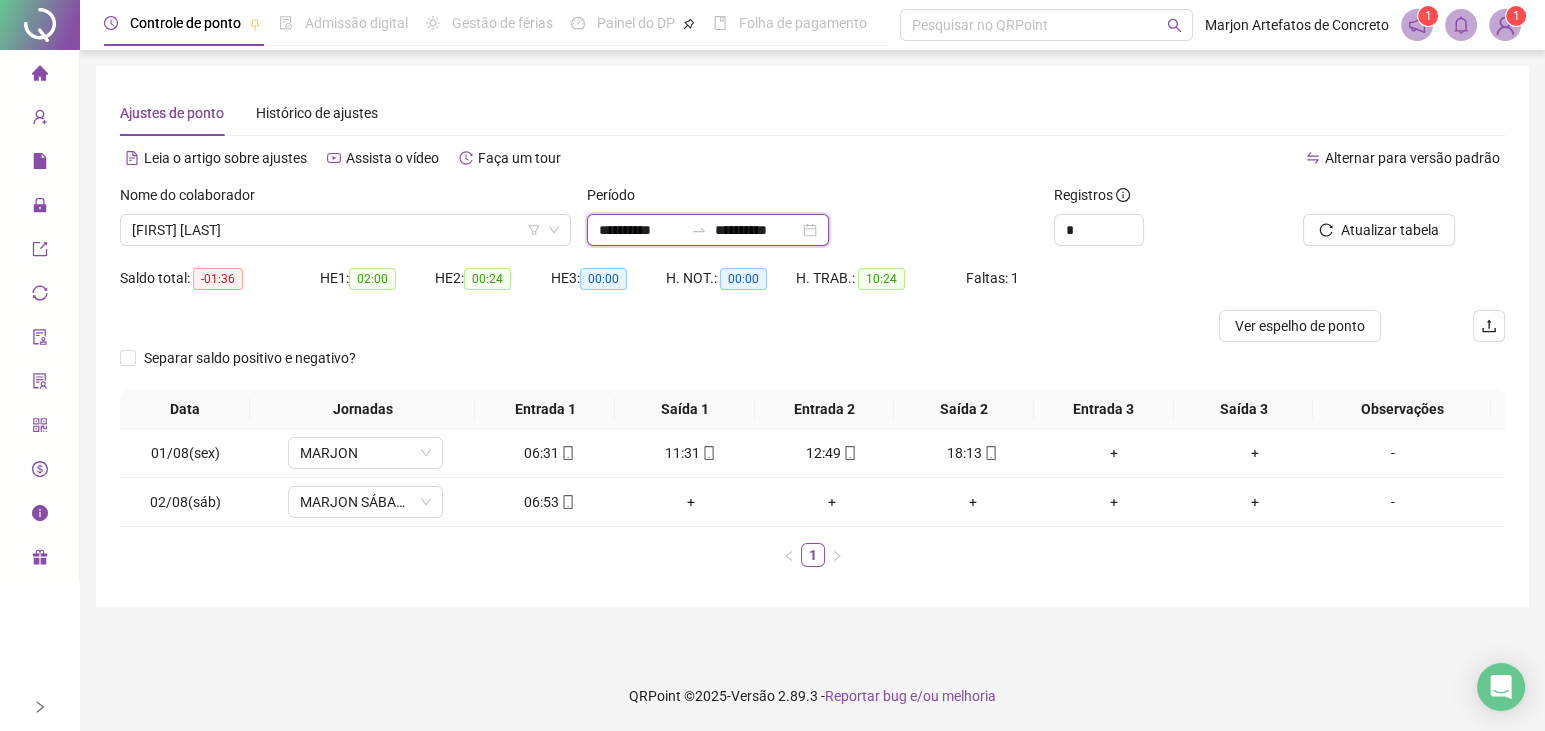 click on "**********" at bounding box center [641, 230] 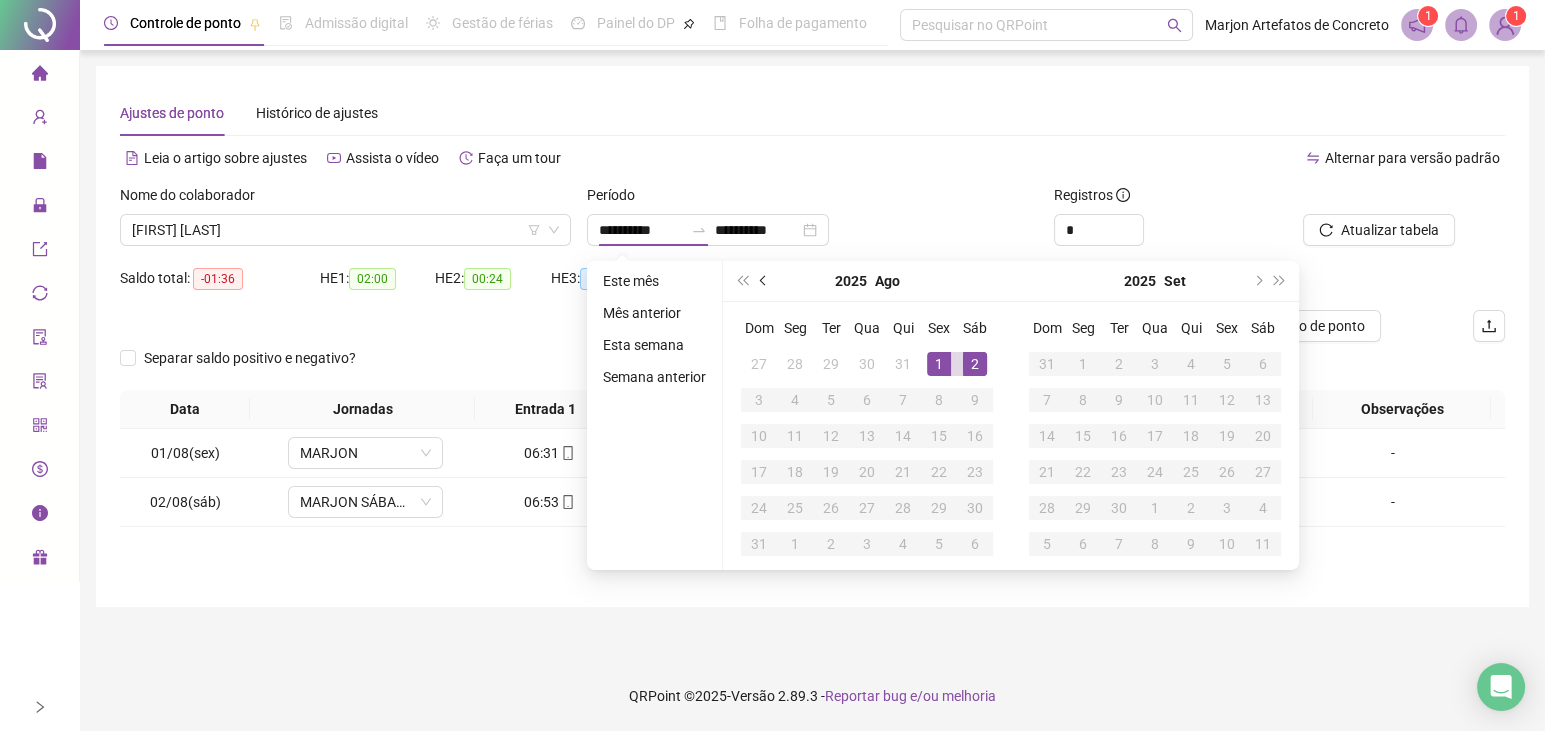 click at bounding box center (765, 281) 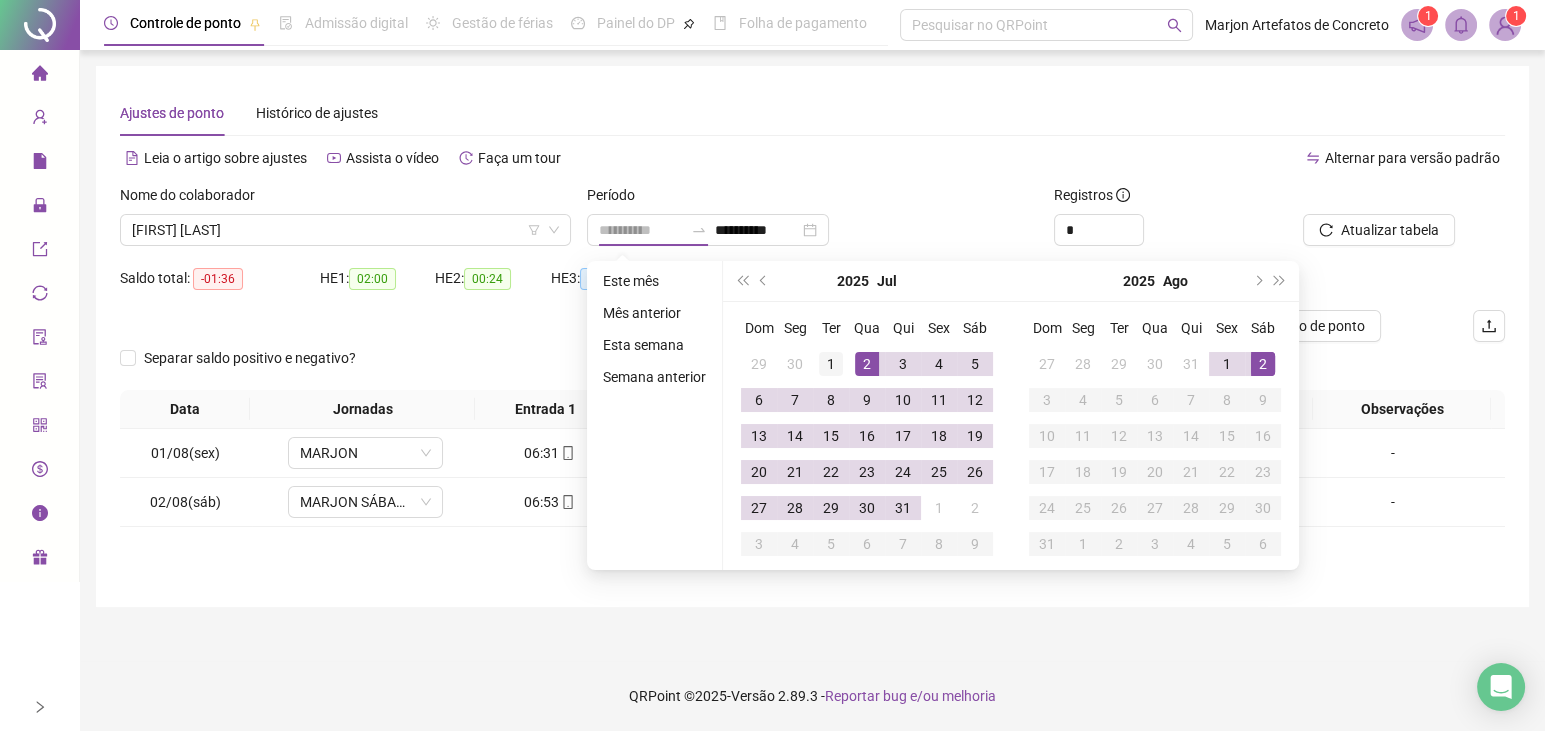 type on "**********" 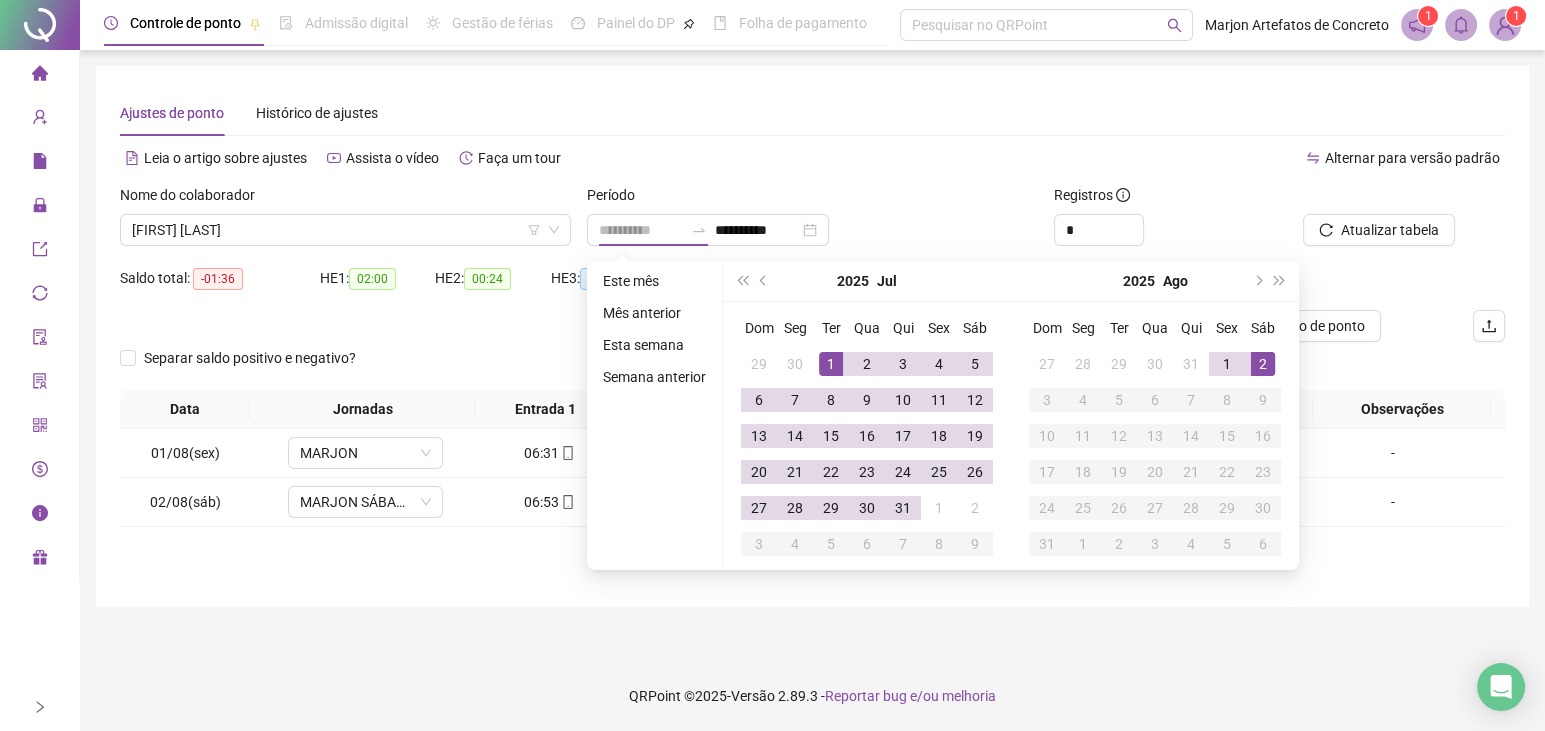 click on "1" at bounding box center (831, 364) 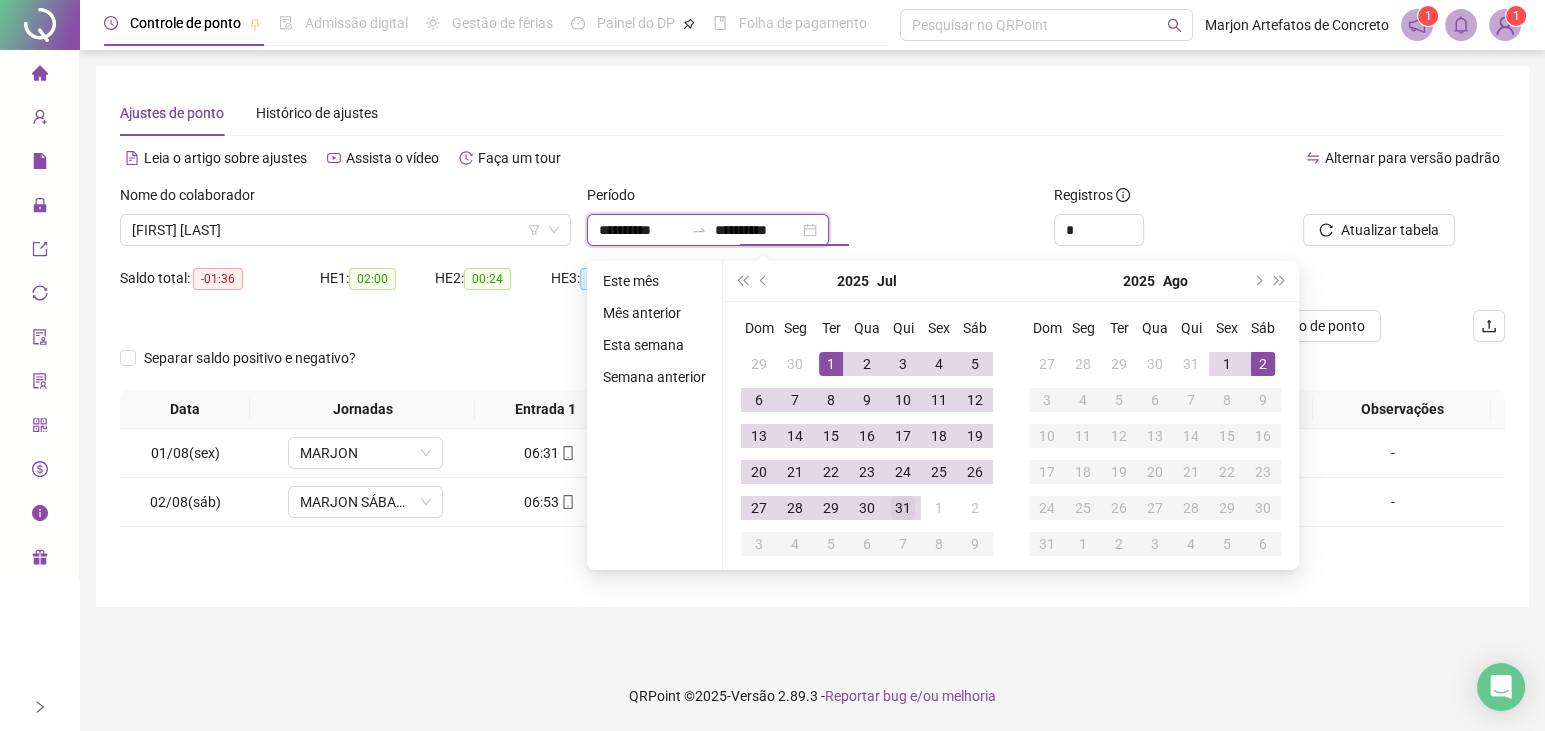 type on "**********" 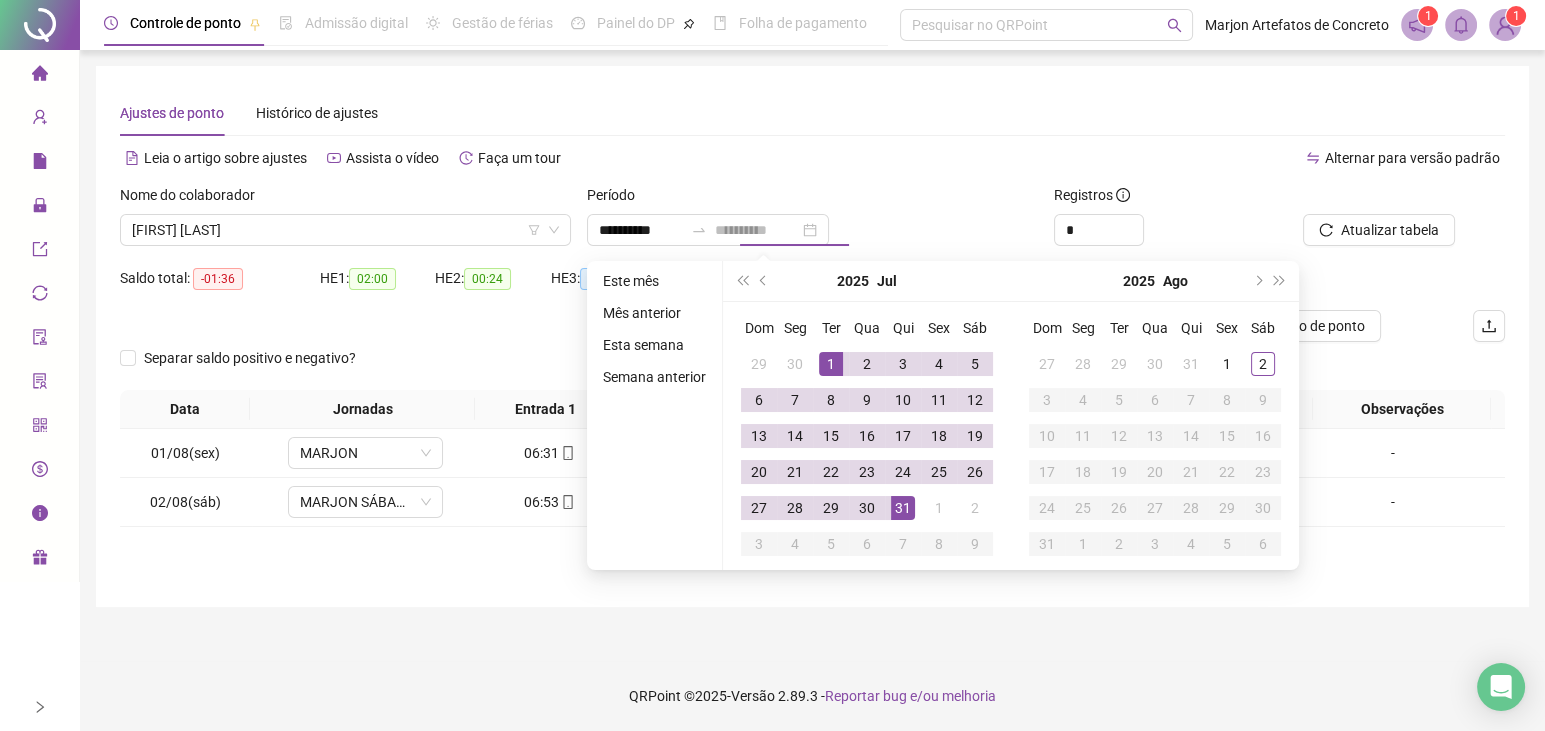 click on "31" at bounding box center [903, 508] 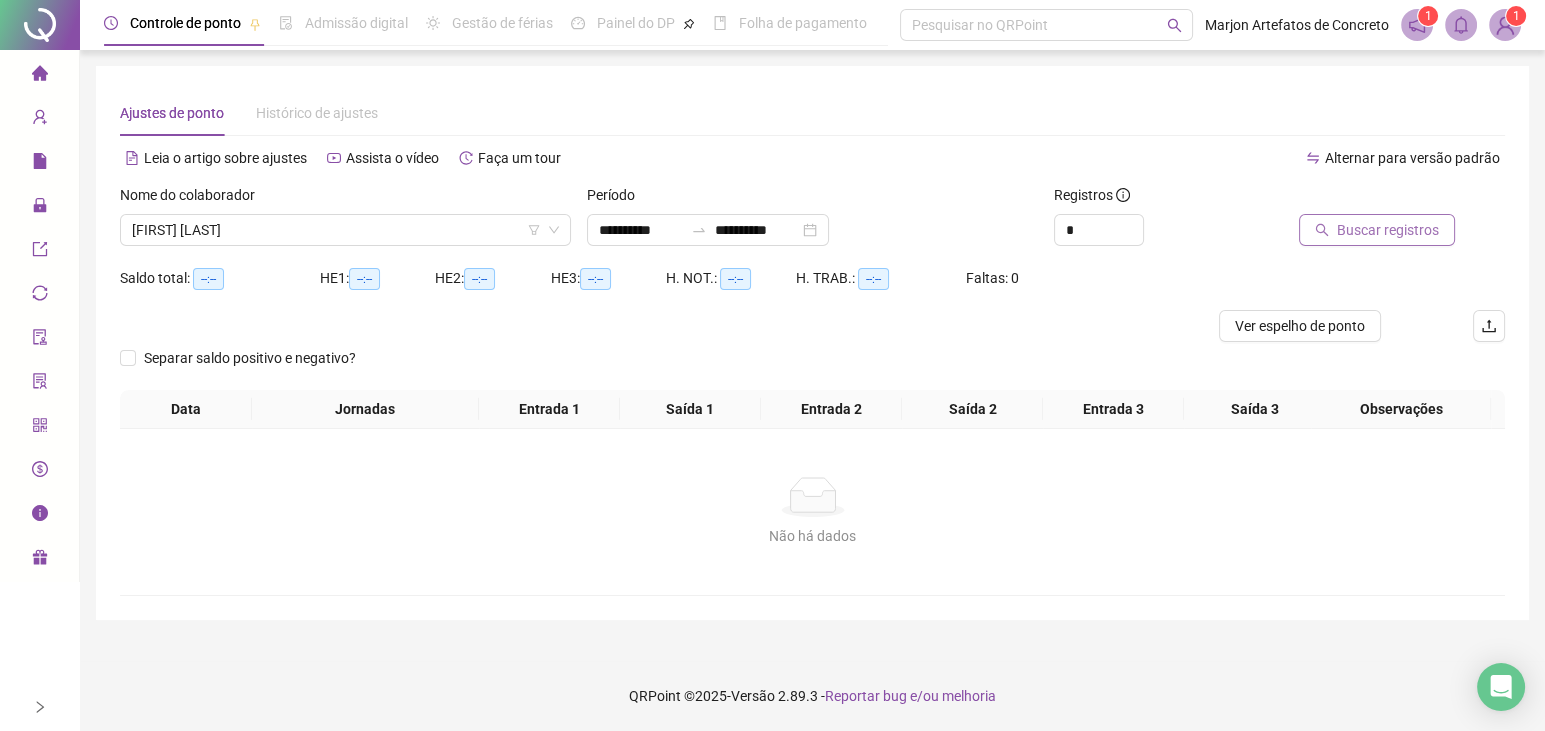 click on "Buscar registros" at bounding box center [1388, 230] 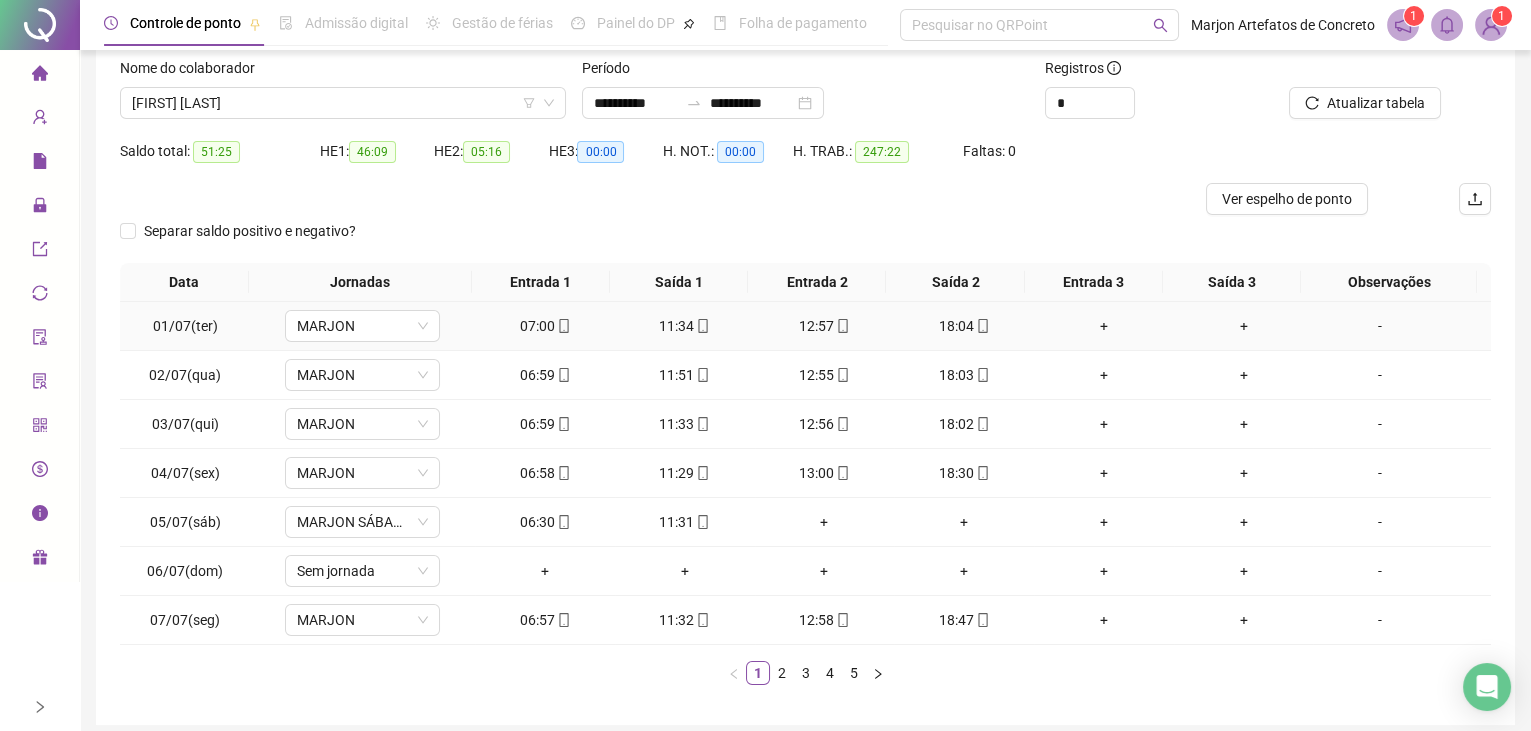 scroll, scrollTop: 181, scrollLeft: 0, axis: vertical 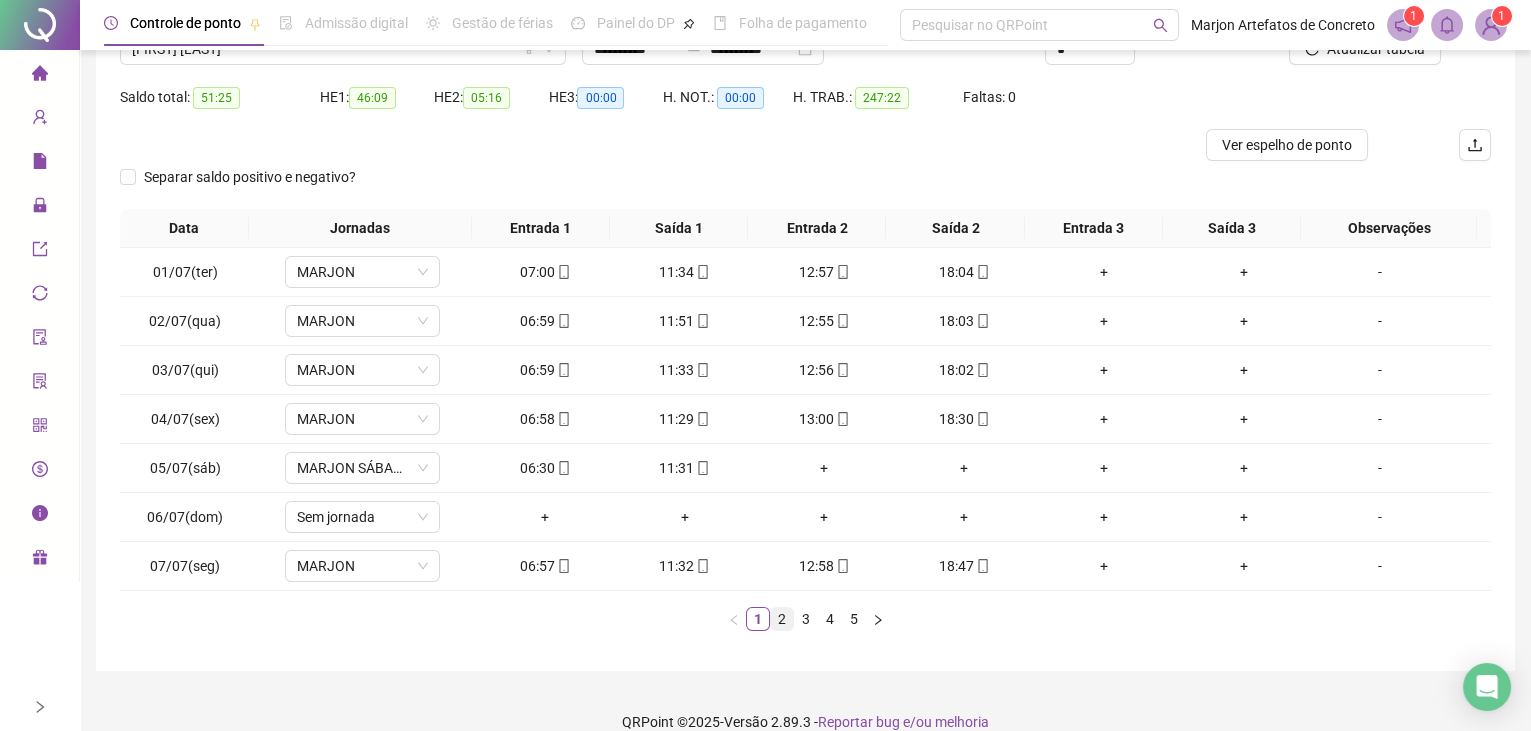 click on "2" at bounding box center [782, 619] 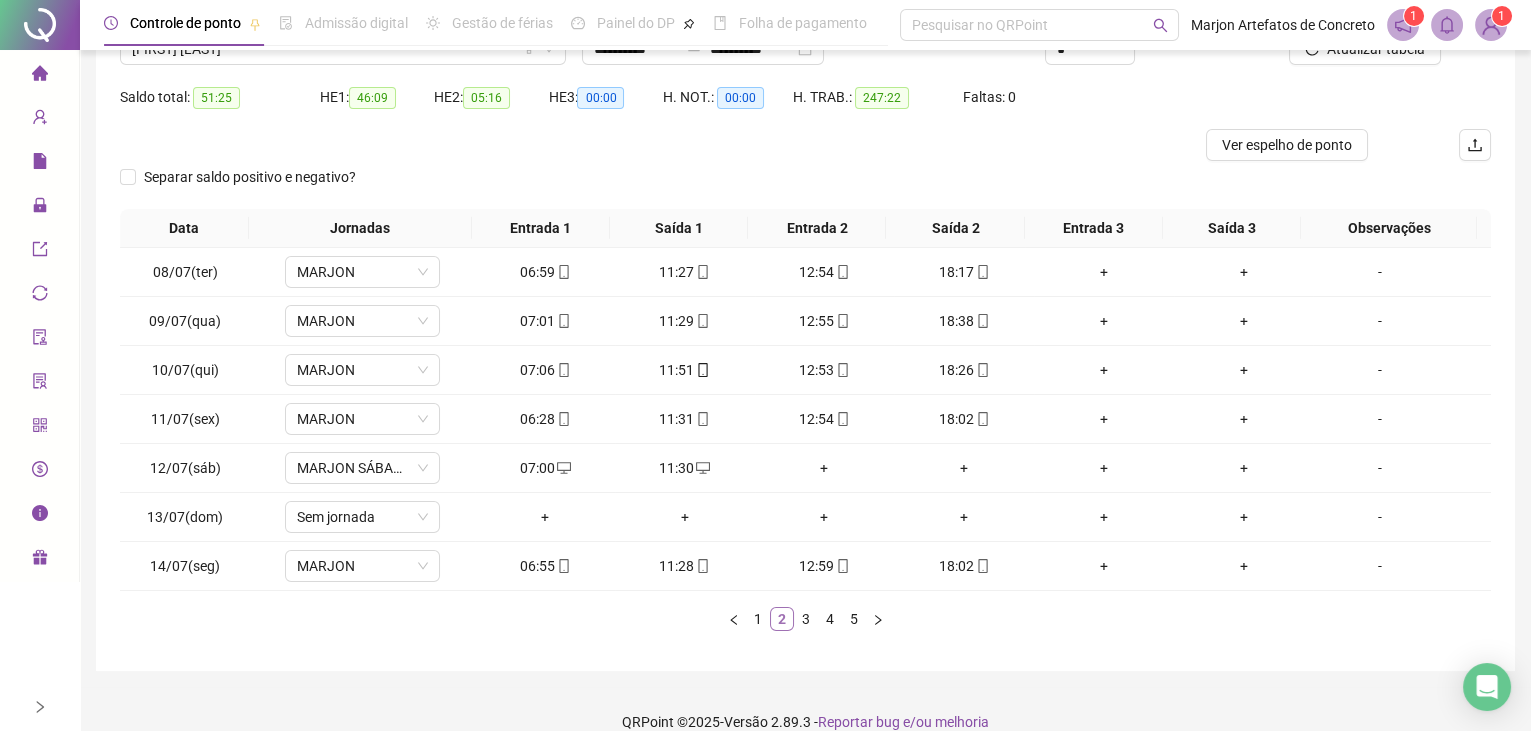 scroll, scrollTop: 0, scrollLeft: 0, axis: both 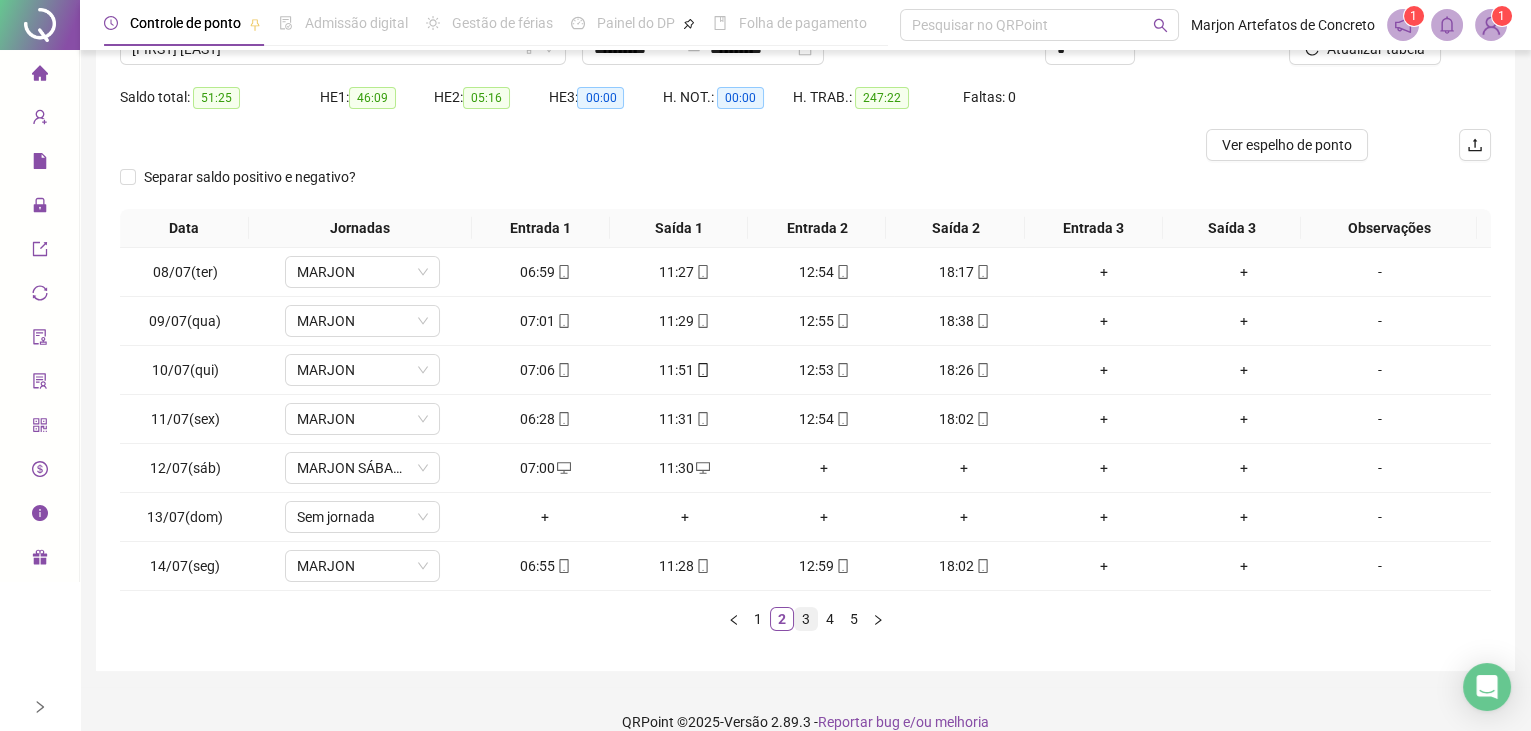 click on "3" at bounding box center [806, 619] 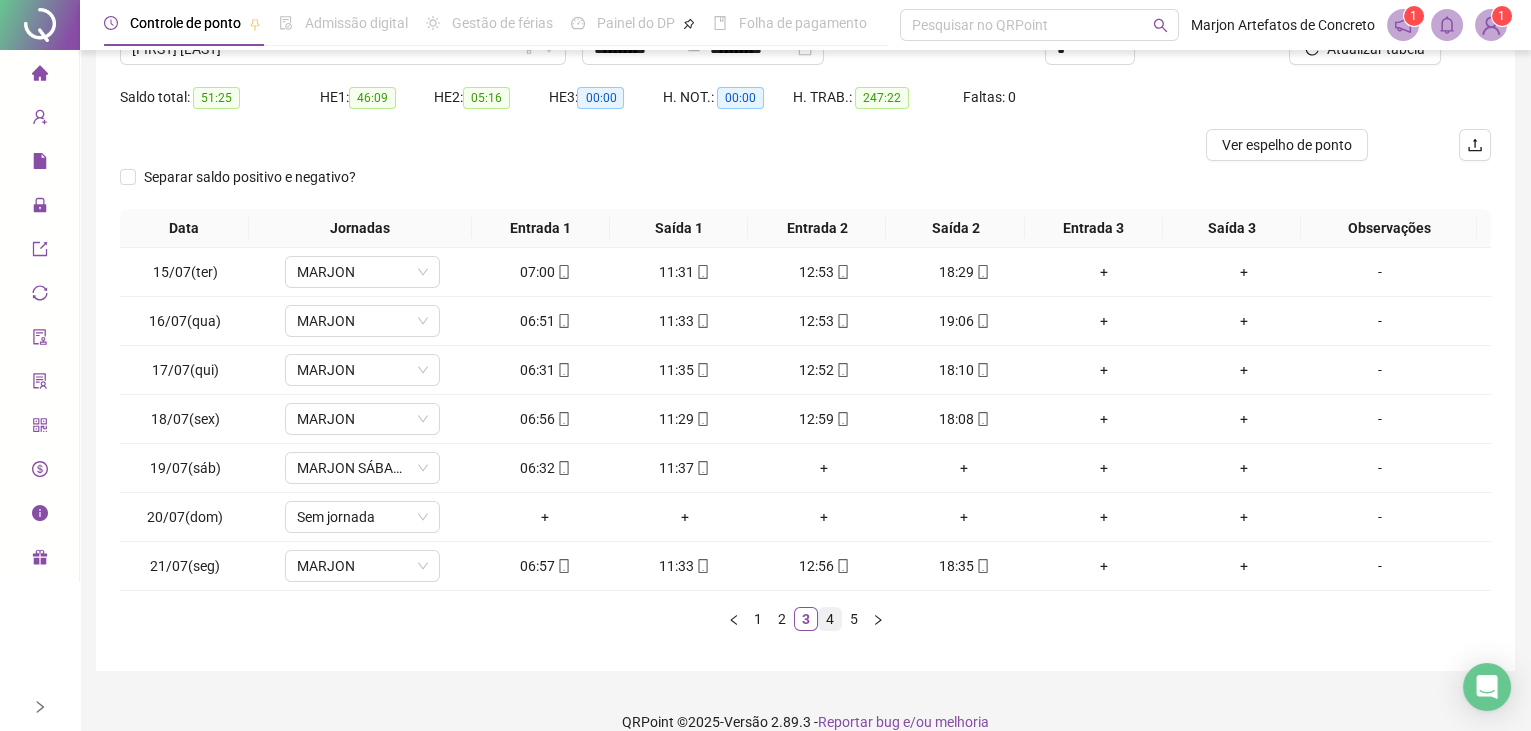 click on "4" at bounding box center [830, 619] 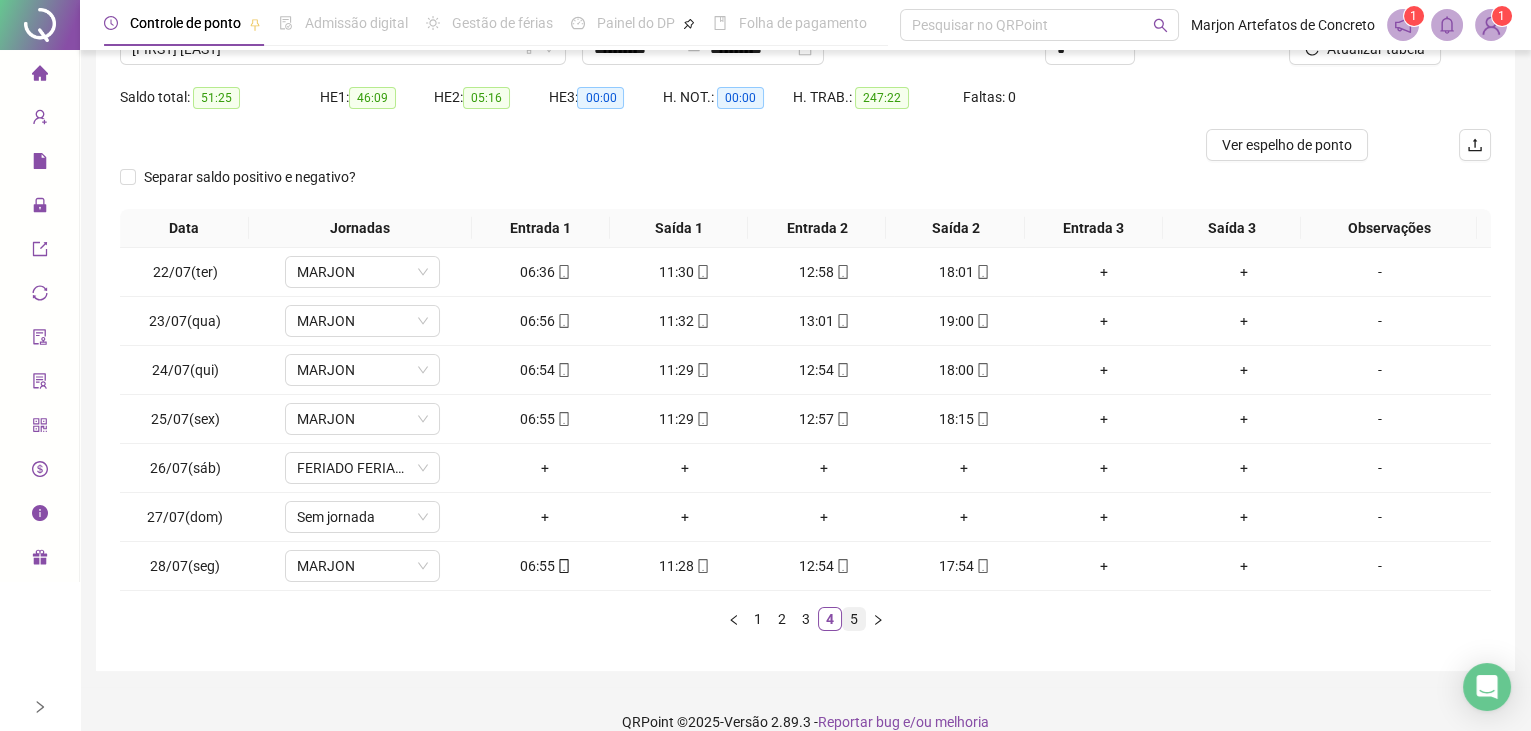 click on "5" at bounding box center [854, 619] 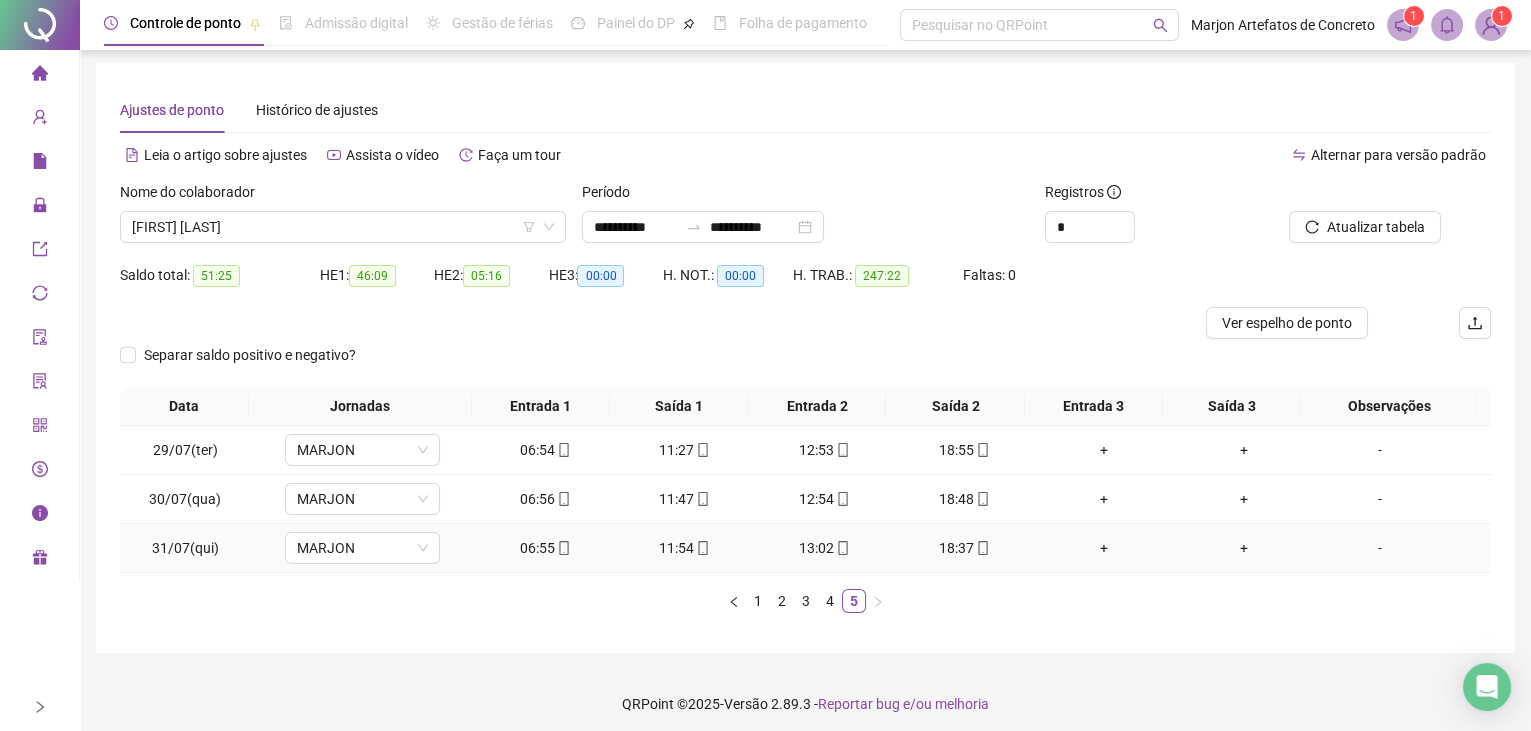 scroll, scrollTop: 0, scrollLeft: 0, axis: both 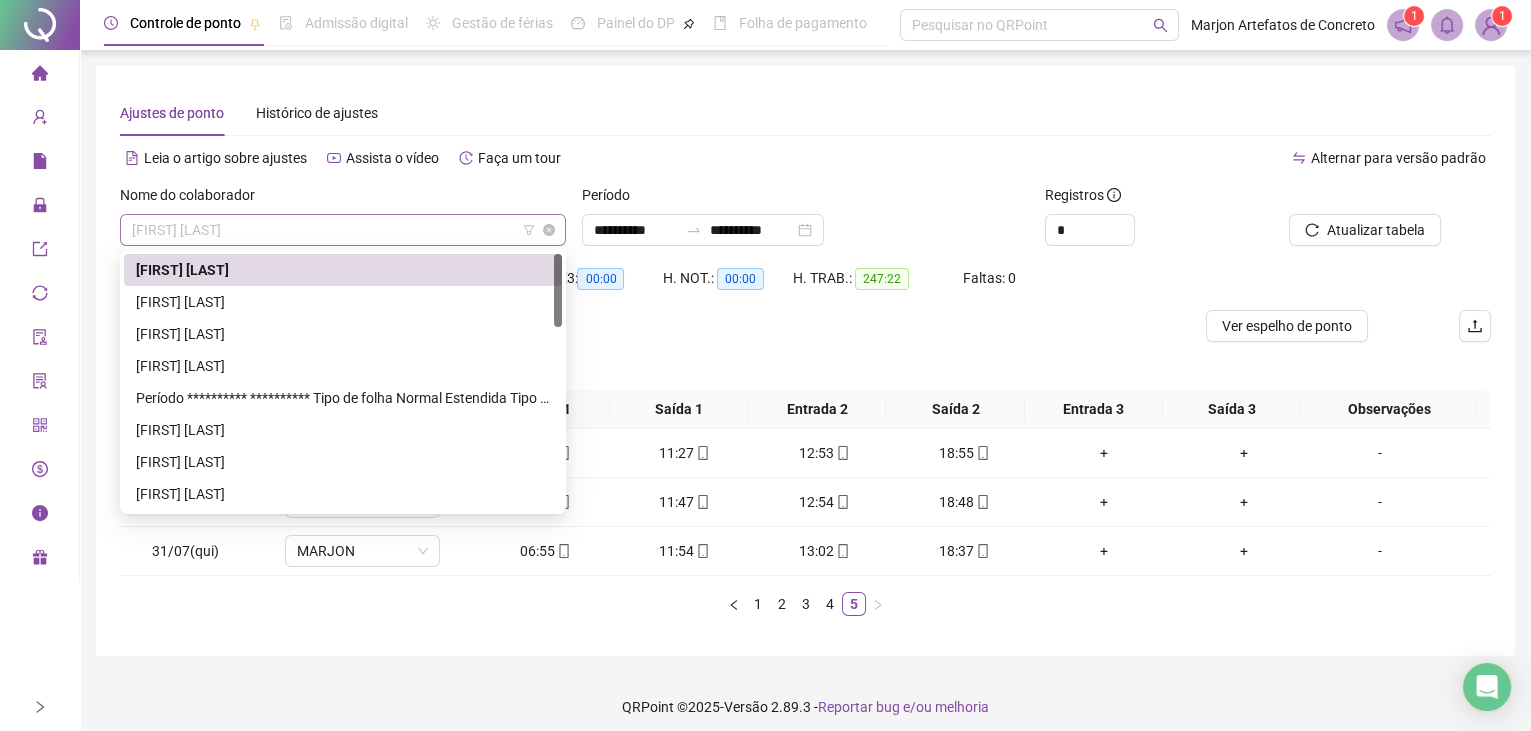 click on "[FIRST] [LAST]" at bounding box center (343, 230) 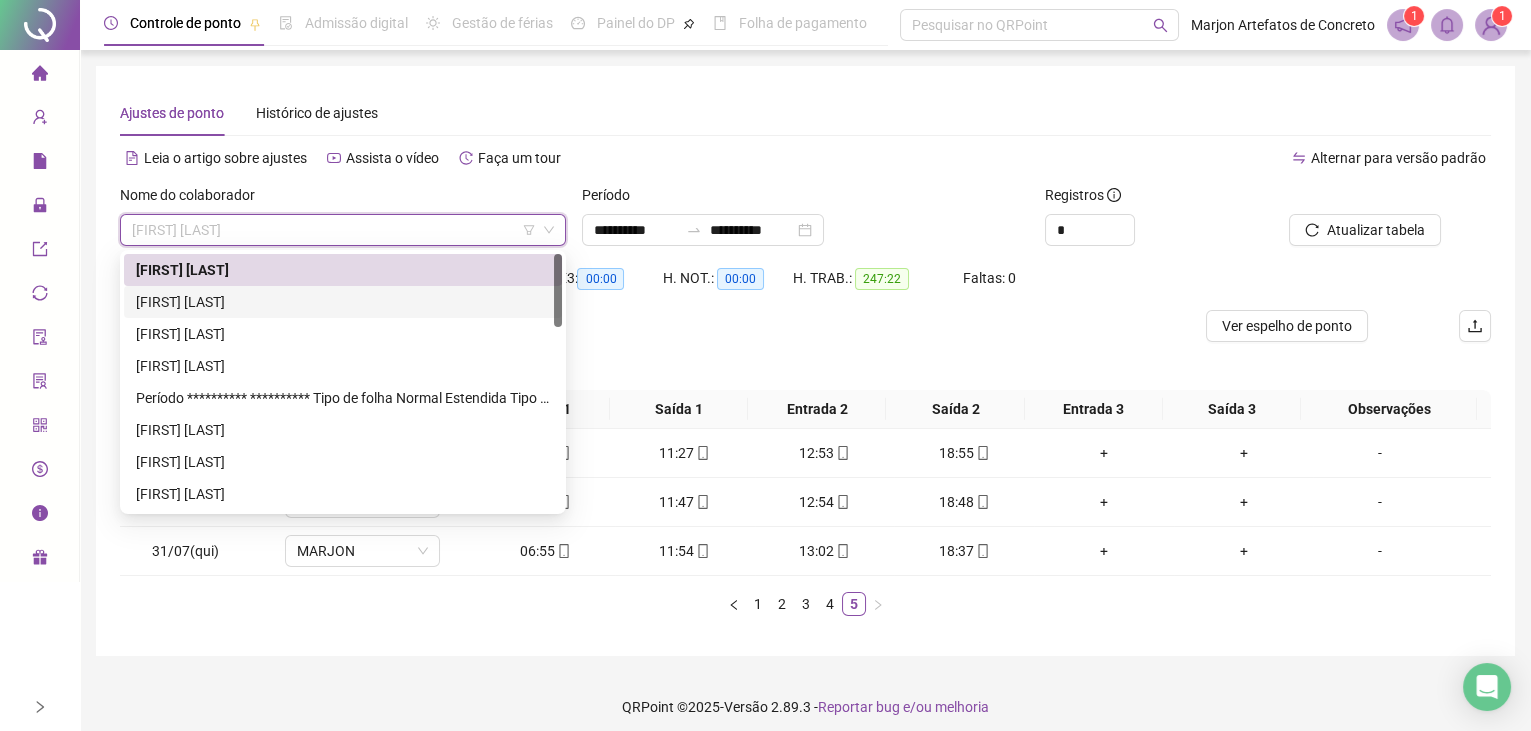 click on "[FIRST] [LAST]" at bounding box center [343, 302] 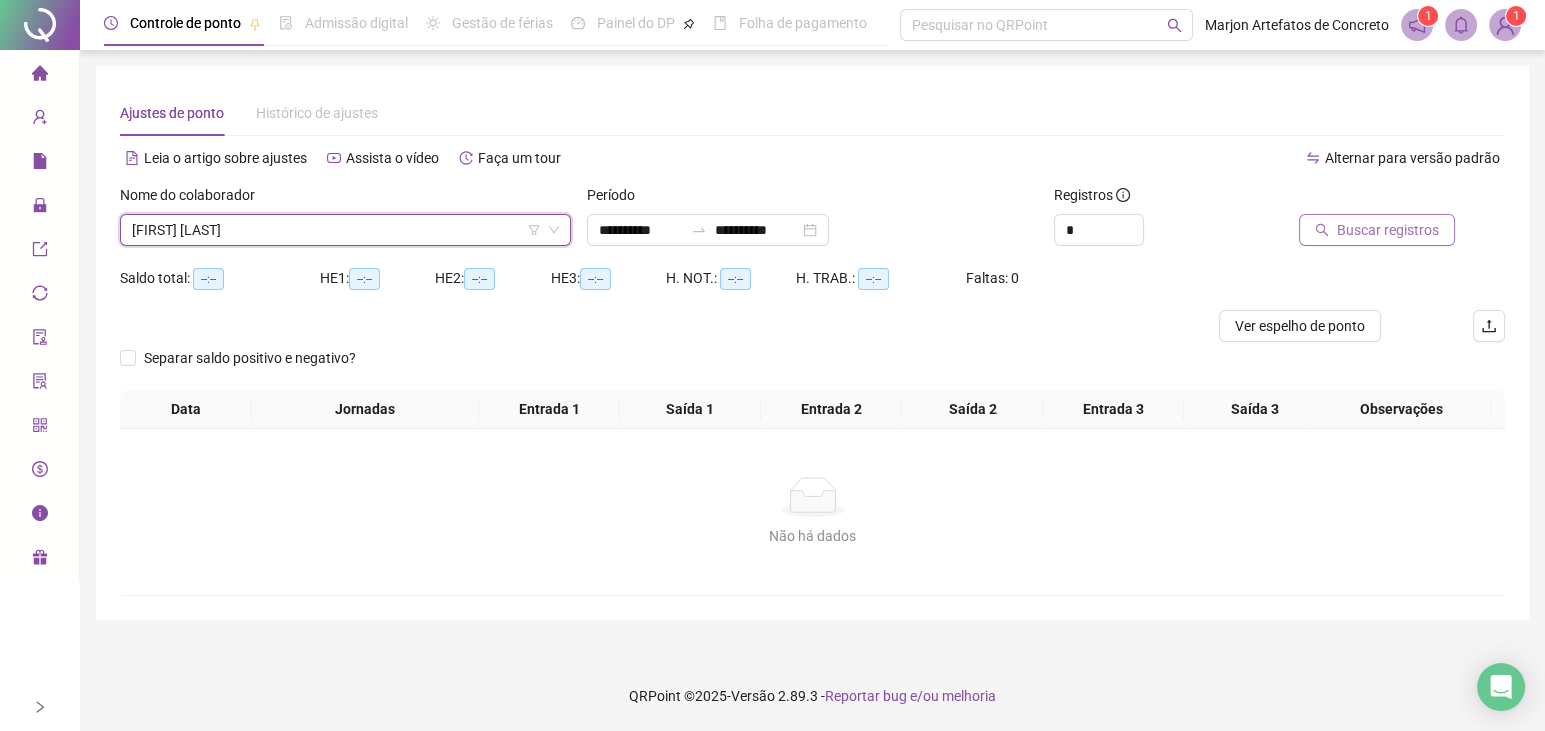click on "Buscar registros" at bounding box center [1388, 230] 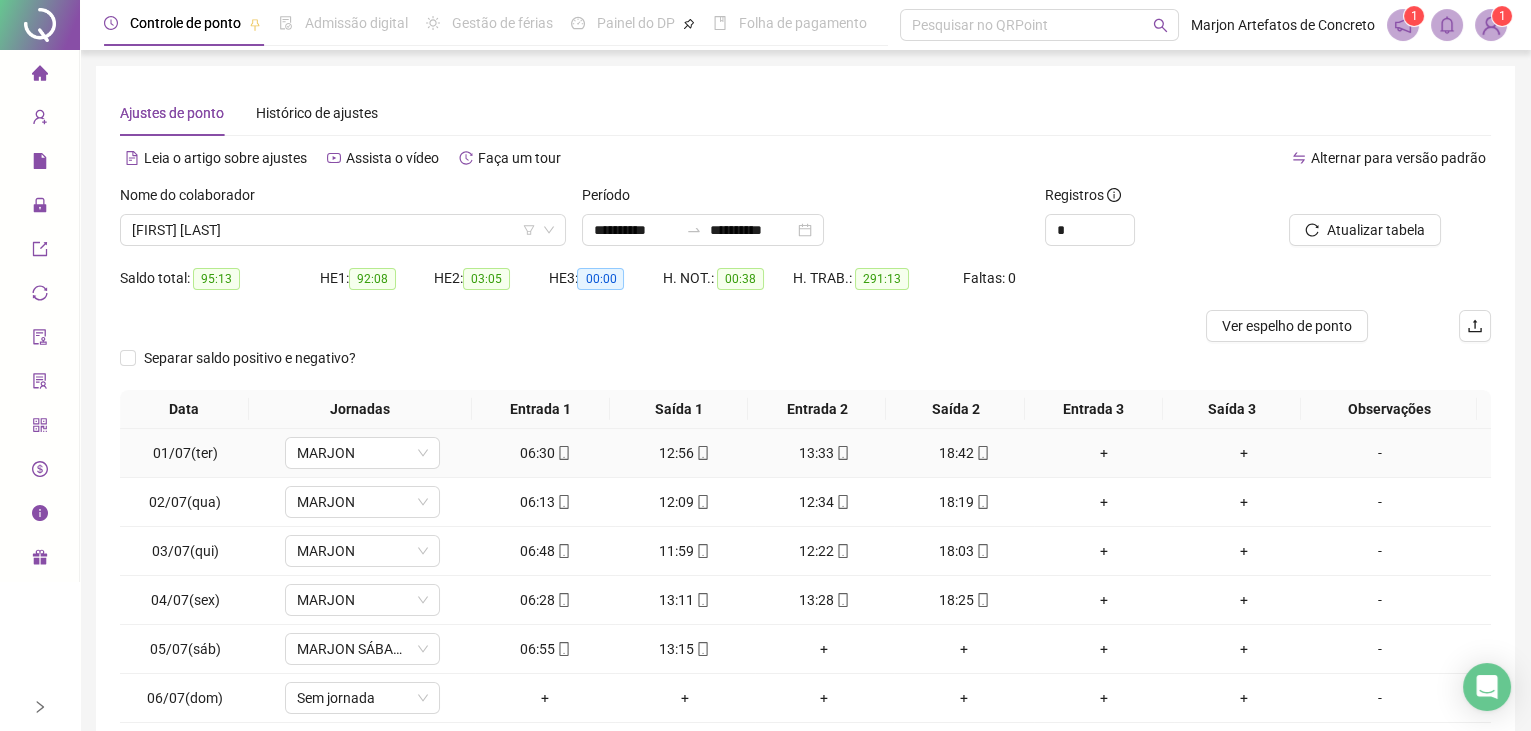 scroll, scrollTop: 0, scrollLeft: 0, axis: both 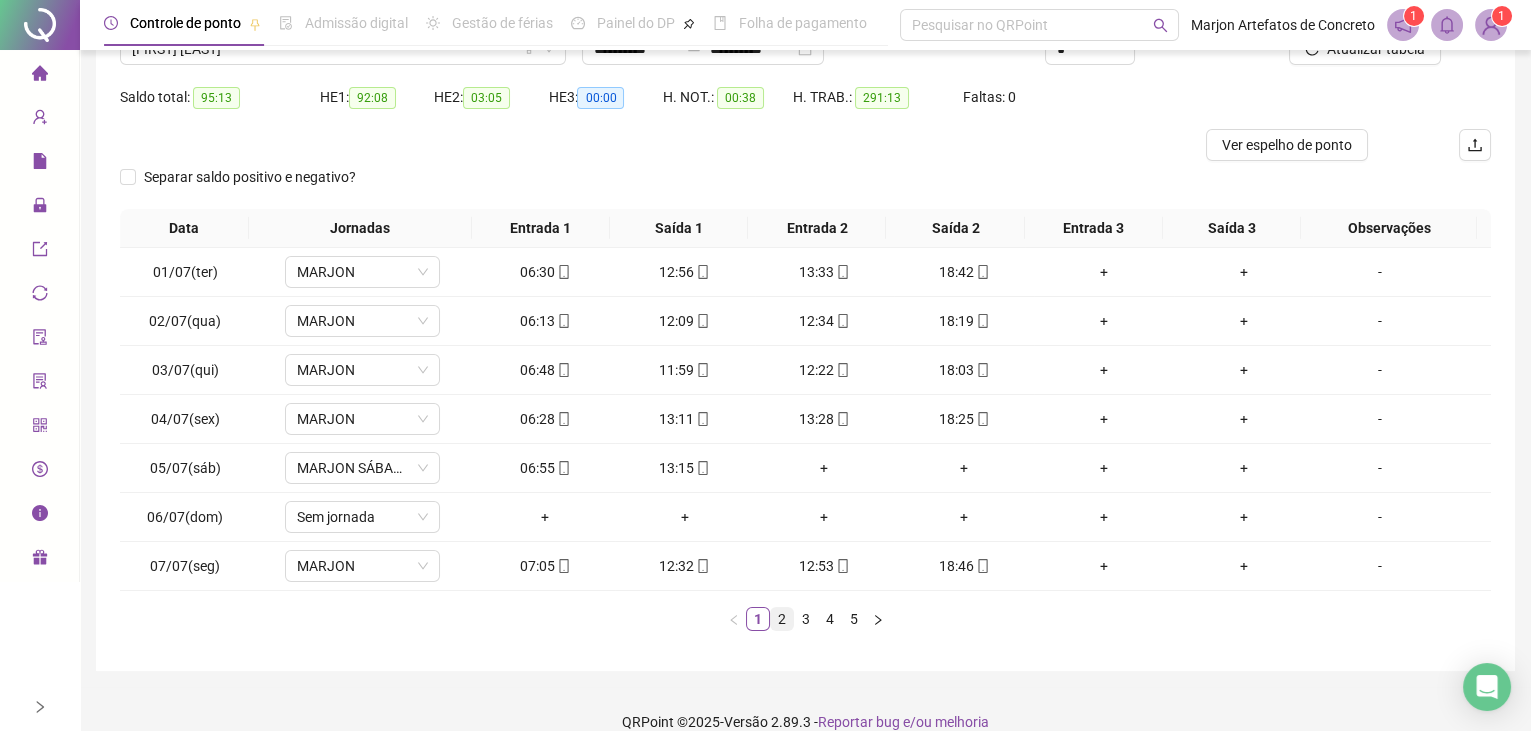click on "2" at bounding box center (782, 619) 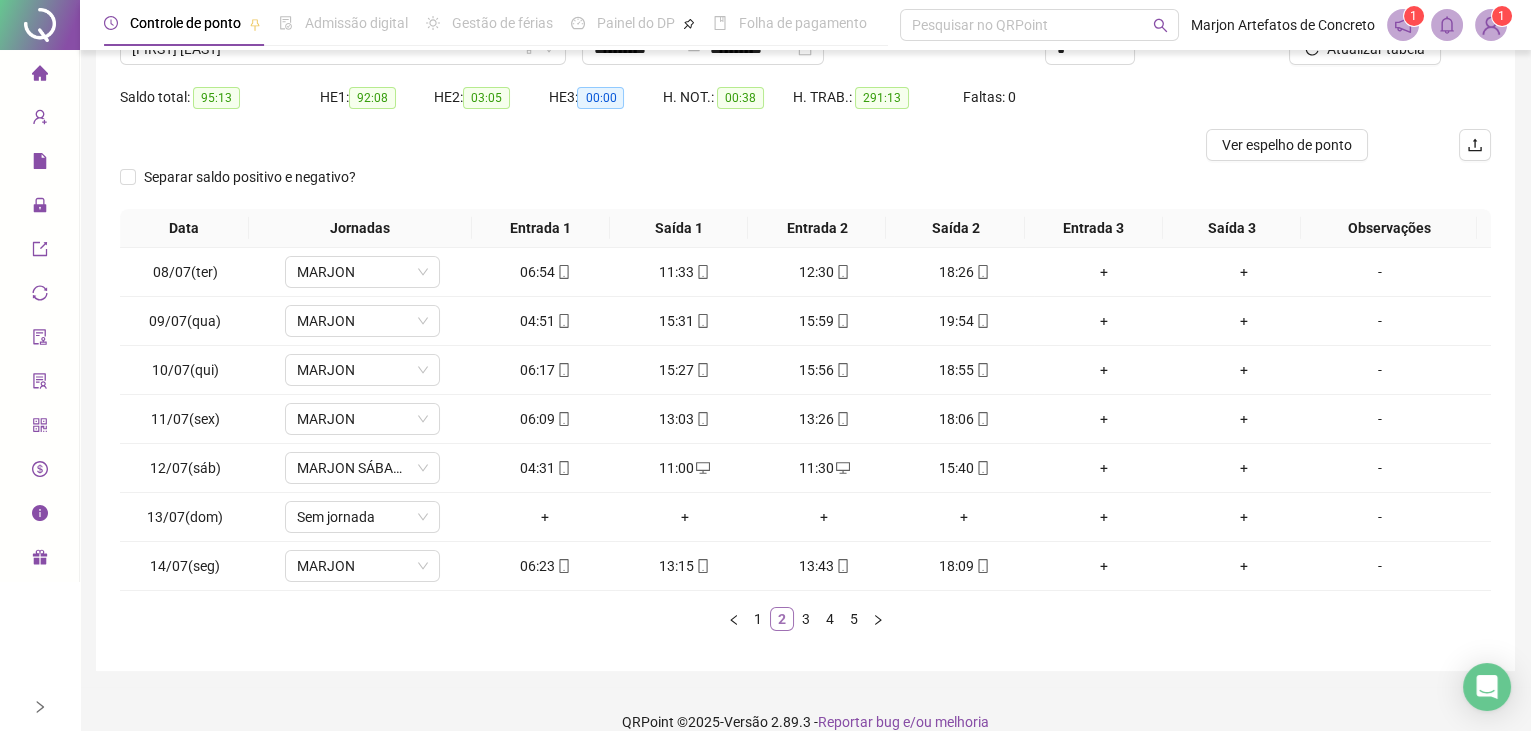 scroll, scrollTop: 0, scrollLeft: 0, axis: both 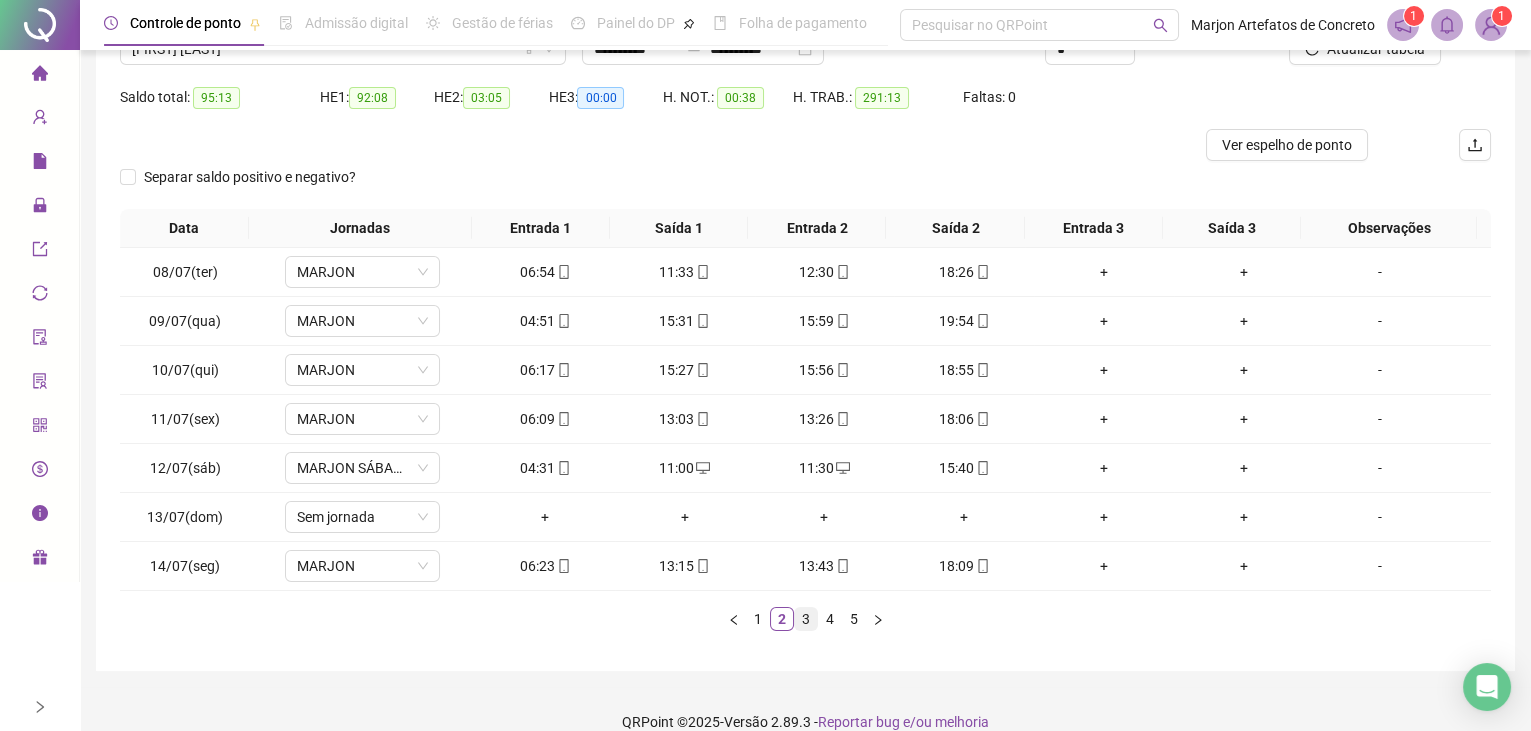 click on "3" at bounding box center (806, 619) 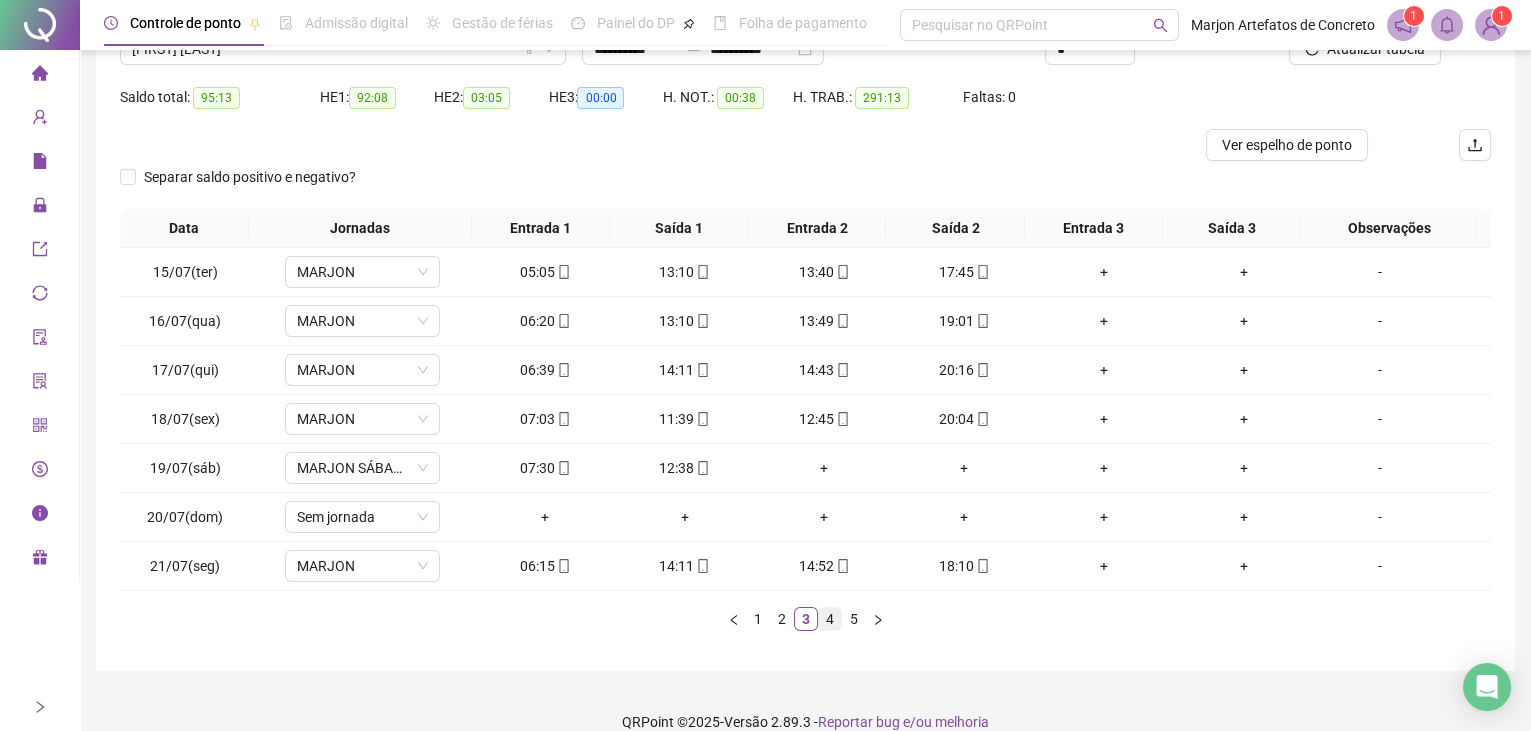 click on "4" at bounding box center (830, 619) 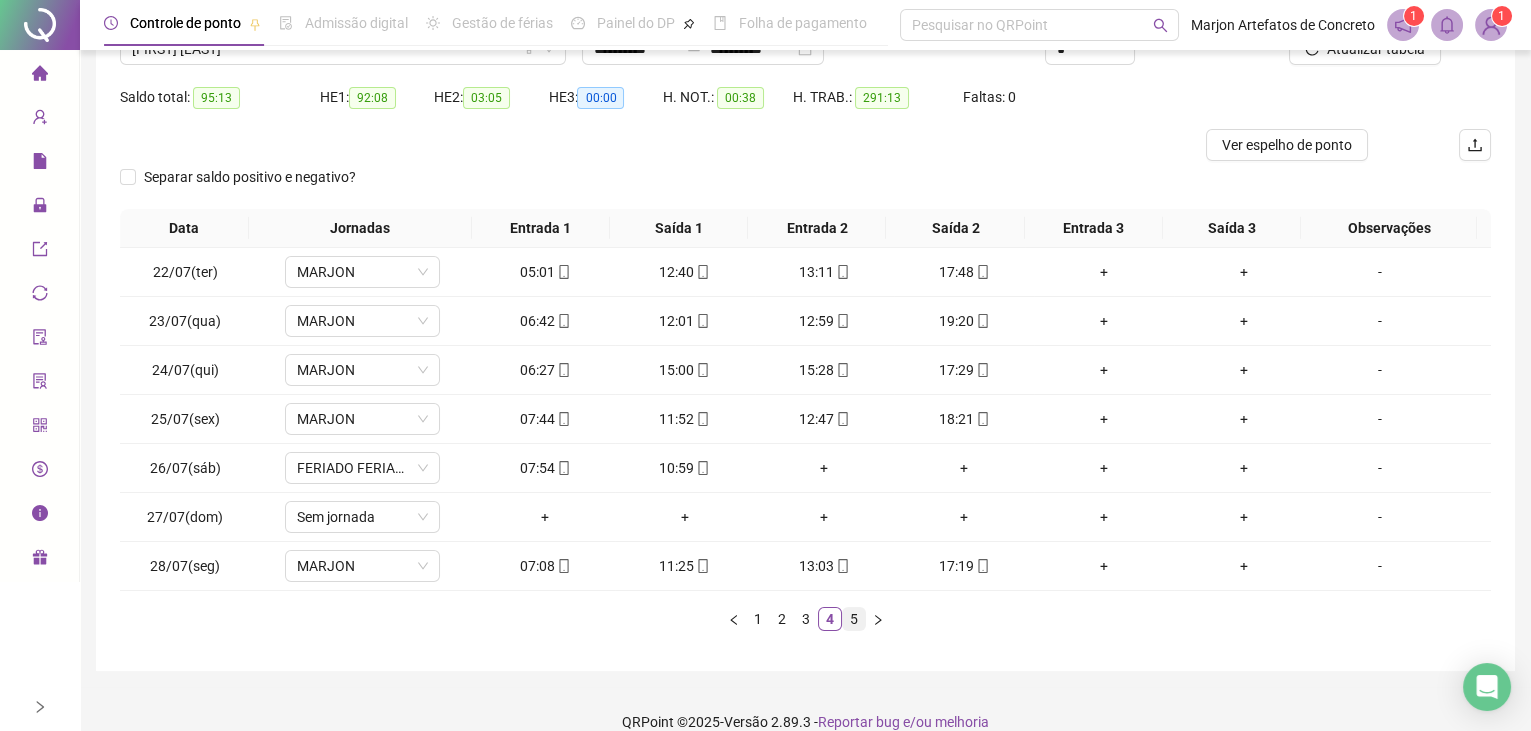 click on "5" at bounding box center [854, 619] 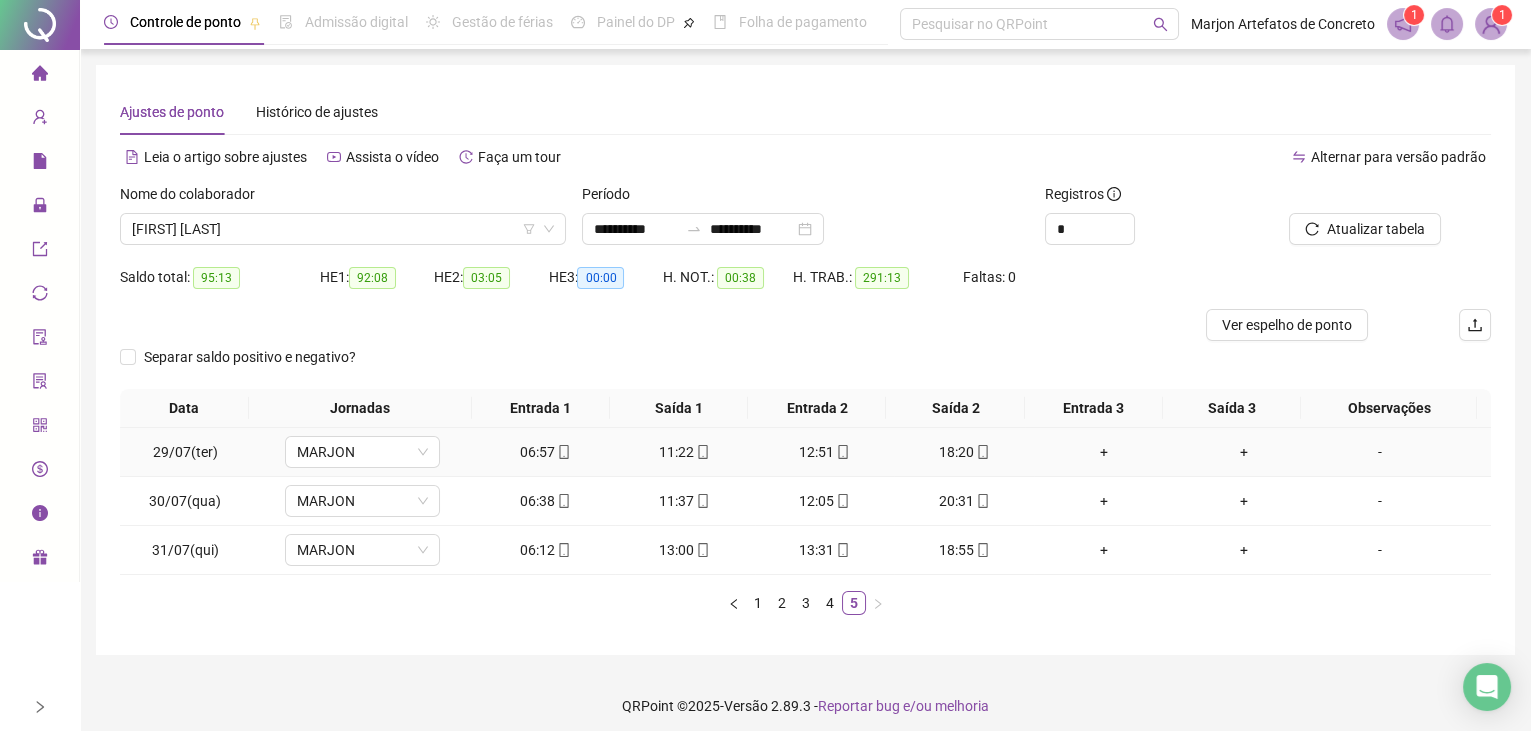 scroll, scrollTop: 0, scrollLeft: 0, axis: both 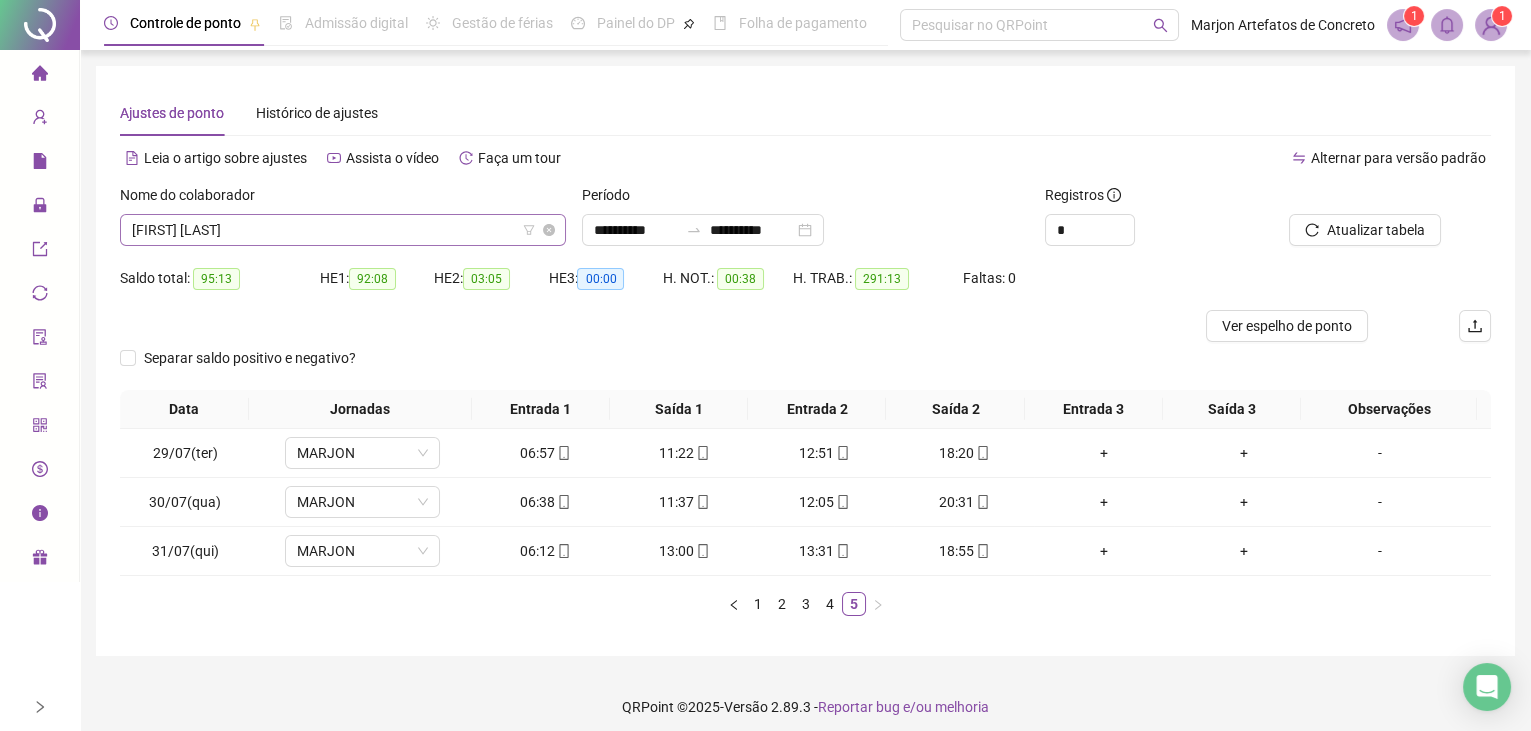 click on "[FIRST] [LAST]" at bounding box center [343, 230] 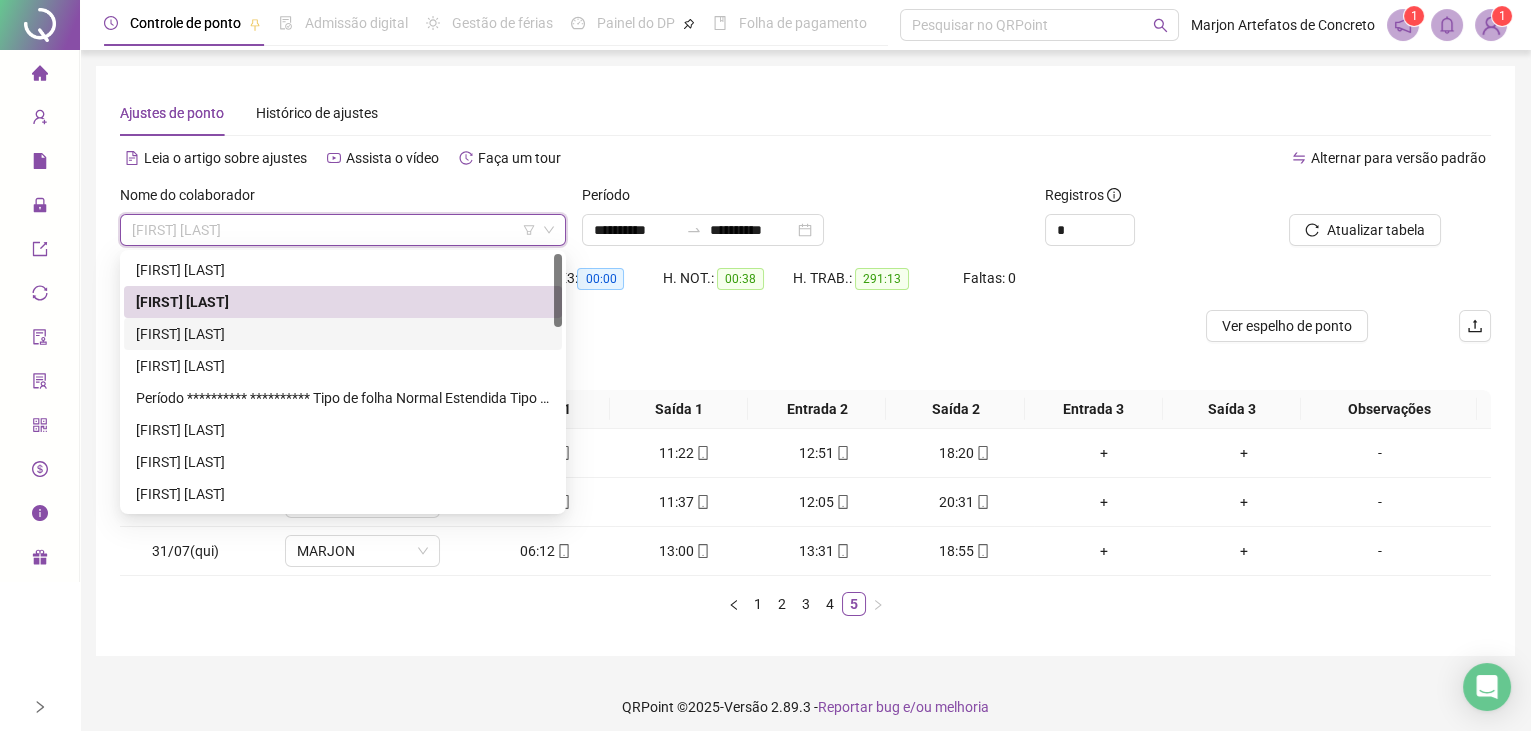 click on "[FIRST] [LAST]" at bounding box center [343, 334] 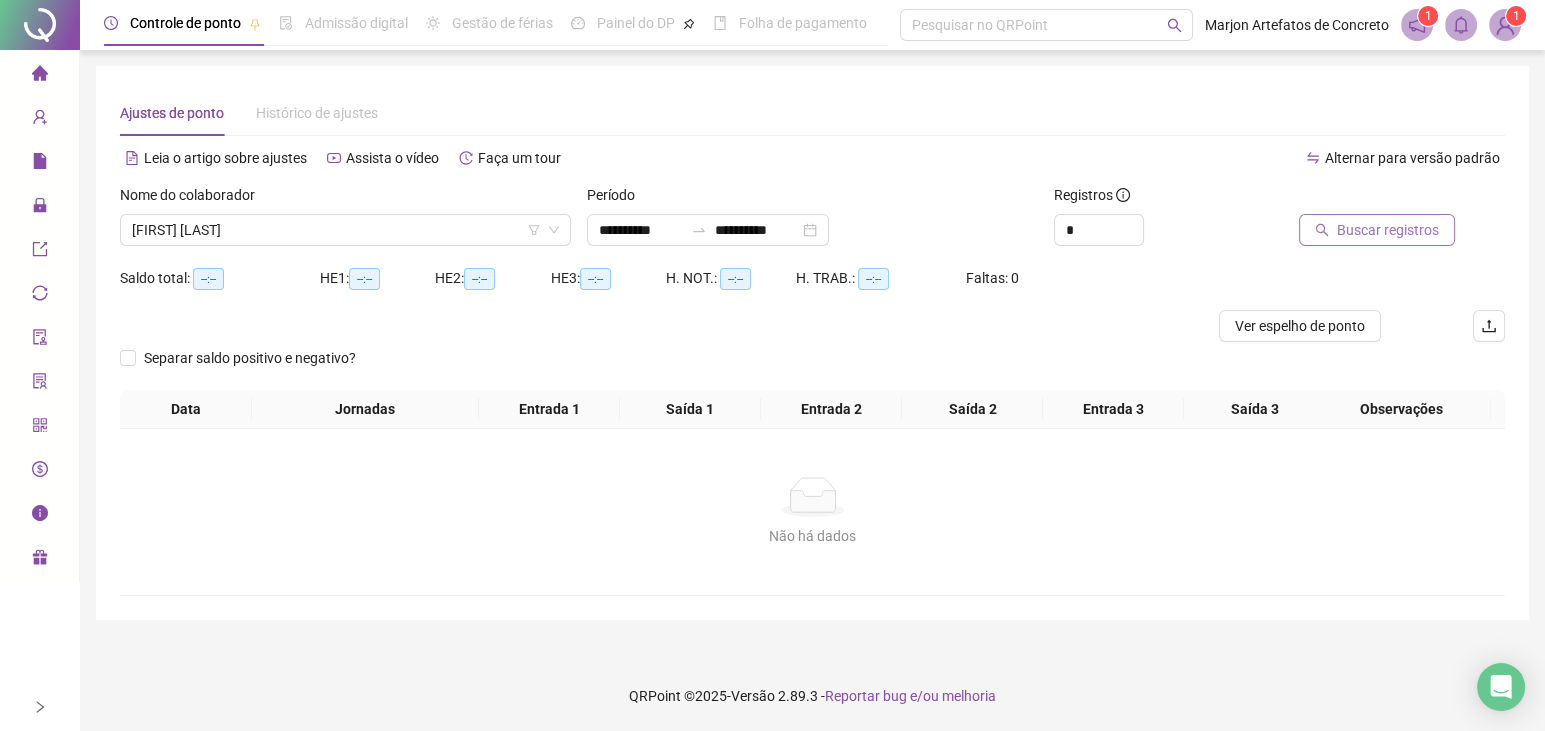 click on "Buscar registros" at bounding box center (1388, 230) 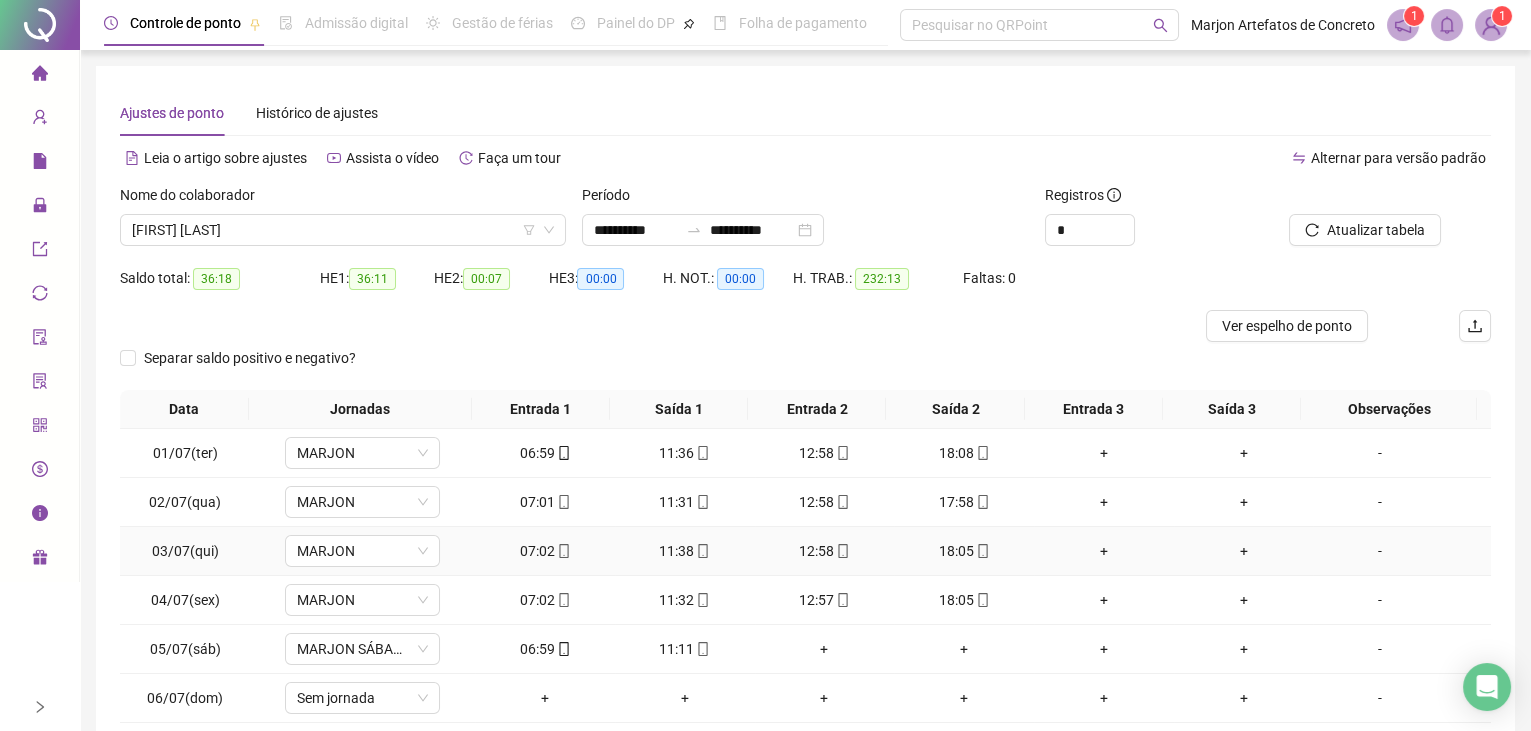 scroll, scrollTop: 0, scrollLeft: 0, axis: both 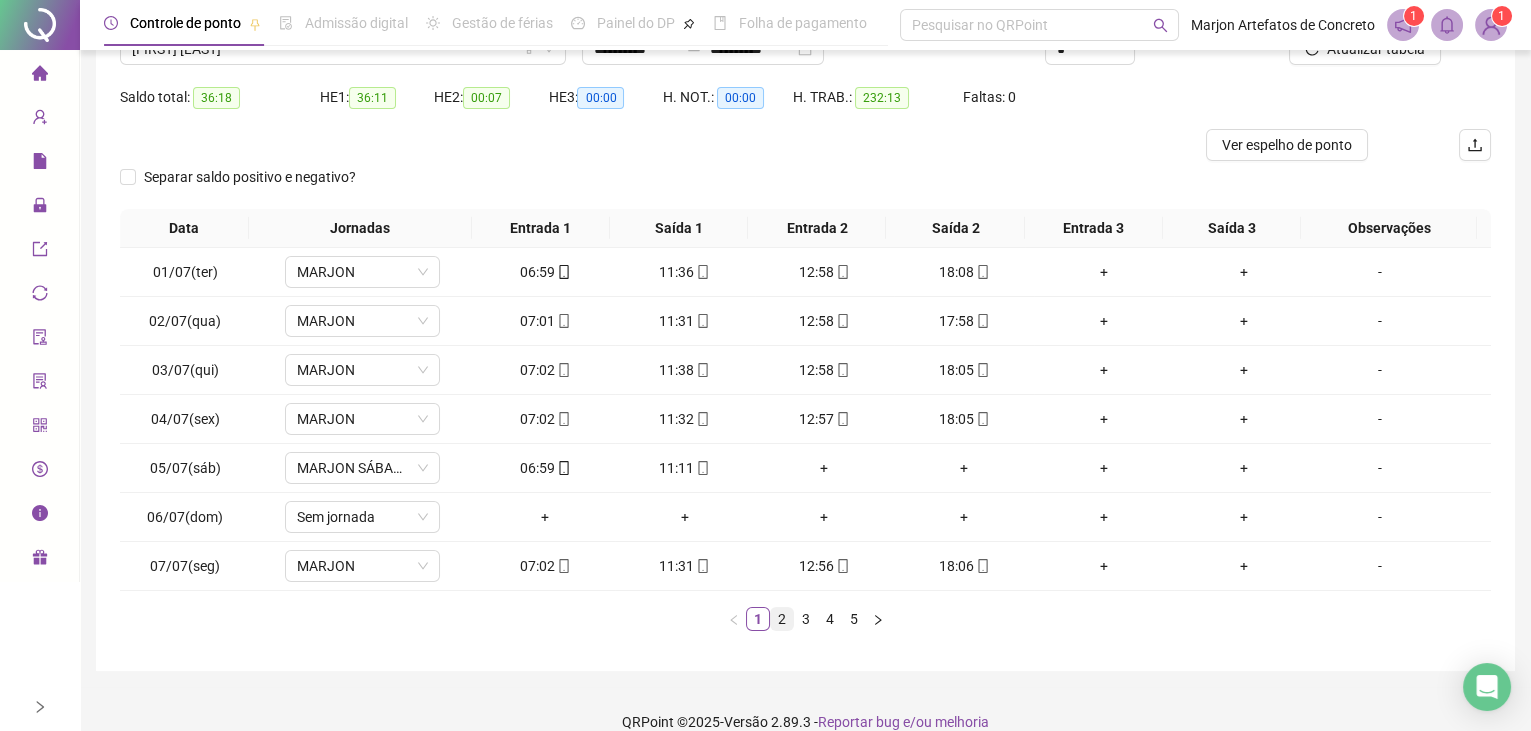 click on "2" at bounding box center [782, 619] 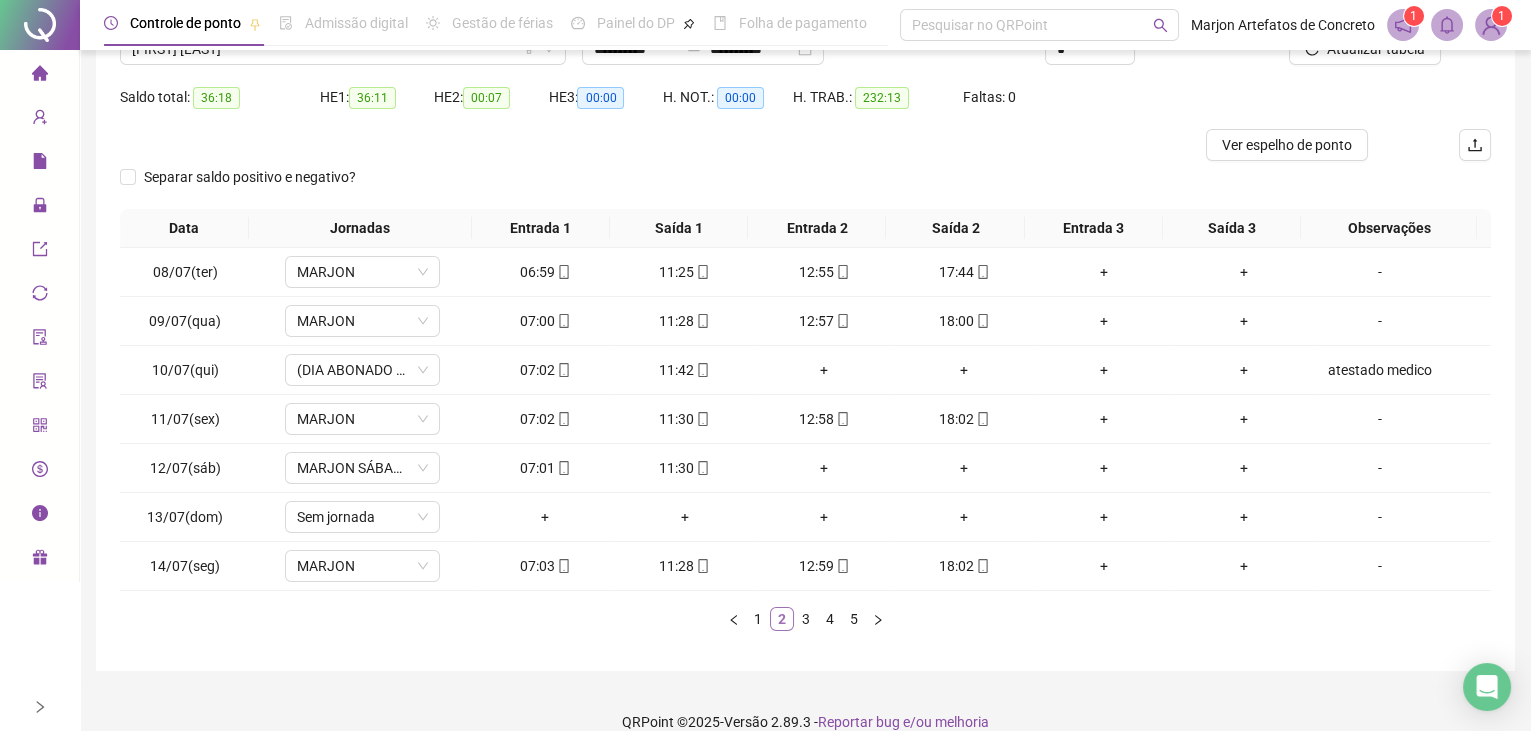 scroll, scrollTop: 0, scrollLeft: 0, axis: both 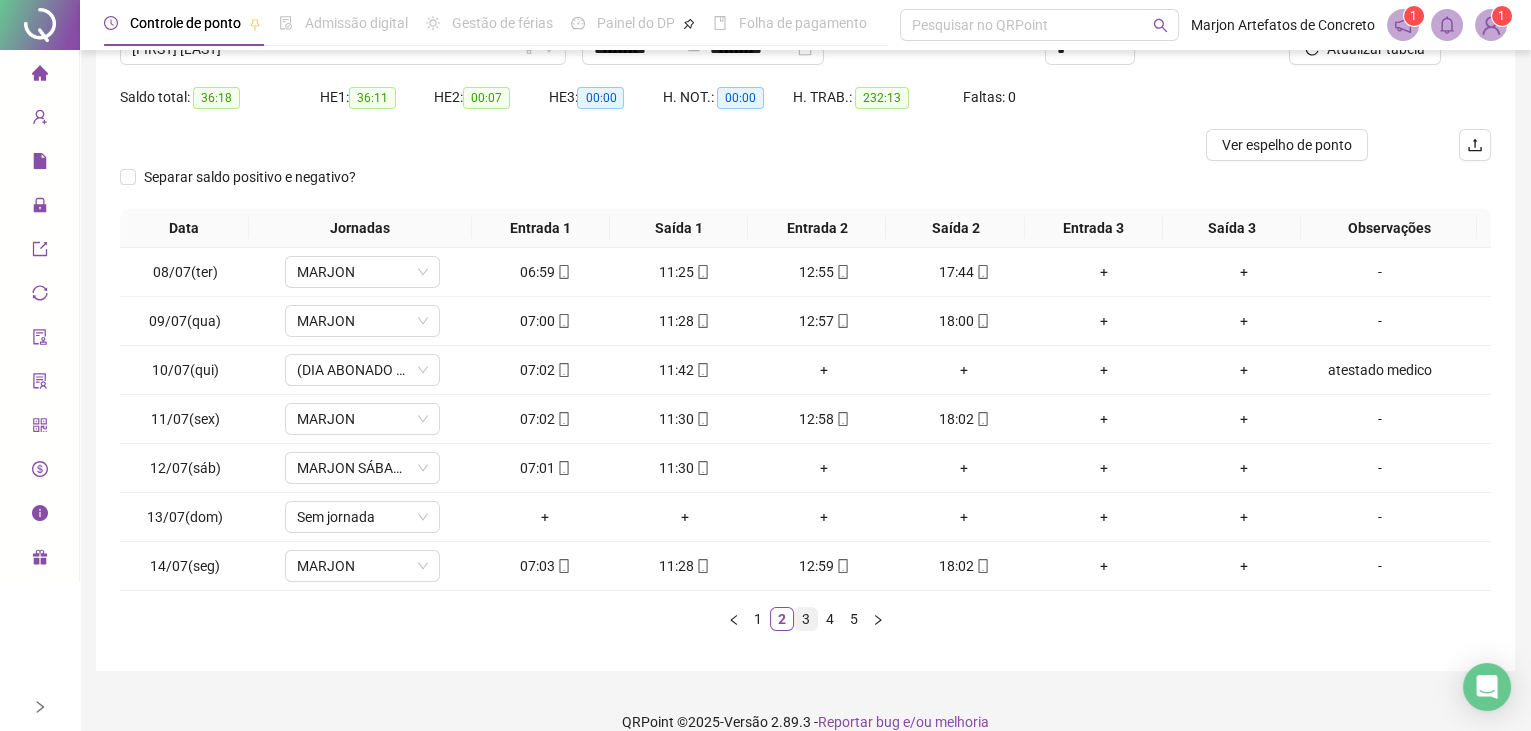 click on "3" at bounding box center [806, 619] 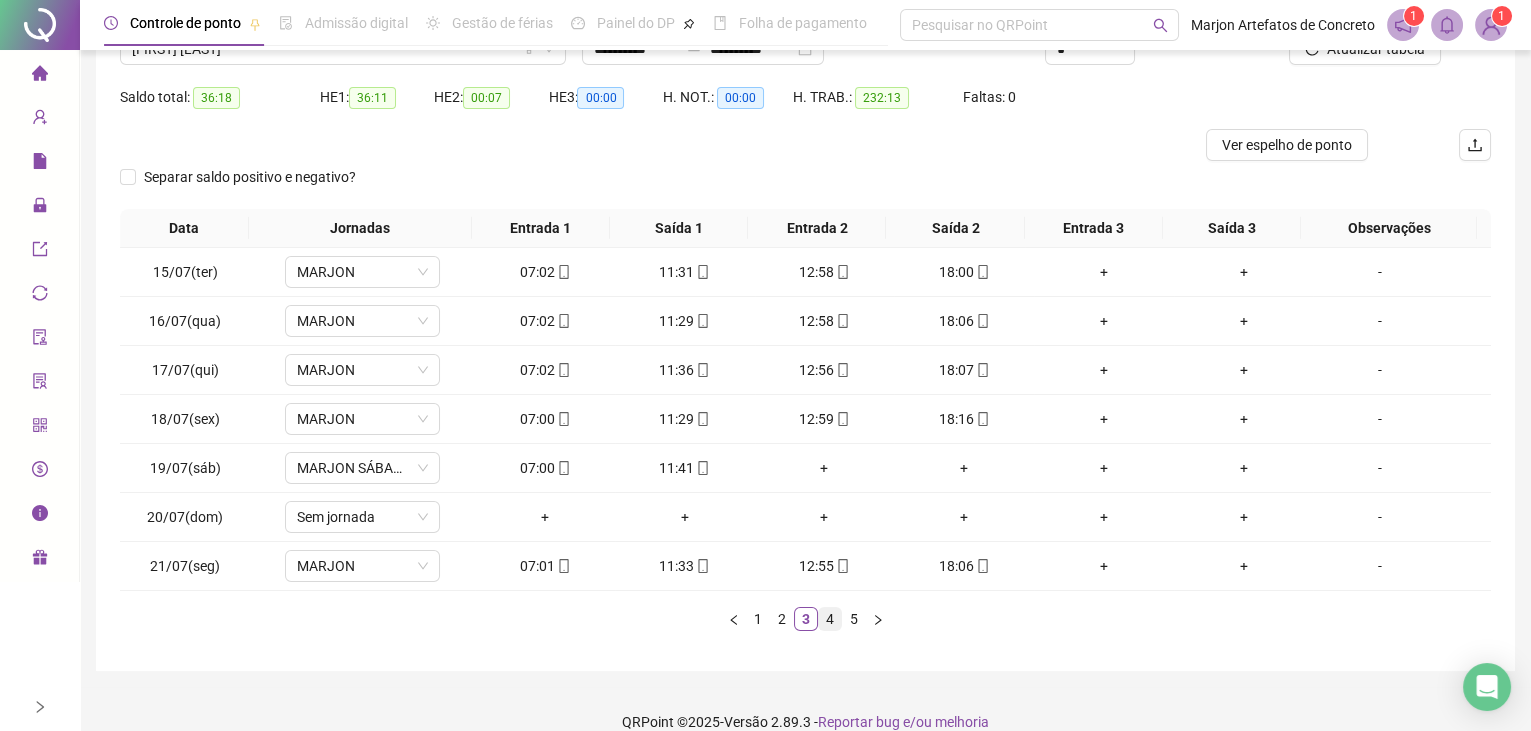 click on "4" at bounding box center [830, 619] 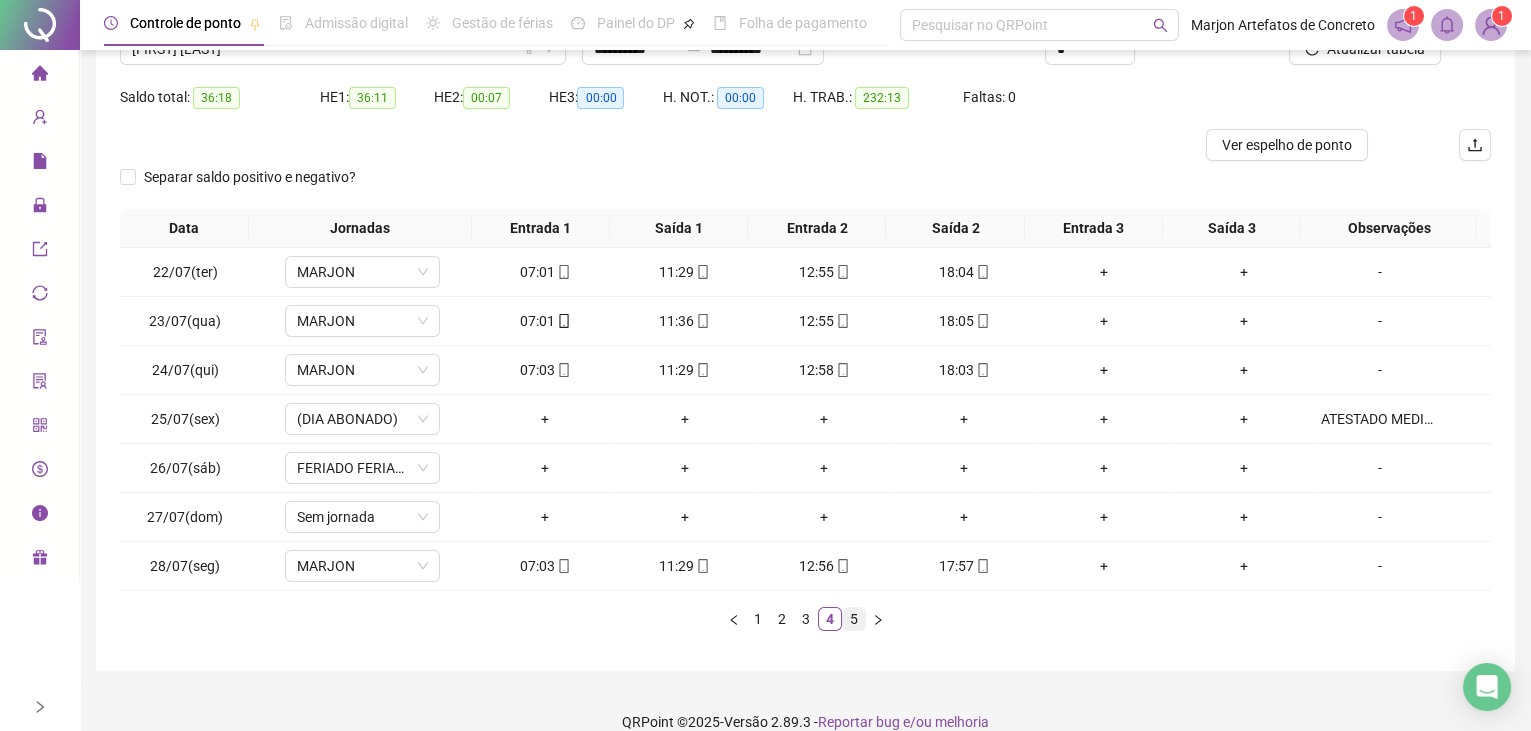 click on "5" at bounding box center [854, 619] 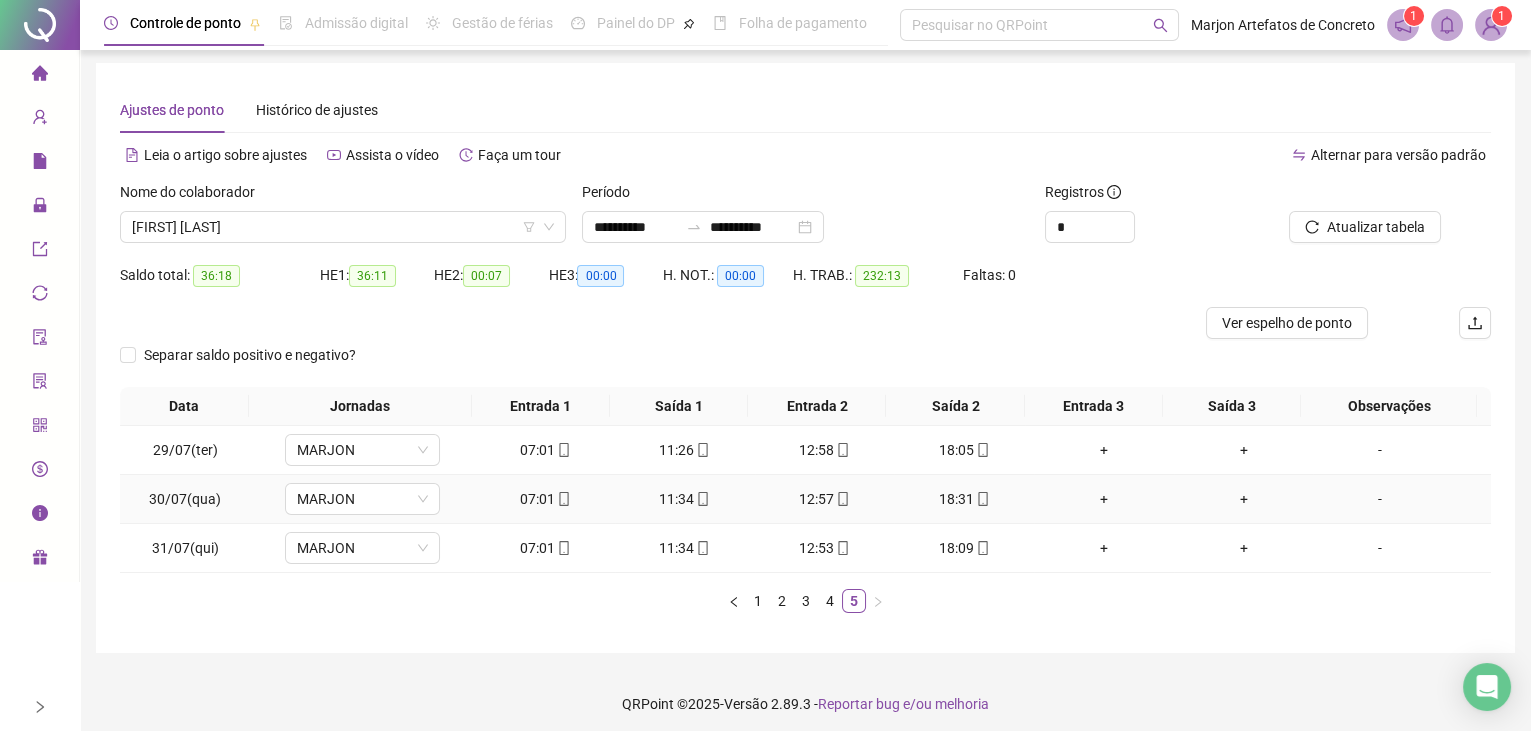 scroll, scrollTop: 0, scrollLeft: 0, axis: both 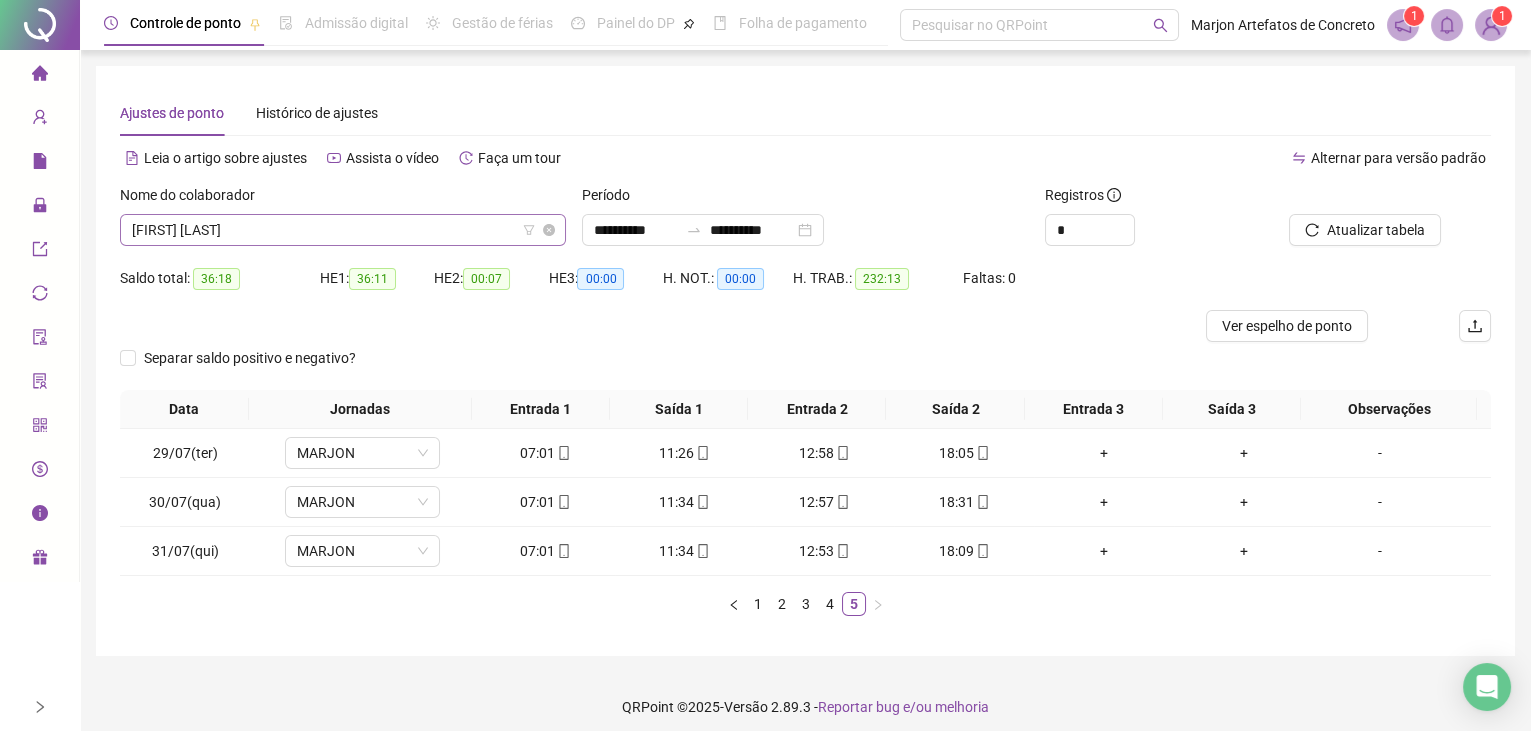 click on "[FIRST] [LAST]" at bounding box center (343, 230) 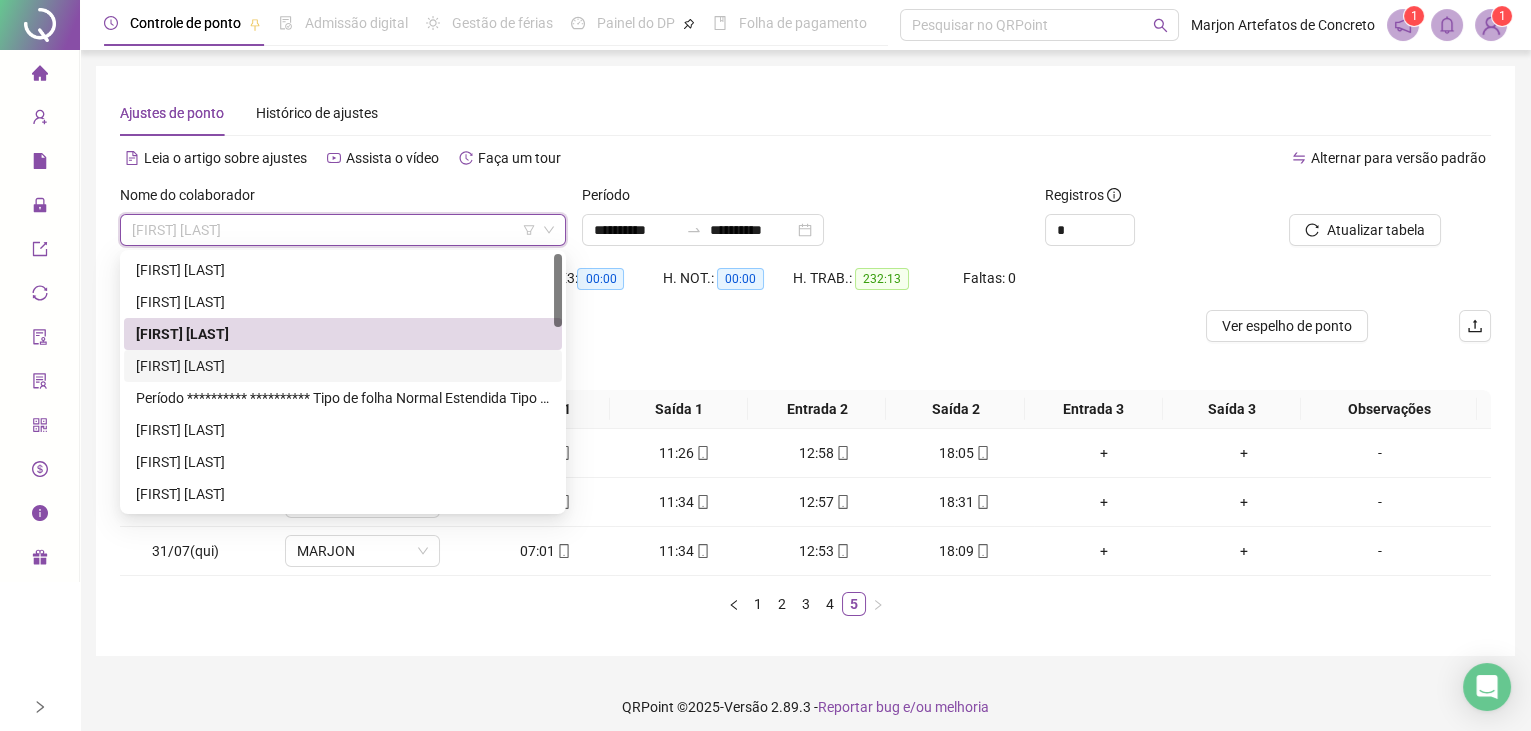 click on "[FIRST] [LAST]" at bounding box center [343, 366] 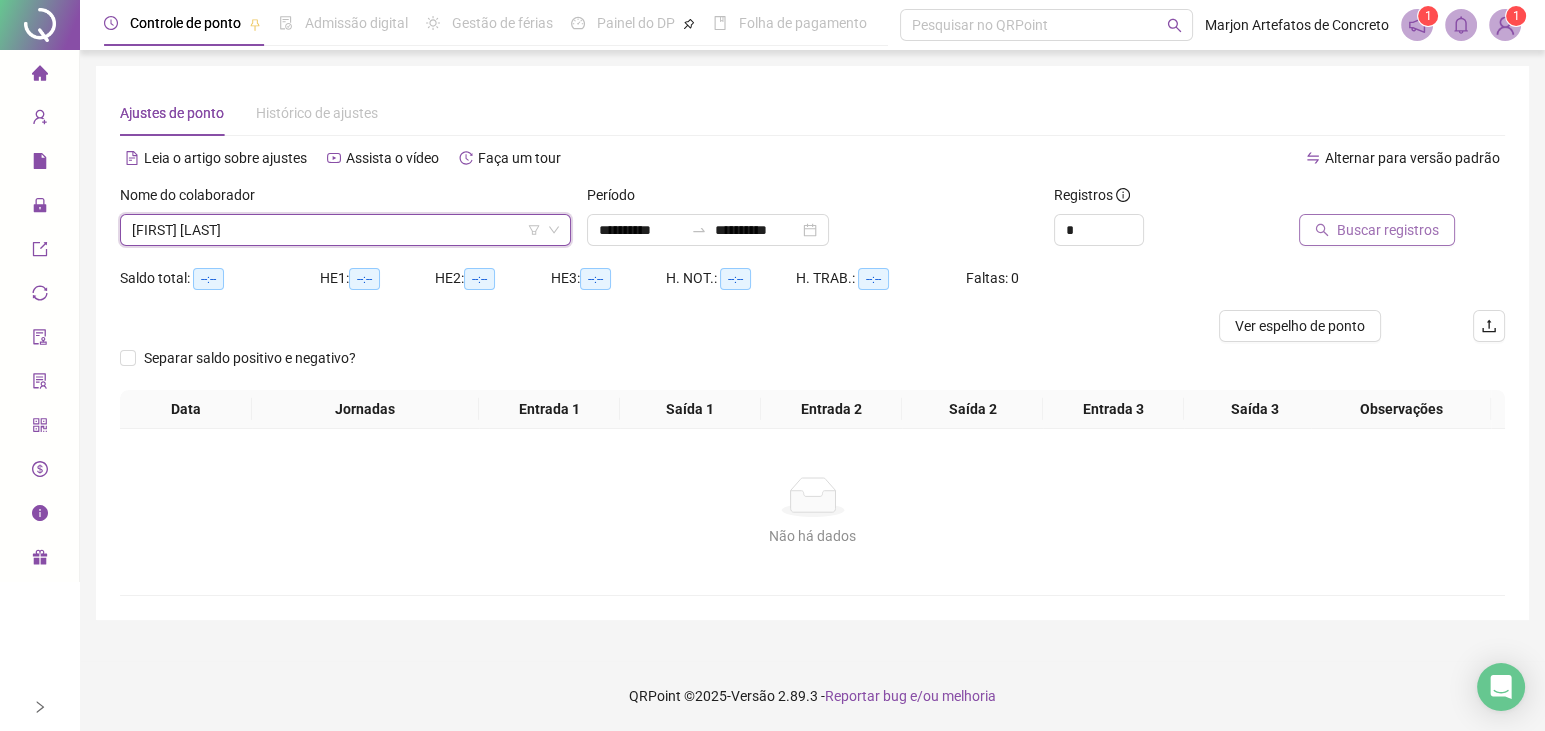 click on "Buscar registros" at bounding box center [1388, 230] 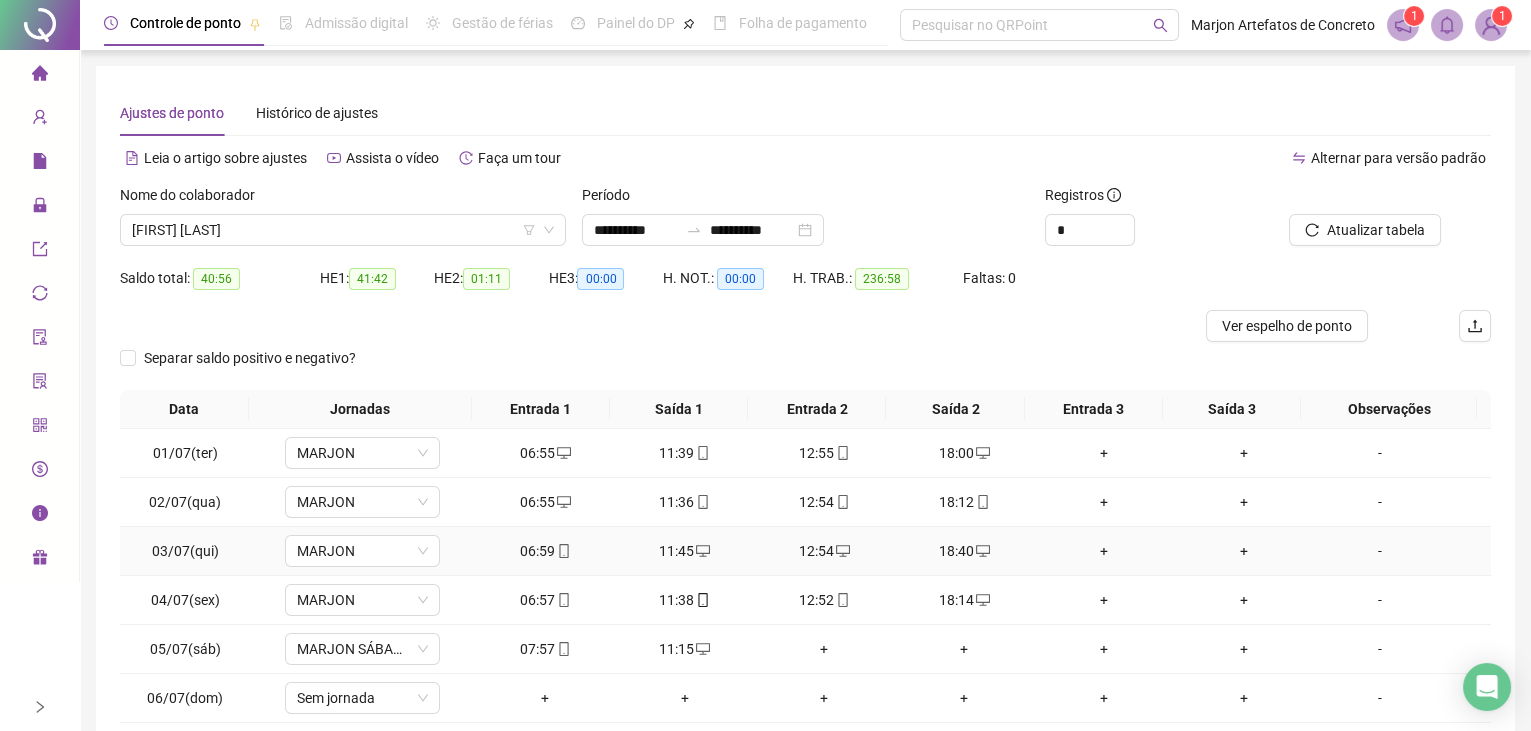 scroll, scrollTop: 0, scrollLeft: 0, axis: both 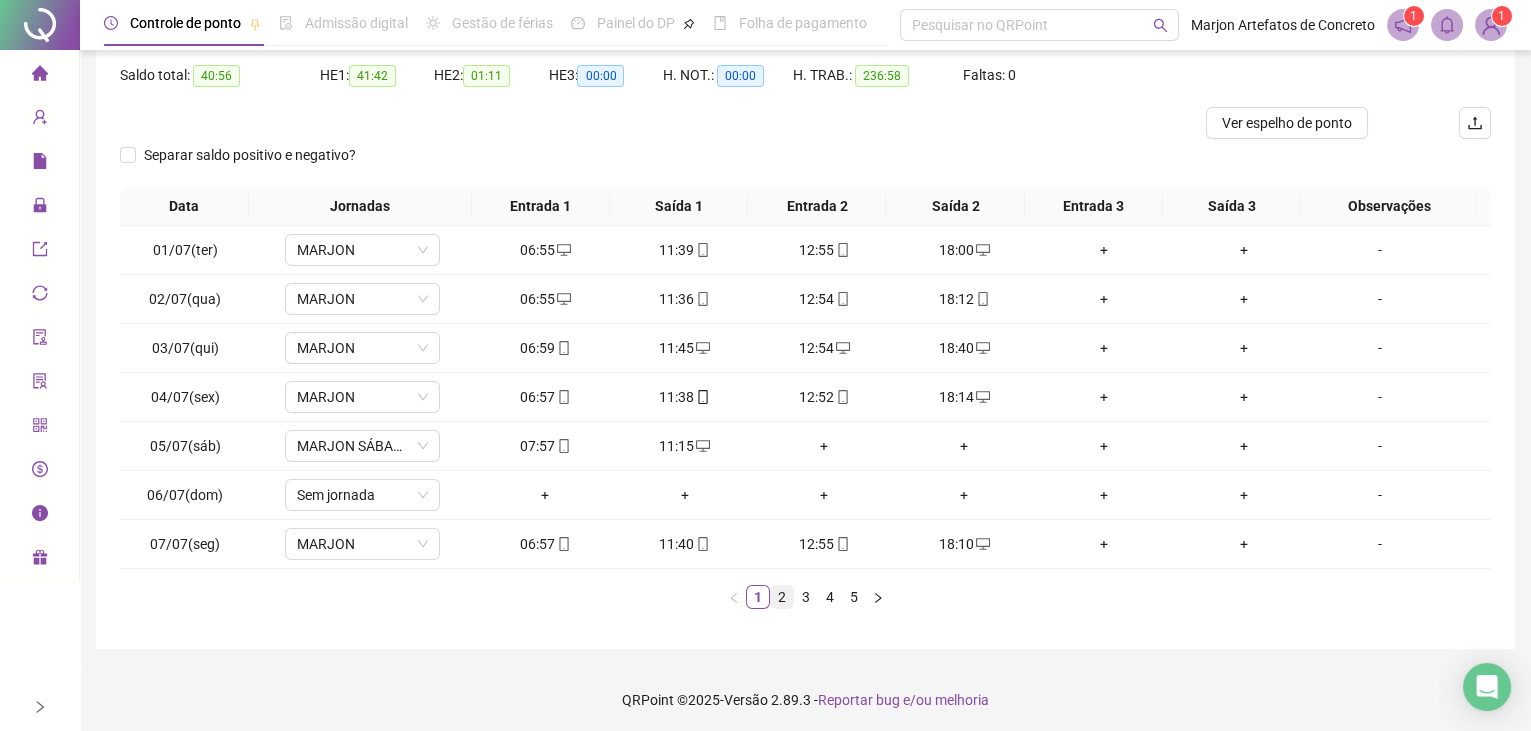 click on "2" at bounding box center (782, 597) 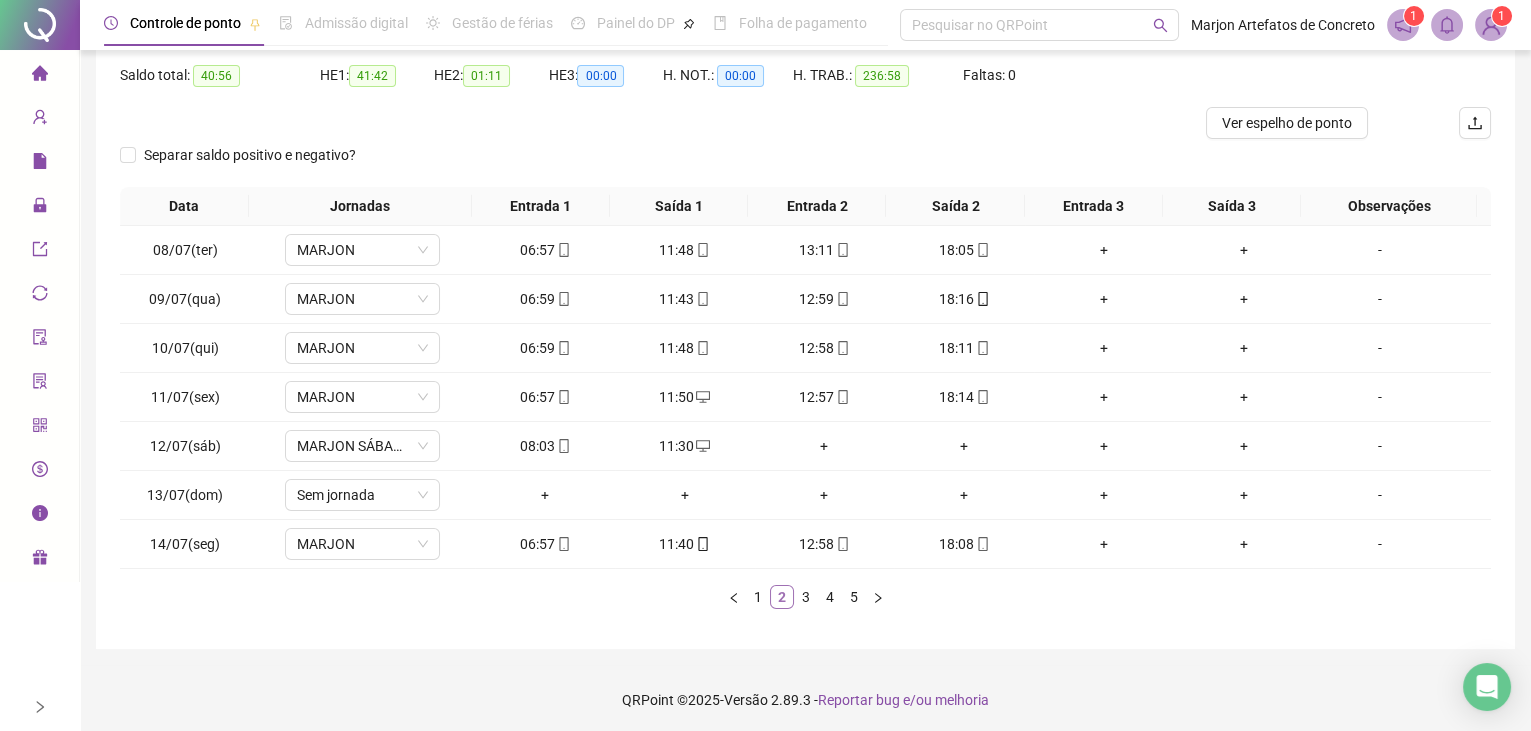 scroll, scrollTop: 0, scrollLeft: 0, axis: both 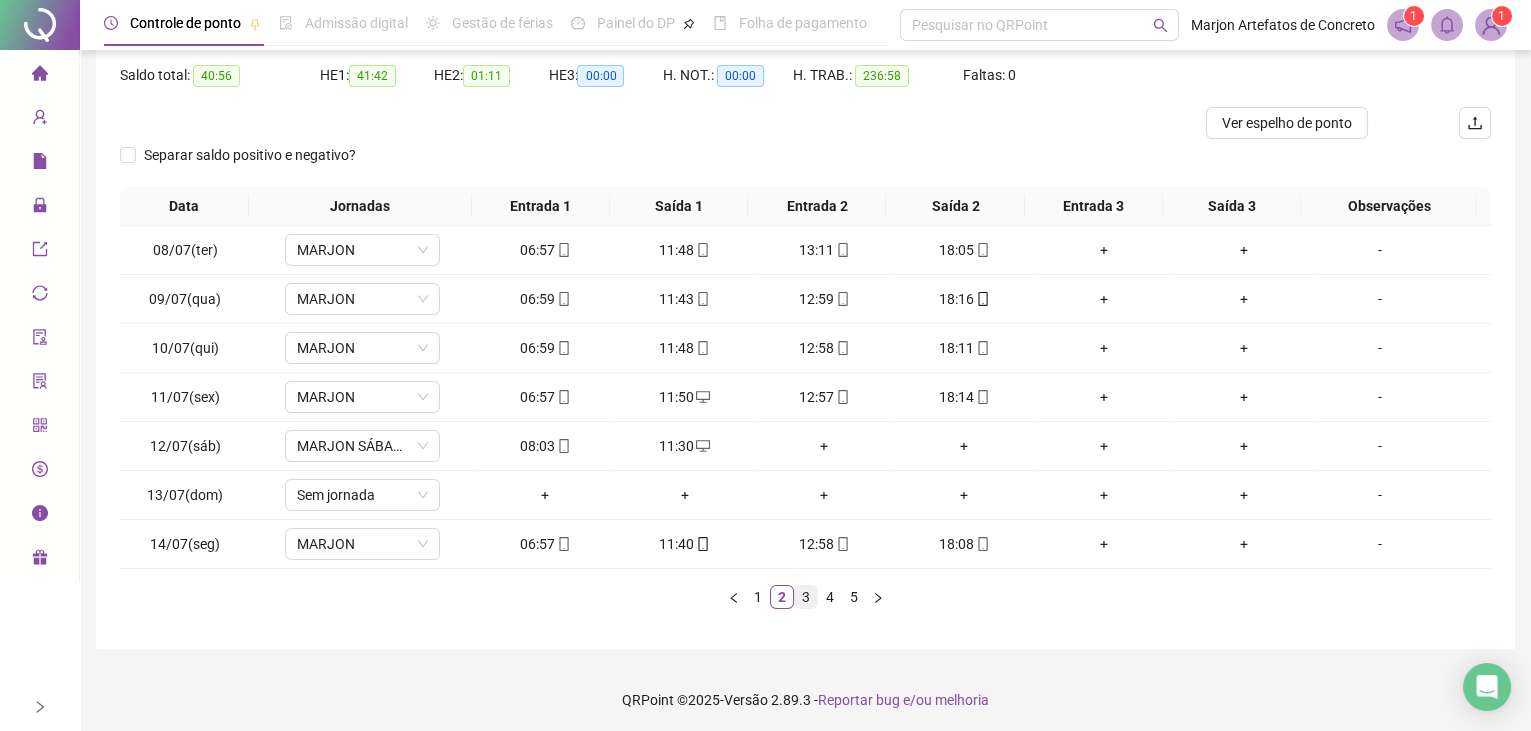 click on "3" at bounding box center [806, 597] 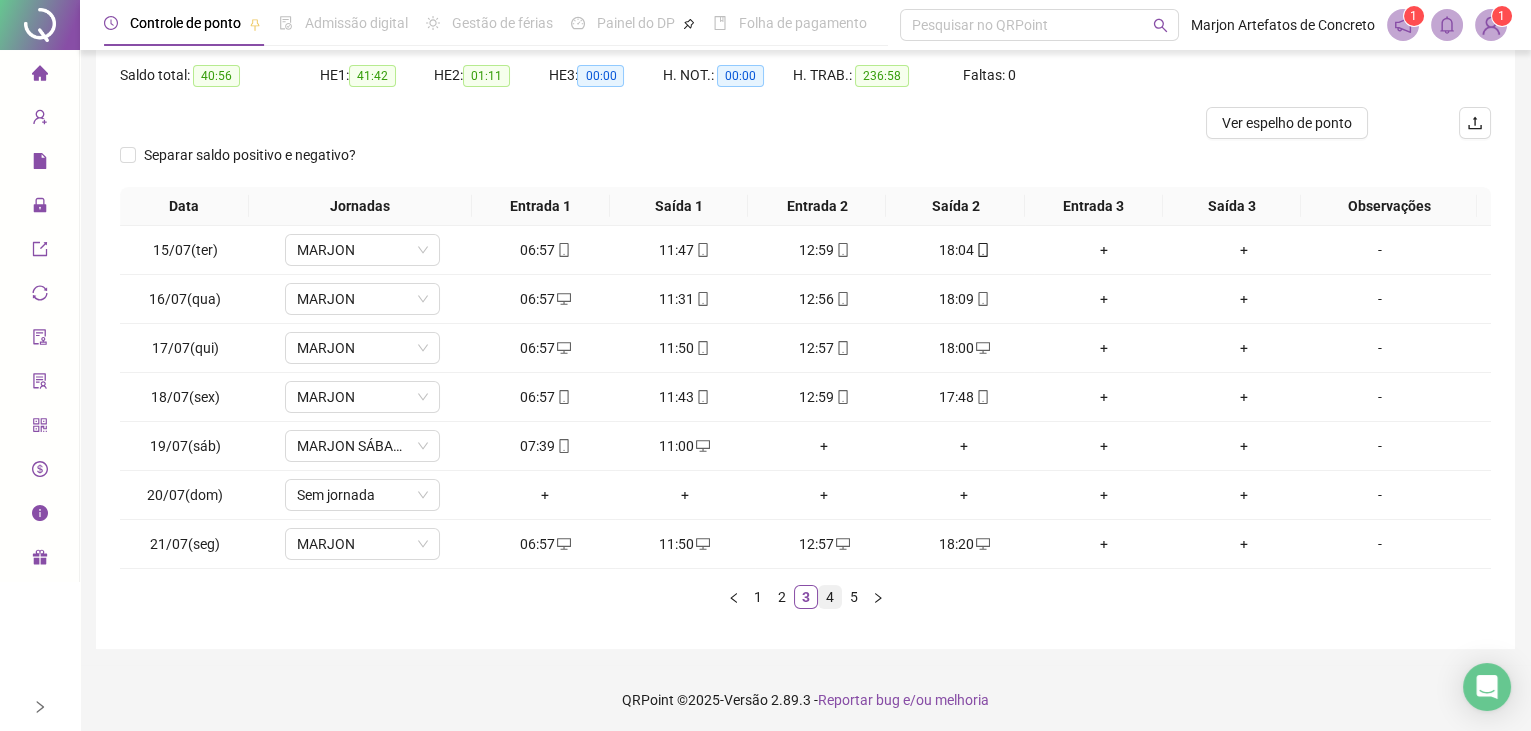 click on "4" at bounding box center [830, 597] 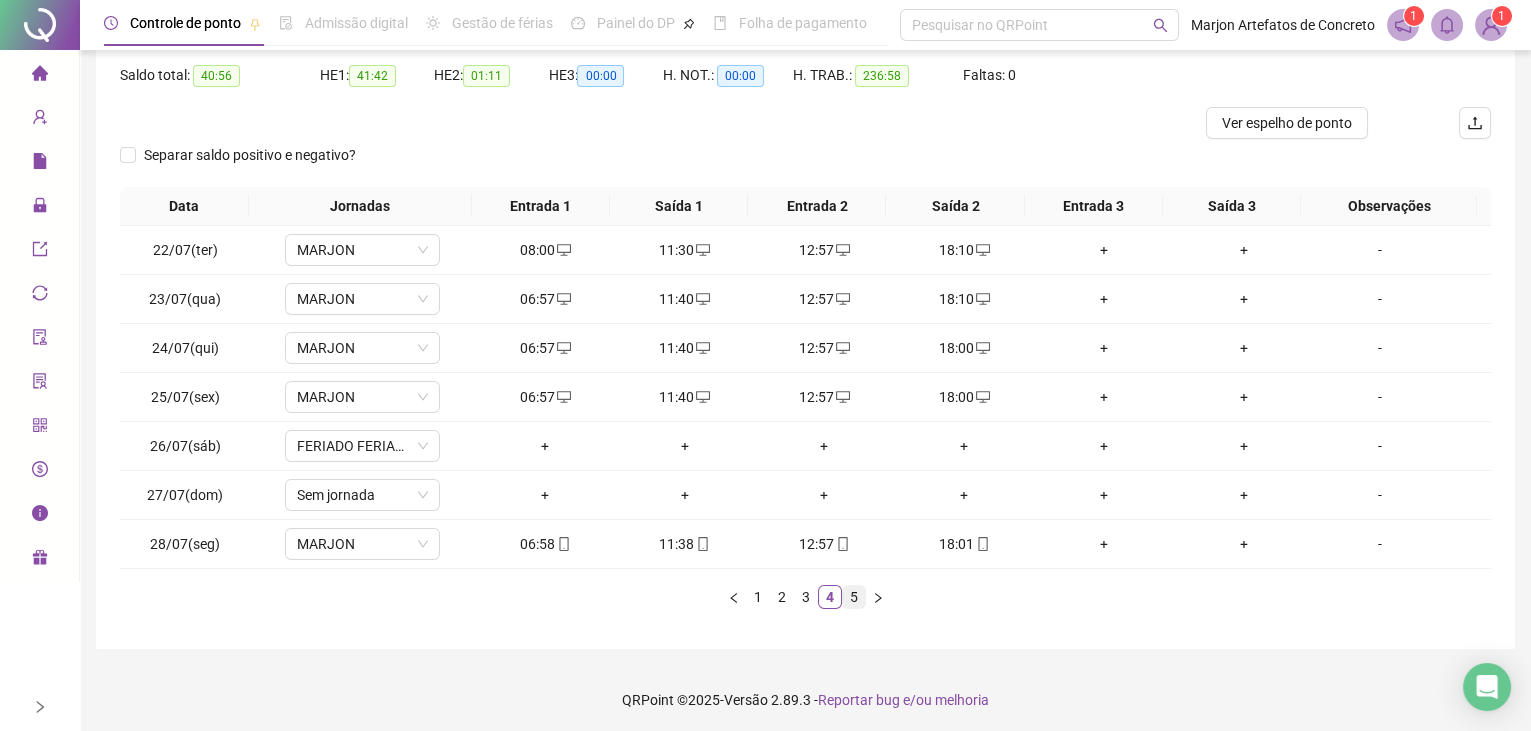 click on "5" at bounding box center (854, 597) 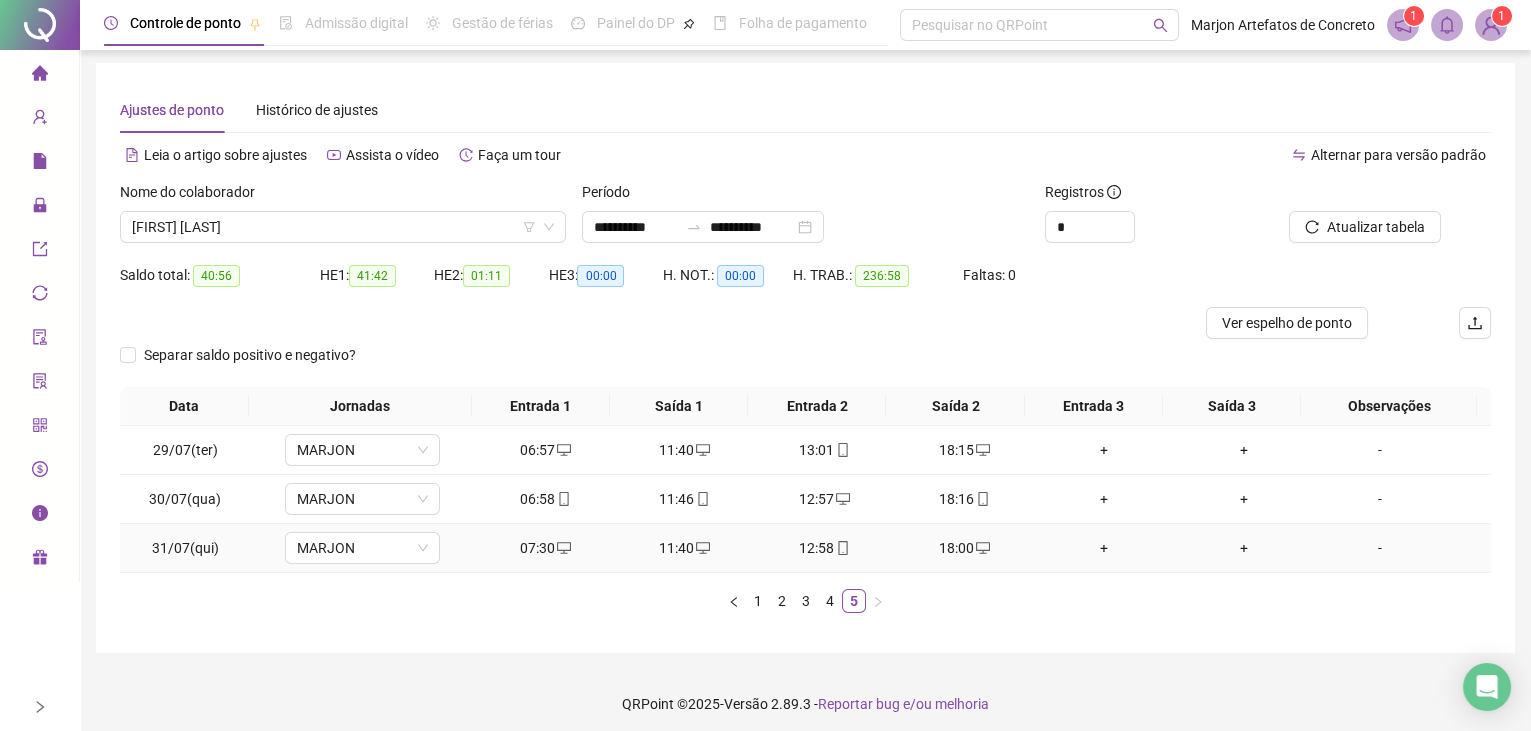 scroll, scrollTop: 0, scrollLeft: 0, axis: both 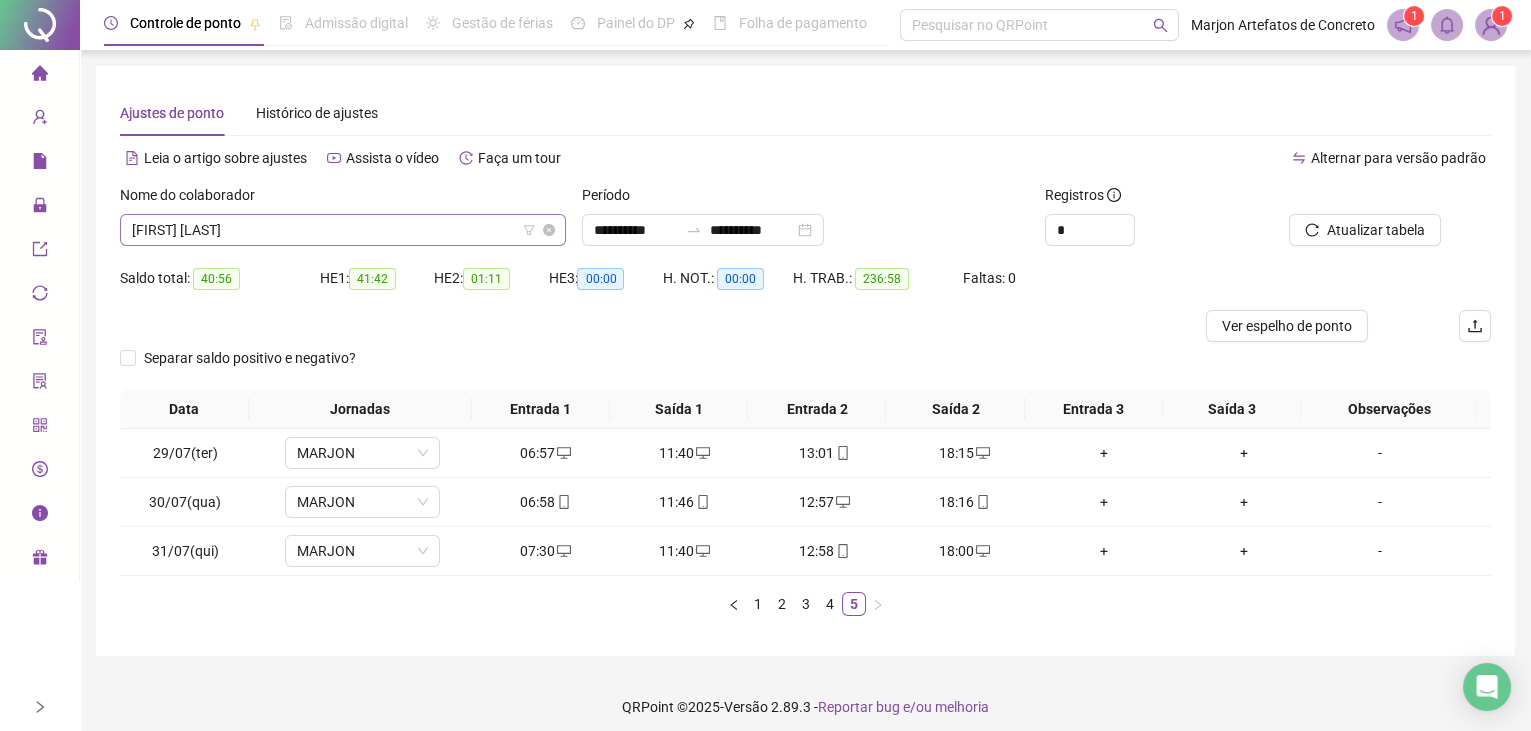 click on "[FIRST] [LAST]" at bounding box center (343, 230) 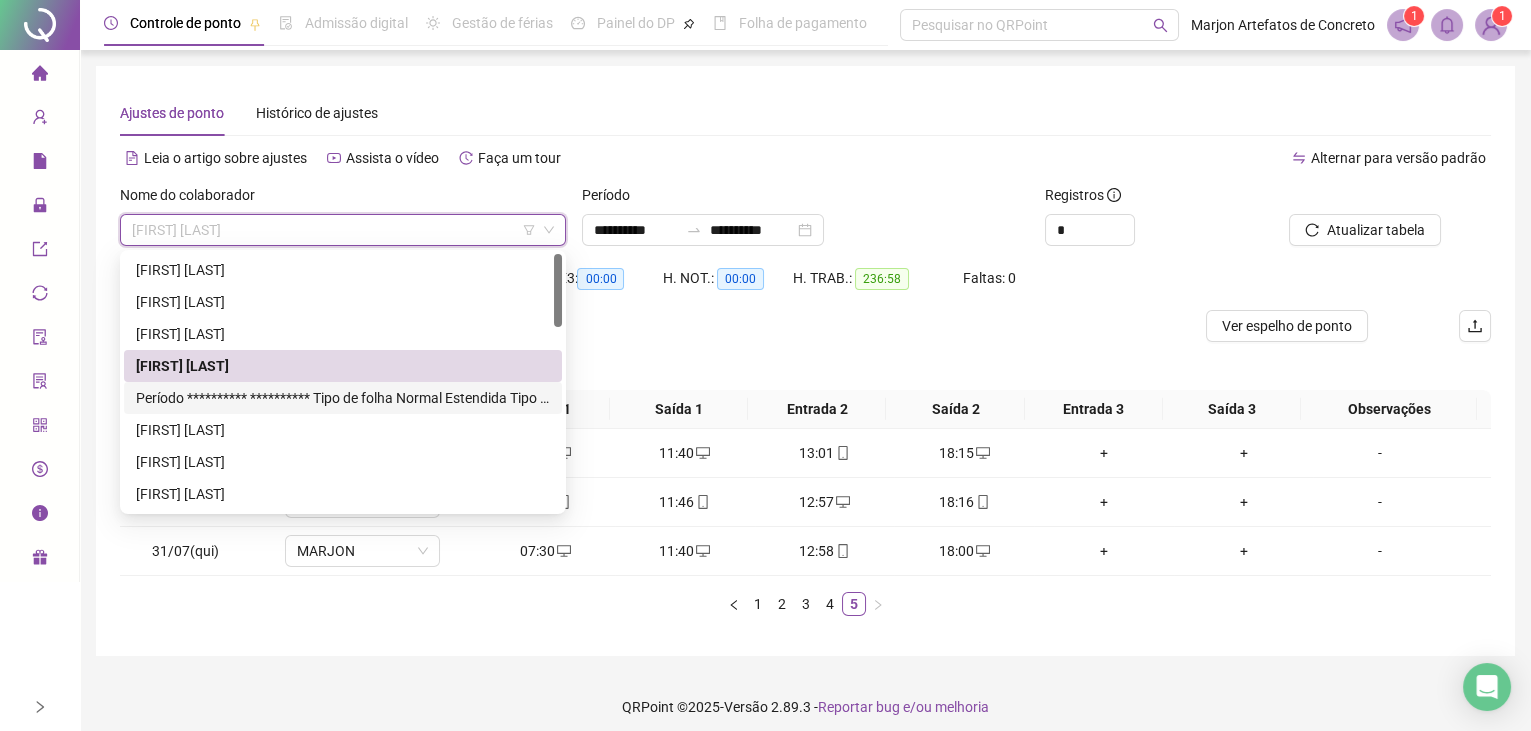 click on "**********" at bounding box center [343, 398] 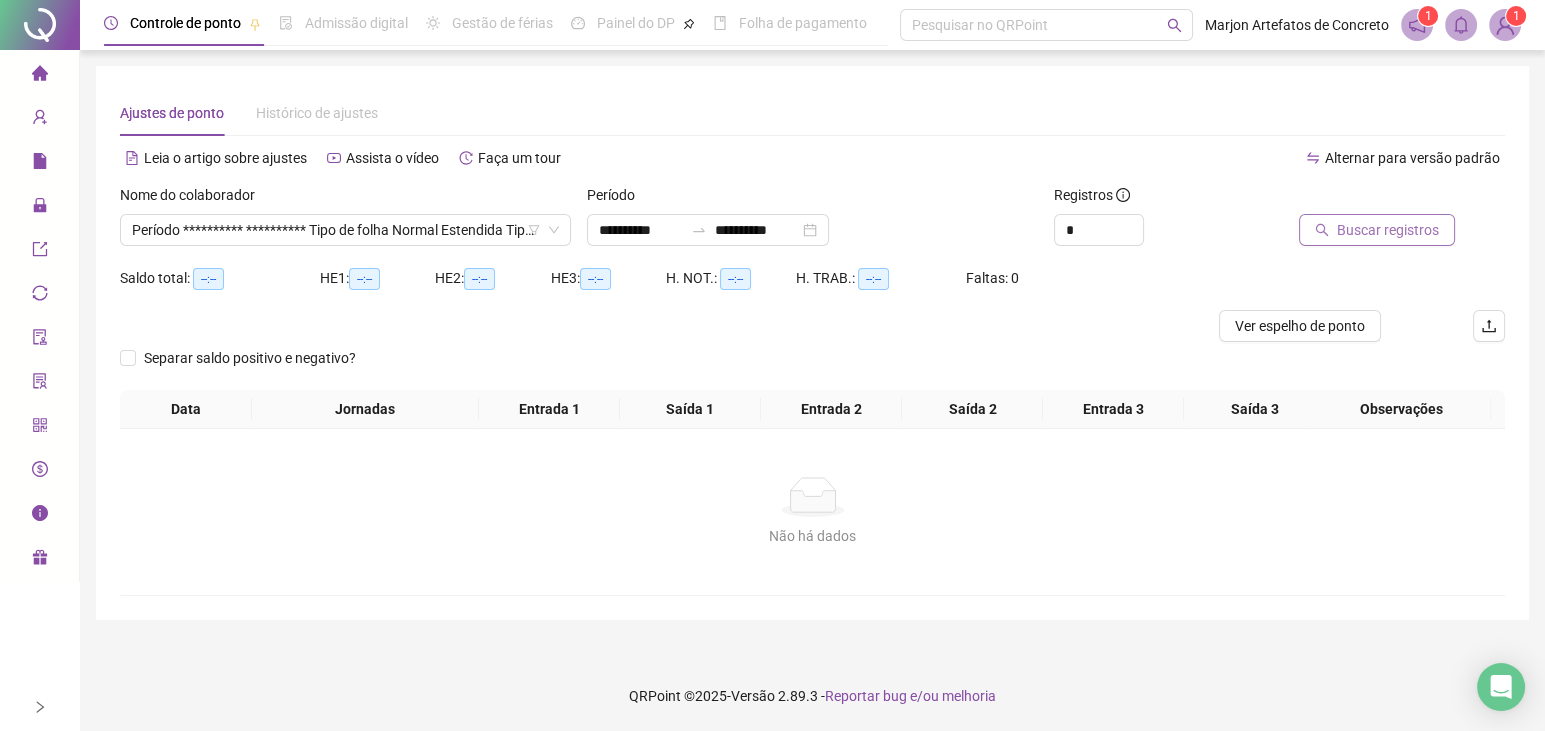 drag, startPoint x: 1330, startPoint y: 229, endPoint x: 1314, endPoint y: 232, distance: 16.27882 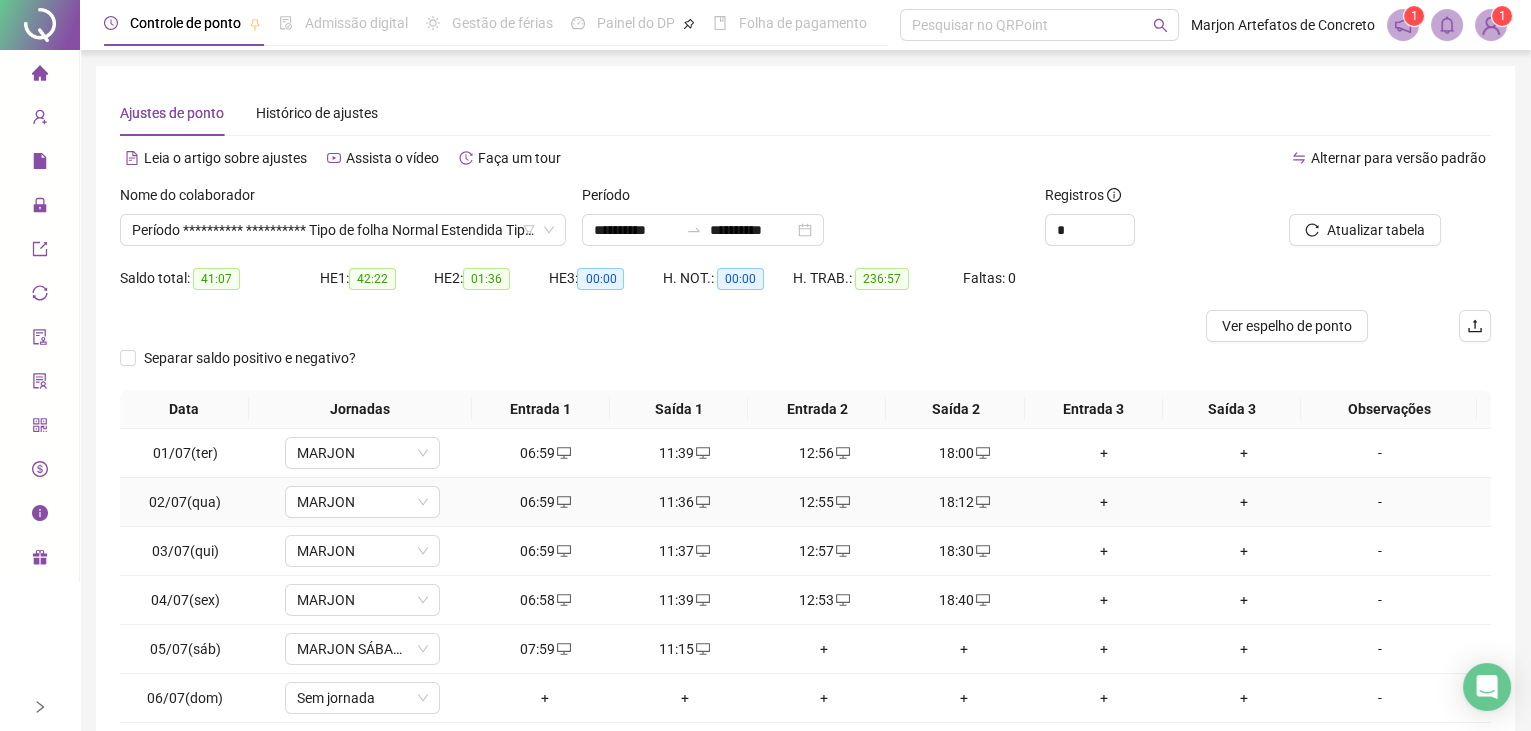scroll, scrollTop: 0, scrollLeft: 0, axis: both 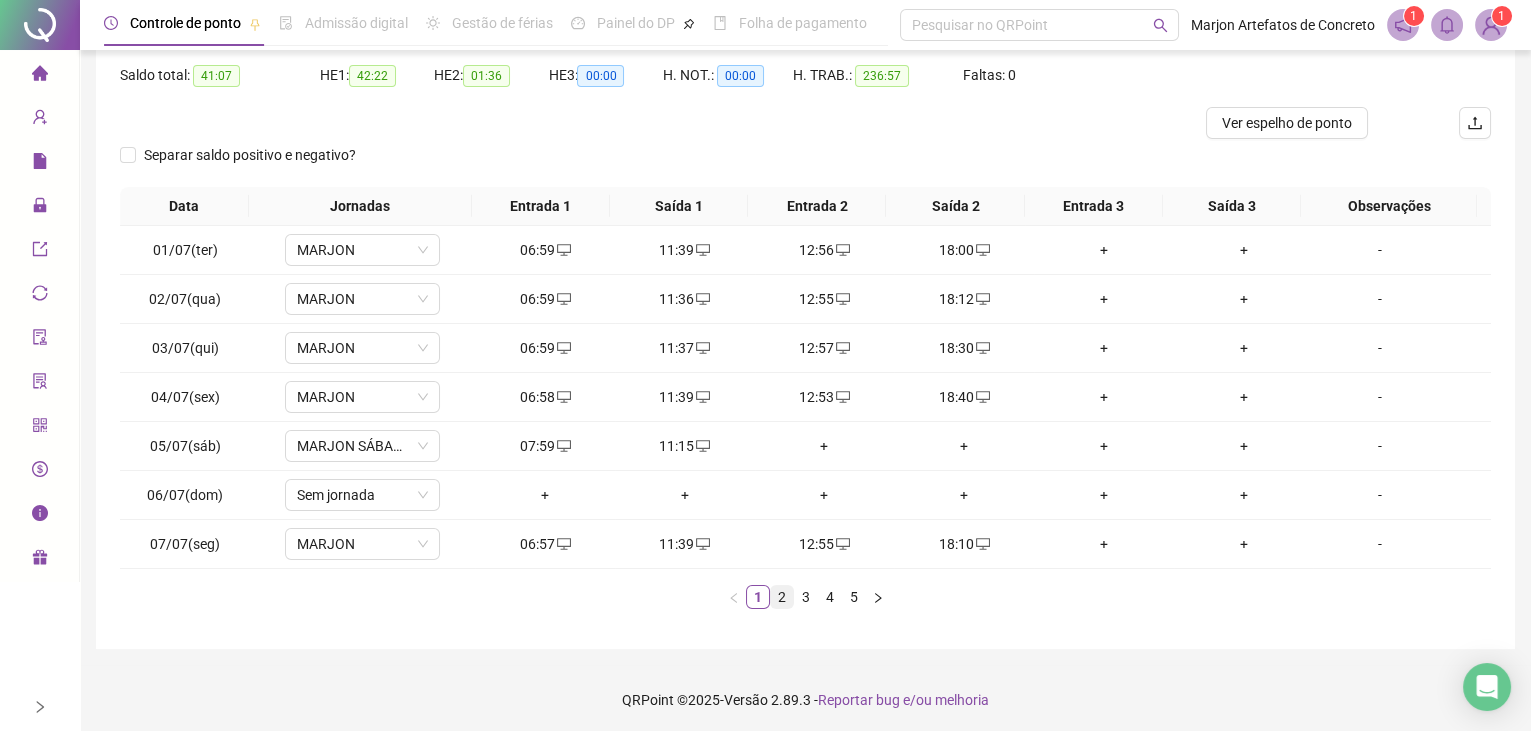 click on "2" at bounding box center (782, 597) 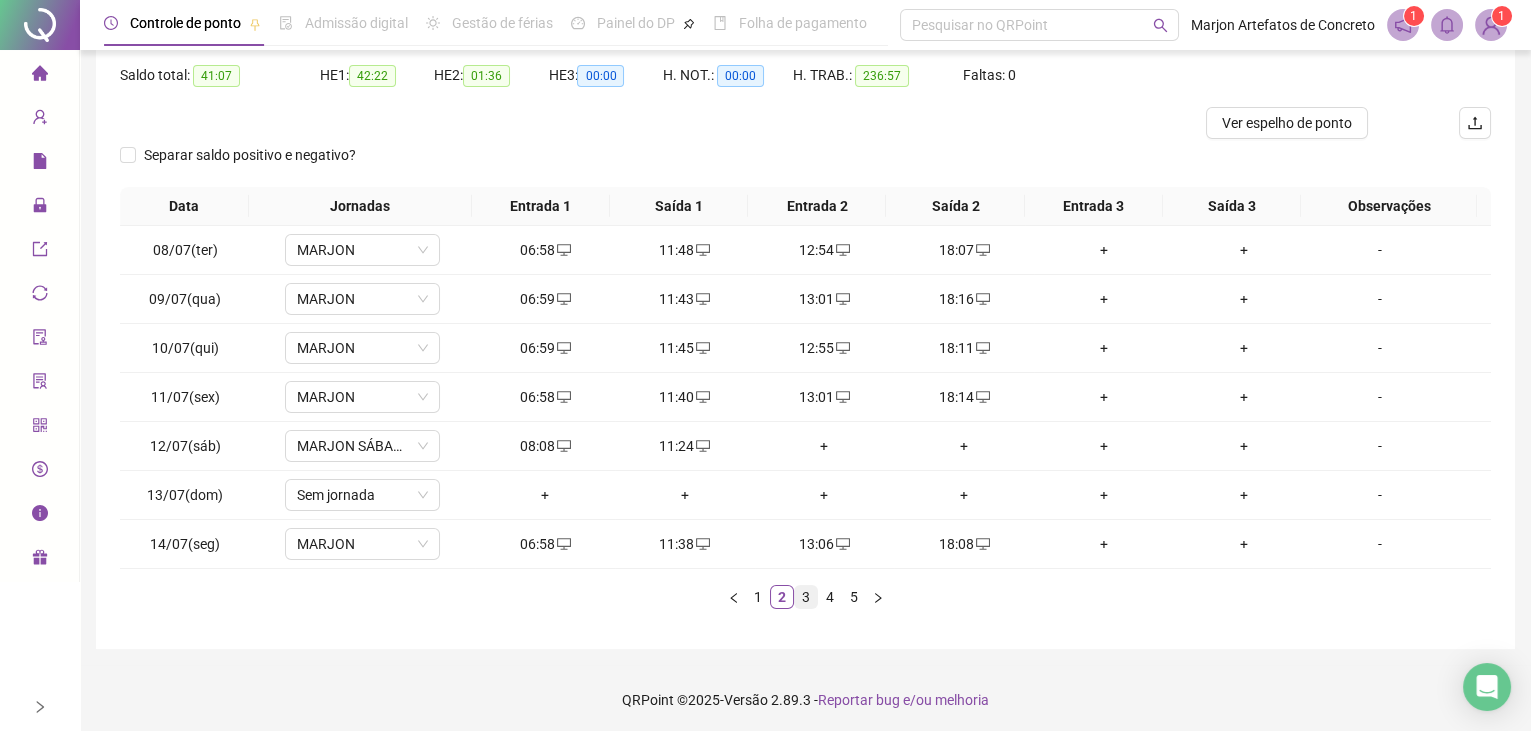 scroll, scrollTop: 0, scrollLeft: 0, axis: both 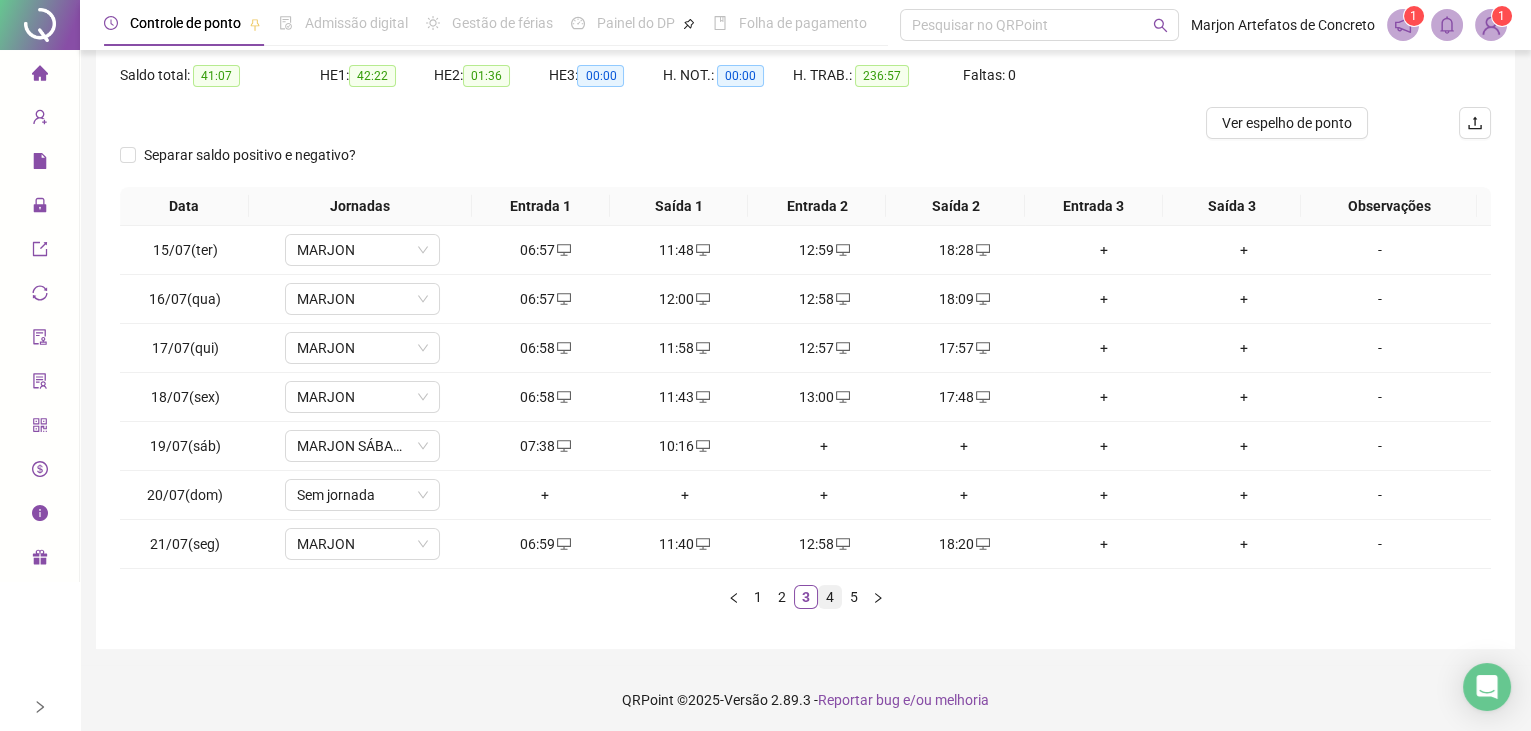 click on "4" at bounding box center (830, 597) 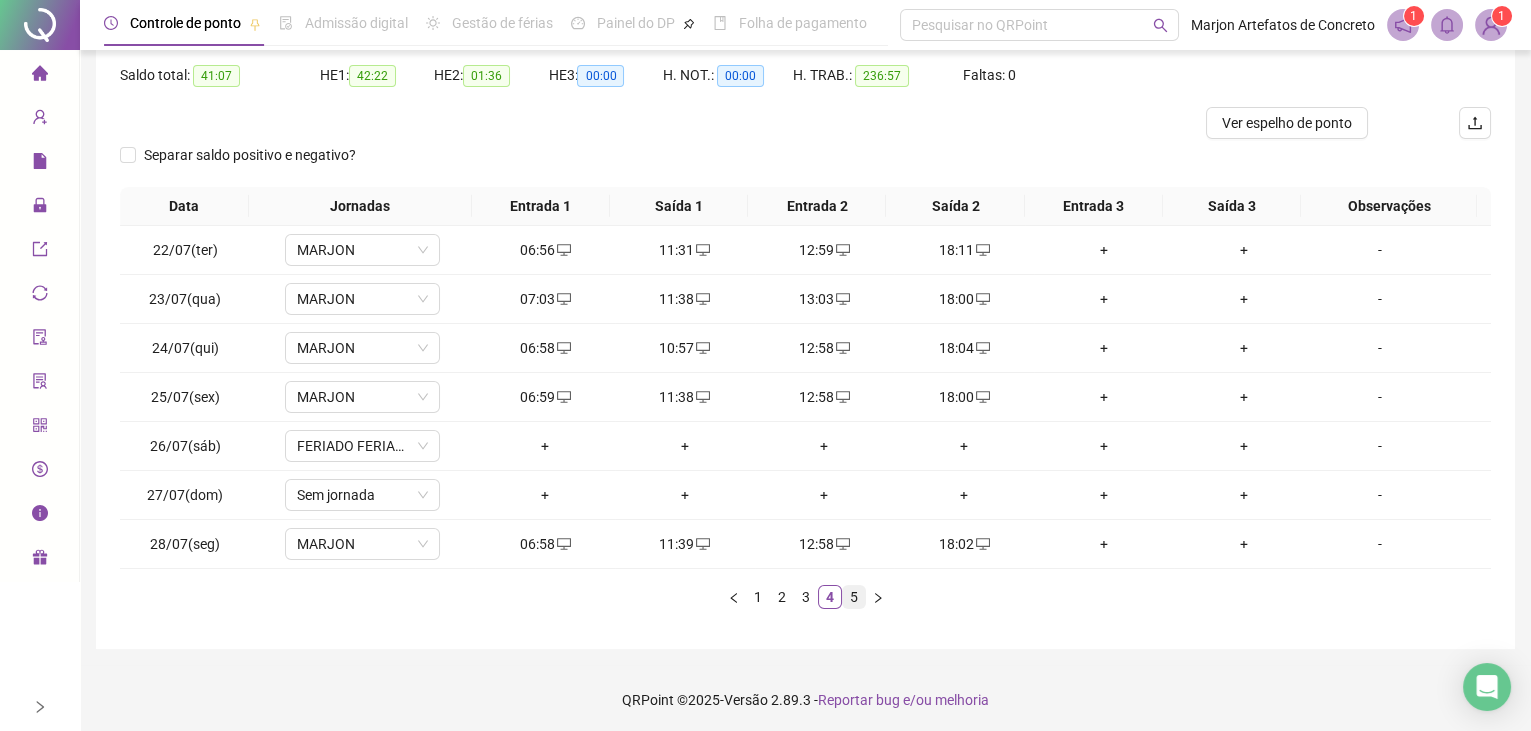 click on "5" at bounding box center [854, 597] 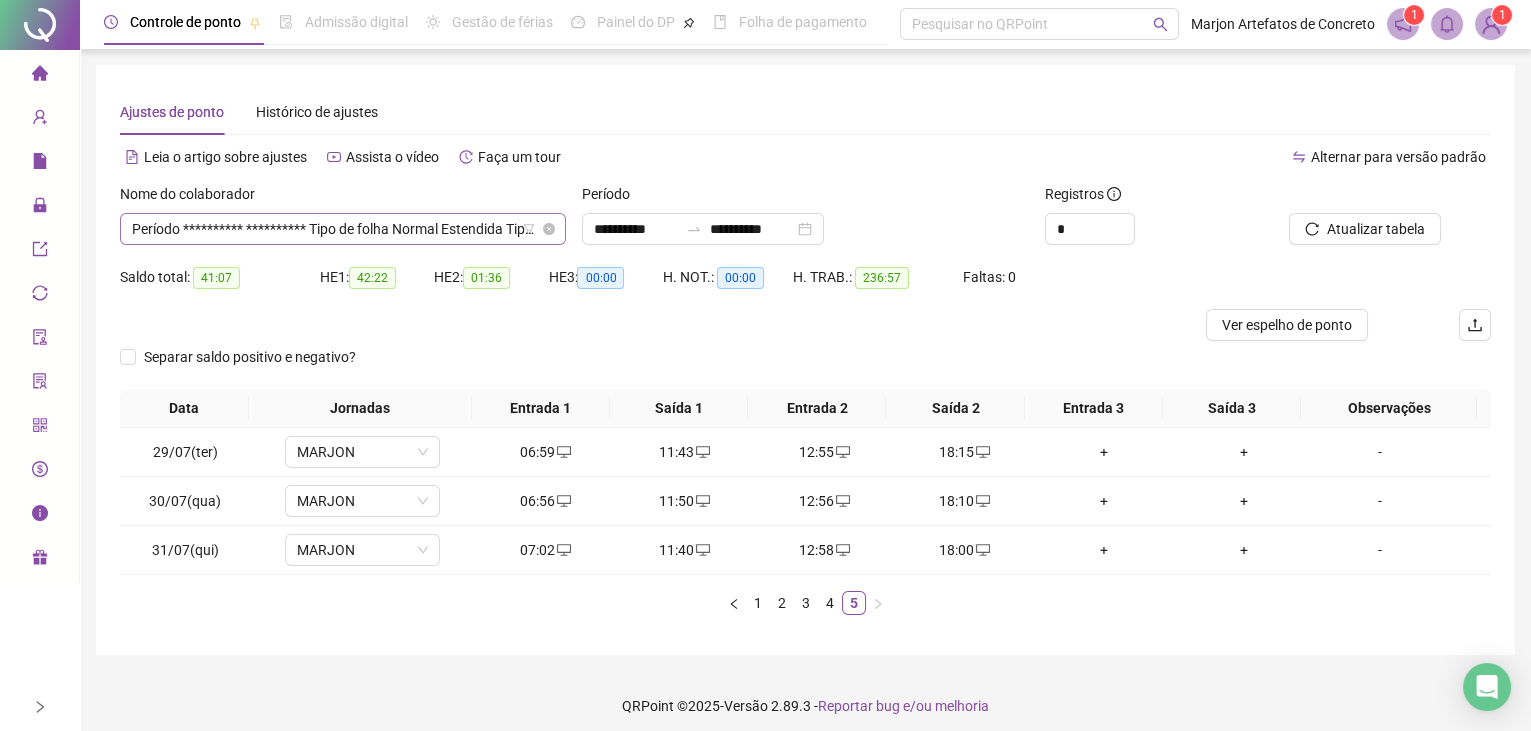 scroll, scrollTop: 0, scrollLeft: 0, axis: both 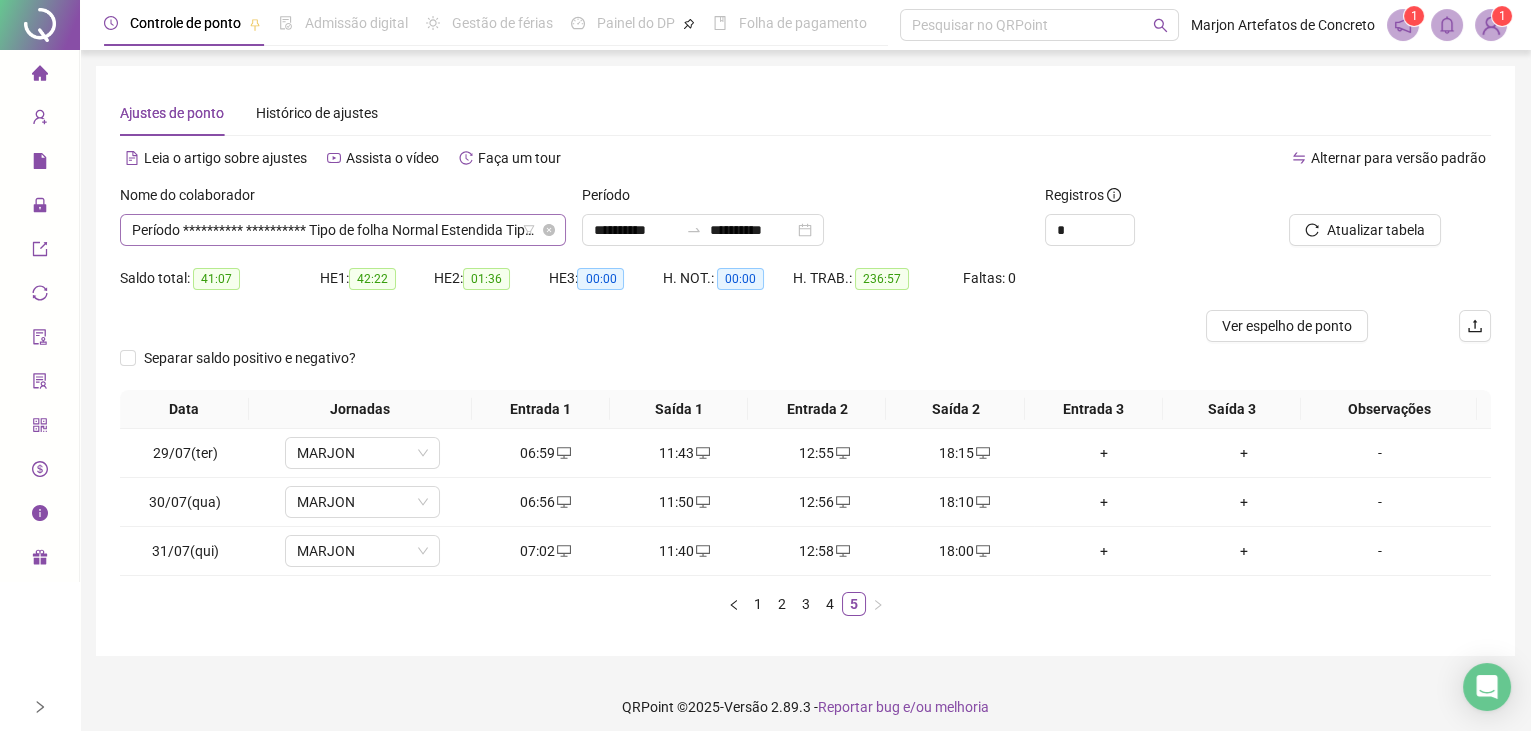 click on "**********" at bounding box center (343, 230) 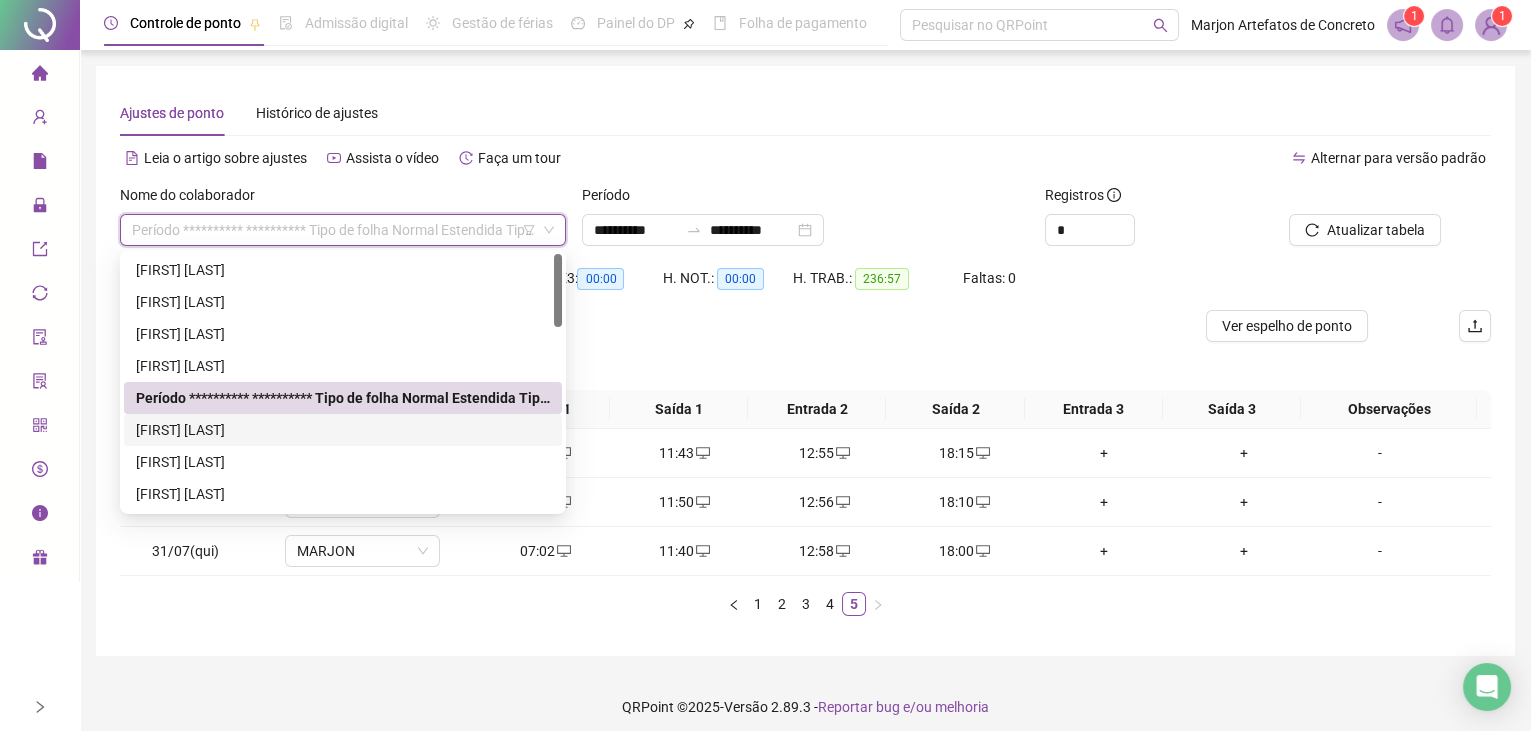 click on "[FIRST] [LAST]" at bounding box center [343, 430] 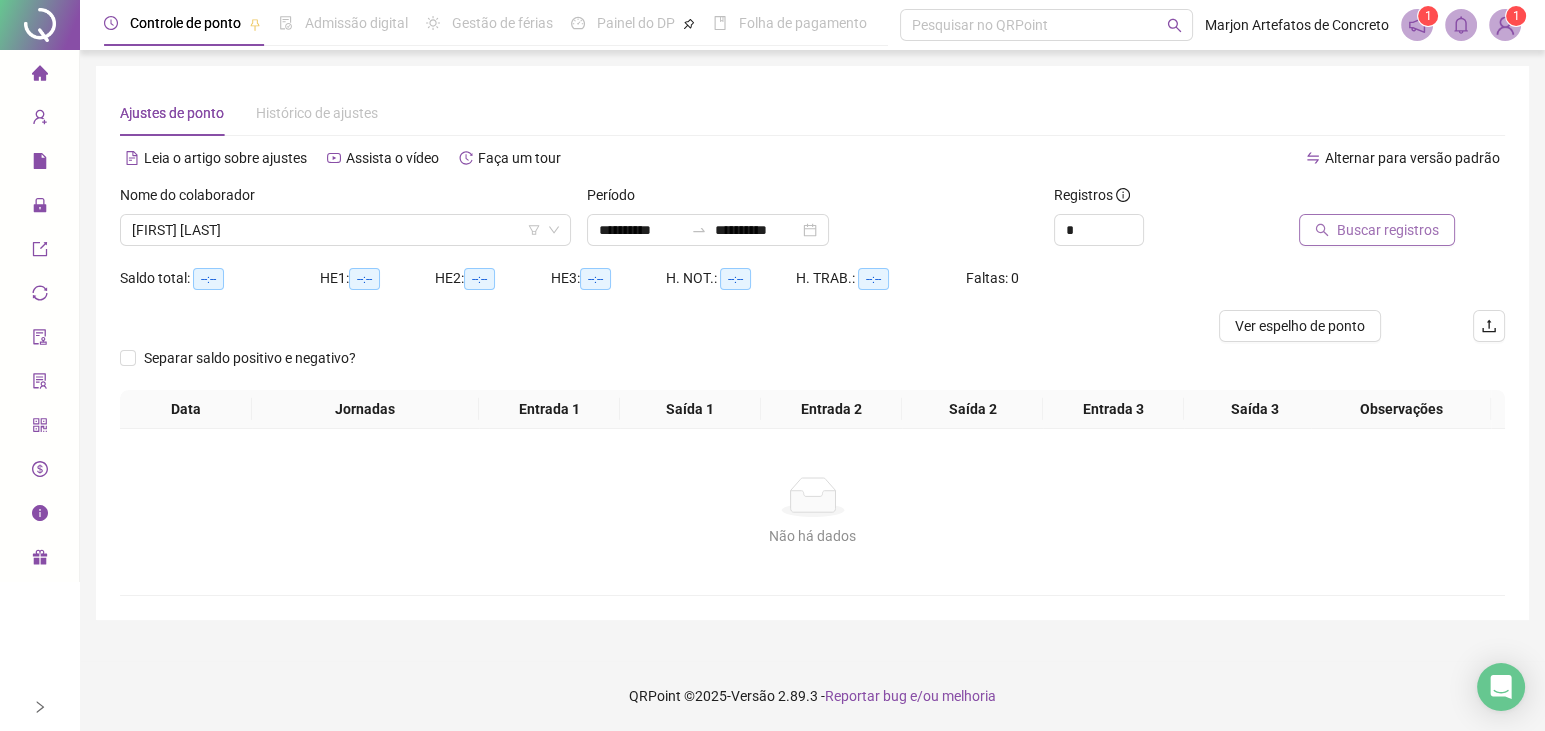 click on "Buscar registros" at bounding box center (1388, 230) 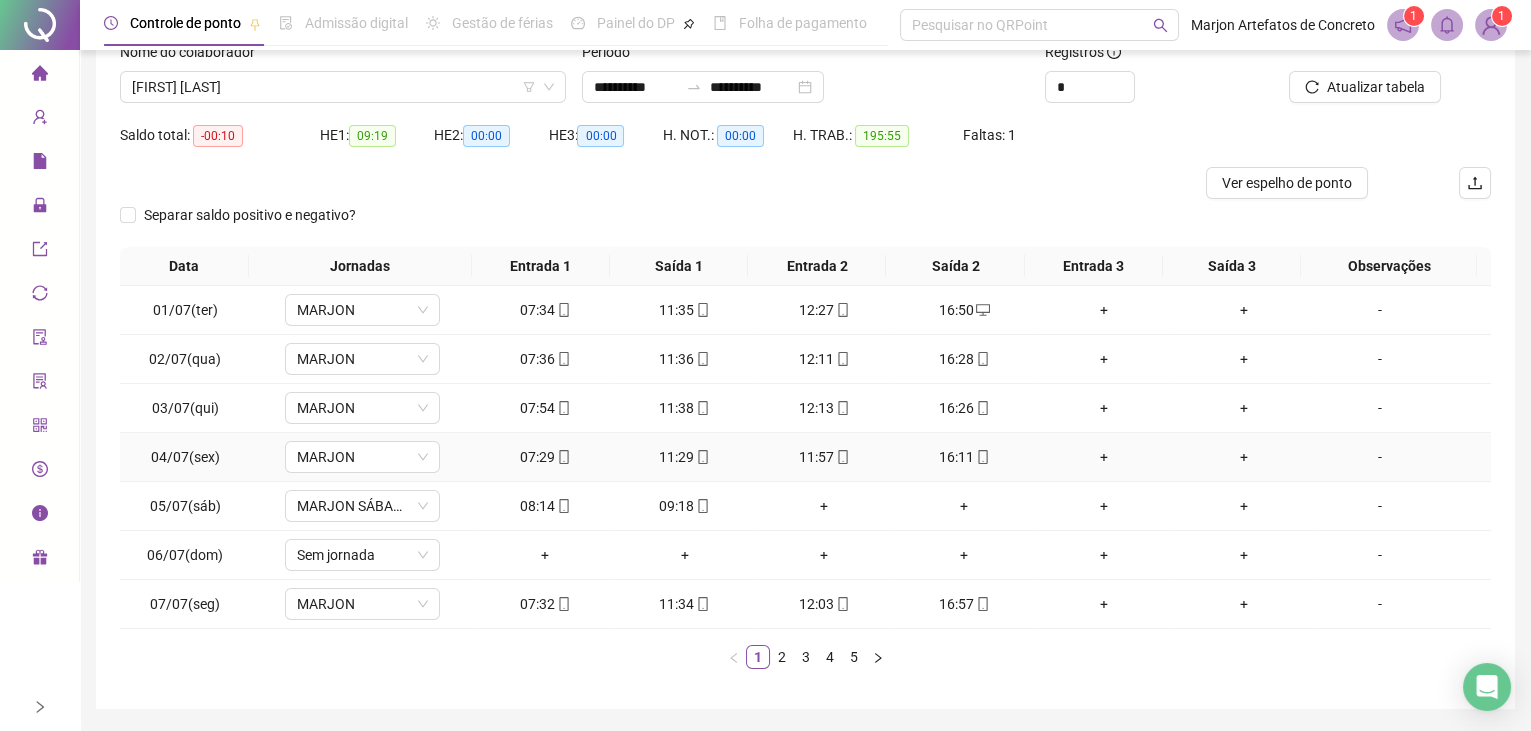 scroll, scrollTop: 203, scrollLeft: 0, axis: vertical 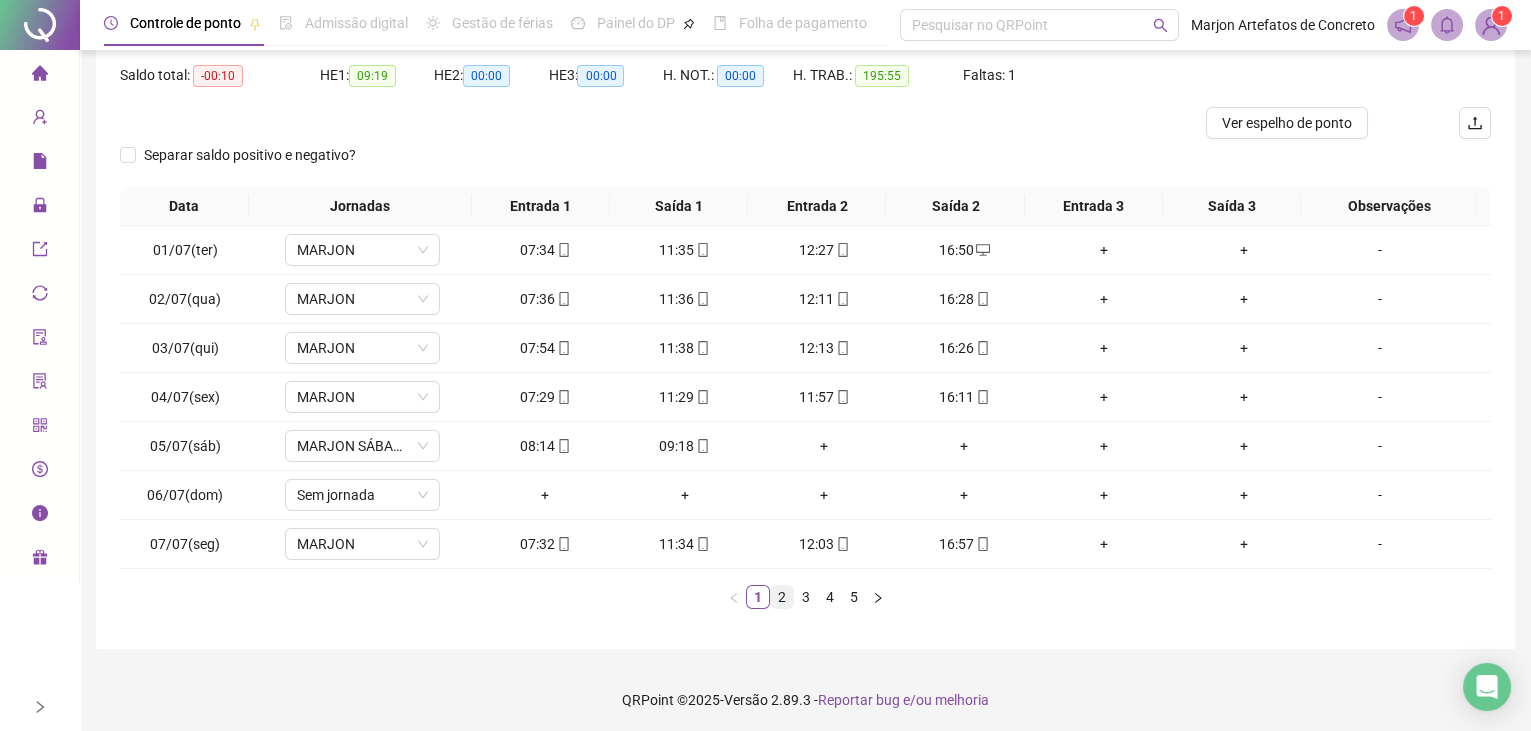 click on "2" at bounding box center (782, 597) 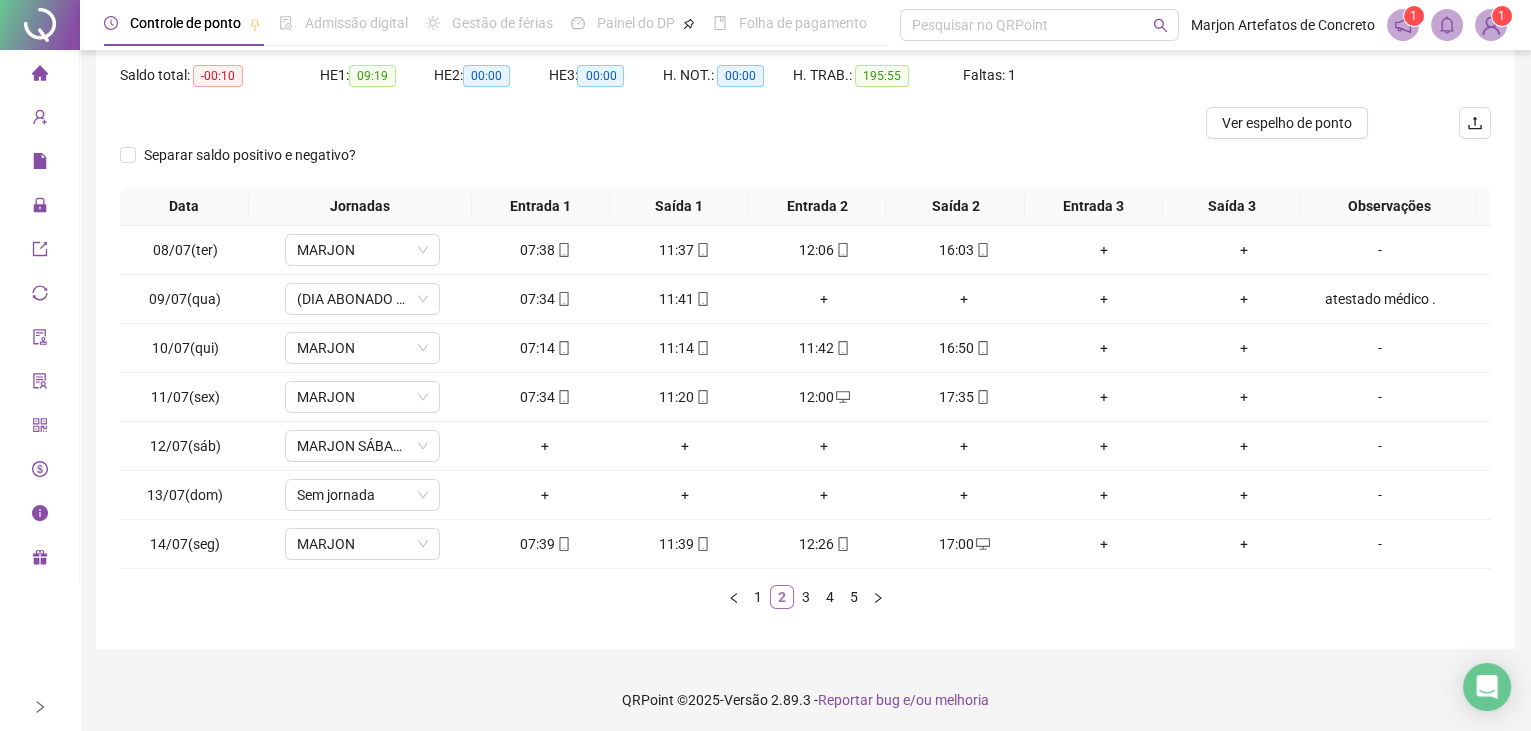 scroll, scrollTop: 0, scrollLeft: 0, axis: both 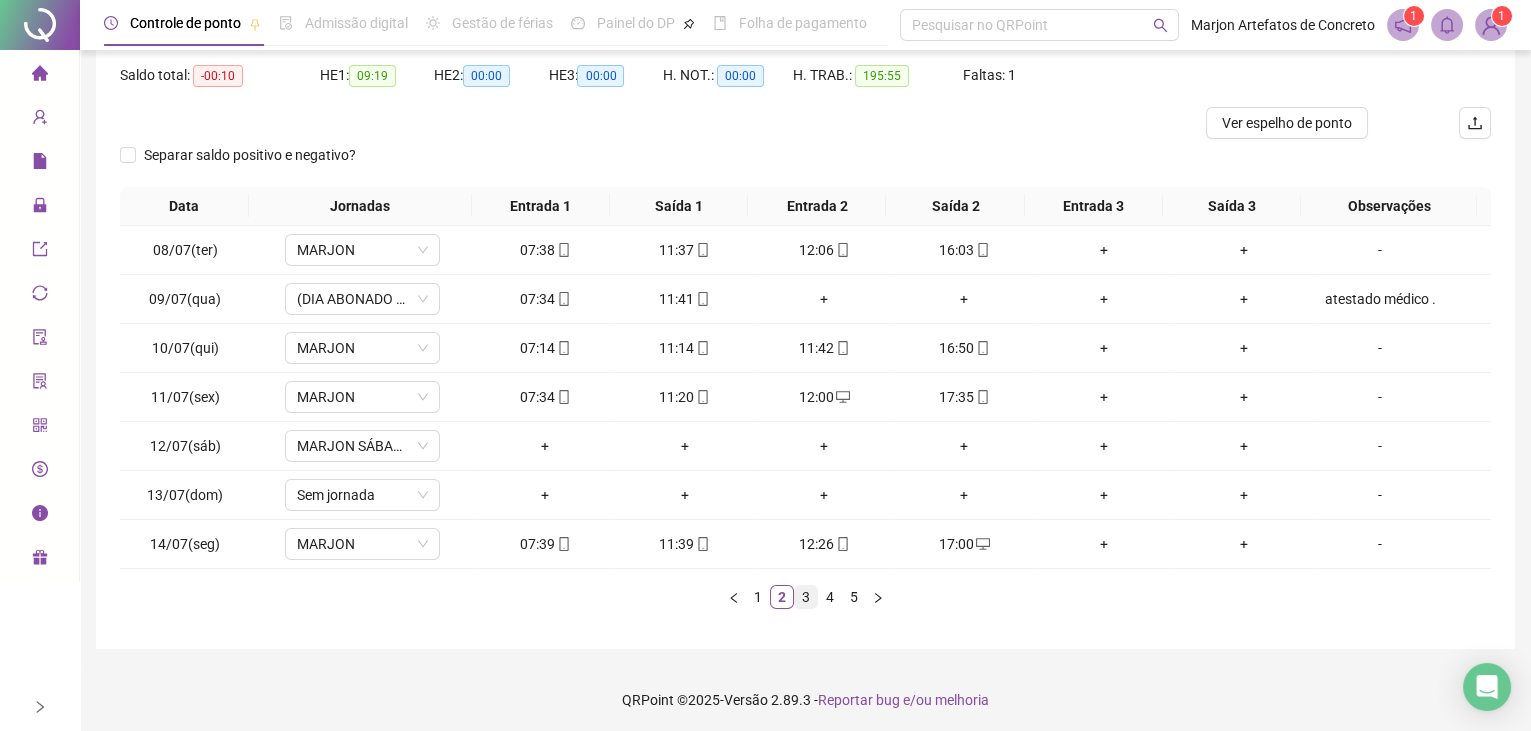 drag, startPoint x: 801, startPoint y: 590, endPoint x: 813, endPoint y: 594, distance: 12.649111 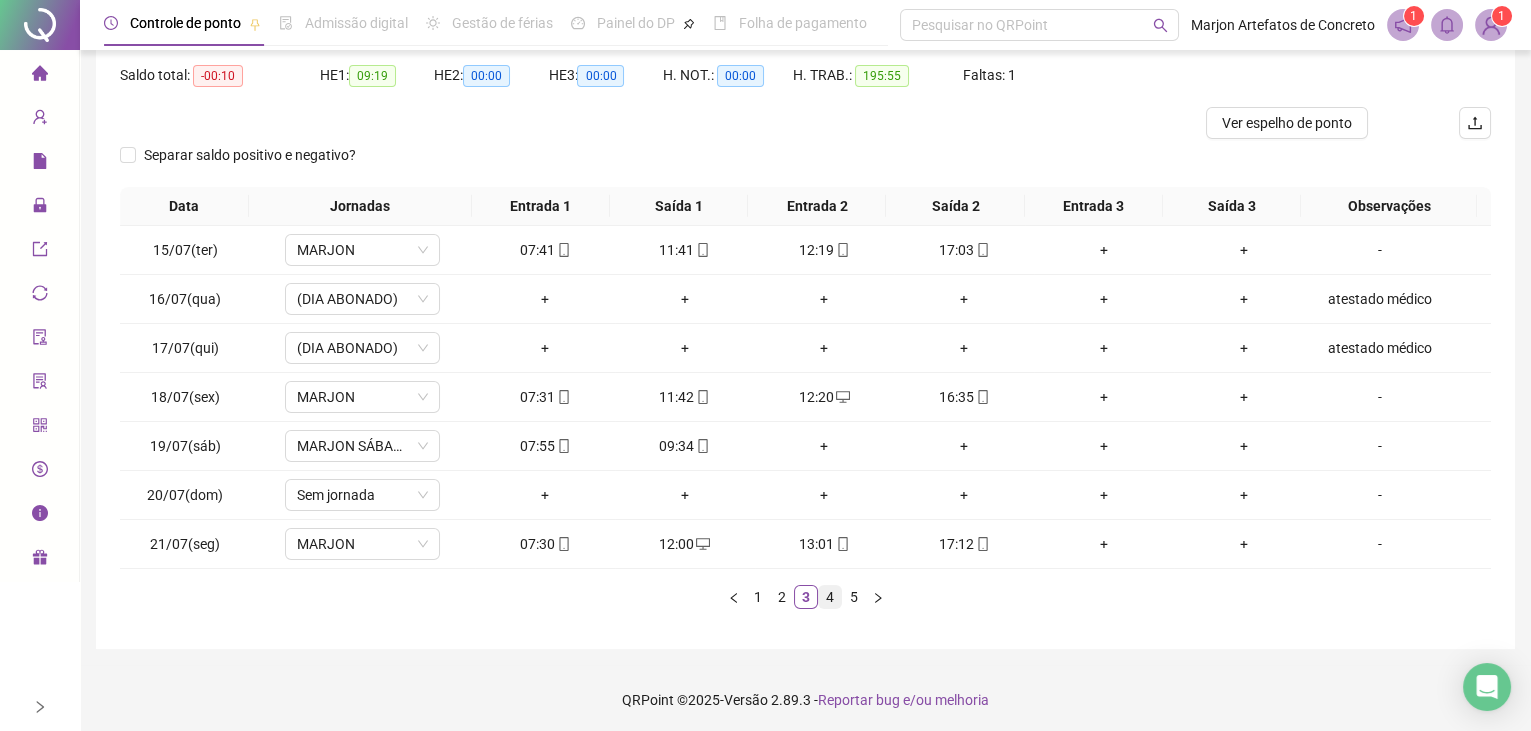 click on "4" at bounding box center (830, 597) 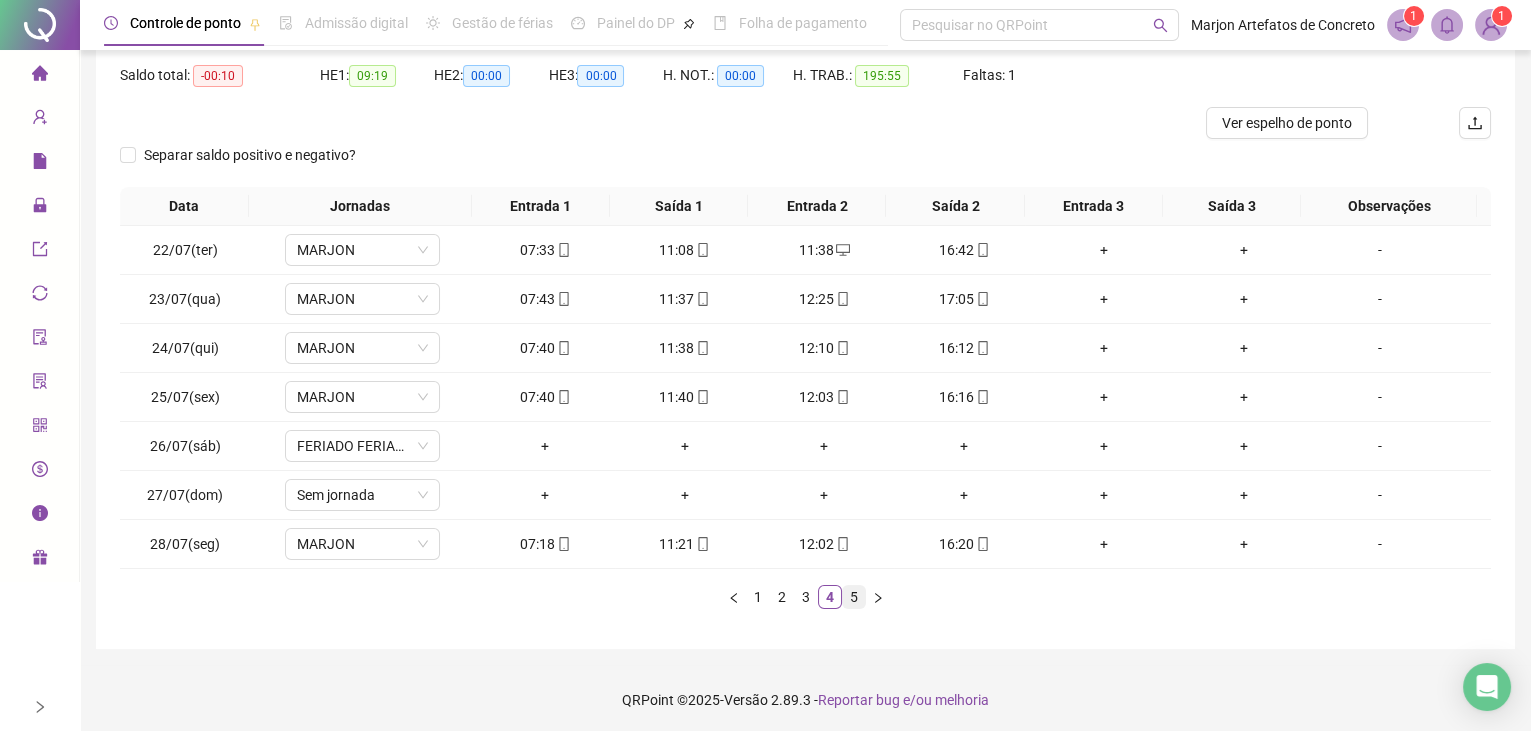 click on "5" at bounding box center [854, 597] 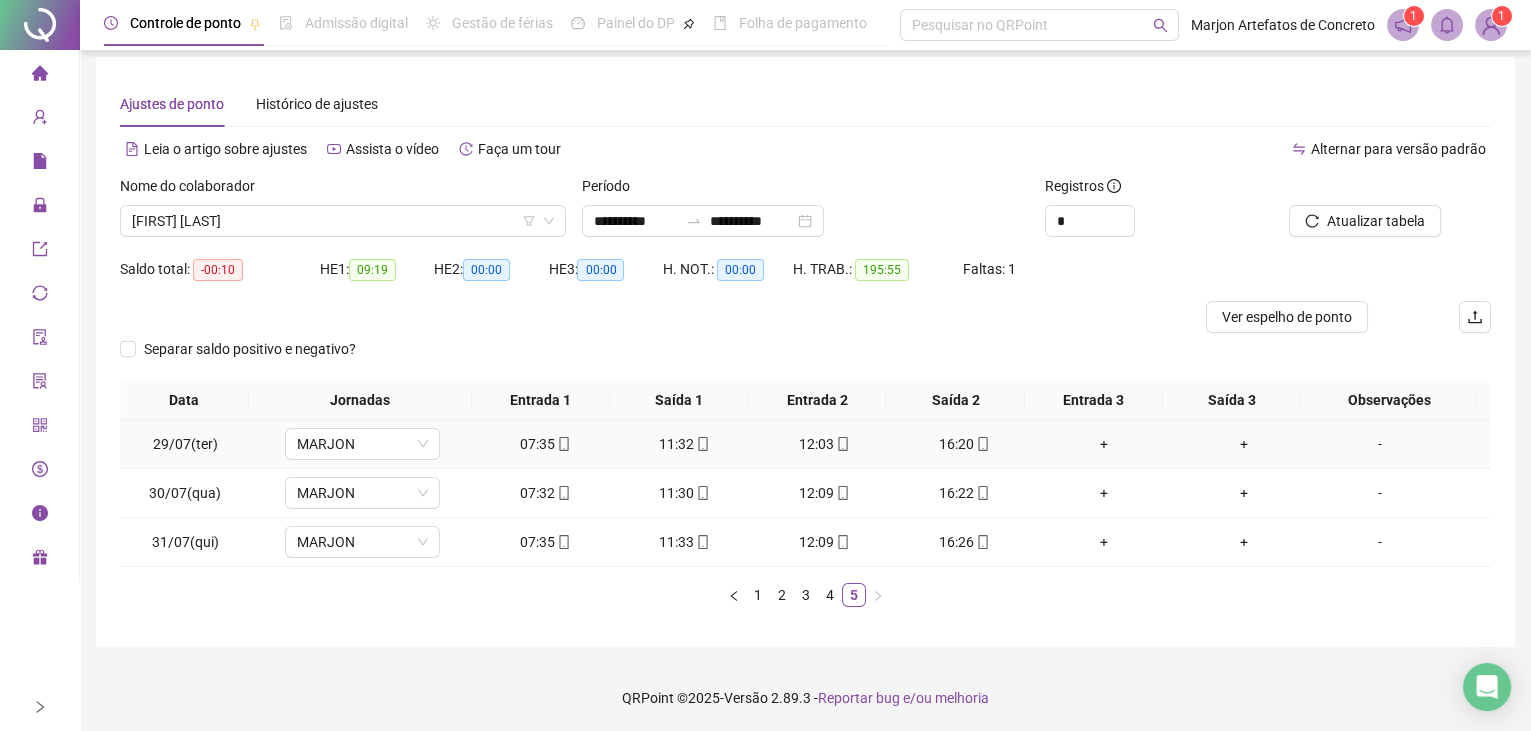 scroll, scrollTop: 0, scrollLeft: 0, axis: both 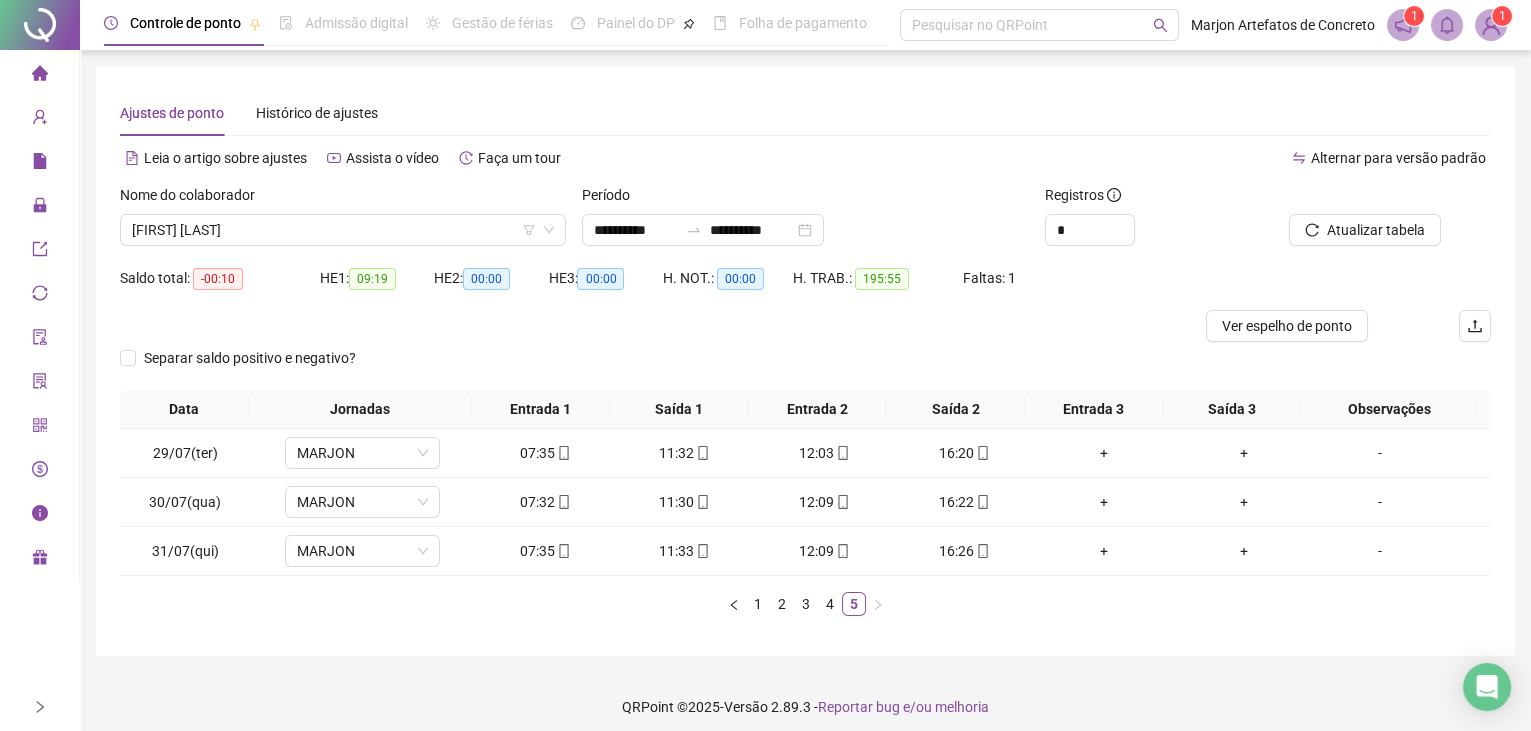 click on "Nome do colaborador" at bounding box center (343, 199) 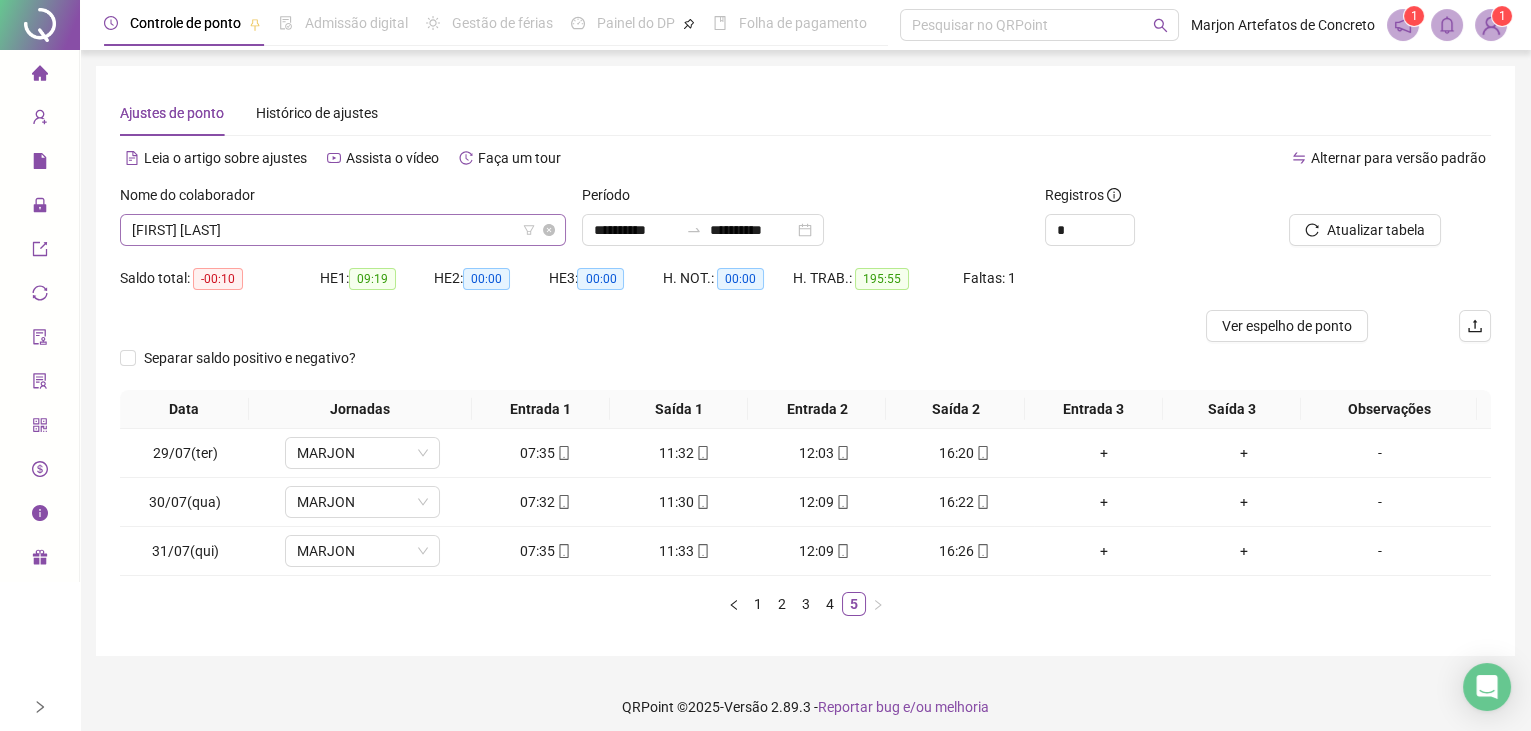 click on "[FIRST] [LAST]" at bounding box center (343, 230) 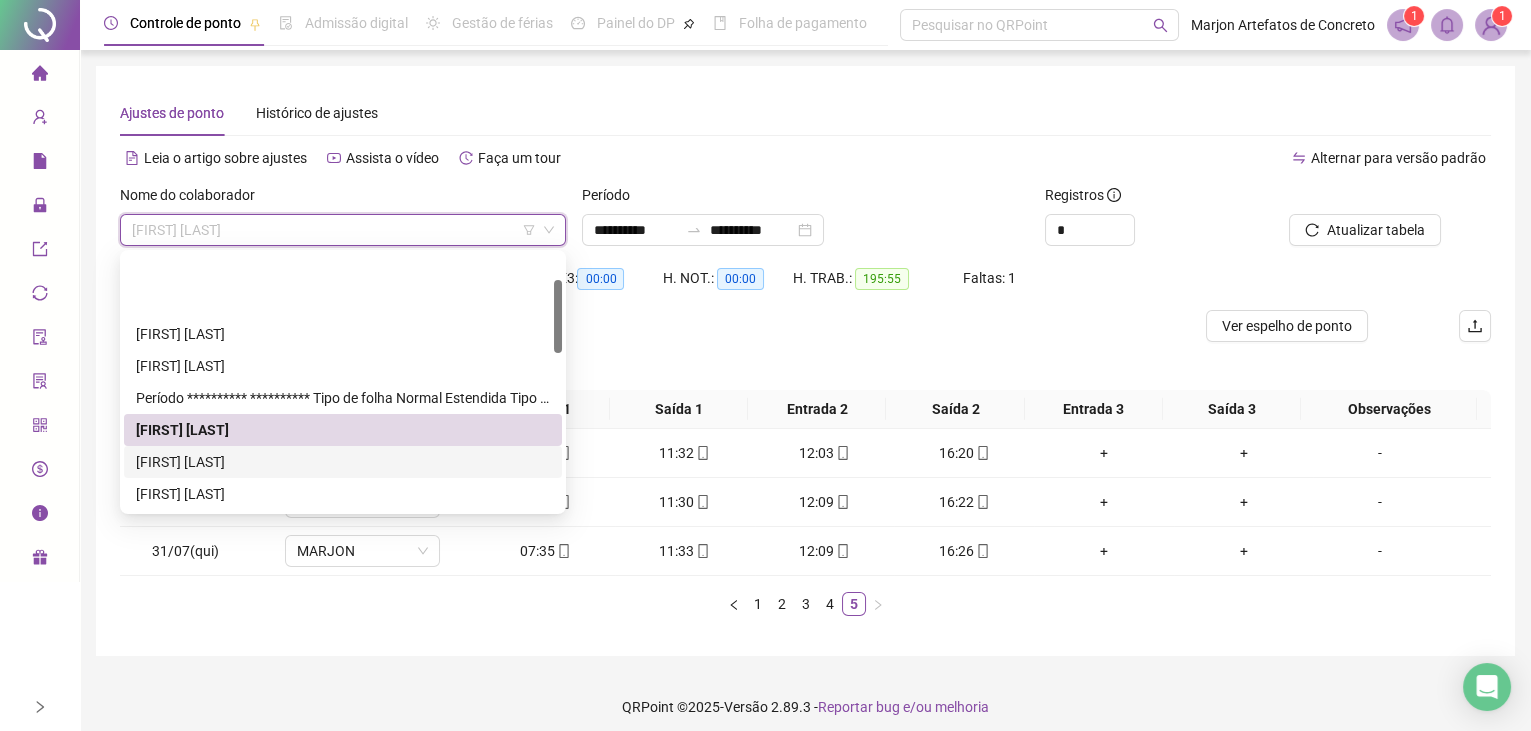 scroll, scrollTop: 90, scrollLeft: 0, axis: vertical 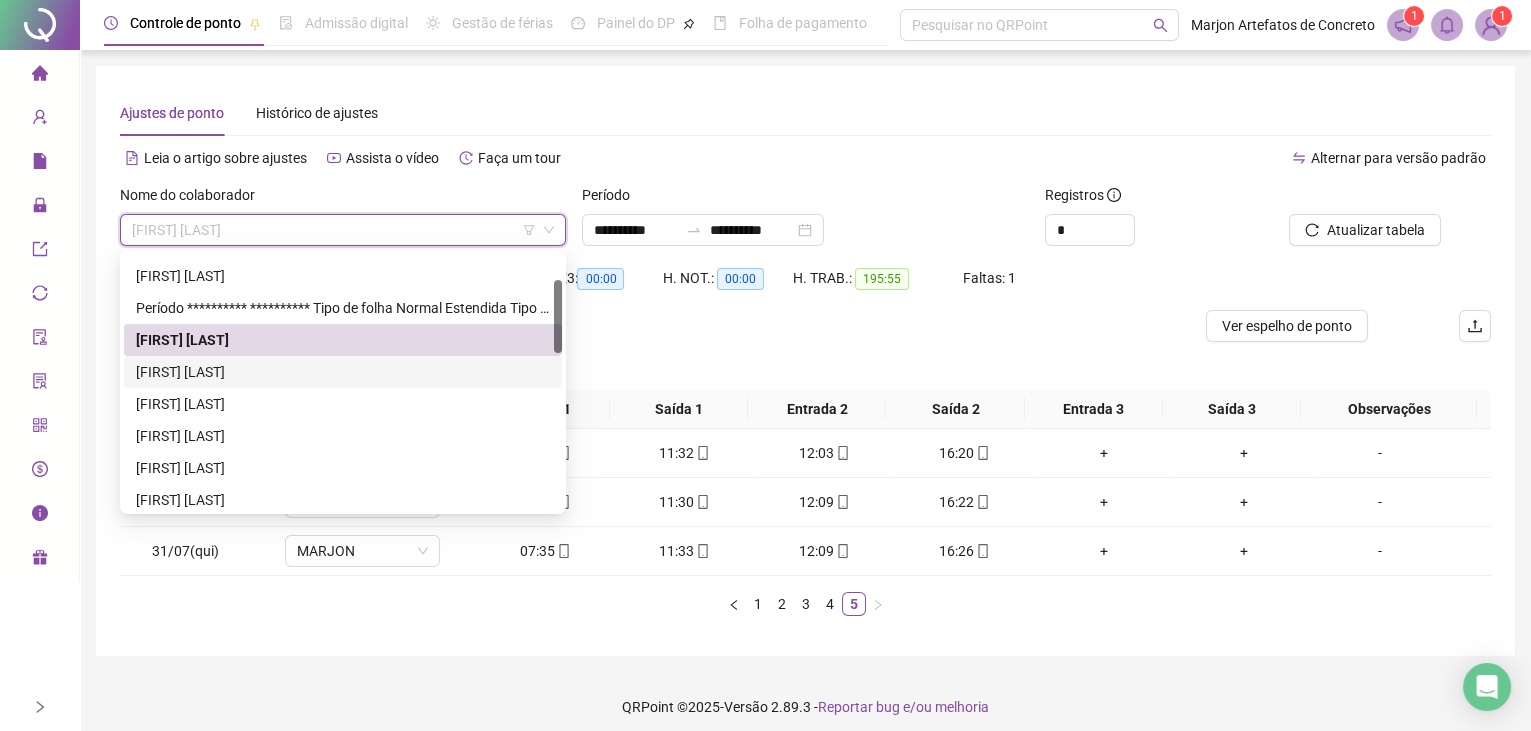 click on "[FIRST] [LAST]" at bounding box center (343, 372) 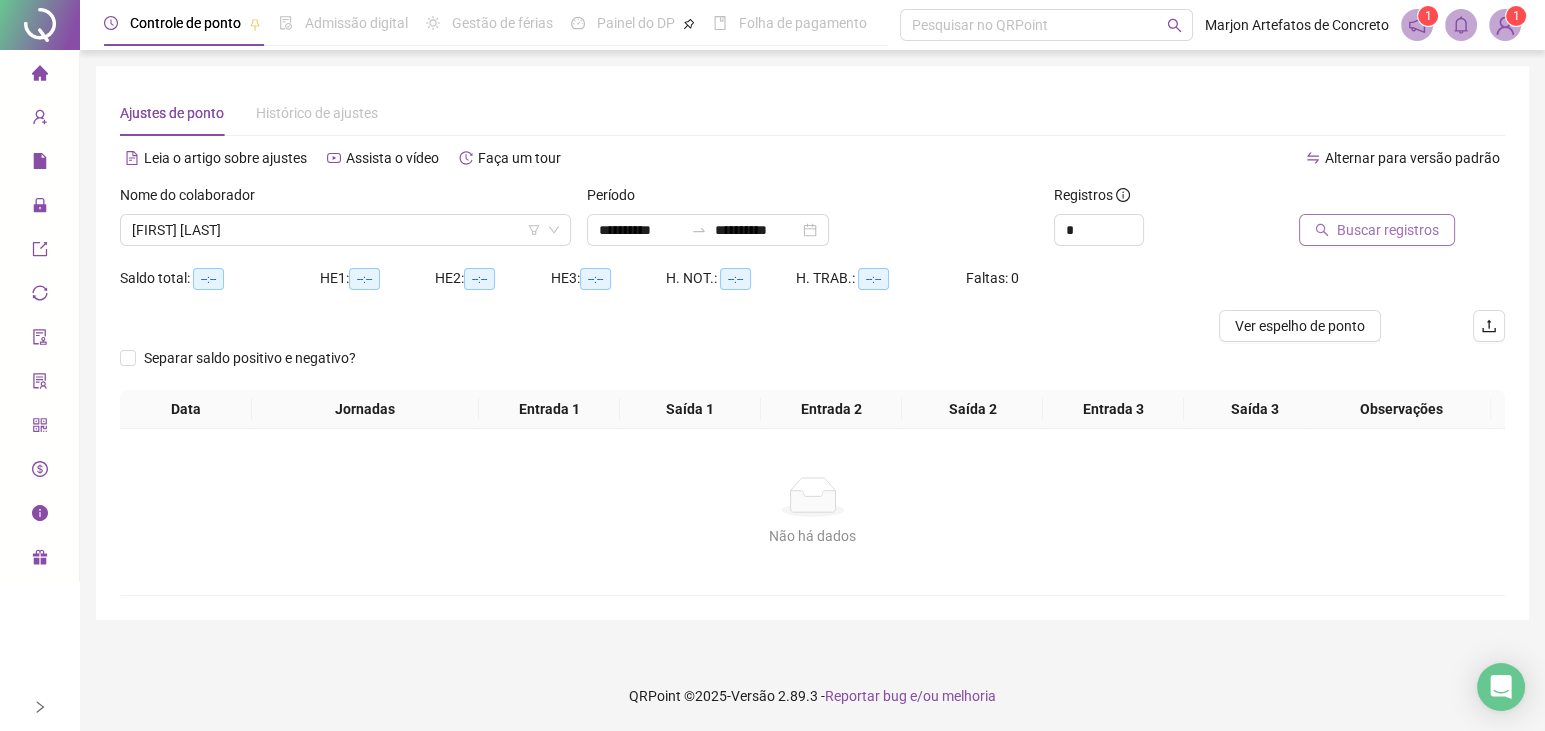 click on "Buscar registros" at bounding box center (1388, 230) 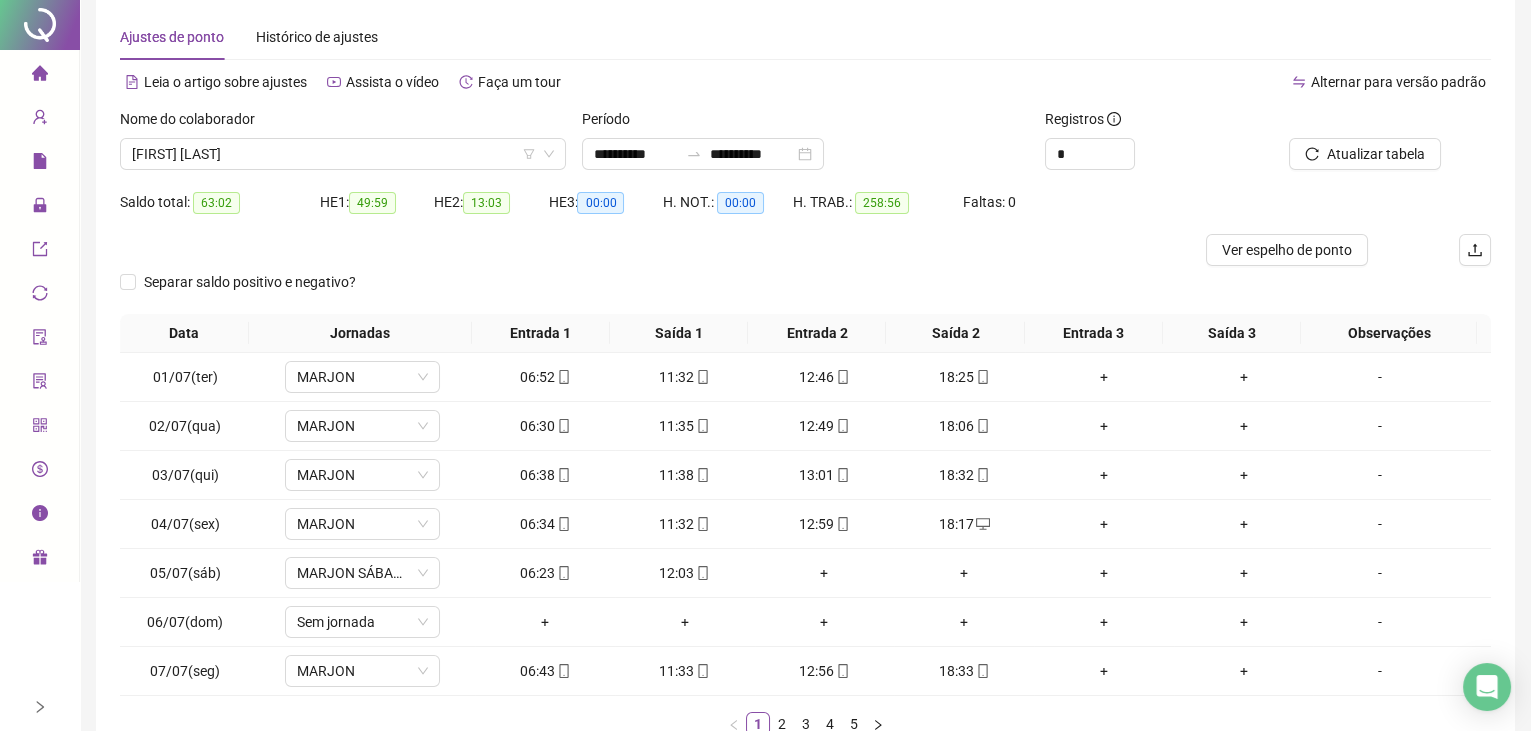 scroll, scrollTop: 181, scrollLeft: 0, axis: vertical 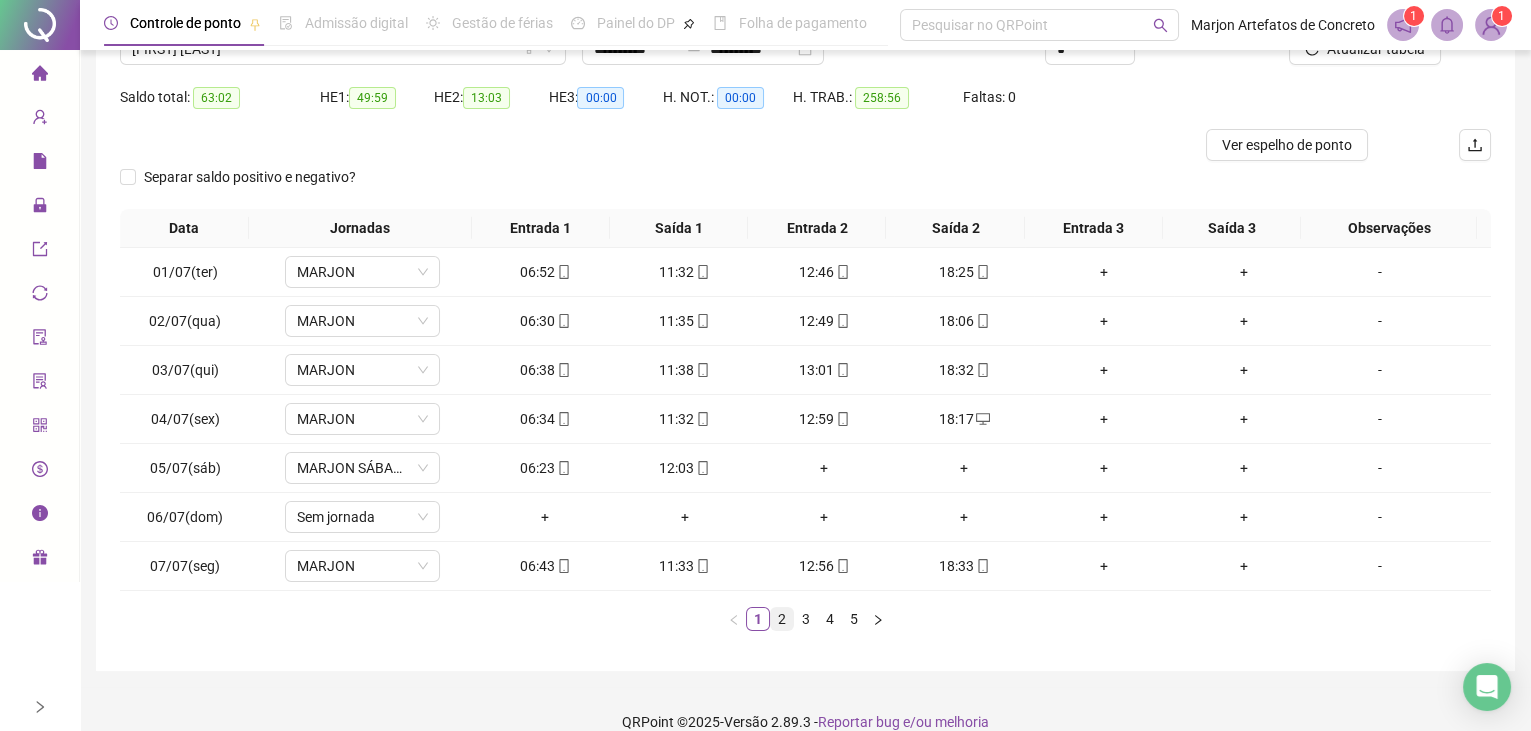 click on "2" at bounding box center [782, 619] 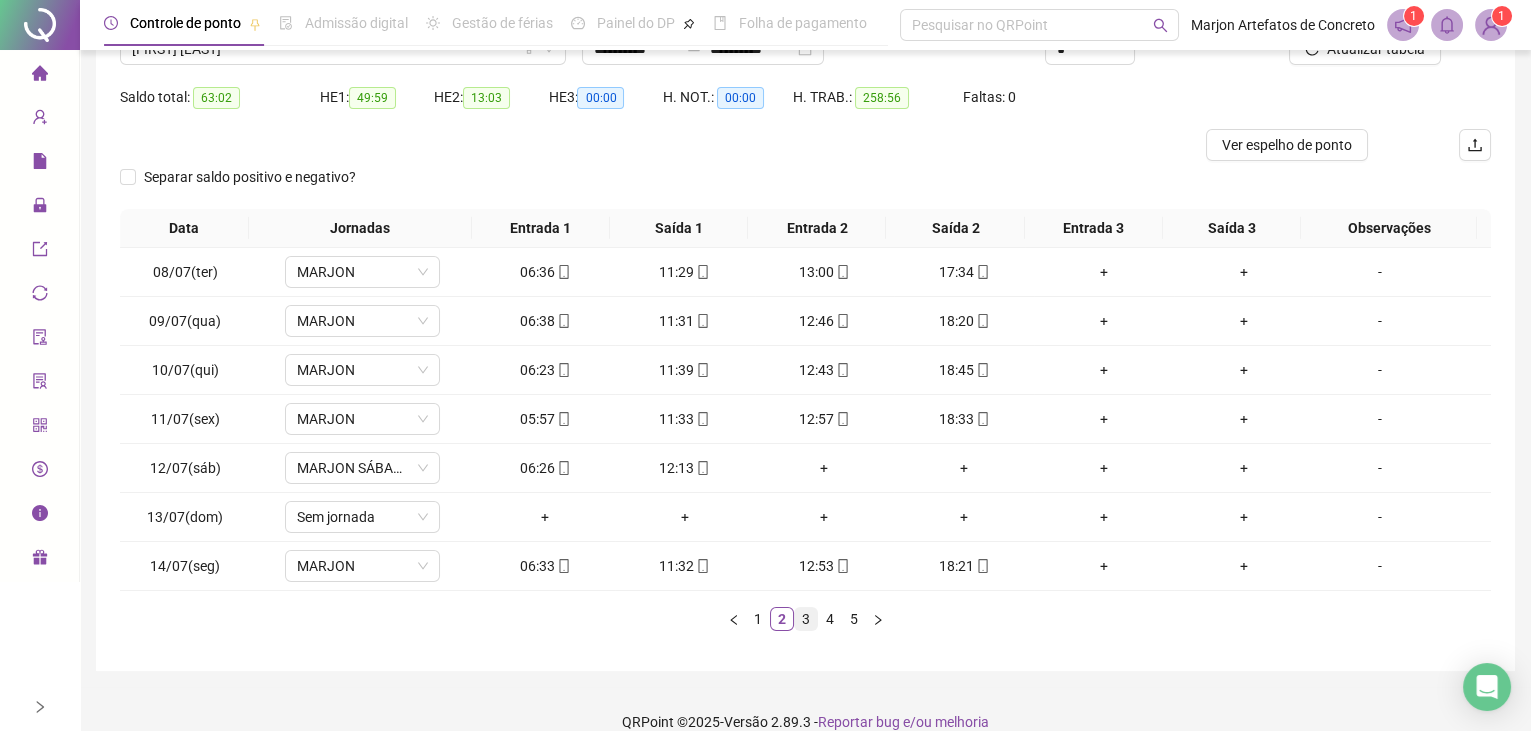 scroll, scrollTop: 0, scrollLeft: 0, axis: both 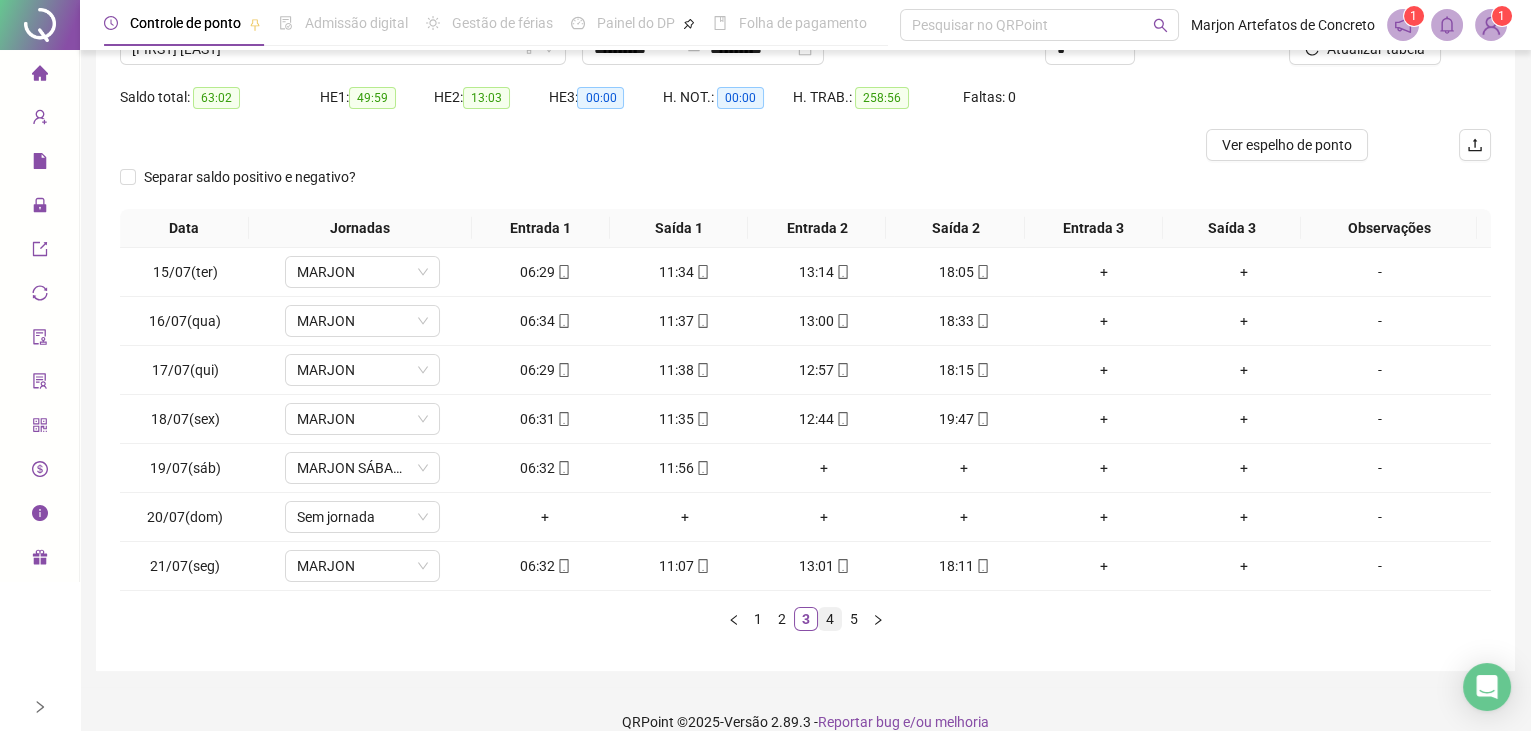 click on "4" at bounding box center [830, 619] 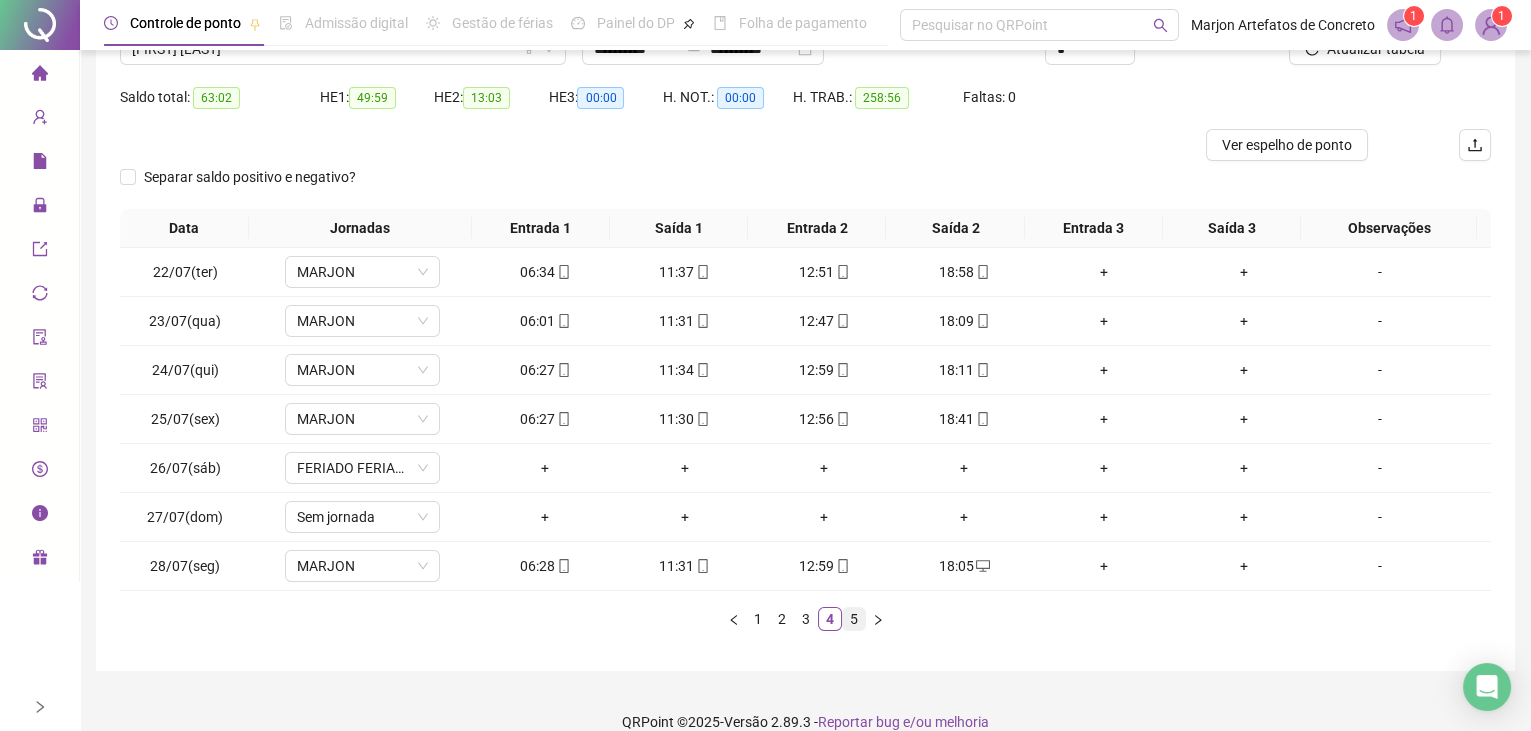 click on "5" at bounding box center [854, 619] 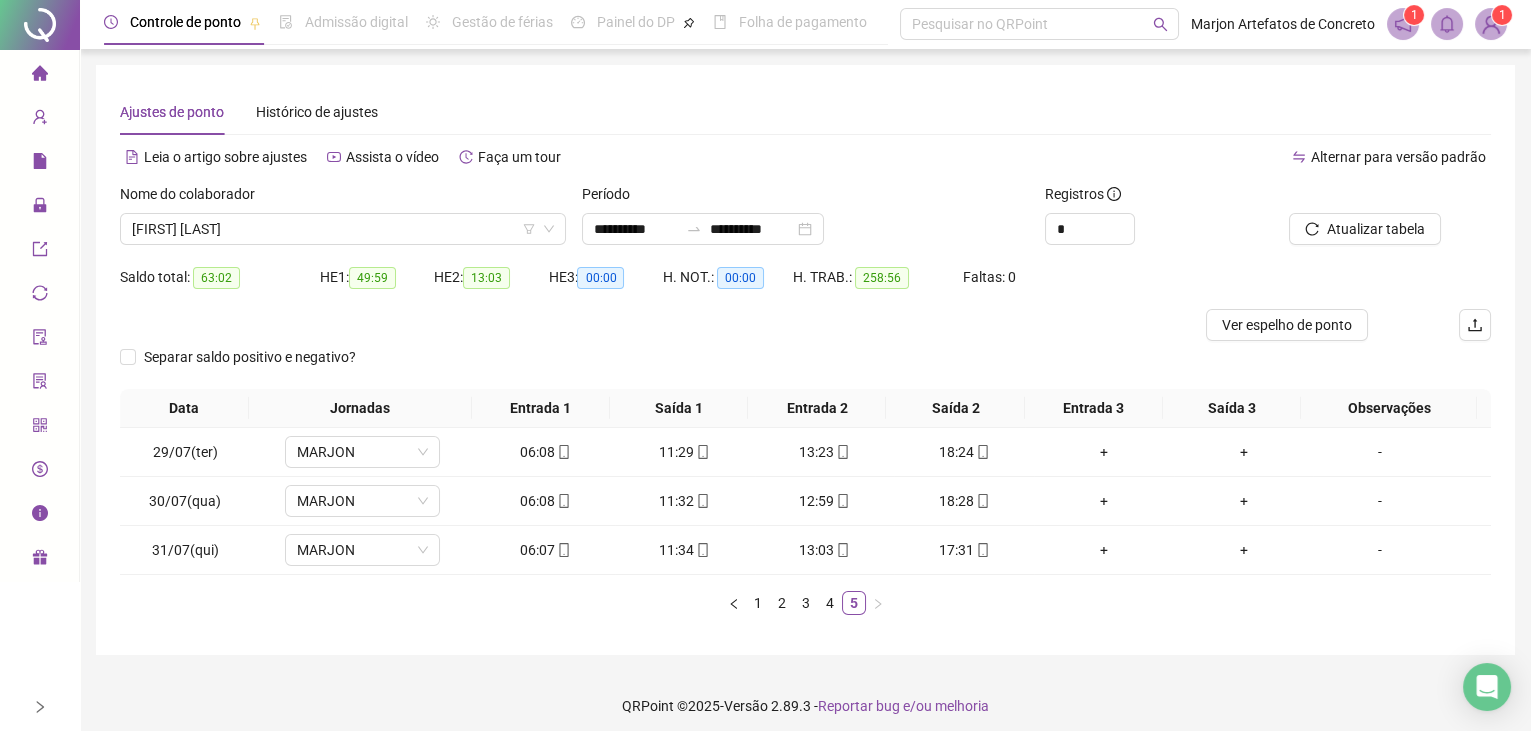scroll, scrollTop: 0, scrollLeft: 0, axis: both 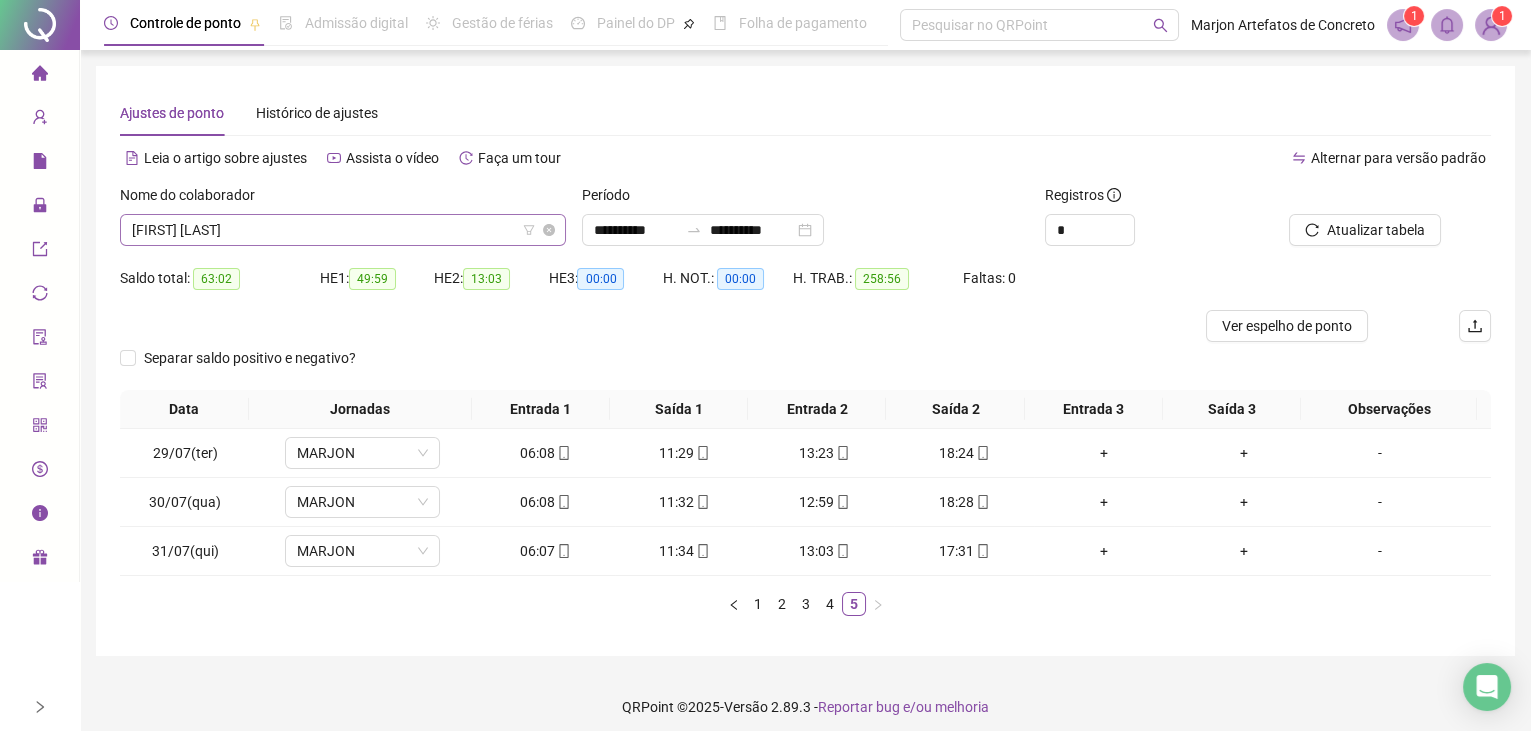 click on "[FIRST] [LAST]" at bounding box center (343, 230) 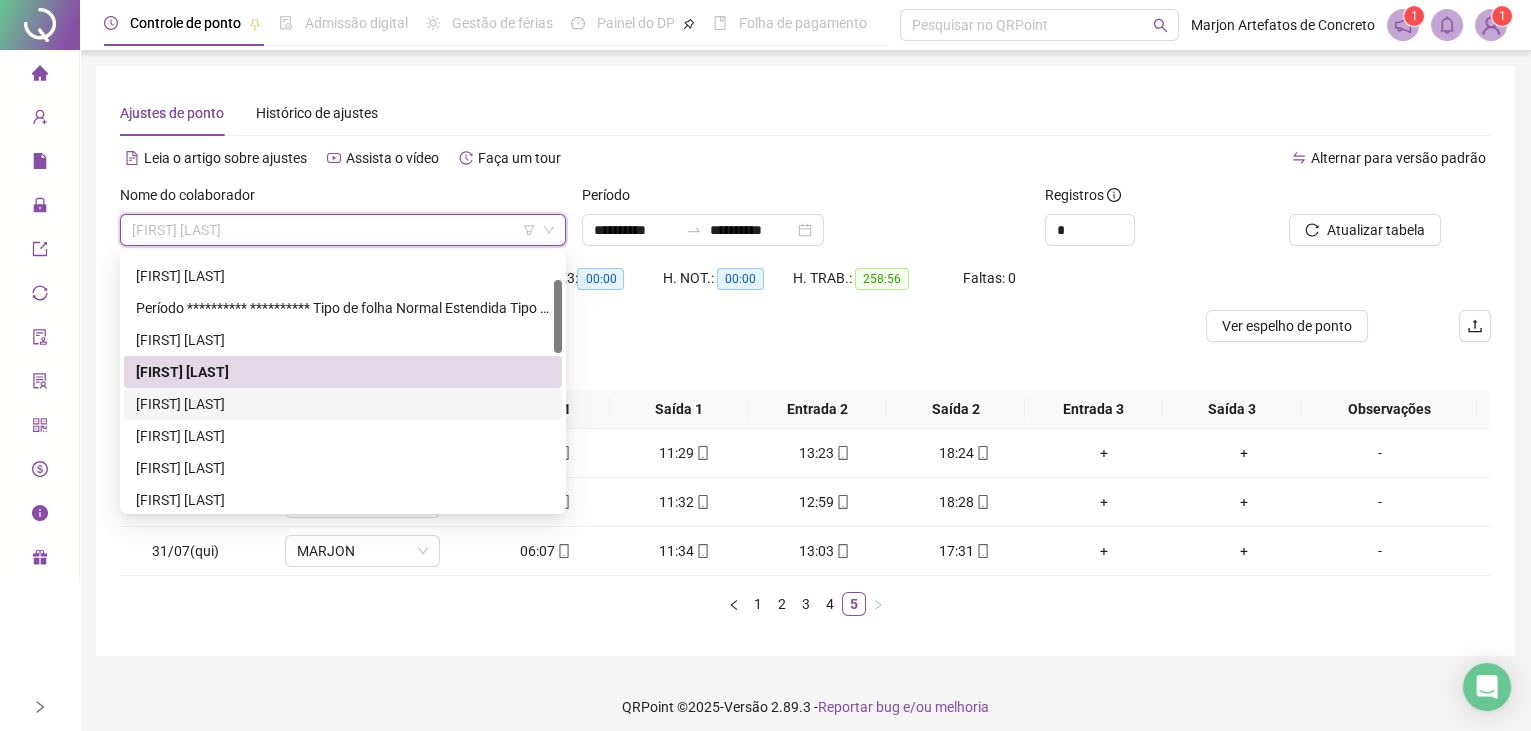 click on "[FIRST] [LAST]" at bounding box center [343, 404] 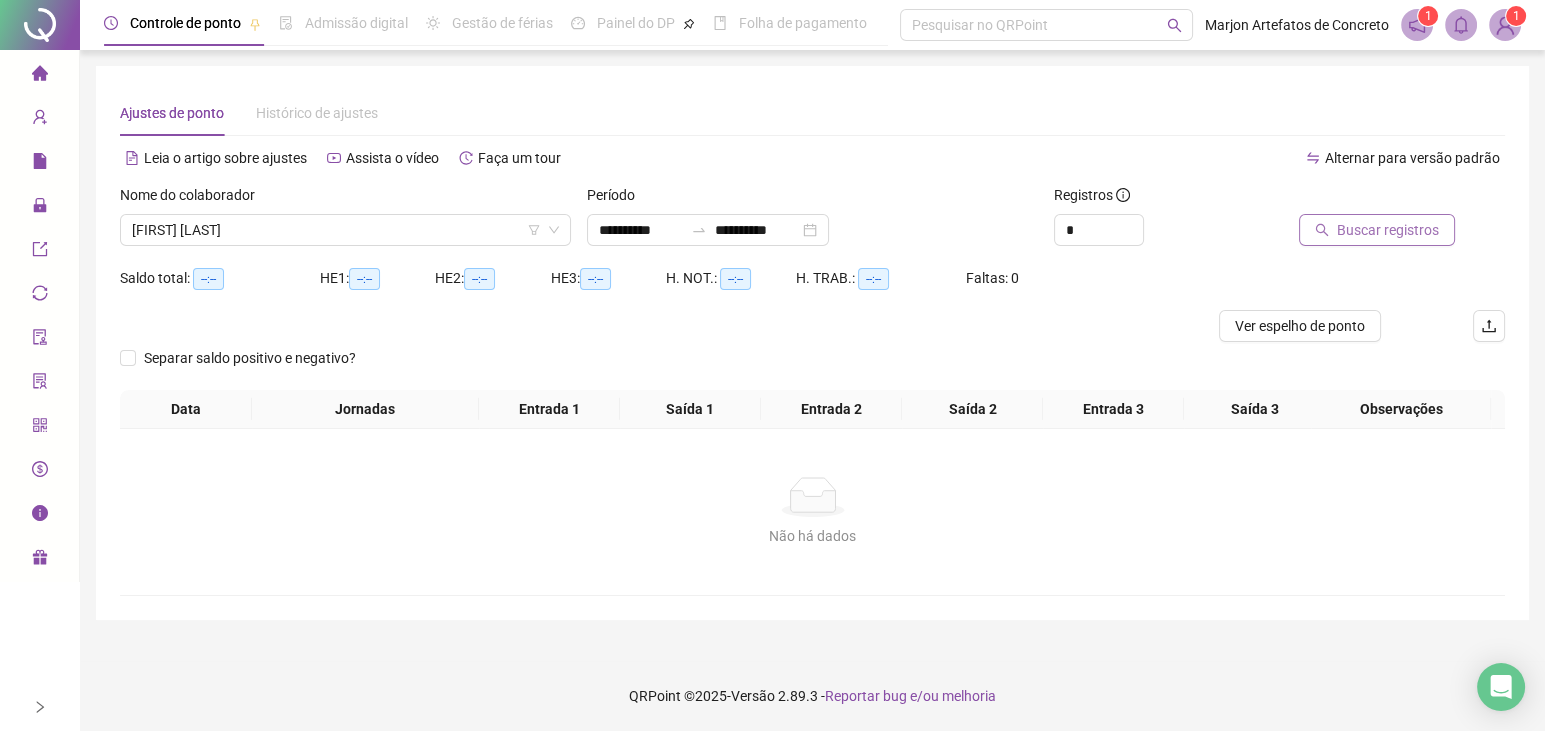 click on "Buscar registros" at bounding box center (1388, 230) 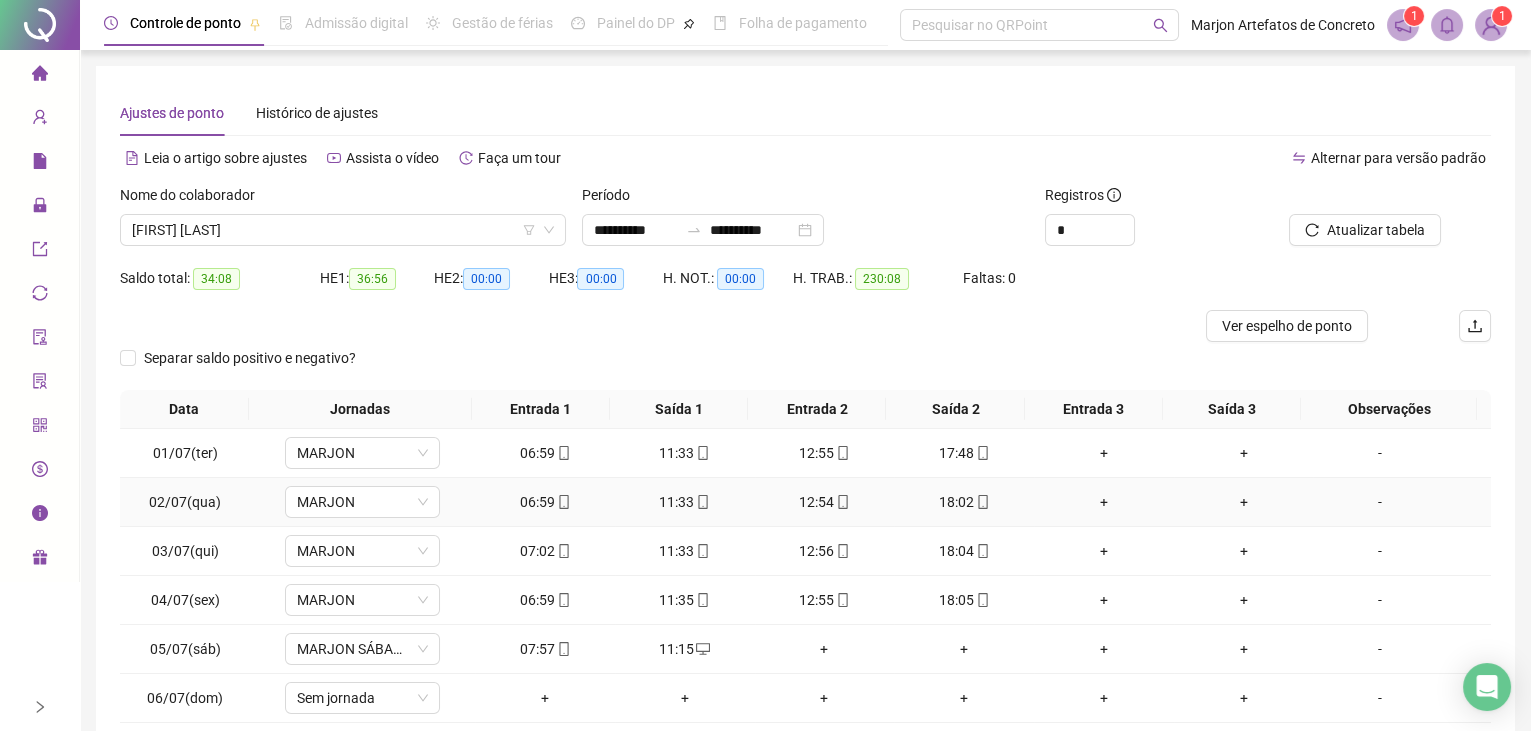 scroll, scrollTop: 0, scrollLeft: 0, axis: both 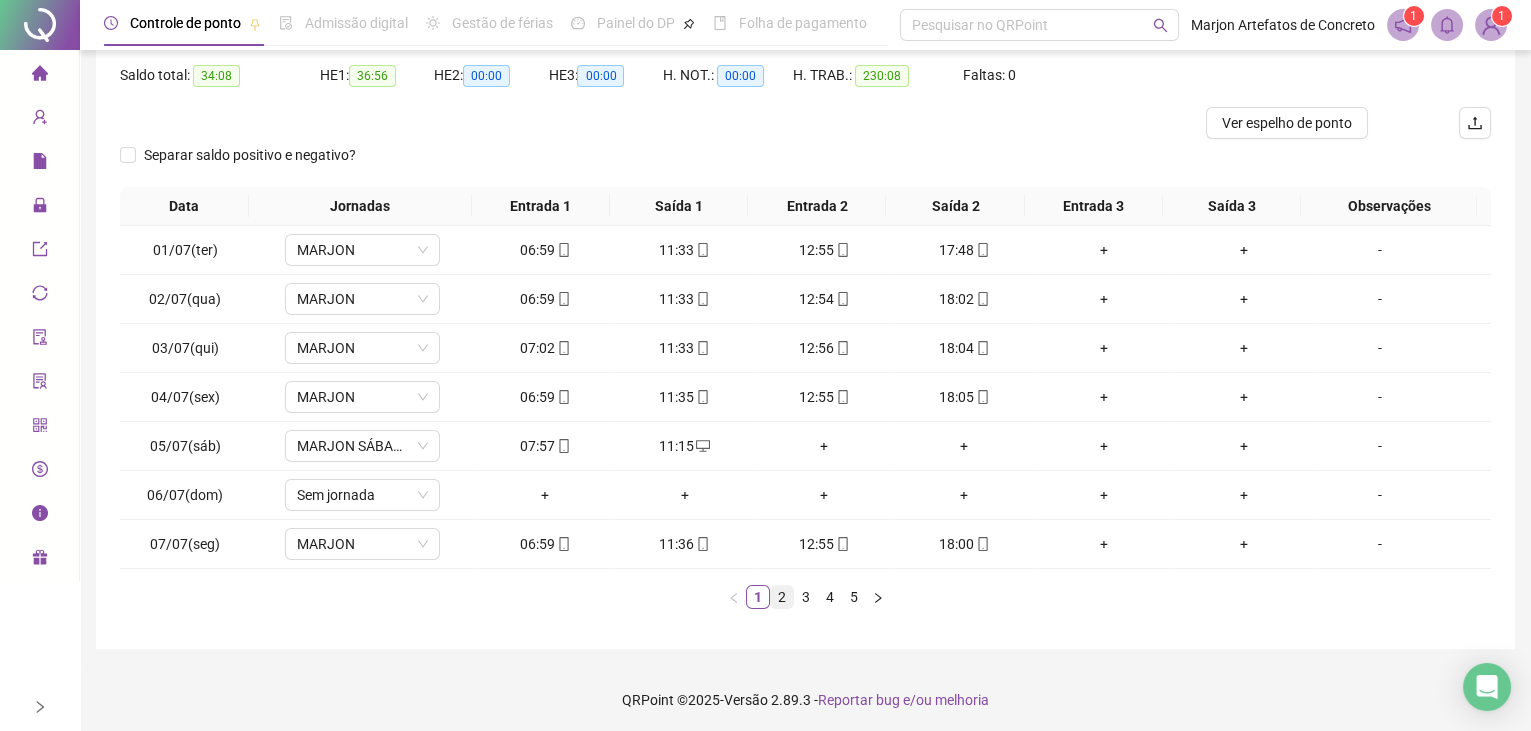 click on "2" at bounding box center [782, 597] 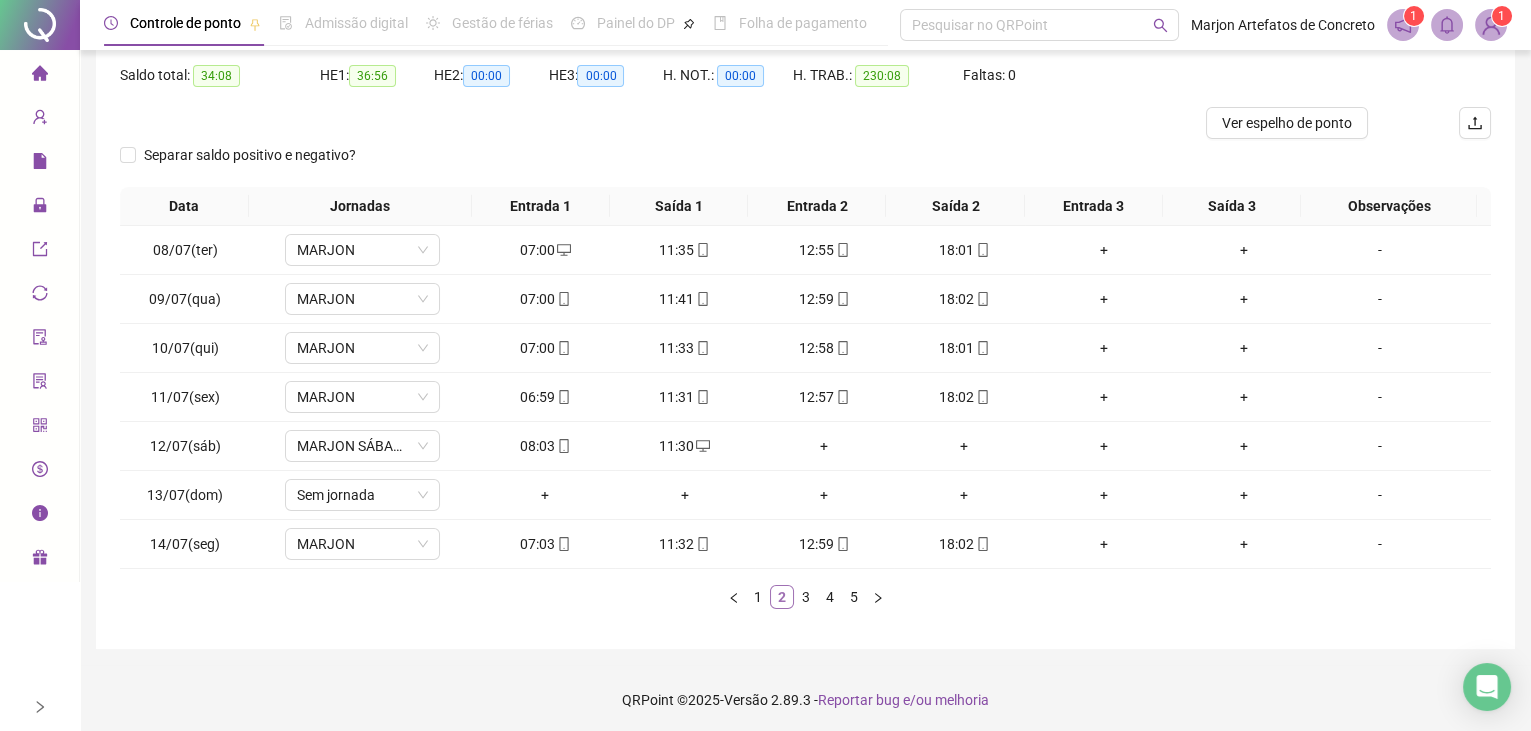 scroll, scrollTop: 0, scrollLeft: 0, axis: both 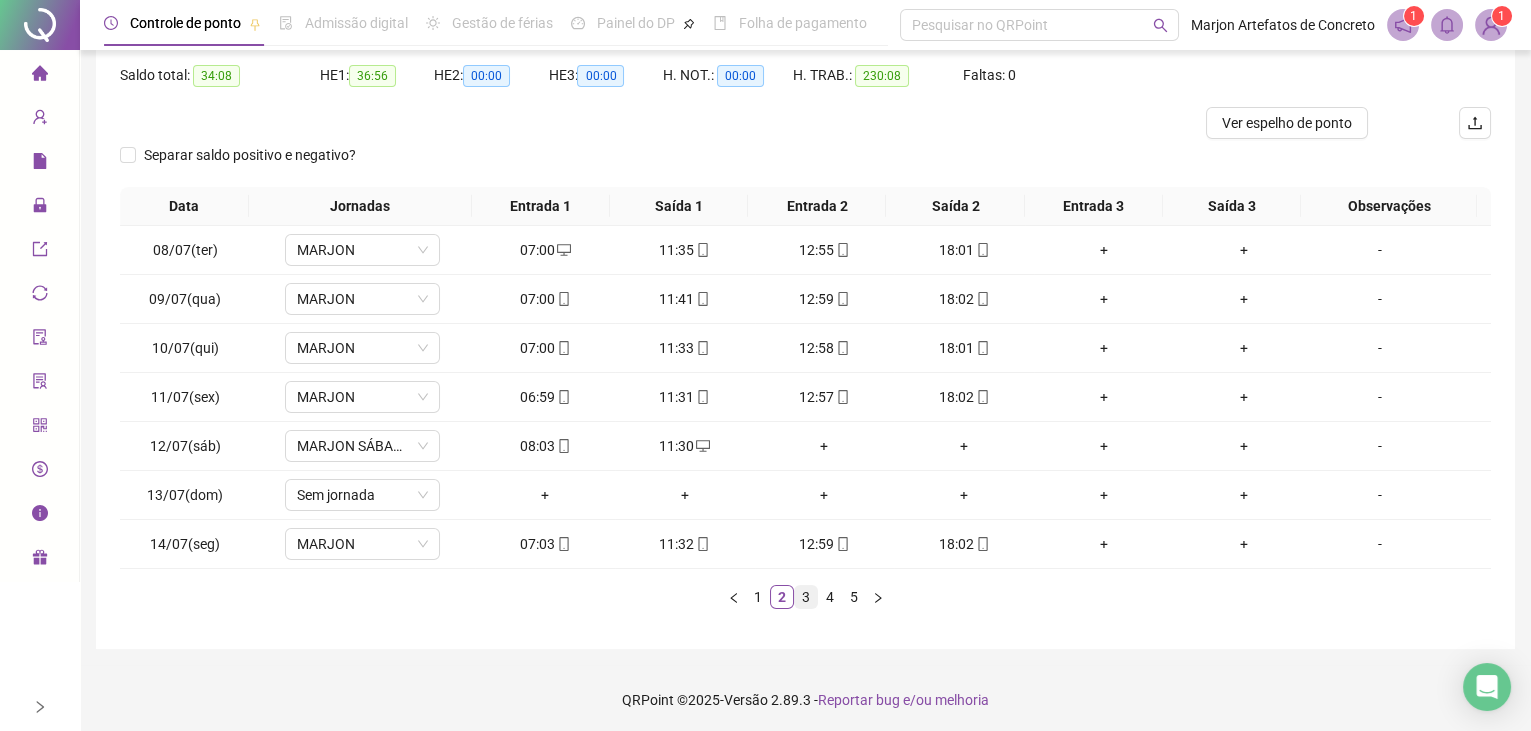 click on "3" at bounding box center [806, 597] 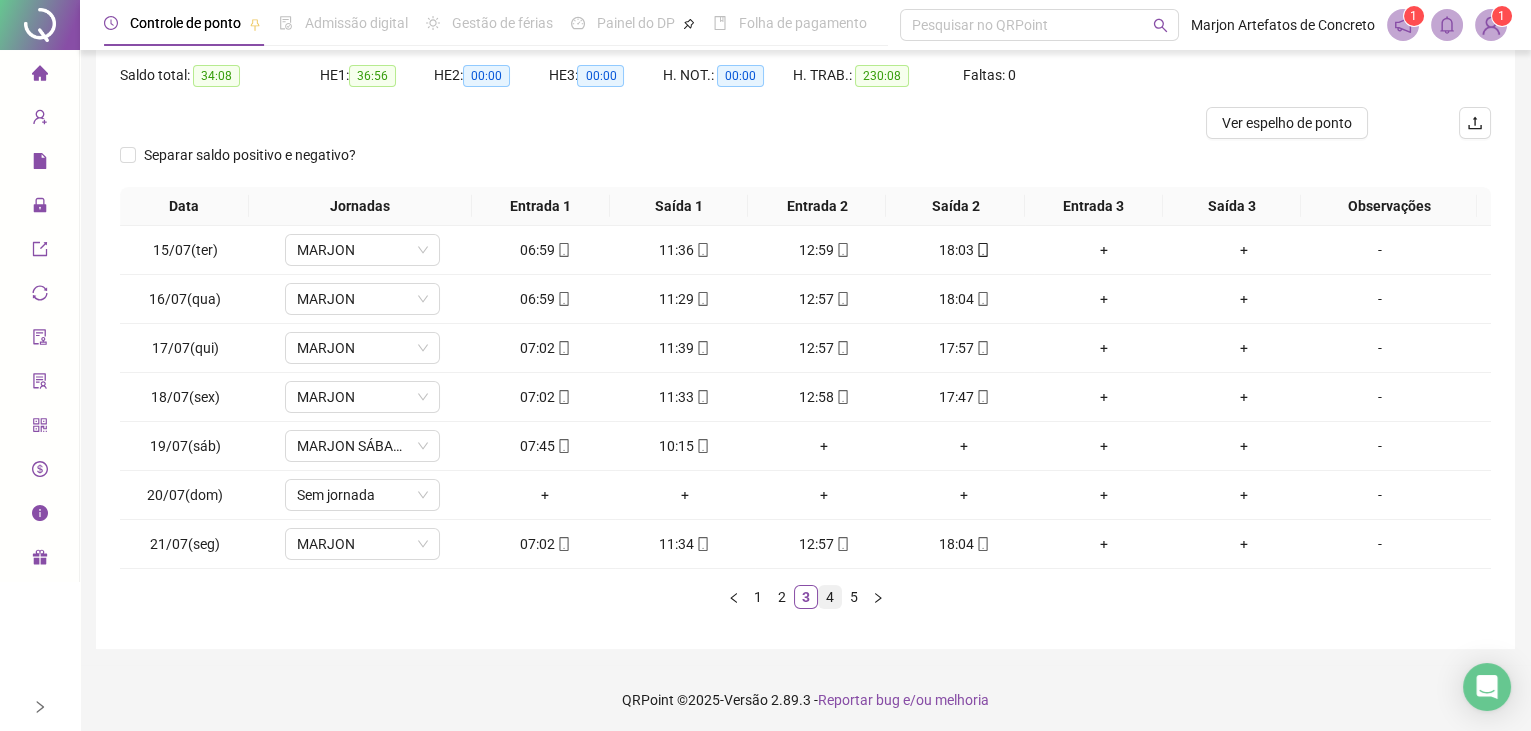 click on "4" at bounding box center (830, 597) 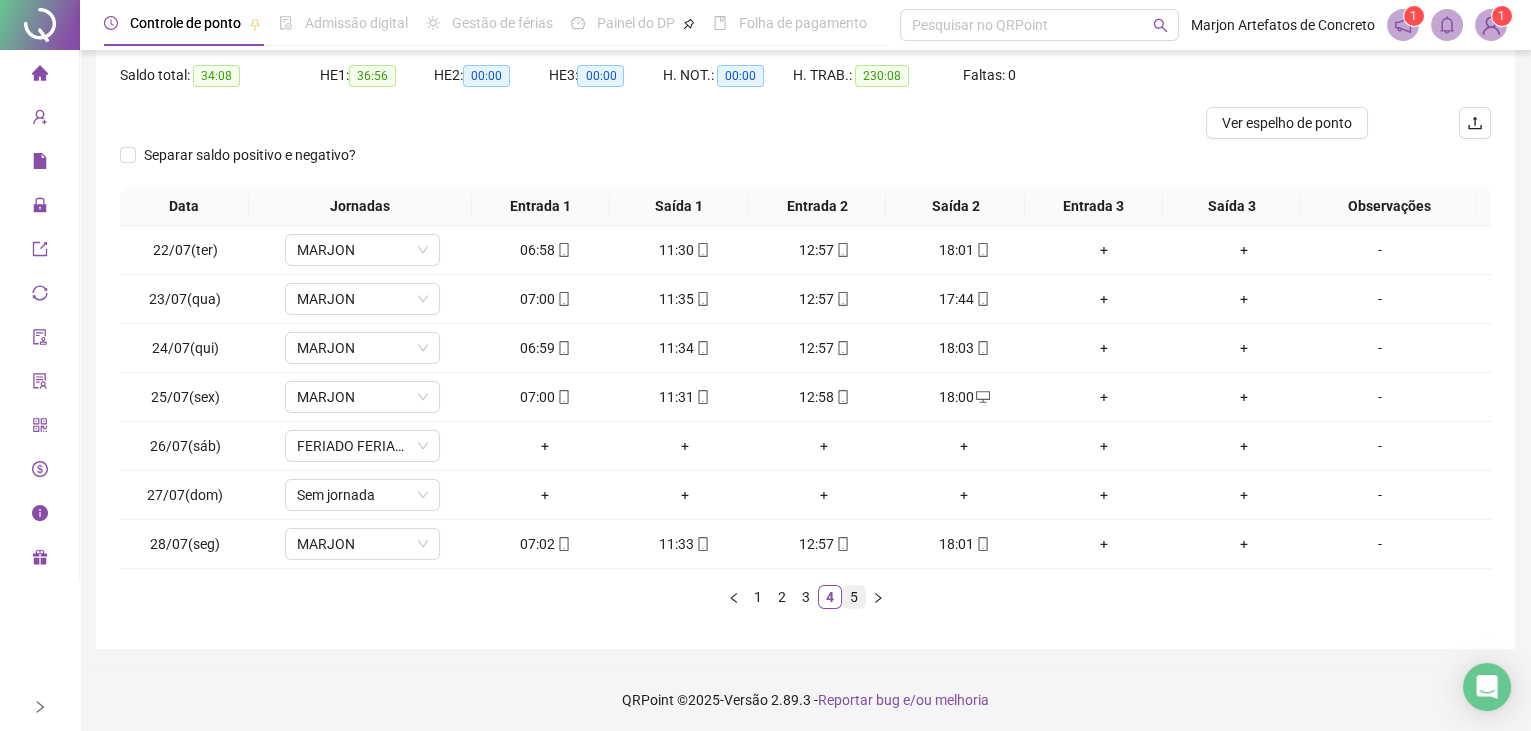 click on "5" at bounding box center (854, 597) 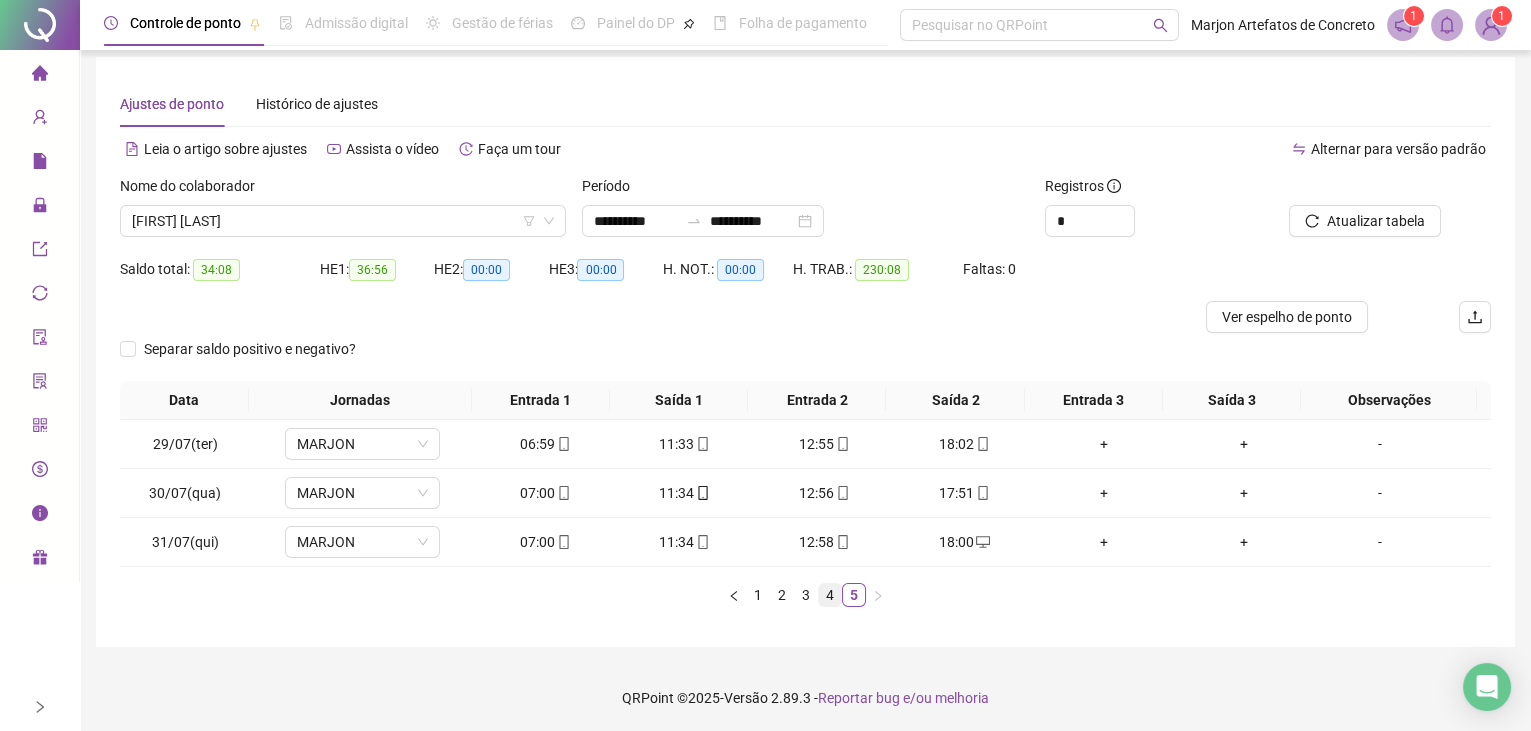 click on "4" at bounding box center [830, 595] 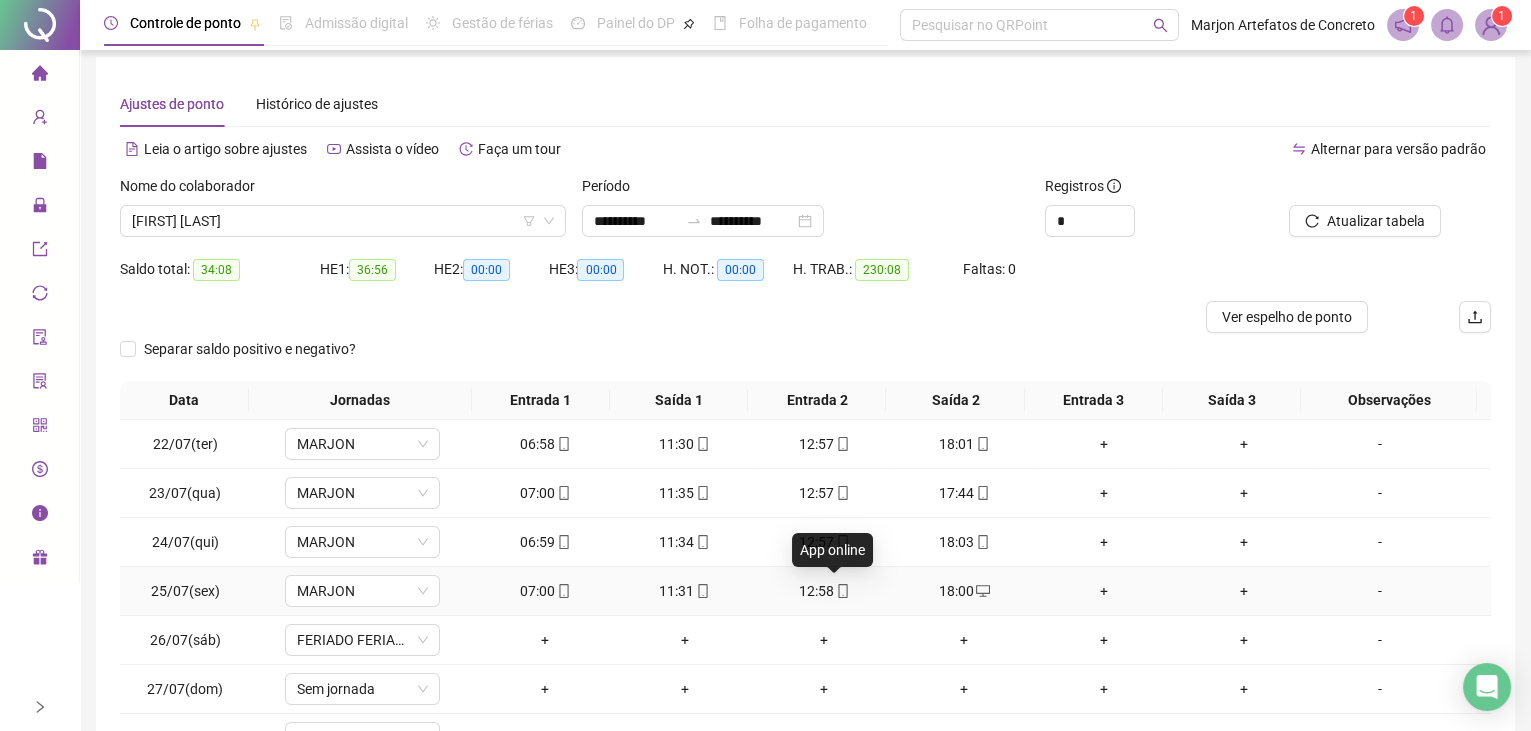 scroll, scrollTop: 0, scrollLeft: 0, axis: both 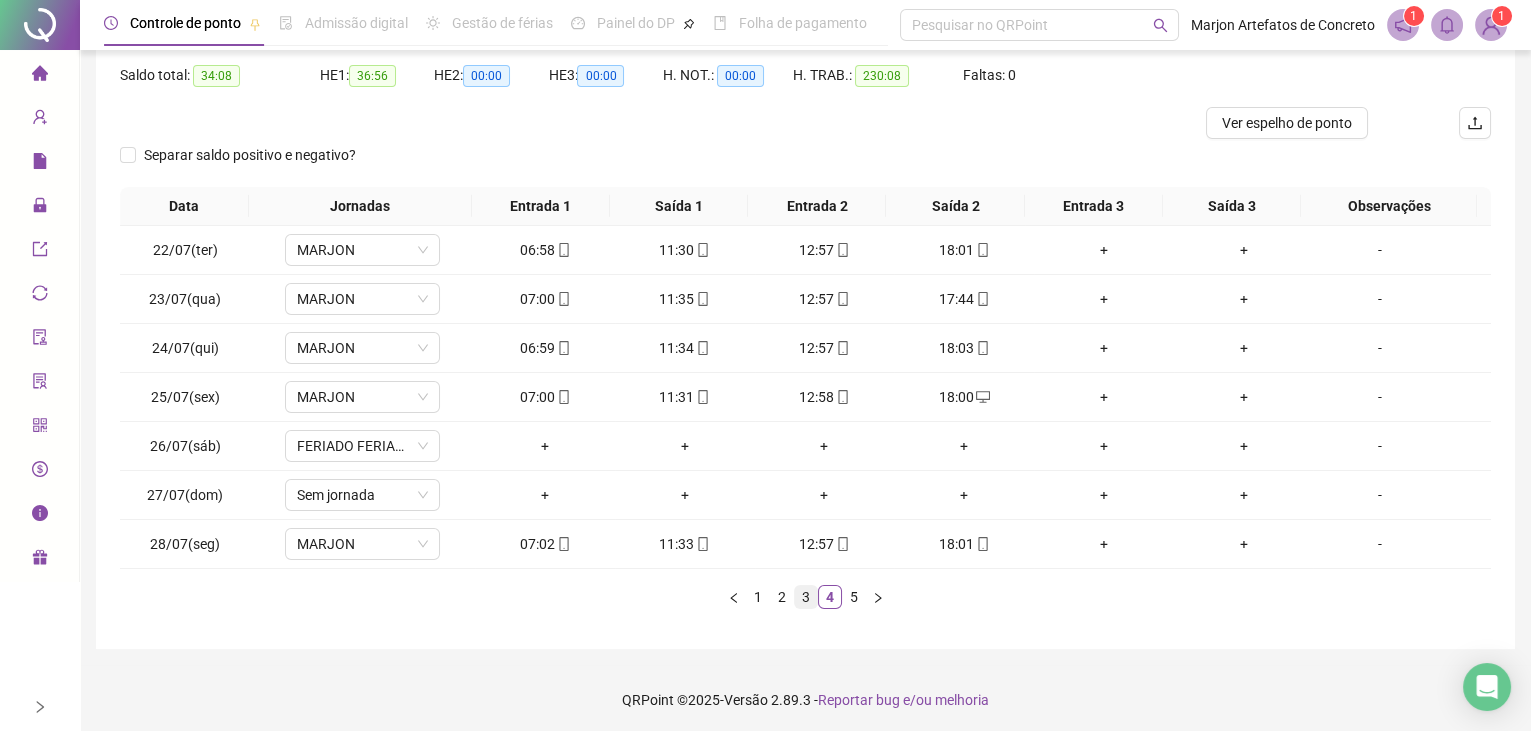 click on "3" at bounding box center [806, 597] 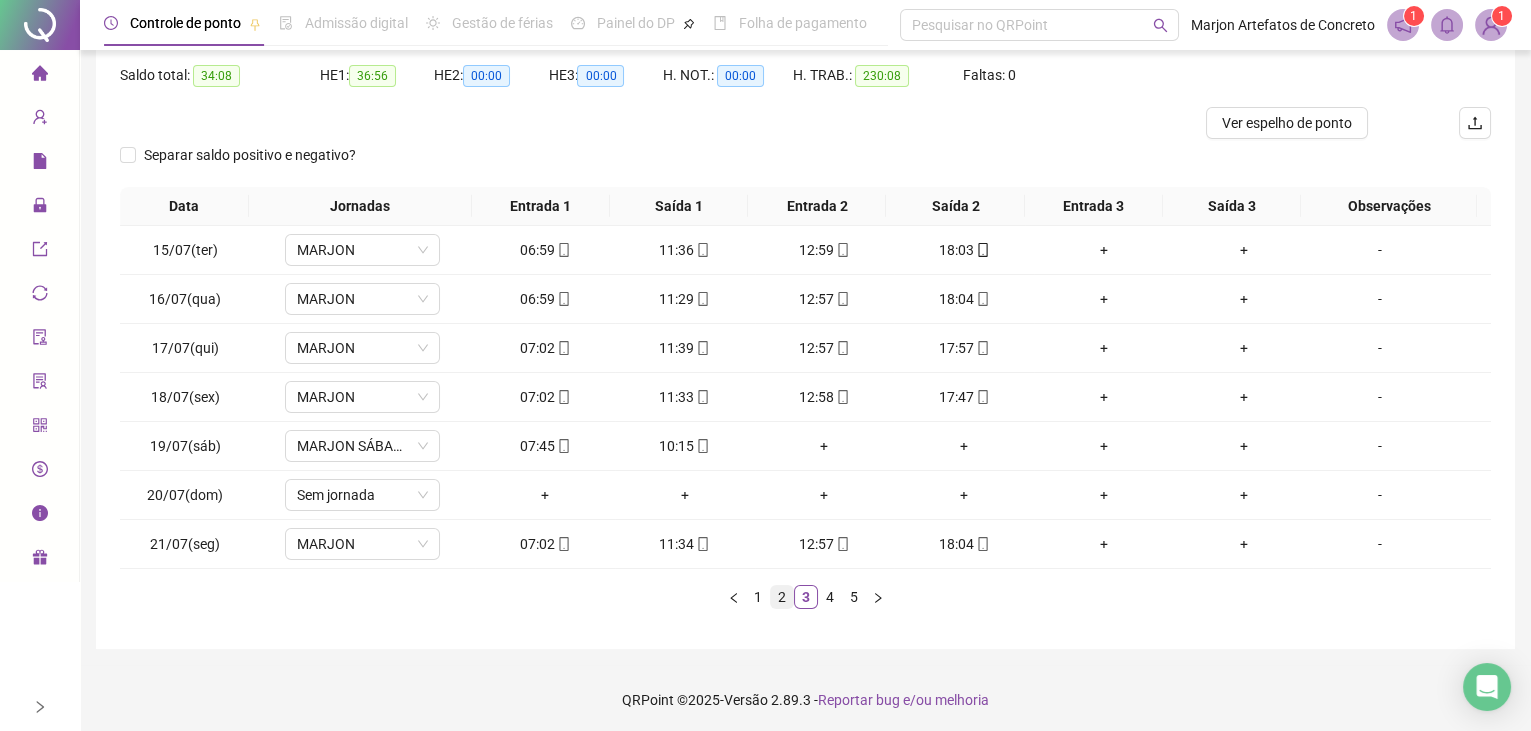 scroll, scrollTop: 0, scrollLeft: 0, axis: both 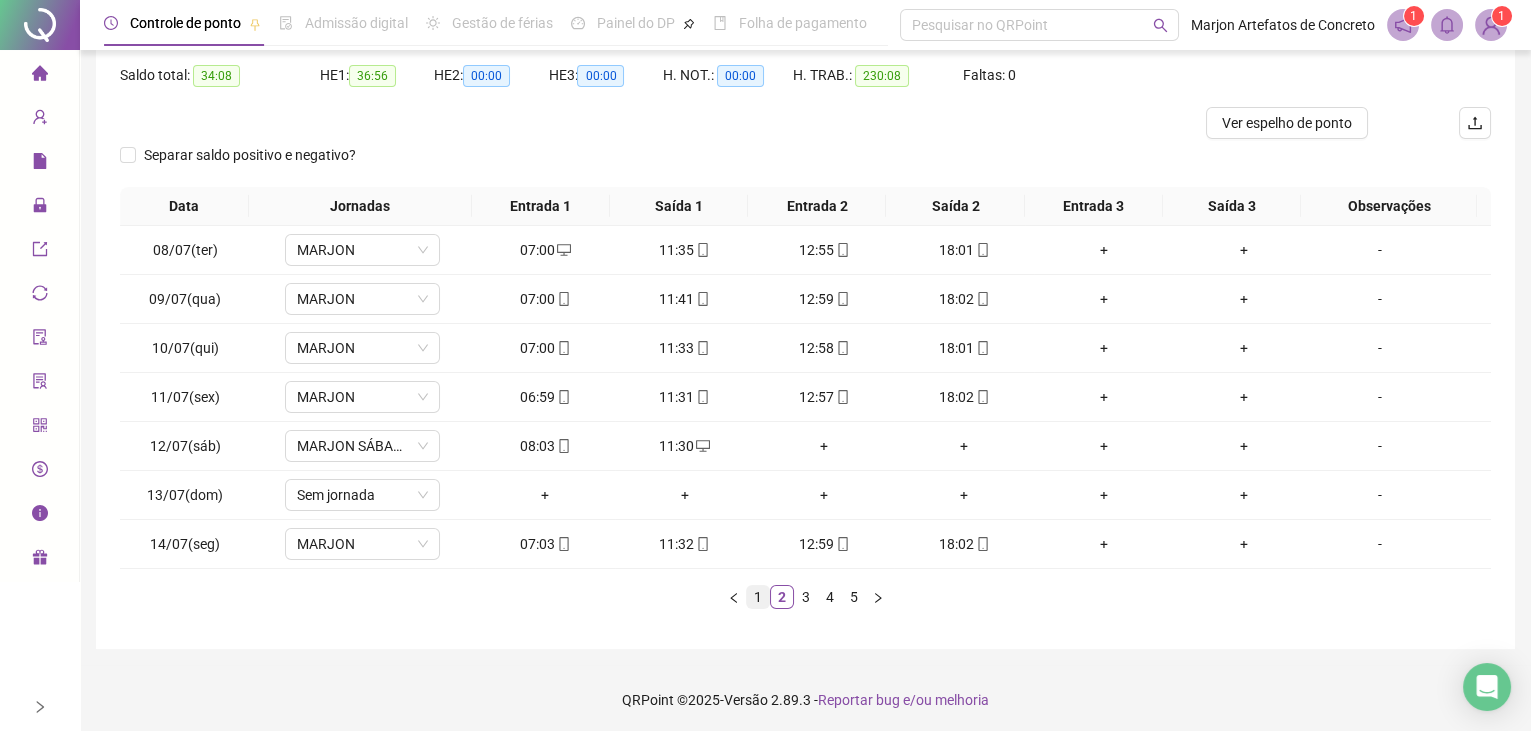 click on "1" at bounding box center (758, 597) 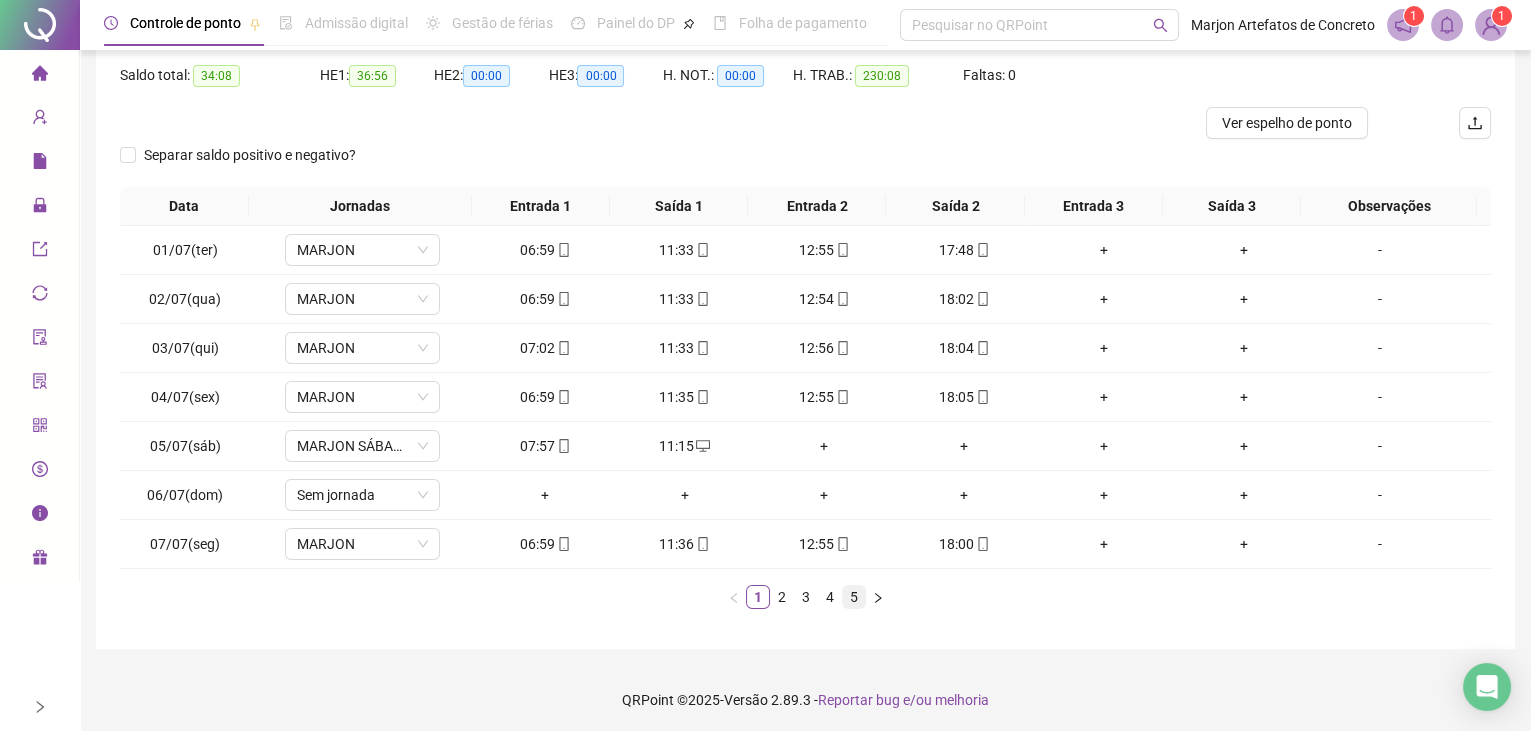click on "5" at bounding box center [854, 597] 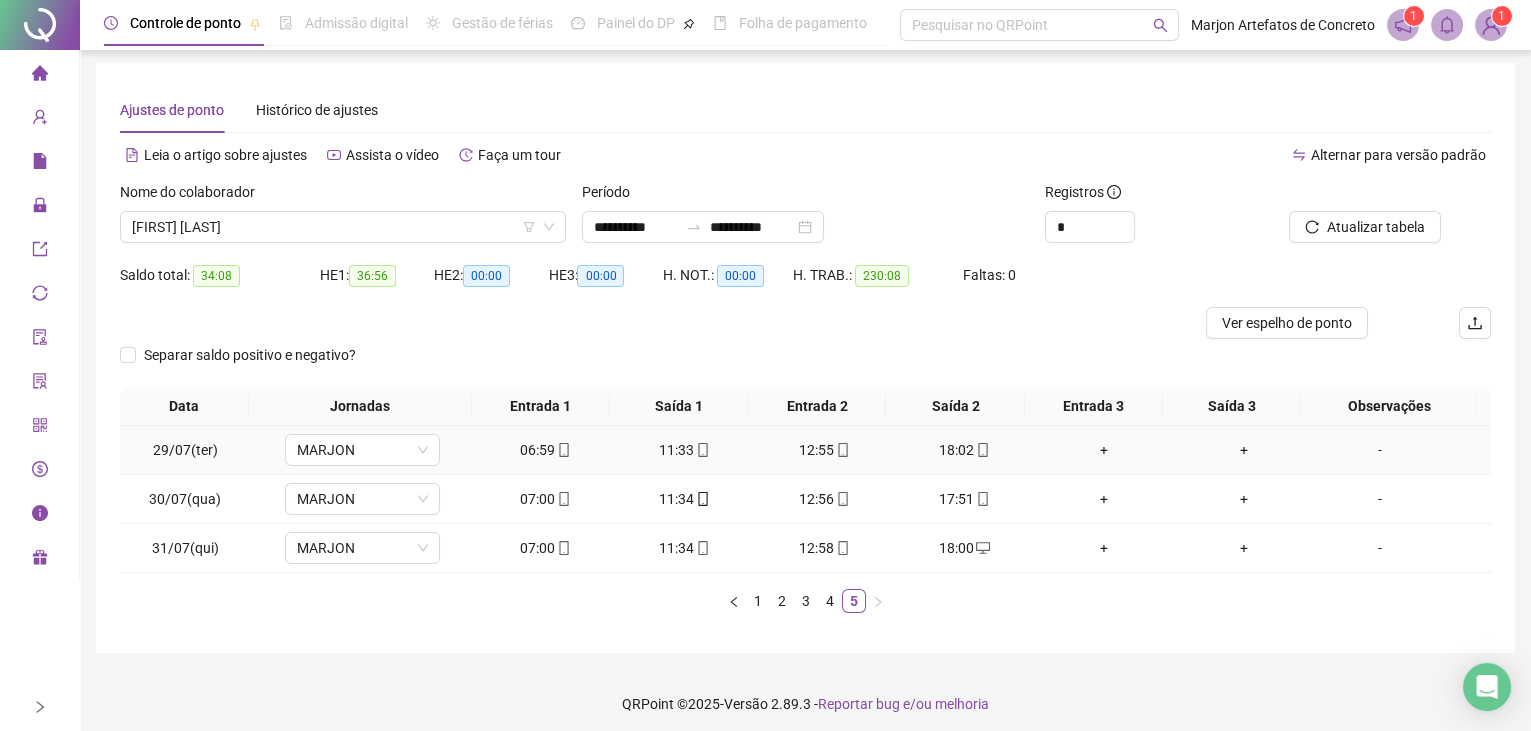 scroll, scrollTop: 0, scrollLeft: 0, axis: both 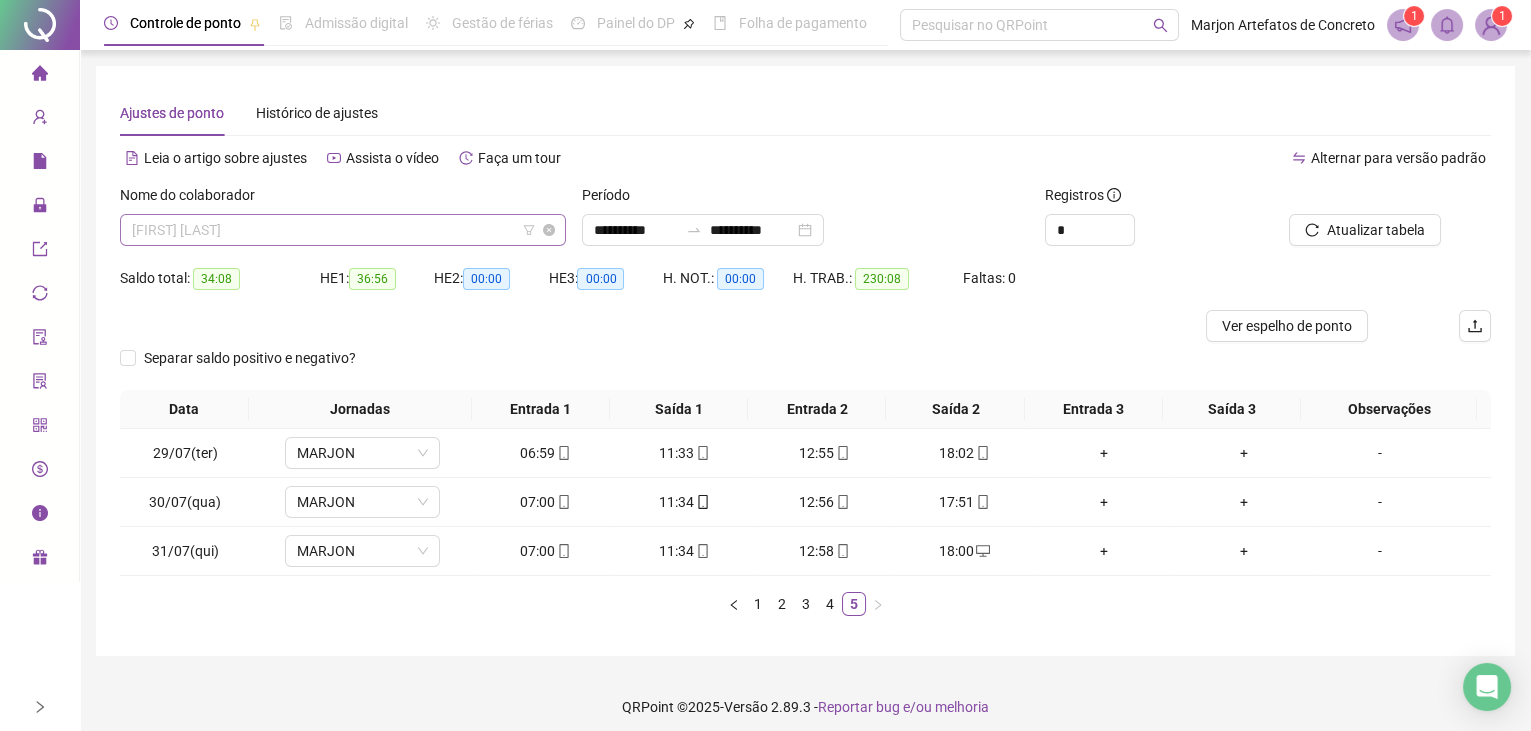 click on "[FIRST] [LAST]" at bounding box center (343, 230) 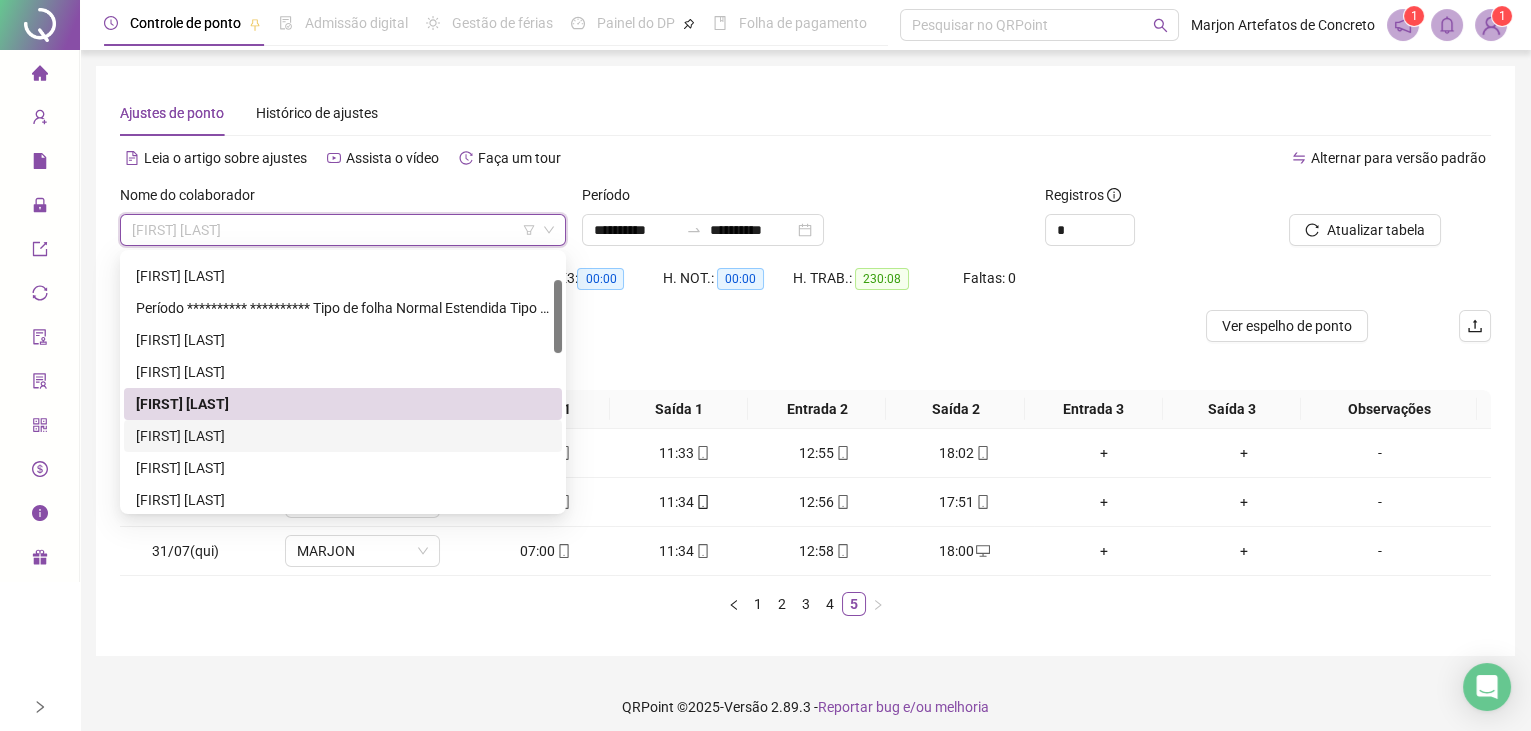 drag, startPoint x: 234, startPoint y: 429, endPoint x: 569, endPoint y: 364, distance: 341.2477 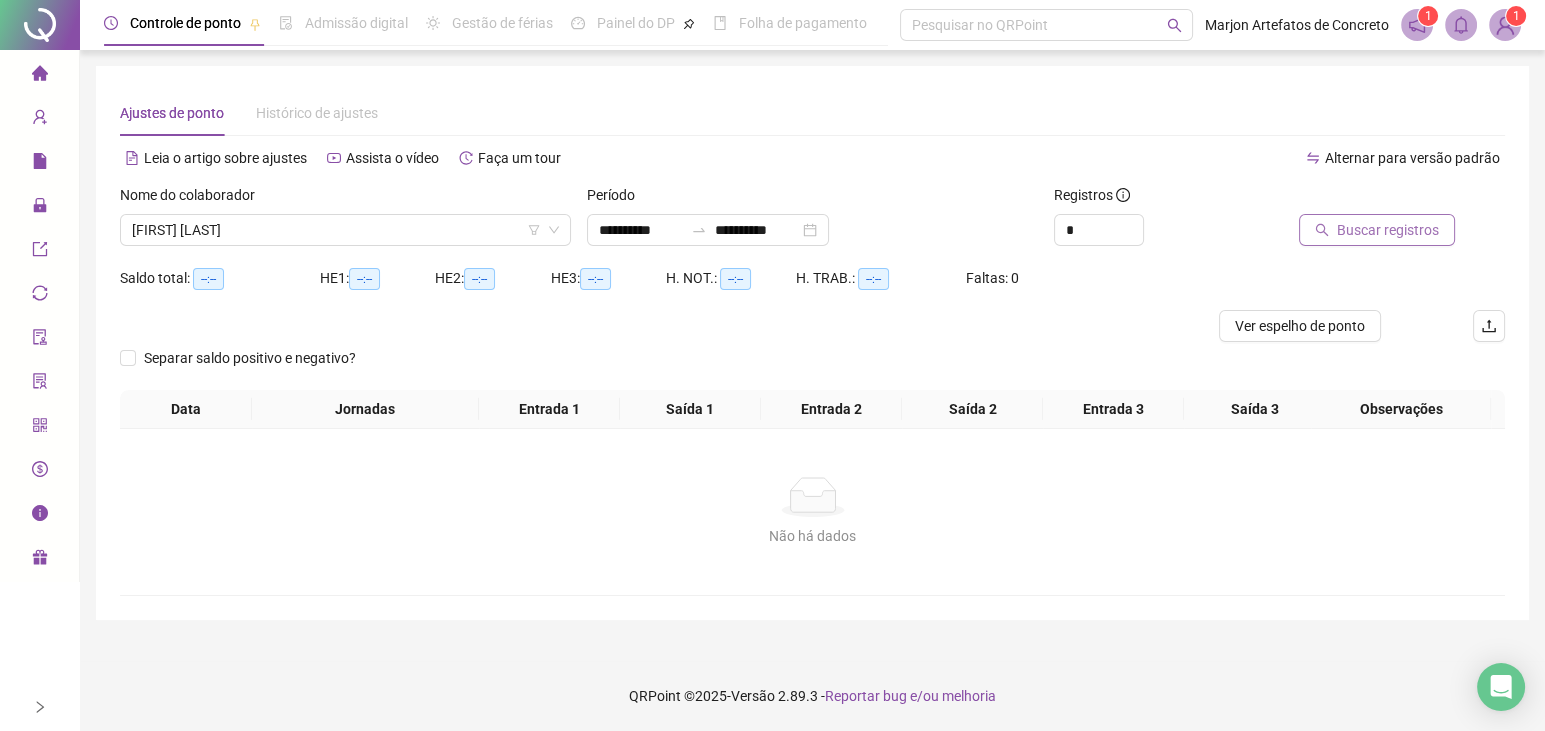 click on "Buscar registros" at bounding box center (1388, 230) 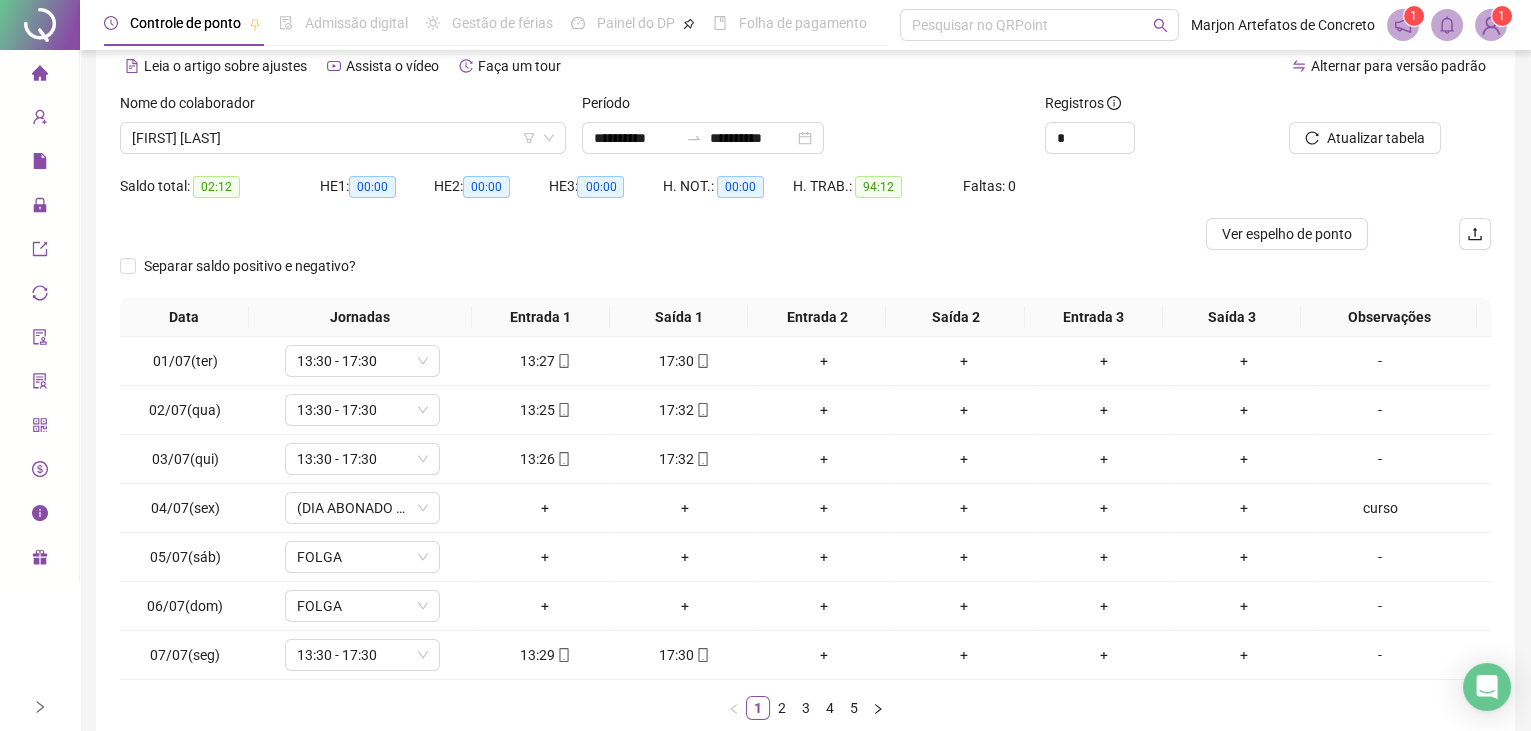 scroll, scrollTop: 181, scrollLeft: 0, axis: vertical 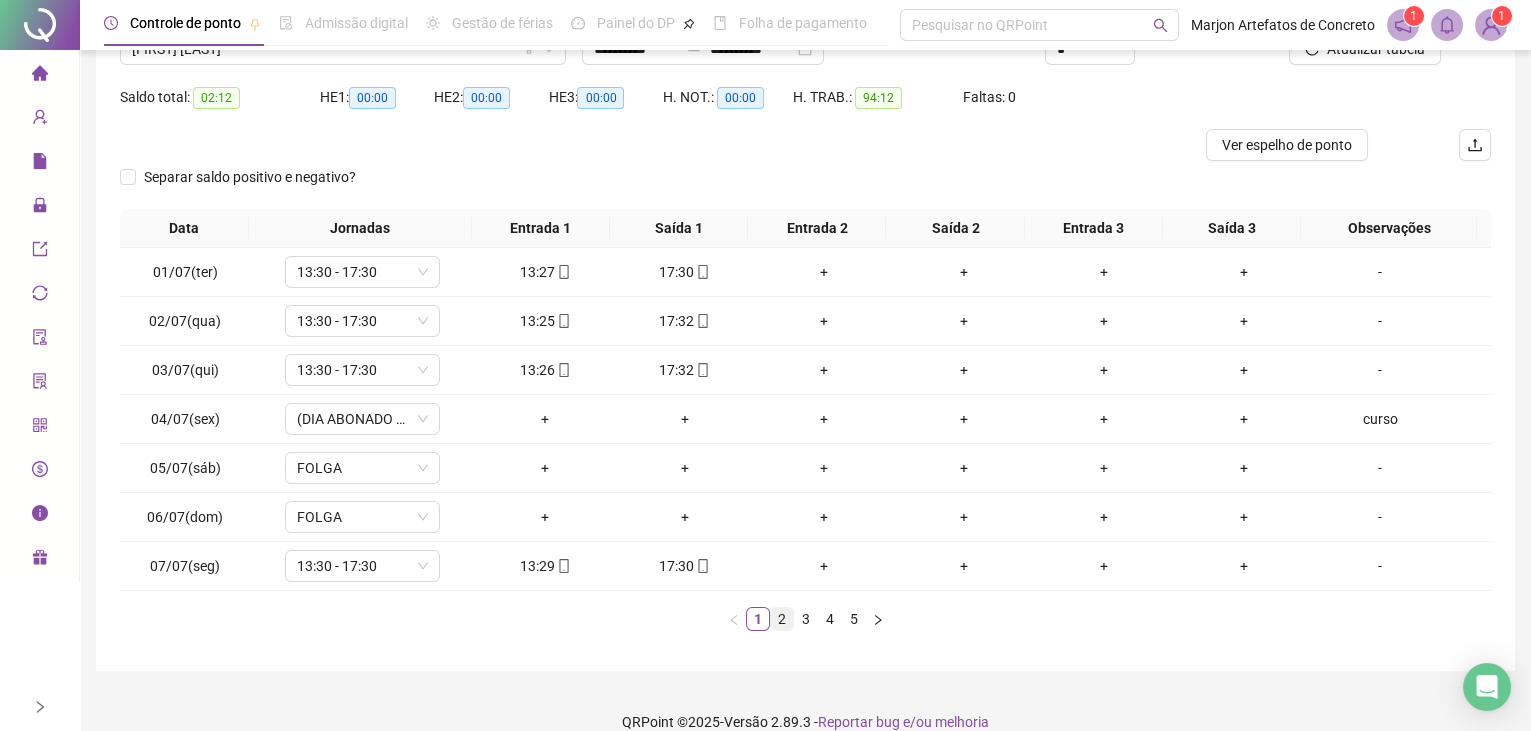 click on "2" at bounding box center [782, 619] 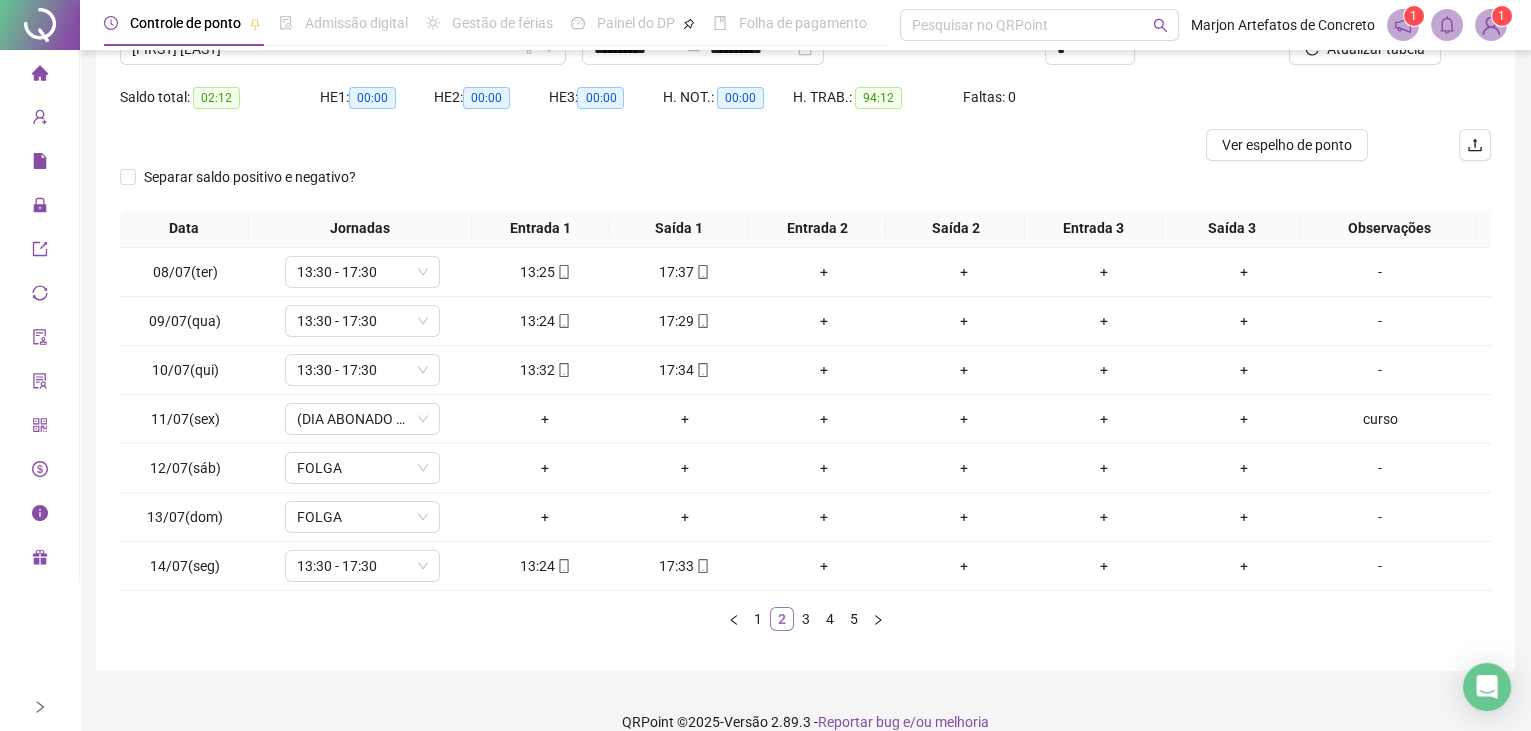 scroll, scrollTop: 0, scrollLeft: 0, axis: both 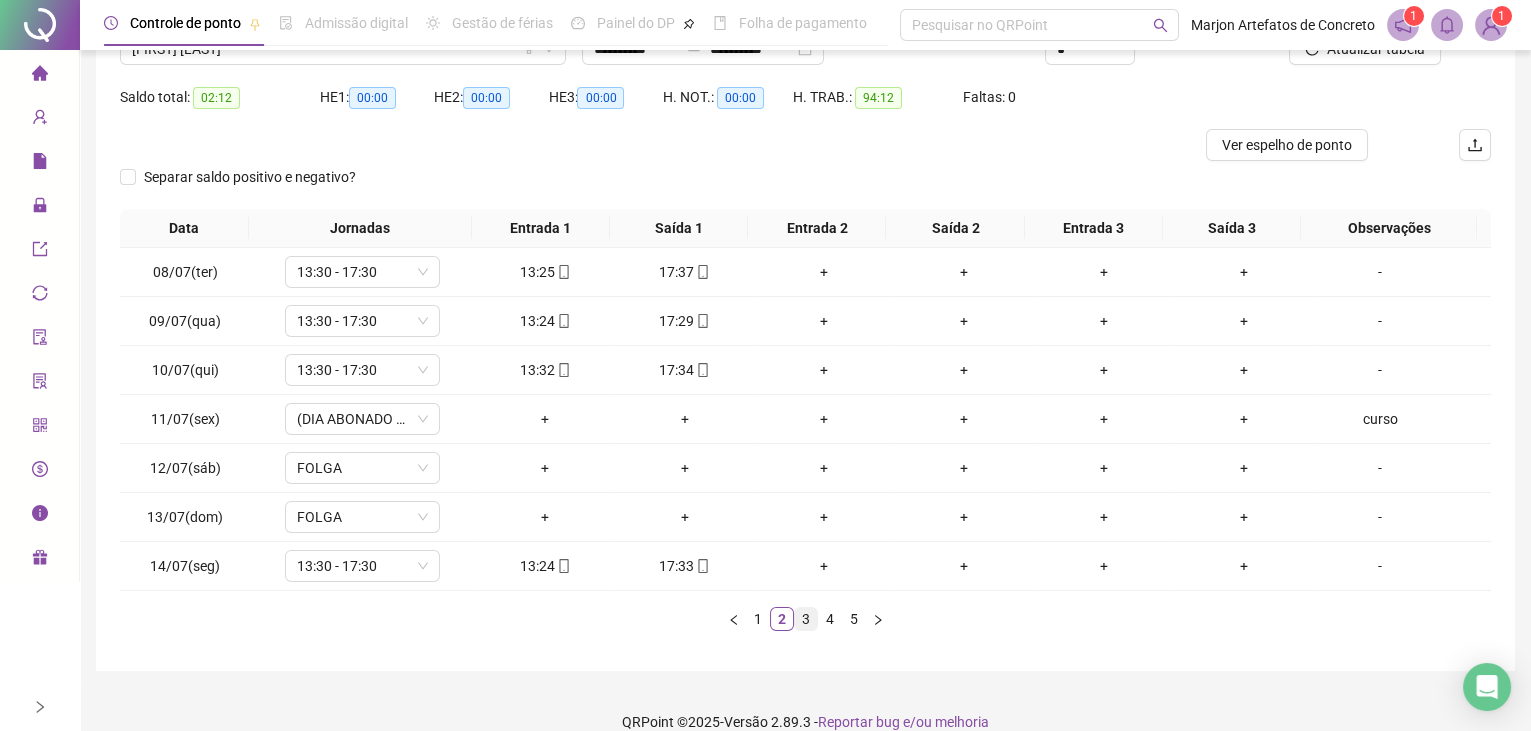 click on "3" at bounding box center (806, 619) 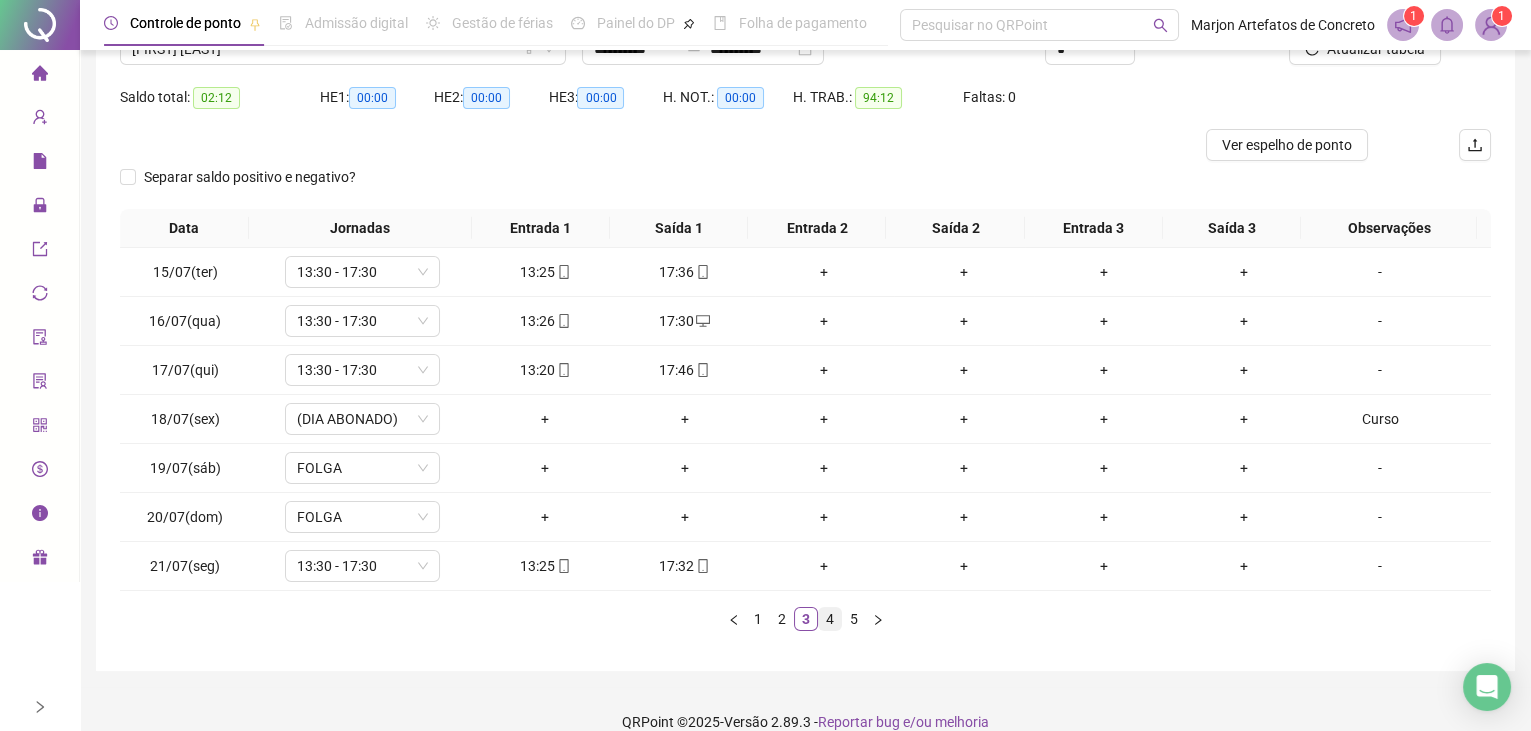 click on "4" at bounding box center [830, 619] 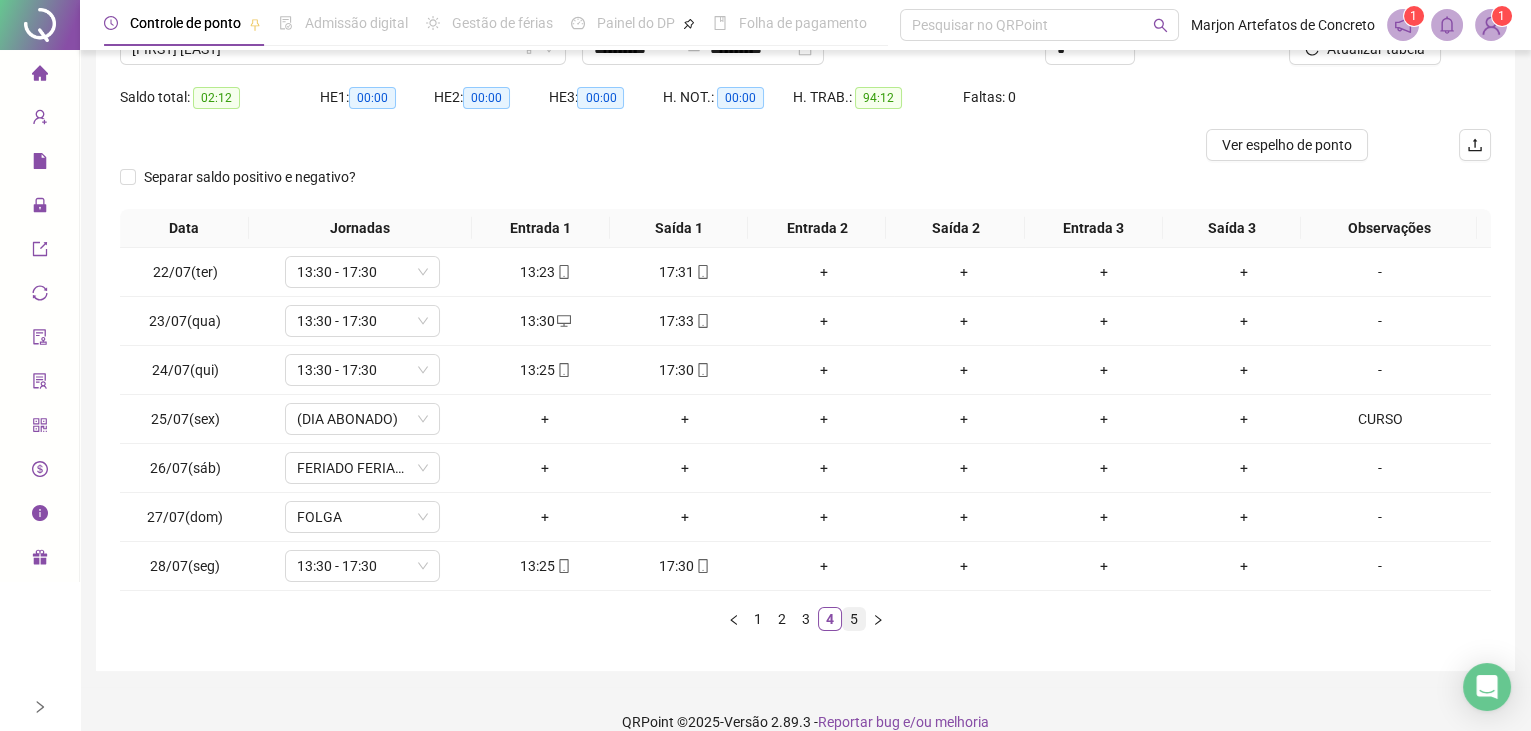 click on "5" at bounding box center [854, 619] 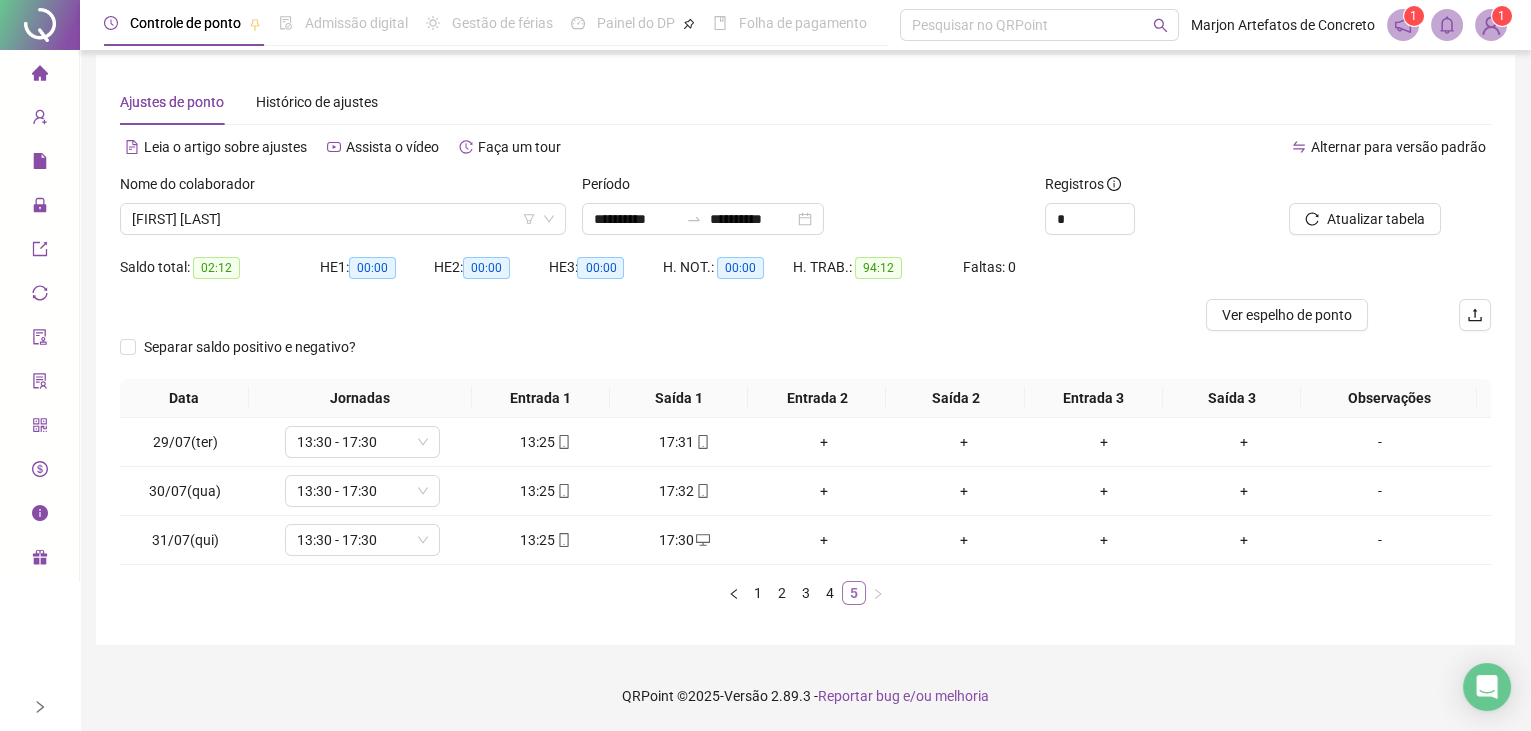 scroll, scrollTop: 9, scrollLeft: 0, axis: vertical 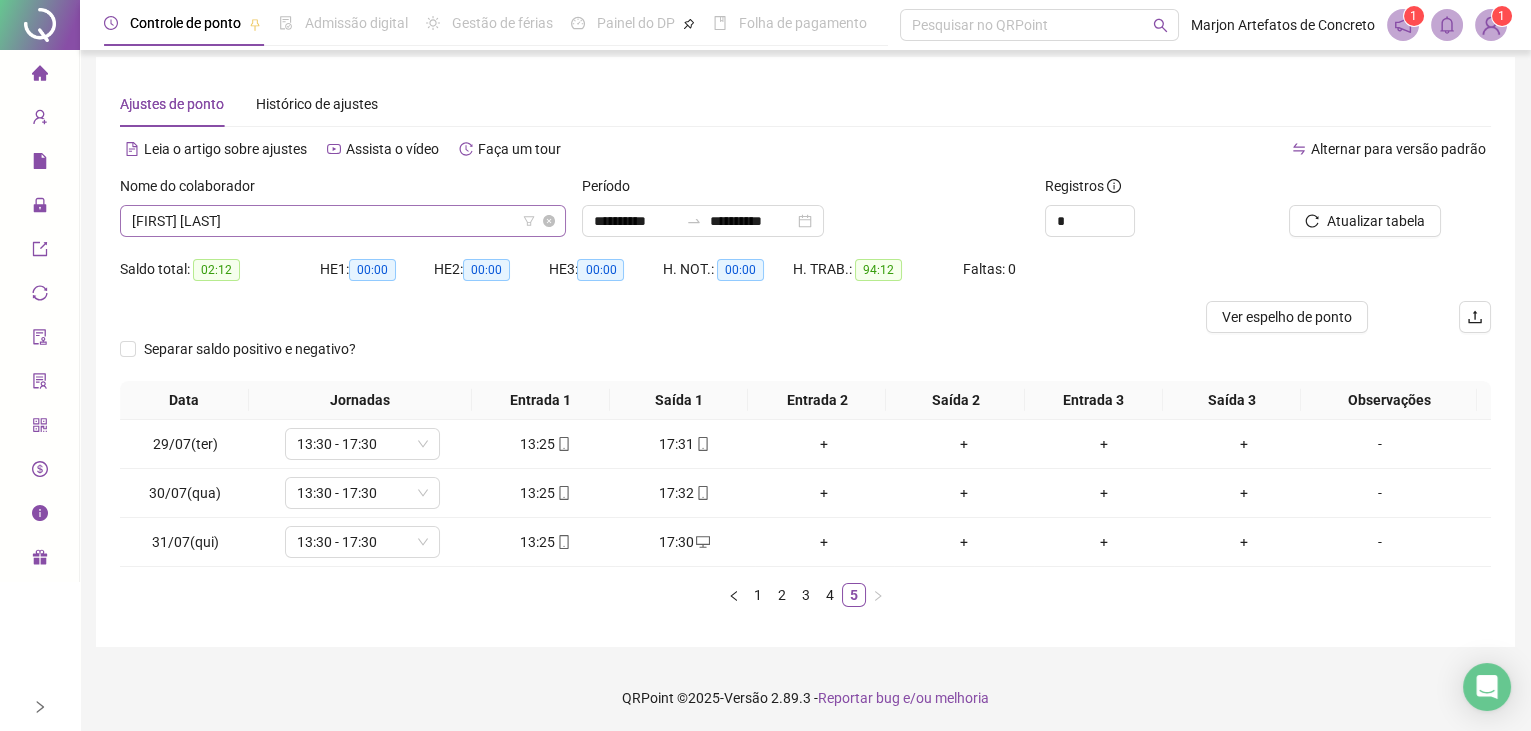 click on "[FIRST] [LAST]" at bounding box center (343, 221) 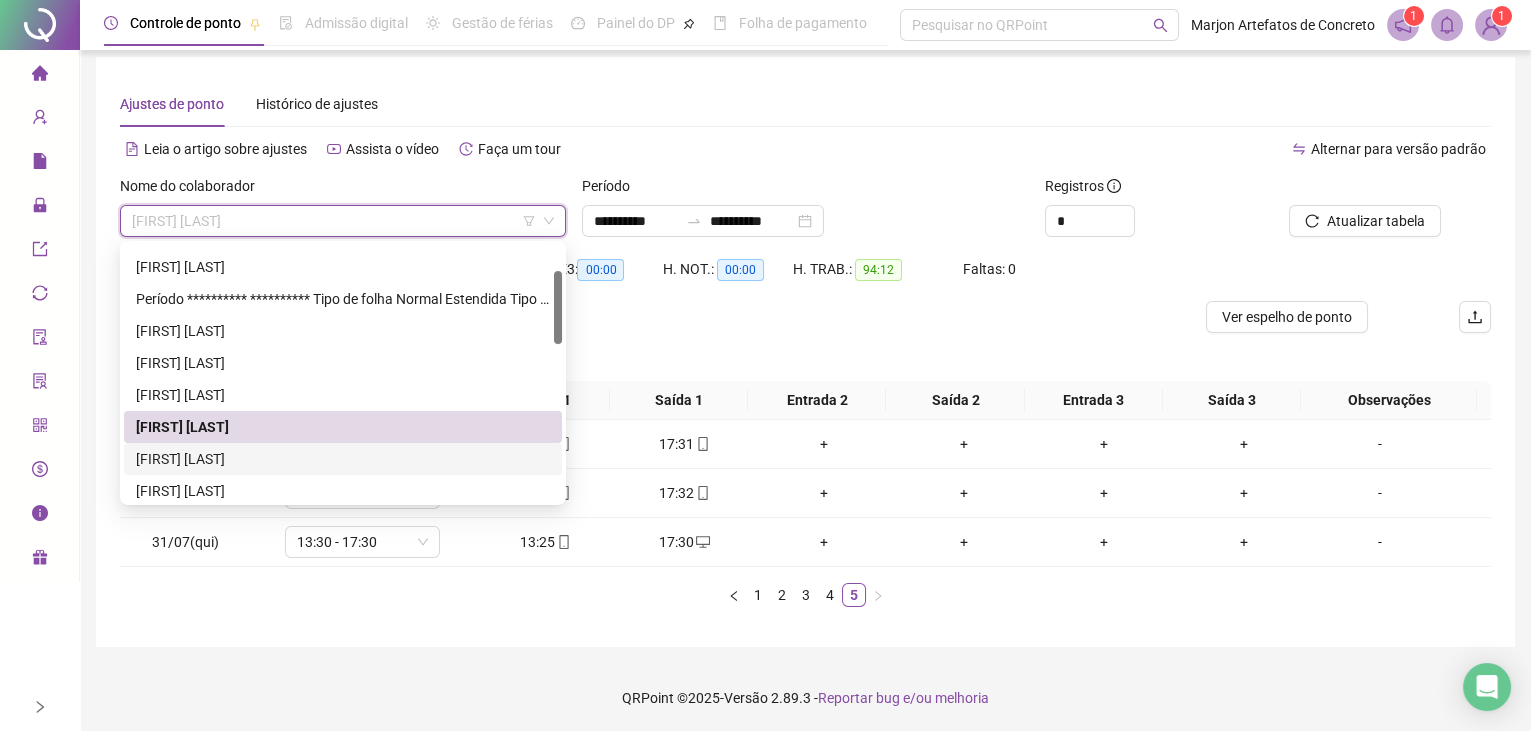 click on "[FIRST] [LAST]" at bounding box center (343, 459) 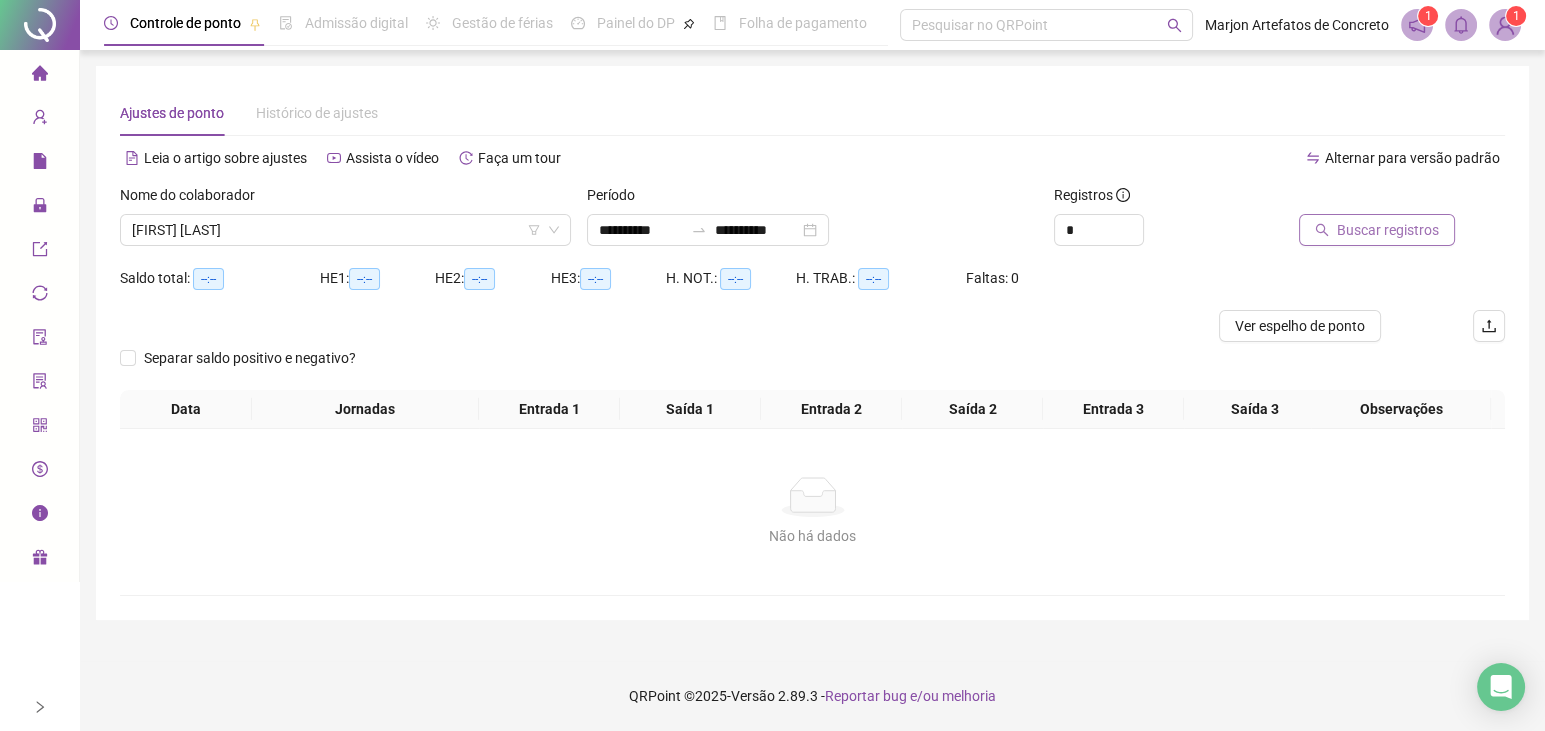 click on "Buscar registros" at bounding box center (1388, 230) 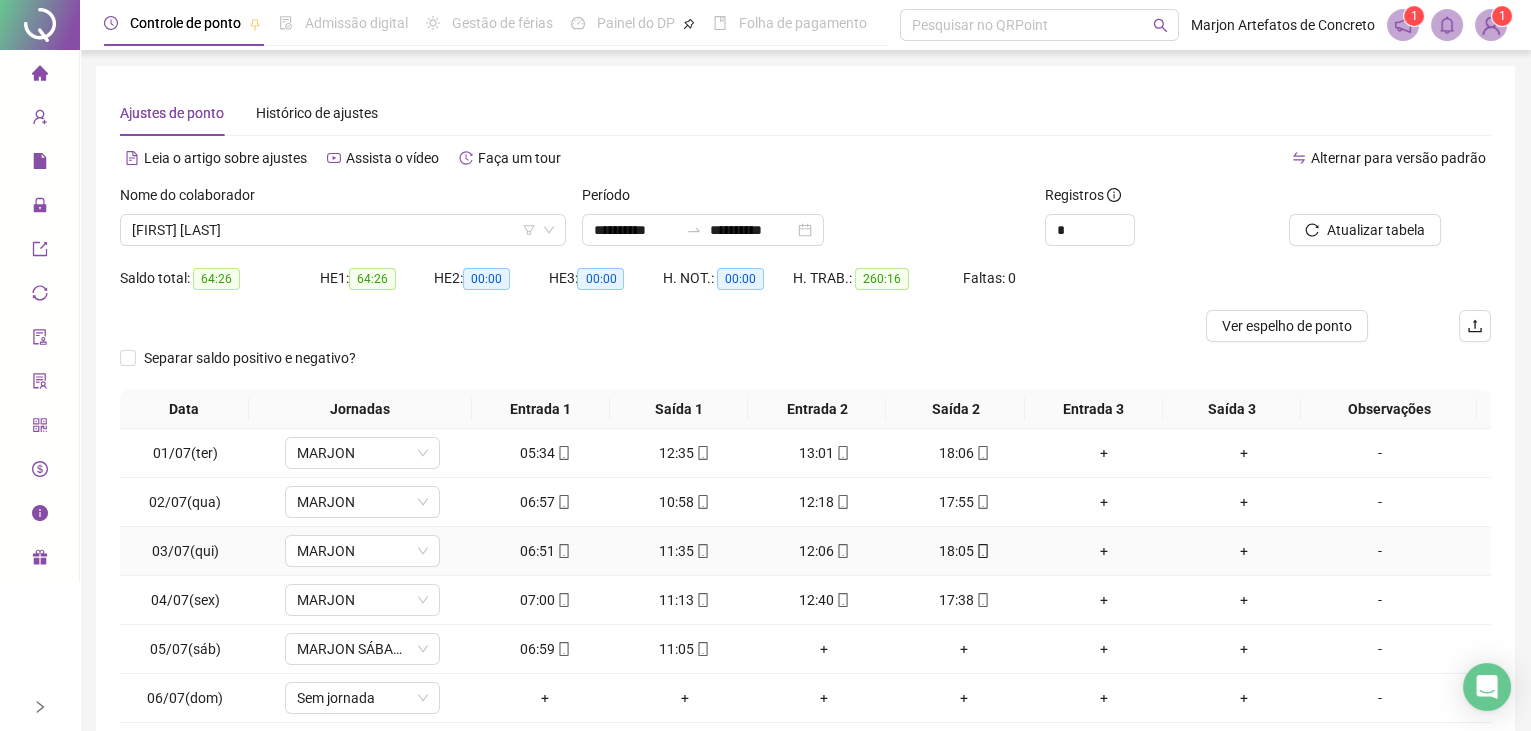 scroll, scrollTop: 0, scrollLeft: 0, axis: both 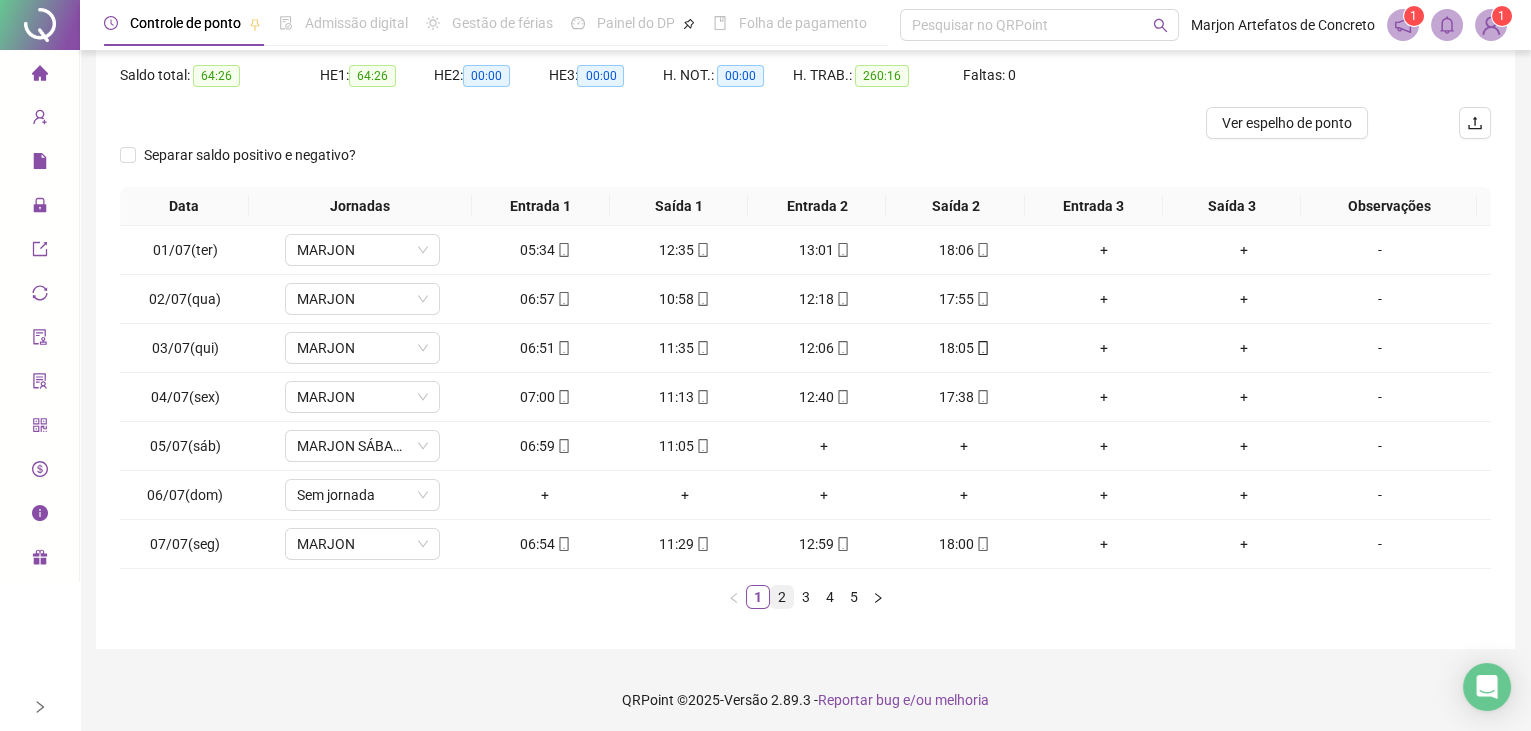 click on "2" at bounding box center (782, 597) 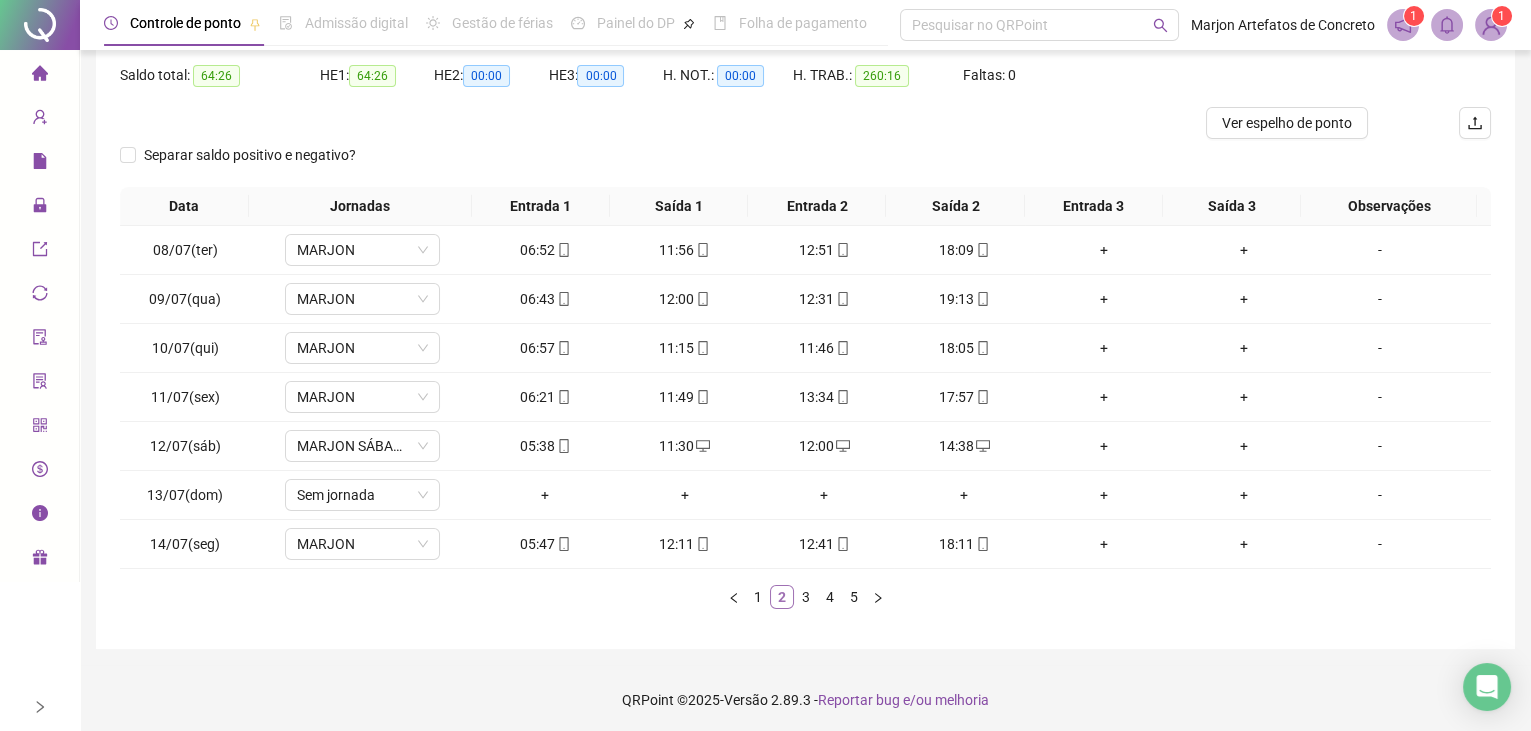 scroll, scrollTop: 0, scrollLeft: 0, axis: both 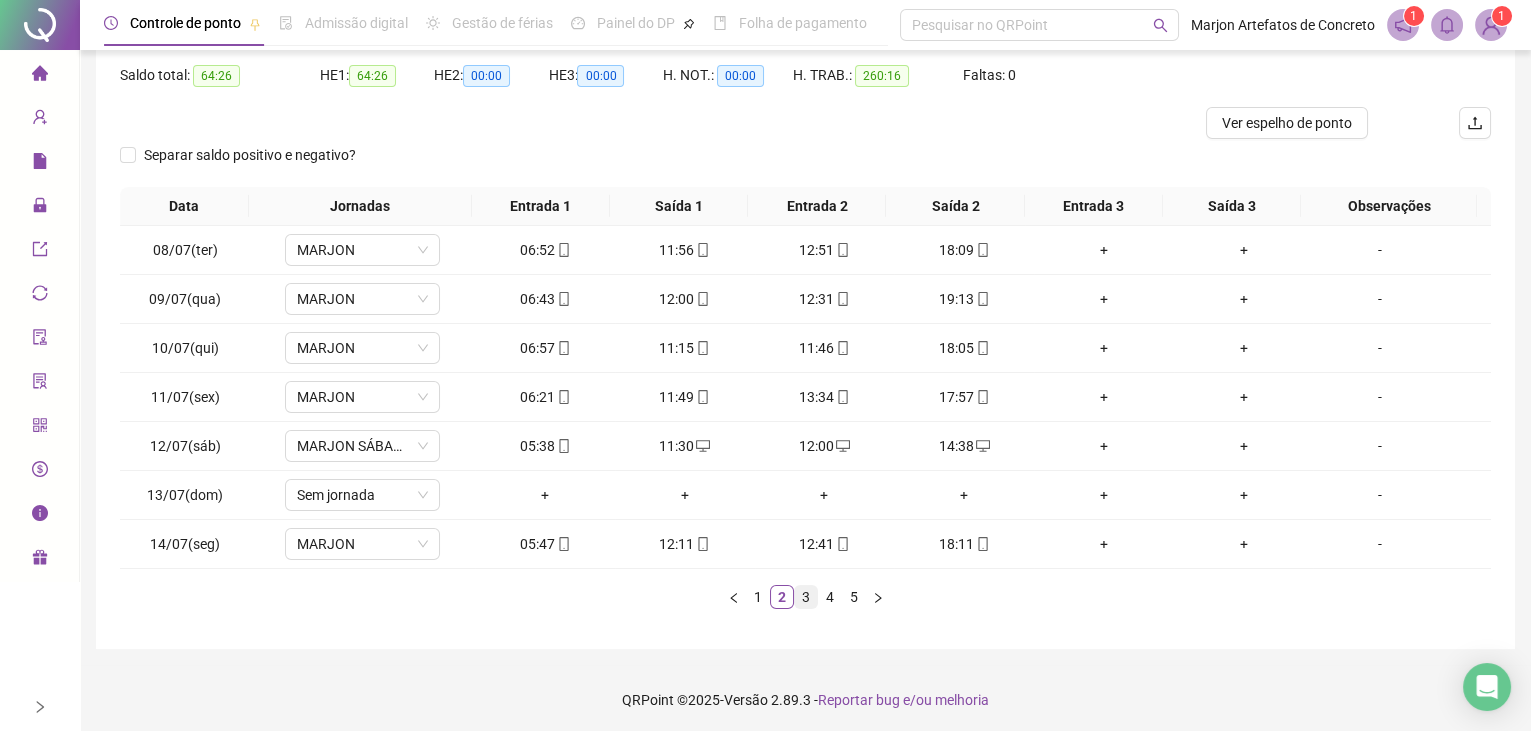 click on "3" at bounding box center [806, 597] 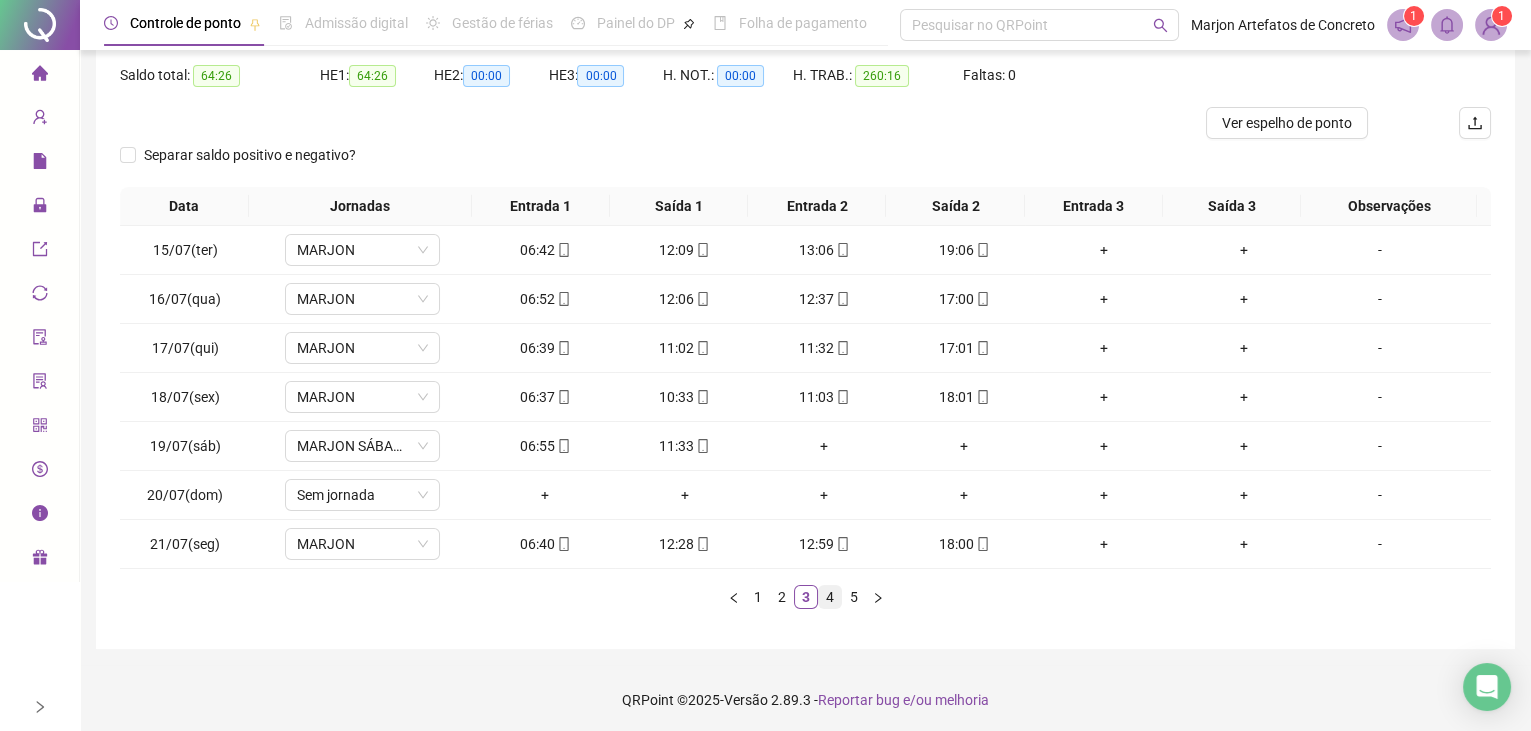 click on "4" at bounding box center (830, 597) 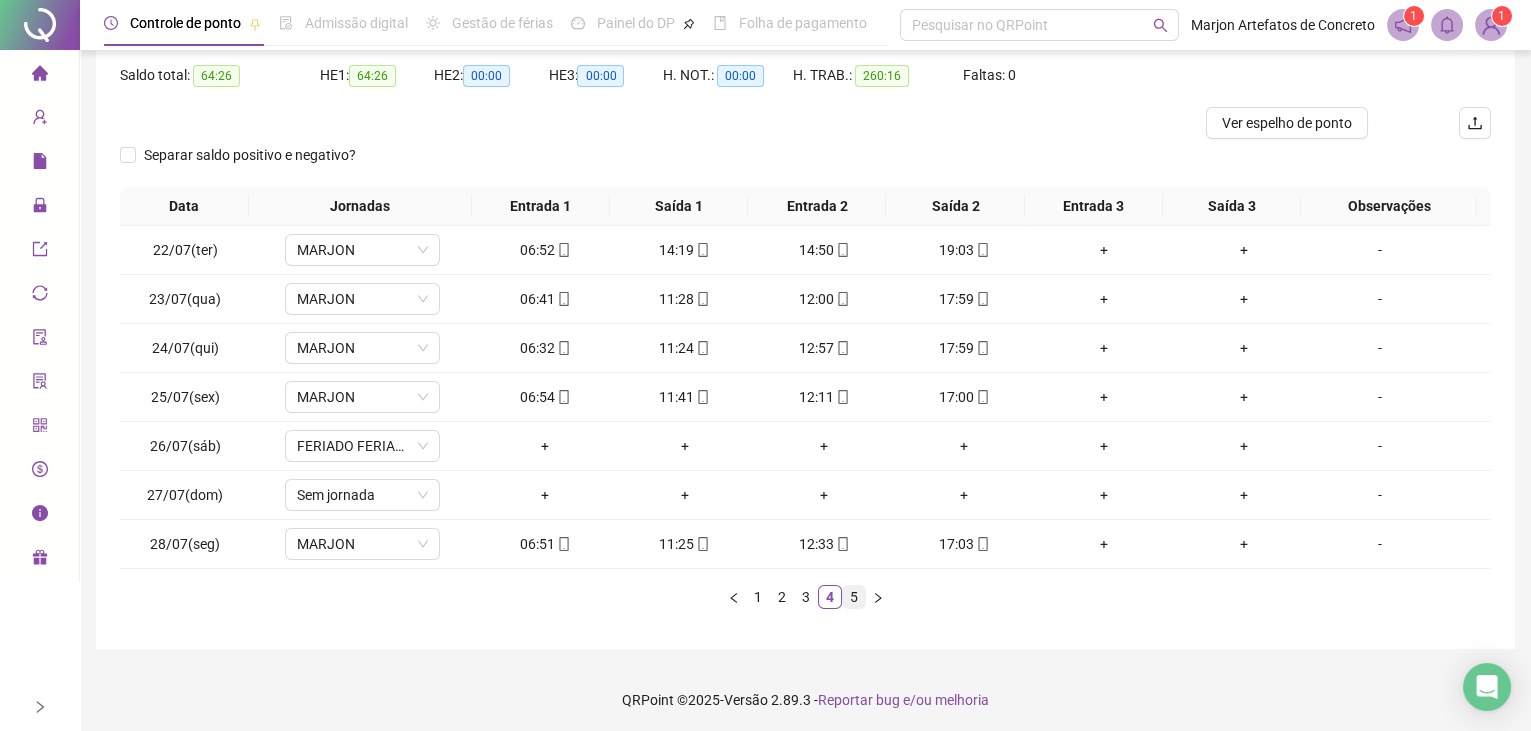 click on "5" at bounding box center [854, 597] 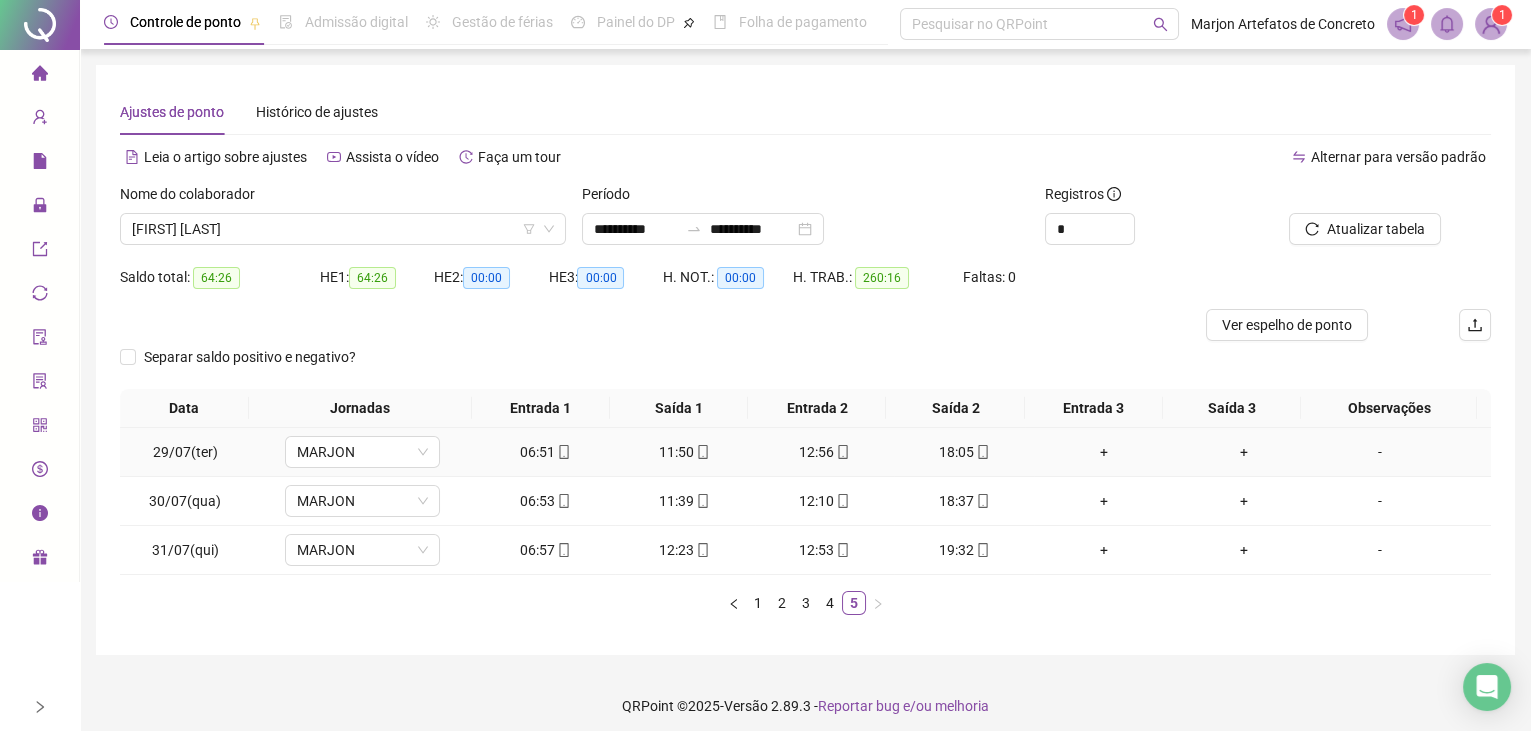 scroll, scrollTop: 0, scrollLeft: 0, axis: both 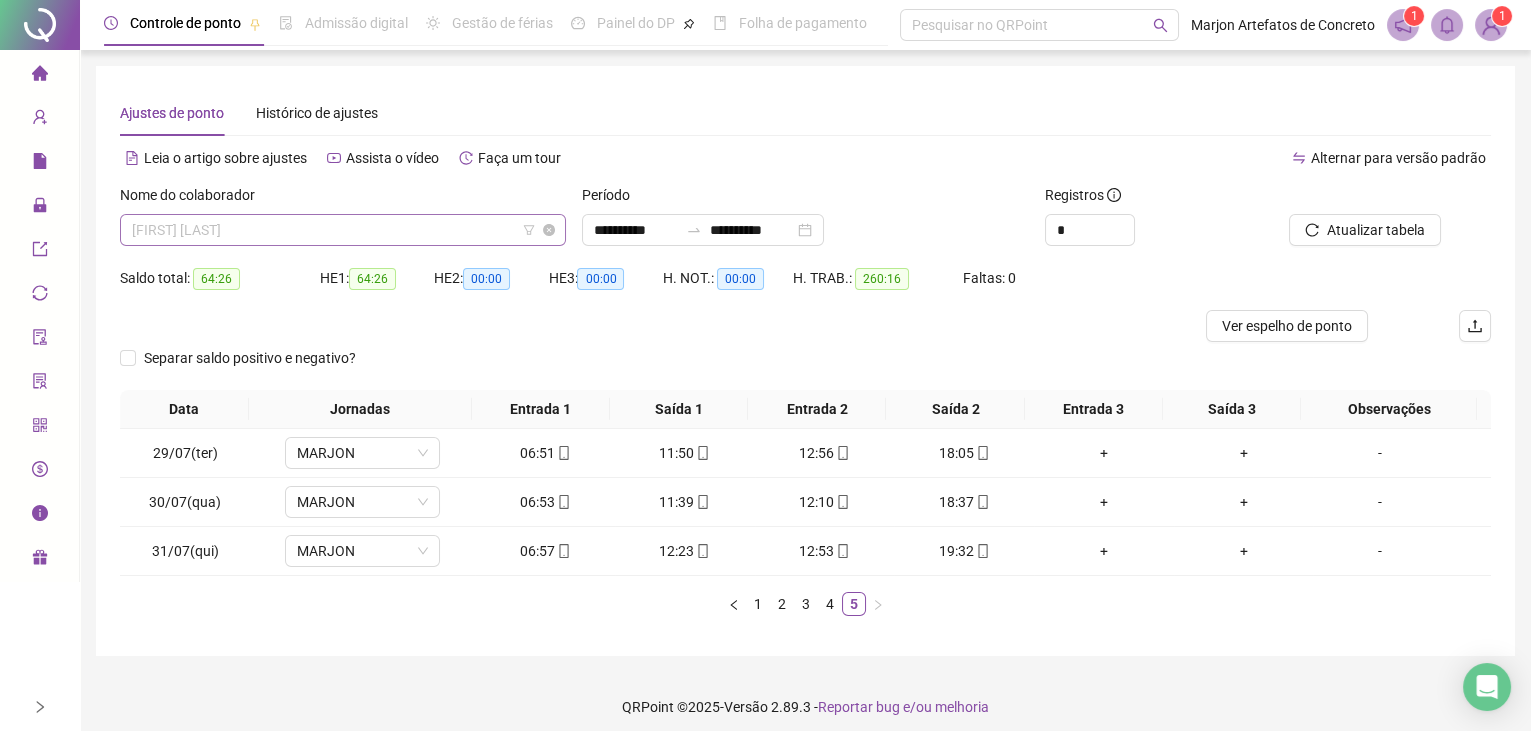 click on "[FIRST] [LAST]" at bounding box center [343, 230] 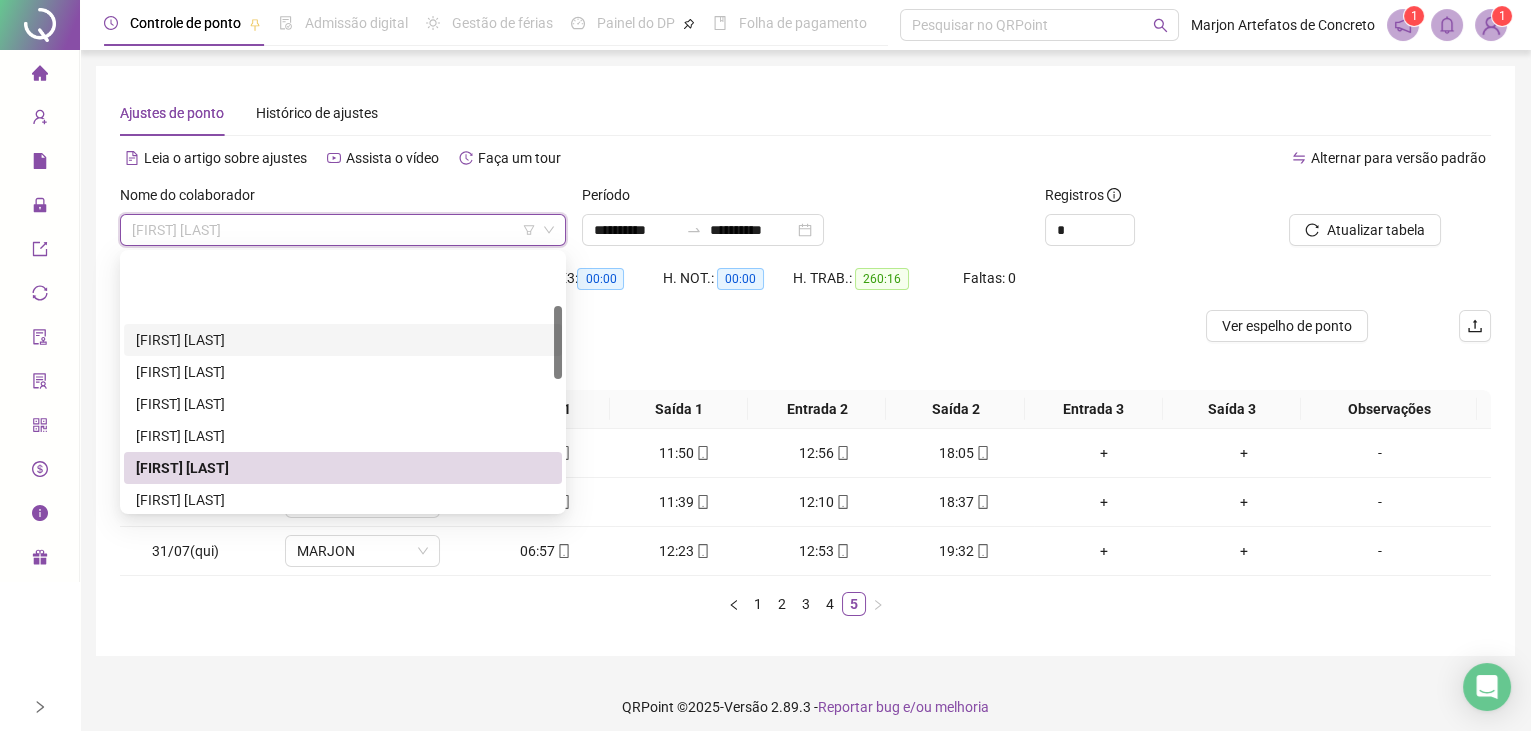 scroll, scrollTop: 181, scrollLeft: 0, axis: vertical 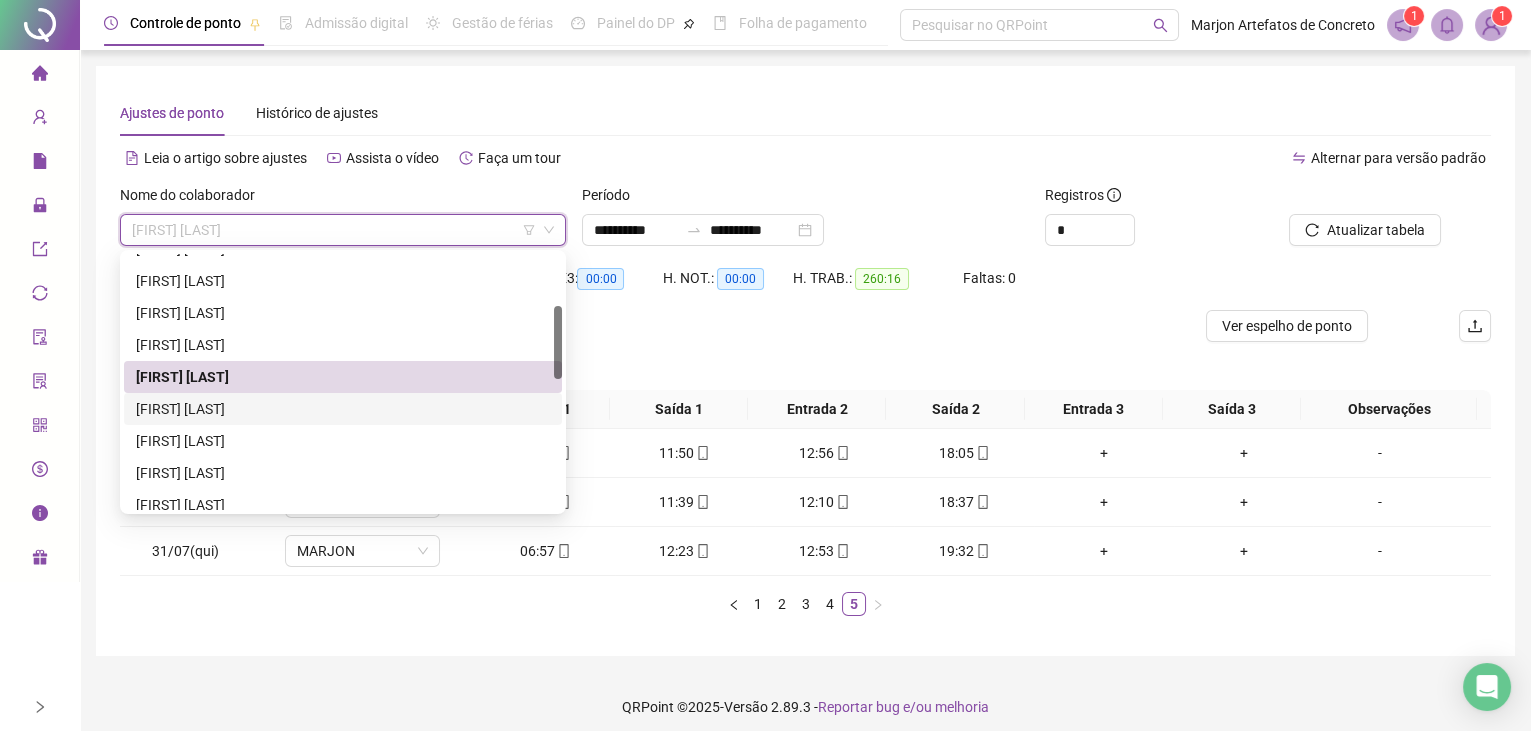 click on "[FIRST] [LAST]" at bounding box center (343, 409) 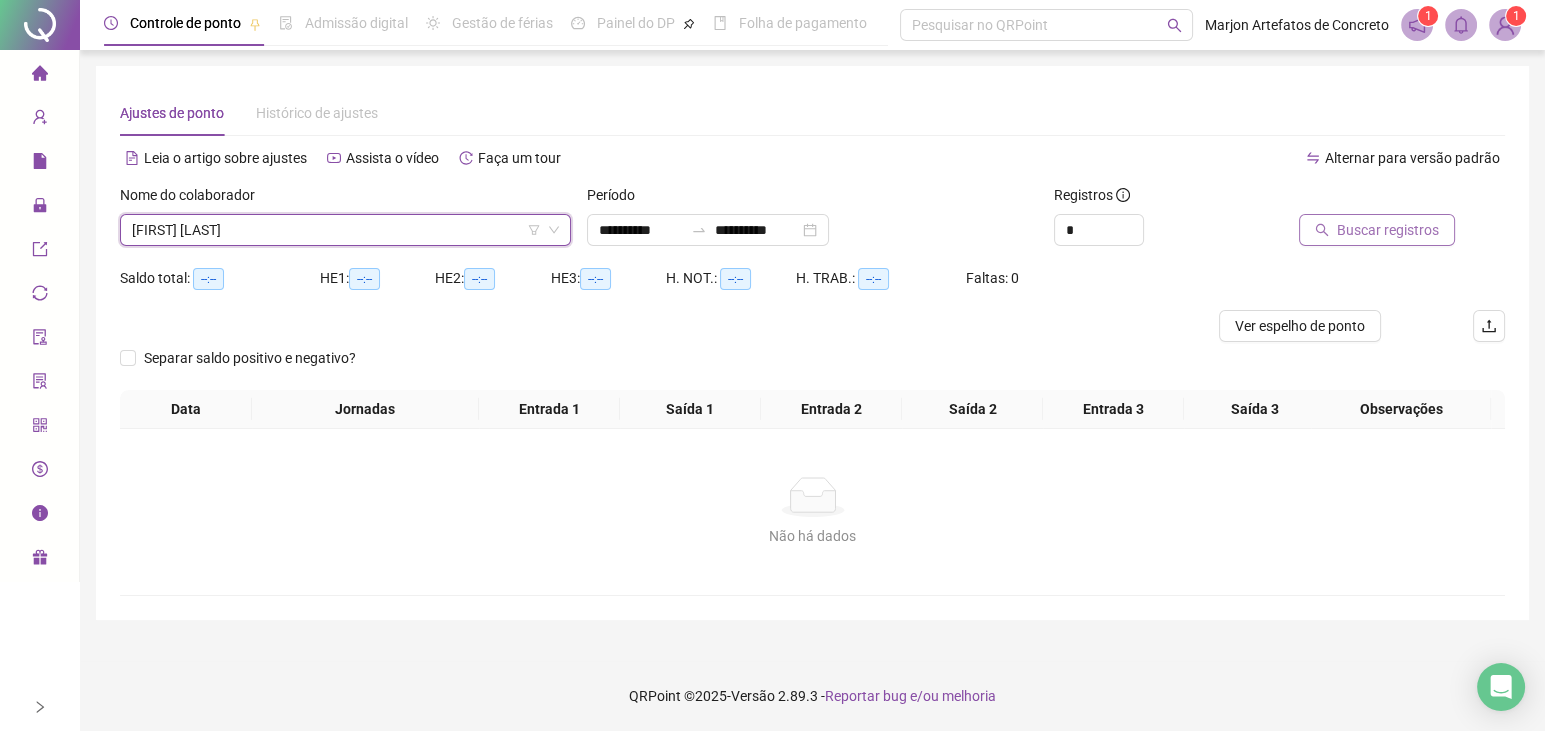 click on "Buscar registros" at bounding box center [1388, 230] 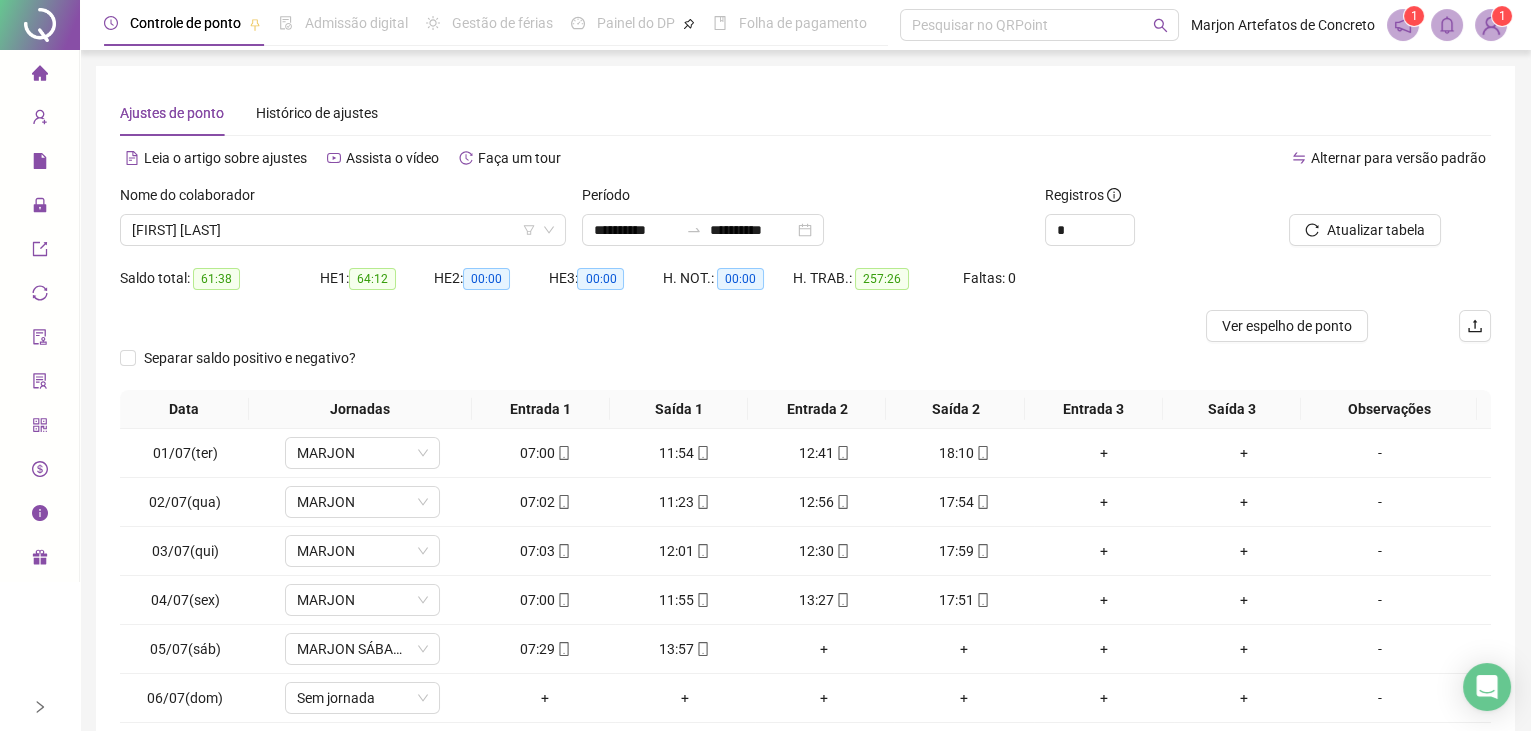 scroll, scrollTop: 0, scrollLeft: 0, axis: both 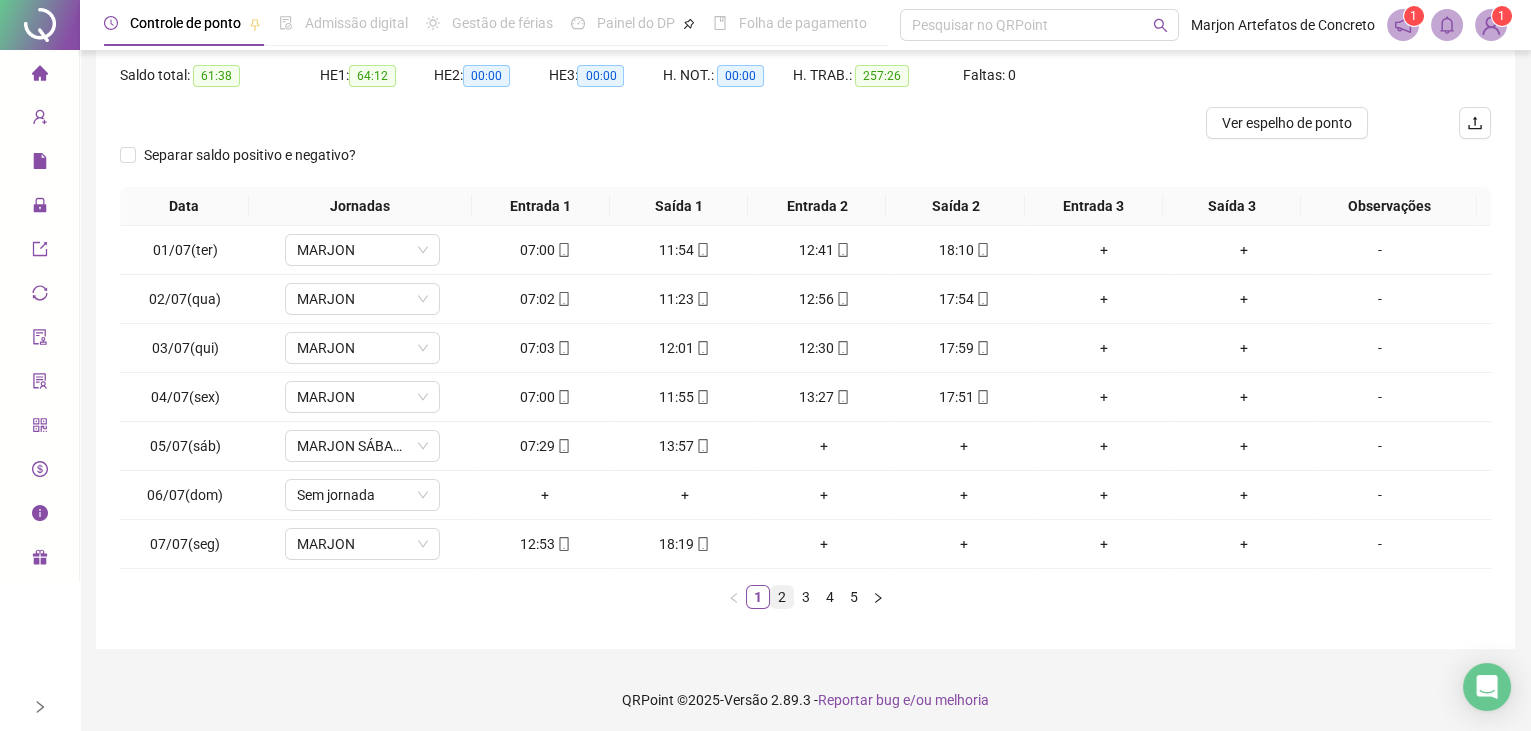 click on "2" at bounding box center [782, 597] 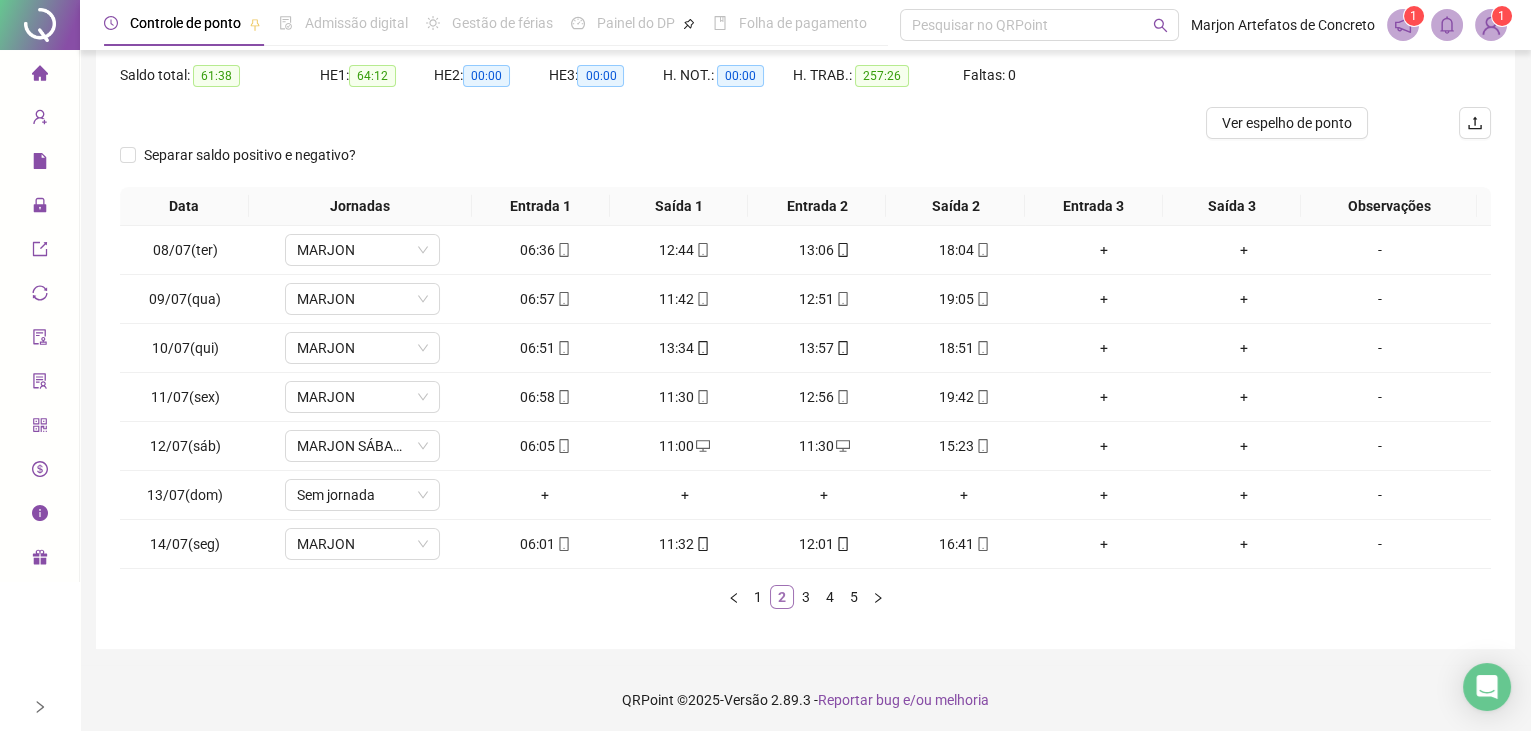 scroll, scrollTop: 0, scrollLeft: 0, axis: both 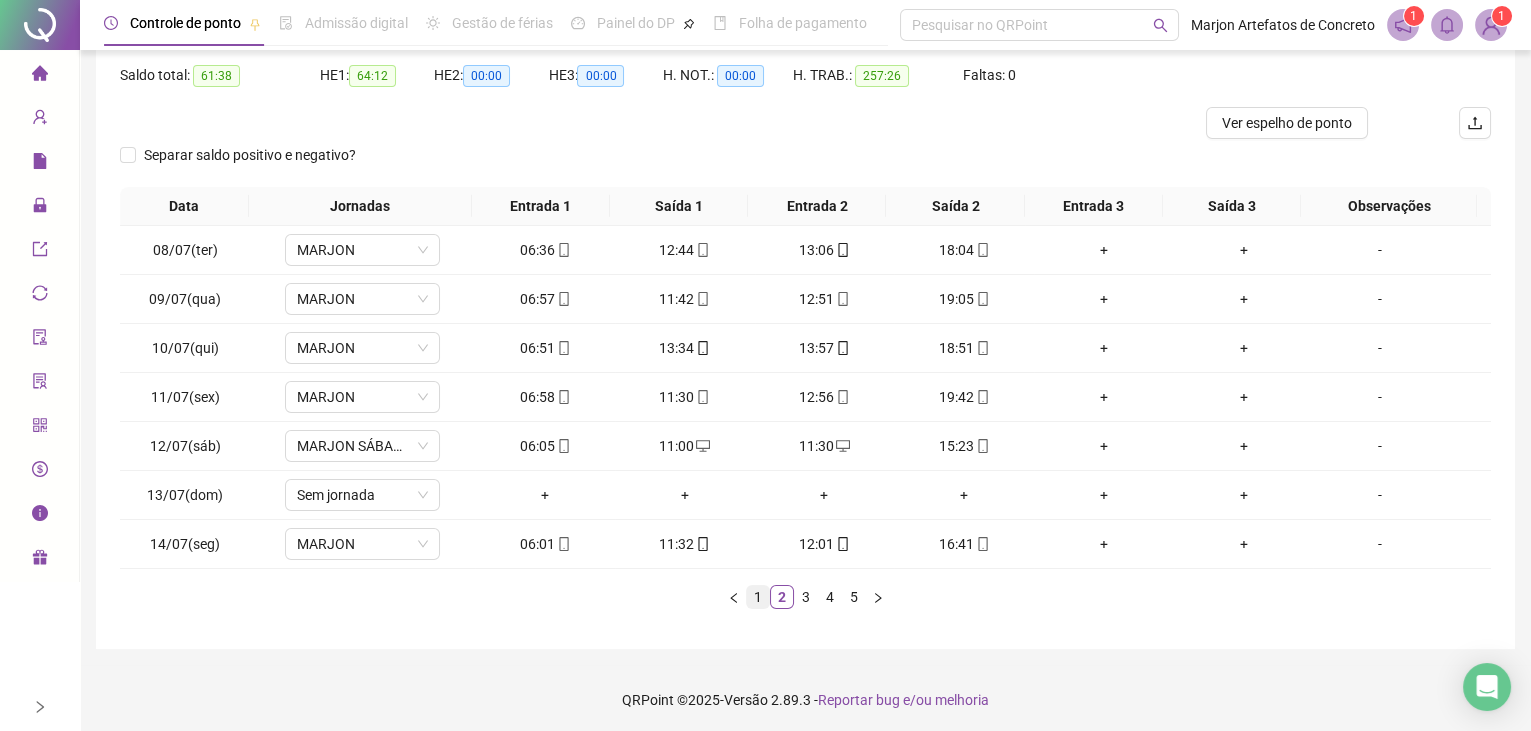 click on "1" at bounding box center (758, 597) 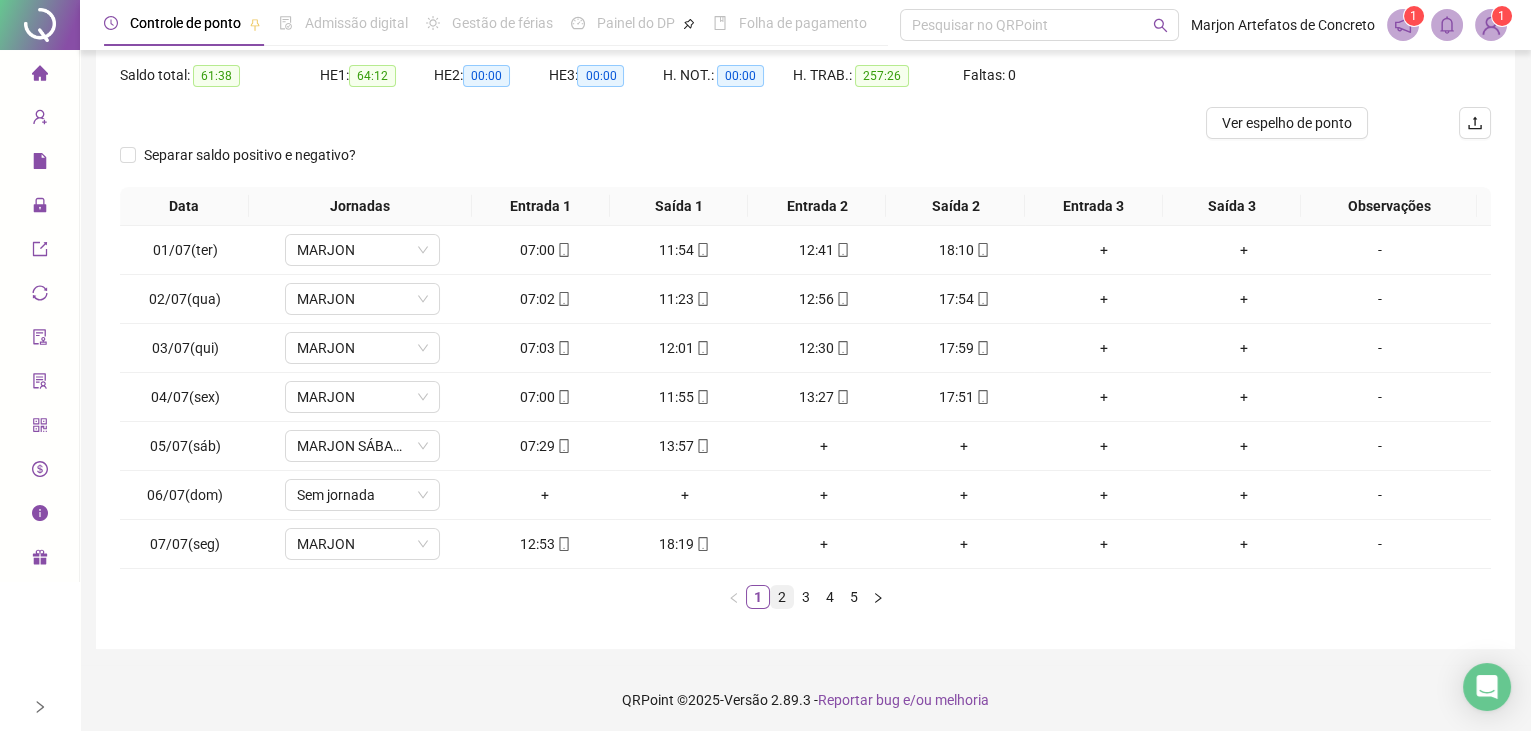 click on "2" at bounding box center [782, 597] 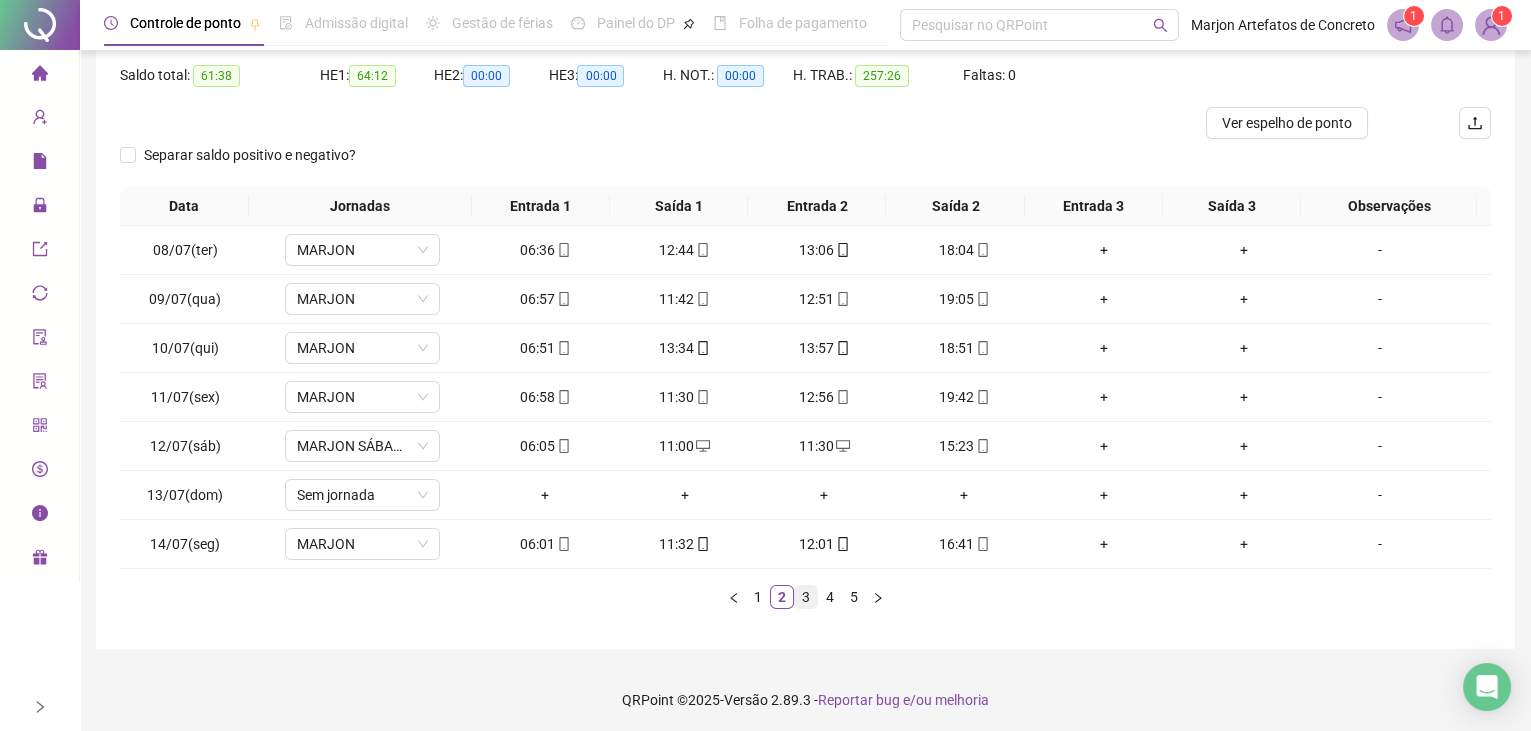 click on "3" at bounding box center (806, 597) 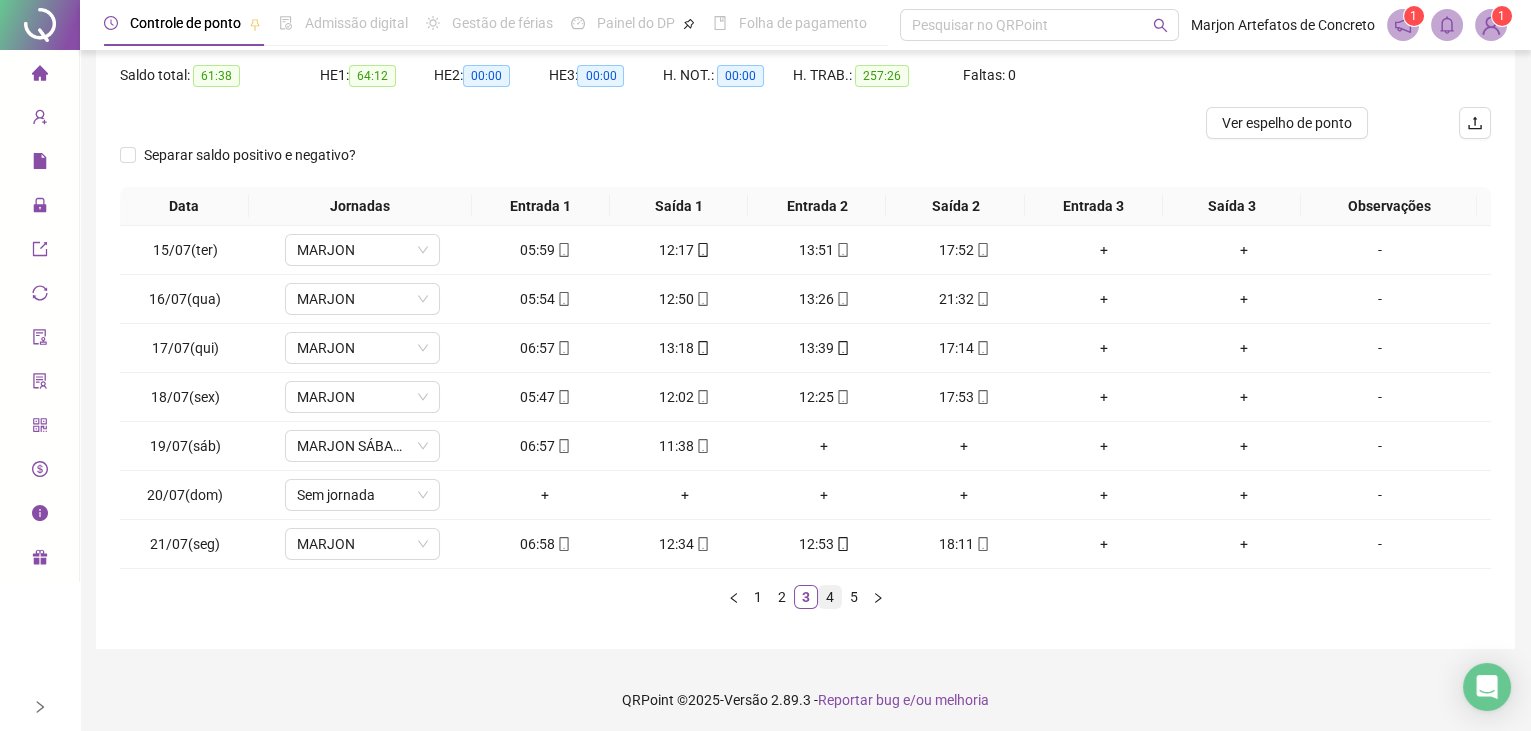 drag, startPoint x: 828, startPoint y: 596, endPoint x: 846, endPoint y: 609, distance: 22.203604 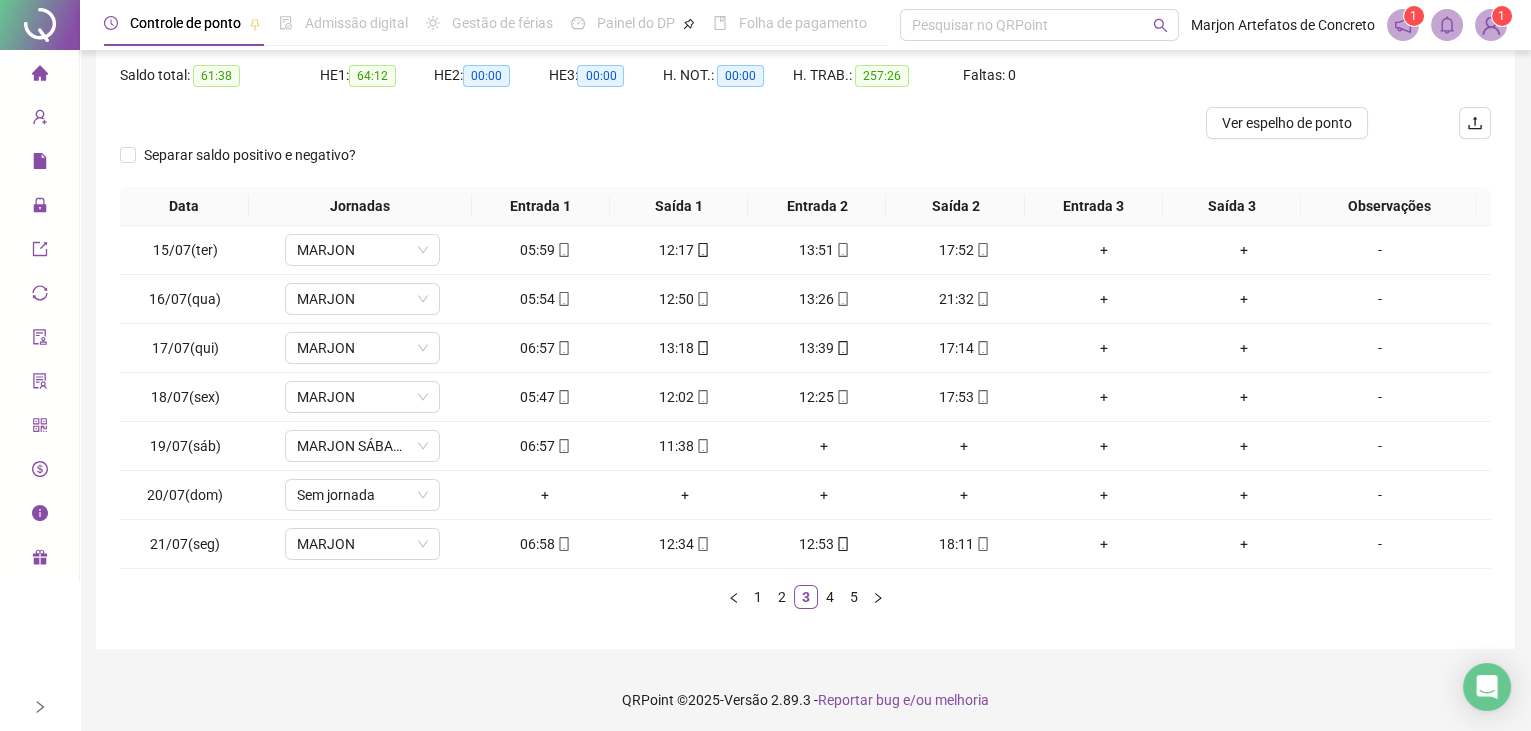 click on "4" at bounding box center (830, 597) 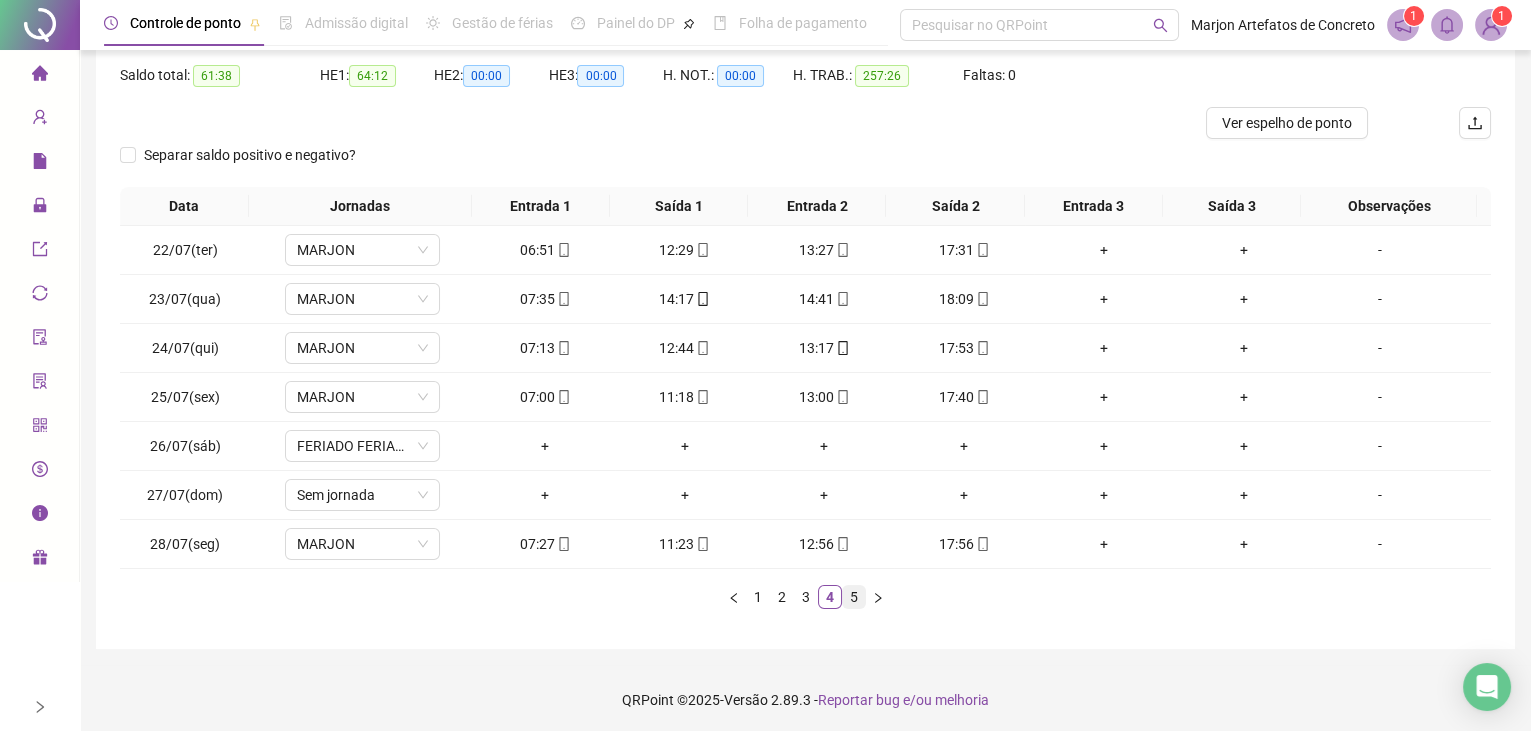 click on "5" at bounding box center (854, 597) 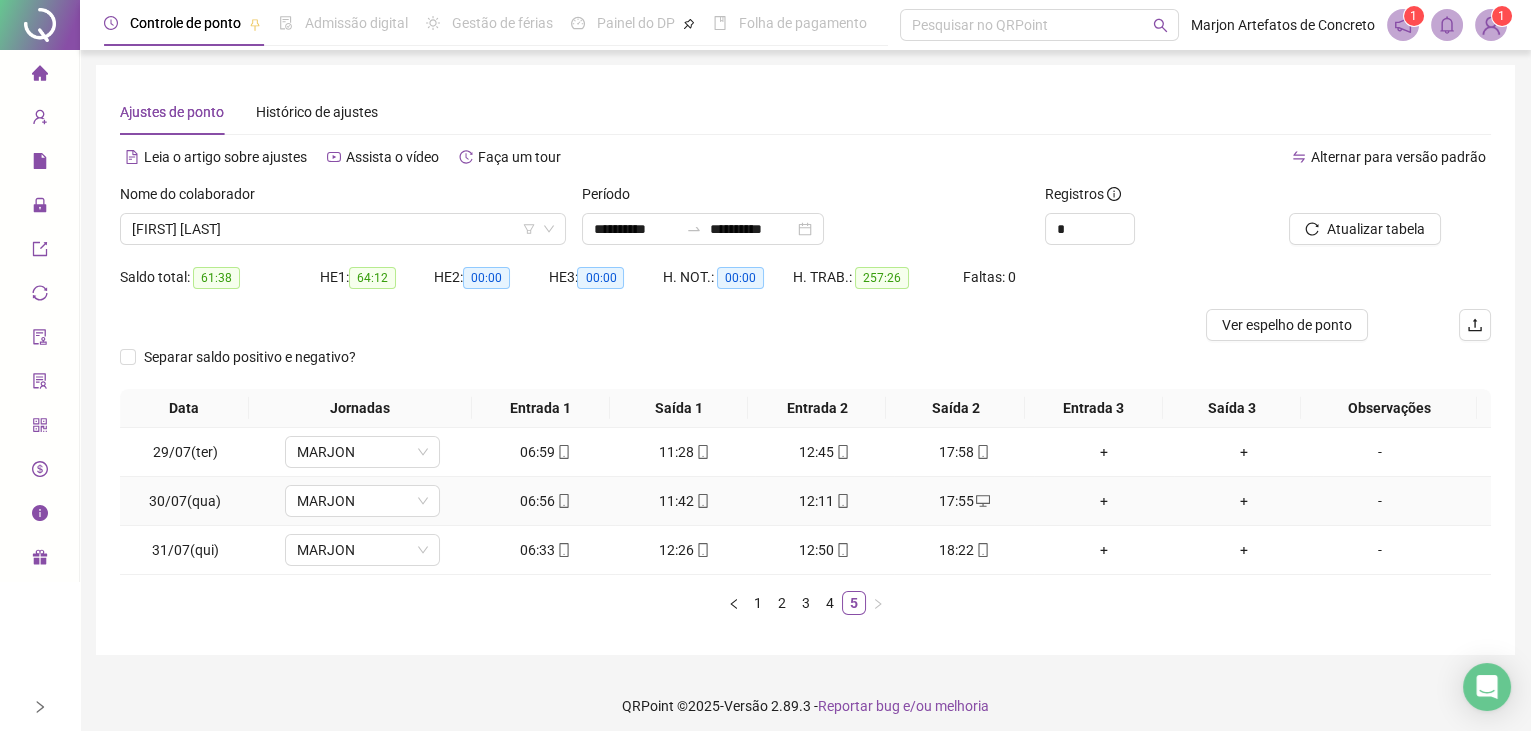 scroll, scrollTop: 0, scrollLeft: 0, axis: both 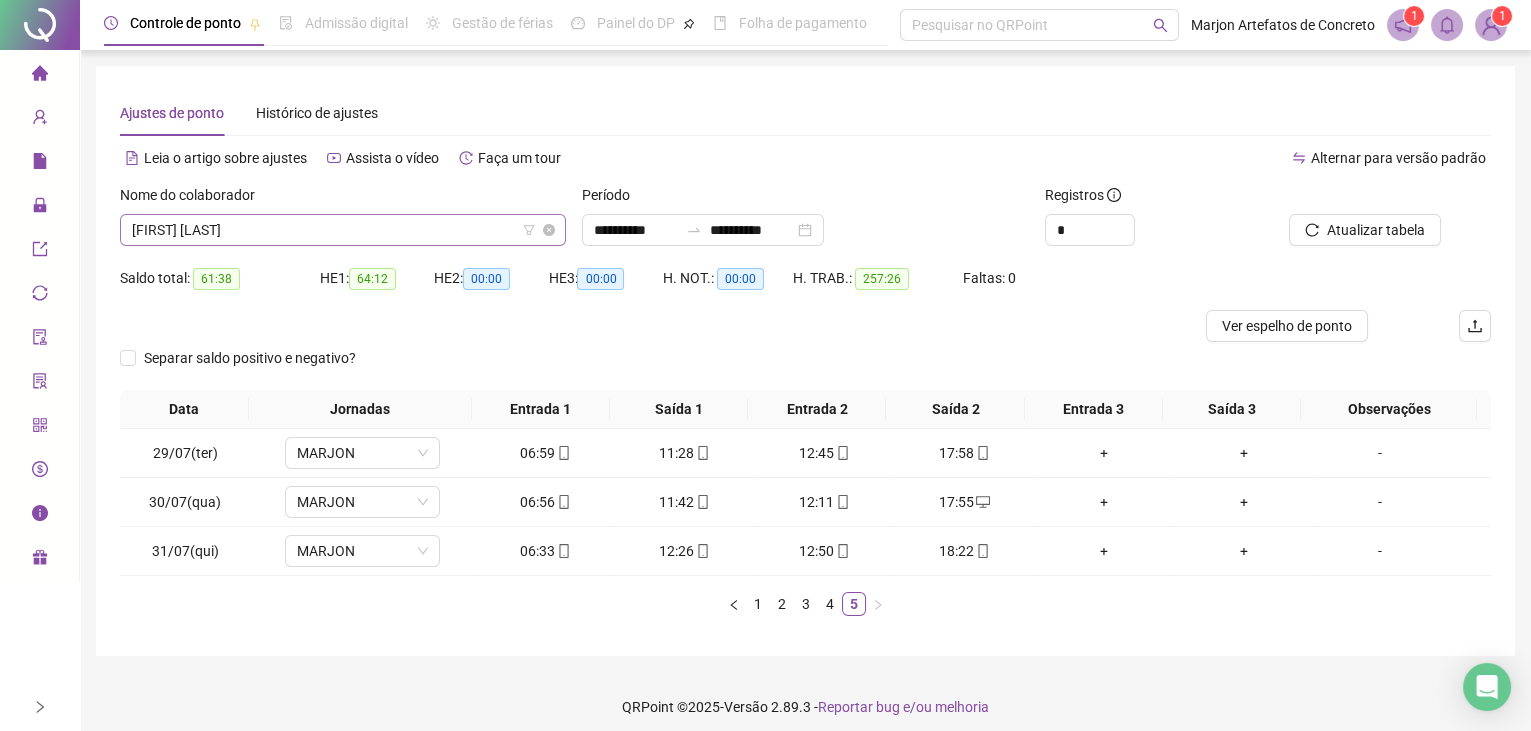 click on "[FIRST] [LAST]" at bounding box center (343, 230) 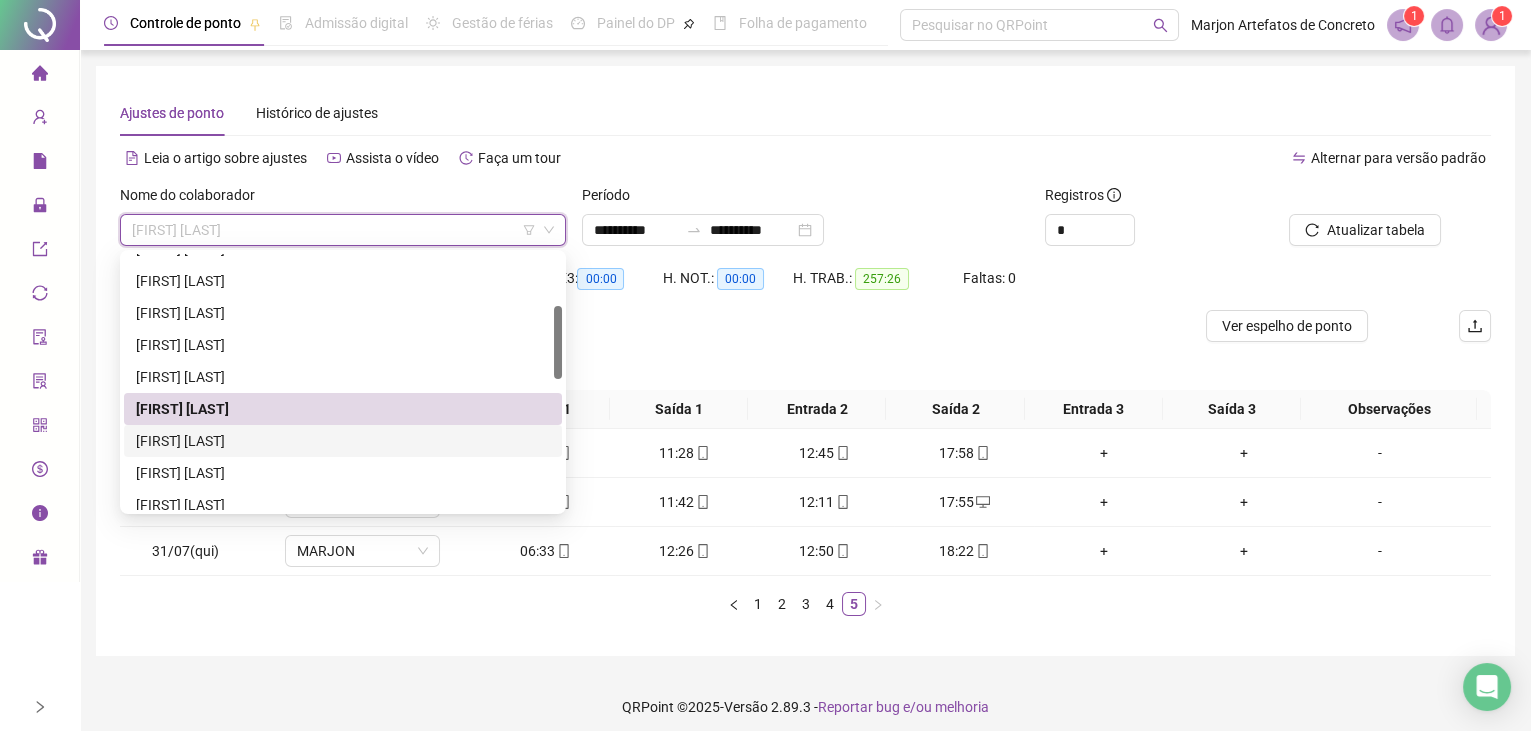 click on "[FIRST] [LAST]" at bounding box center [343, 441] 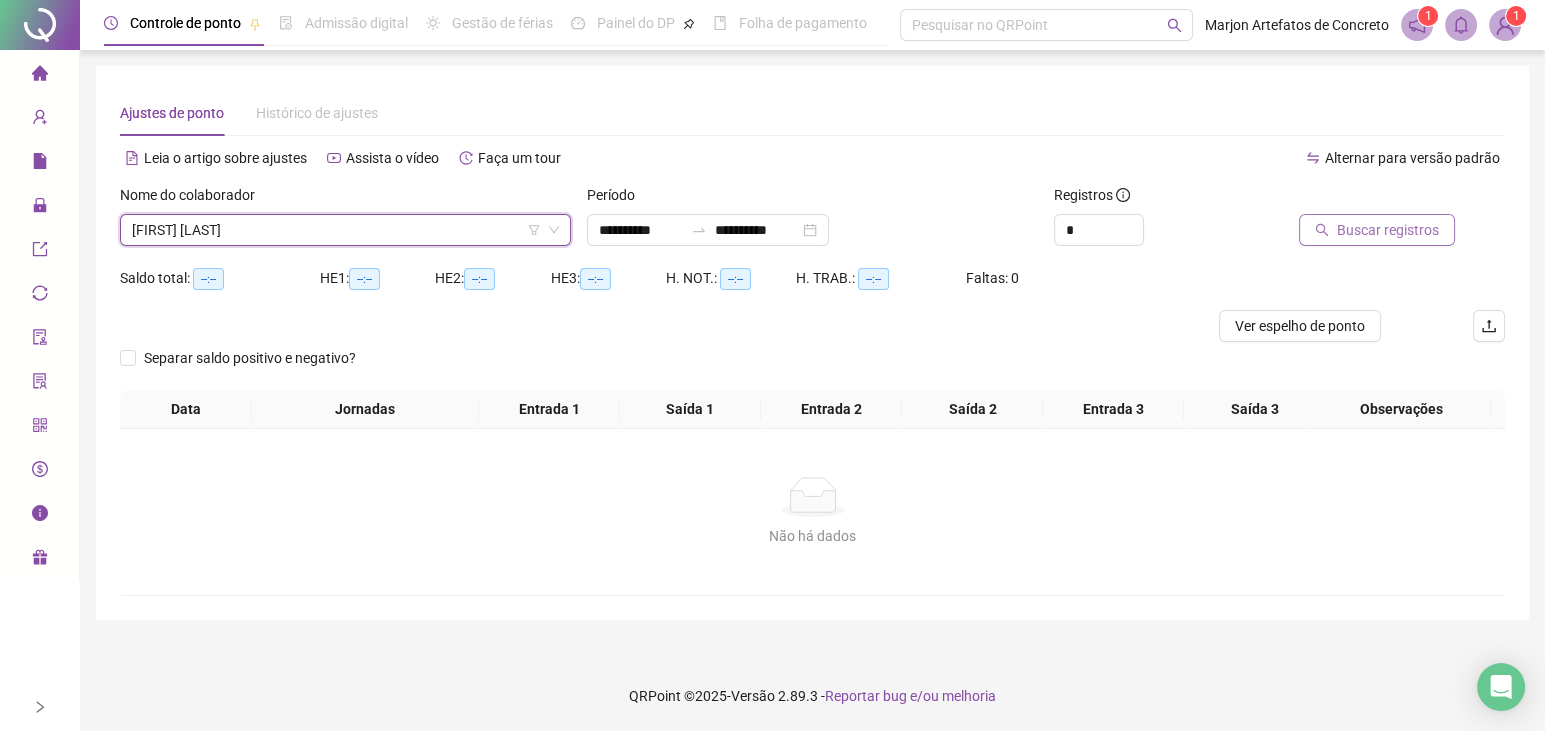 click on "Buscar registros" at bounding box center [1388, 230] 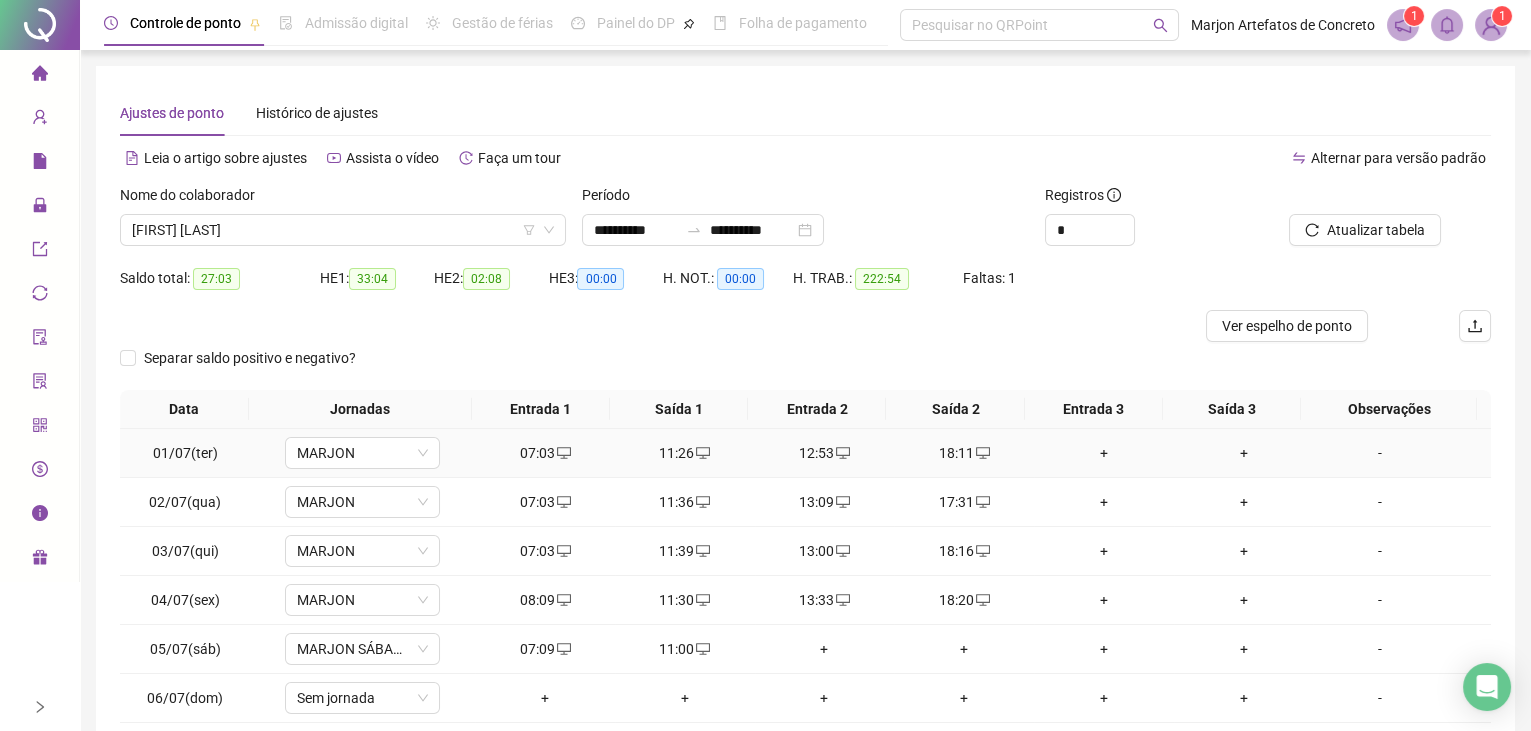 scroll, scrollTop: 0, scrollLeft: 0, axis: both 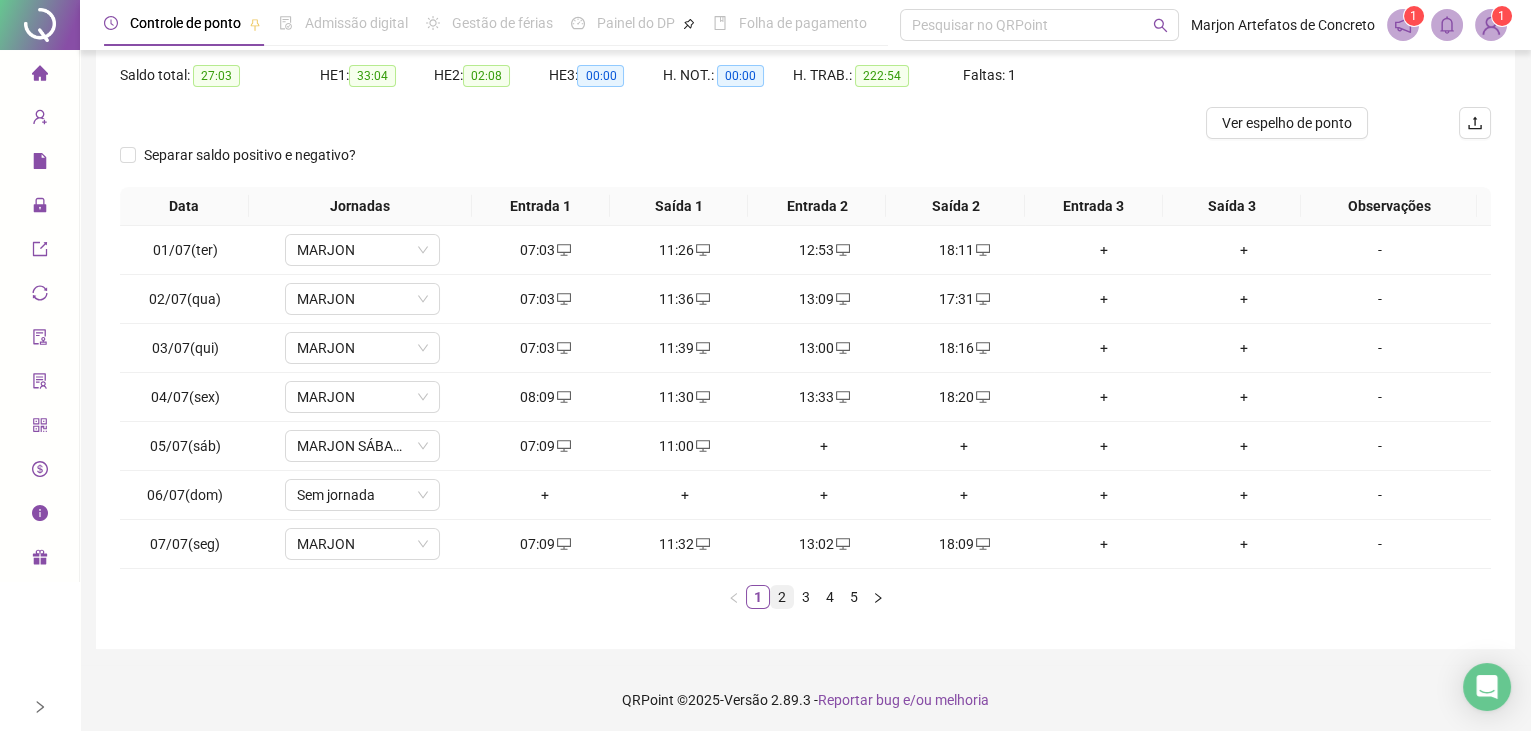click on "2" at bounding box center [782, 597] 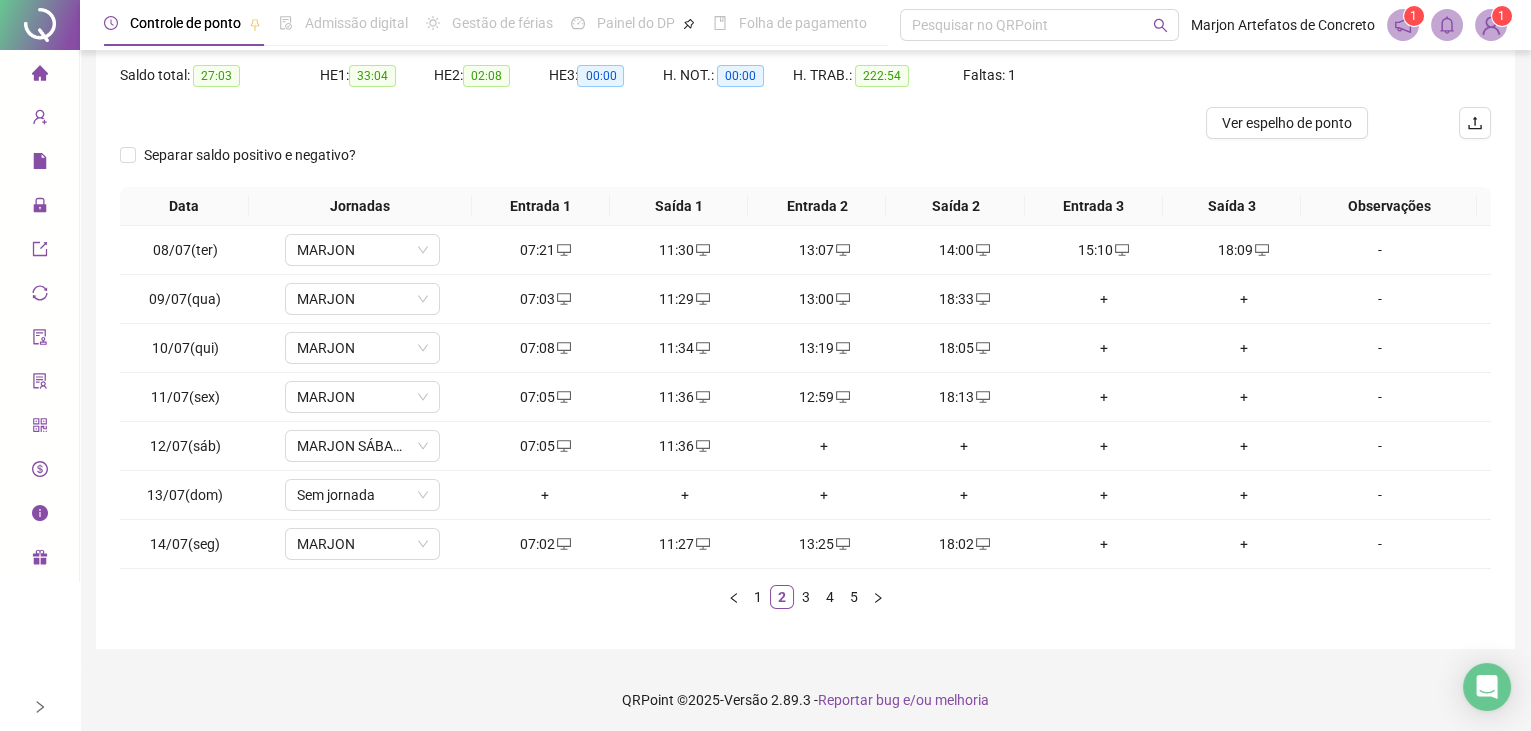 scroll, scrollTop: 0, scrollLeft: 0, axis: both 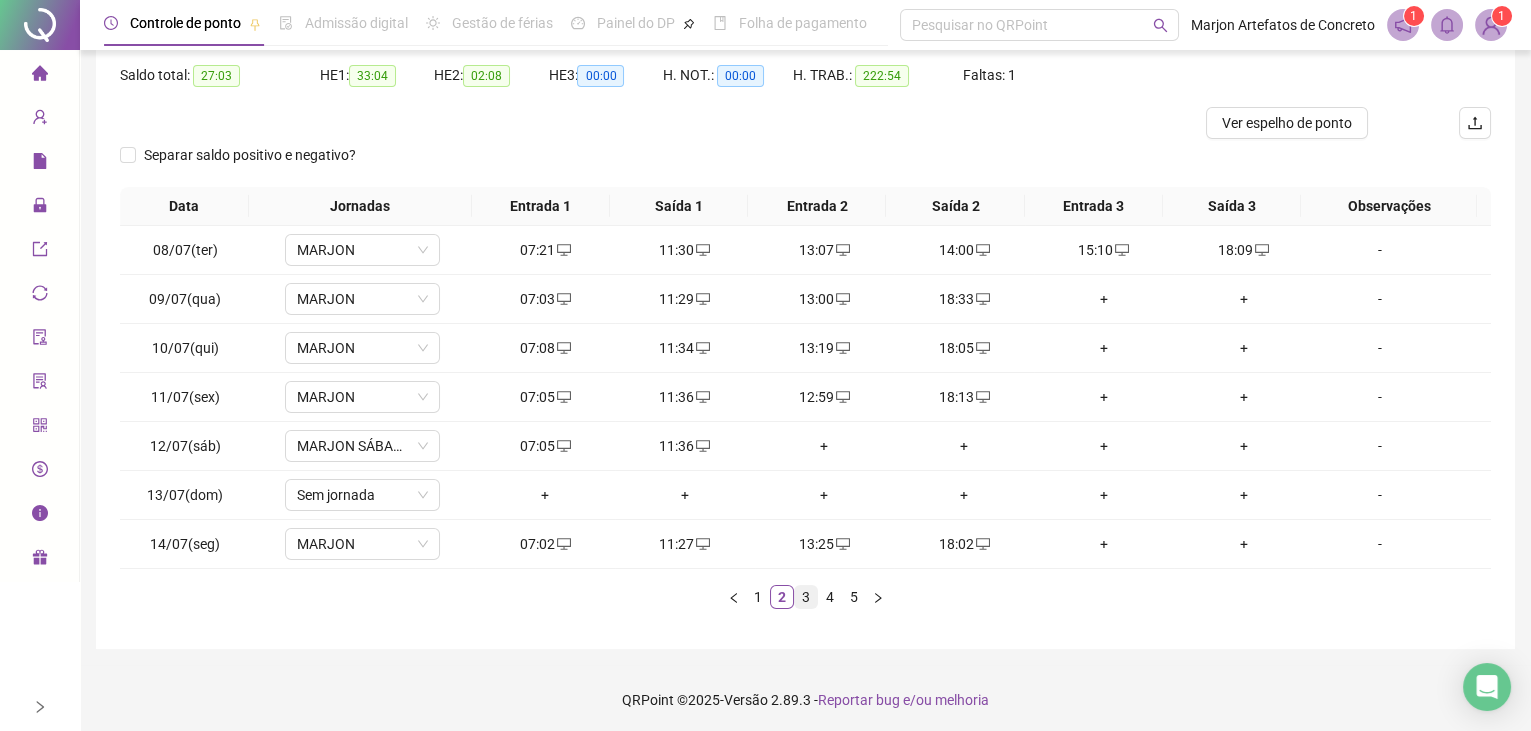 click on "3" at bounding box center (806, 597) 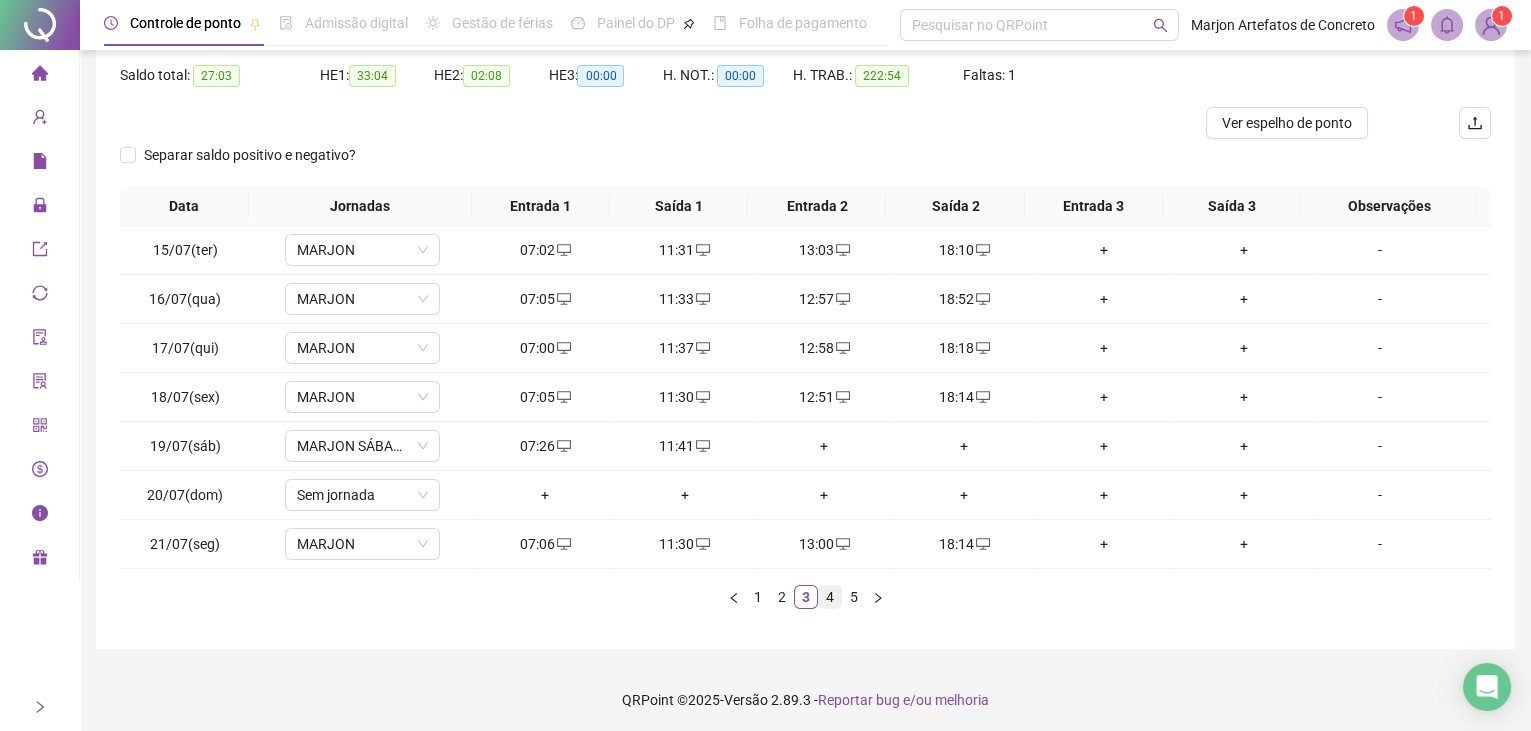 click on "4" at bounding box center (830, 597) 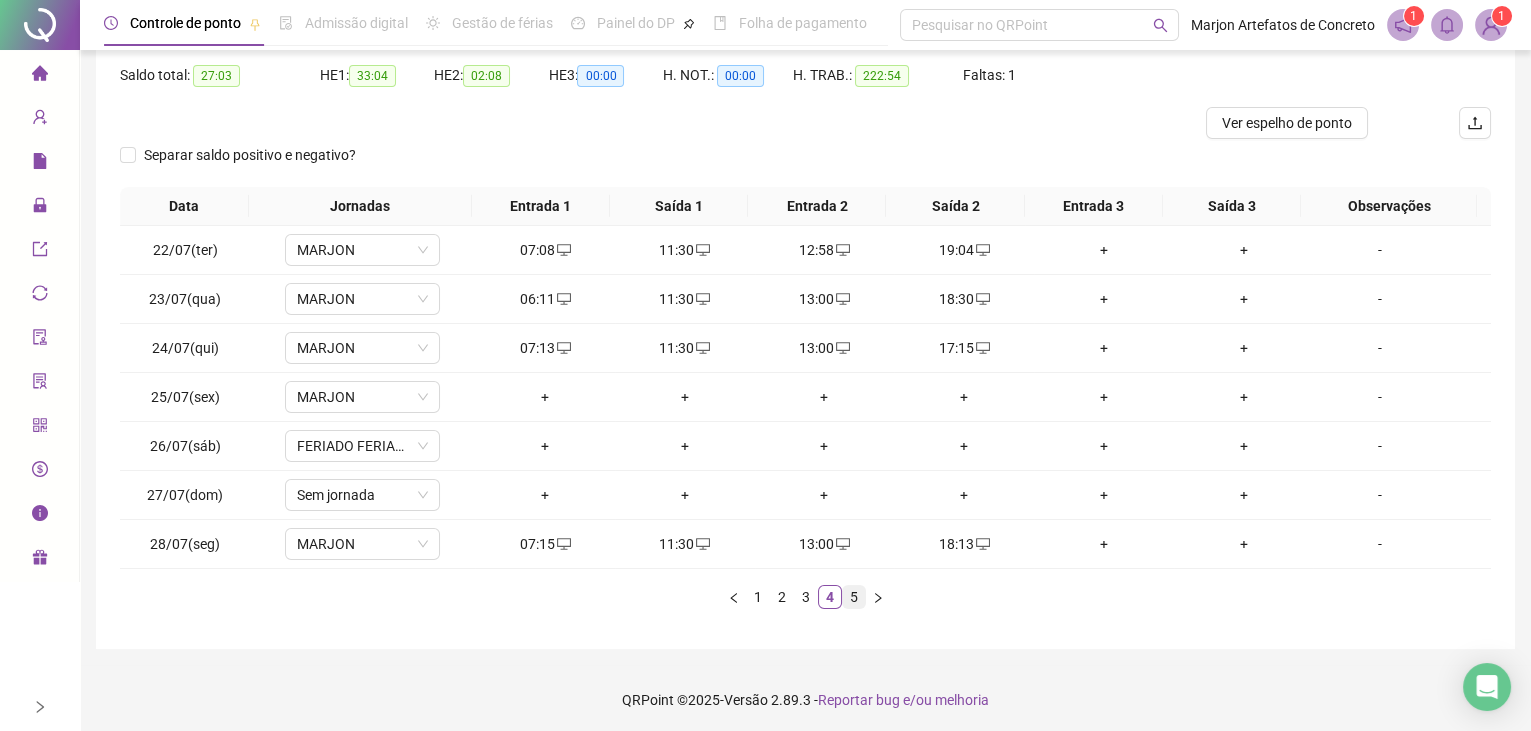 click on "5" at bounding box center (854, 597) 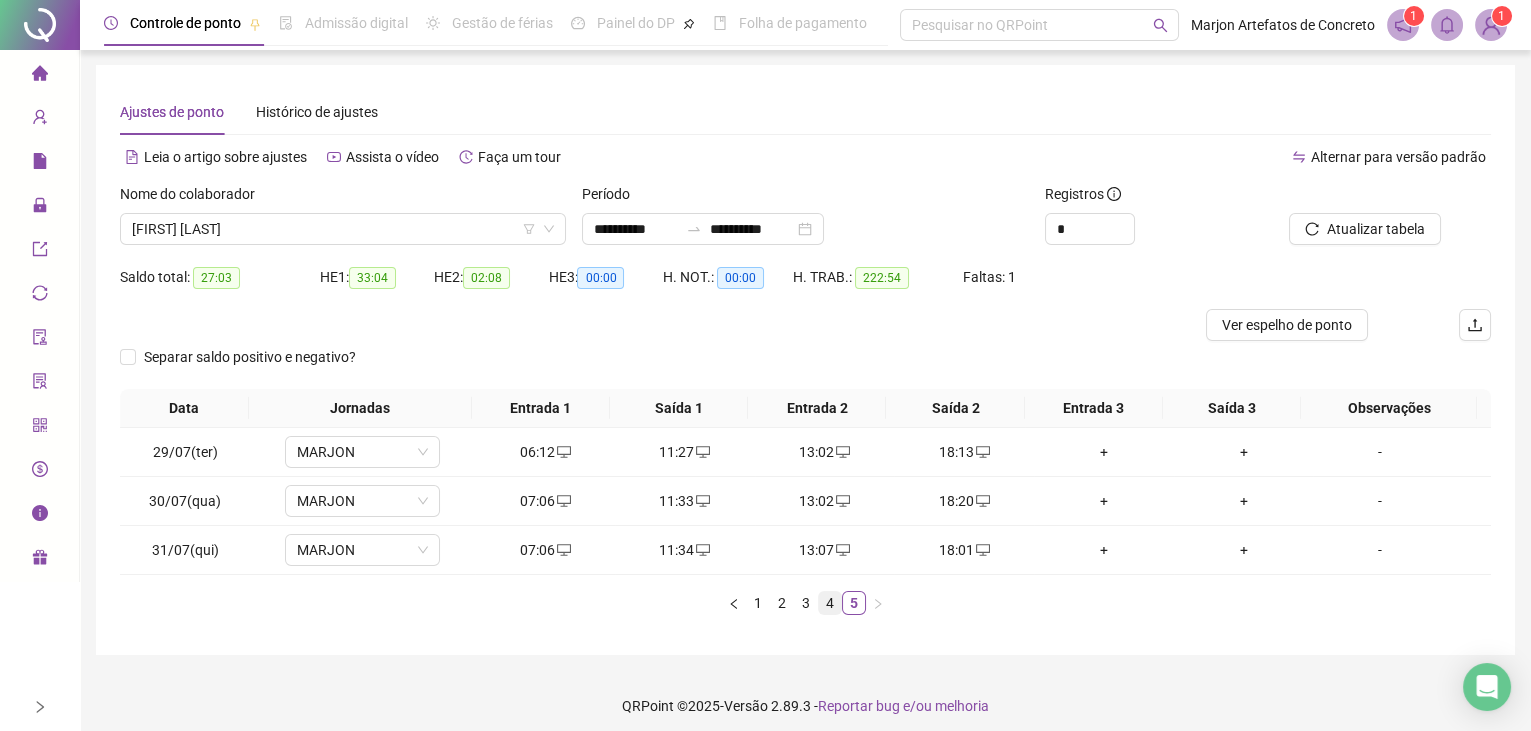 scroll, scrollTop: 0, scrollLeft: 0, axis: both 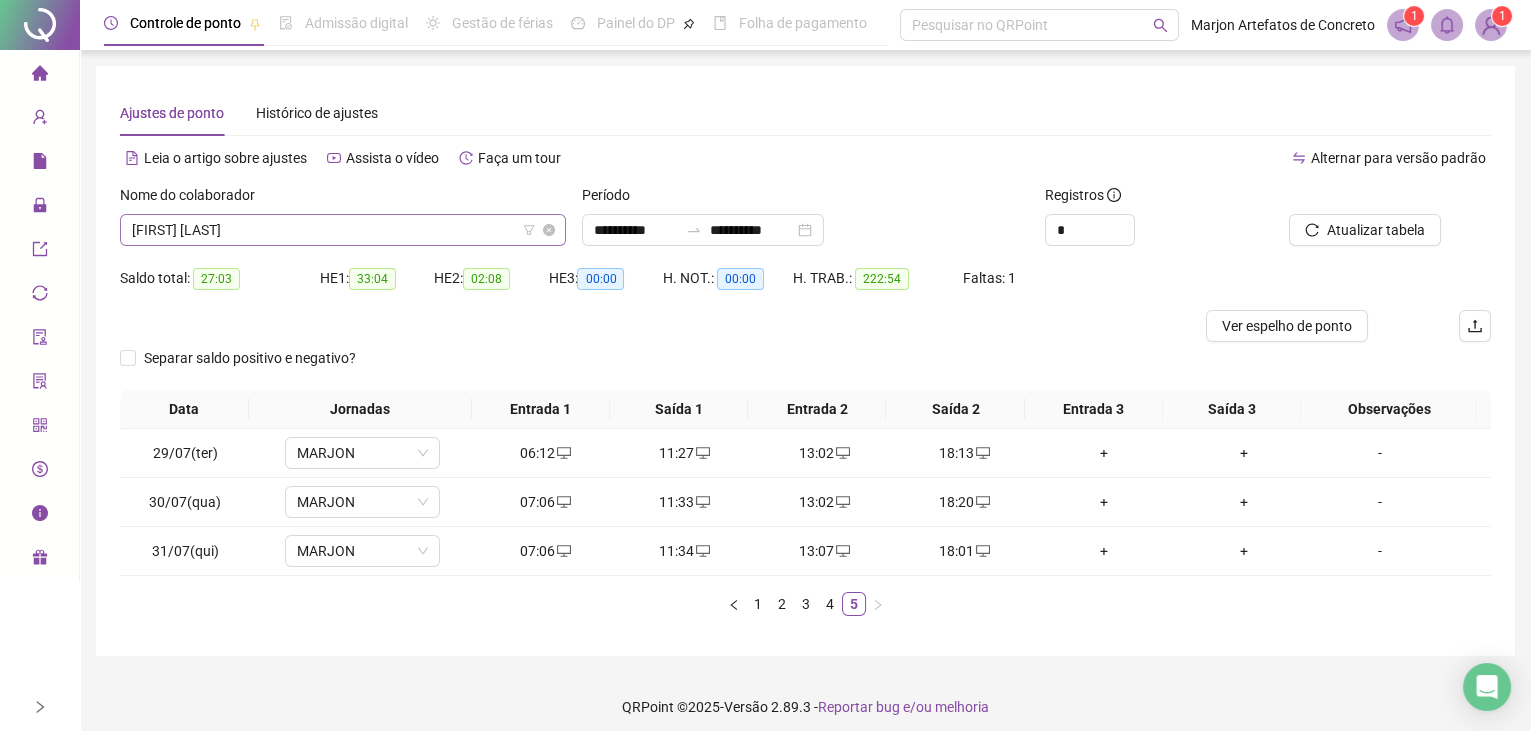 click on "[FIRST] [LAST]" at bounding box center (343, 230) 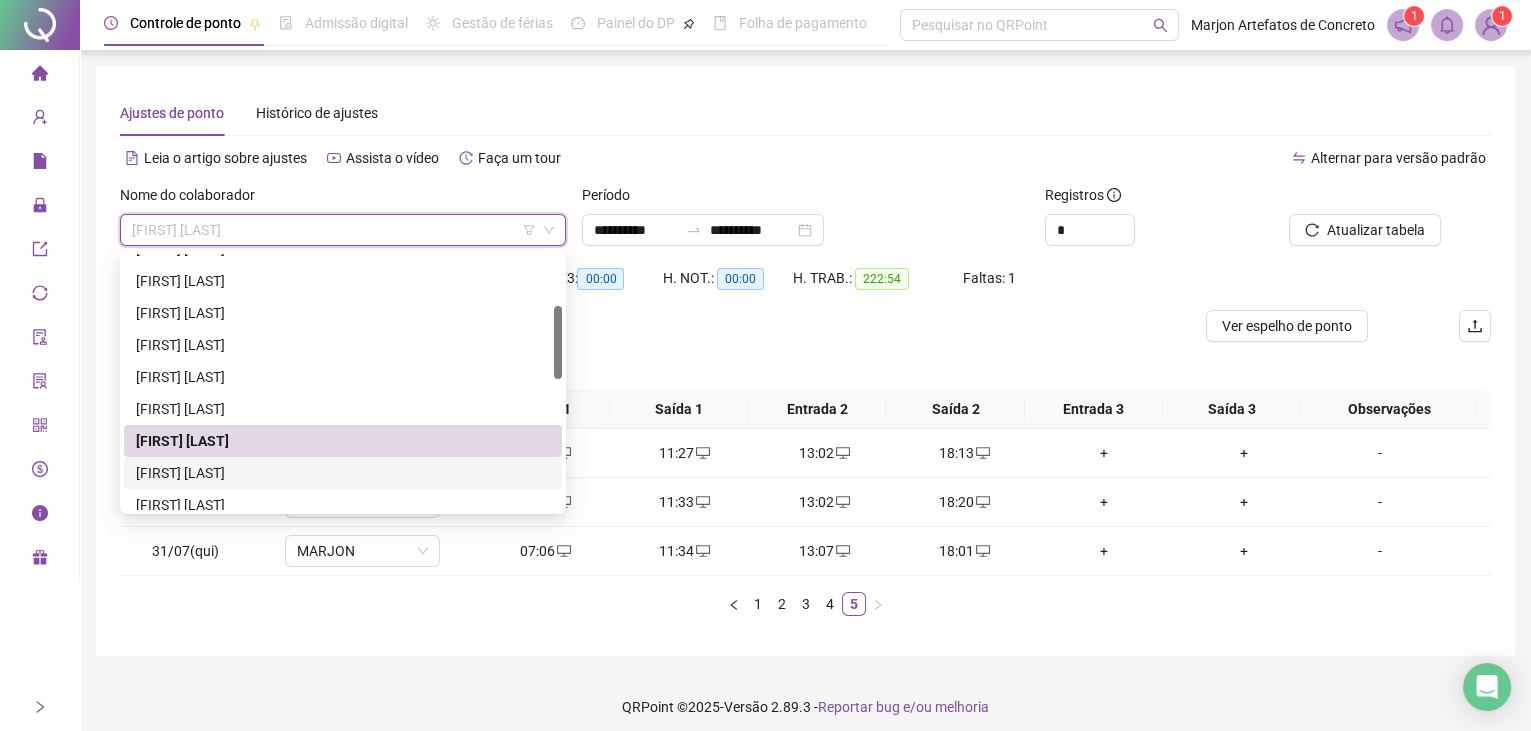 click on "[FIRST] [LAST]" at bounding box center [343, 473] 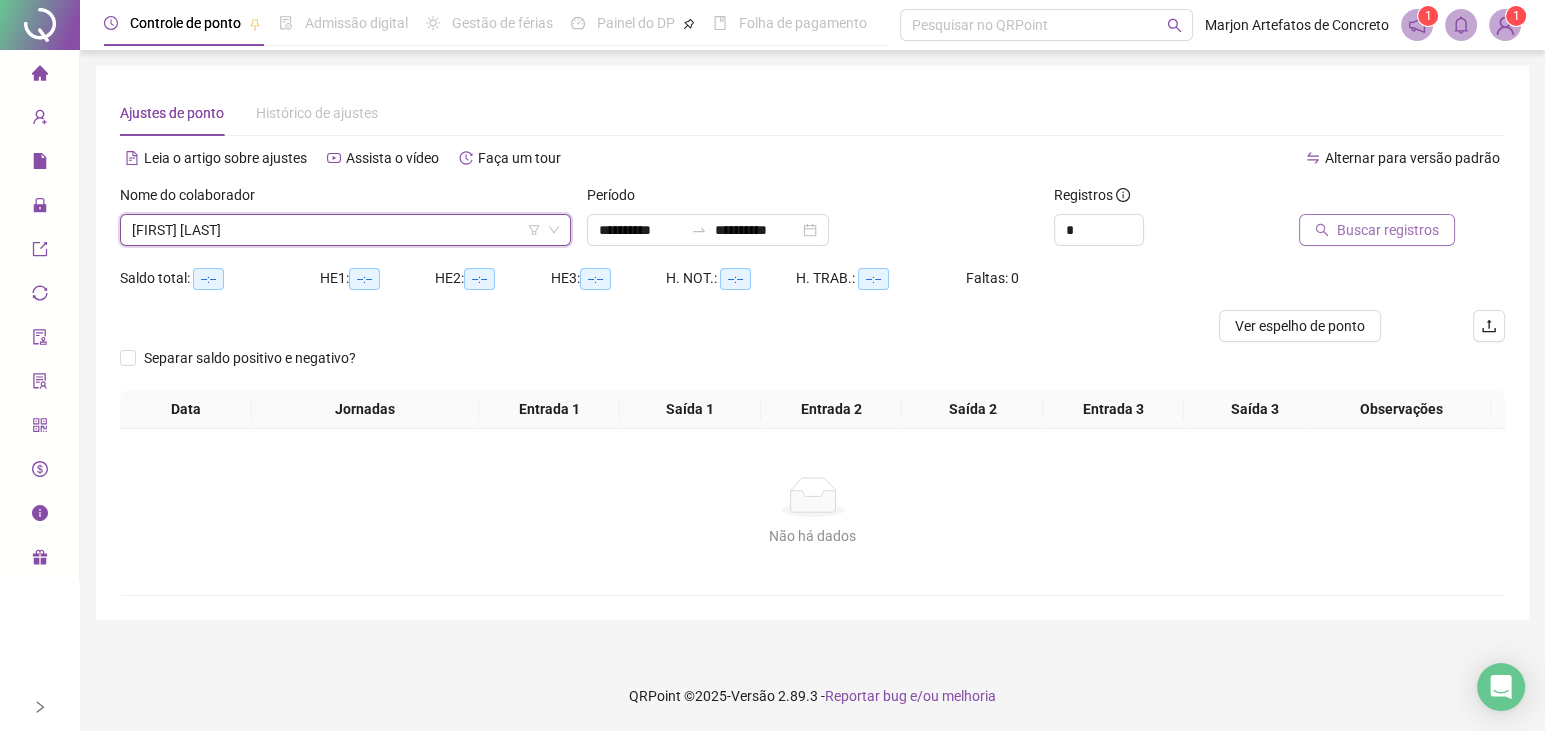 click on "Buscar registros" at bounding box center (1388, 230) 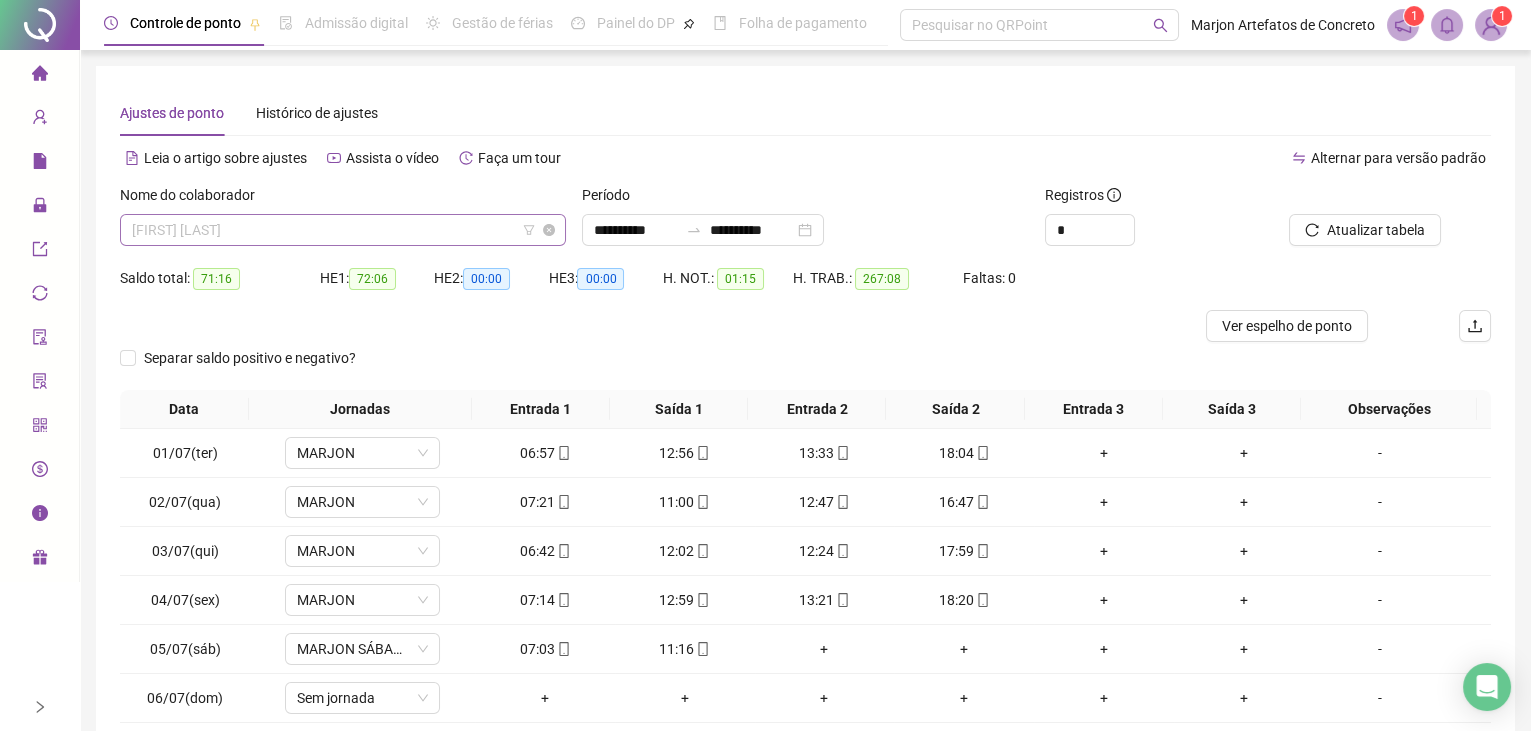 click on "[FIRST] [LAST]" at bounding box center [343, 230] 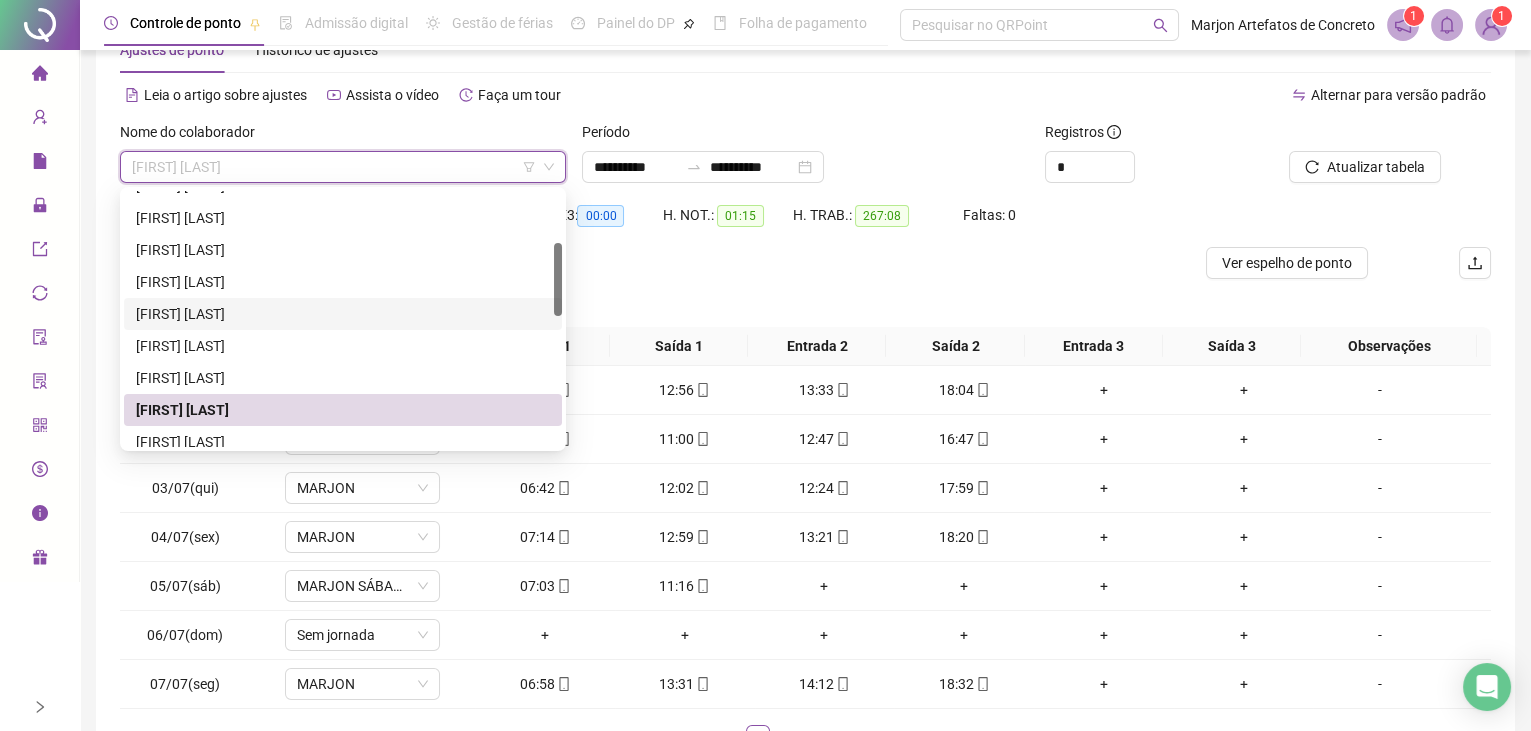scroll, scrollTop: 90, scrollLeft: 0, axis: vertical 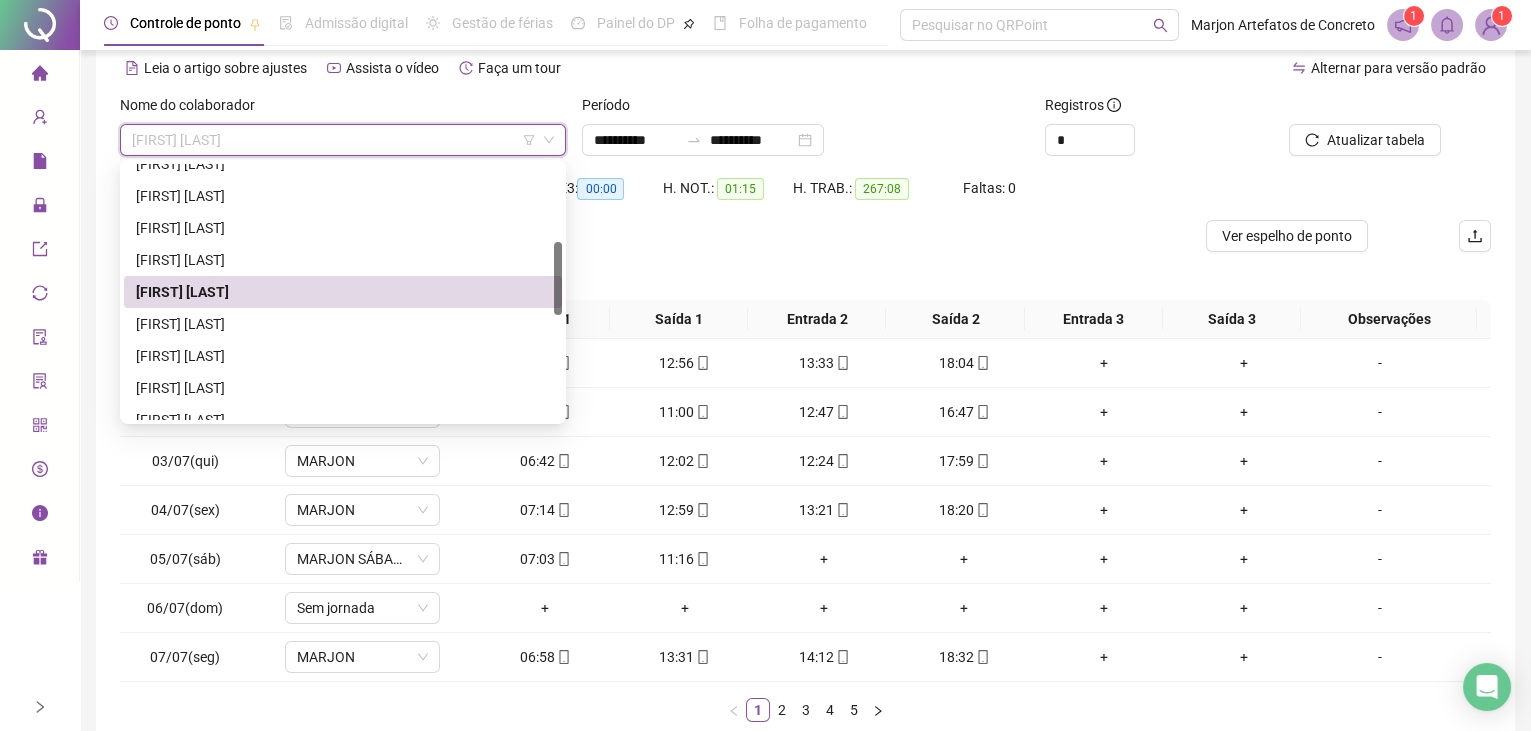 click on "[FIRST] [LAST]" at bounding box center [343, 292] 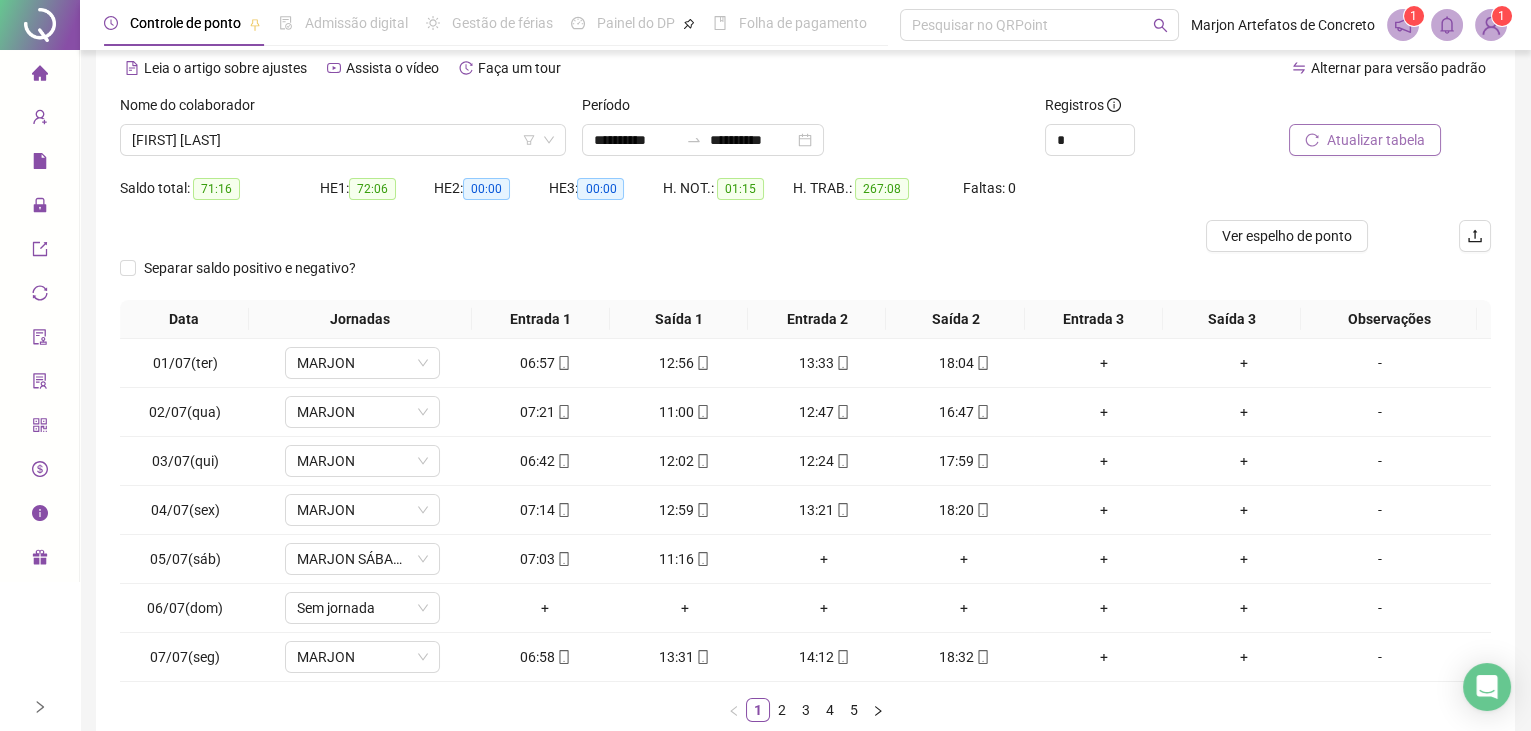 click on "Atualizar tabela" at bounding box center (1376, 140) 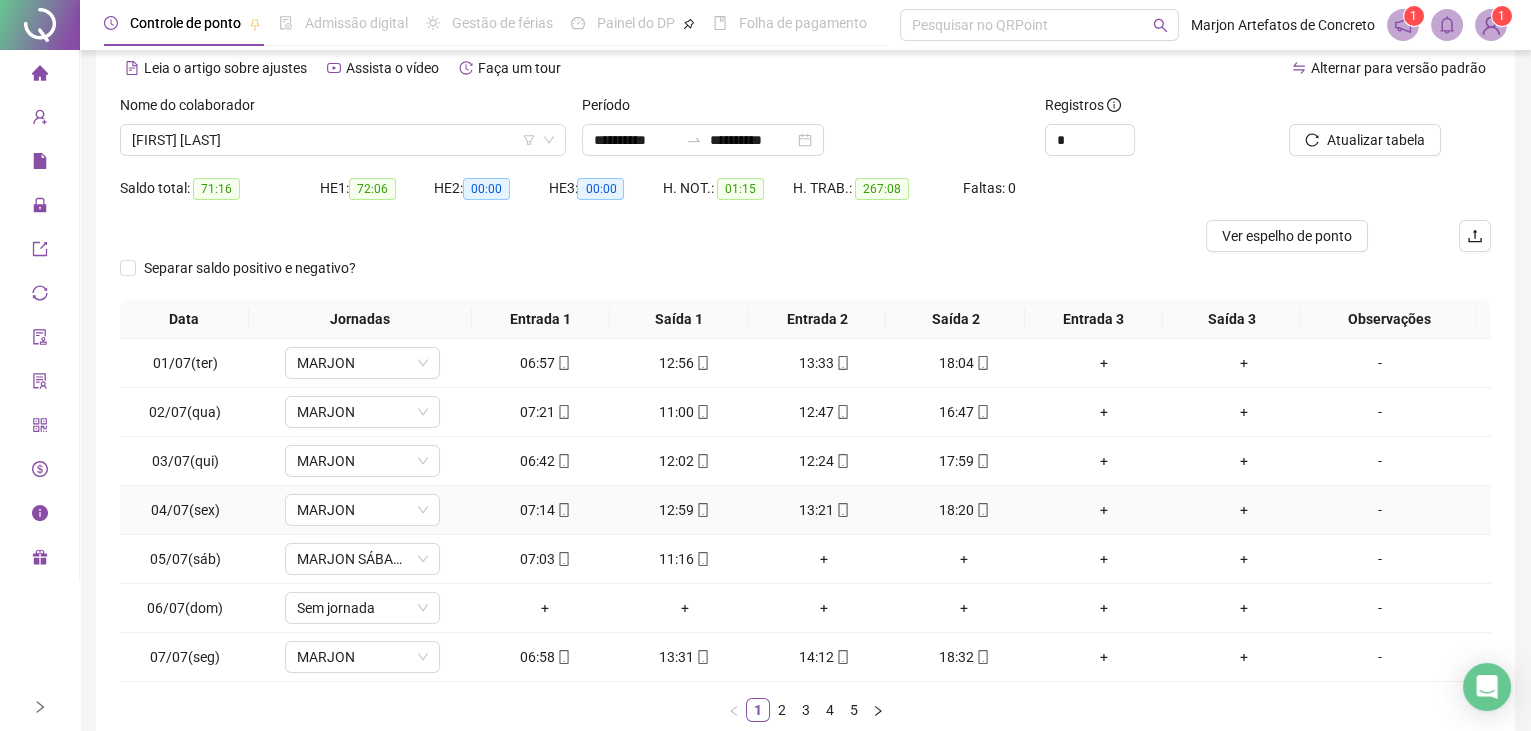 scroll, scrollTop: 0, scrollLeft: 0, axis: both 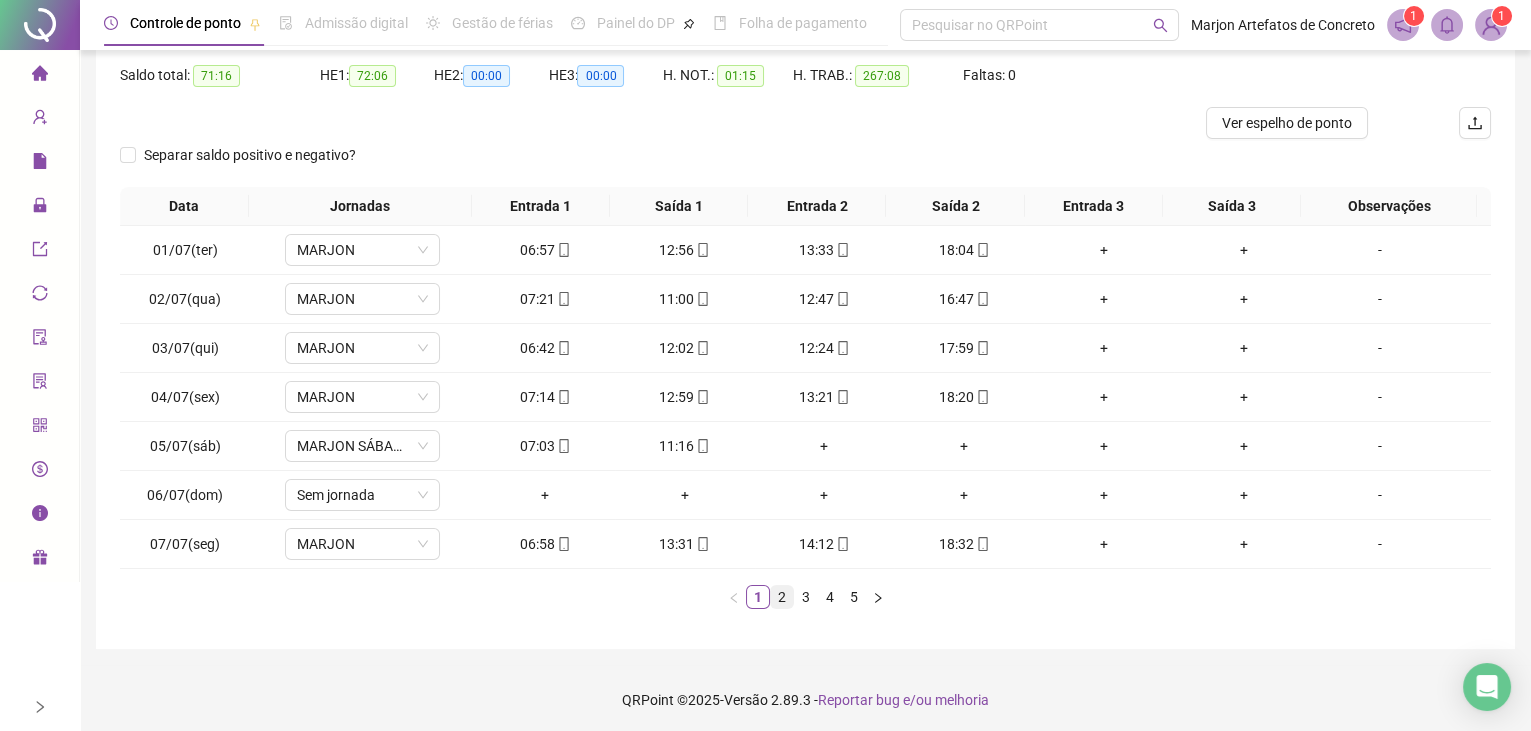click on "2" at bounding box center (782, 597) 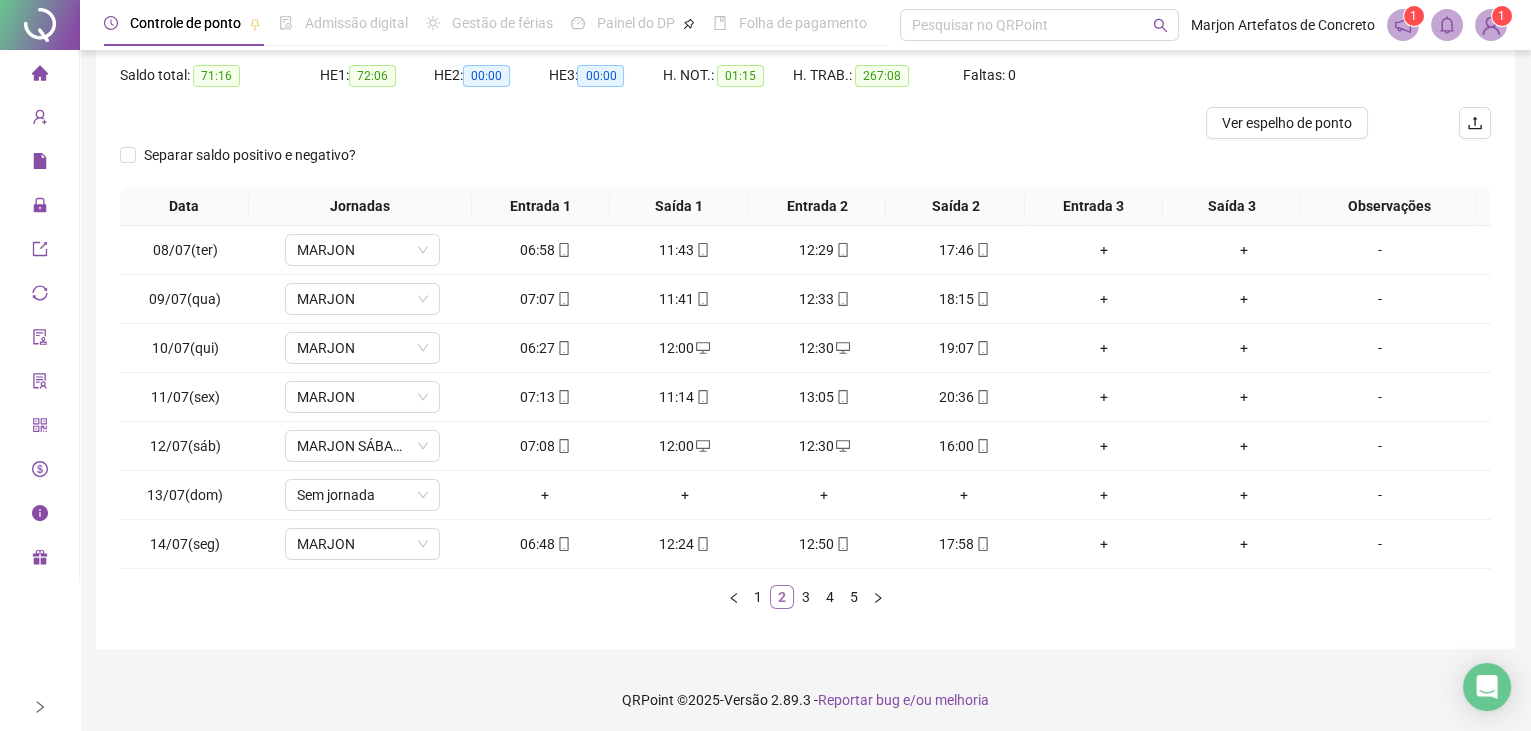 scroll, scrollTop: 0, scrollLeft: 0, axis: both 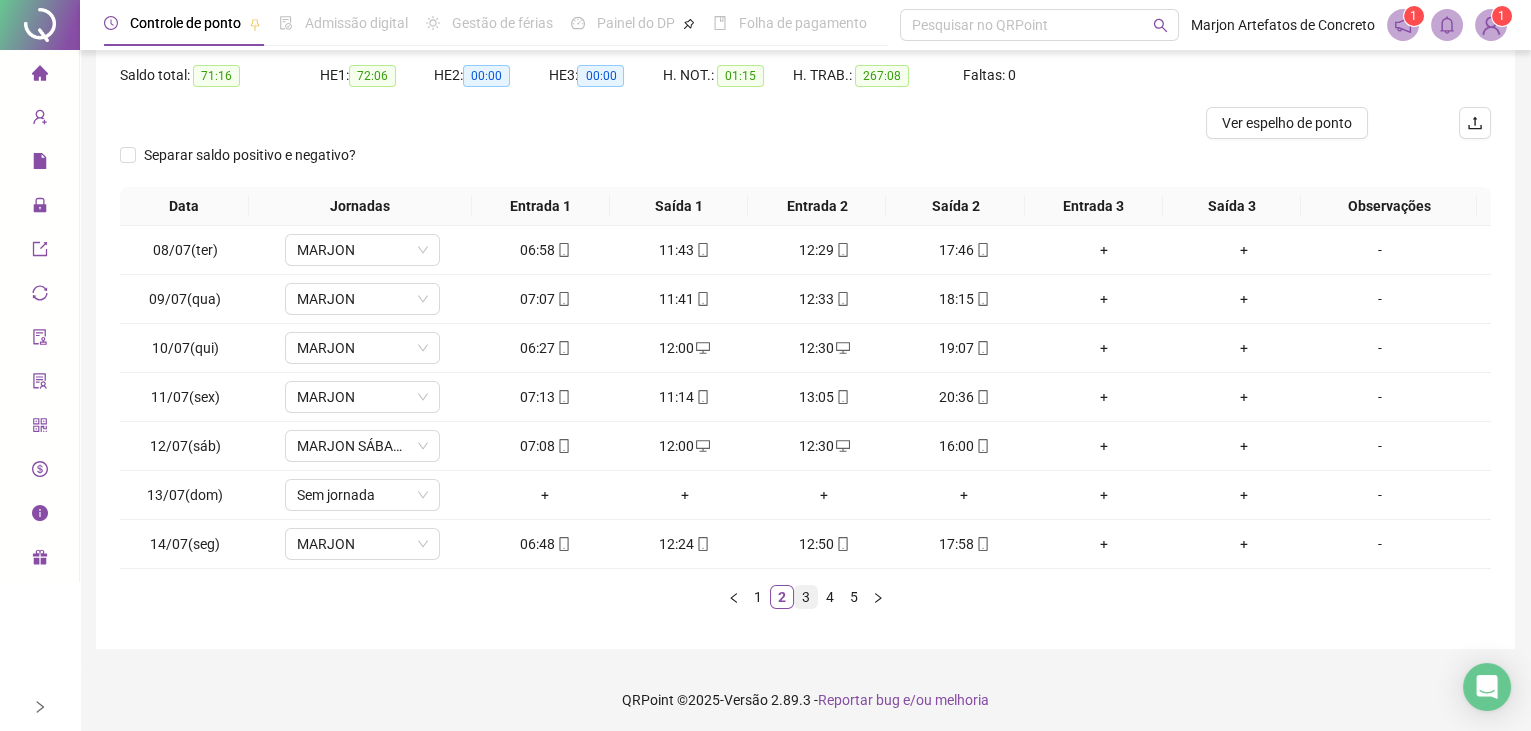 click on "3" at bounding box center (806, 597) 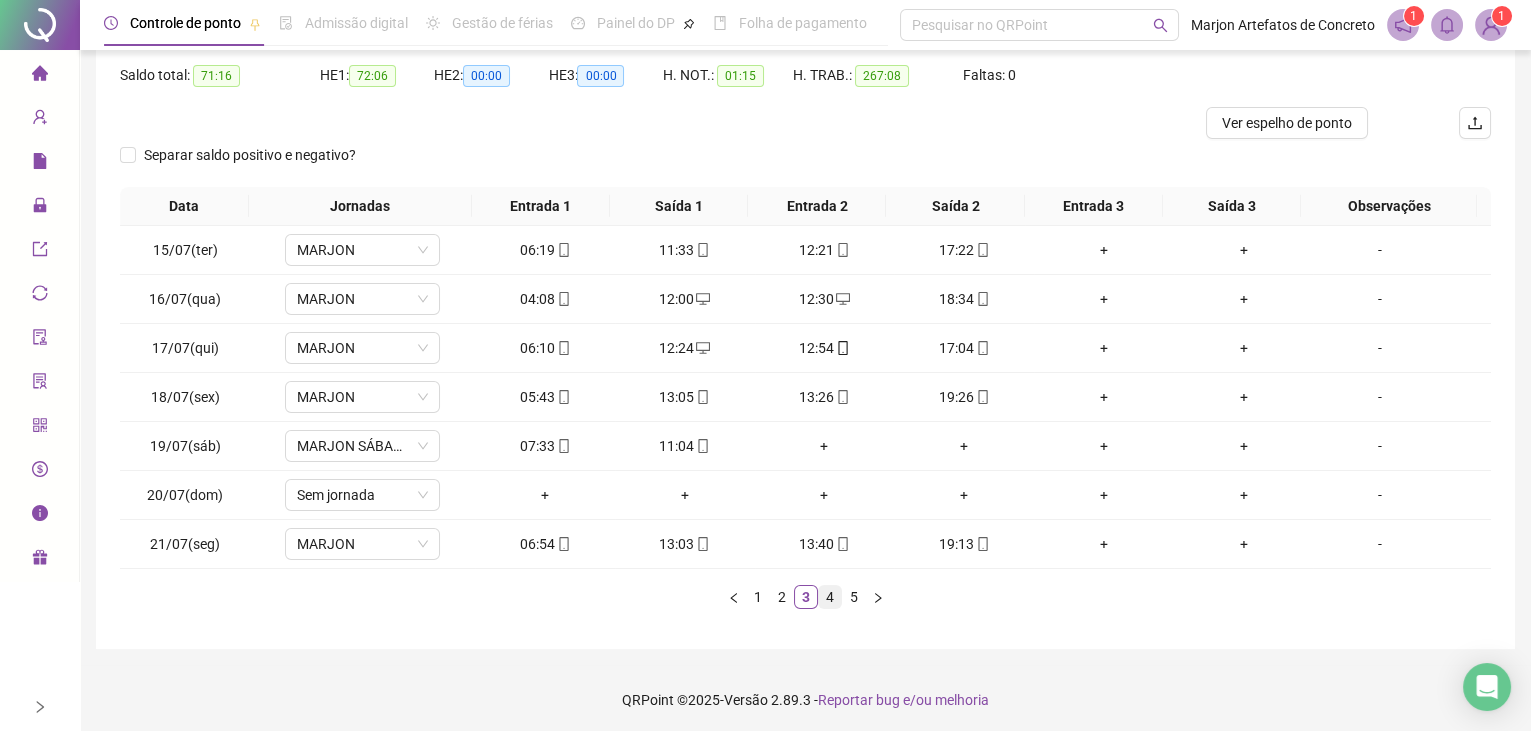 click on "4" at bounding box center (830, 597) 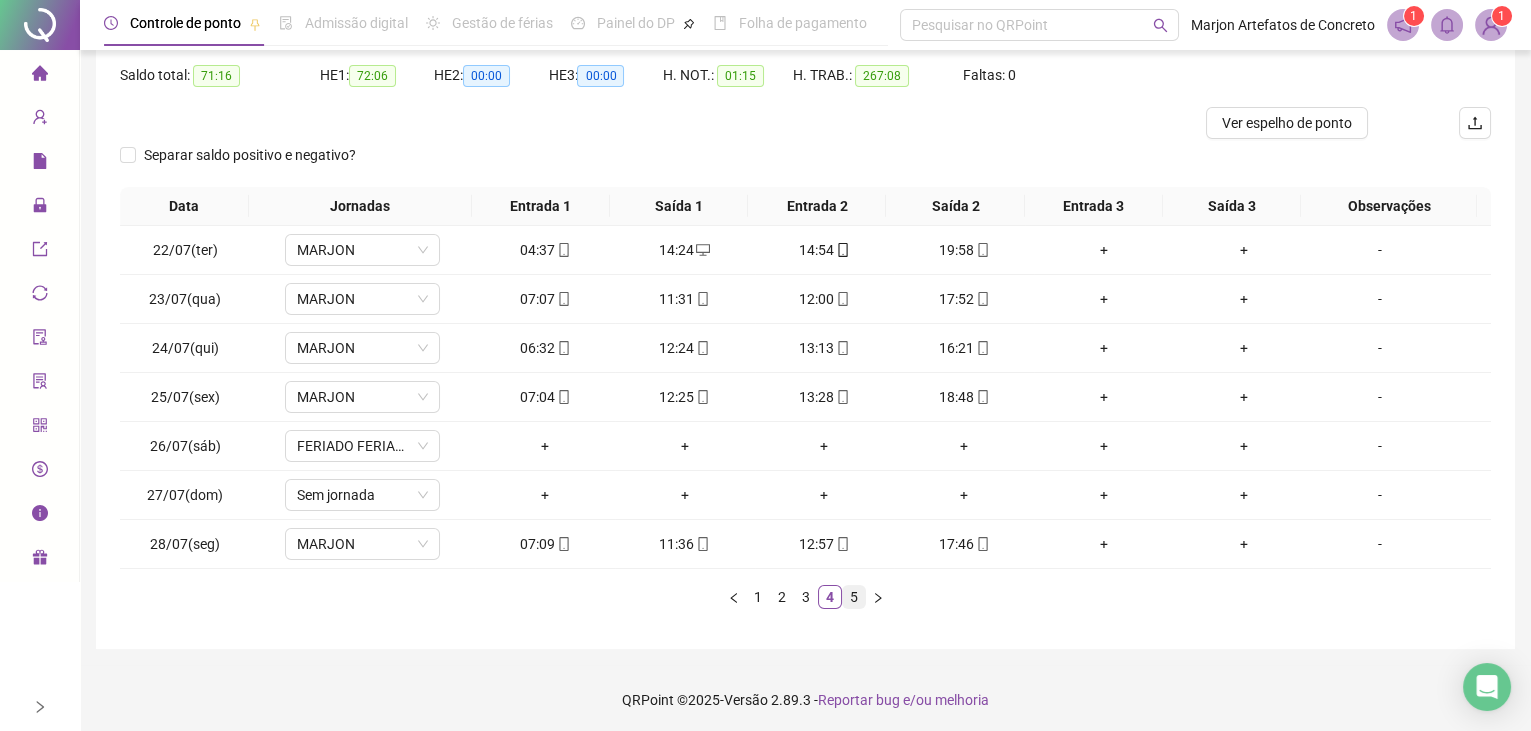 click on "5" at bounding box center (854, 597) 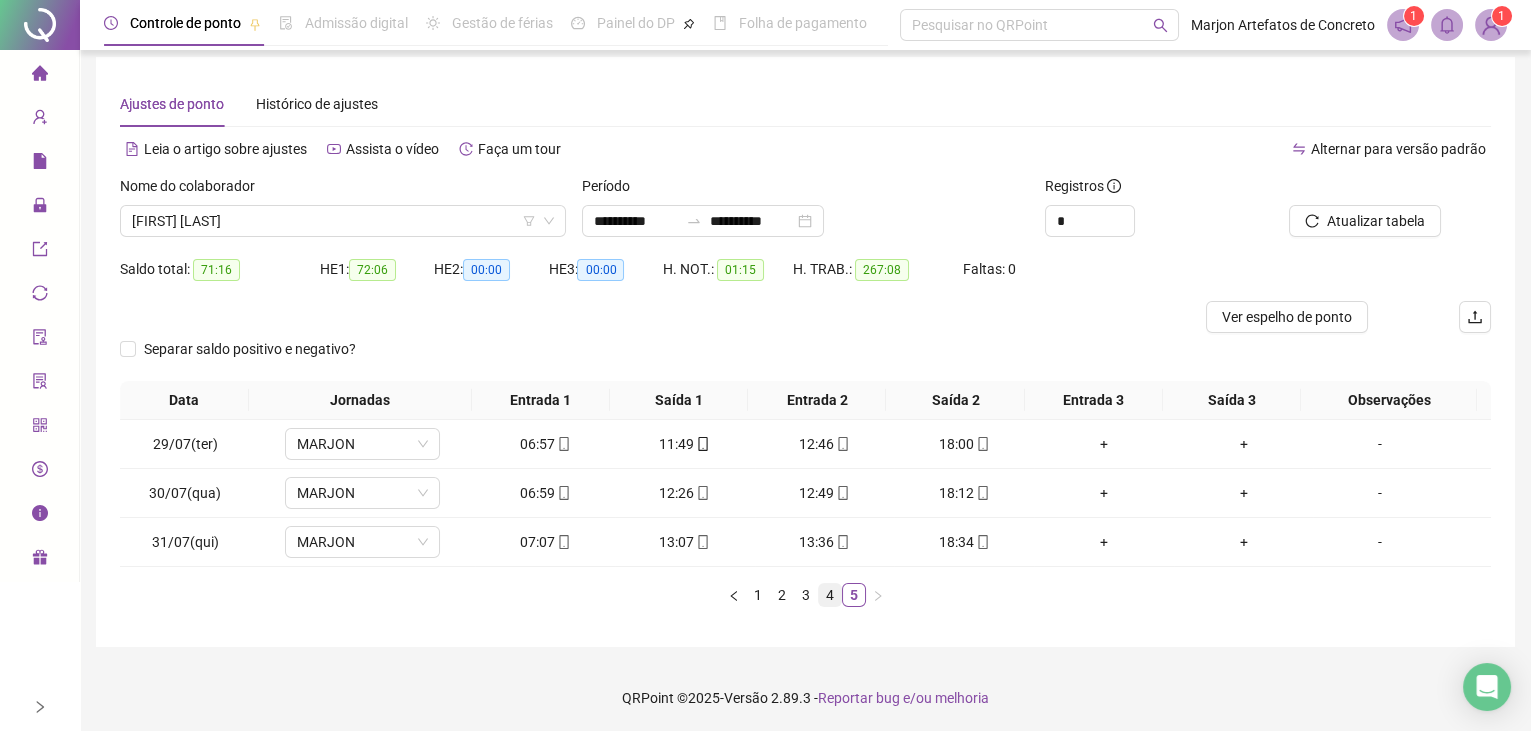 click on "4" at bounding box center [830, 595] 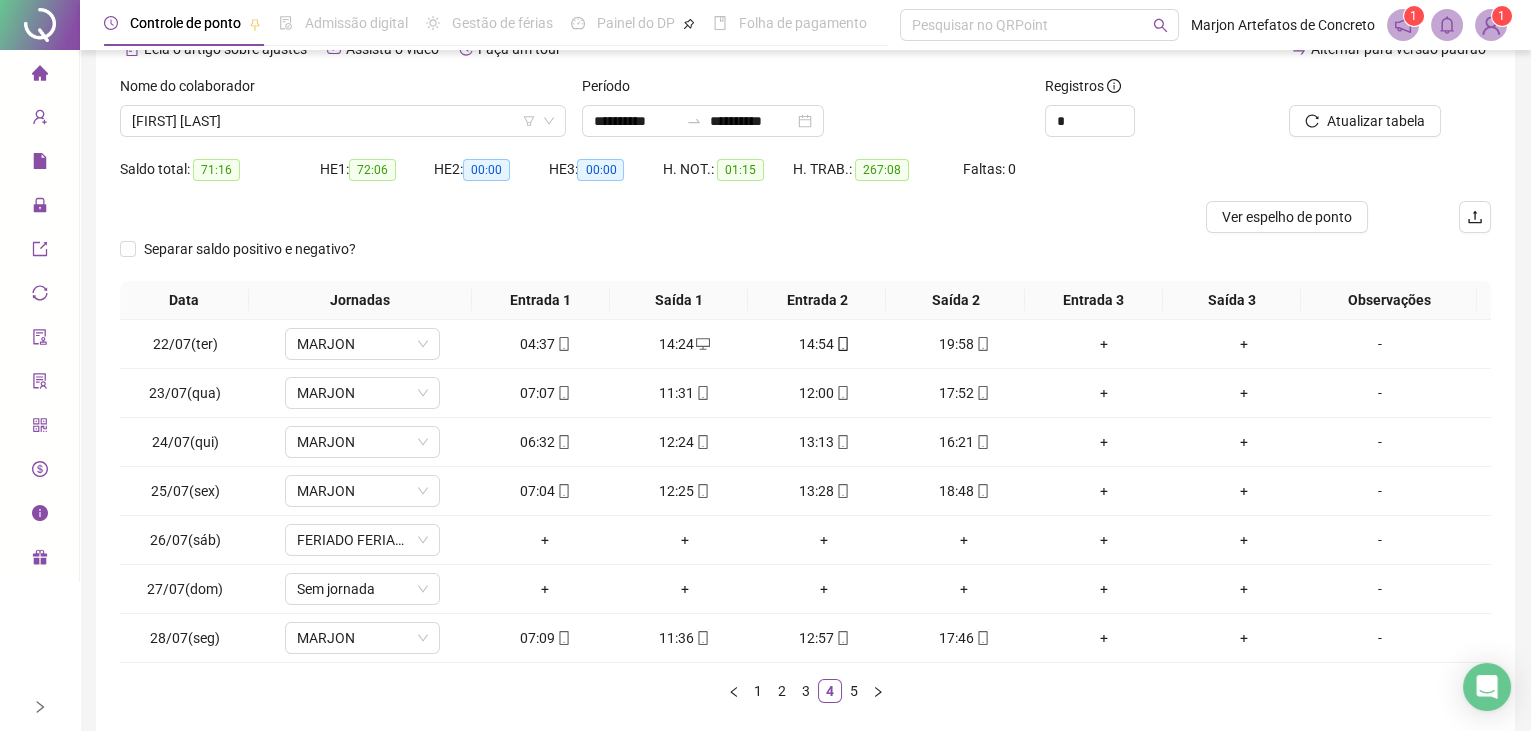 scroll, scrollTop: 203, scrollLeft: 0, axis: vertical 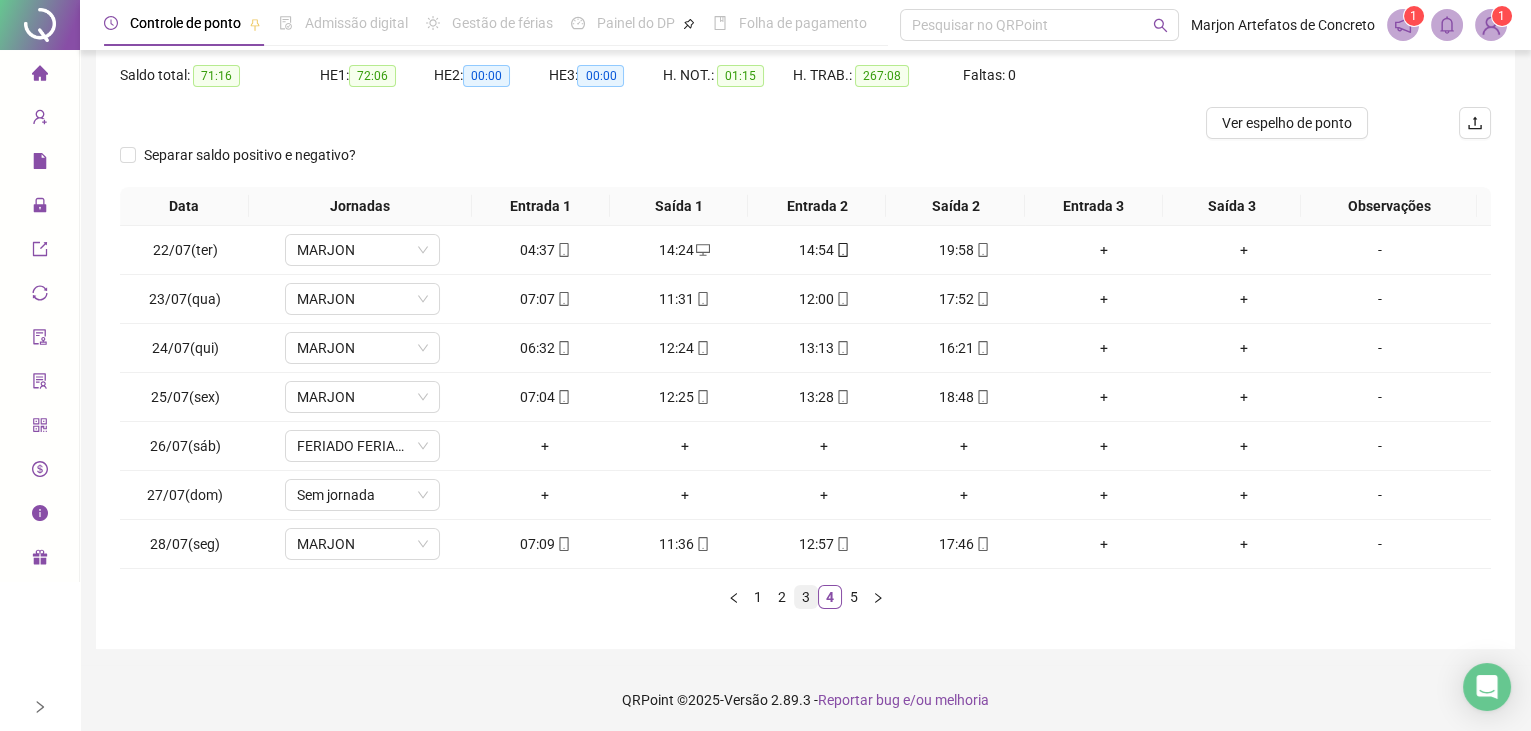 click on "3" at bounding box center (806, 597) 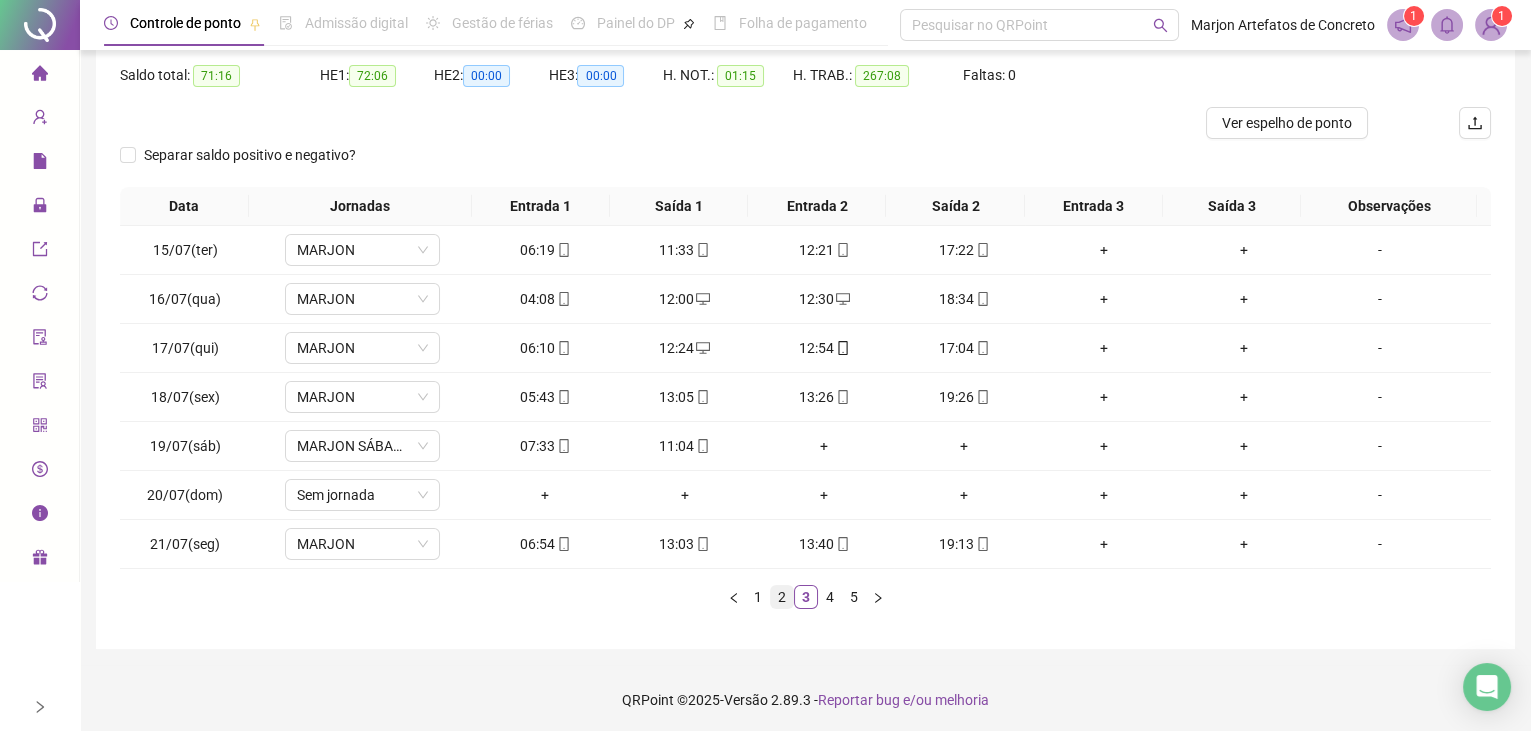 click on "2" at bounding box center [782, 597] 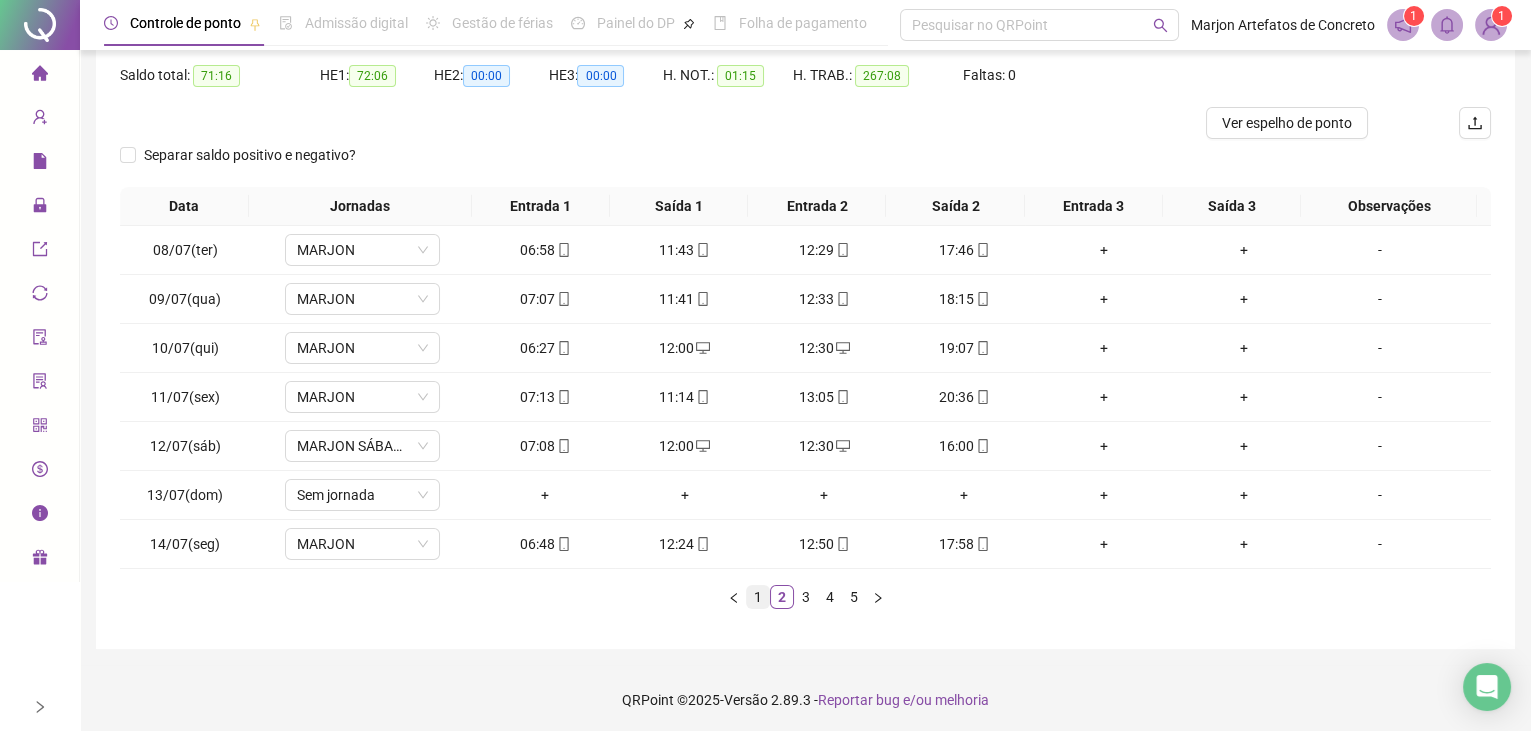click on "1" at bounding box center [758, 597] 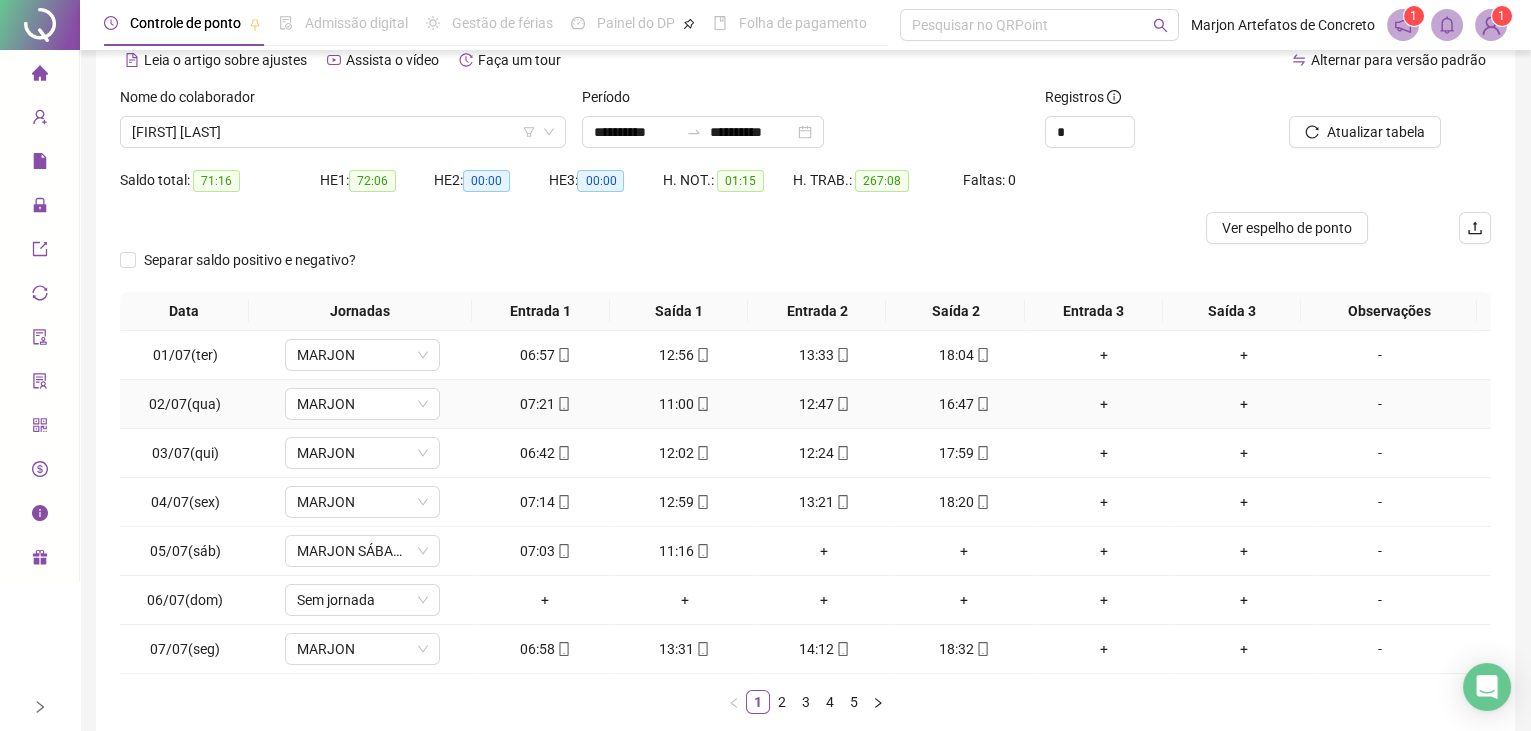 scroll, scrollTop: 203, scrollLeft: 0, axis: vertical 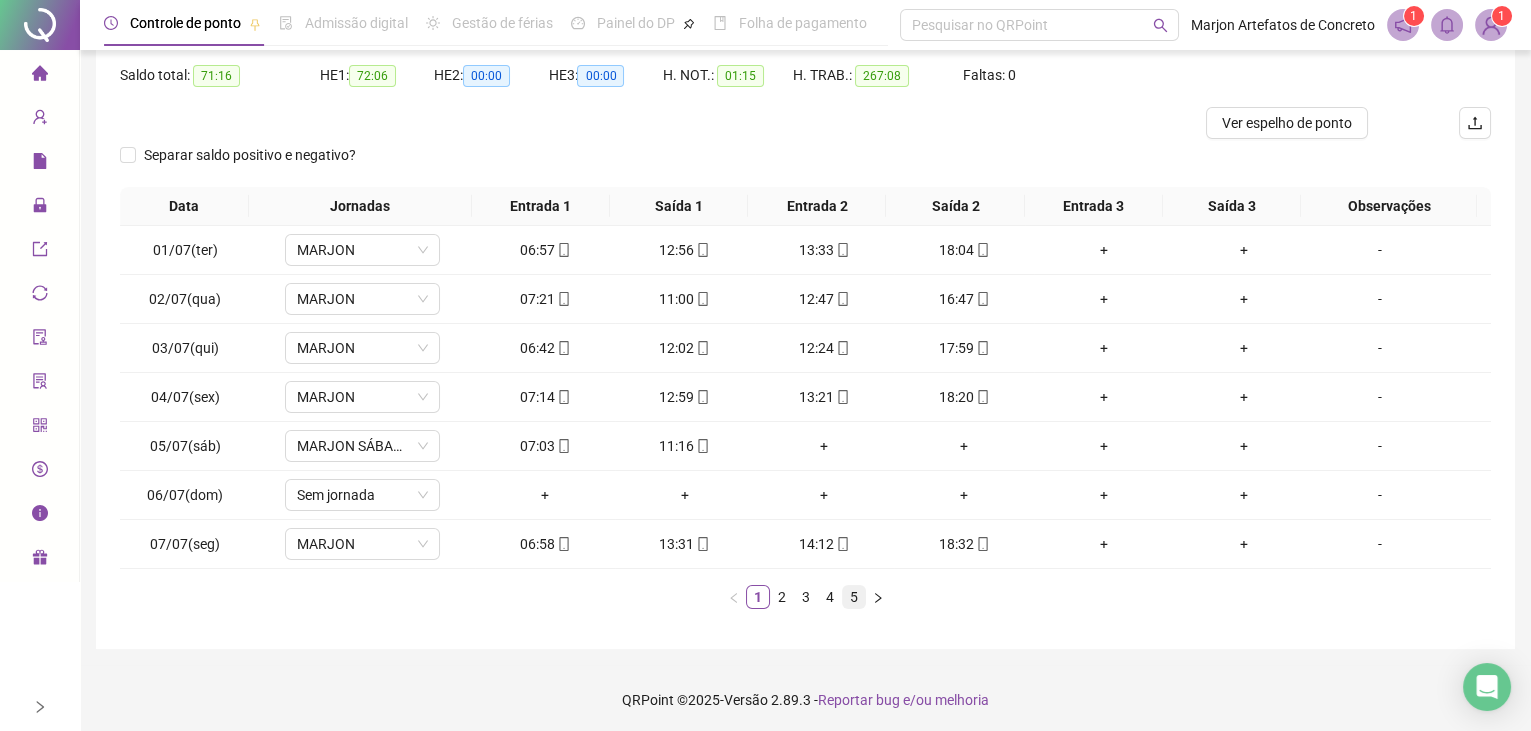 click on "5" at bounding box center [854, 597] 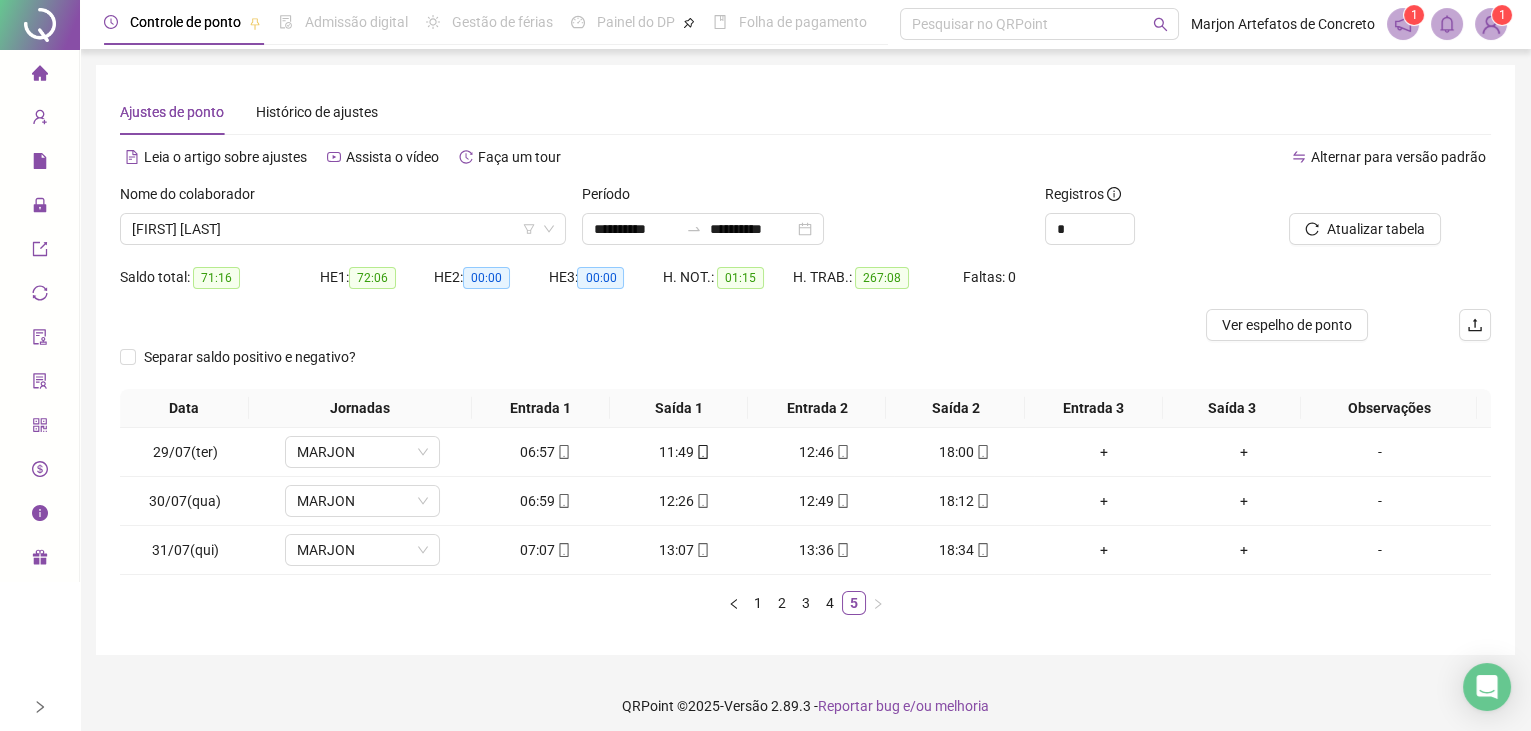 scroll, scrollTop: 0, scrollLeft: 0, axis: both 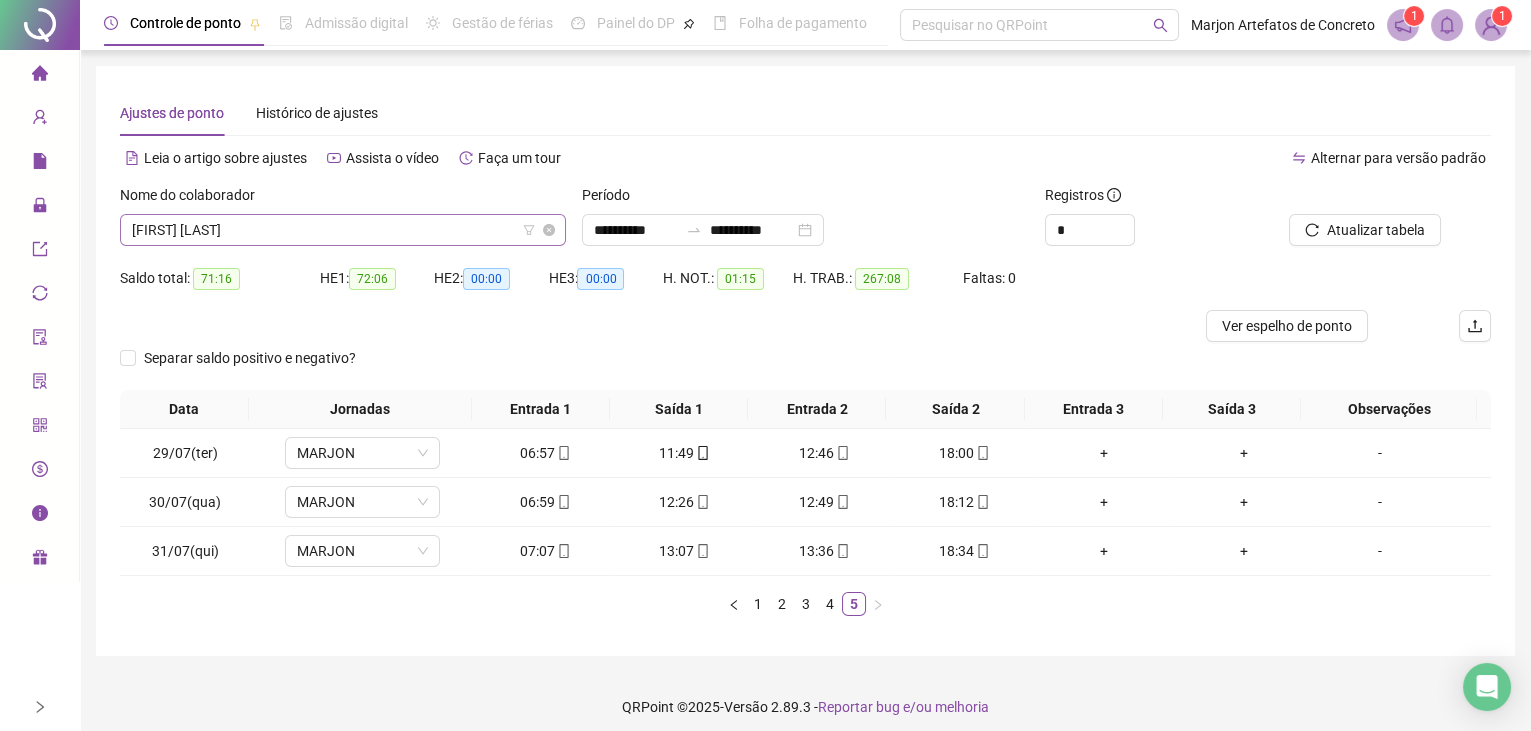 click on "[FIRST] [LAST]" at bounding box center (343, 230) 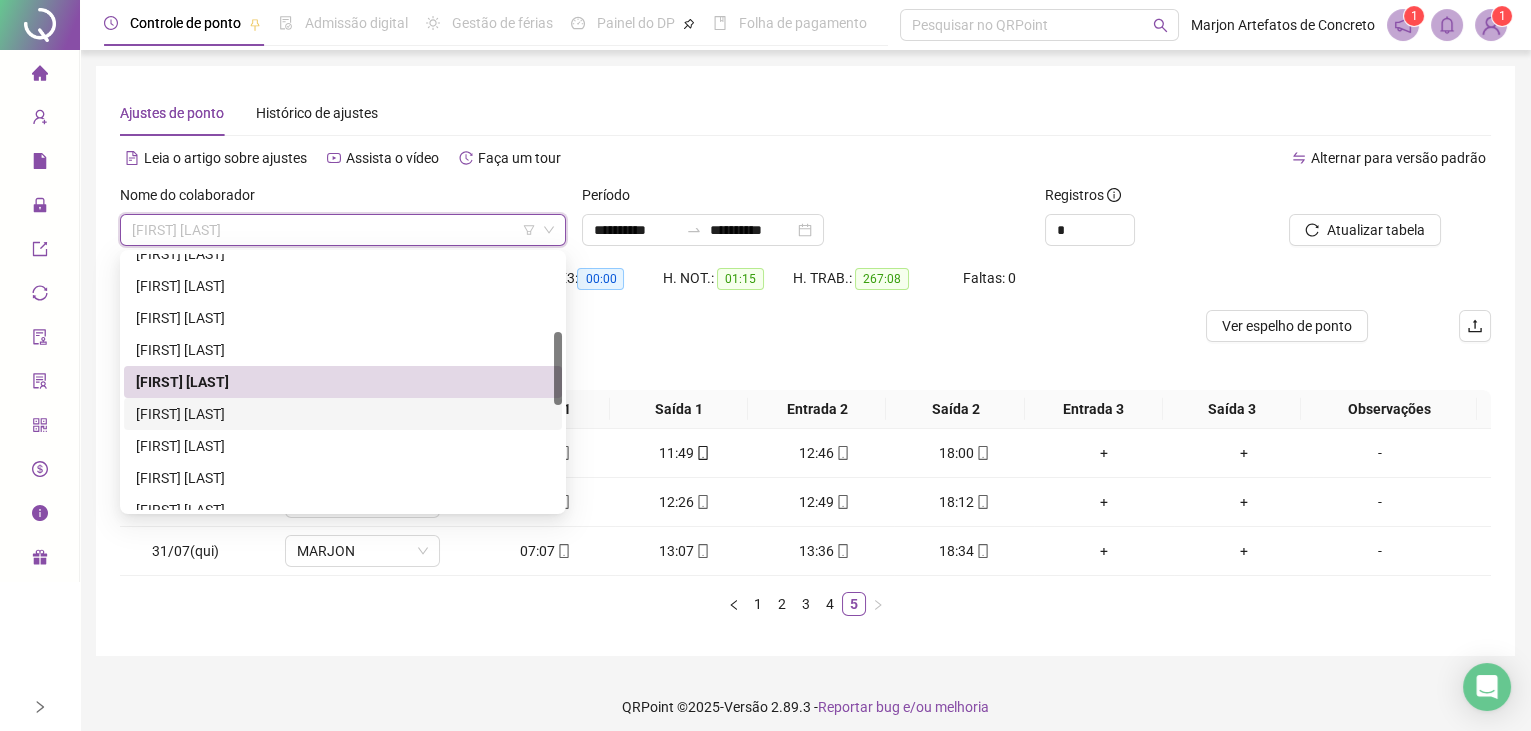 click on "[FIRST] [LAST]" at bounding box center [343, 414] 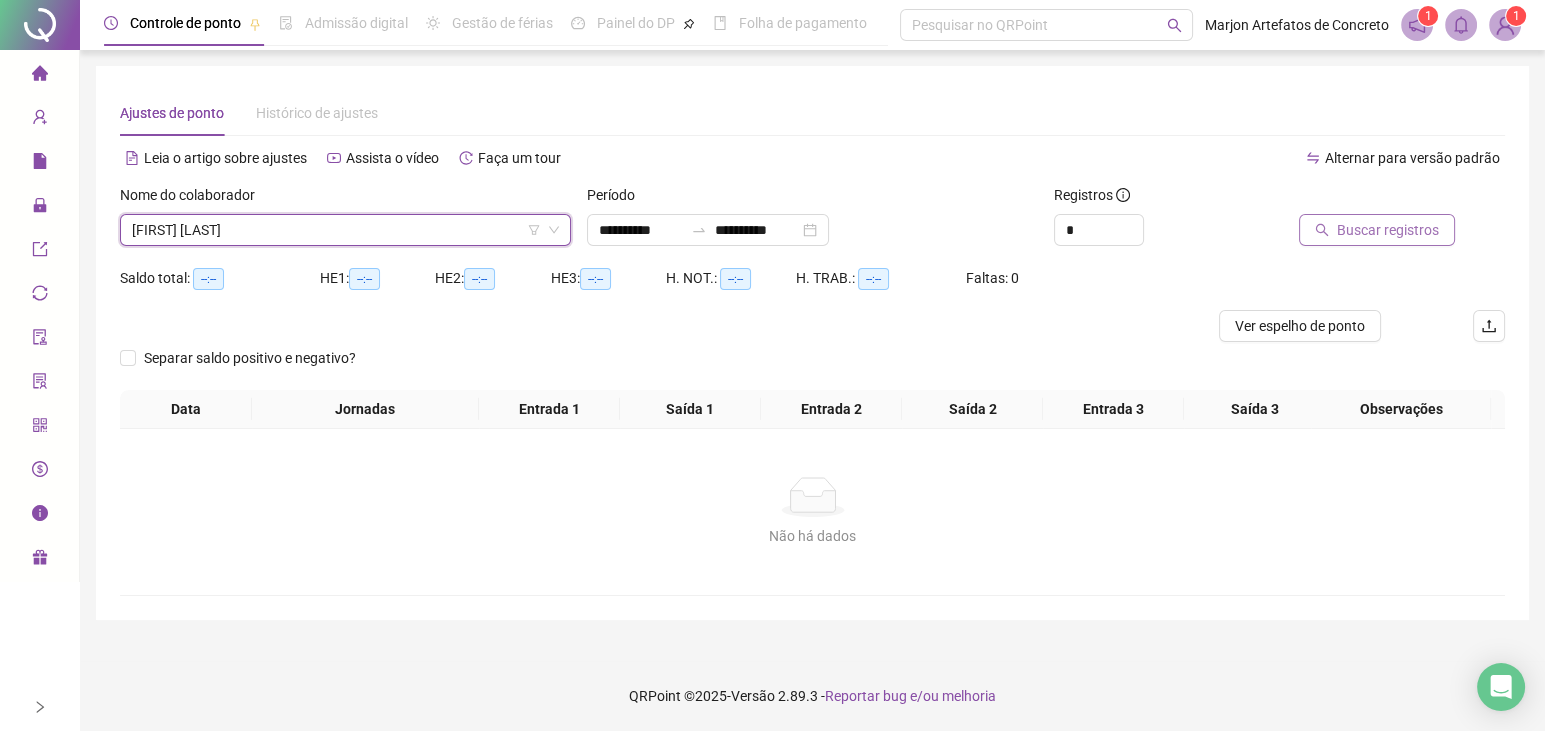 click on "Buscar registros" at bounding box center (1388, 230) 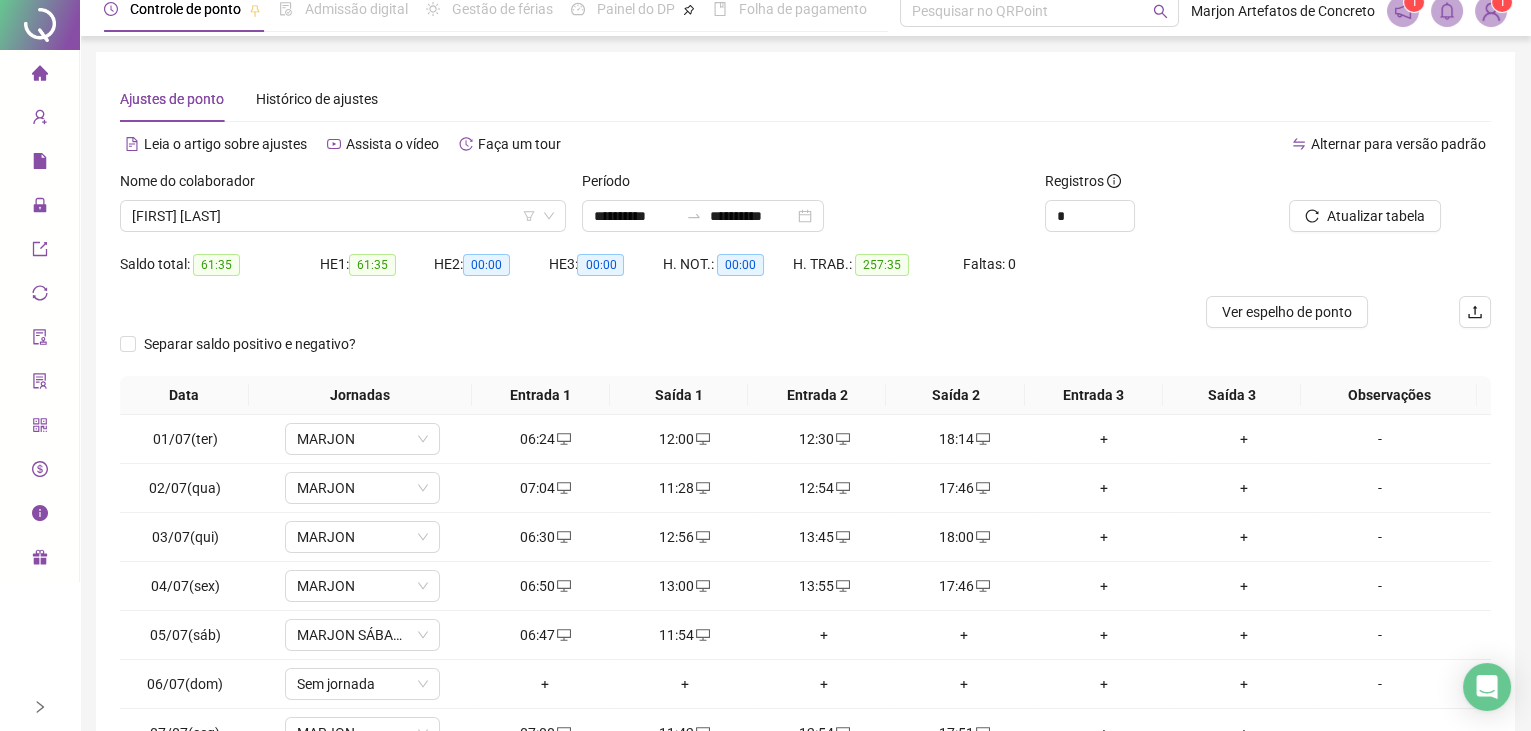 scroll, scrollTop: 181, scrollLeft: 0, axis: vertical 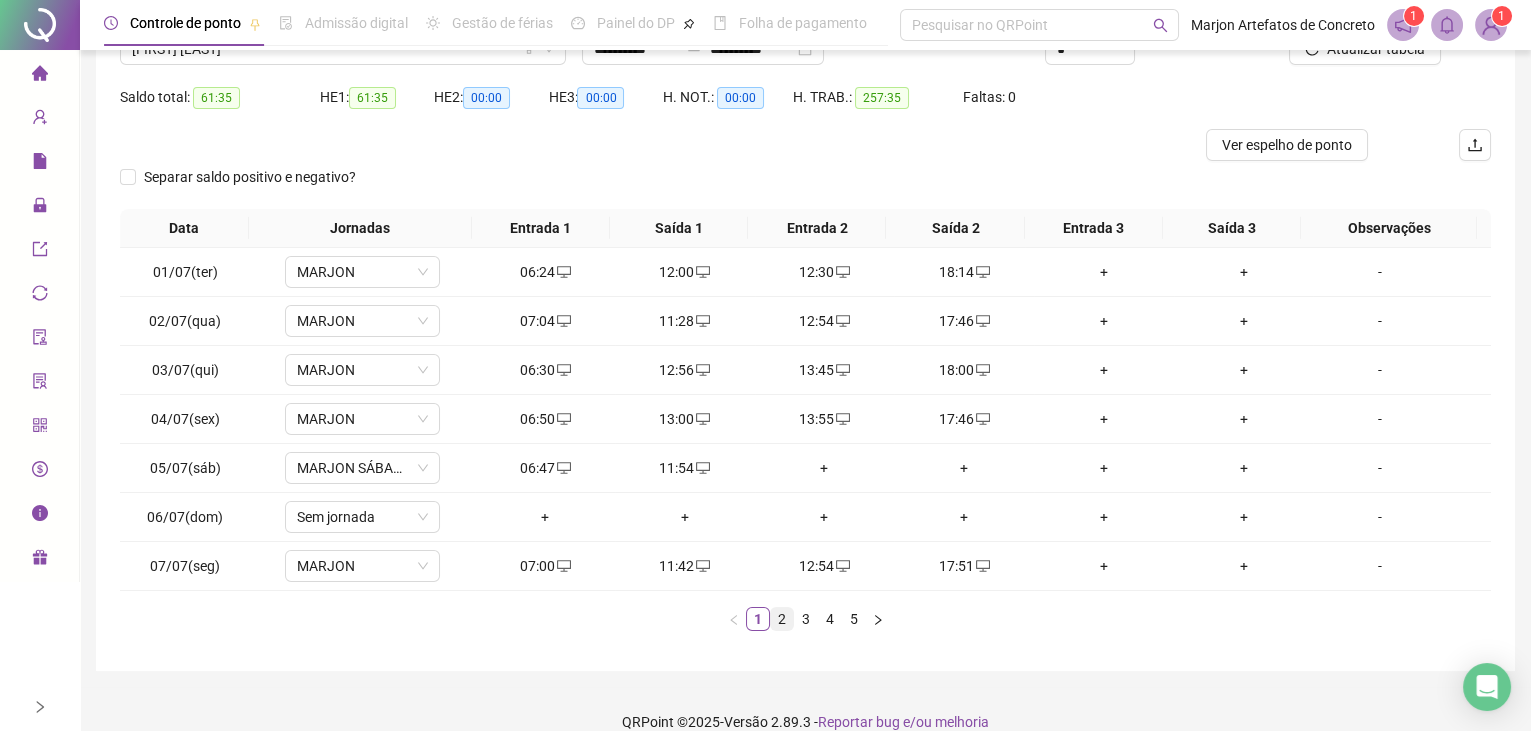 click on "2" at bounding box center (782, 619) 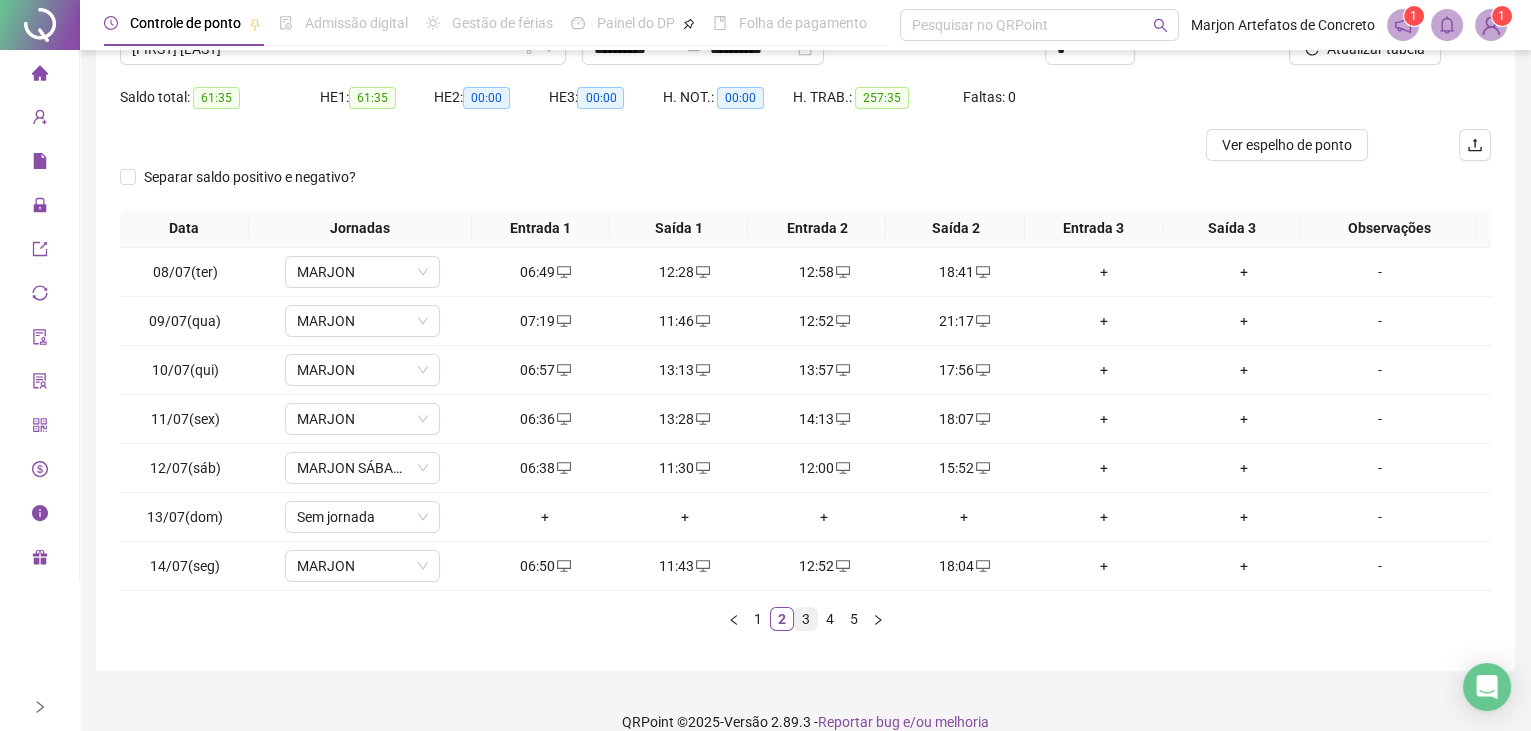 click on "3" at bounding box center (806, 619) 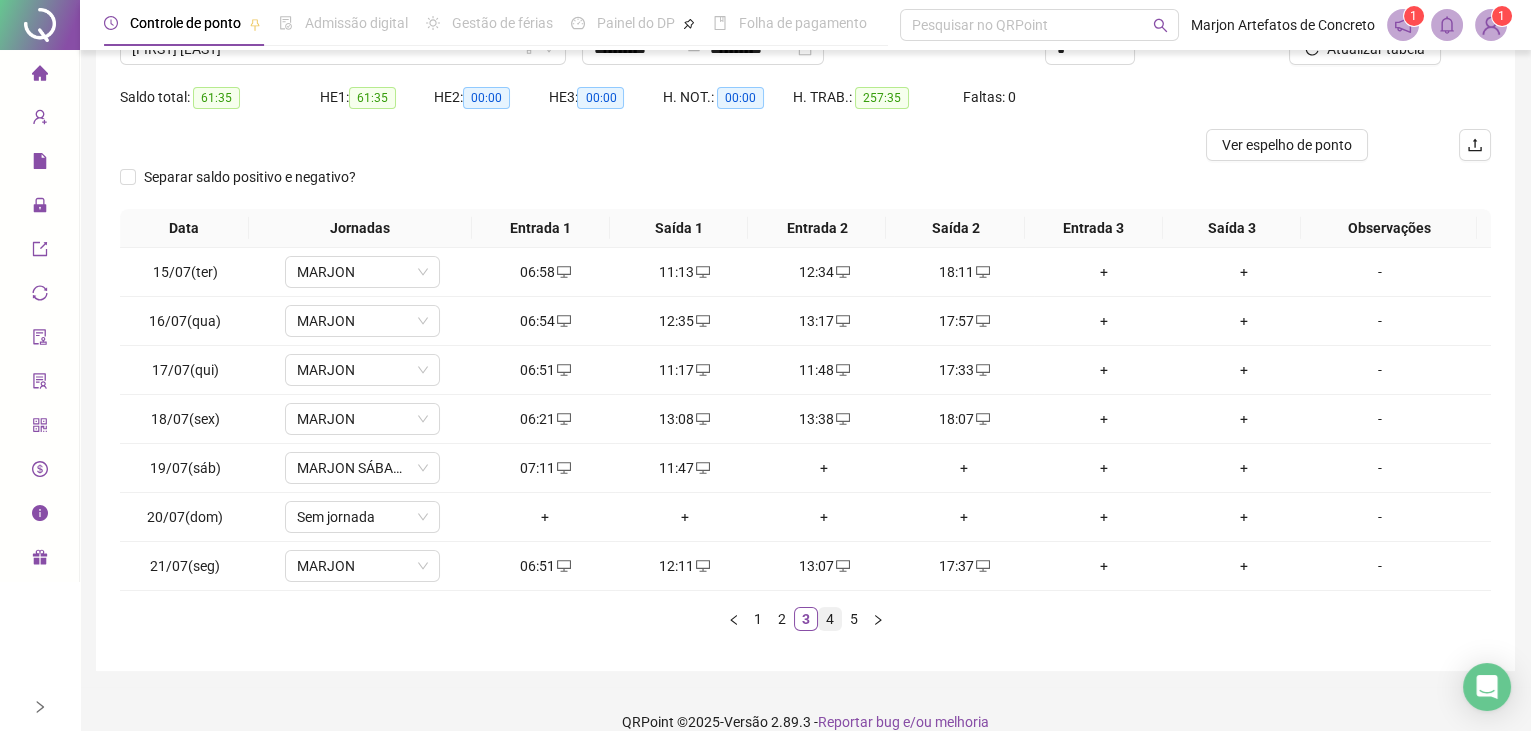 click on "4" at bounding box center [830, 619] 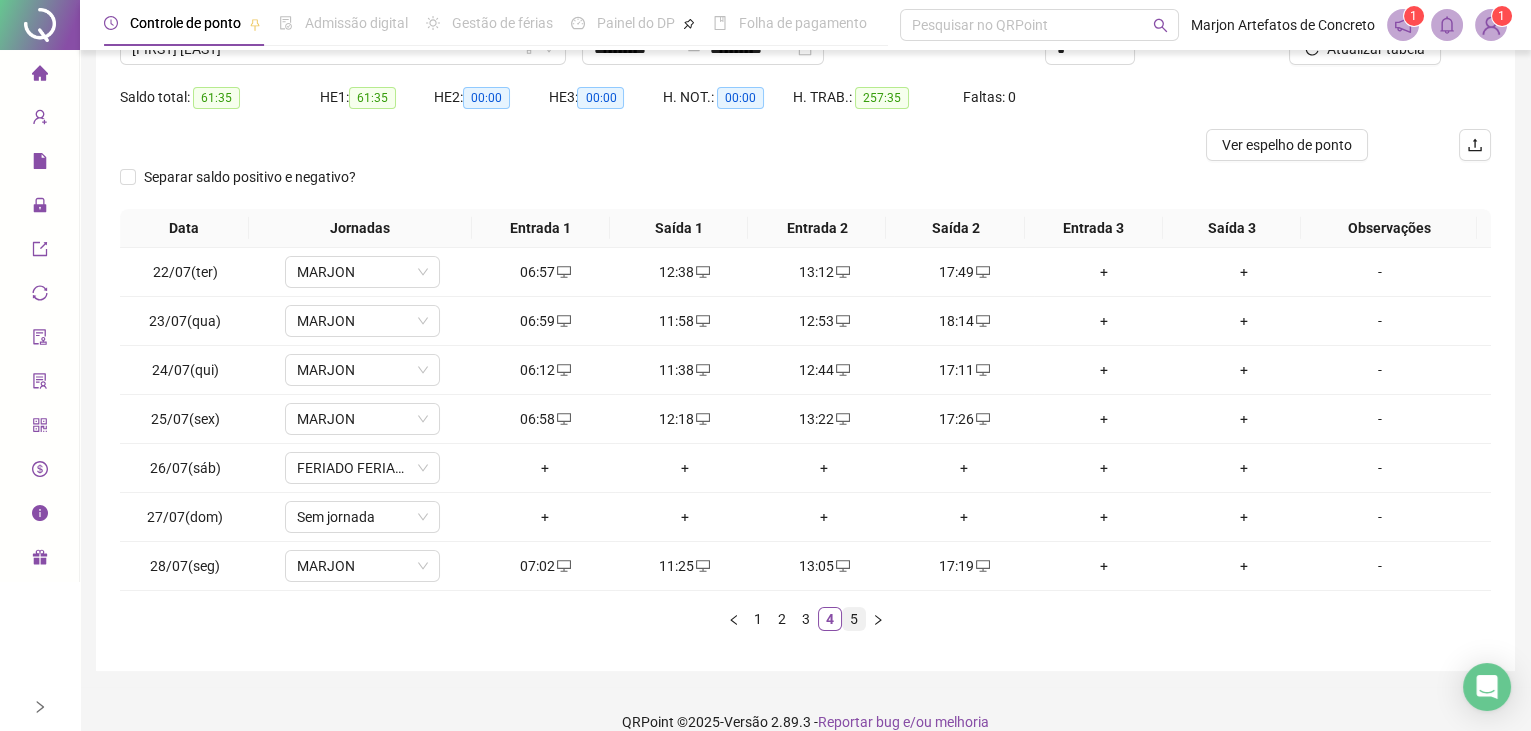 click on "5" at bounding box center (854, 619) 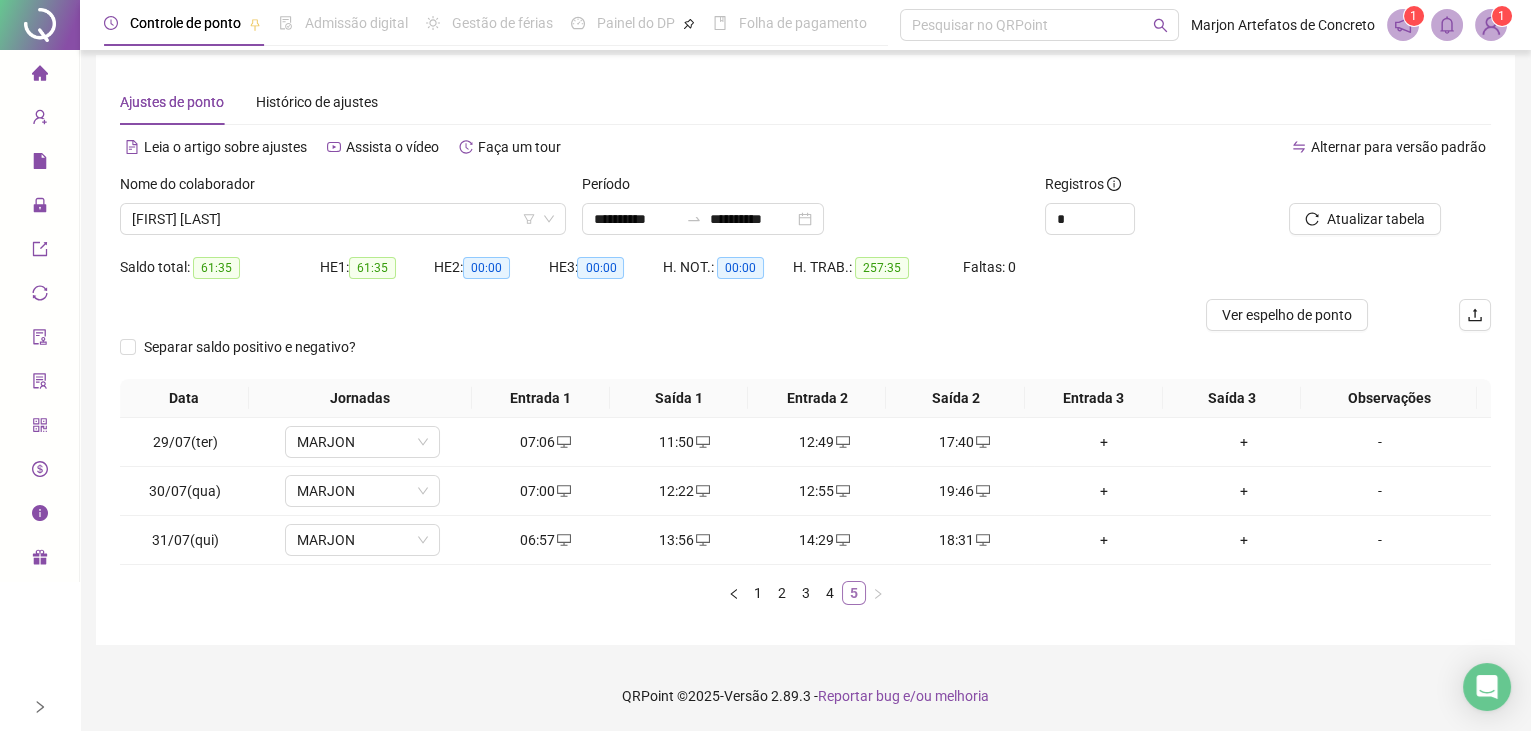 scroll, scrollTop: 9, scrollLeft: 0, axis: vertical 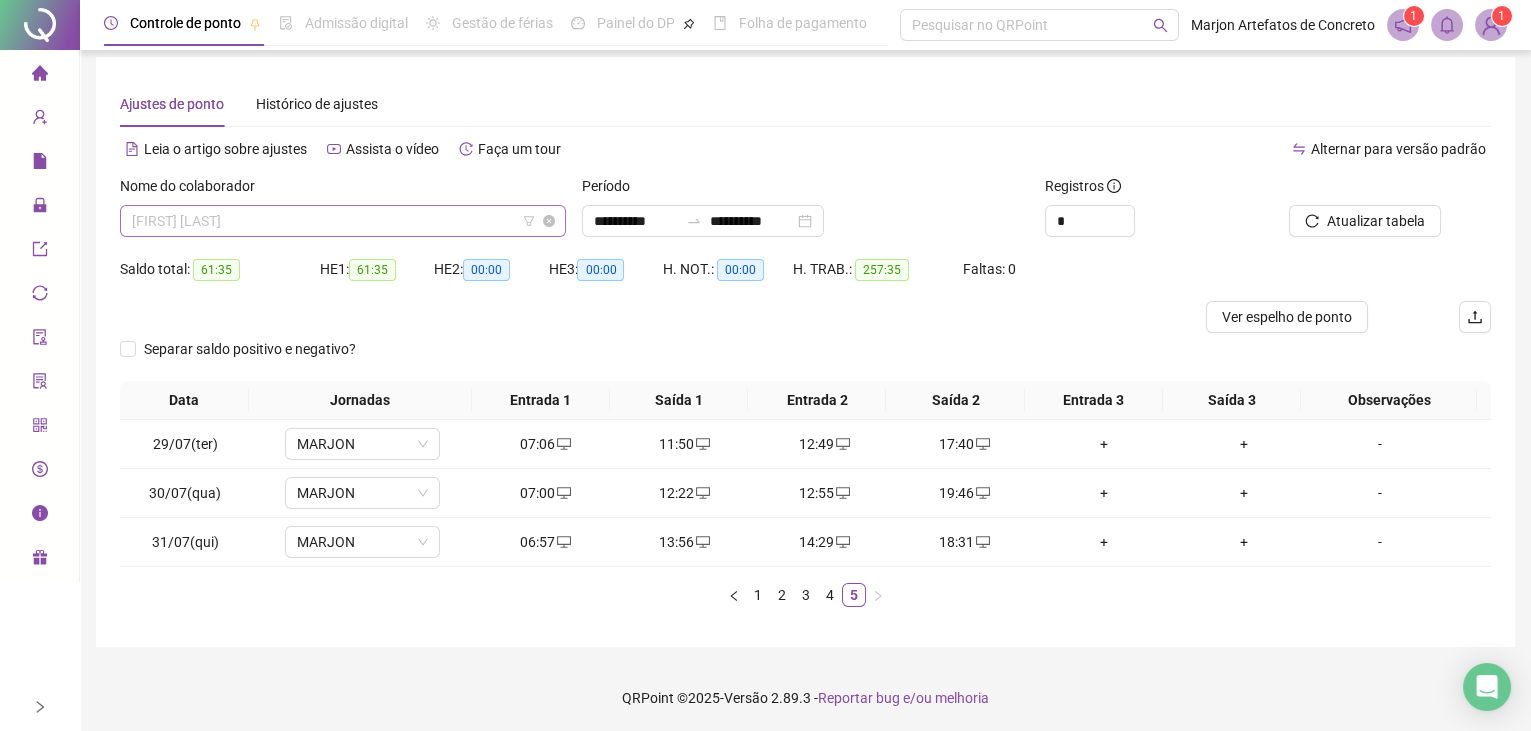 click on "[FIRST] [LAST]" at bounding box center [343, 221] 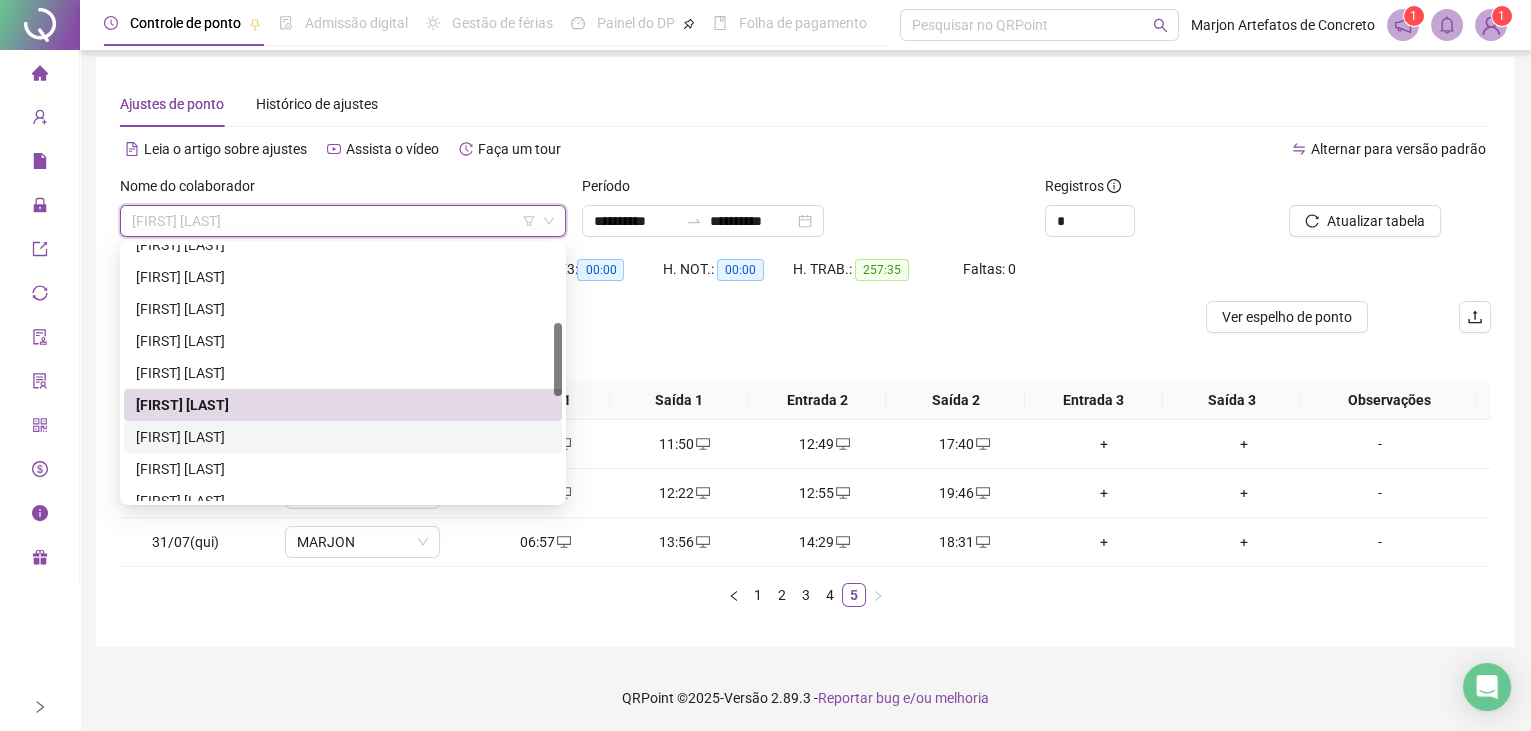scroll, scrollTop: 363, scrollLeft: 0, axis: vertical 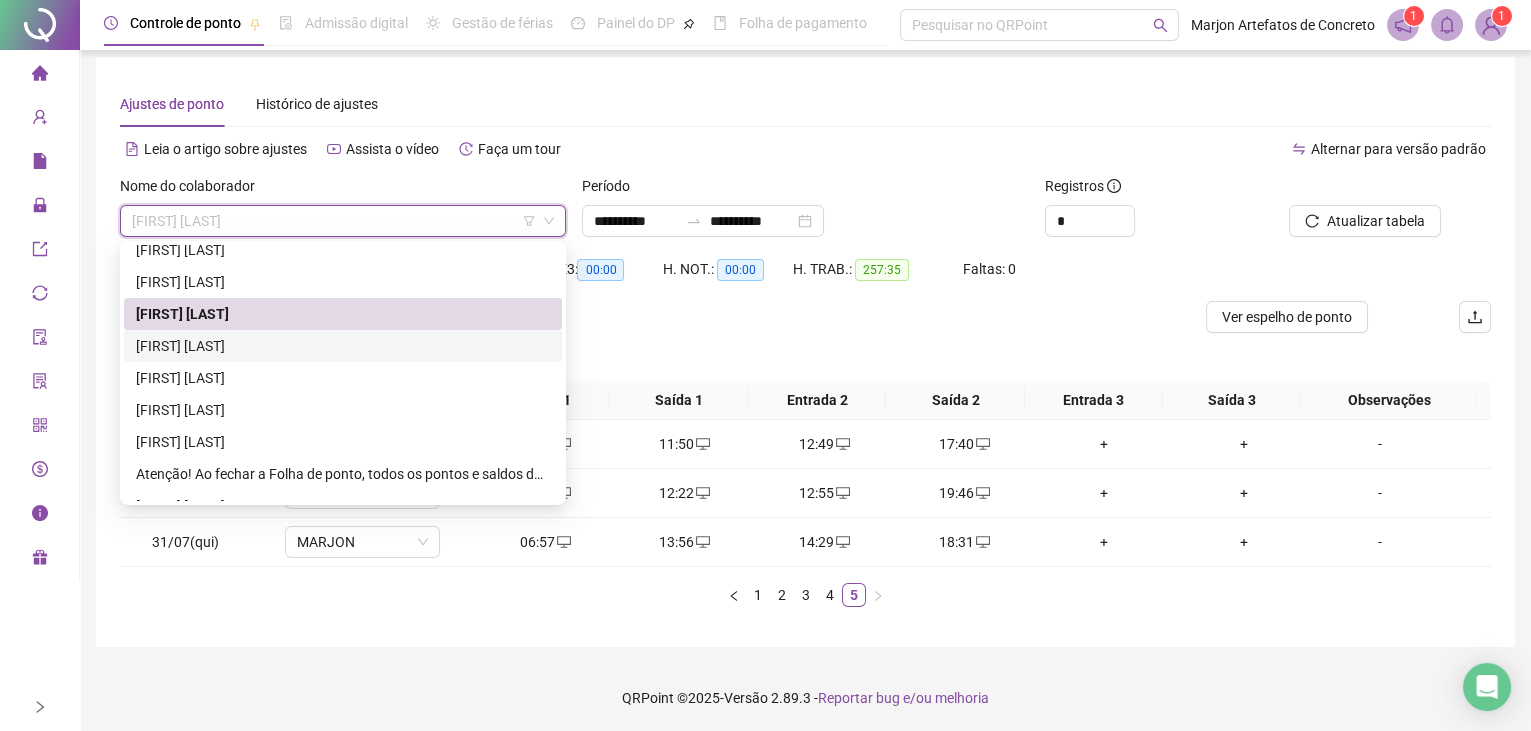 click on "[FIRST] [LAST]" at bounding box center (343, 346) 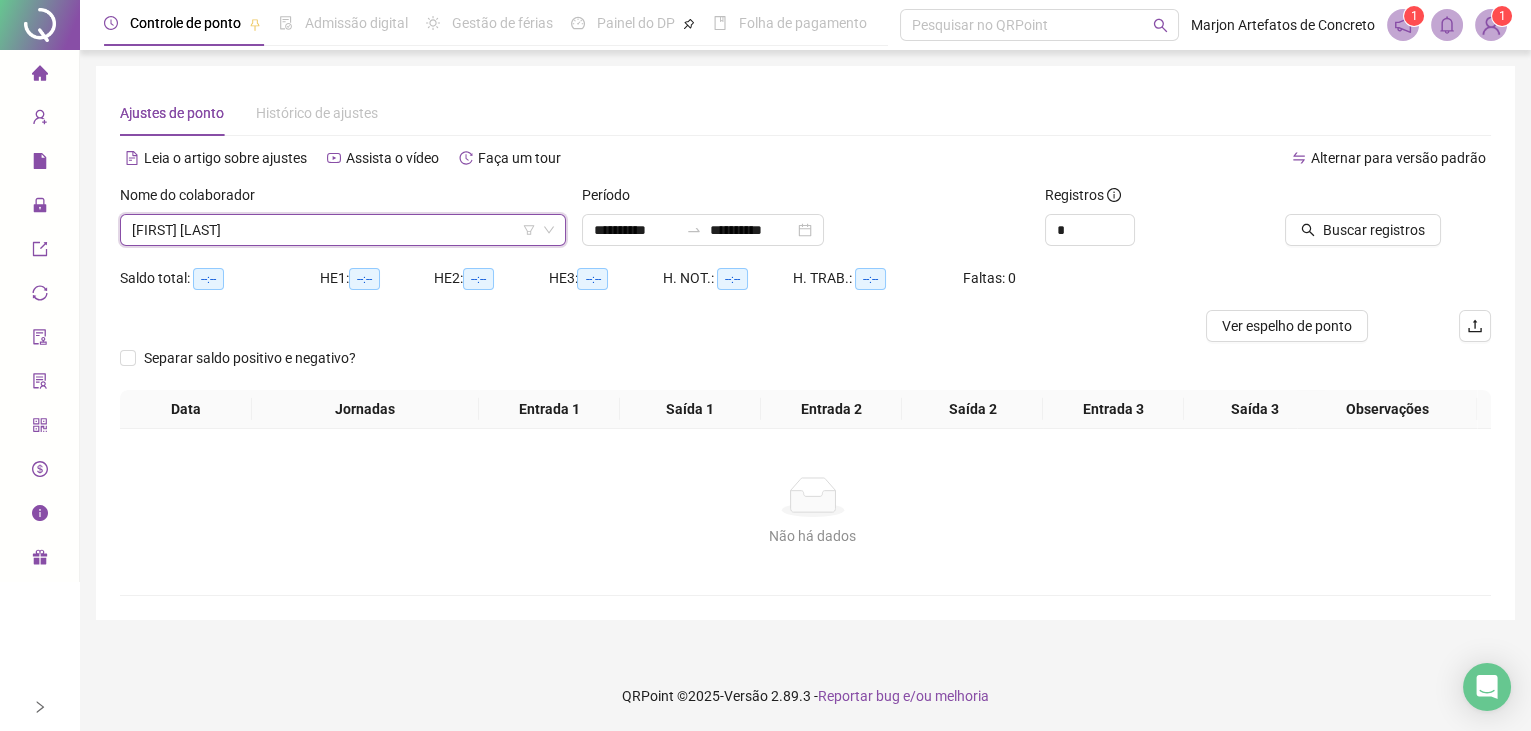 scroll, scrollTop: 0, scrollLeft: 0, axis: both 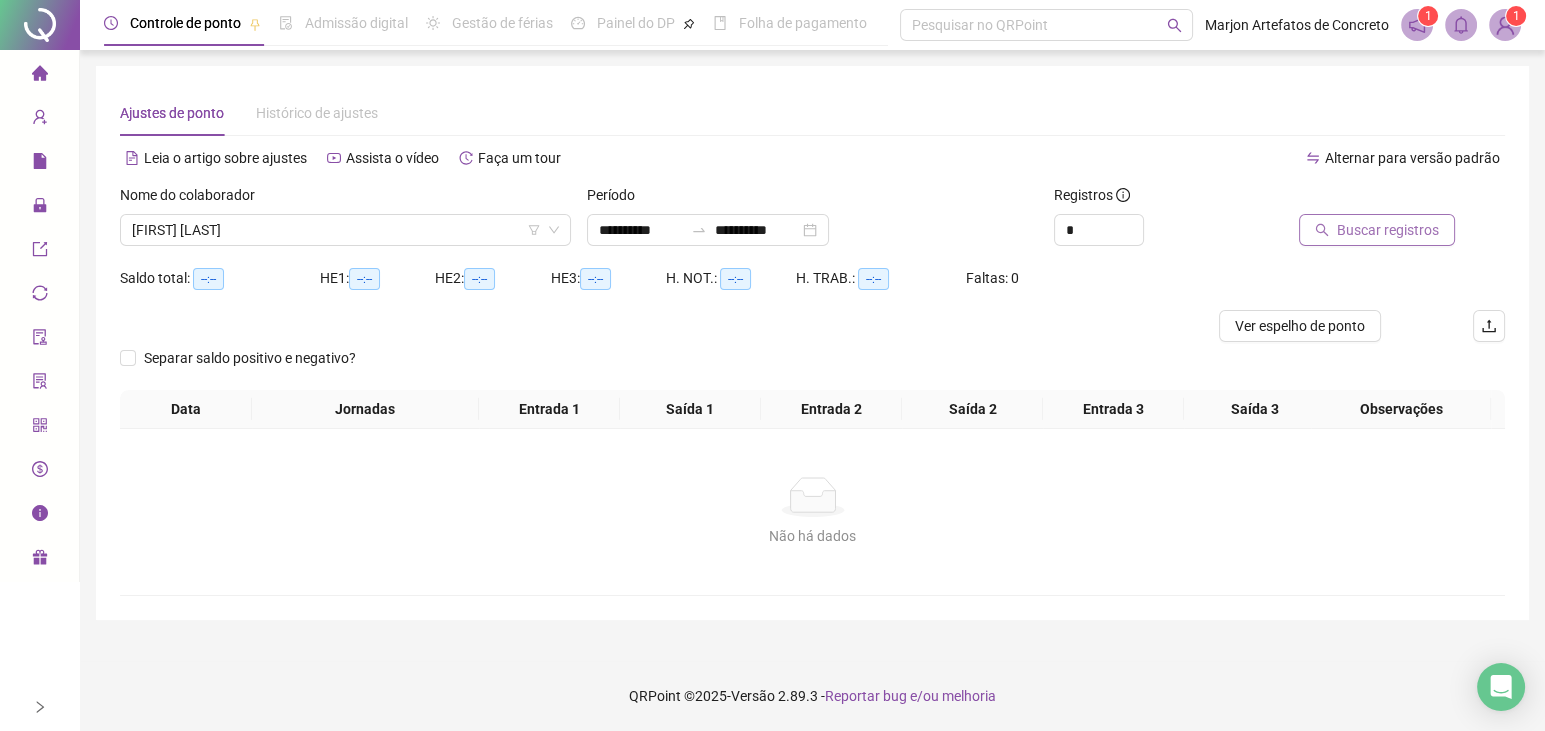 click on "Buscar registros" at bounding box center [1377, 230] 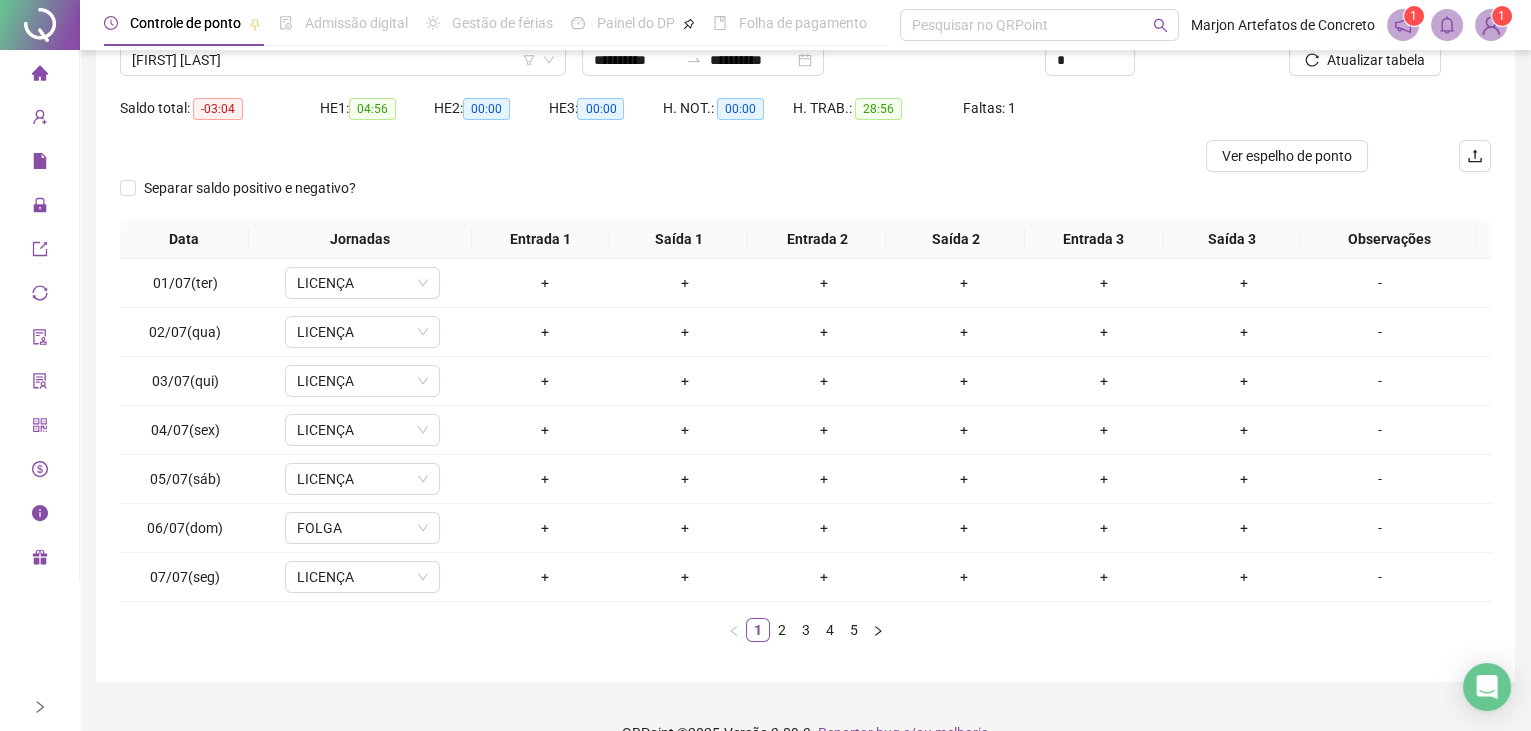 scroll, scrollTop: 203, scrollLeft: 0, axis: vertical 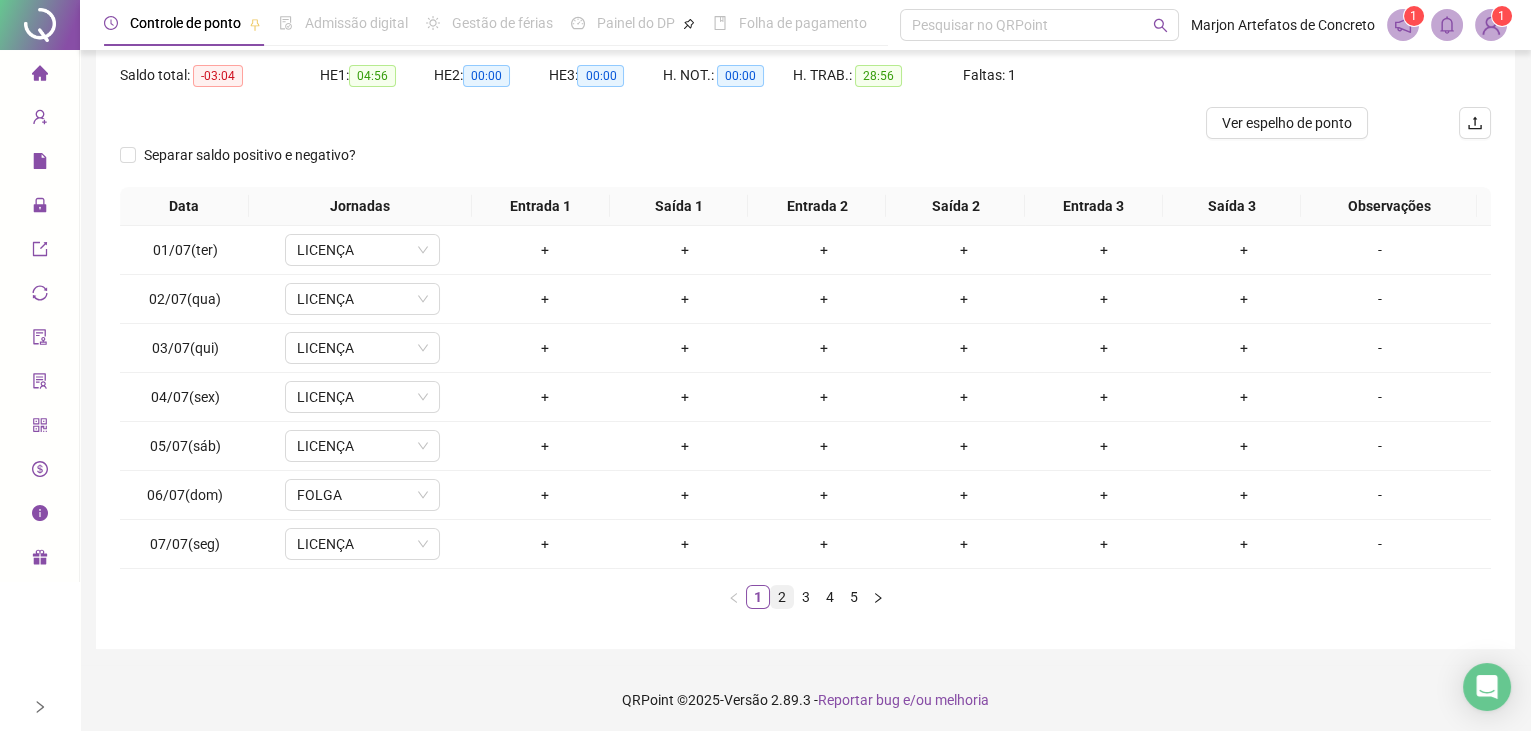 click on "2" at bounding box center (782, 597) 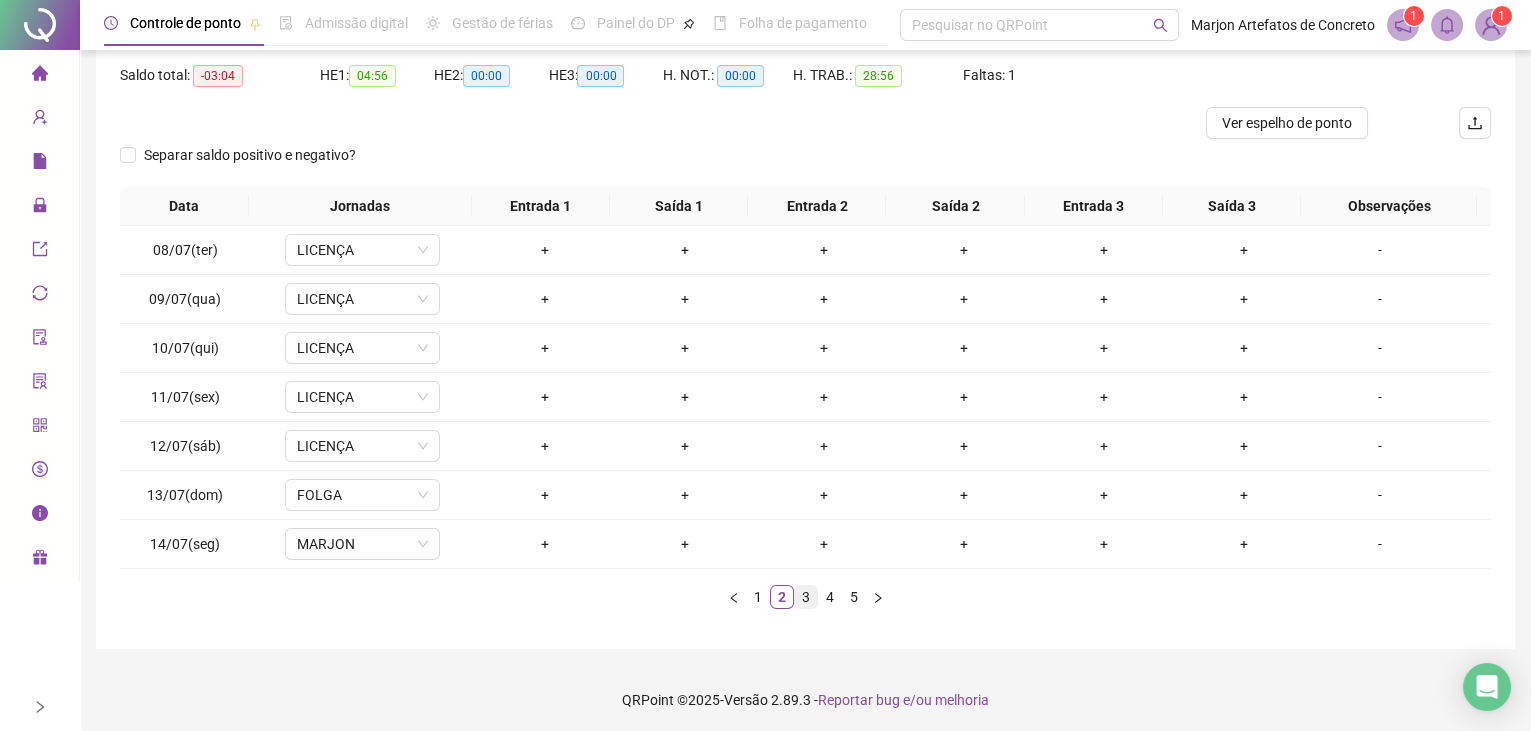drag, startPoint x: 807, startPoint y: 596, endPoint x: 824, endPoint y: 599, distance: 17.262676 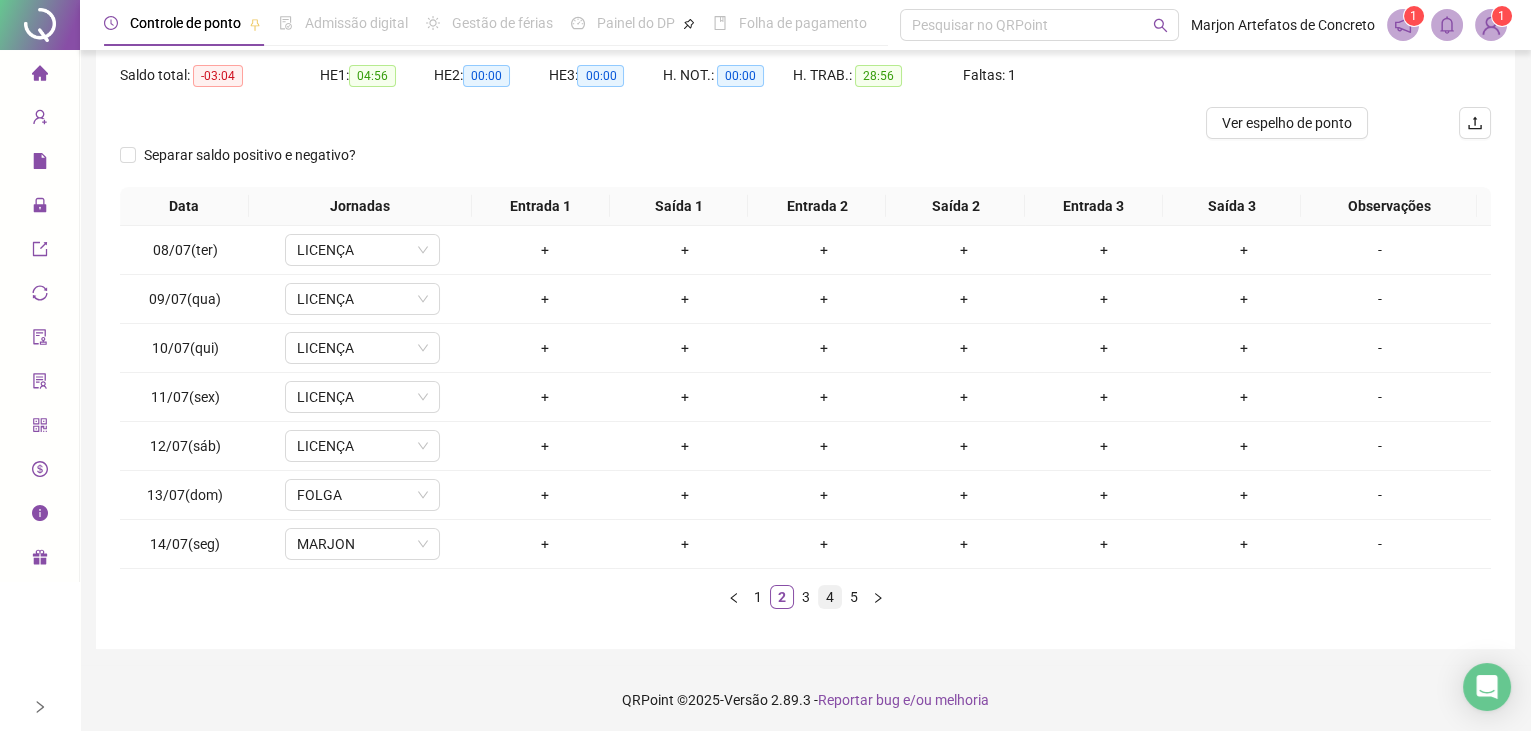 click on "3" at bounding box center [806, 597] 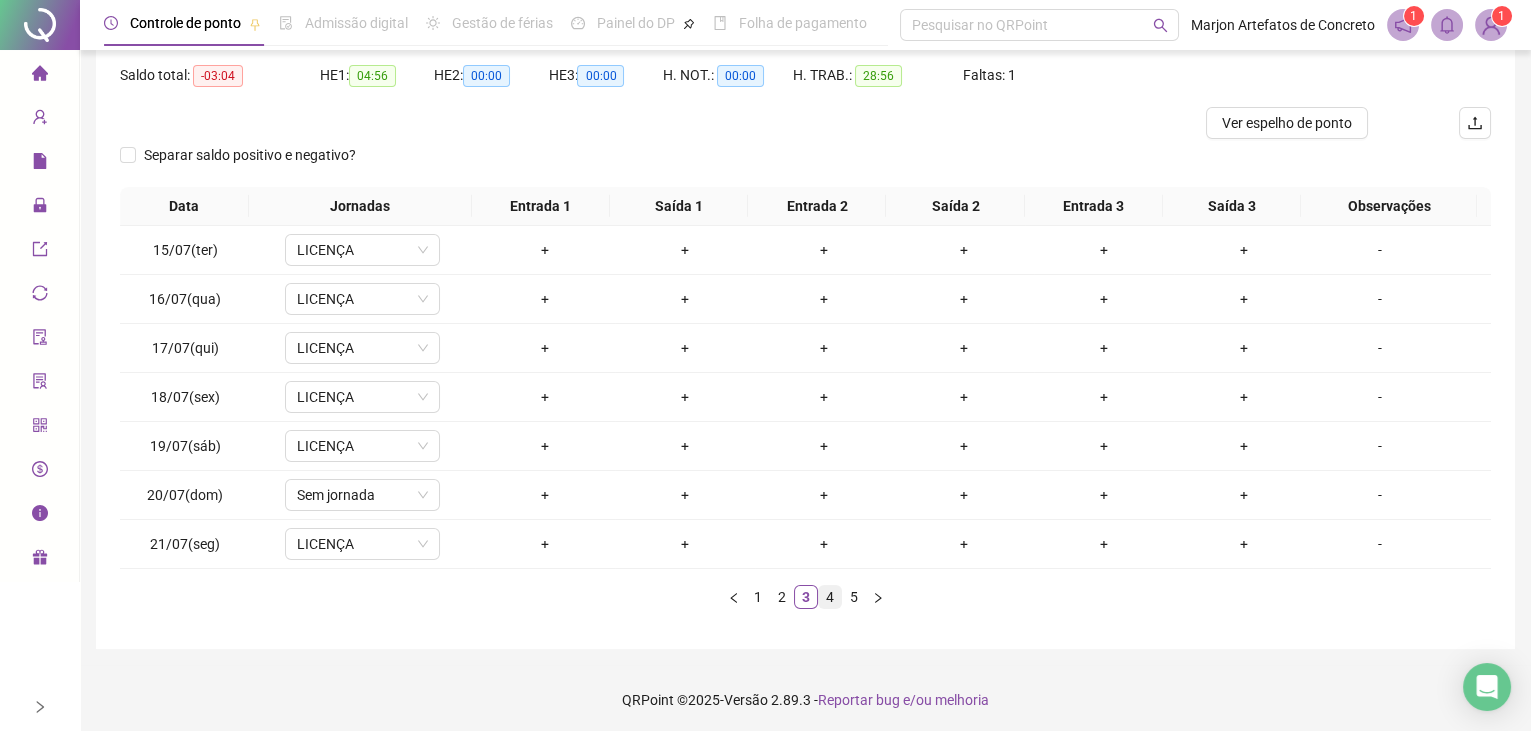 click on "4" at bounding box center [830, 597] 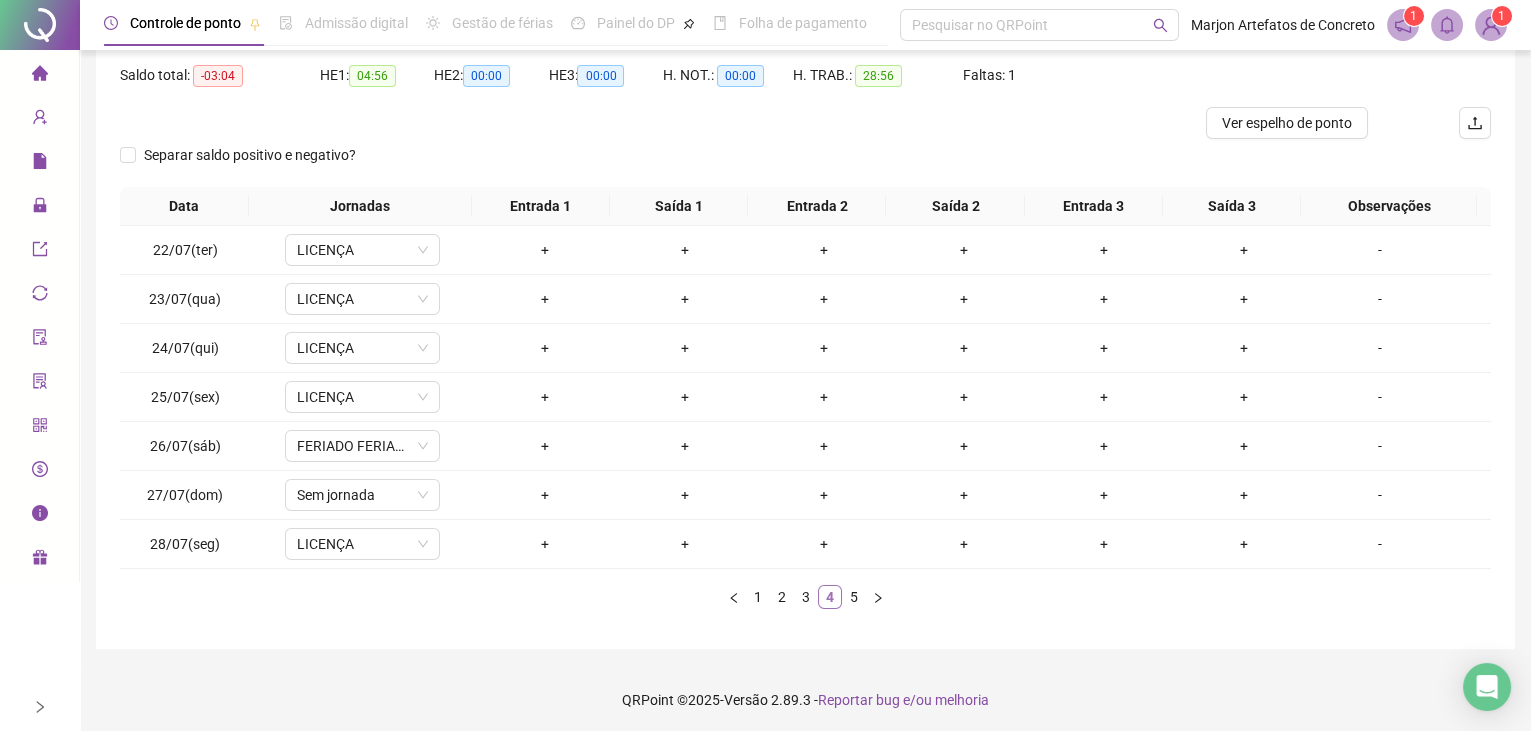 click on "4" at bounding box center (830, 597) 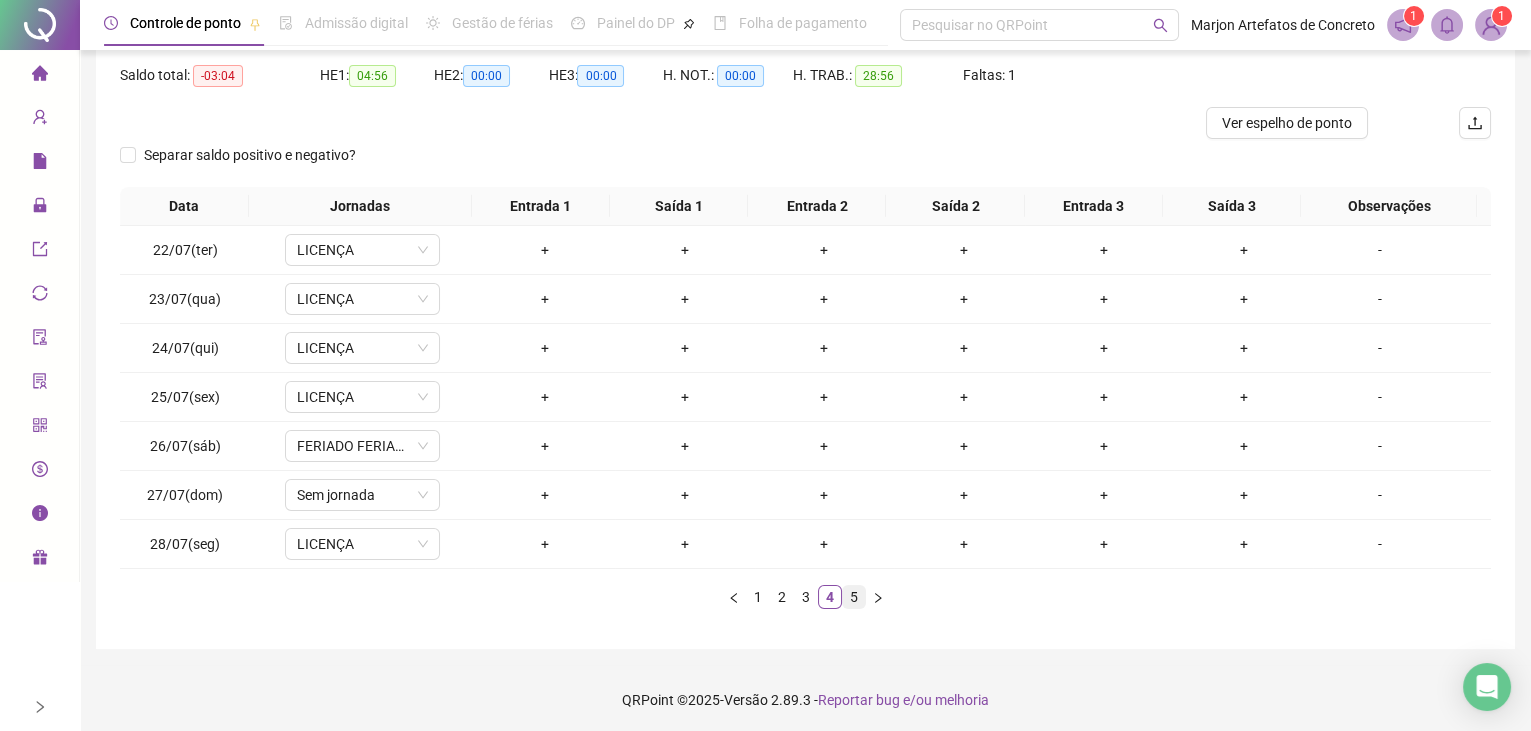 click on "5" at bounding box center [854, 597] 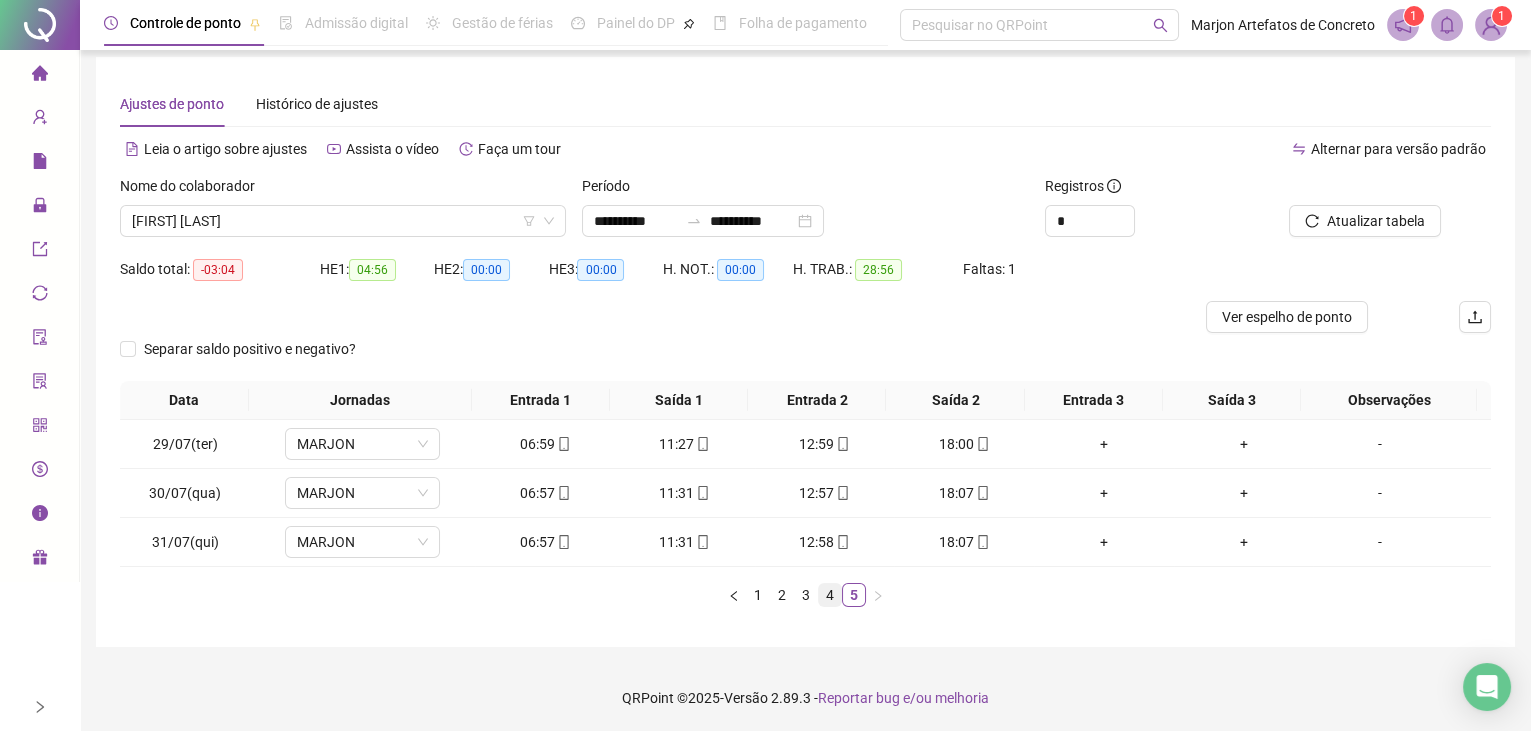 click on "4" at bounding box center (830, 595) 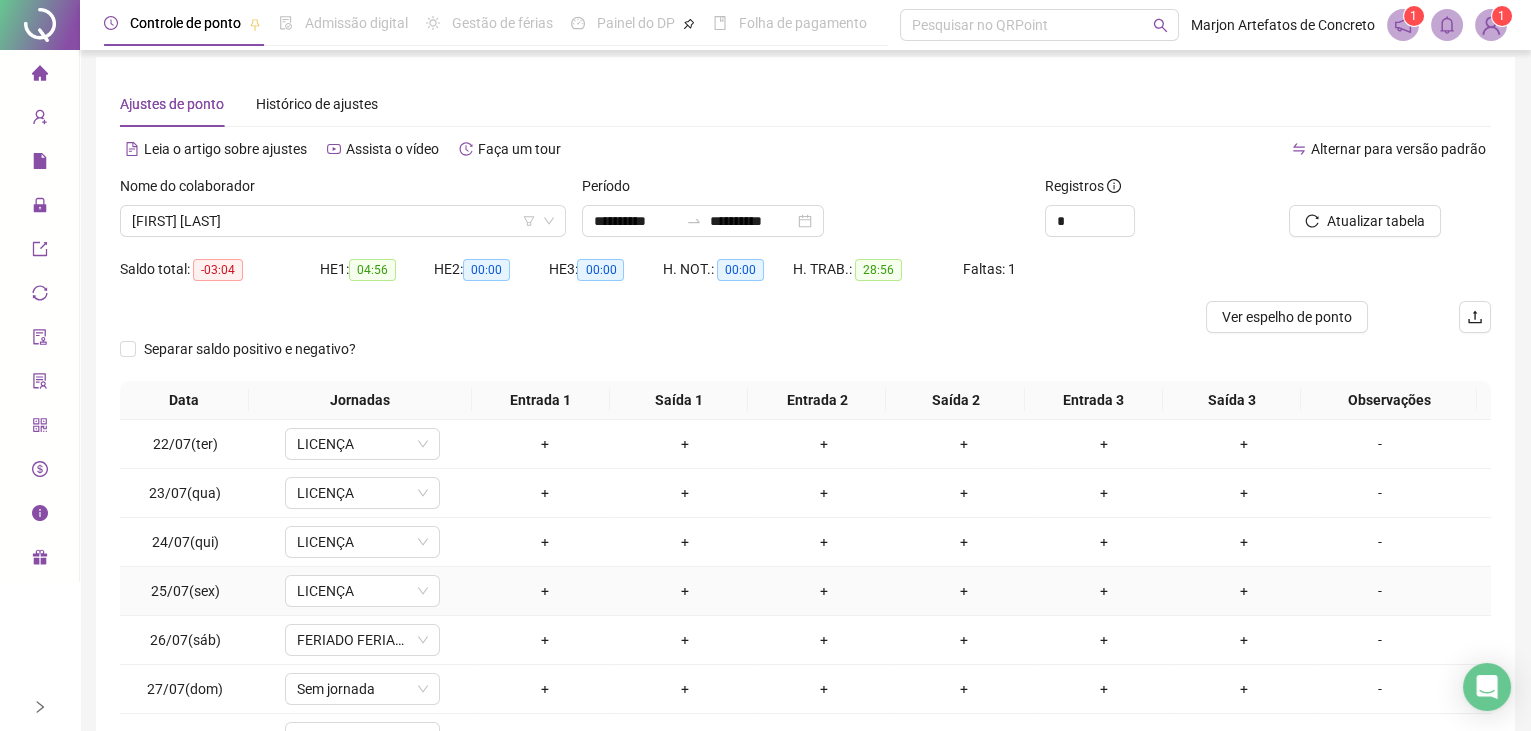 scroll, scrollTop: 0, scrollLeft: 0, axis: both 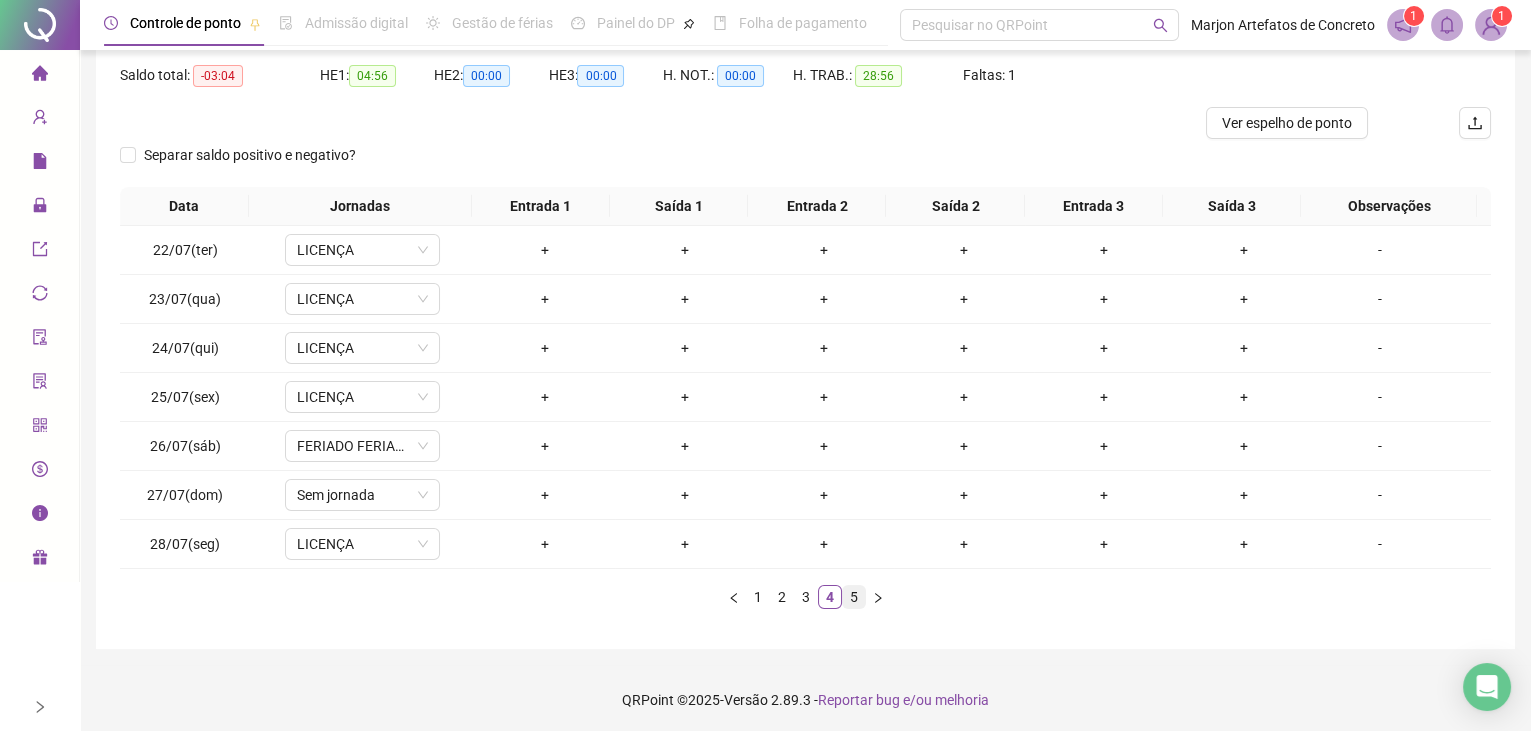 click on "5" at bounding box center (854, 597) 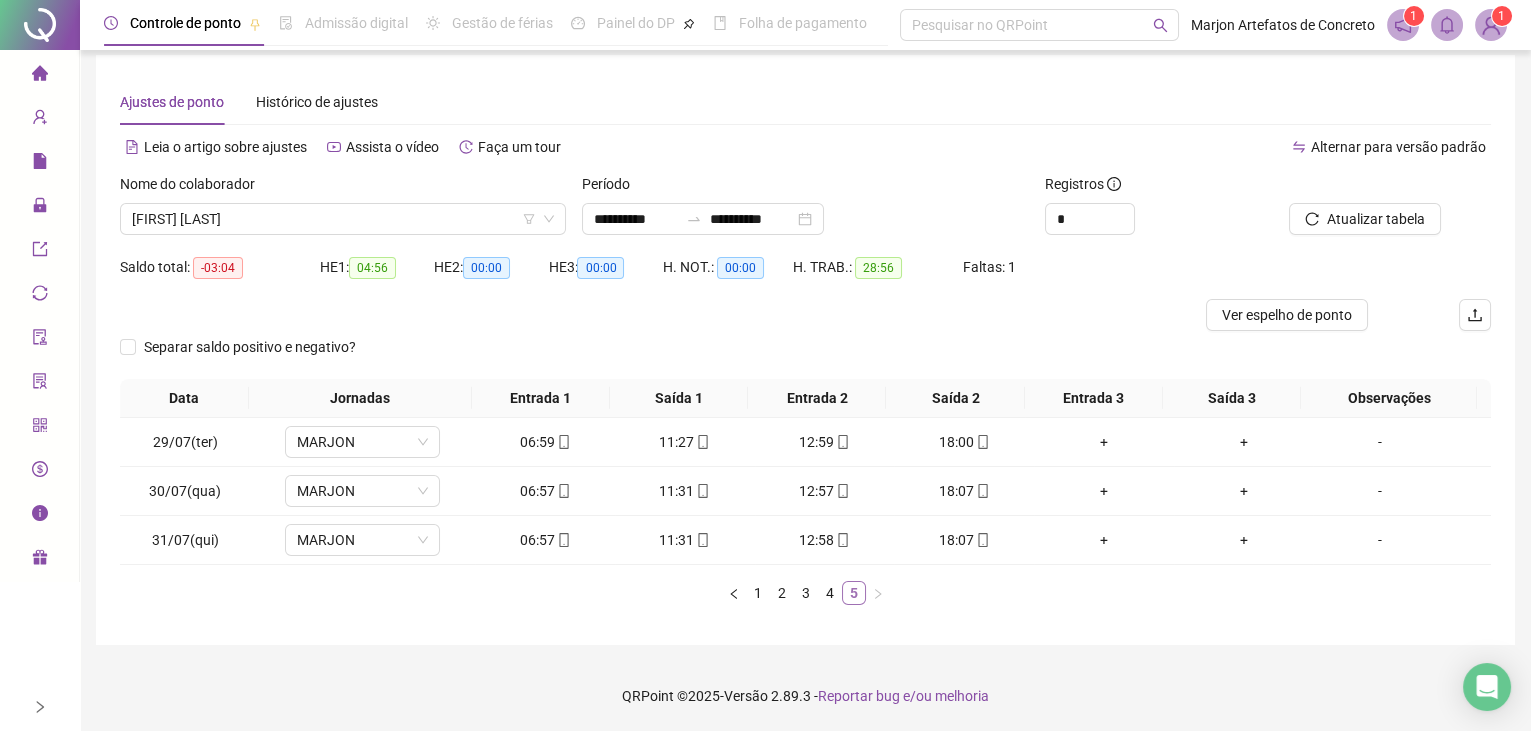 scroll, scrollTop: 0, scrollLeft: 0, axis: both 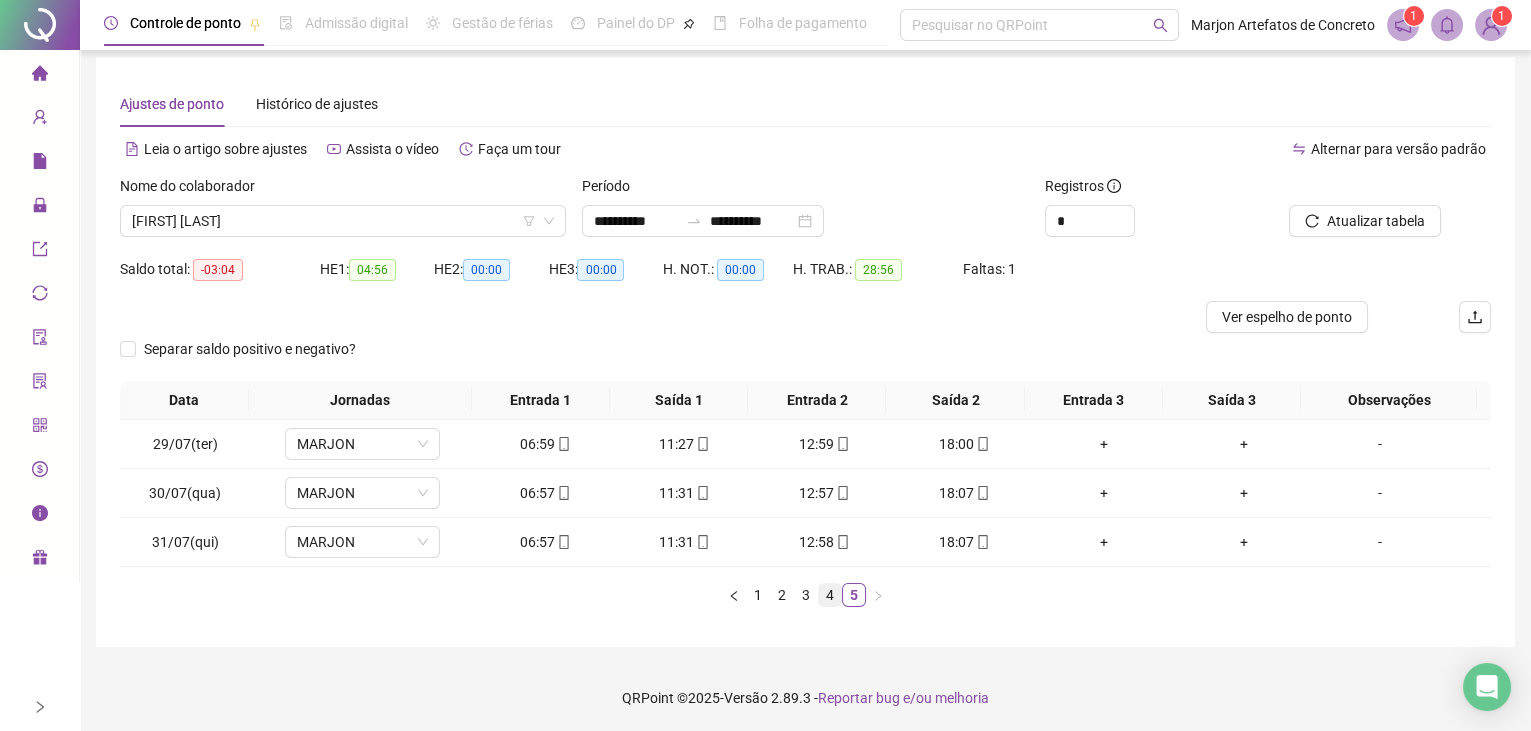 click on "4" at bounding box center (830, 595) 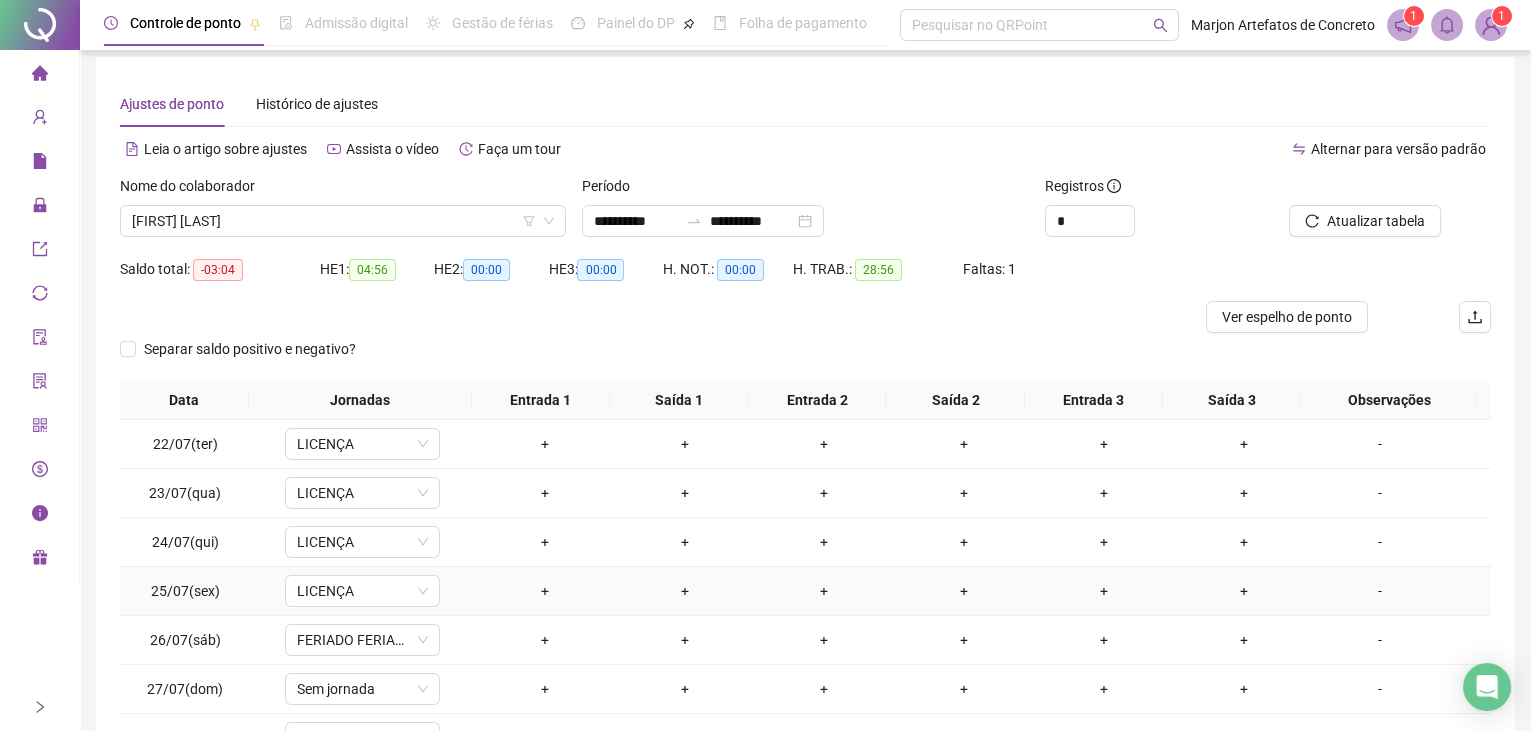 scroll, scrollTop: 0, scrollLeft: 0, axis: both 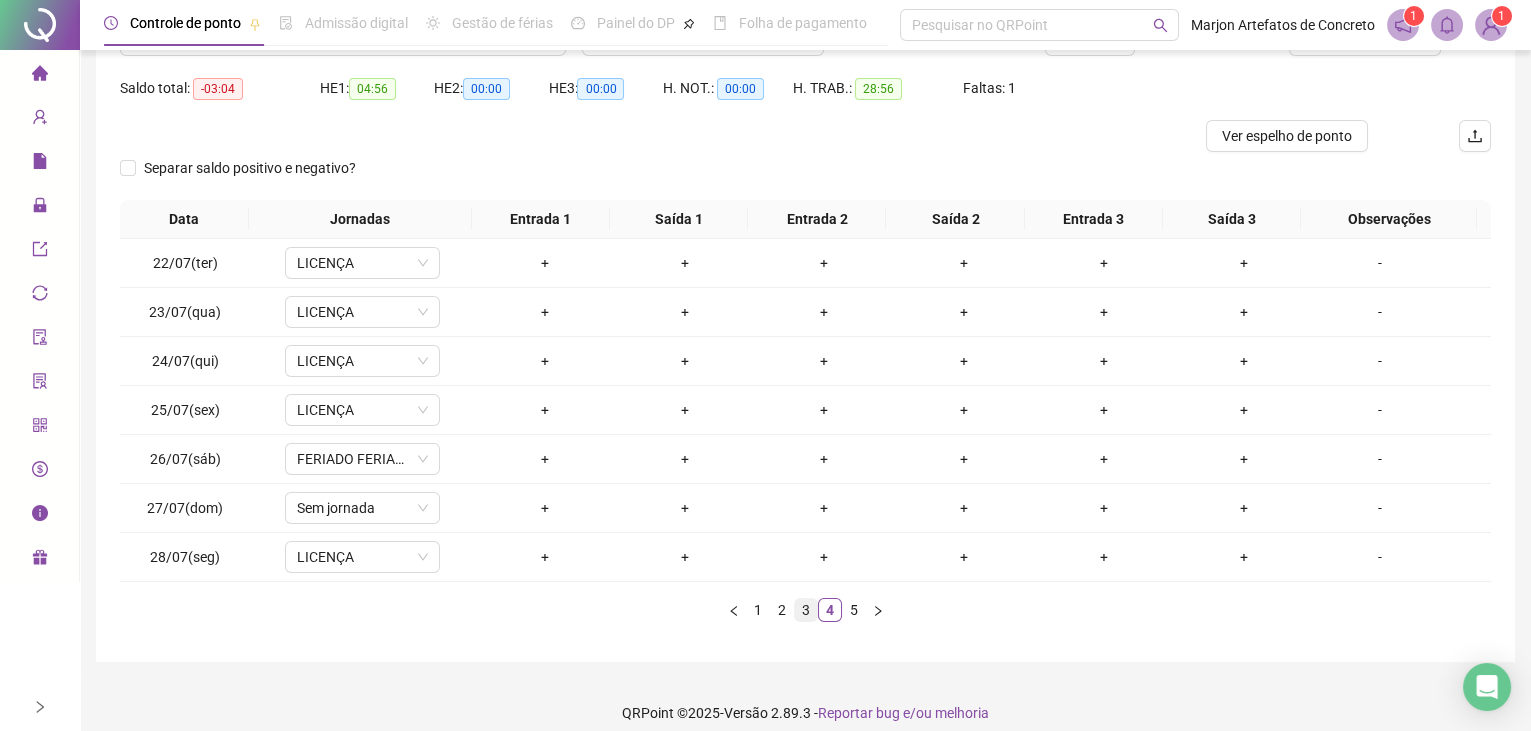 click on "3" at bounding box center (806, 610) 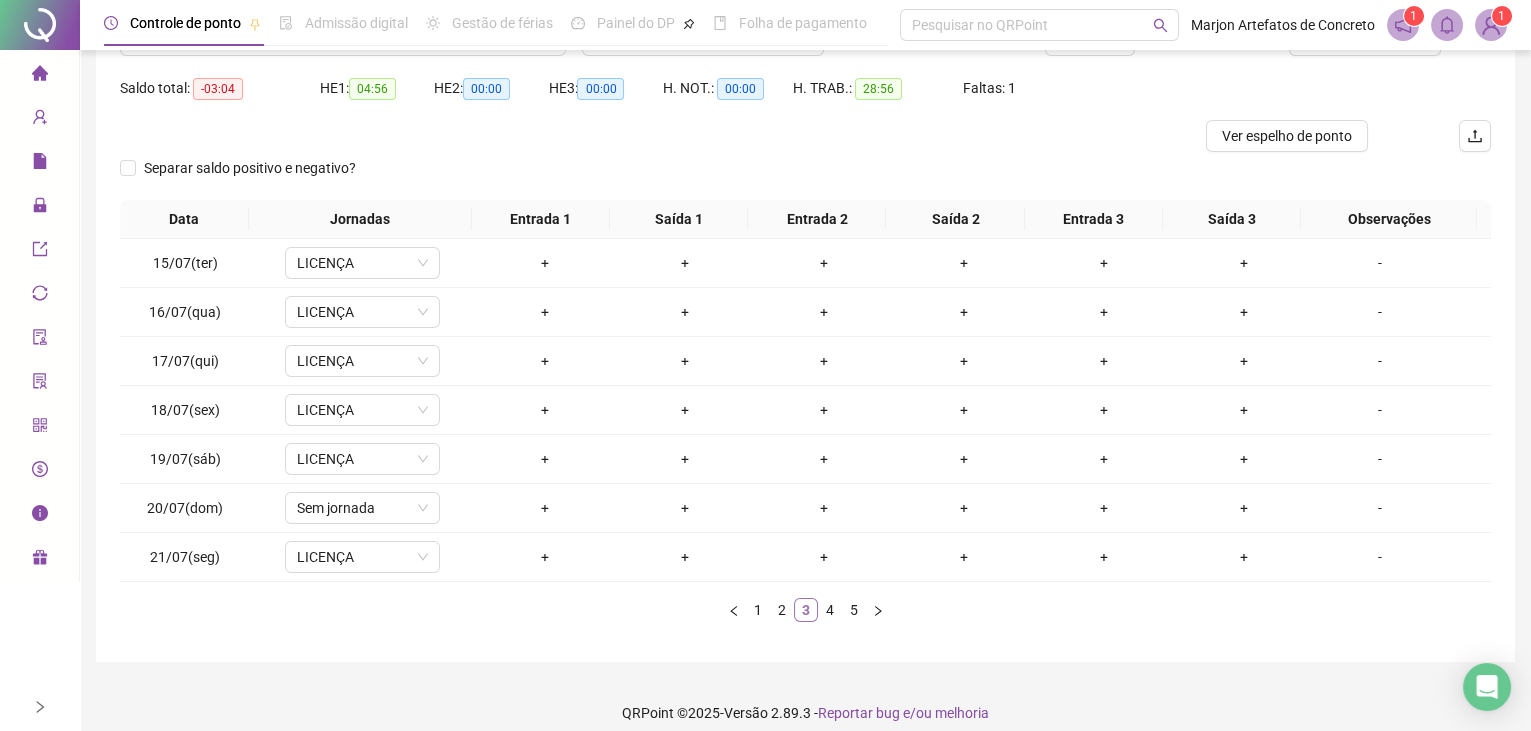scroll, scrollTop: 0, scrollLeft: 0, axis: both 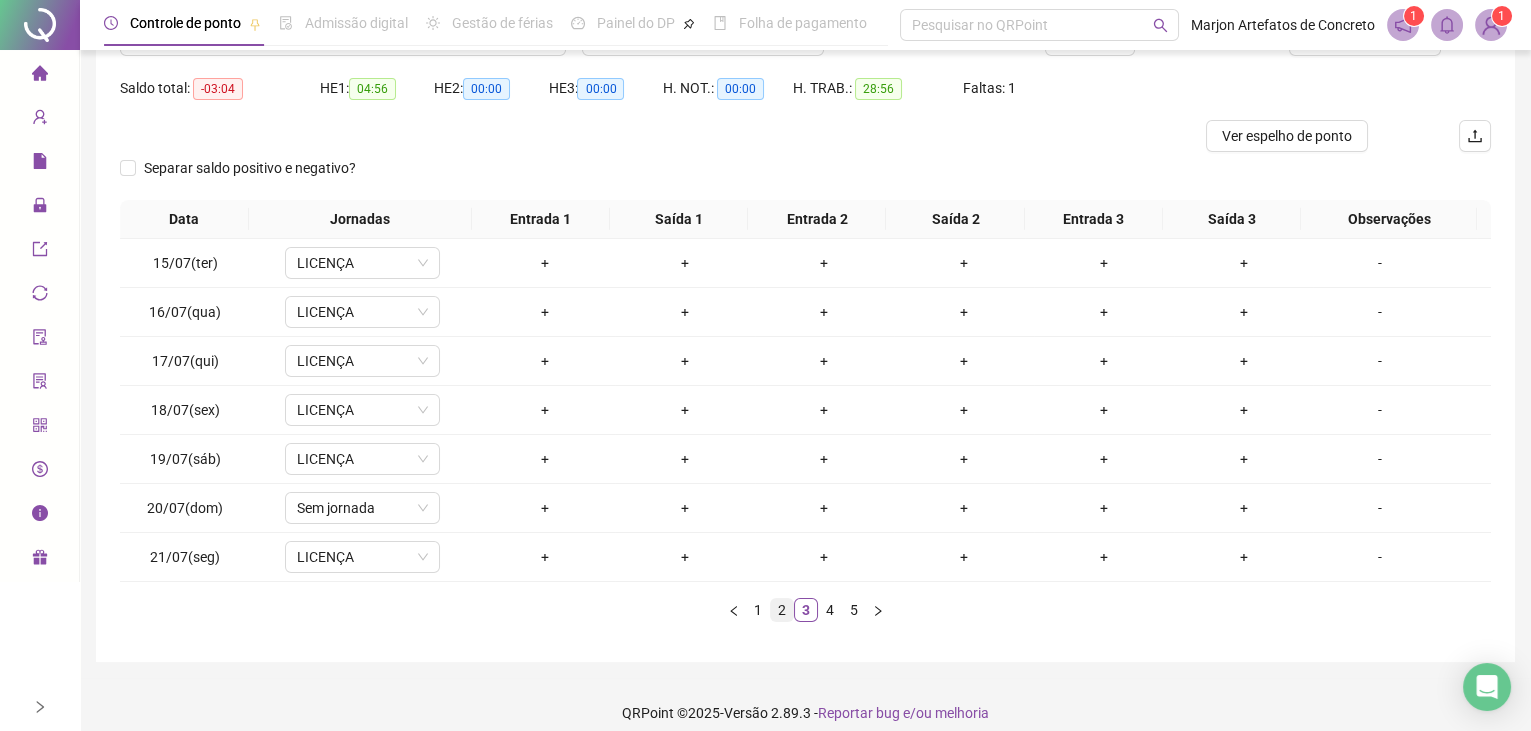 click on "2" at bounding box center (782, 610) 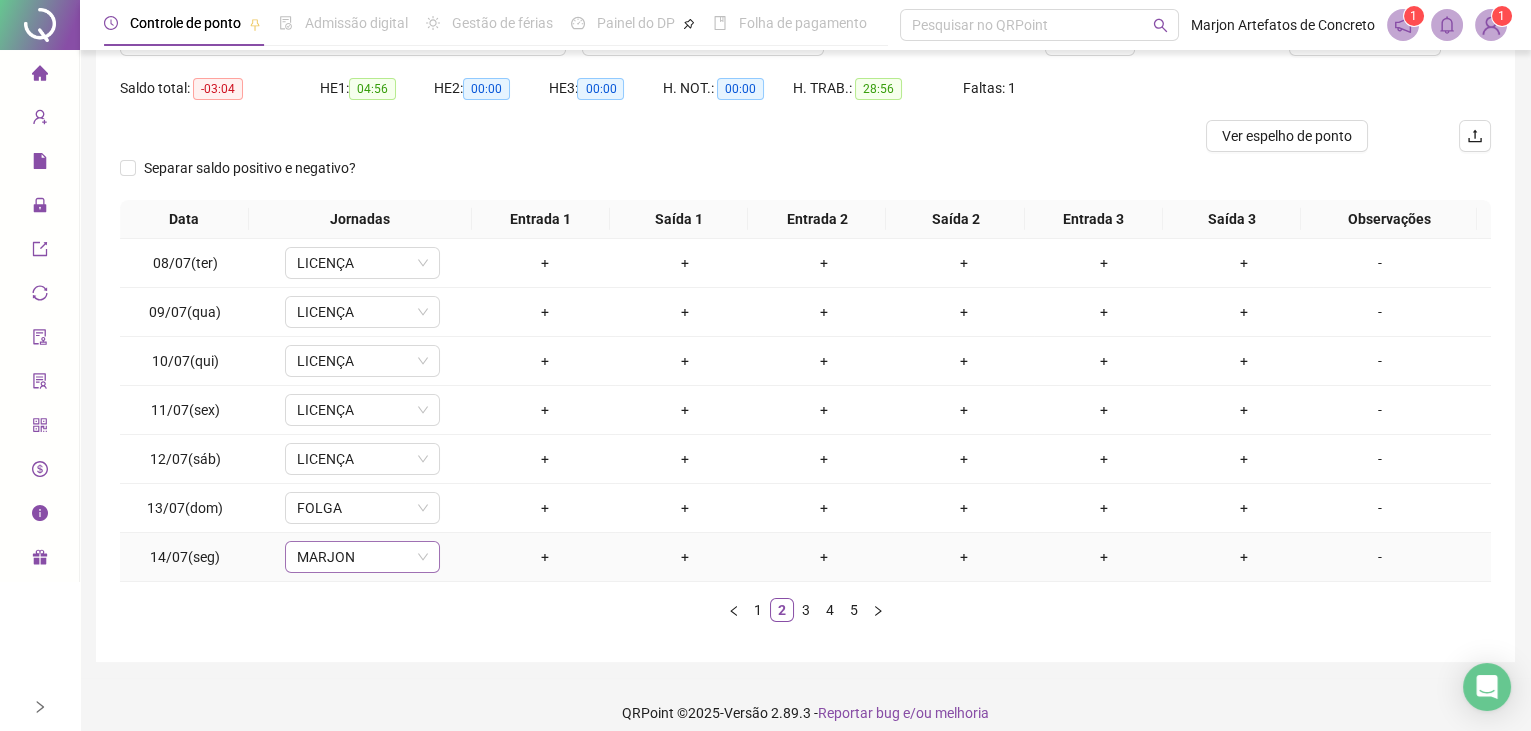 click 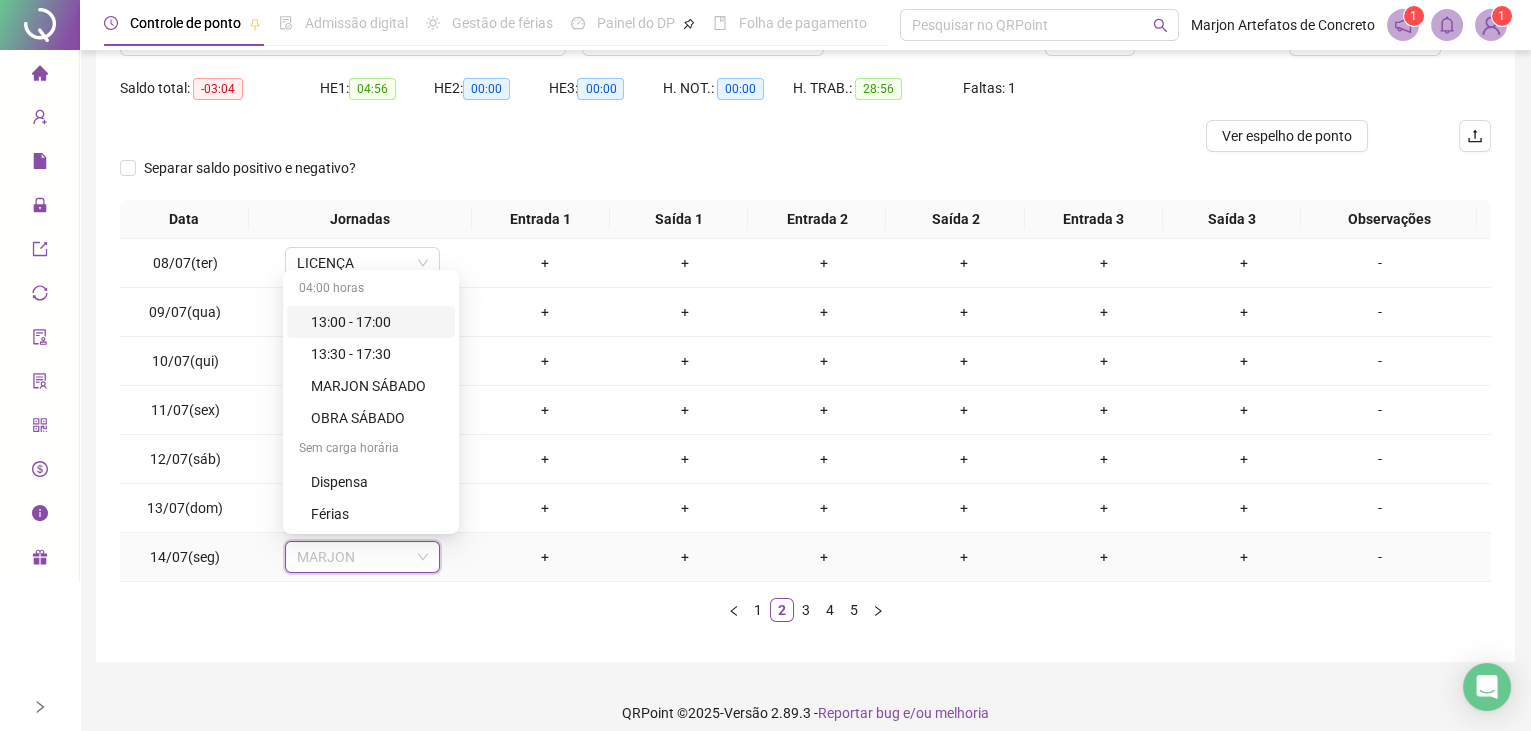 click on "MARJON" at bounding box center [362, 557] 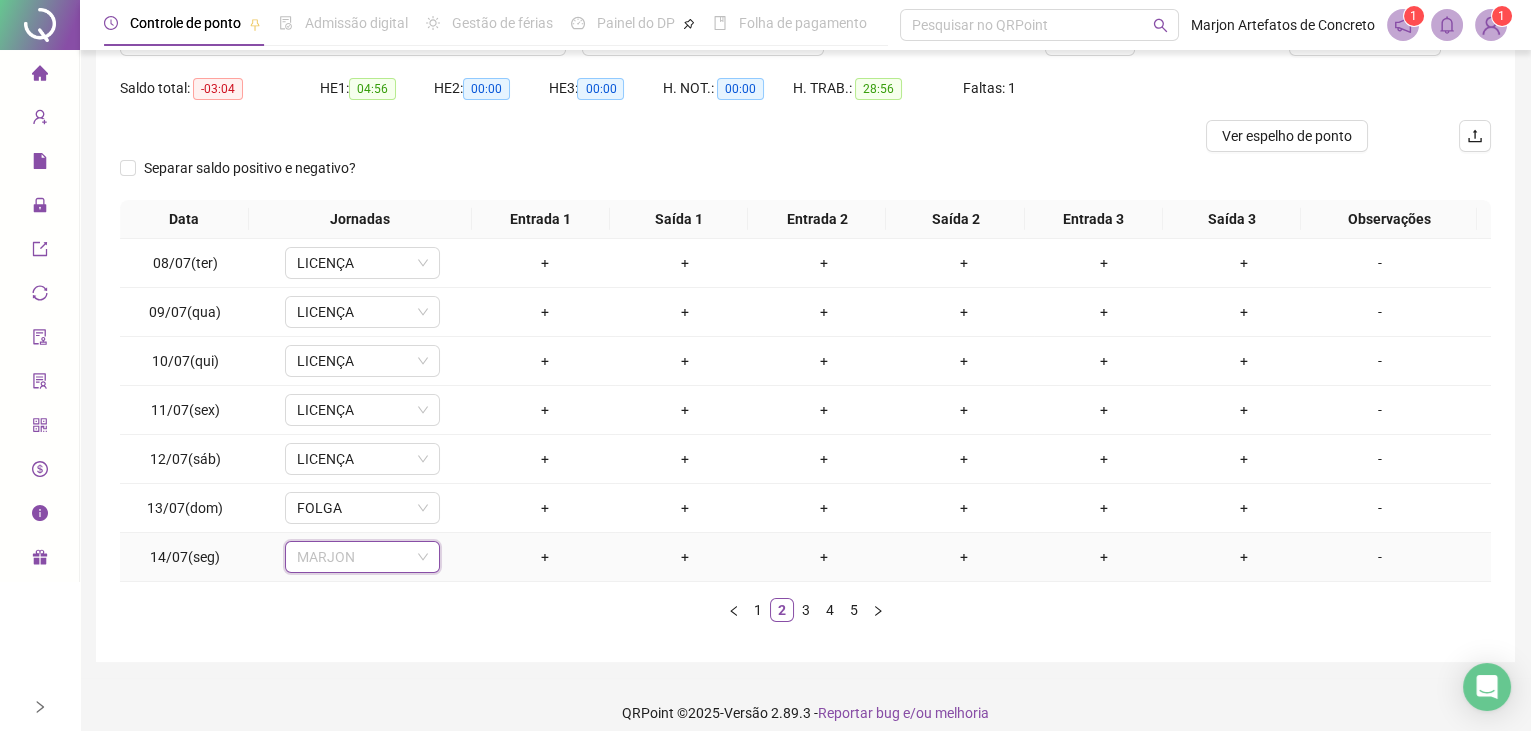 click on "MARJON" at bounding box center (362, 557) 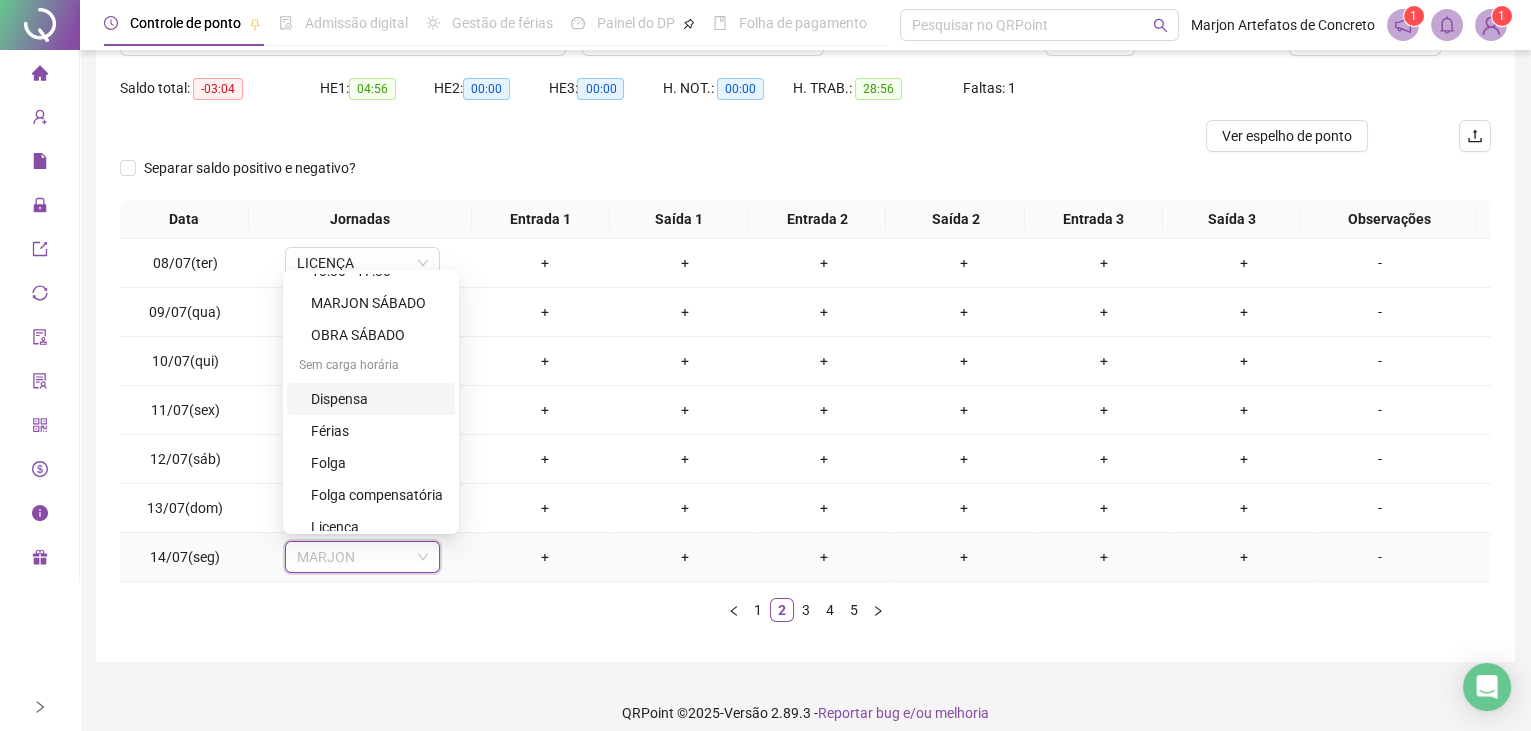scroll, scrollTop: 159, scrollLeft: 0, axis: vertical 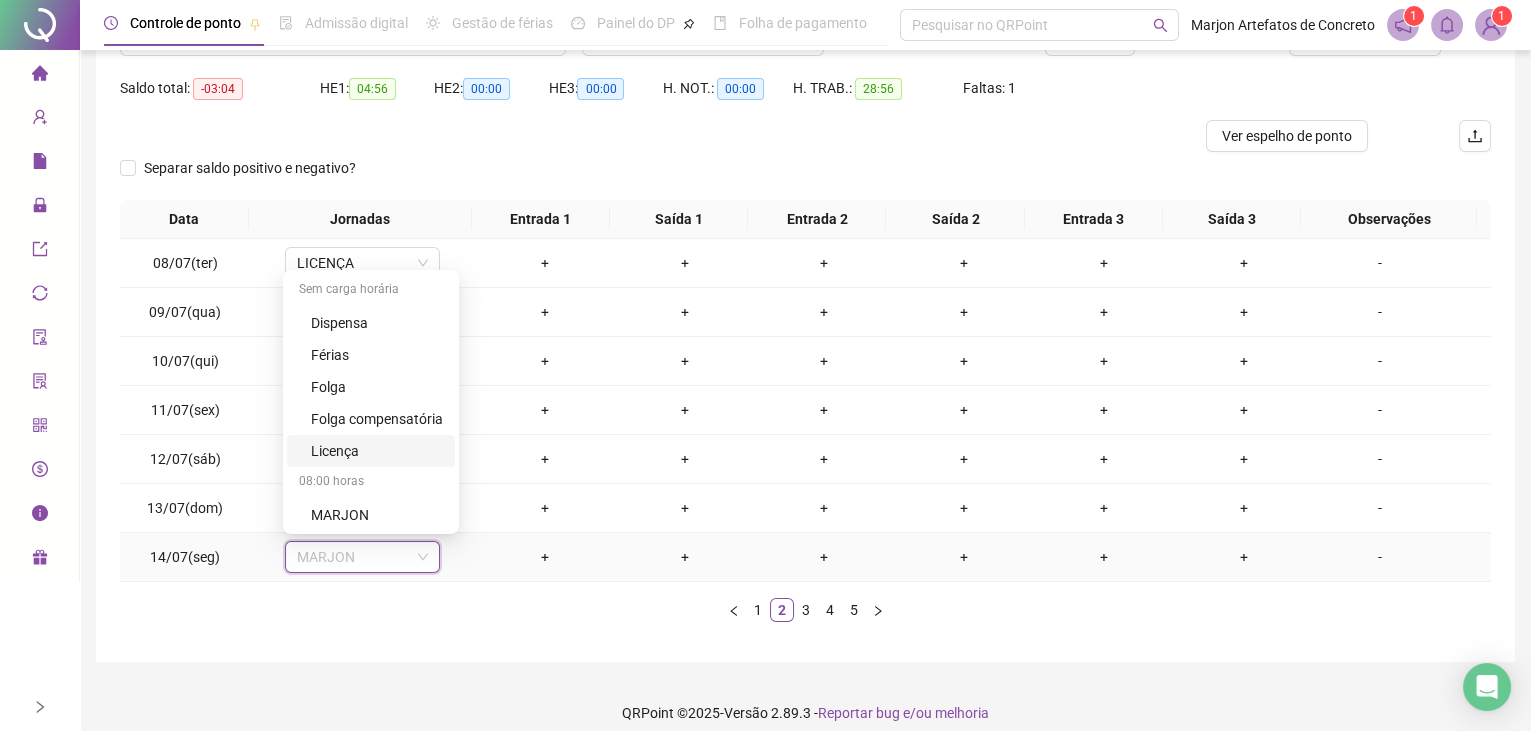 click on "Licença" at bounding box center (377, 451) 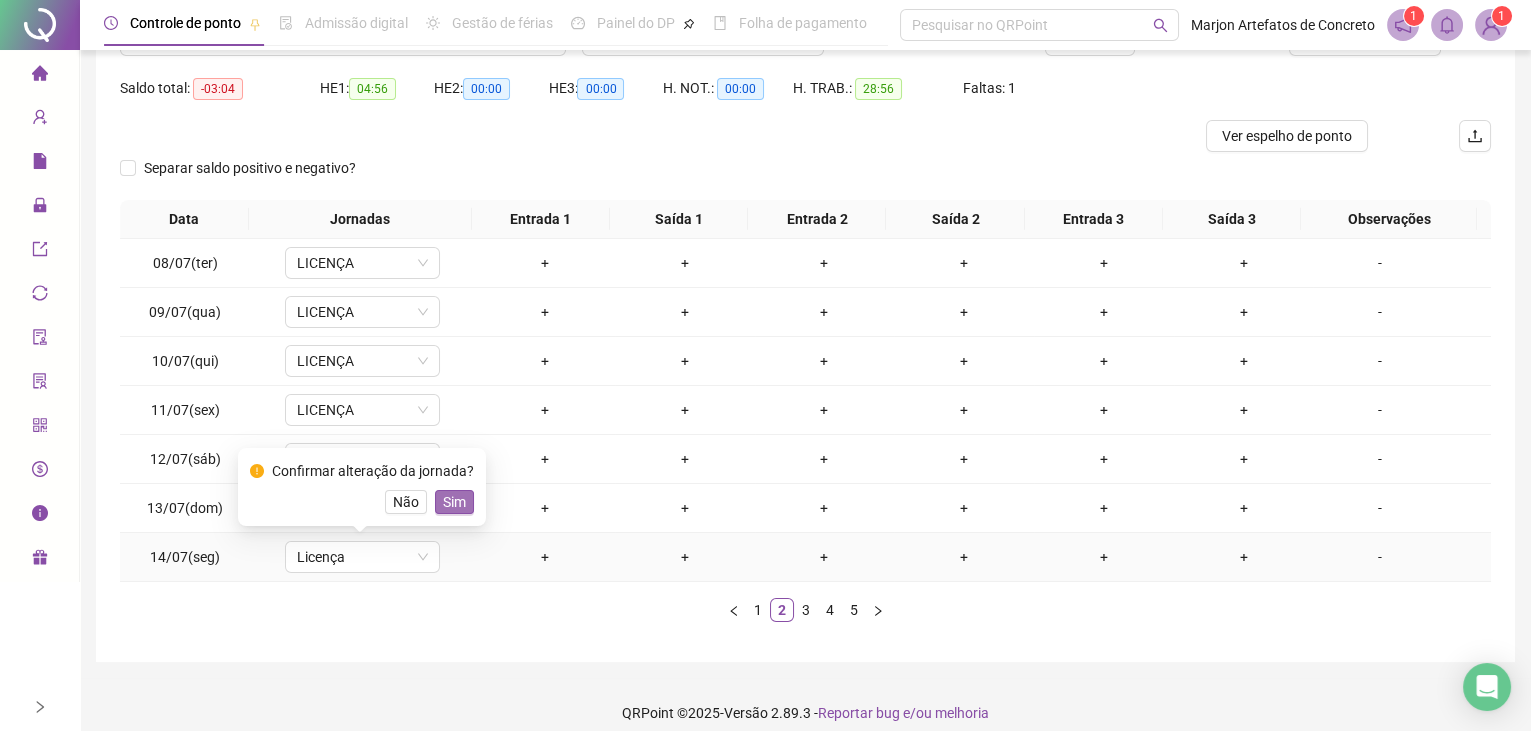 click on "Sim" at bounding box center (454, 502) 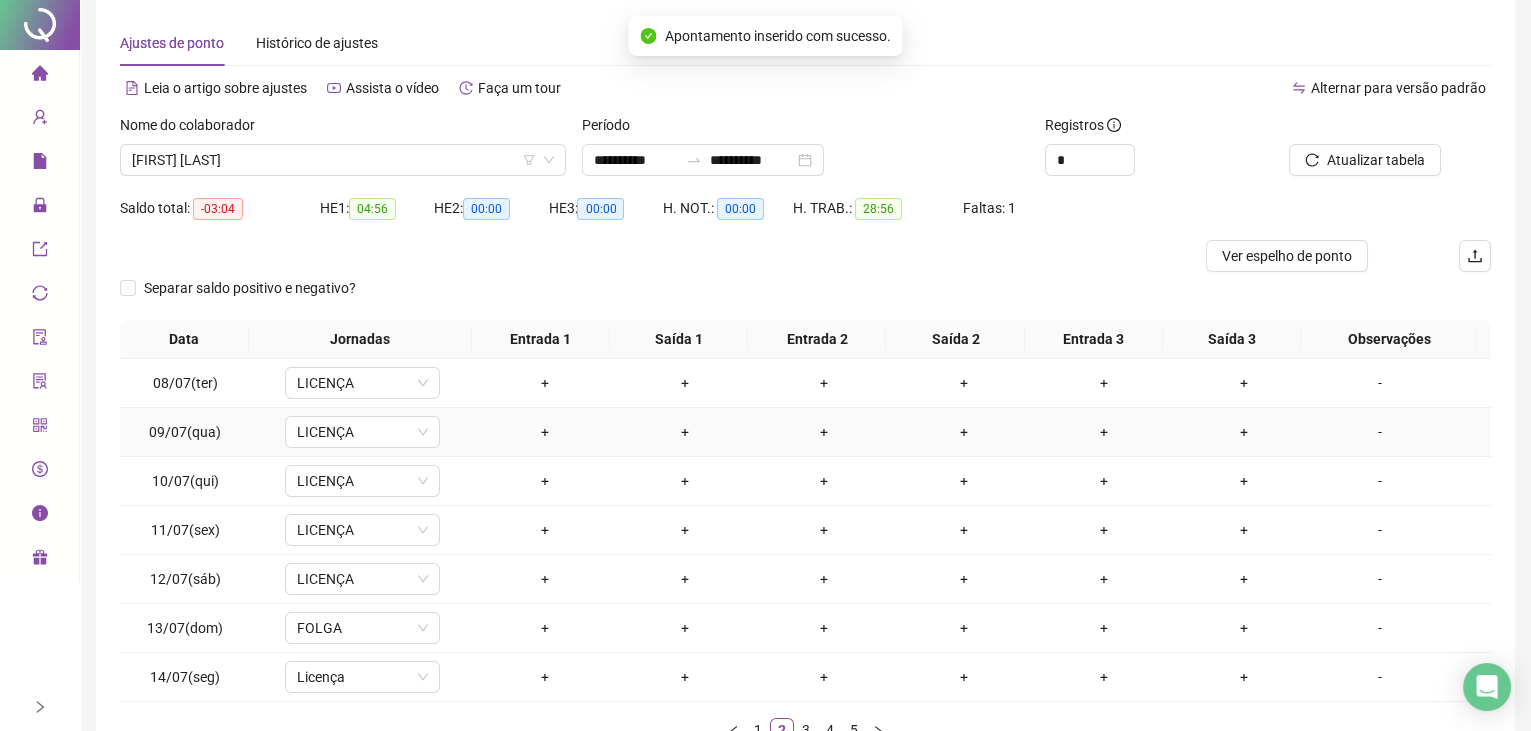 scroll, scrollTop: 0, scrollLeft: 0, axis: both 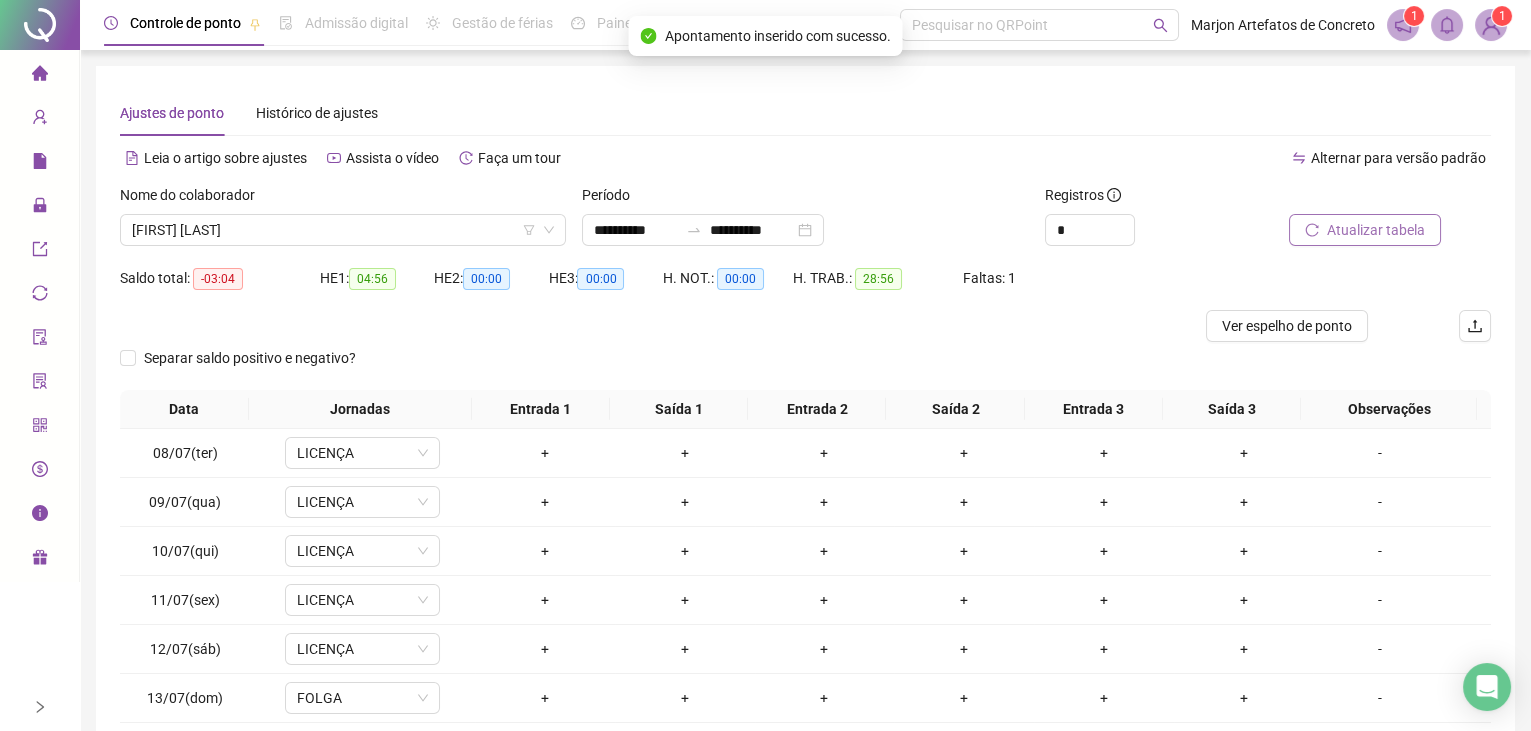 click on "Atualizar tabela" at bounding box center [1376, 230] 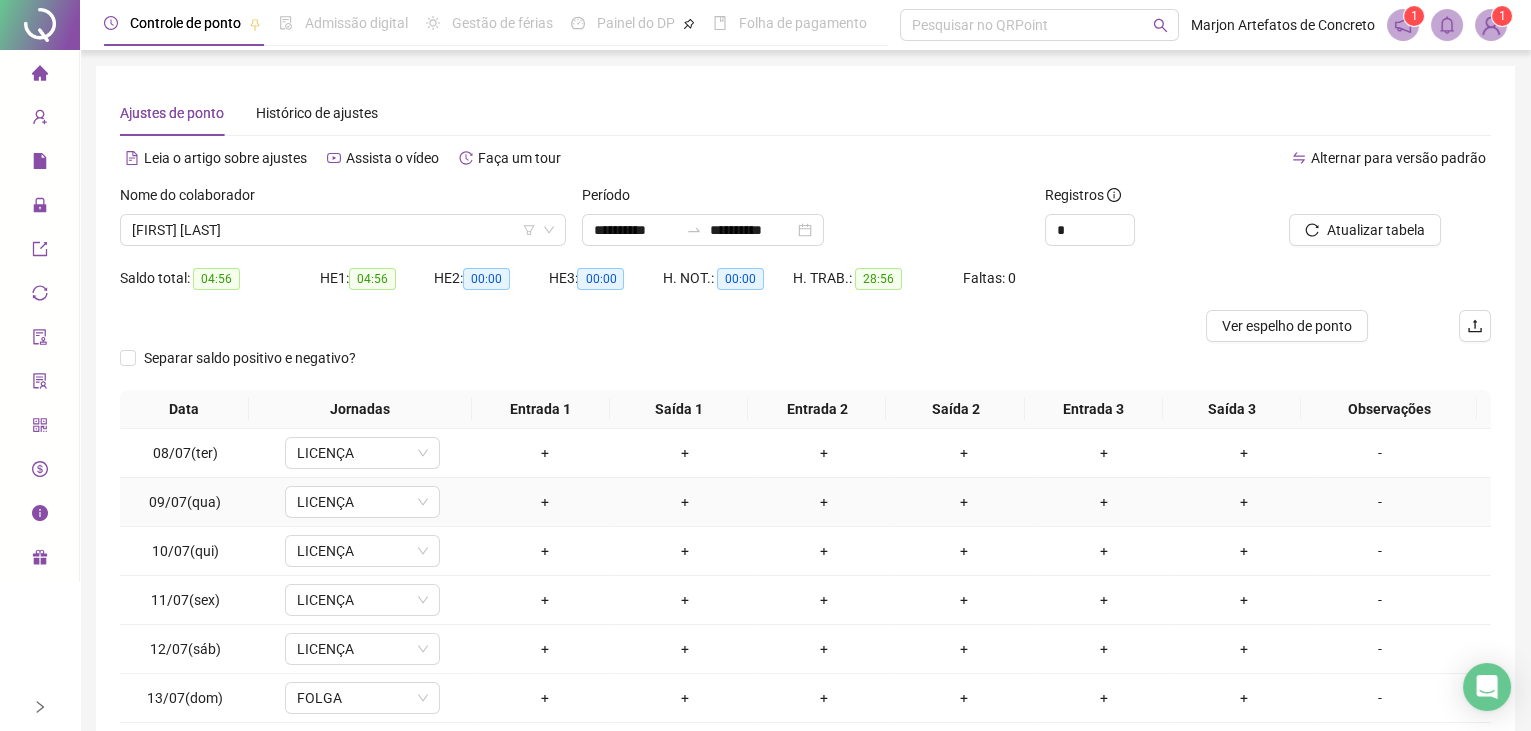 scroll, scrollTop: 0, scrollLeft: 0, axis: both 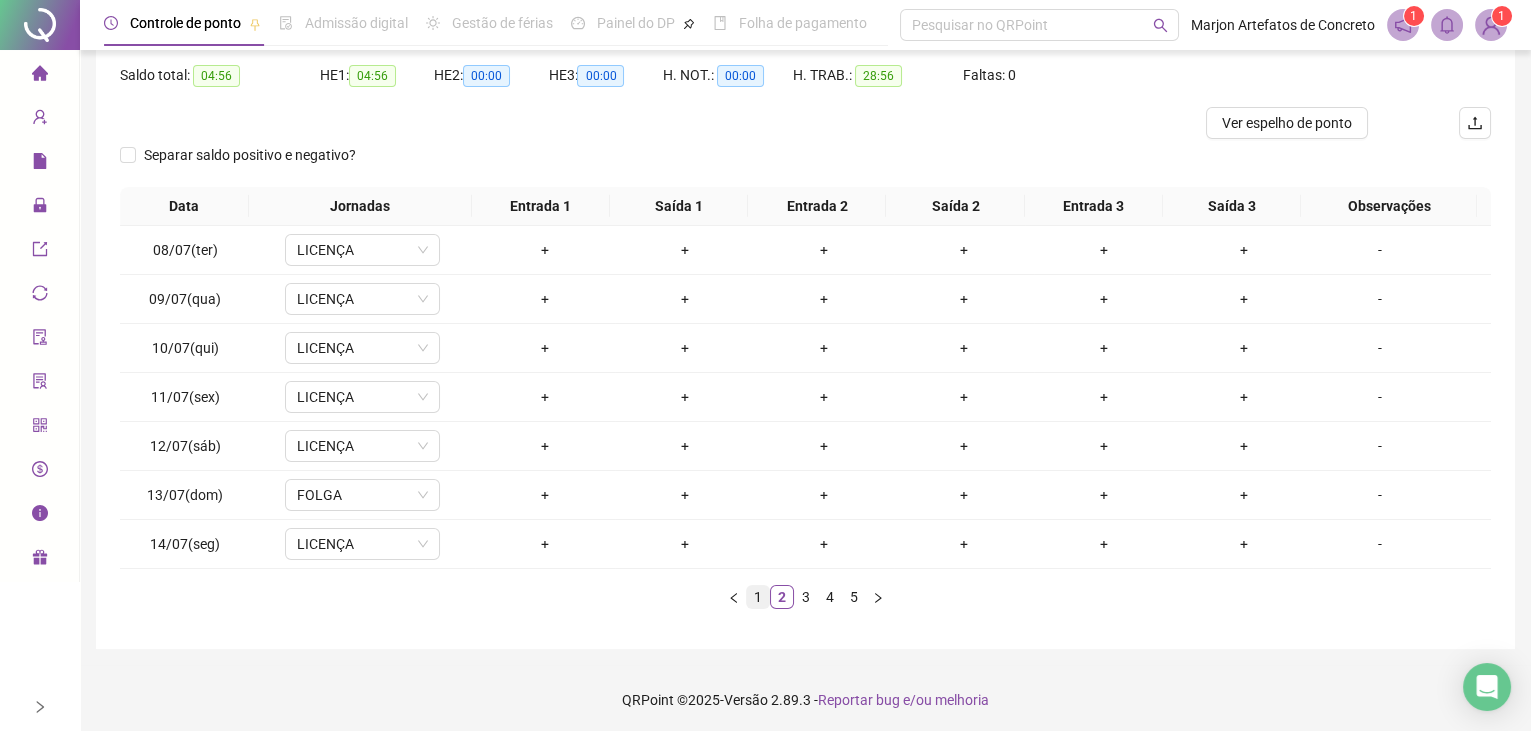 click on "1" at bounding box center (758, 597) 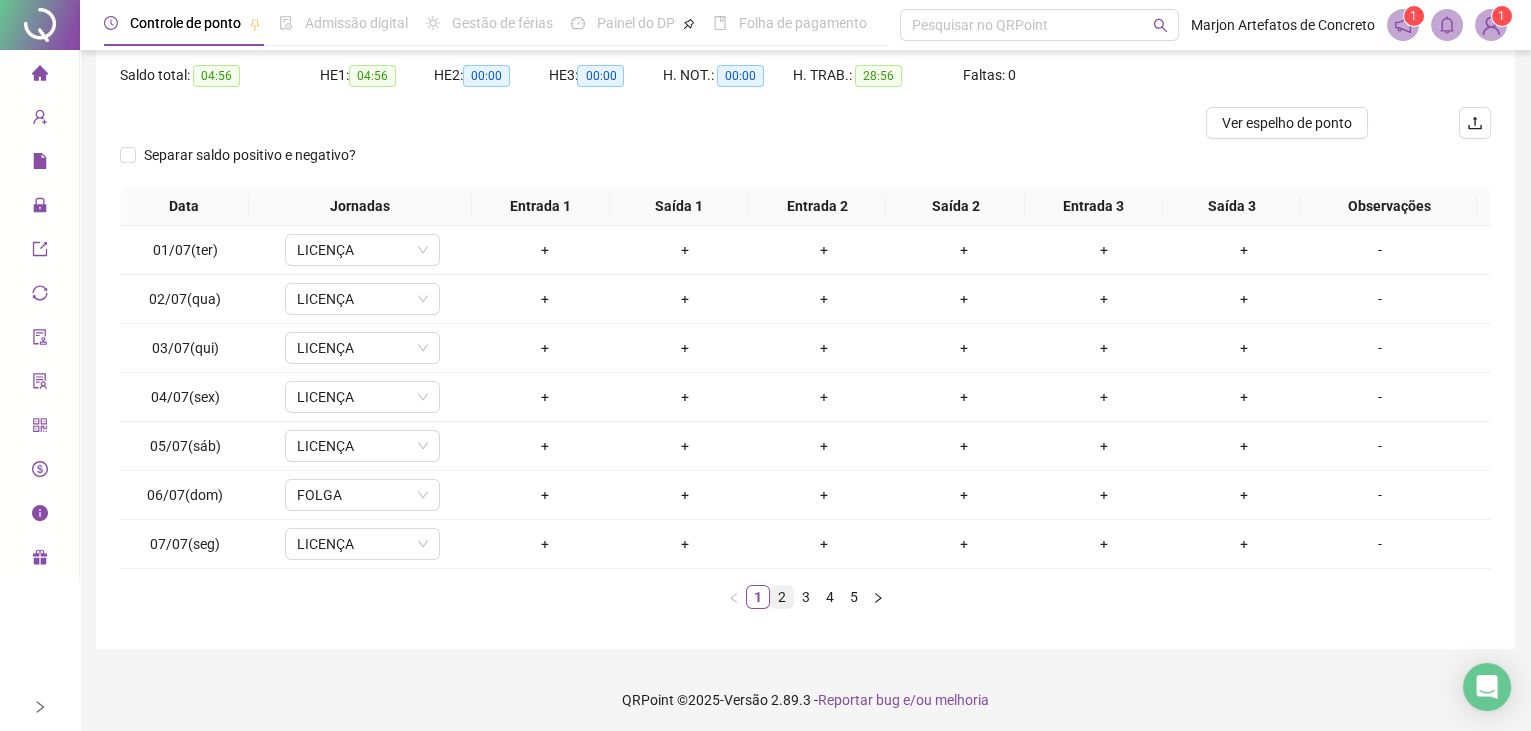 click on "2" at bounding box center [782, 597] 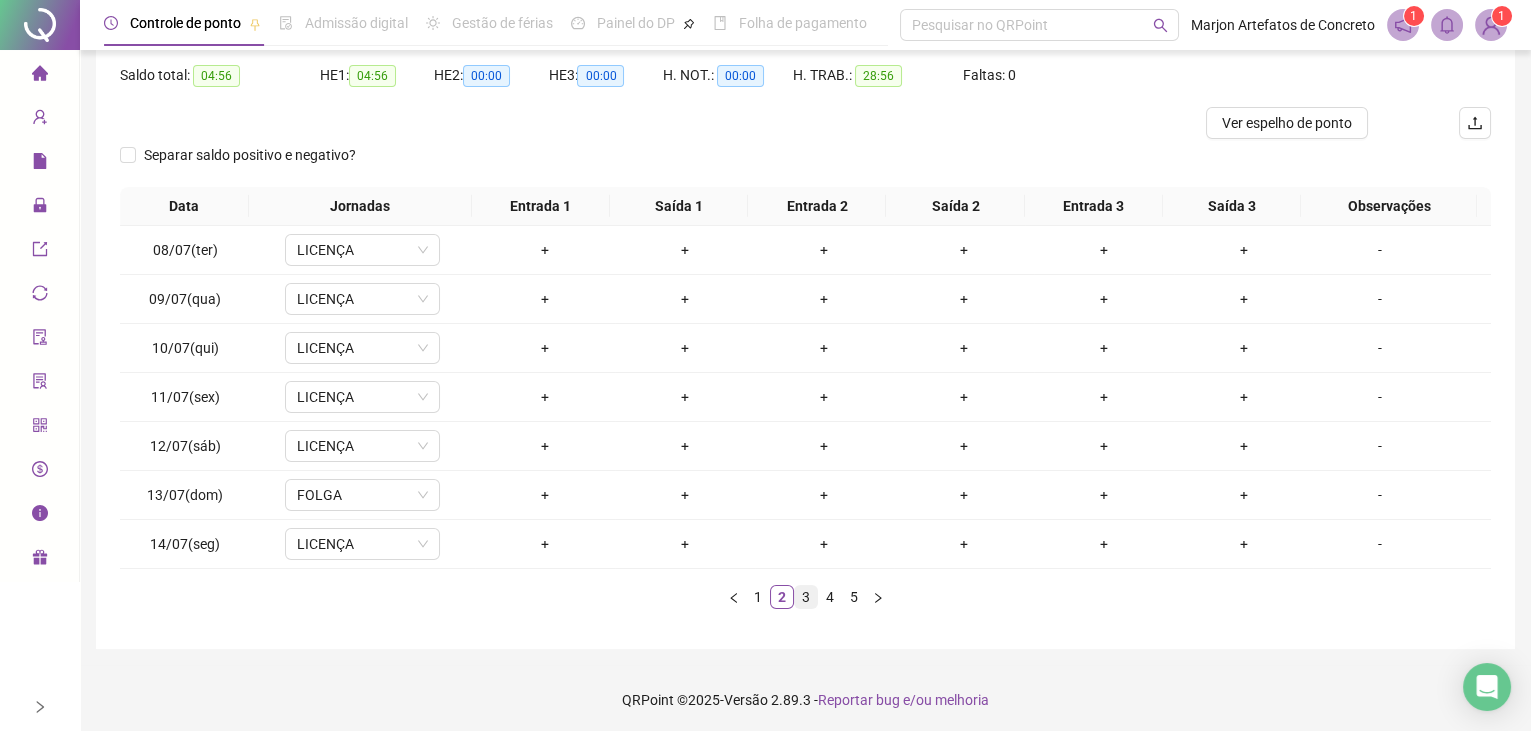click on "3" at bounding box center [806, 597] 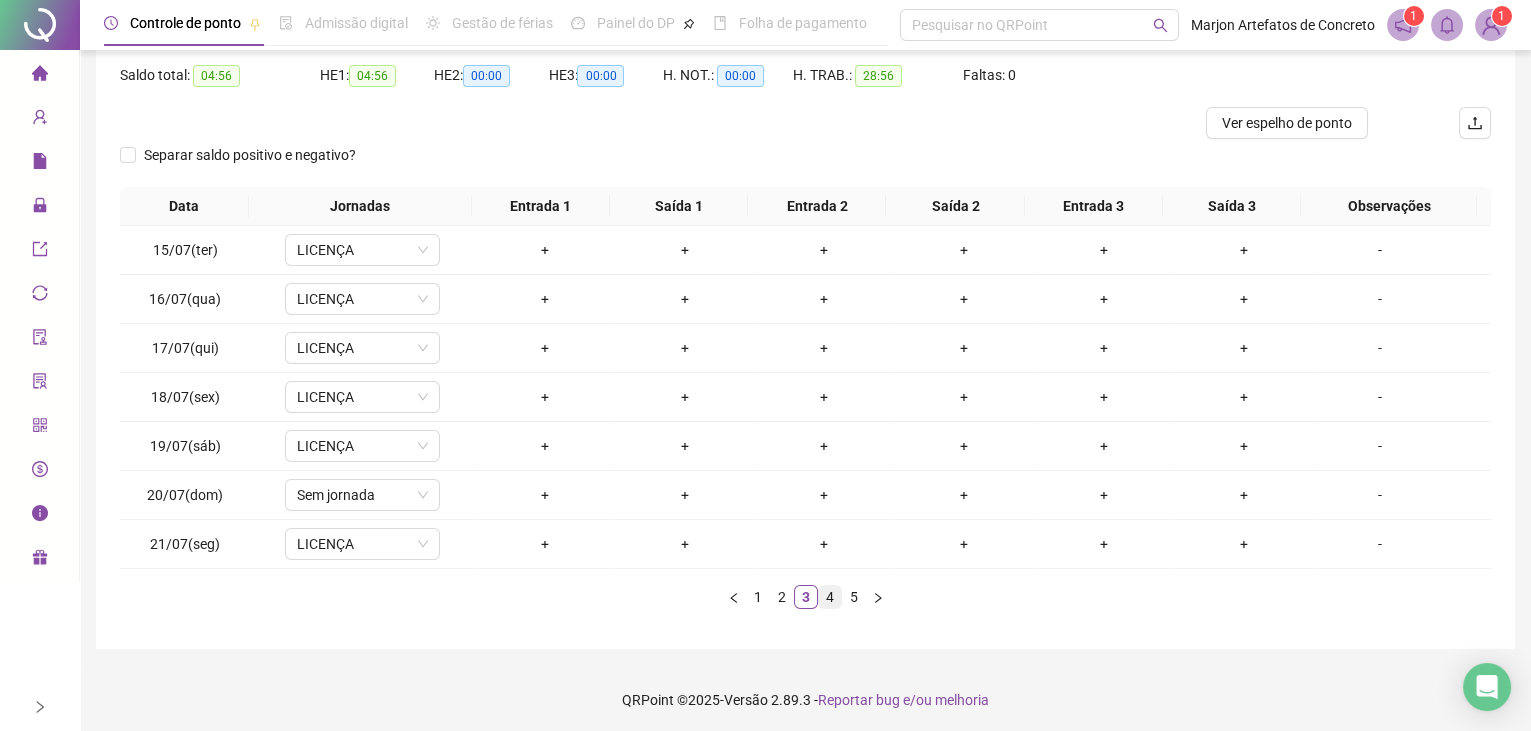 click on "4" at bounding box center [830, 597] 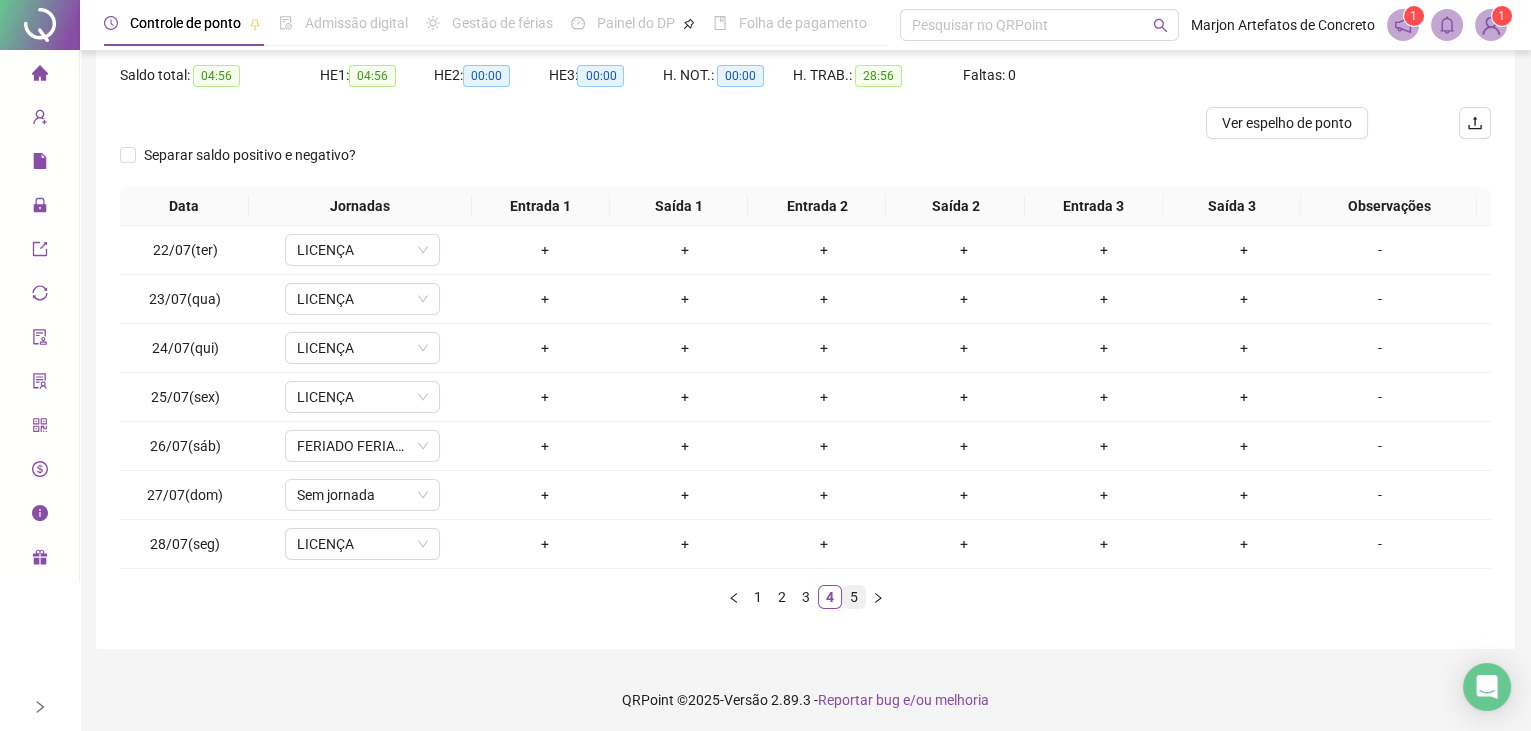 click on "5" at bounding box center (854, 597) 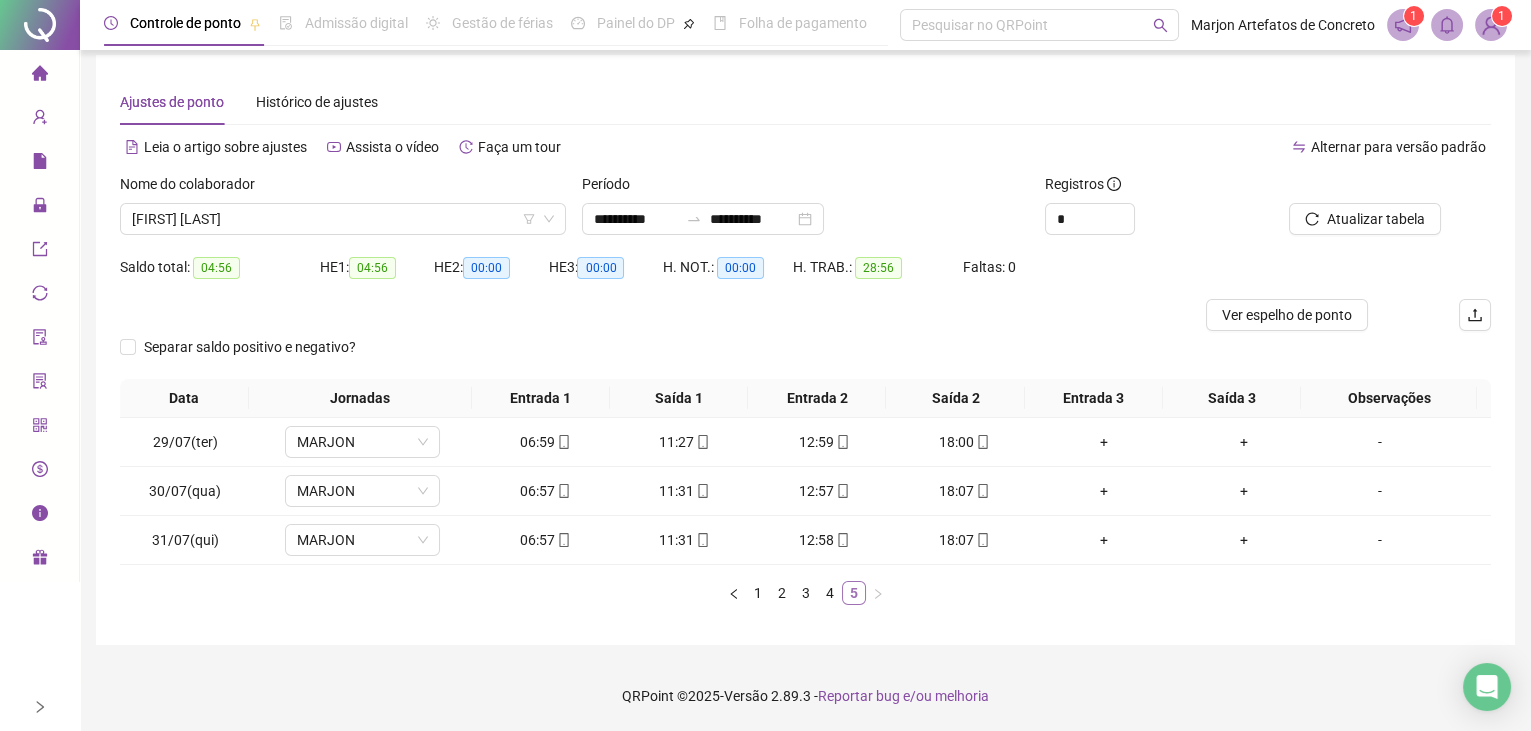 scroll, scrollTop: 9, scrollLeft: 0, axis: vertical 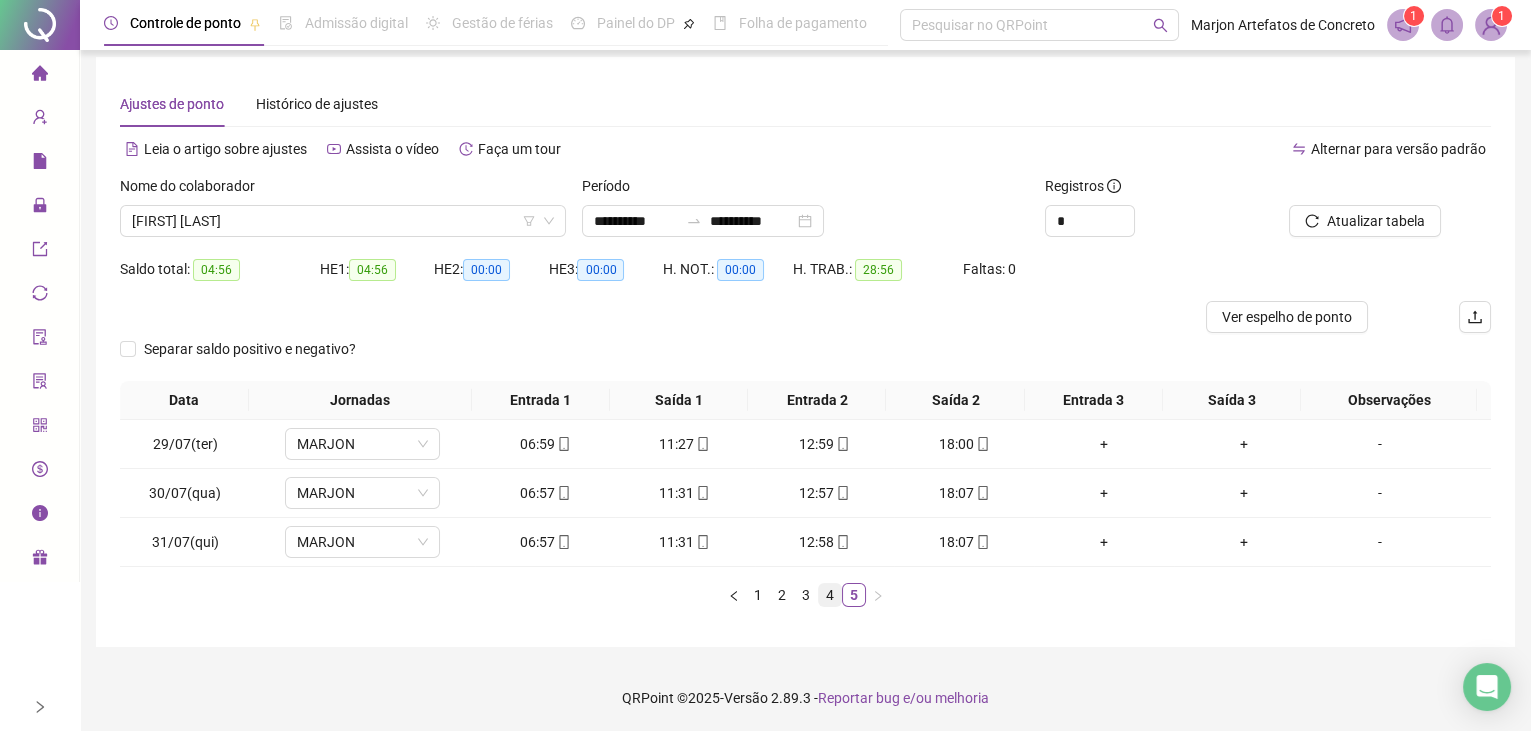 click on "4" at bounding box center [830, 595] 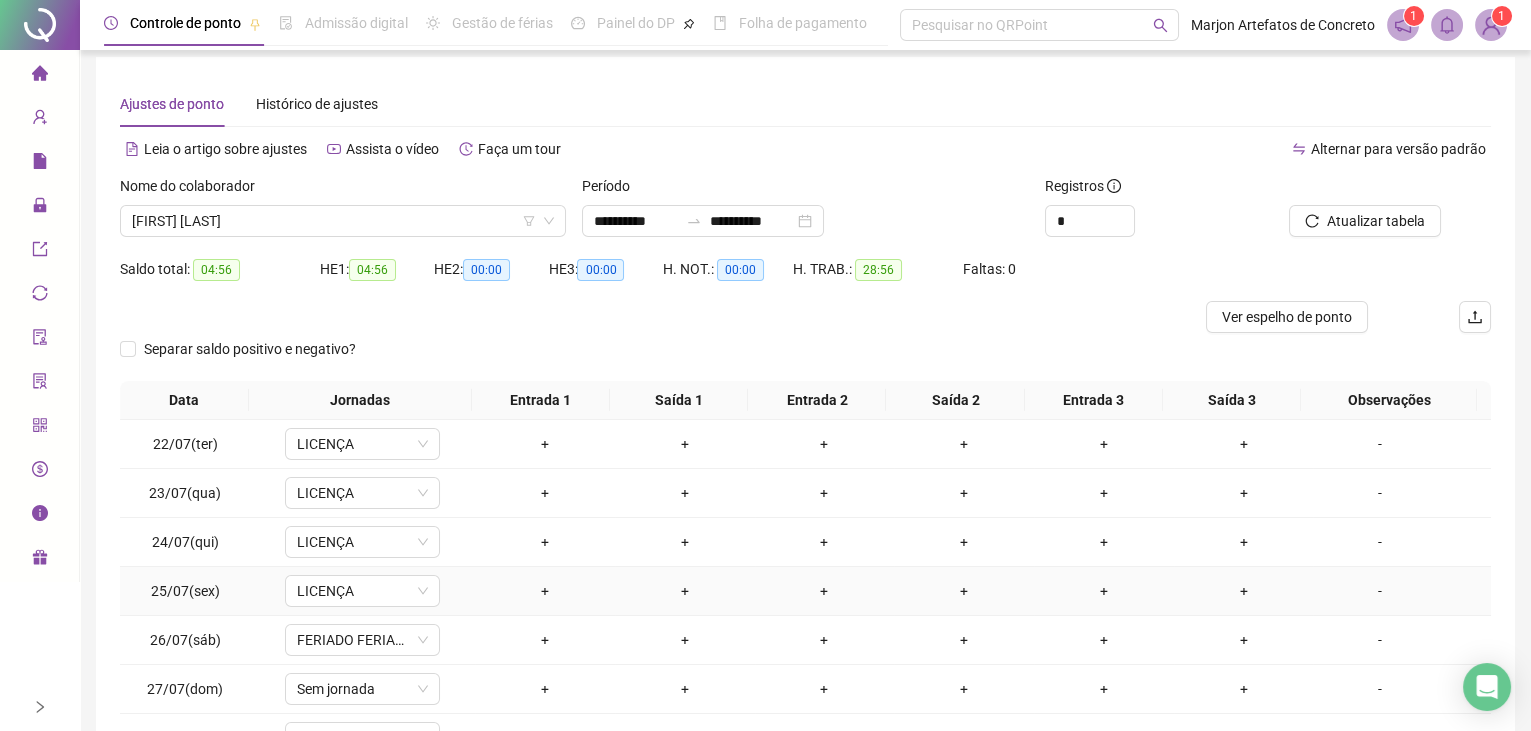 scroll, scrollTop: 0, scrollLeft: 0, axis: both 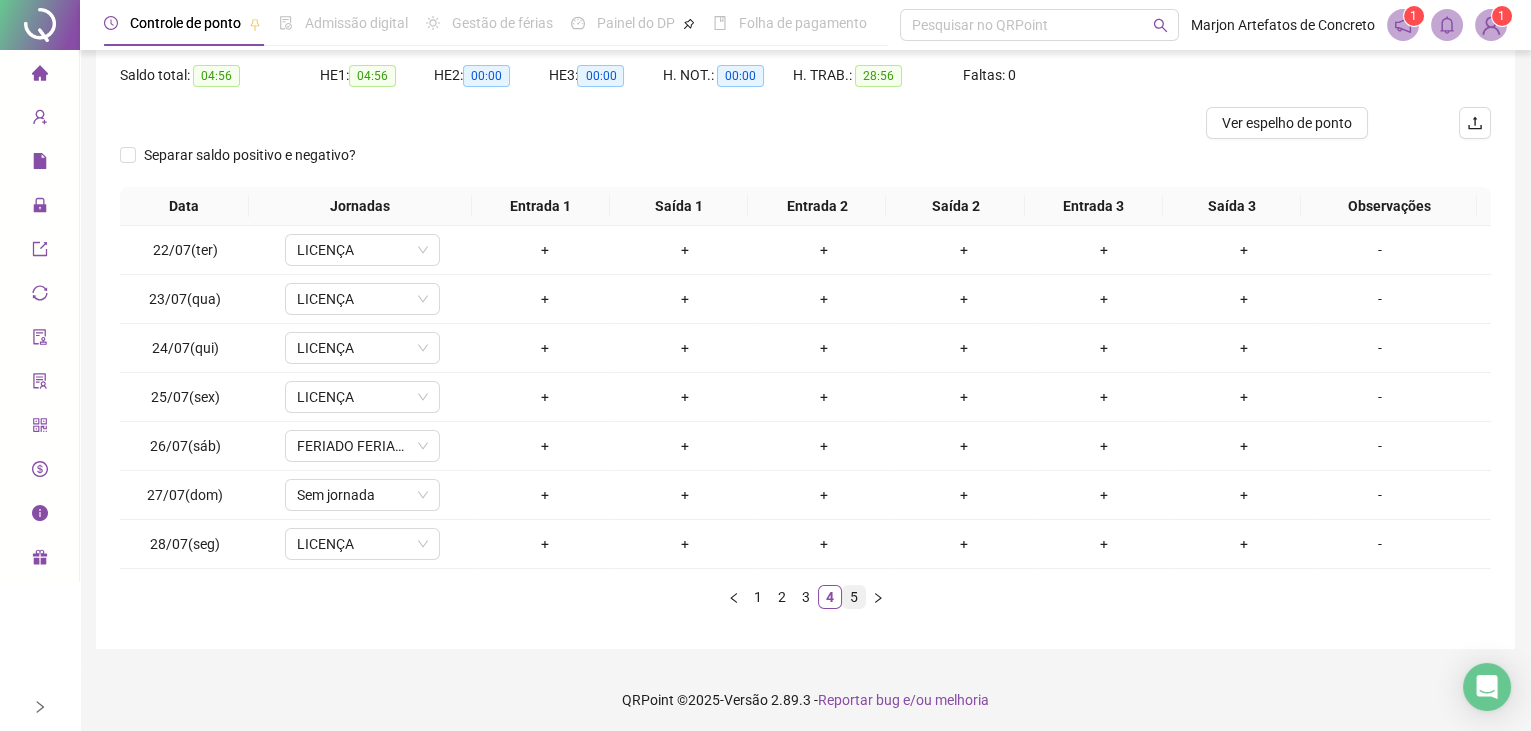 click on "5" at bounding box center [854, 597] 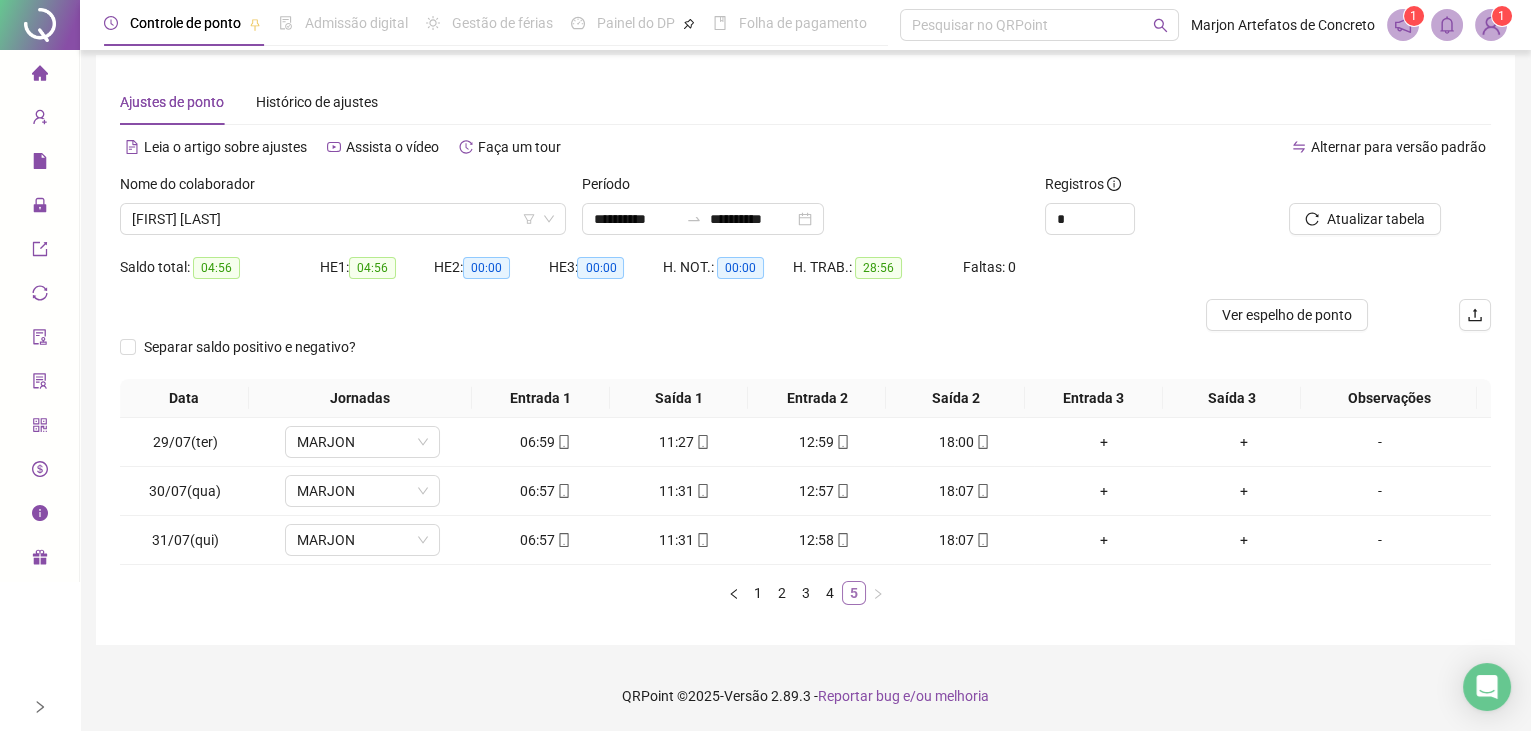 scroll, scrollTop: 9, scrollLeft: 0, axis: vertical 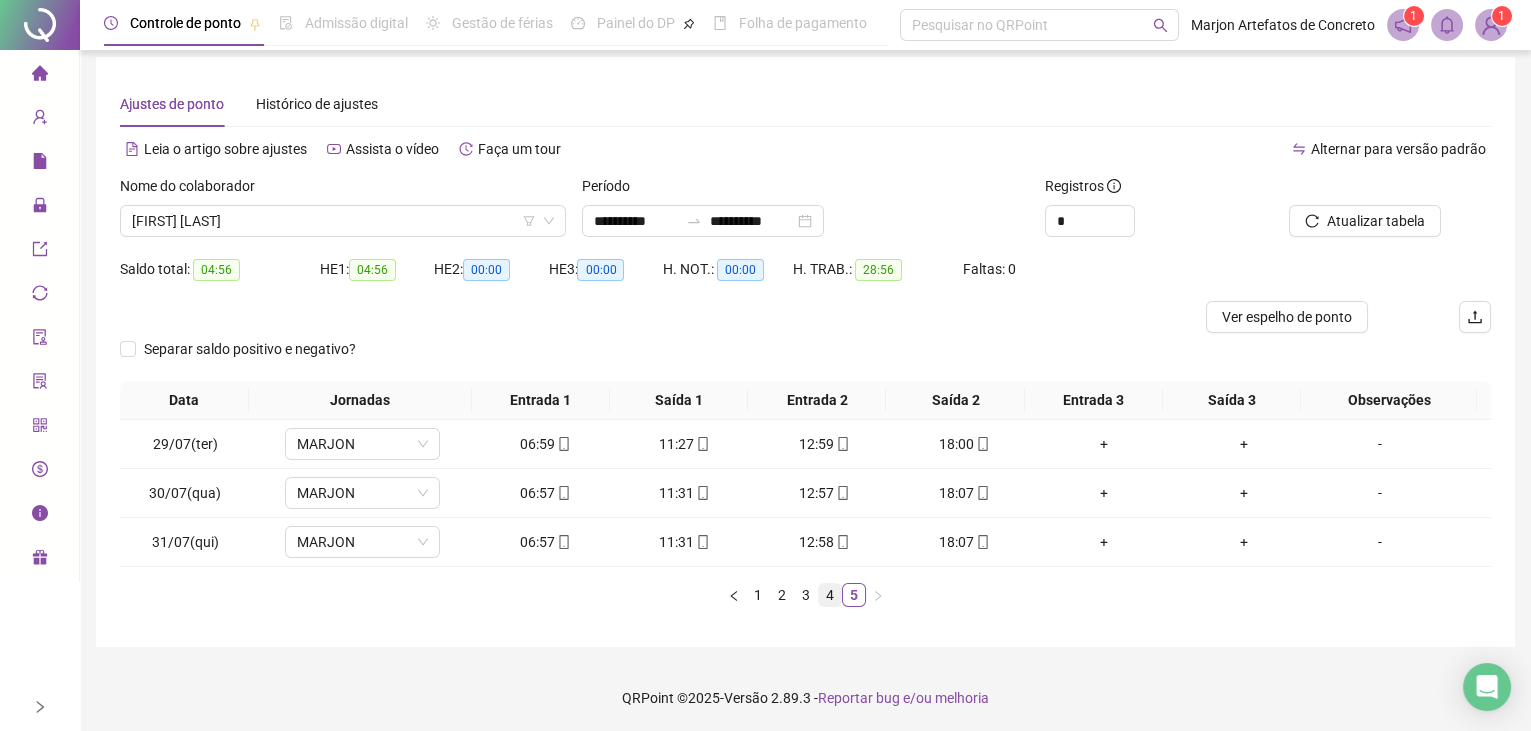 click on "4" at bounding box center [830, 595] 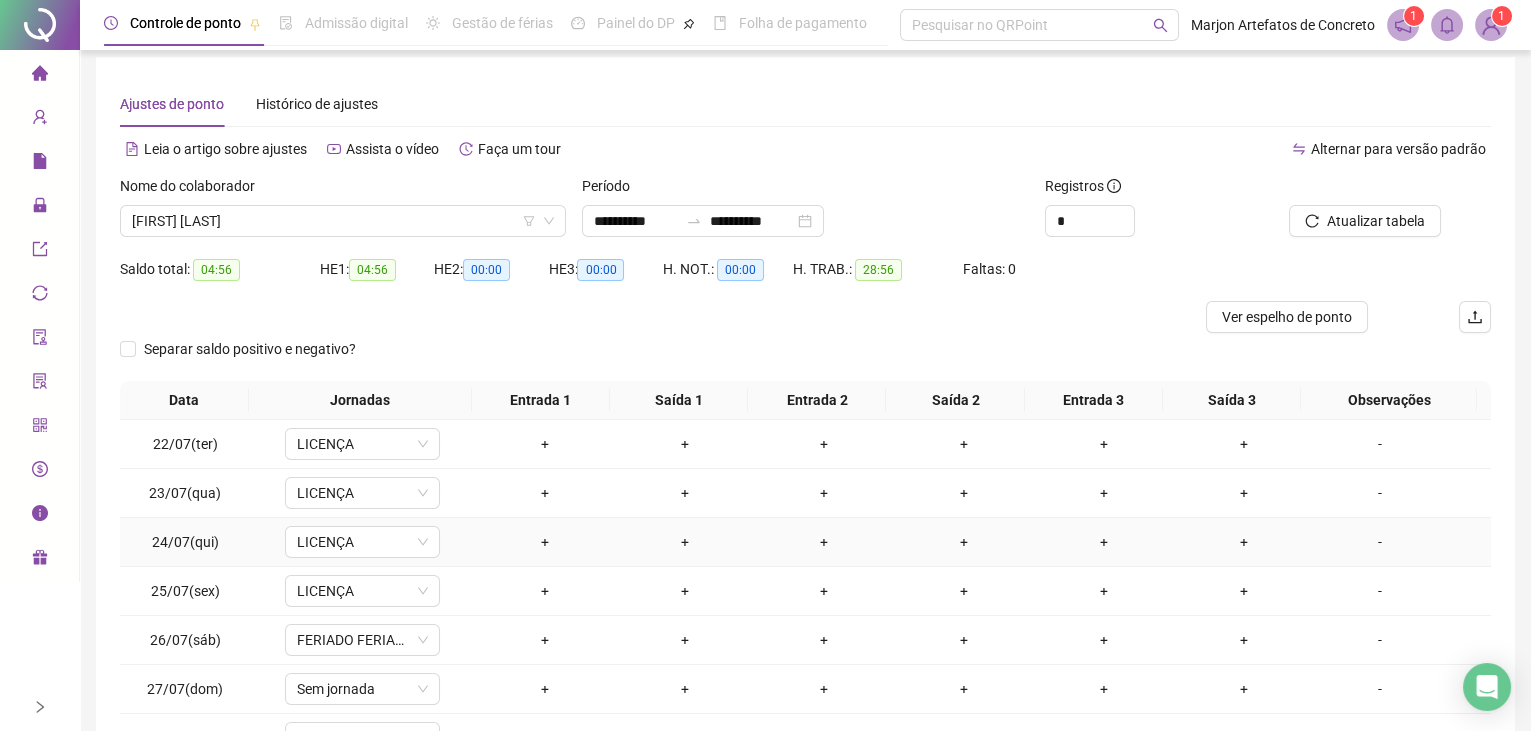scroll, scrollTop: 0, scrollLeft: 0, axis: both 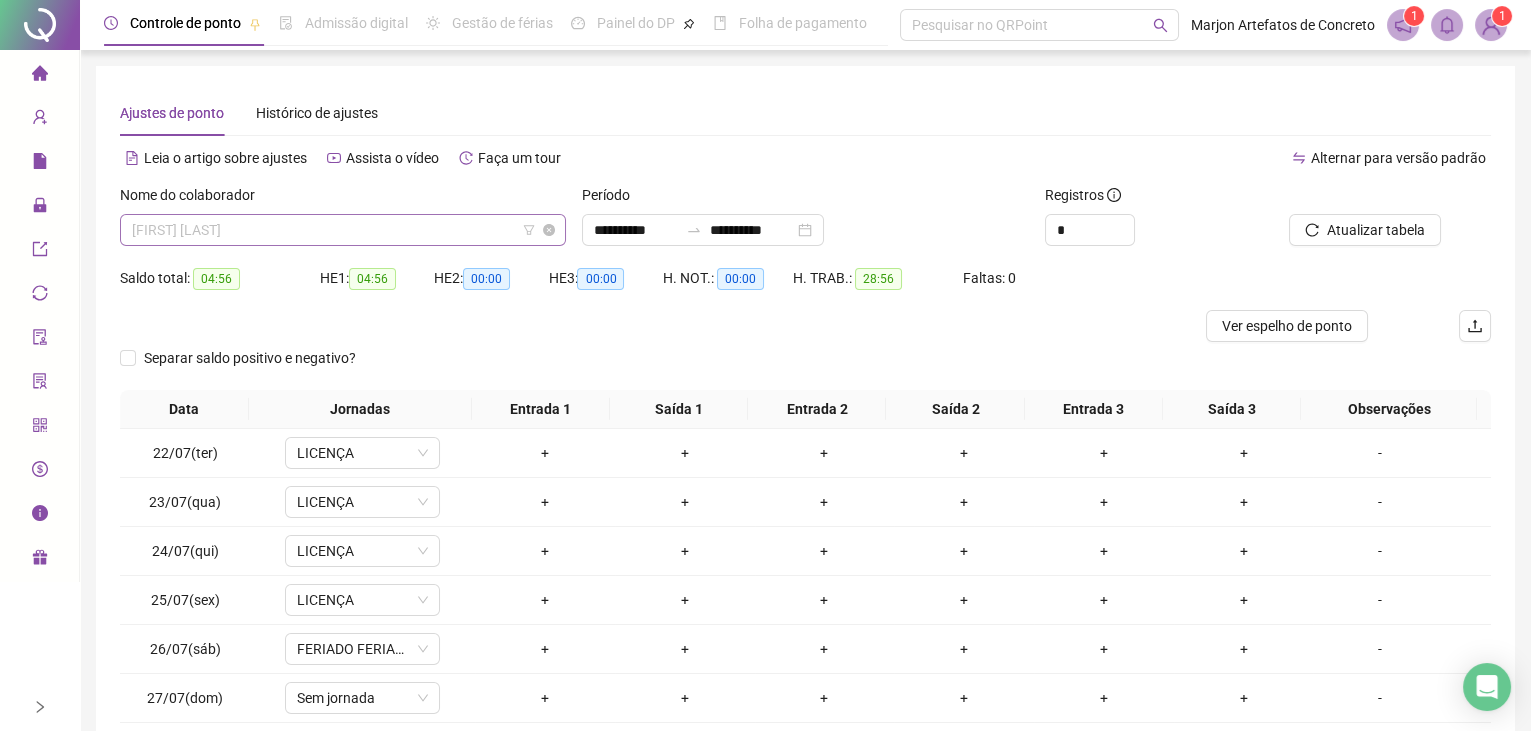 click on "[FIRST] [LAST]" at bounding box center (343, 230) 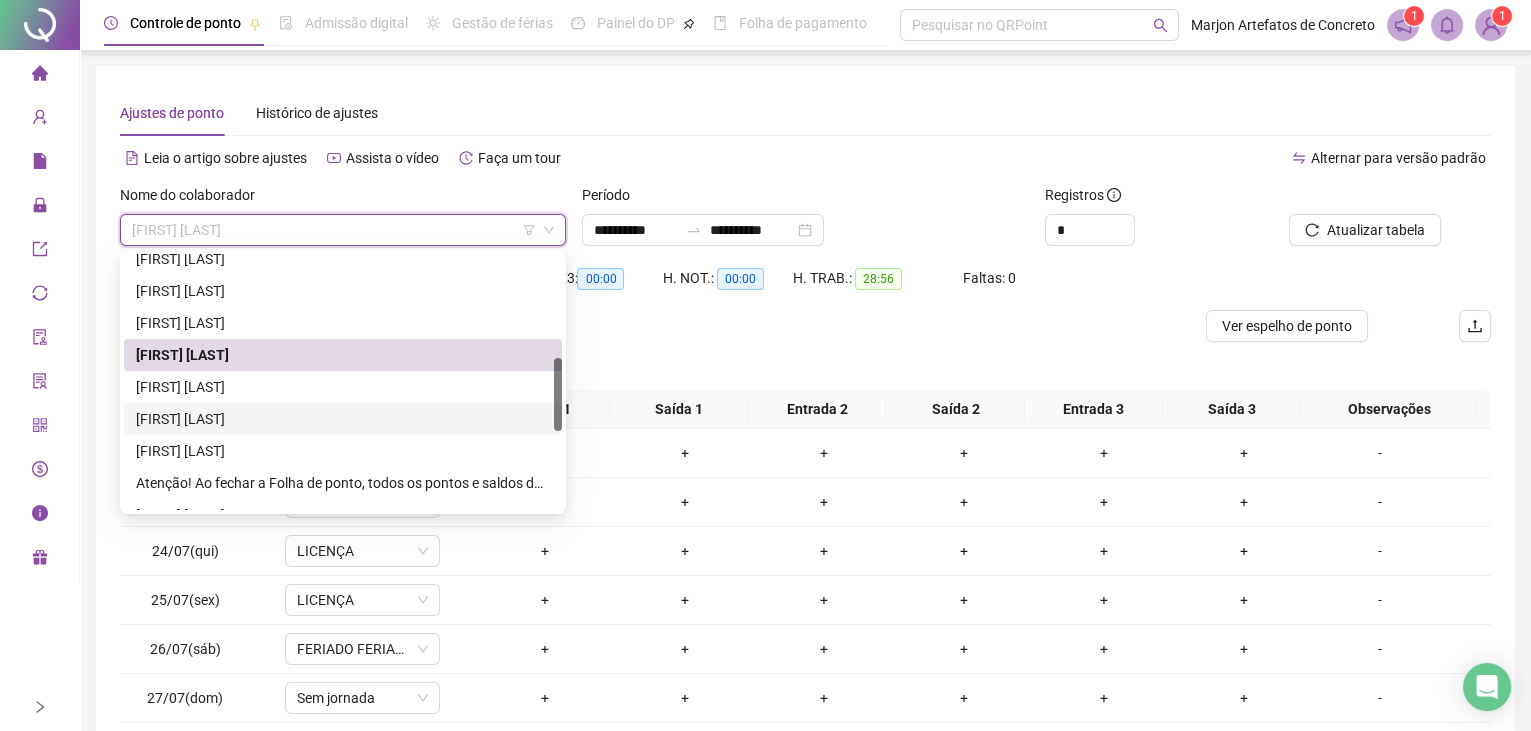 click on "[FIRST] [LAST]" at bounding box center (343, 419) 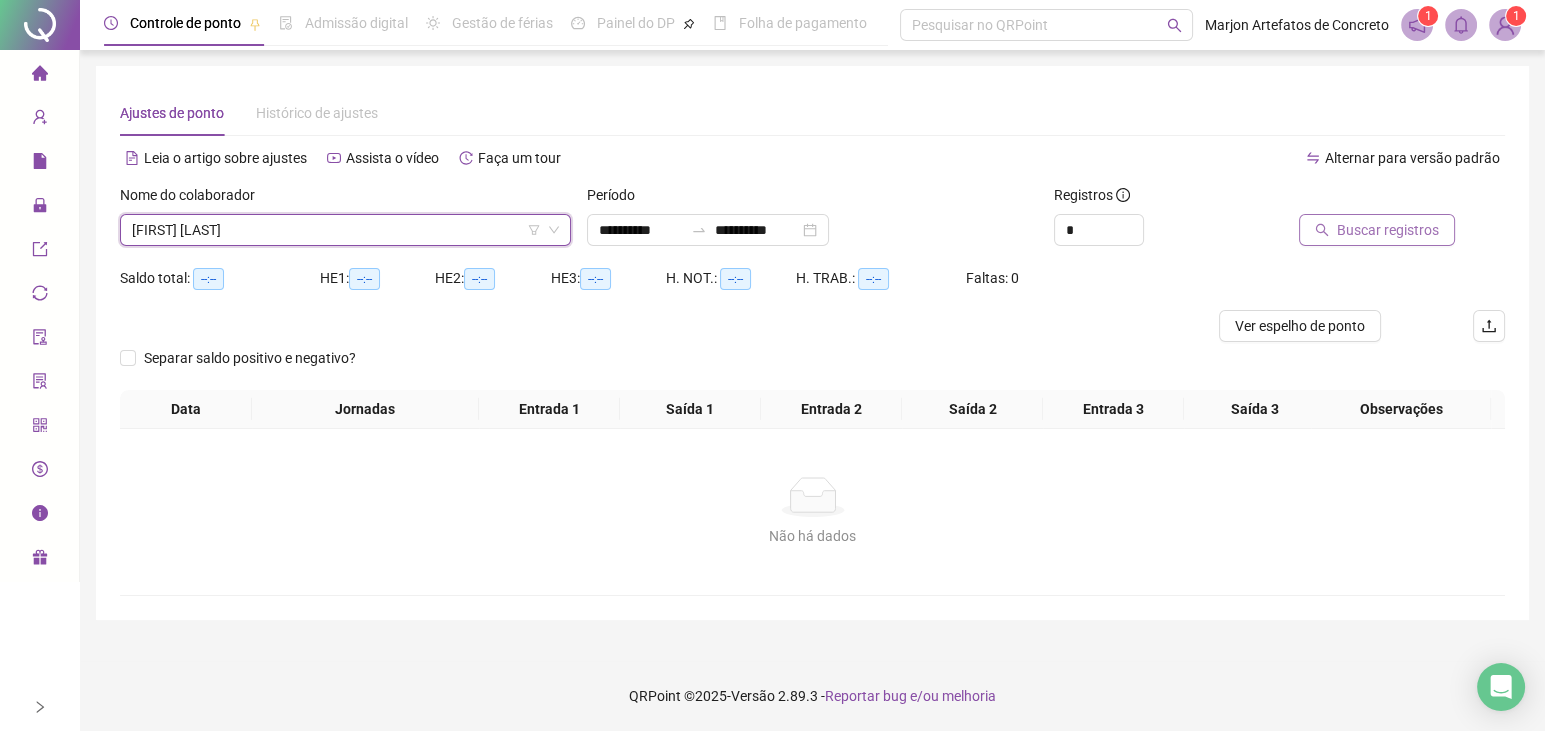 click on "Buscar registros" at bounding box center (1388, 230) 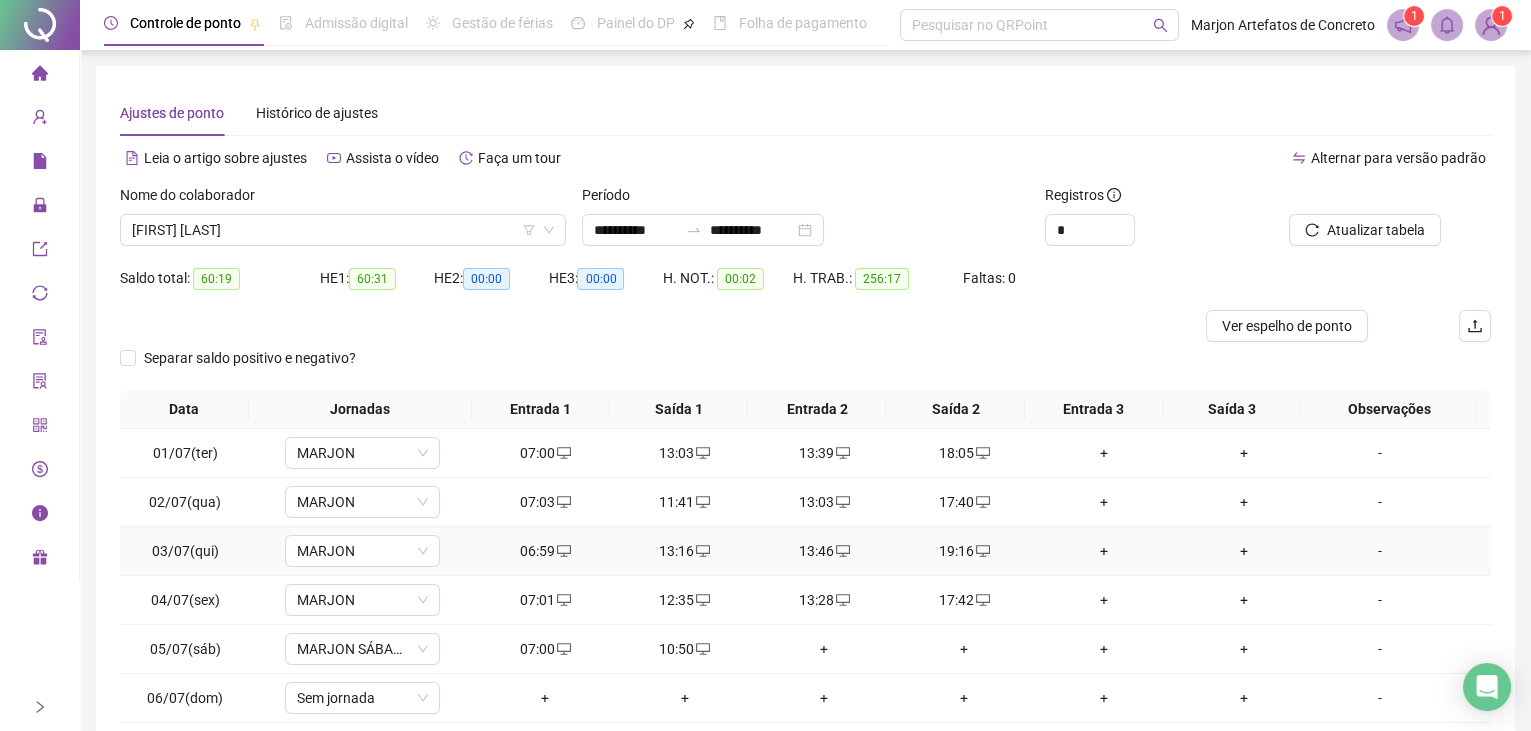 scroll, scrollTop: 0, scrollLeft: 0, axis: both 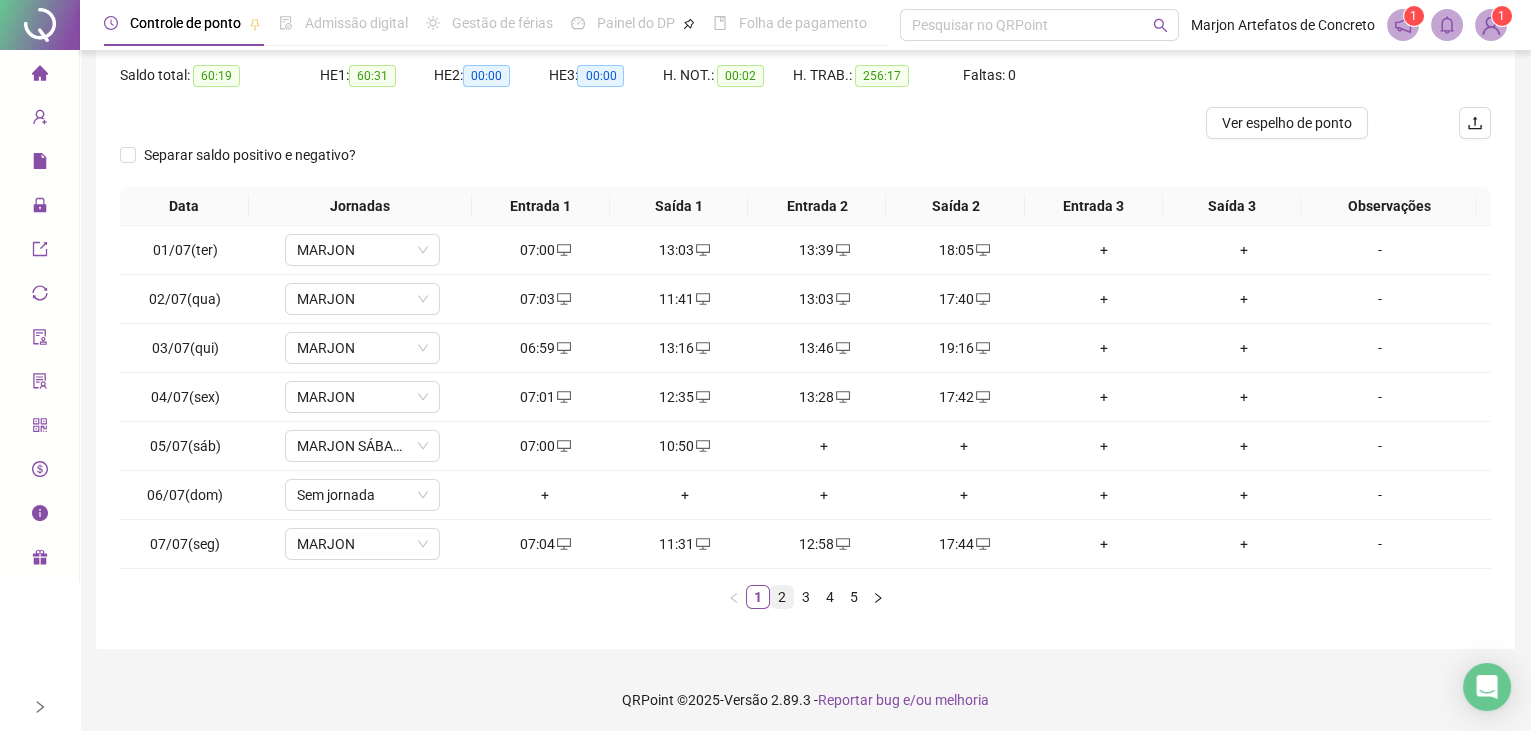 click on "2" at bounding box center [782, 597] 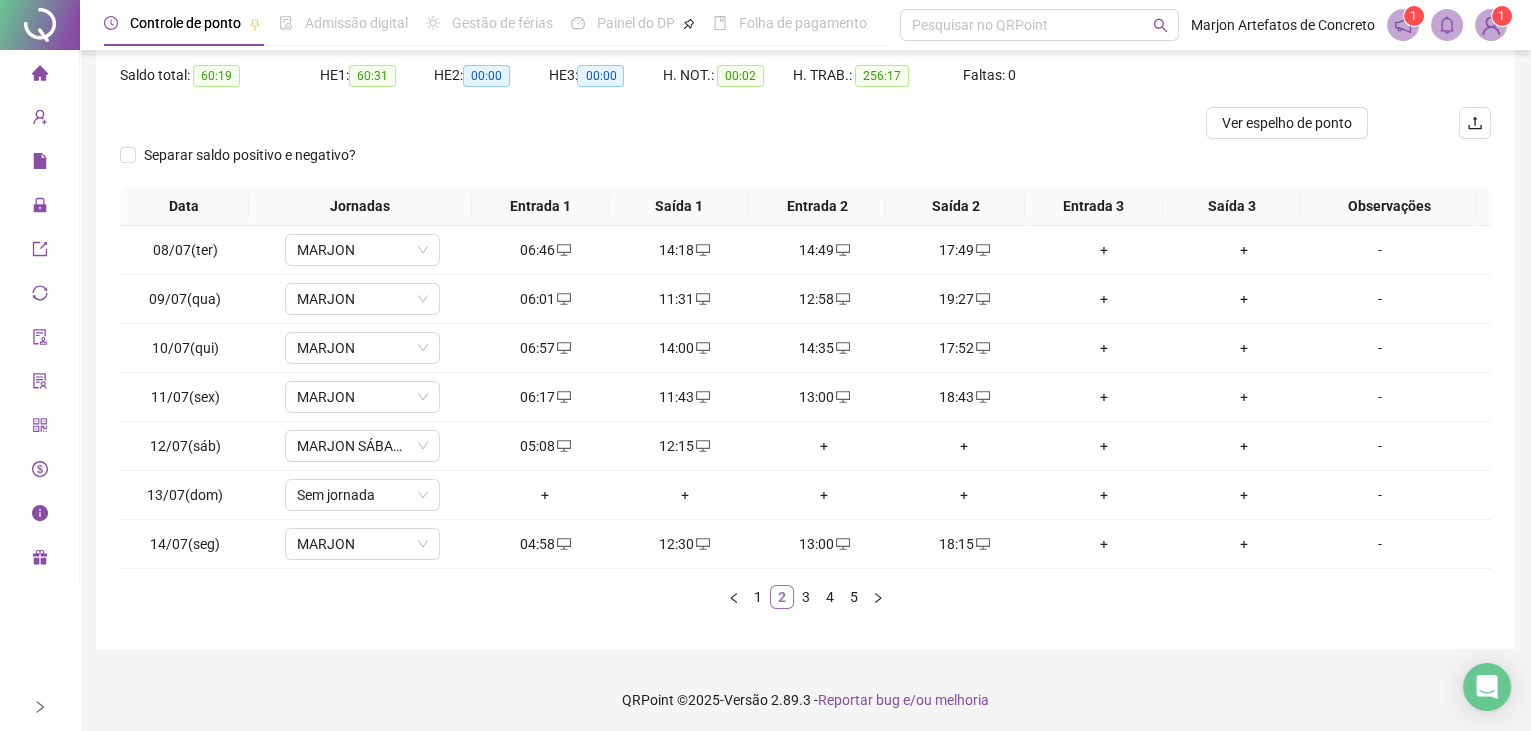 scroll, scrollTop: 0, scrollLeft: 0, axis: both 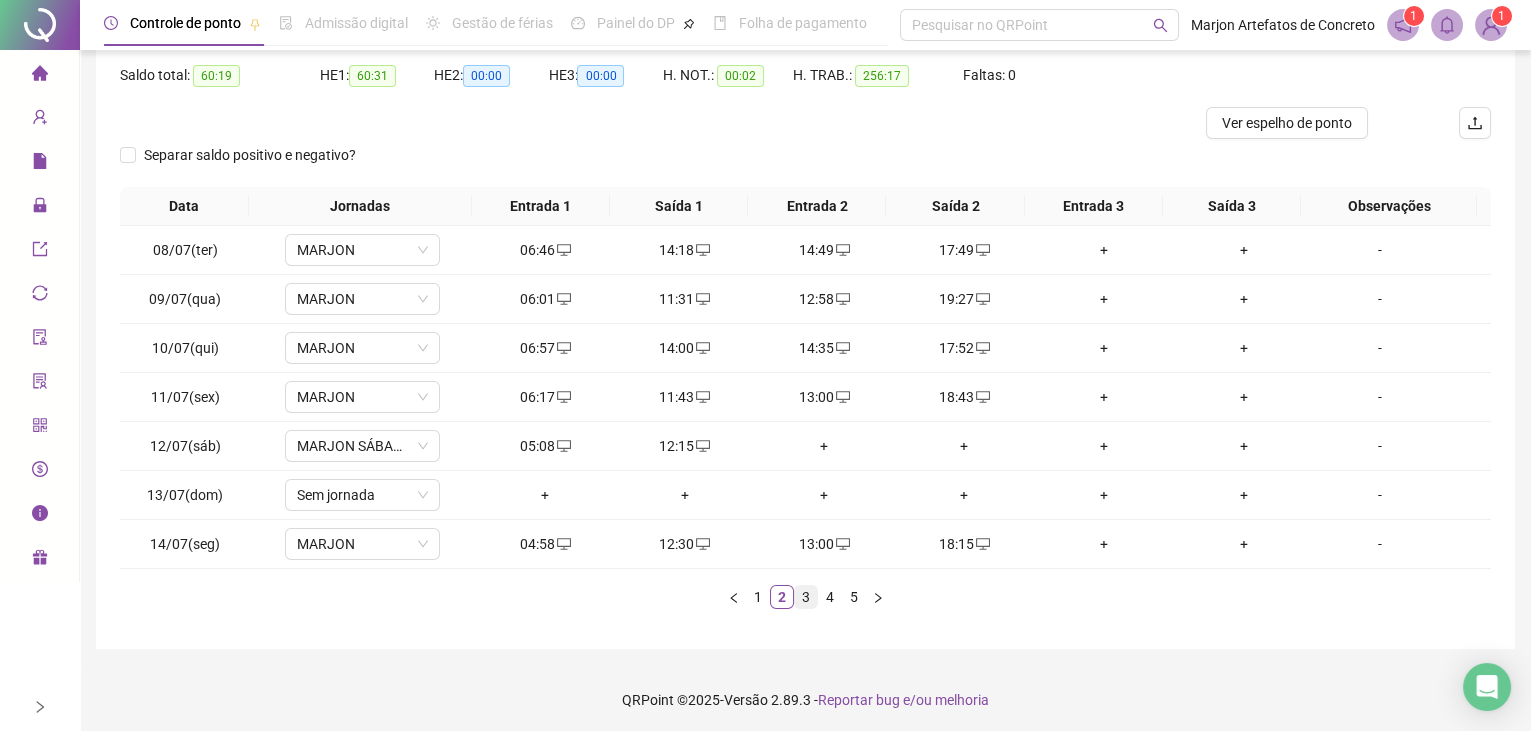 click on "3" at bounding box center [806, 597] 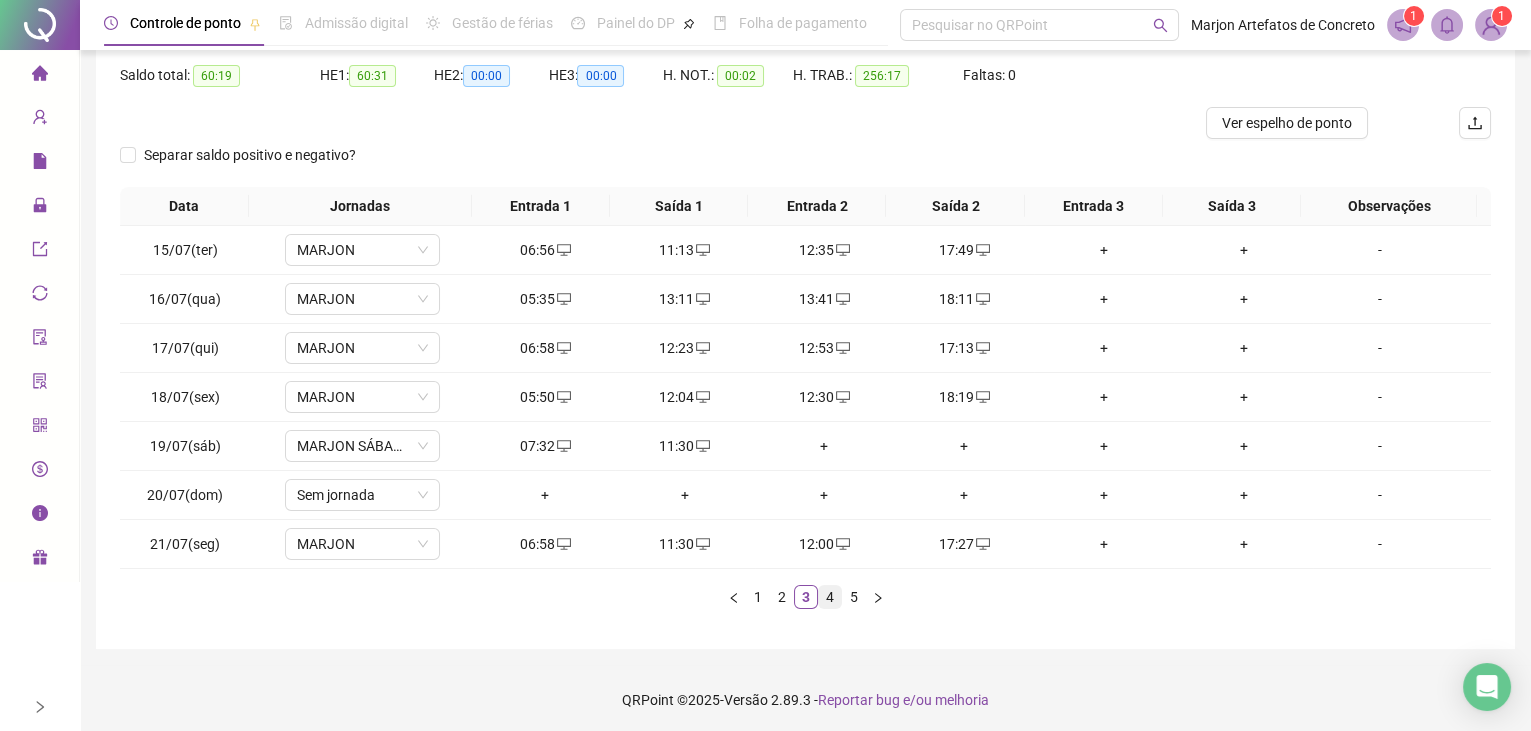 click on "4" at bounding box center (830, 597) 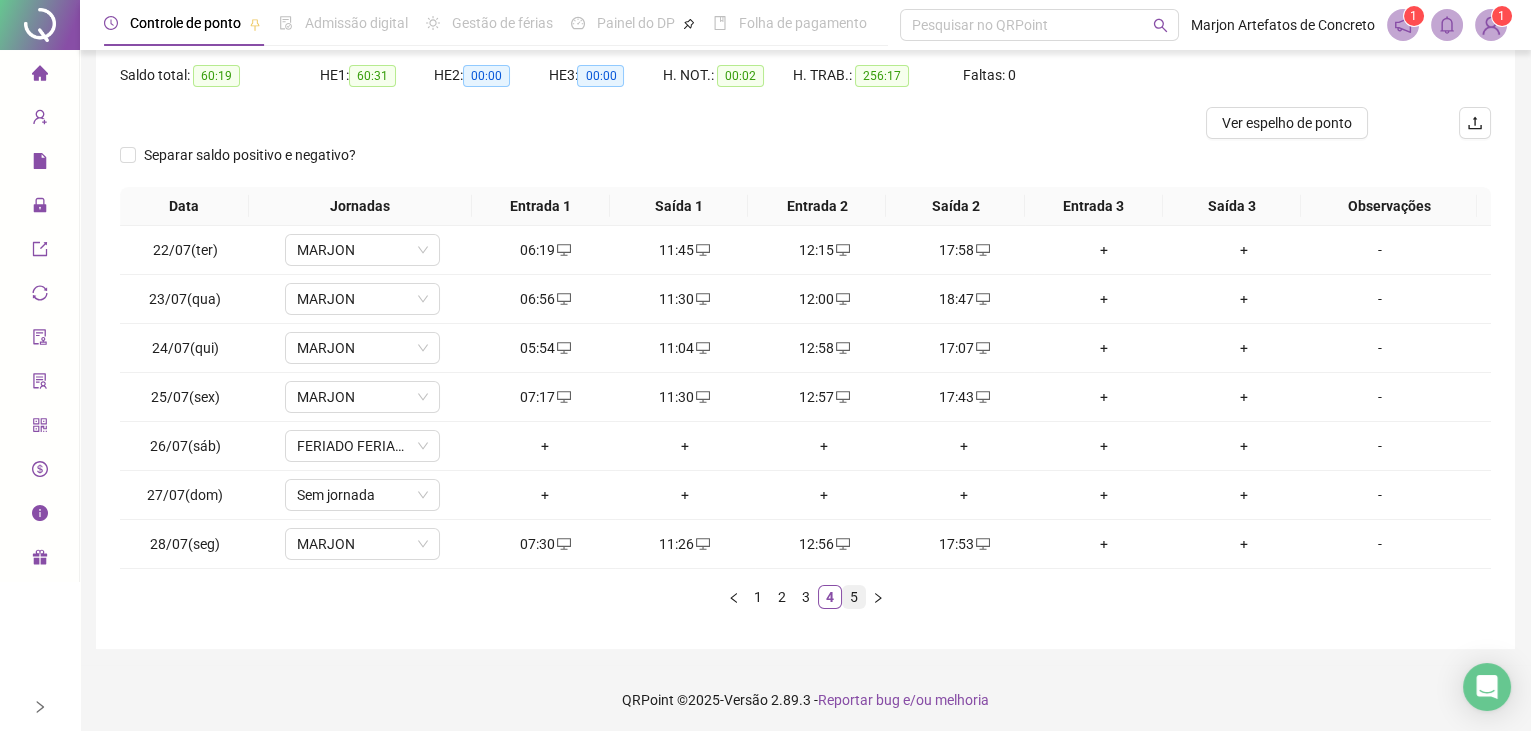 click on "5" at bounding box center (854, 597) 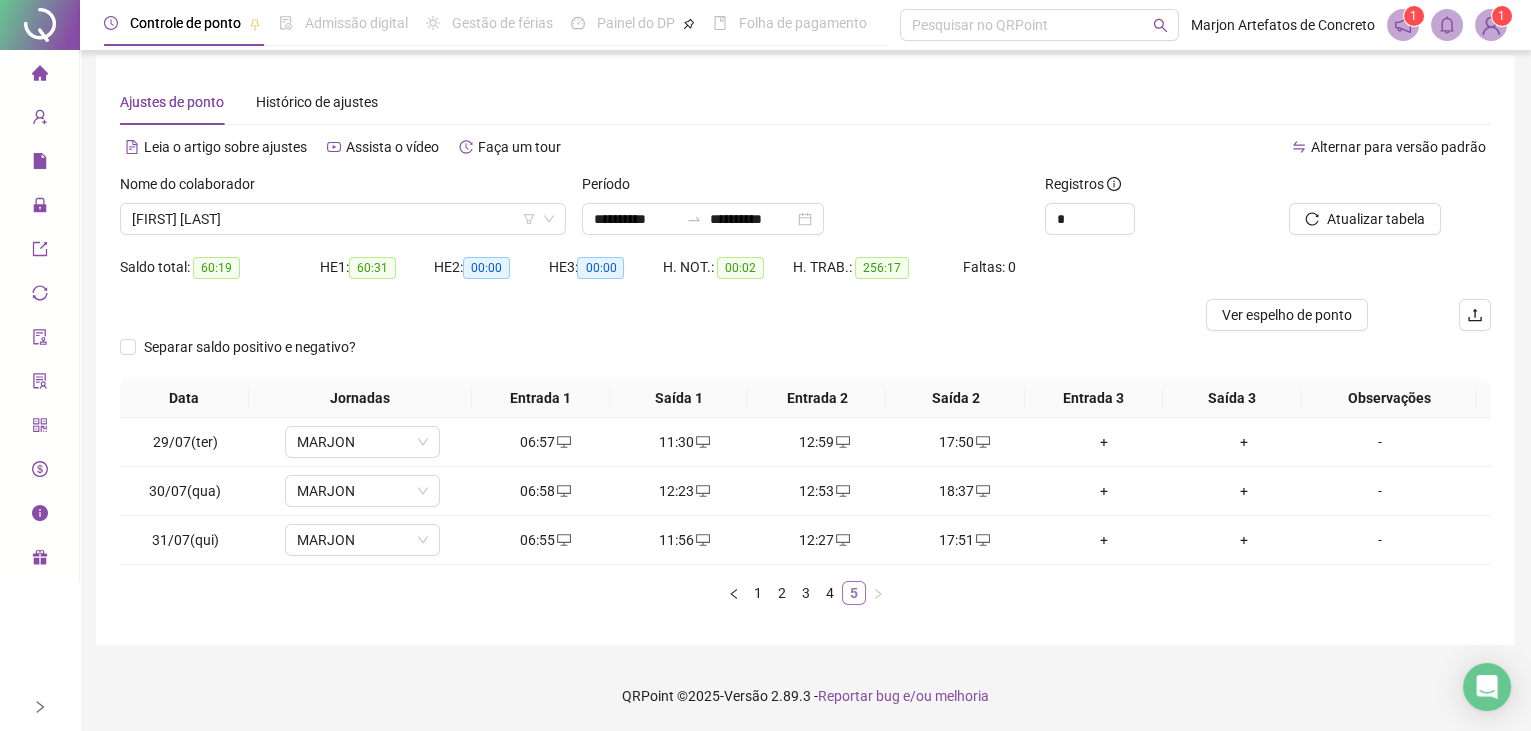 scroll, scrollTop: 9, scrollLeft: 0, axis: vertical 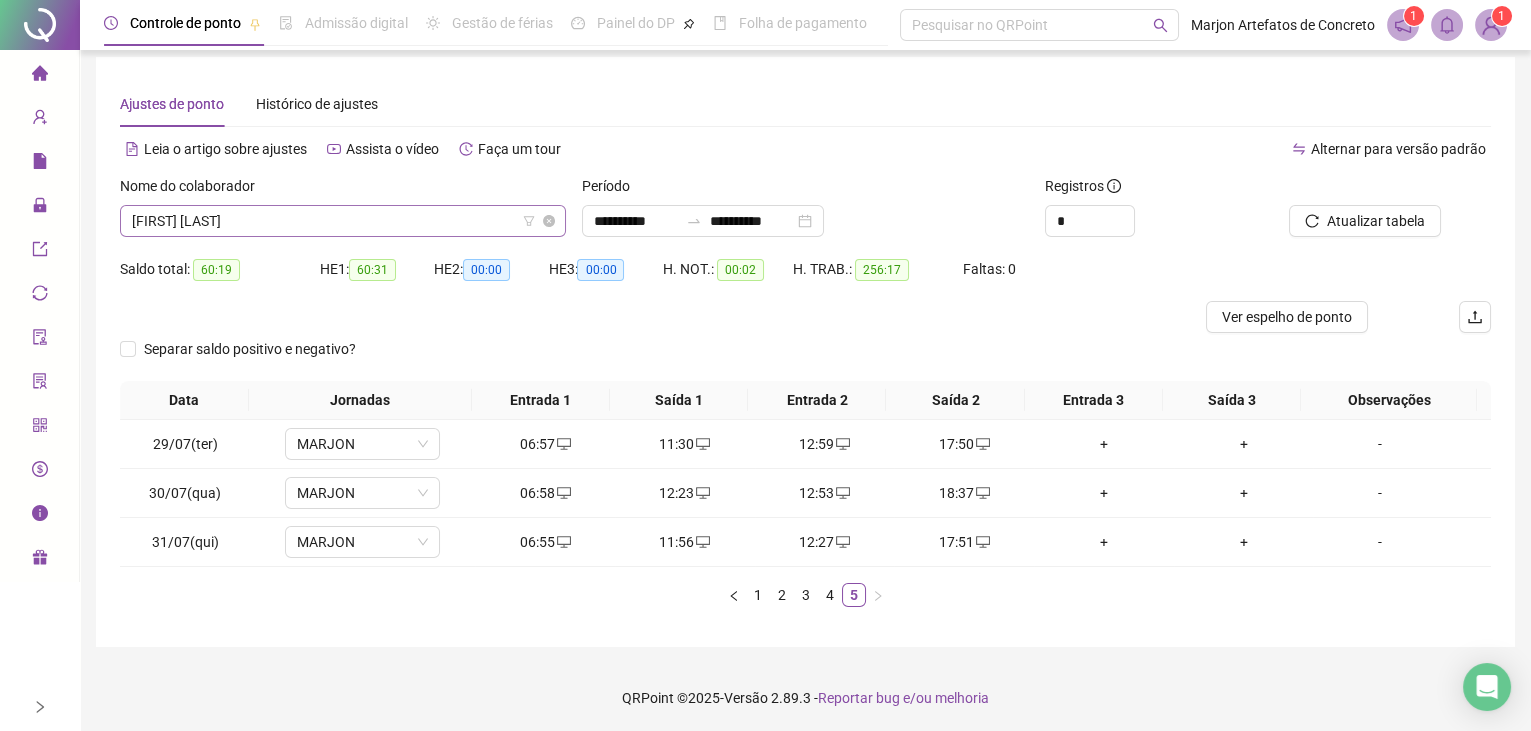 click on "[FIRST] [LAST]" at bounding box center (343, 221) 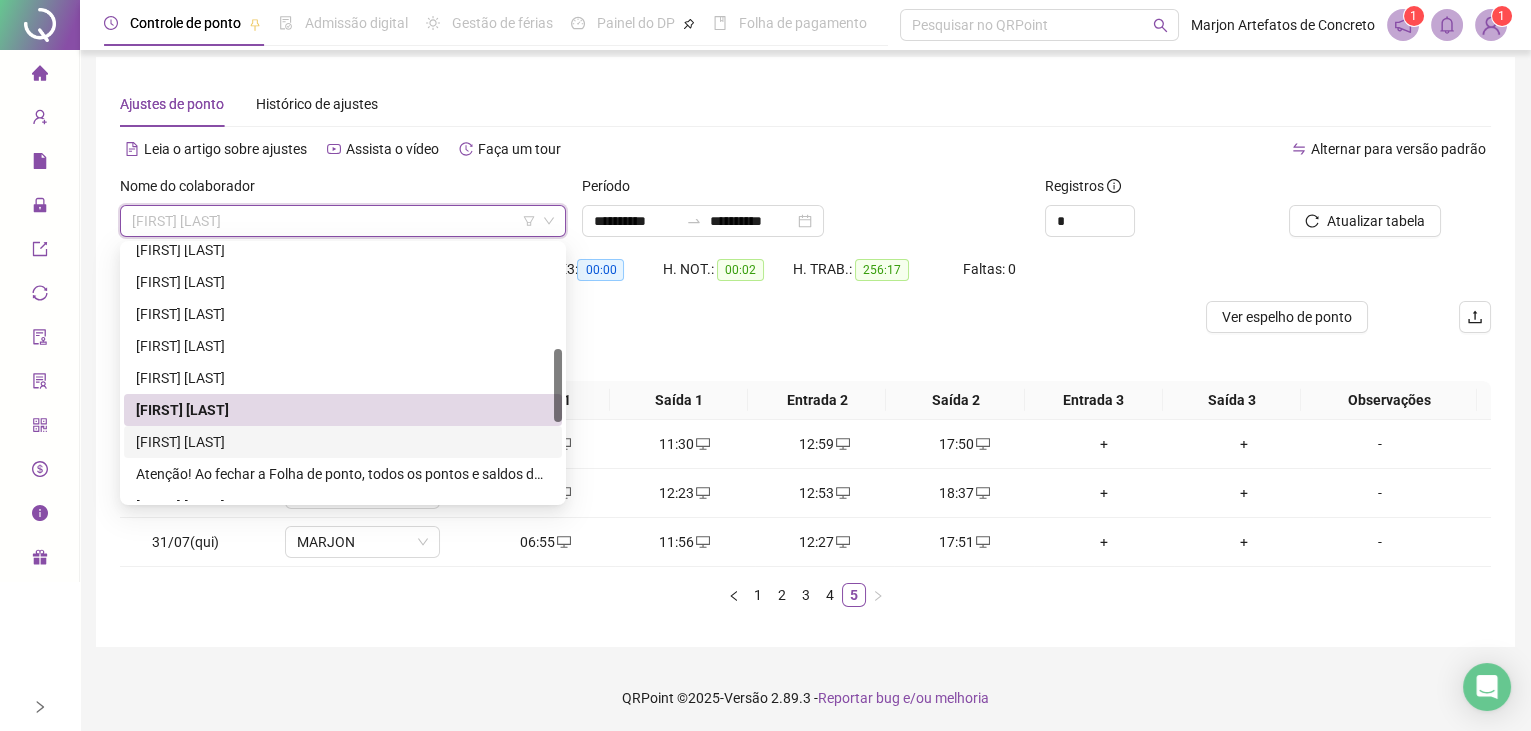 click on "[FIRST] [LAST]" at bounding box center [343, 442] 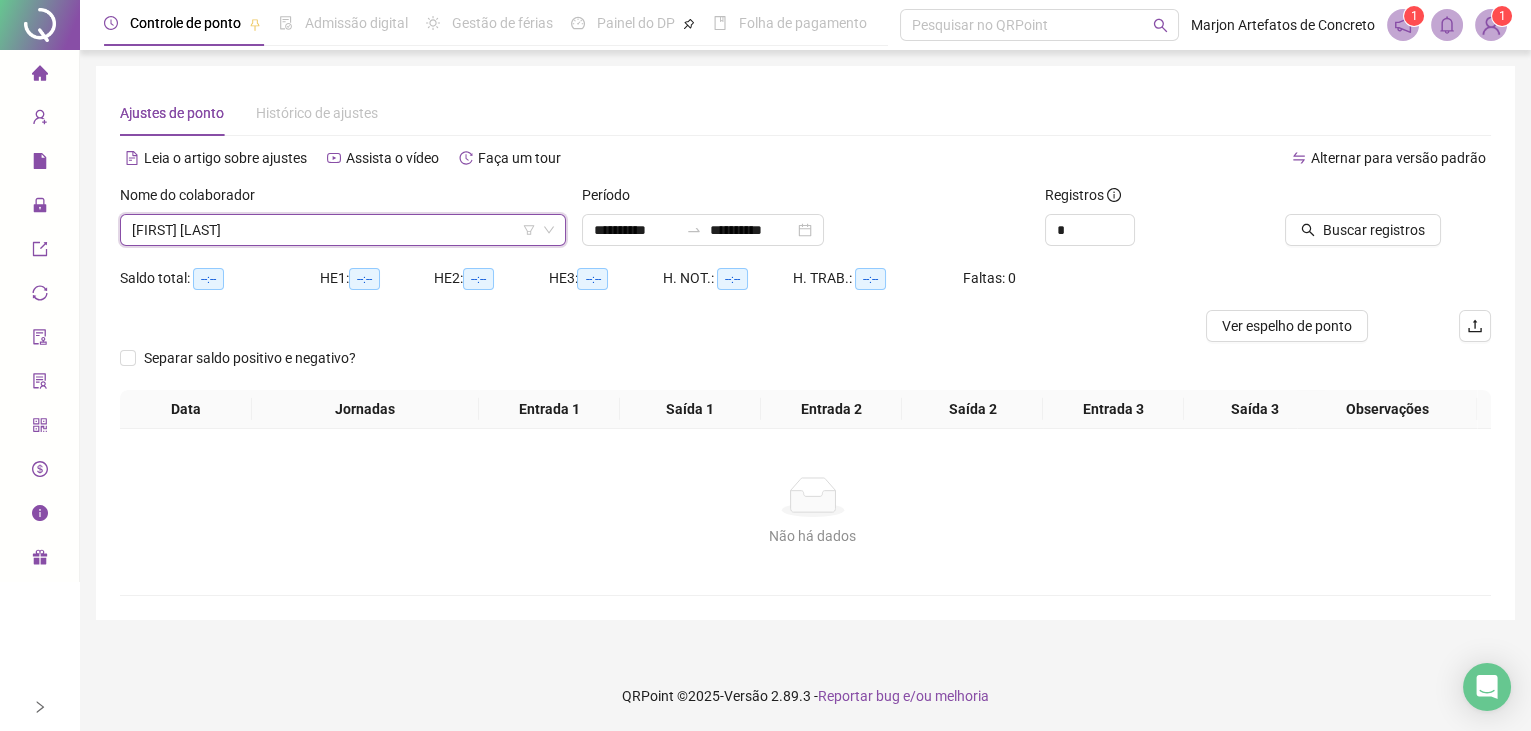 scroll, scrollTop: 0, scrollLeft: 0, axis: both 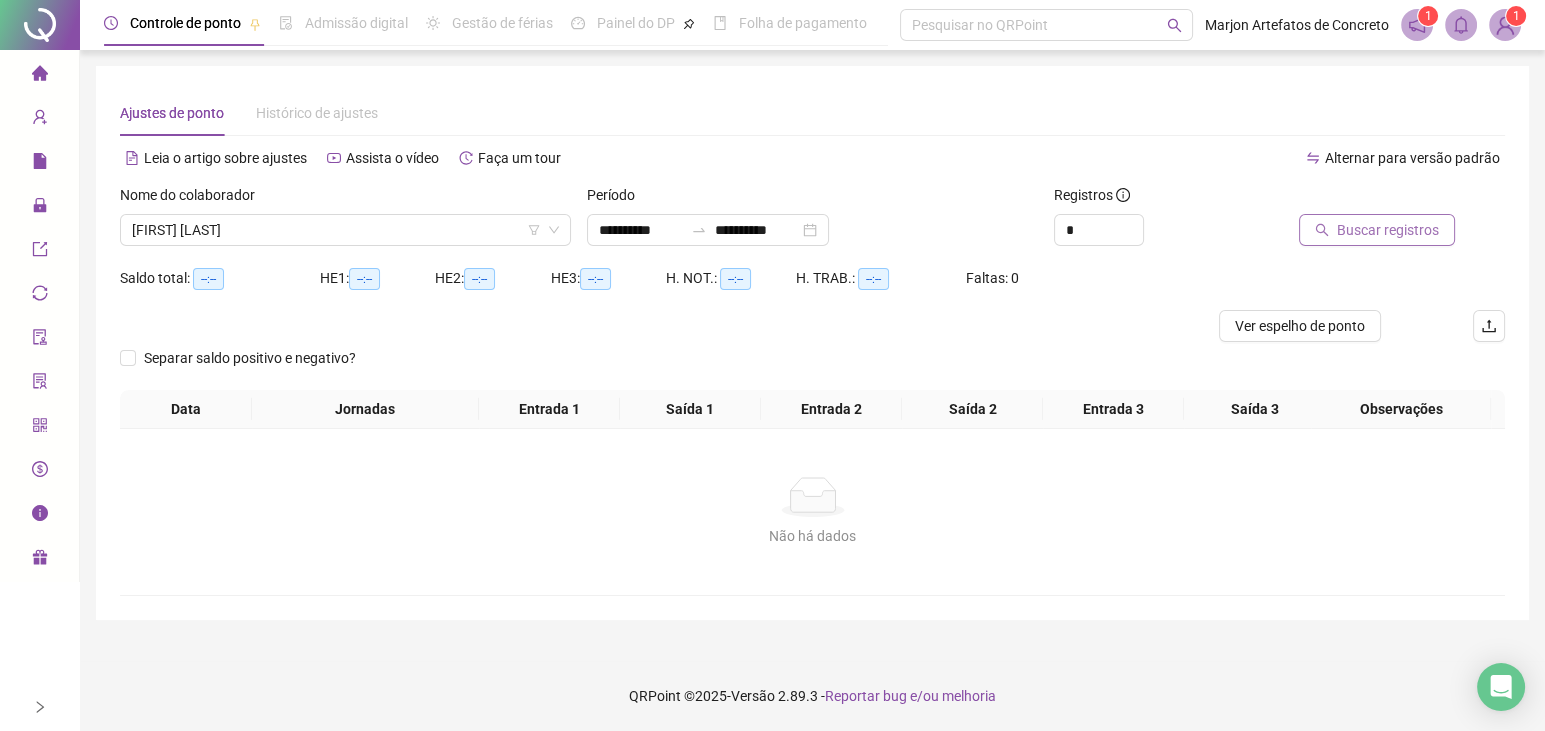 click on "Buscar registros" at bounding box center [1388, 230] 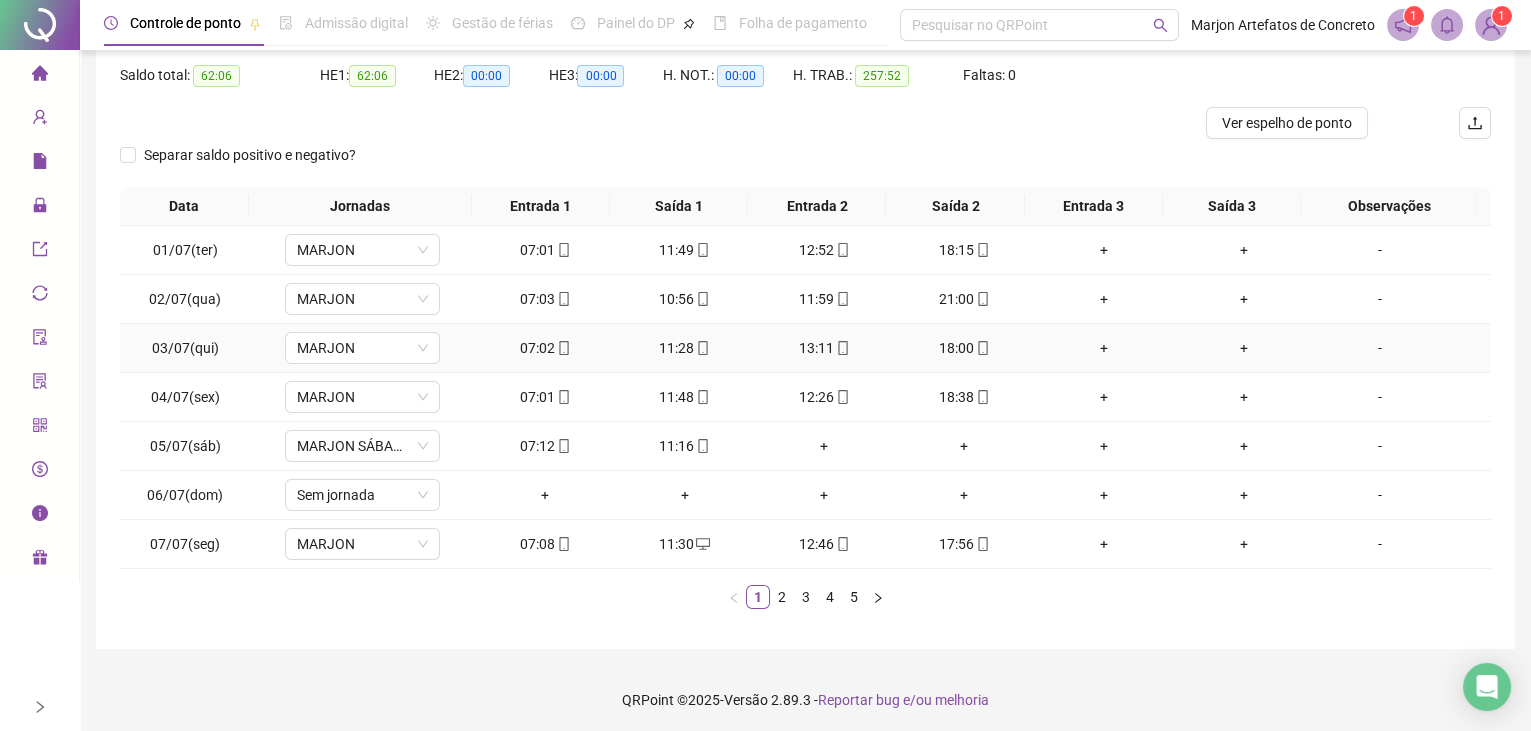 scroll, scrollTop: 203, scrollLeft: 0, axis: vertical 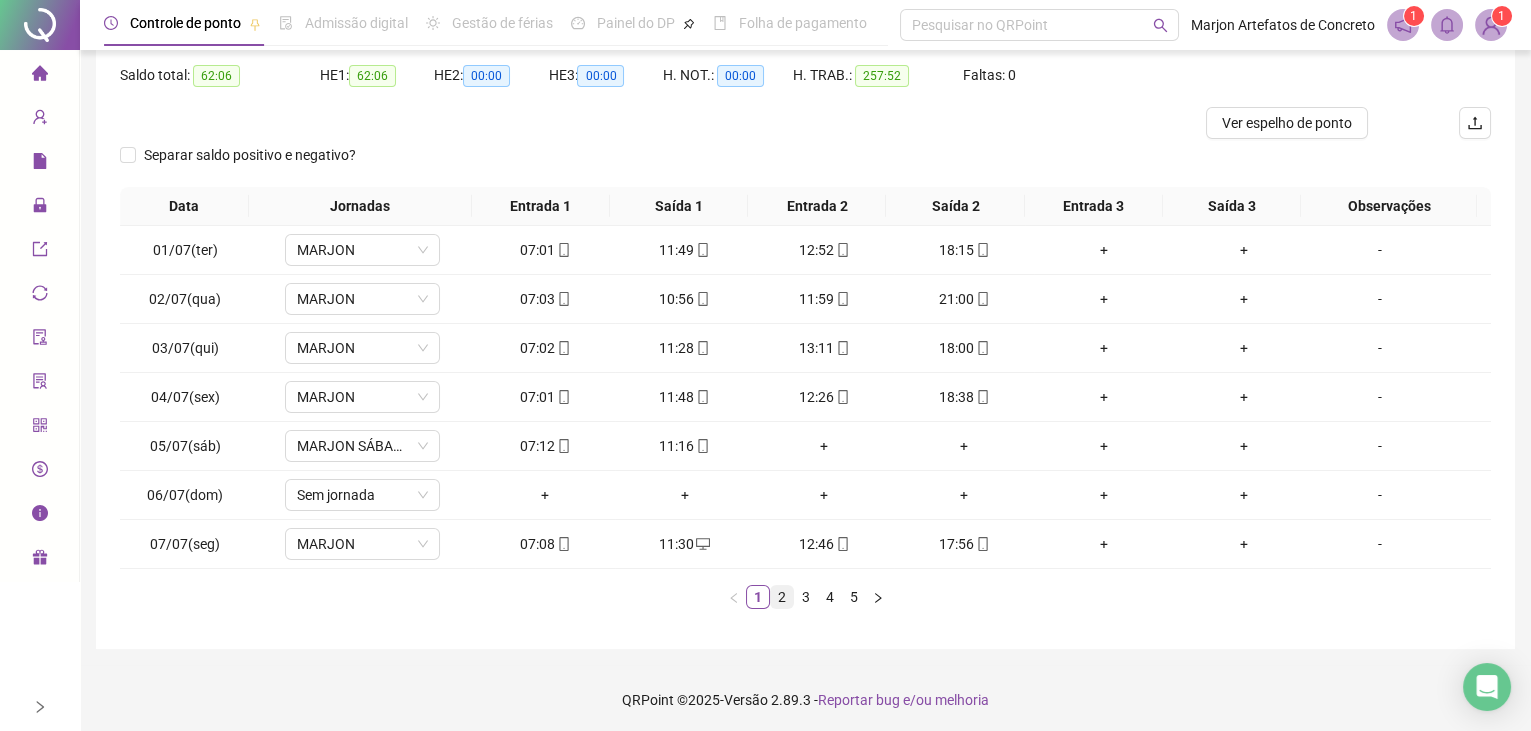click on "2" at bounding box center [782, 597] 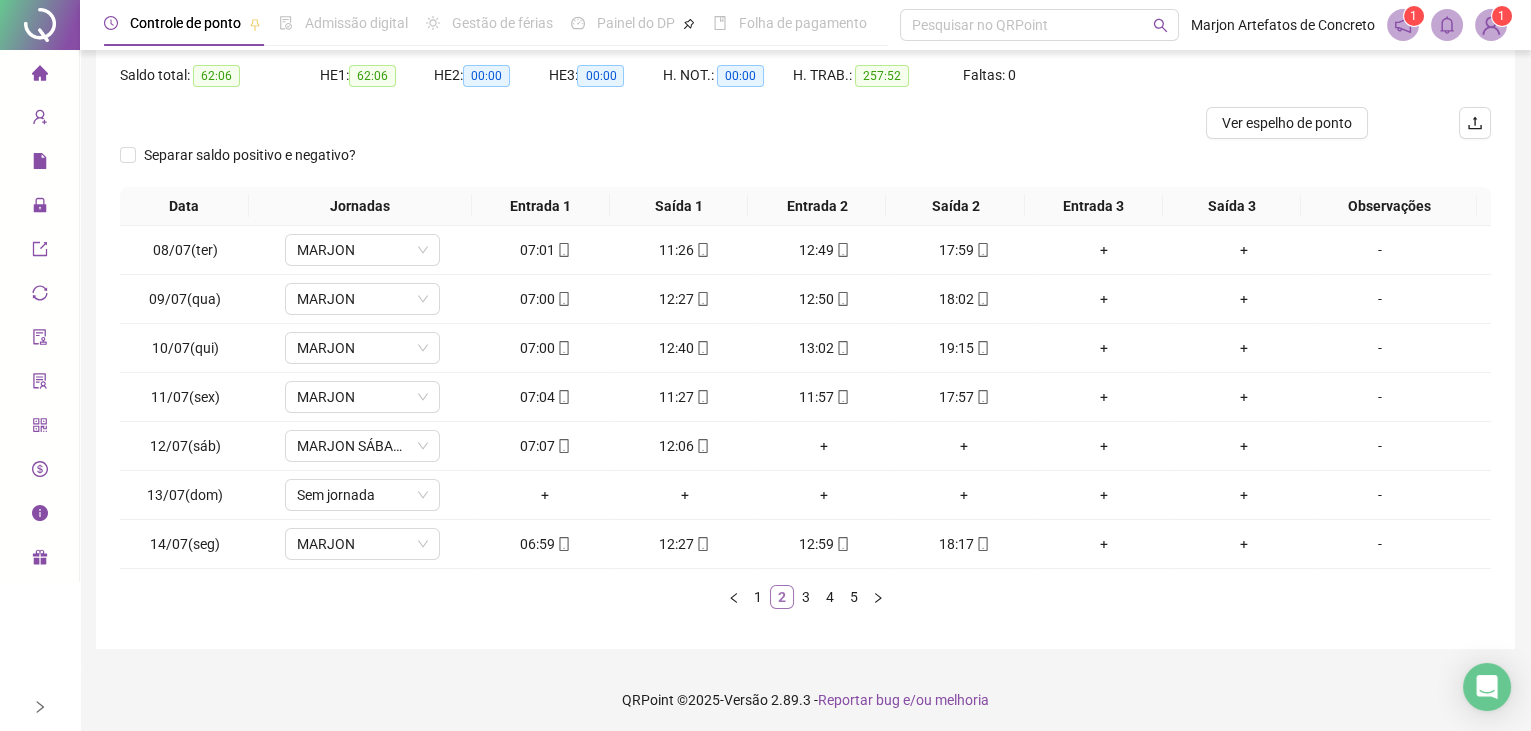 scroll, scrollTop: 0, scrollLeft: 0, axis: both 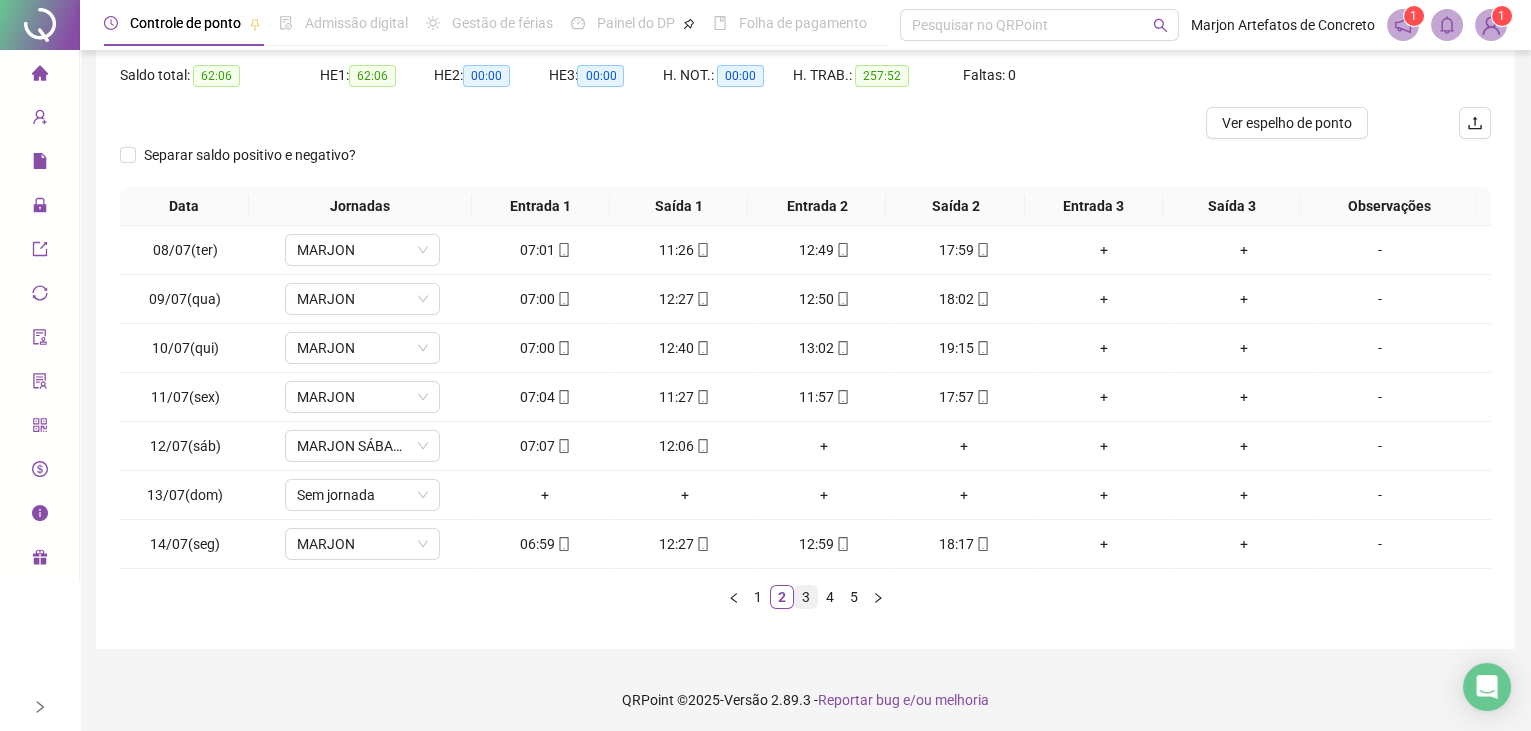 click on "3" at bounding box center [806, 597] 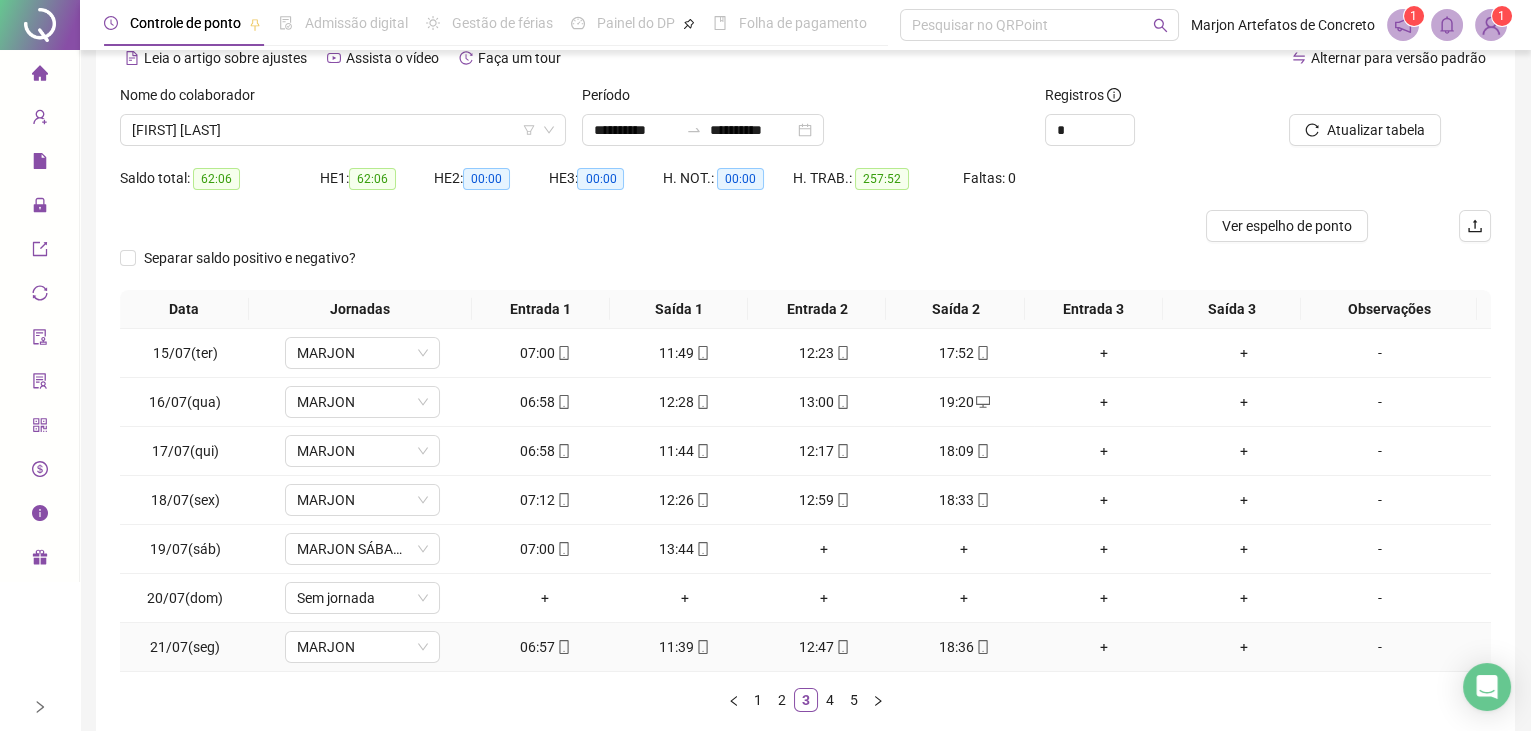 scroll, scrollTop: 21, scrollLeft: 0, axis: vertical 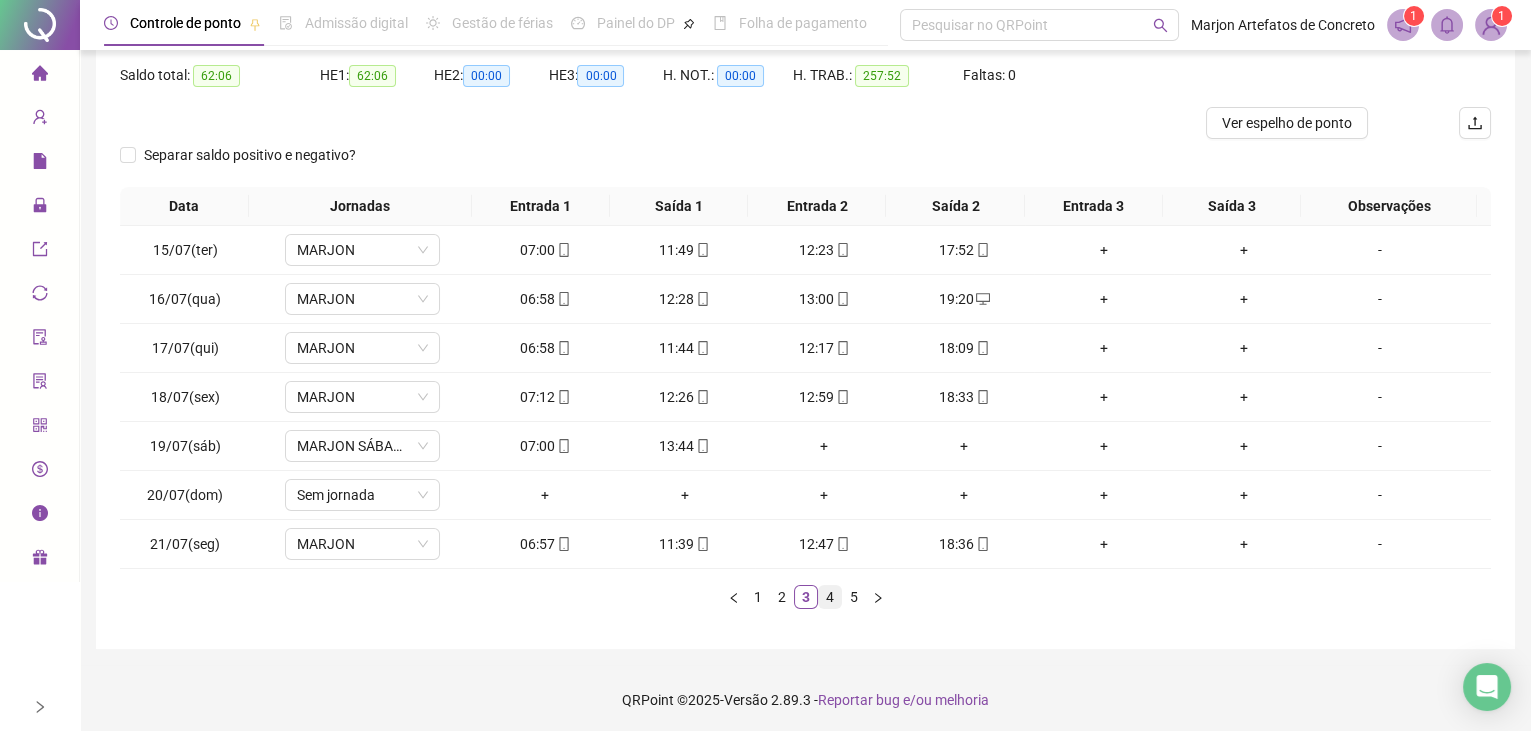click on "4" at bounding box center (830, 597) 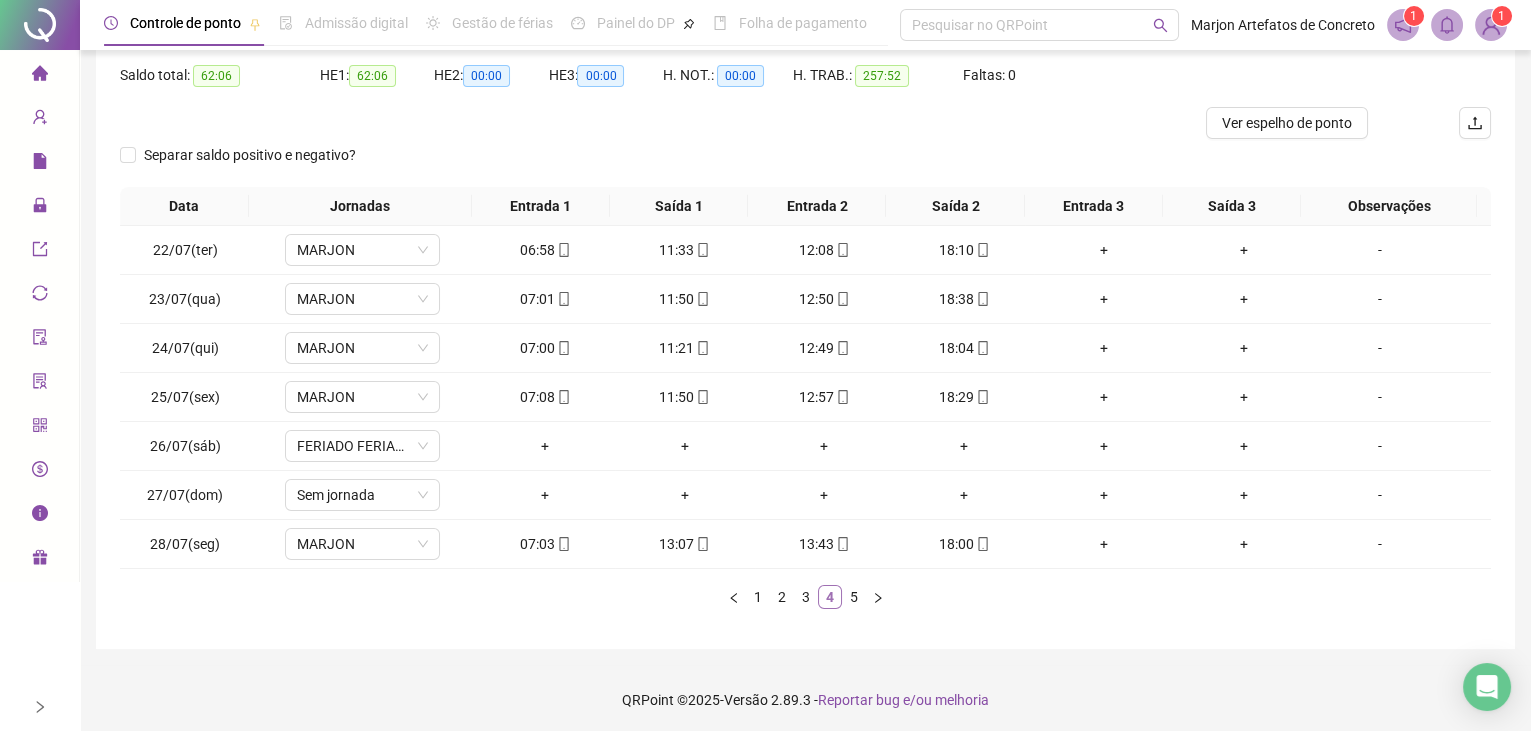 scroll, scrollTop: 0, scrollLeft: 0, axis: both 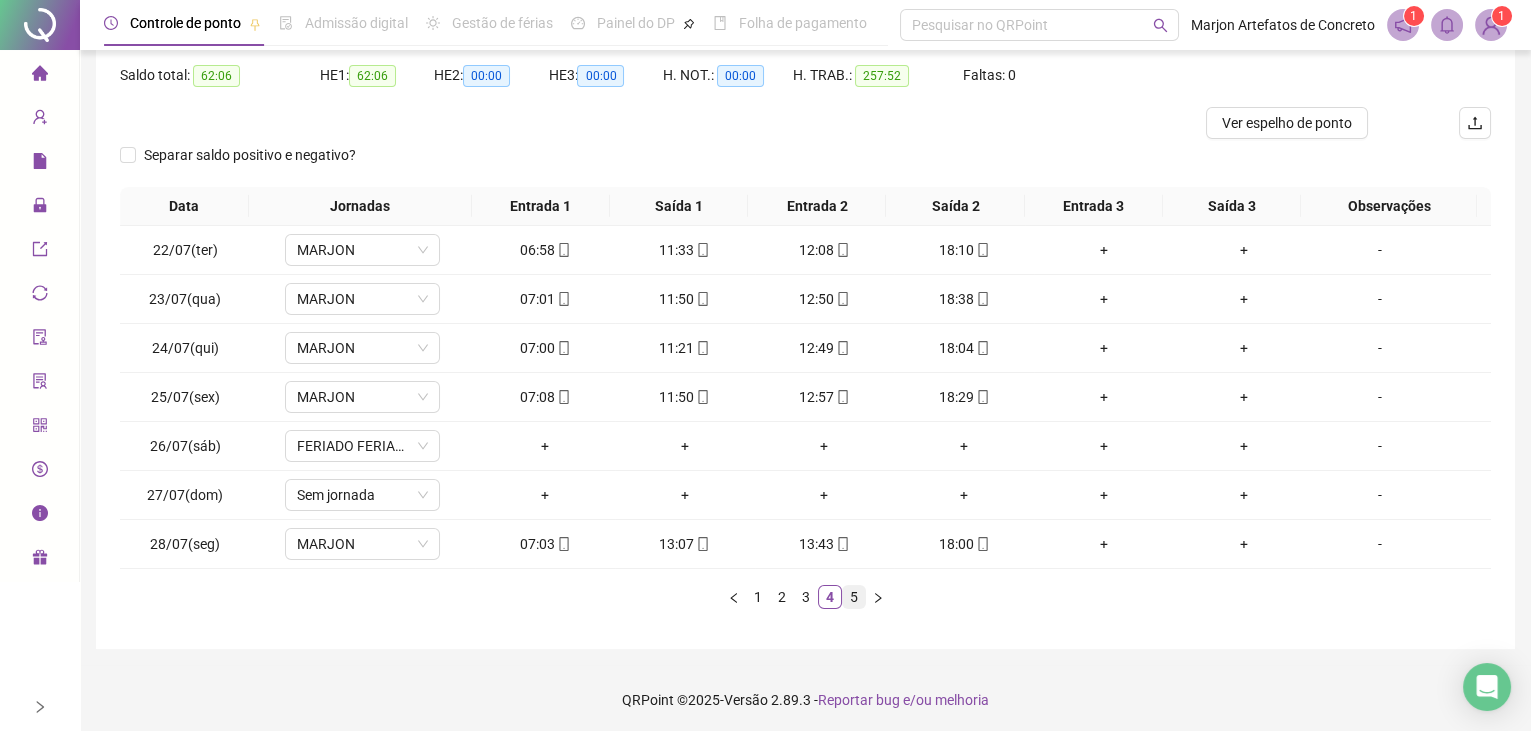 click on "5" at bounding box center (854, 597) 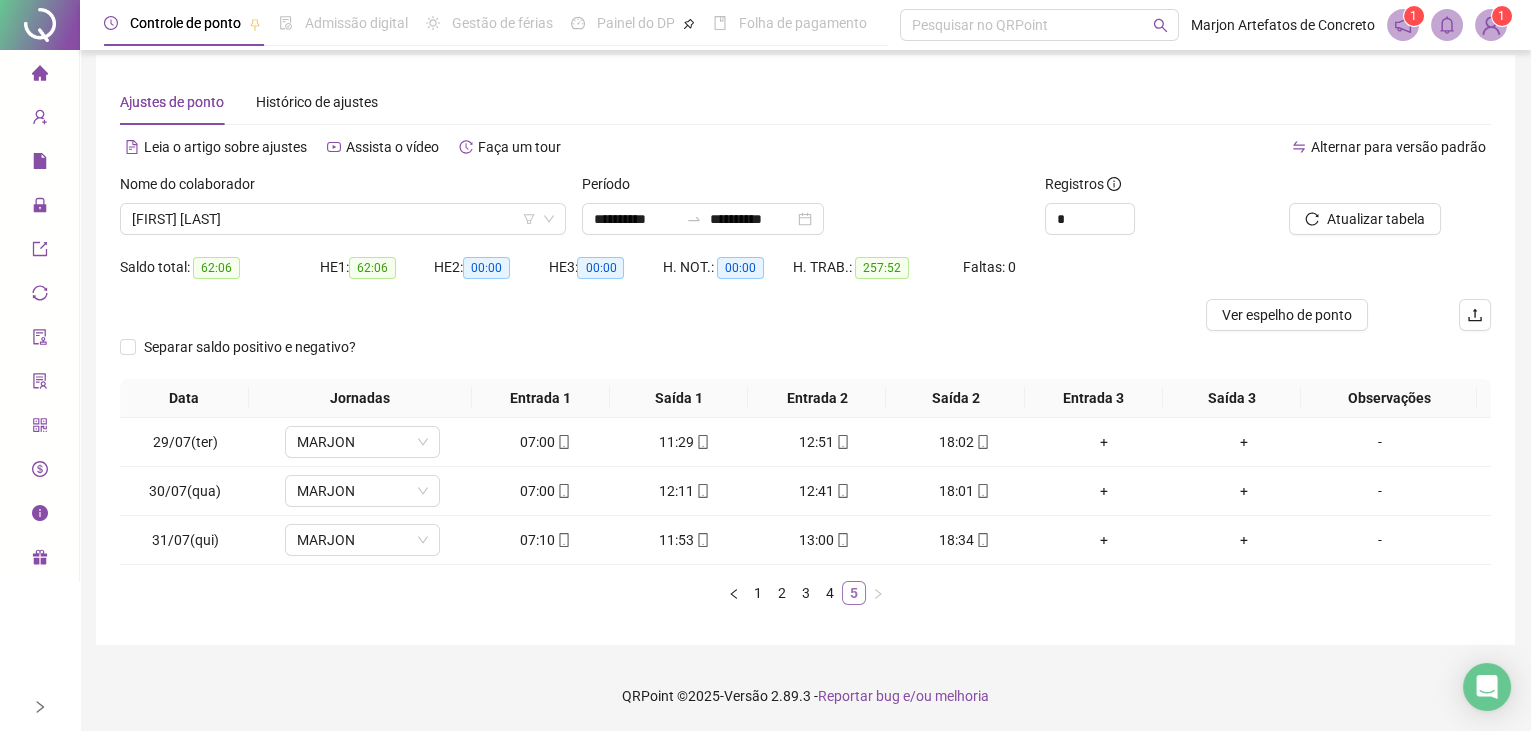 scroll, scrollTop: 9, scrollLeft: 0, axis: vertical 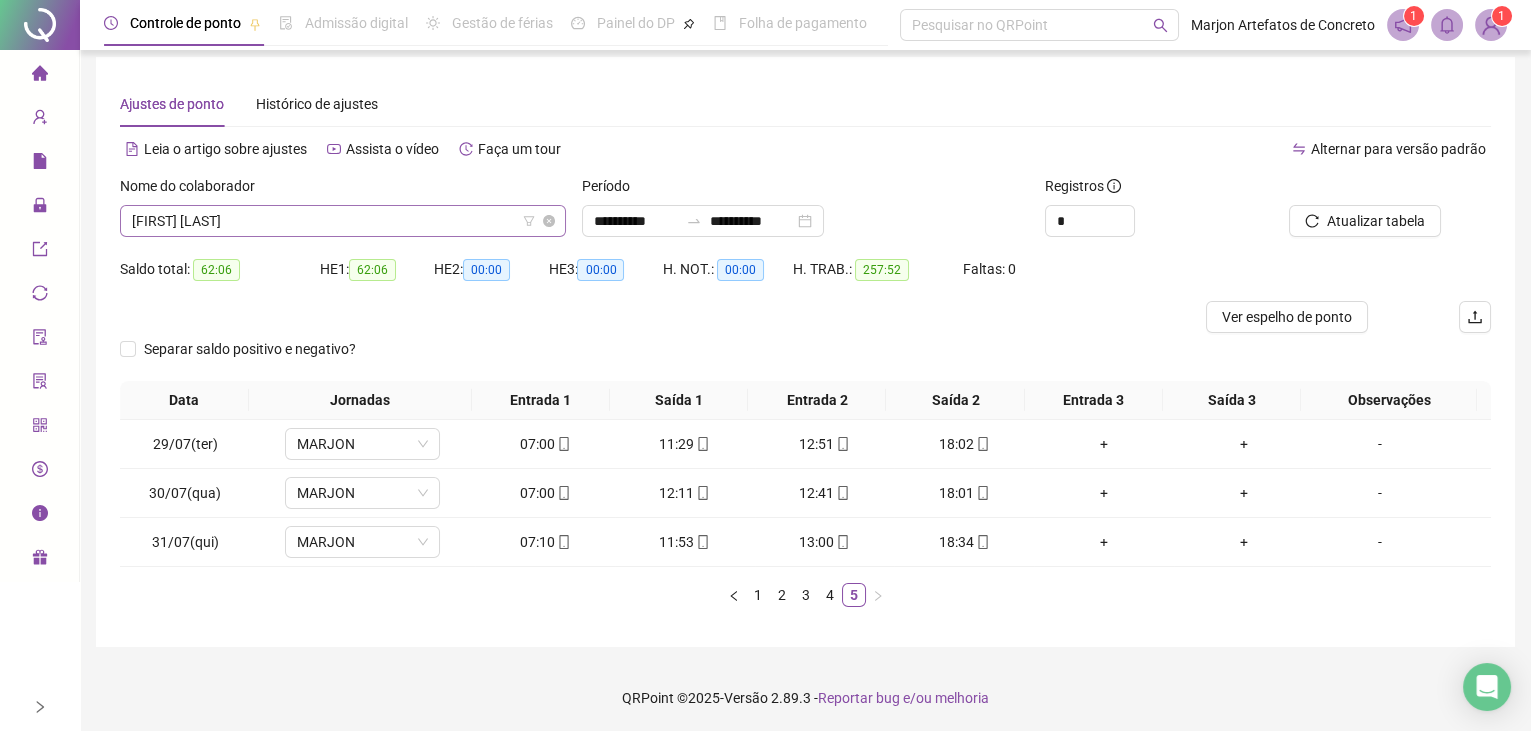 click on "[FIRST] [LAST]" at bounding box center (343, 221) 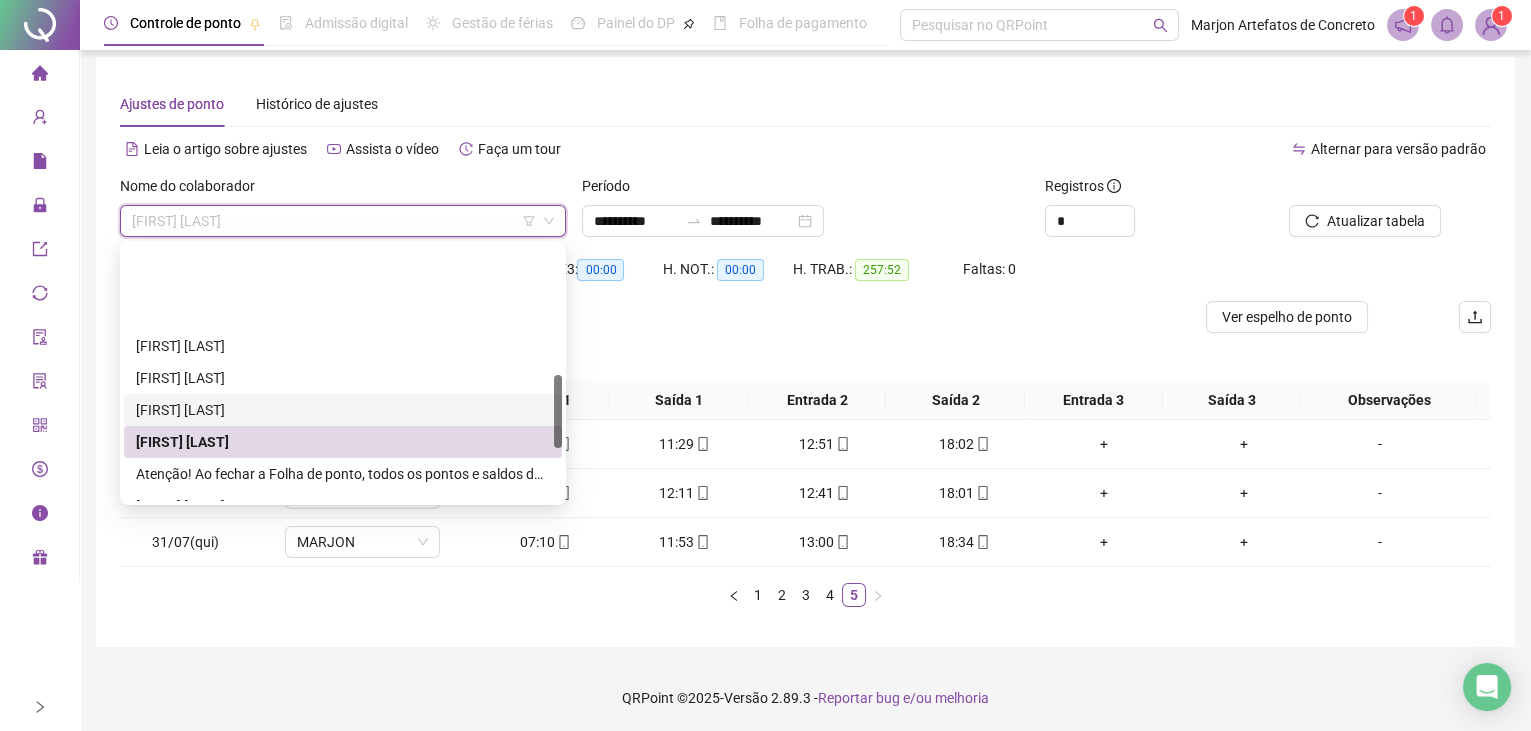 scroll, scrollTop: 454, scrollLeft: 0, axis: vertical 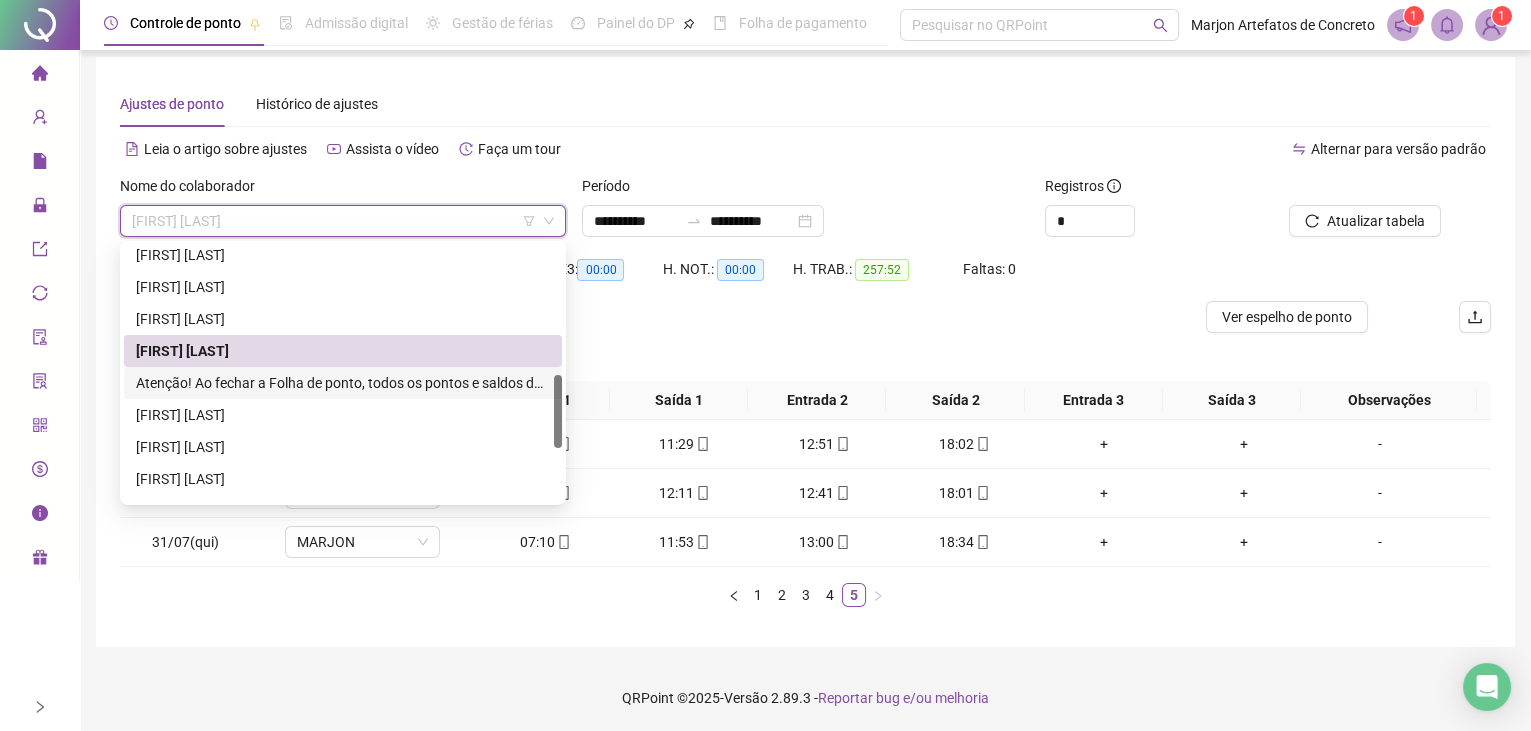 click on "Atenção! Ao fechar a Folha de ponto, todos os pontos e saldos do período trabalhado desse(s)
colaborador(es) serão bloqueados para alteração até a data  31/07/2025 .  Para qualquer alteração futura, será necessário cancelar previamente o fechamento na aba
"Histórico de fechamentos". Para visualizar o Espelho de ponto antes de realizar o fechamento, acesse a tela "Ajustes da
folha" e busque pelos registros do(s) colaborador(es). Certeza que deseja fechar a folha do(s) colaborador(es): Nomes [FIRST] [LAST] [FIRST] [LAST] [FIRST] [LAST] [FIRST] [LAST] [FIRST] [LAST] [FIRST] [LAST]  [FIRST] [LAST]  [FIRST] [LAST]  [FIRST] [LAST] [FIRST] [LAST] [FIRST] [LAST] [FIRST] [LAST] [FIRST] [LAST] [FIRST] [LAST]  [FIRST] [LAST] [FIRST] [LAST] [FIRST] [LAST] [FIRST] [LAST] [FIRST] [LAST]  [FIRST] [LAST] [FIRST] [LAST] [FIRST] [LAST] [FIRST] [LAST] [FIRST] [LAST]" at bounding box center (343, 383) 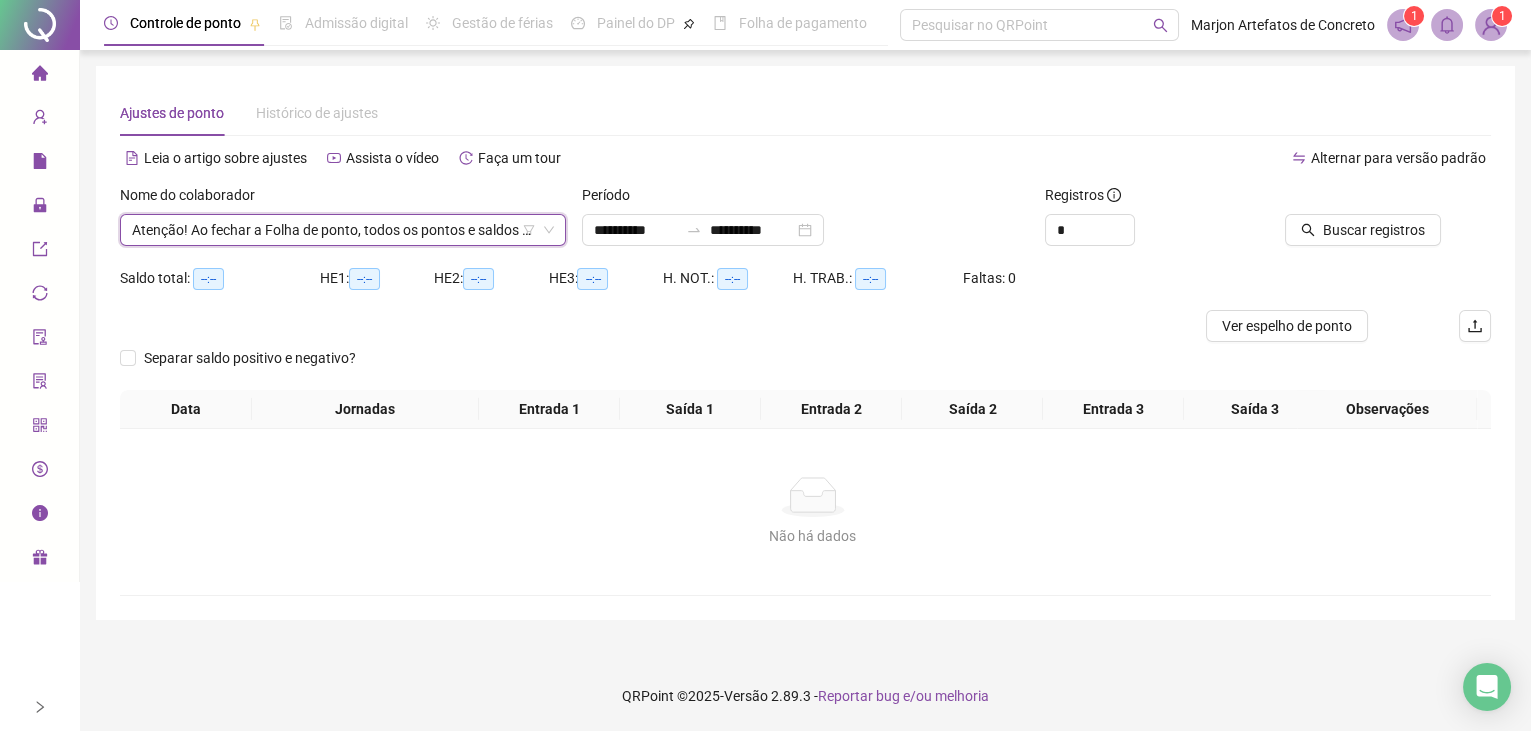 scroll, scrollTop: 0, scrollLeft: 0, axis: both 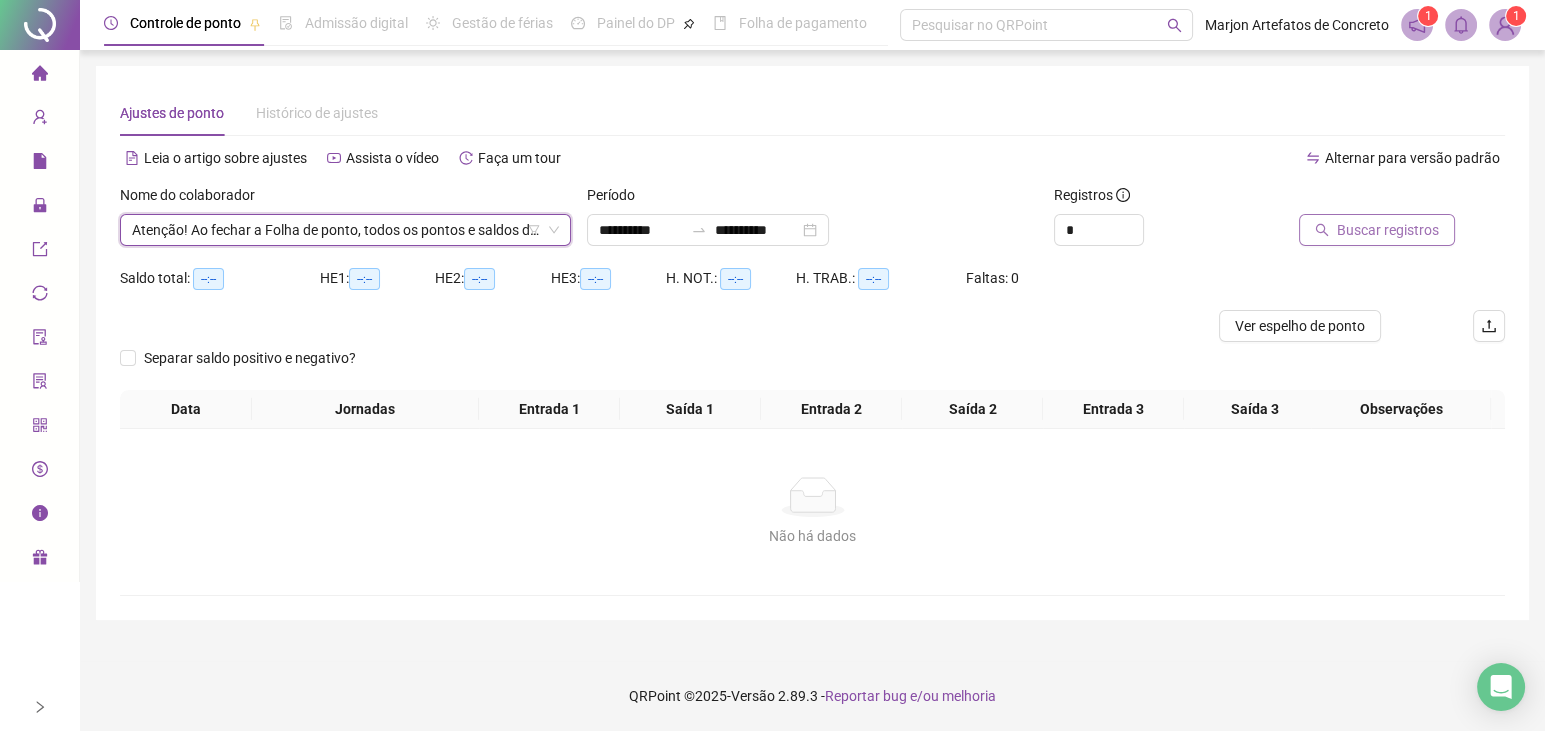 click on "Buscar registros" at bounding box center (1388, 230) 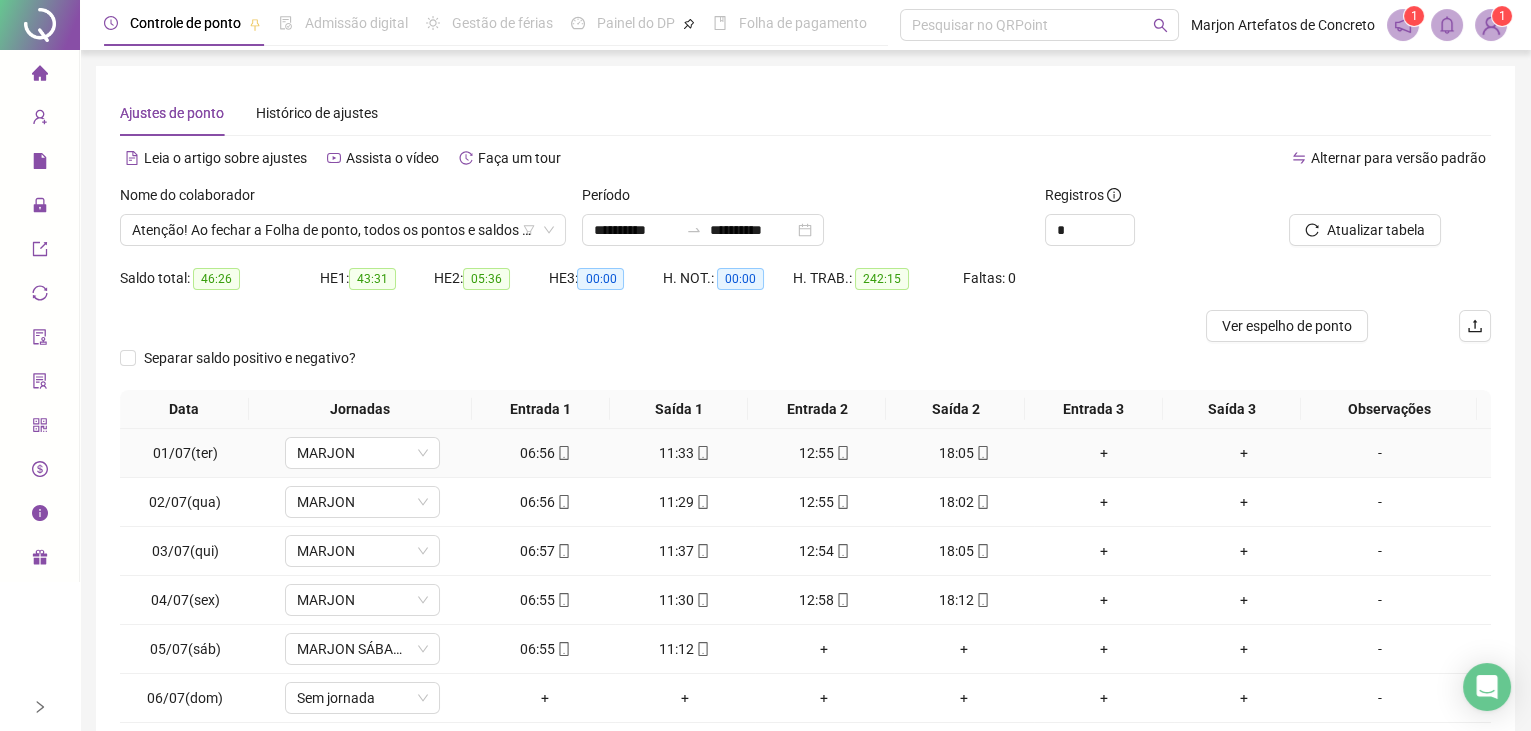 scroll, scrollTop: 0, scrollLeft: 0, axis: both 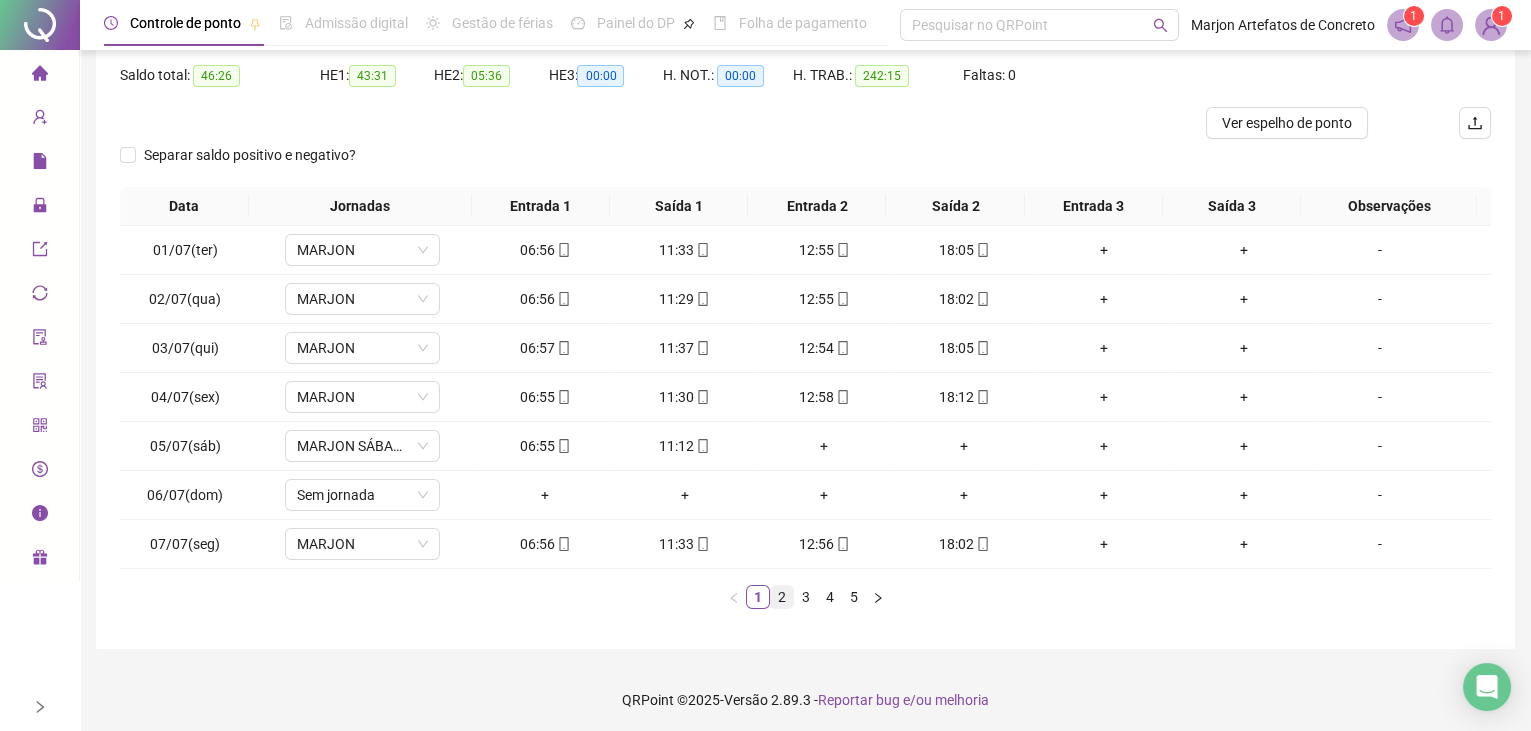 click on "2" at bounding box center [782, 597] 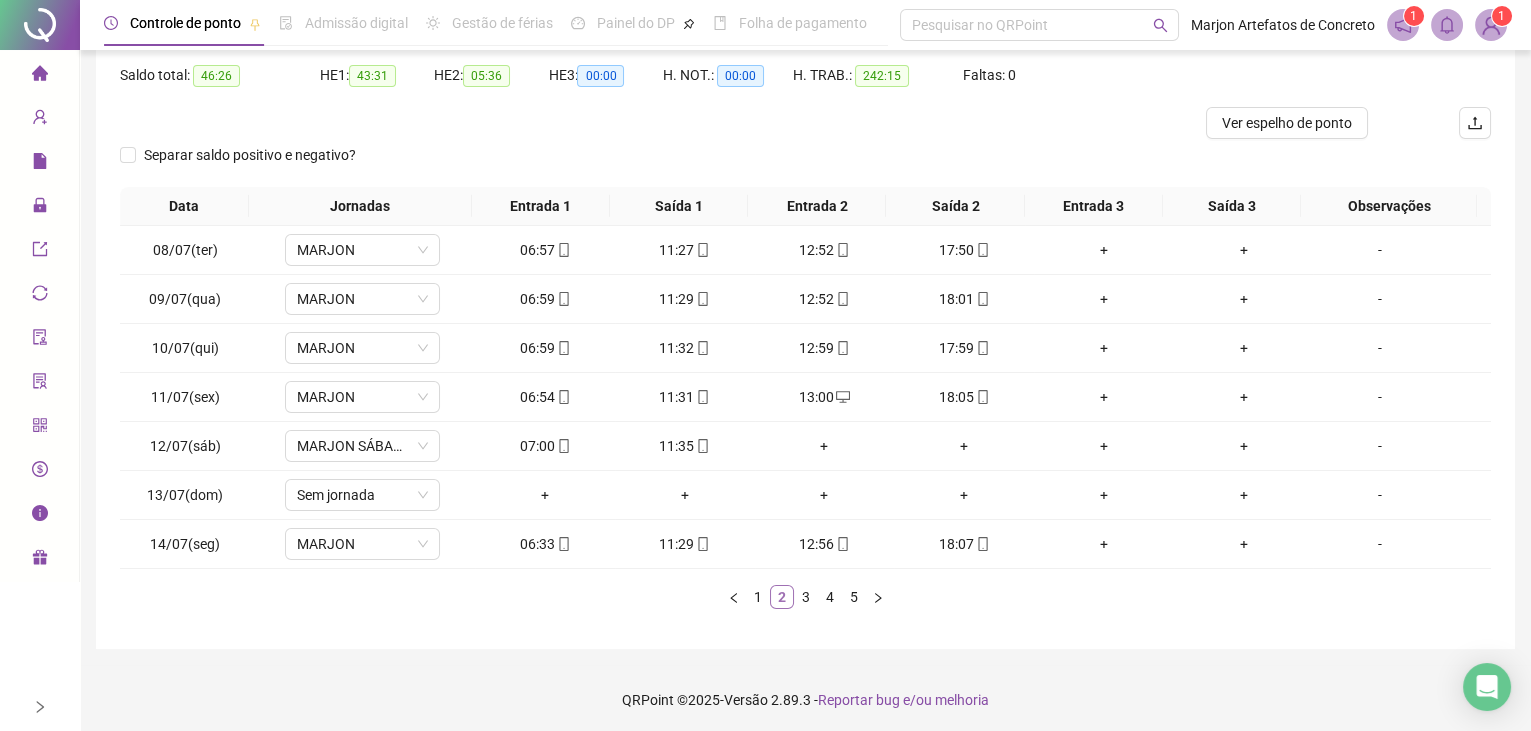 scroll, scrollTop: 0, scrollLeft: 0, axis: both 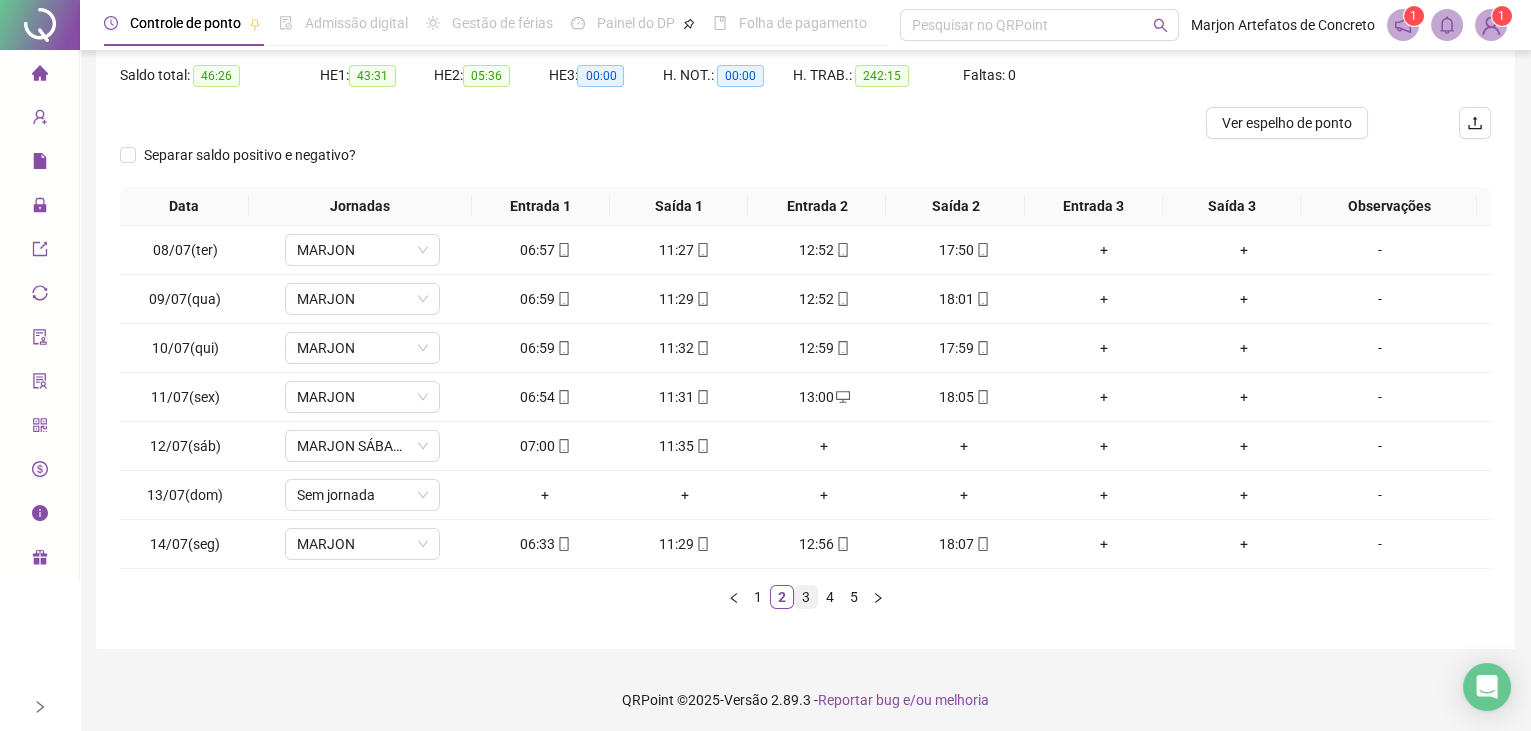 click on "3" at bounding box center [806, 597] 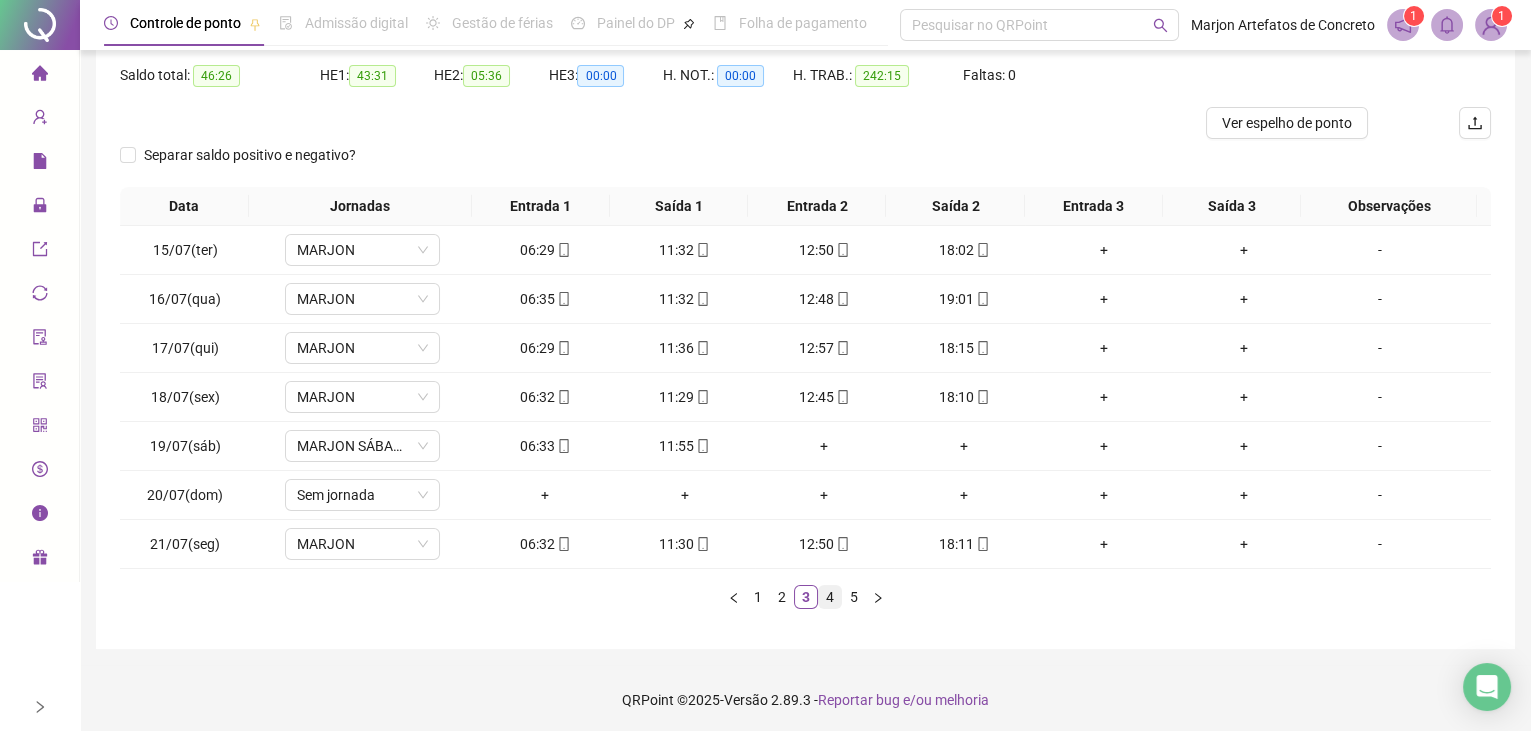 click on "4" at bounding box center [830, 597] 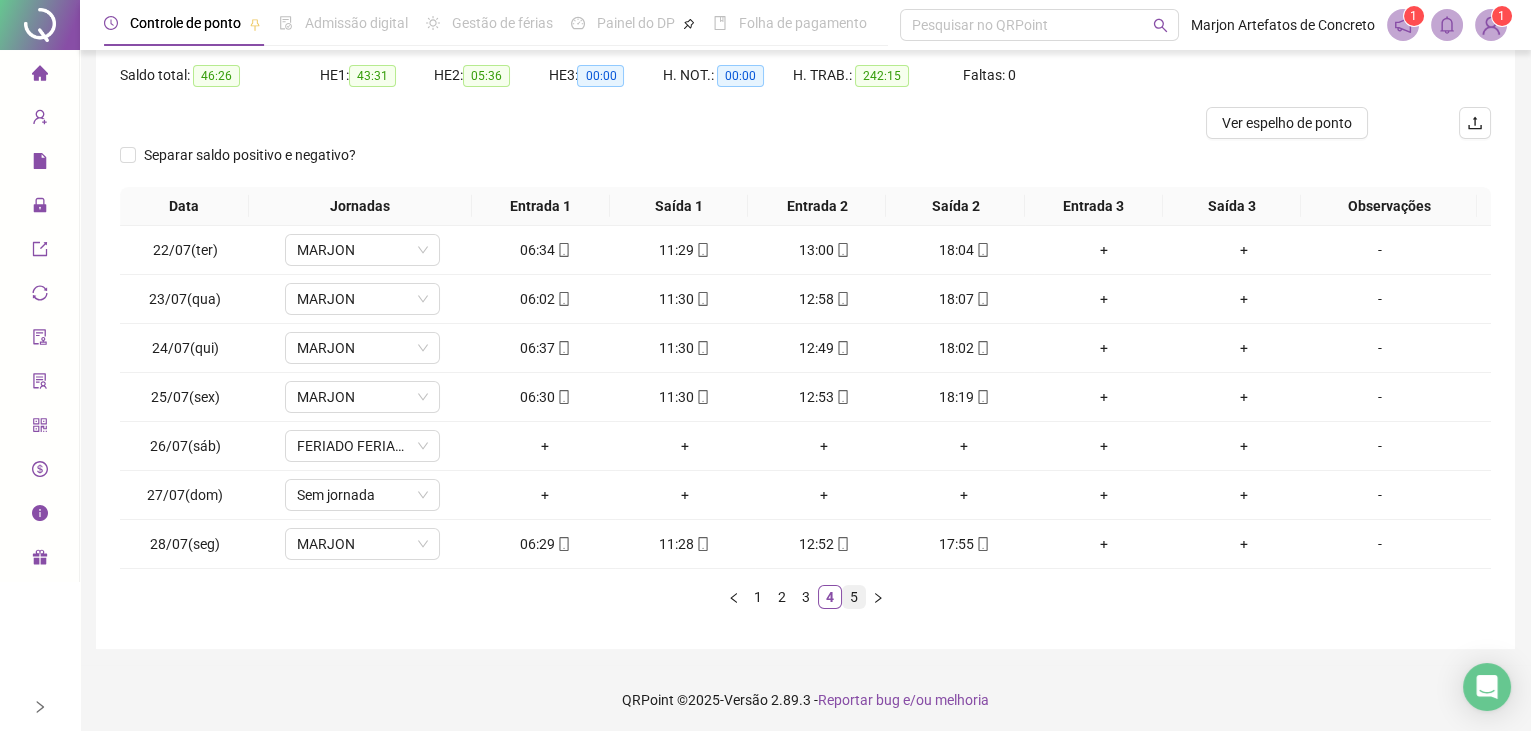 click on "5" at bounding box center (854, 597) 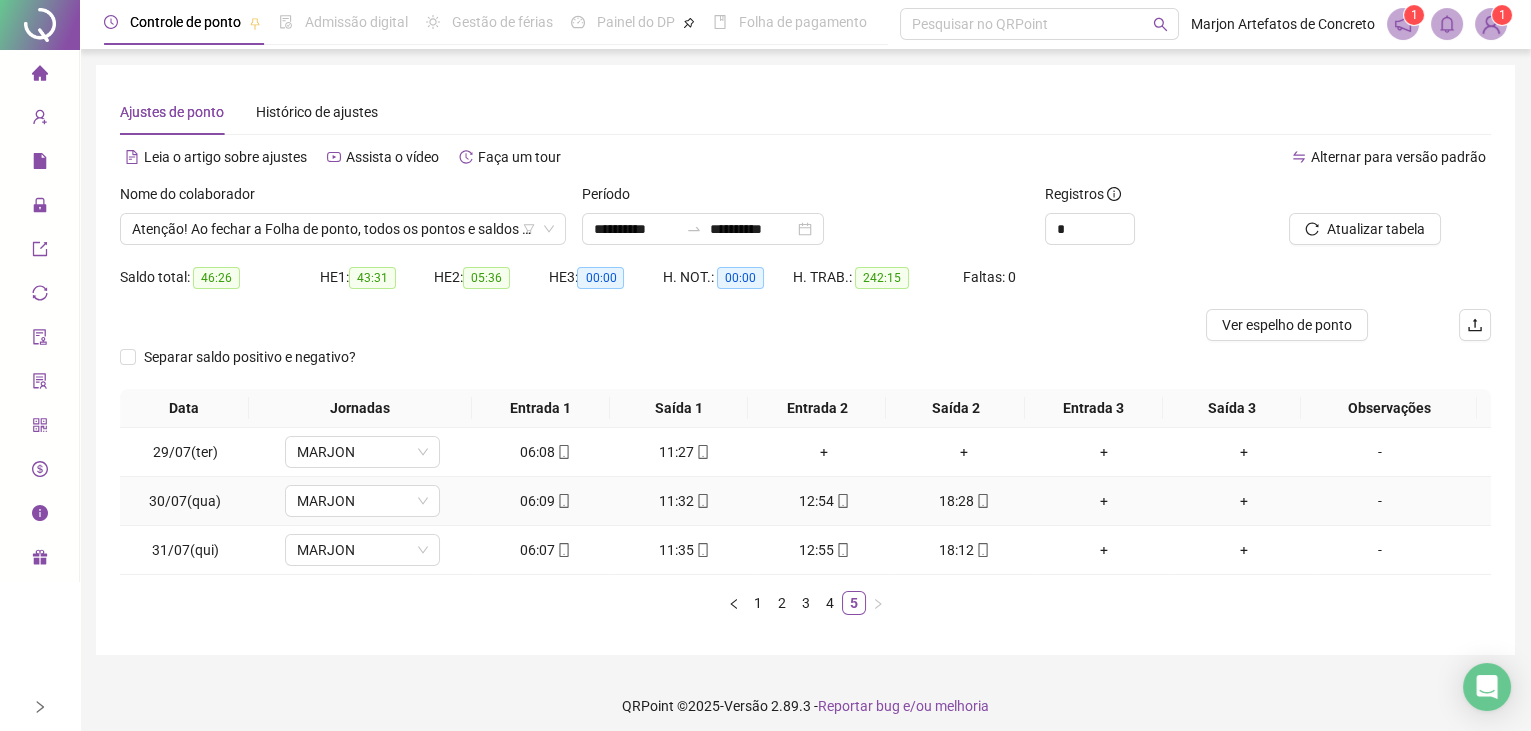 scroll, scrollTop: 0, scrollLeft: 0, axis: both 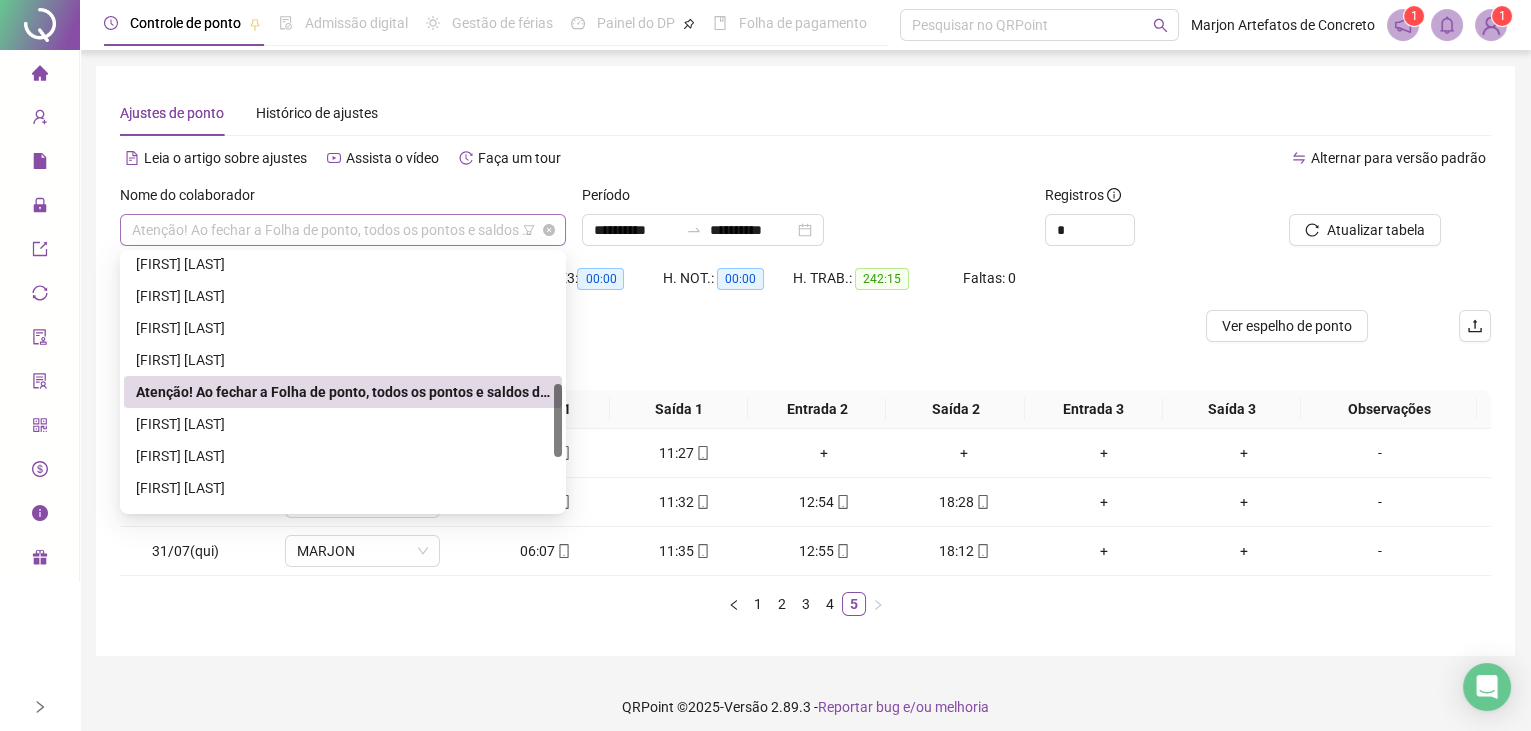click on "Atenção! Ao fechar a Folha de ponto, todos os pontos e saldos do período trabalhado desse(s)
colaborador(es) serão bloqueados para alteração até a data  31/07/2025 .  Para qualquer alteração futura, será necessário cancelar previamente o fechamento na aba
"Histórico de fechamentos". Para visualizar o Espelho de ponto antes de realizar o fechamento, acesse a tela "Ajustes da
folha" e busque pelos registros do(s) colaborador(es). Certeza que deseja fechar a folha do(s) colaborador(es): Nomes [FIRST] [LAST] [FIRST] [LAST] [FIRST] [LAST] [FIRST] [LAST] [FIRST] [LAST] [FIRST] [LAST]  [FIRST] [LAST]  [FIRST] [LAST]  [FIRST] [LAST] [FIRST] [LAST] [FIRST] [LAST] [FIRST] [LAST] [FIRST] [LAST] [FIRST] [LAST]  [FIRST] [LAST] [FIRST] [LAST] [FIRST] [LAST] [FIRST] [LAST] [FIRST] [LAST]  [FIRST] [LAST] [FIRST] [LAST] [FIRST] [LAST] [FIRST] [LAST] [FIRST] [LAST]" at bounding box center [343, 230] 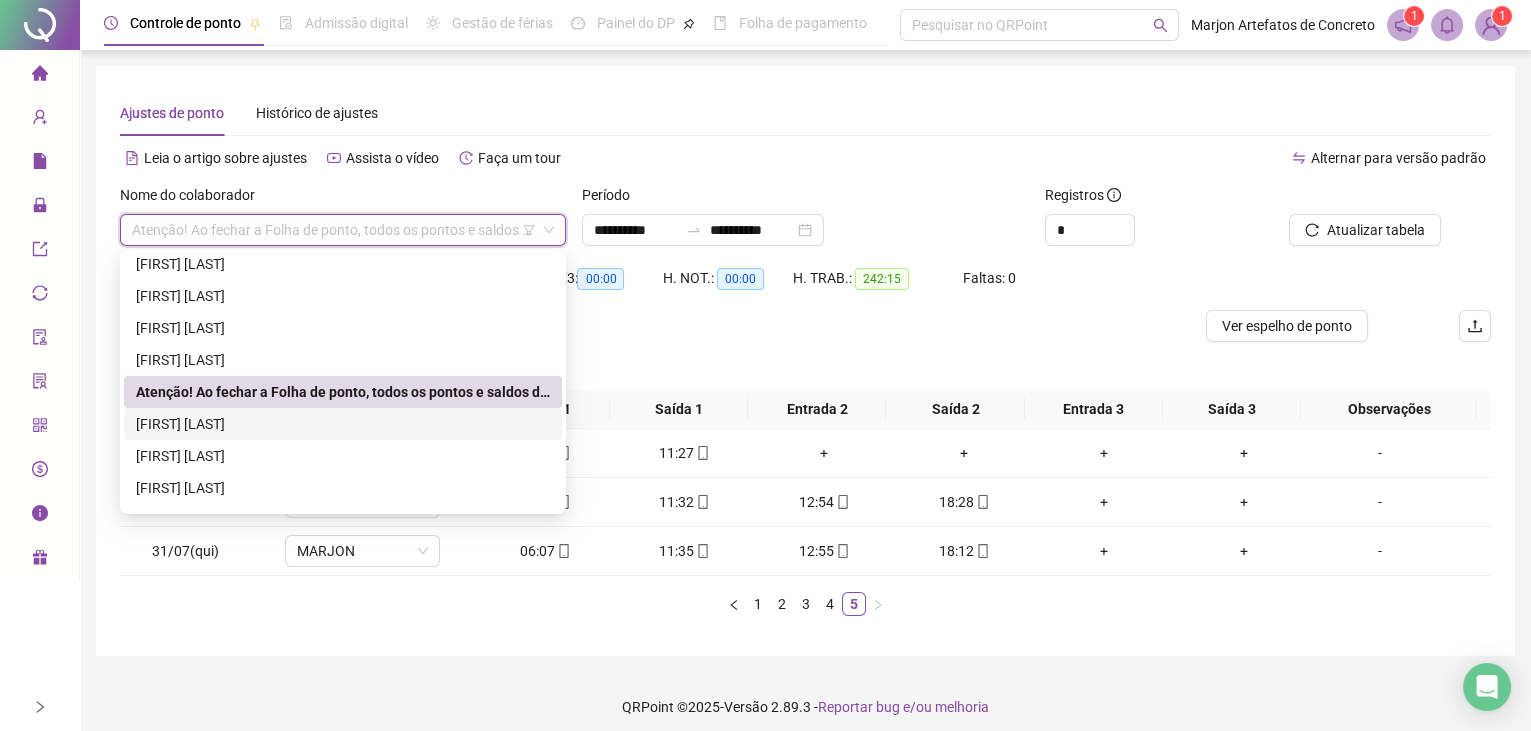 click on "[FIRST] [LAST]" at bounding box center [343, 424] 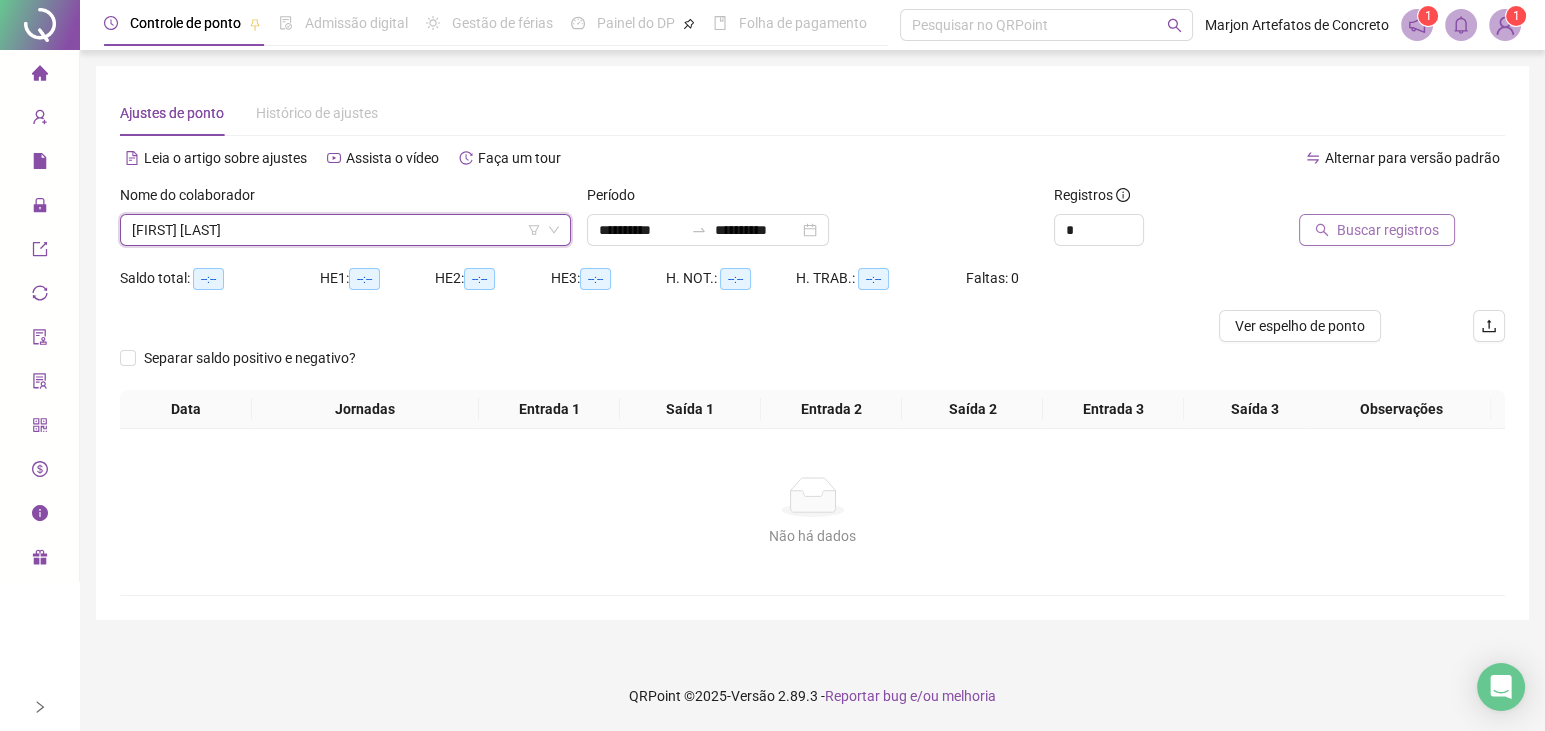 click on "Buscar registros" at bounding box center (1388, 230) 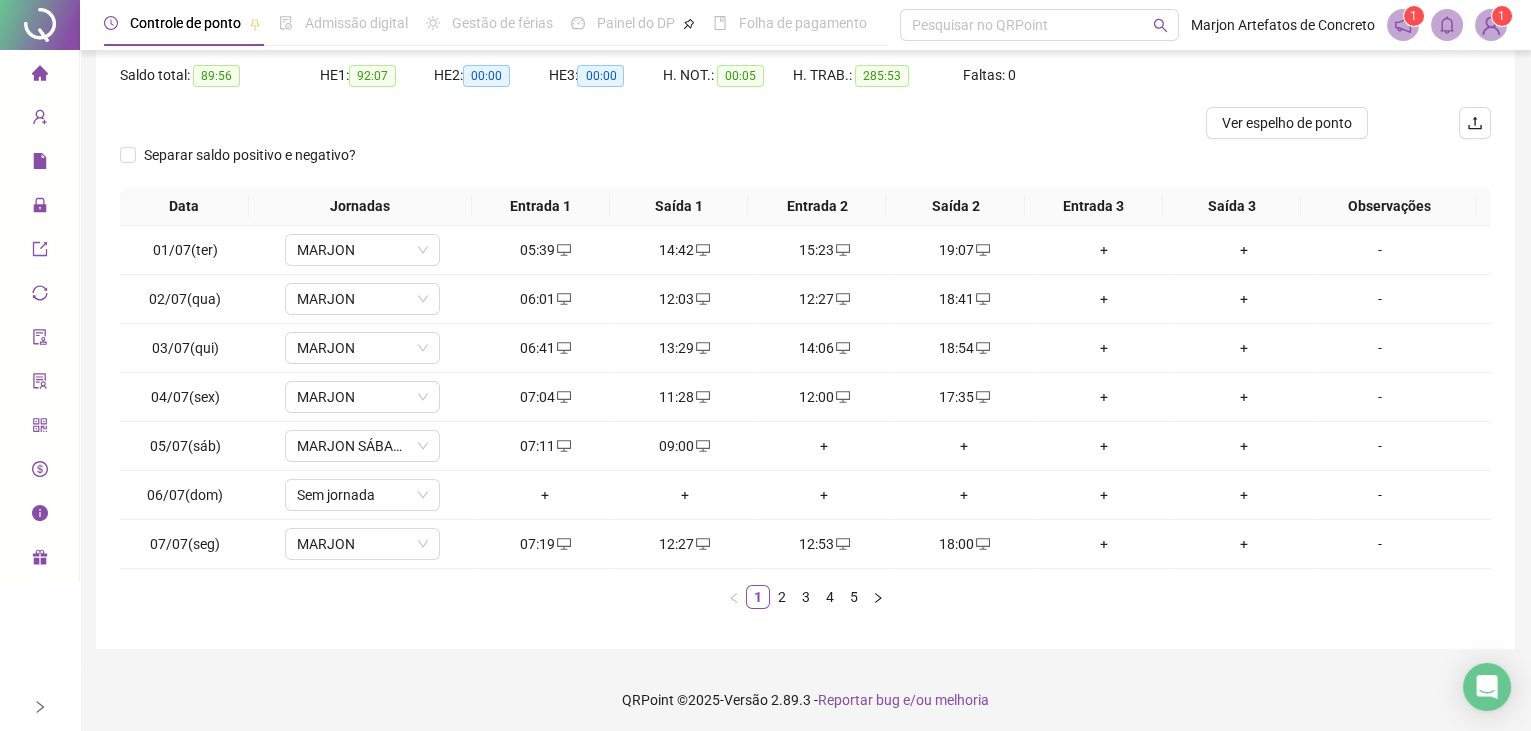 scroll, scrollTop: 203, scrollLeft: 0, axis: vertical 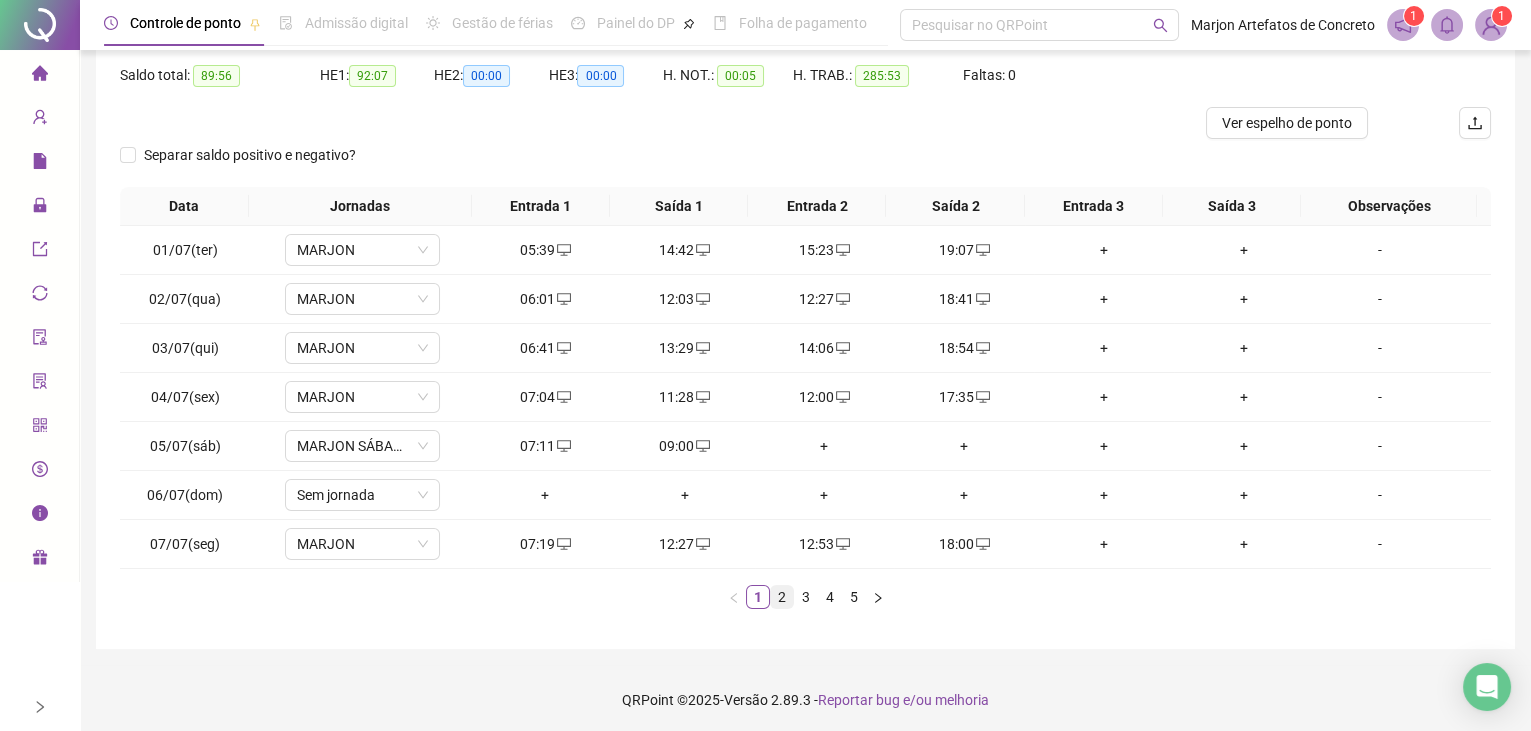 click on "2" at bounding box center [782, 597] 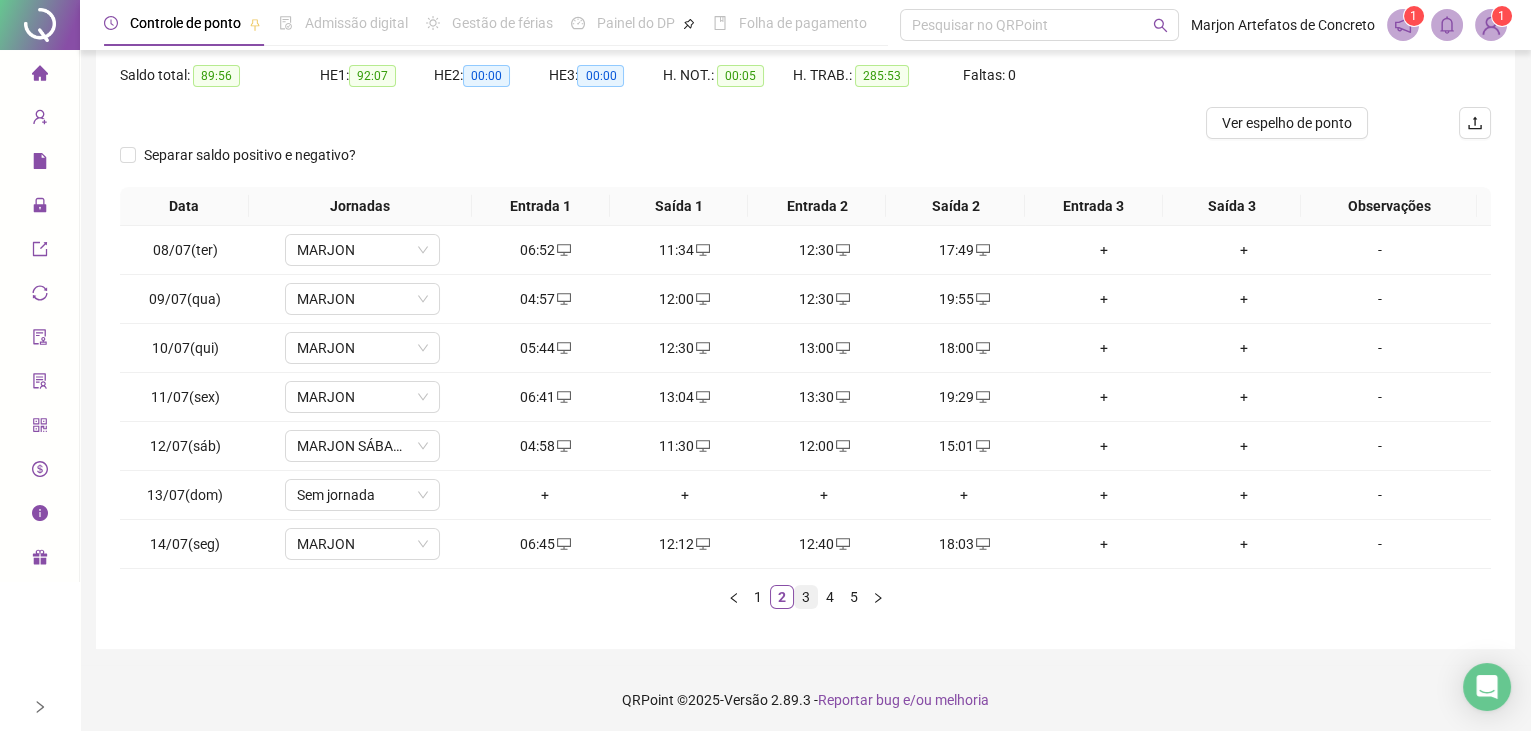 click on "Data Jornadas Entrada 1 Saída 1 Entrada 2 Saída 2 Entrada 3 Saída 3 Observações                   08/07(ter) MARJON 06:52 11:34 12:30 17:49 + + - 09/07(qua) MARJON 04:57 12:00 12:30 19:55 + + - 10/07(qui) MARJON 05:44 12:30 13:00 18:00 + + - 11/07(sex) MARJON 06:41 13:04 13:30 19:29 + + - 12/07(sáb) MARJON SÁBADO 04:58 11:30 12:00 15:01 + + - 13/07(dom) Sem jornada + + + + + + - 14/07(seg) MARJON 06:45 12:12 12:40 18:03 + + - 1 2 3 4 5" at bounding box center [805, 406] 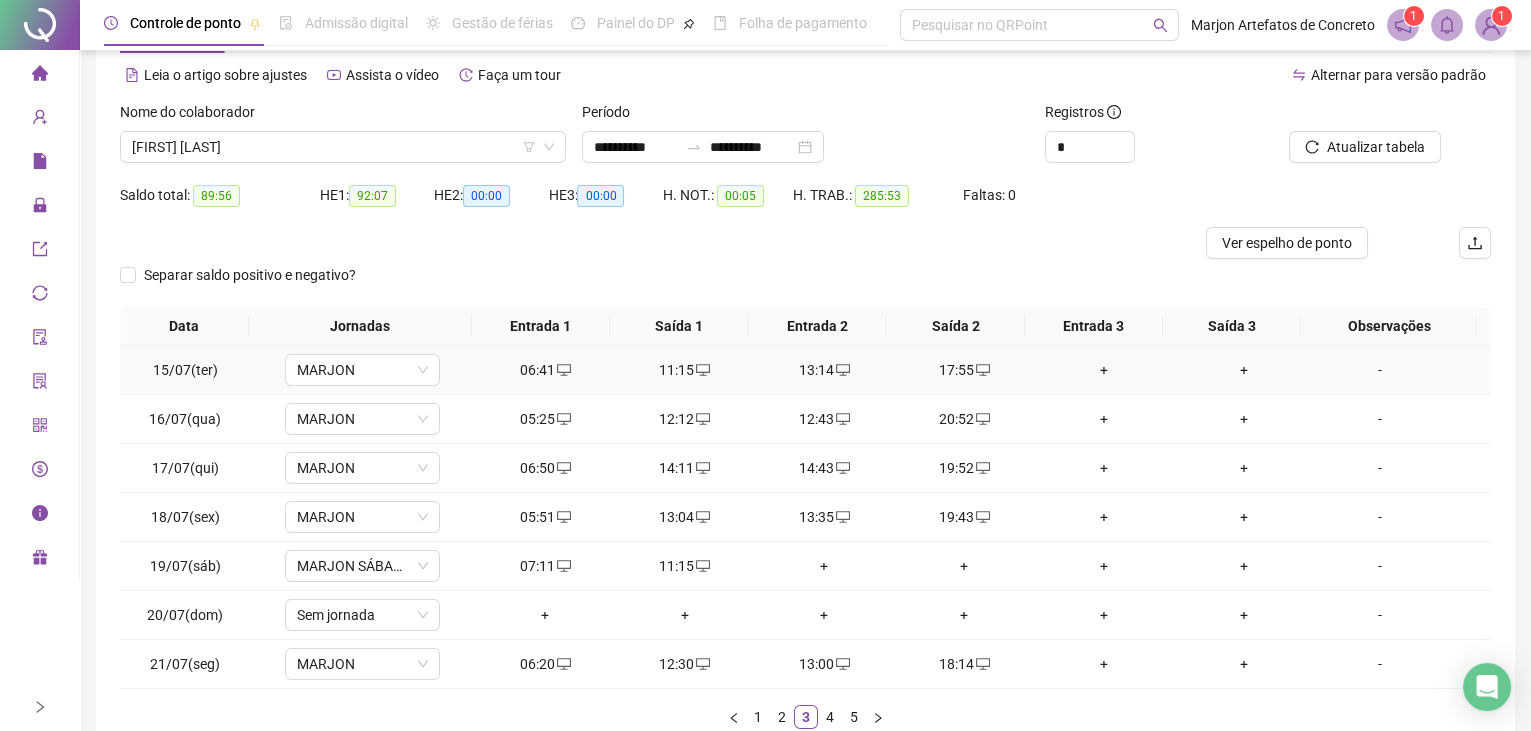 scroll, scrollTop: 21, scrollLeft: 0, axis: vertical 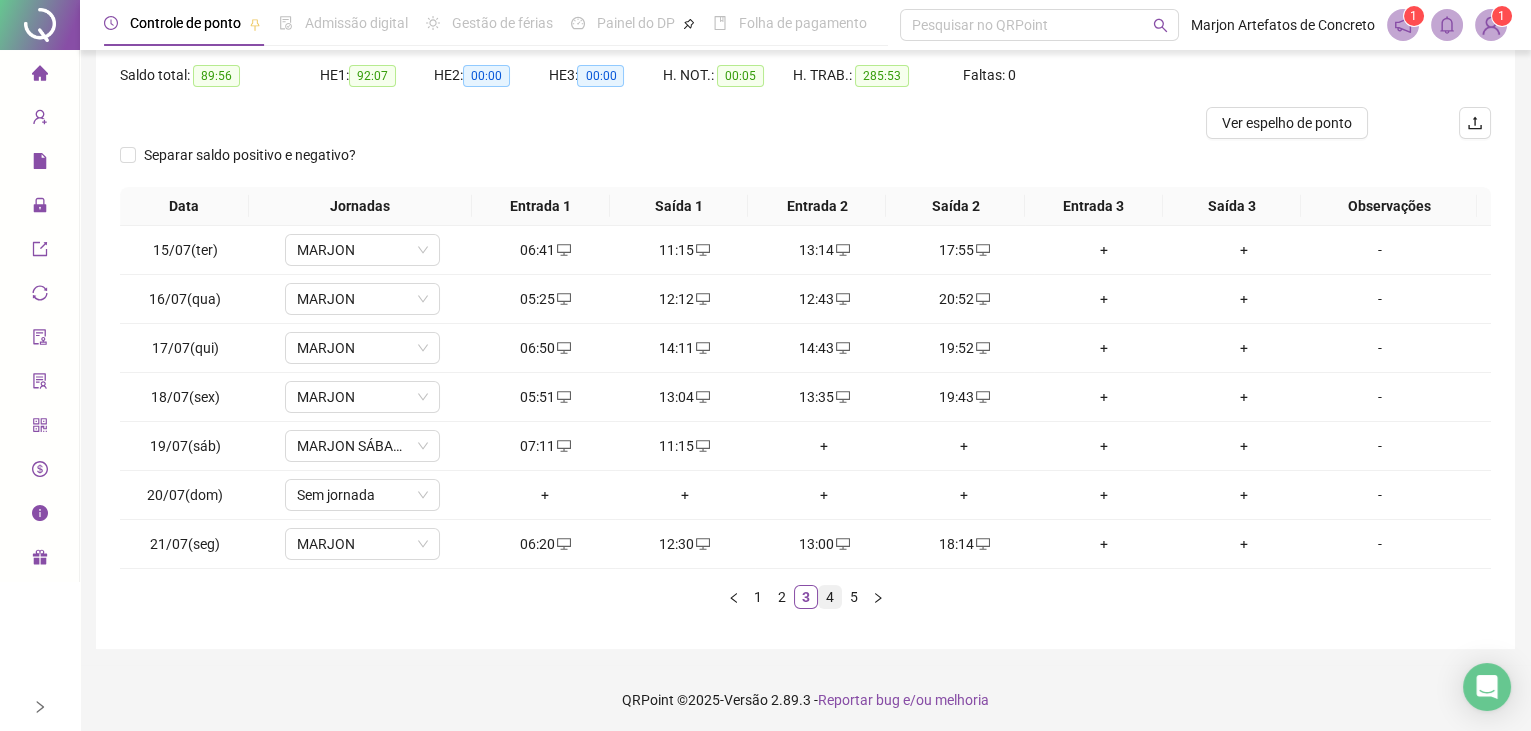 click on "4" at bounding box center [830, 597] 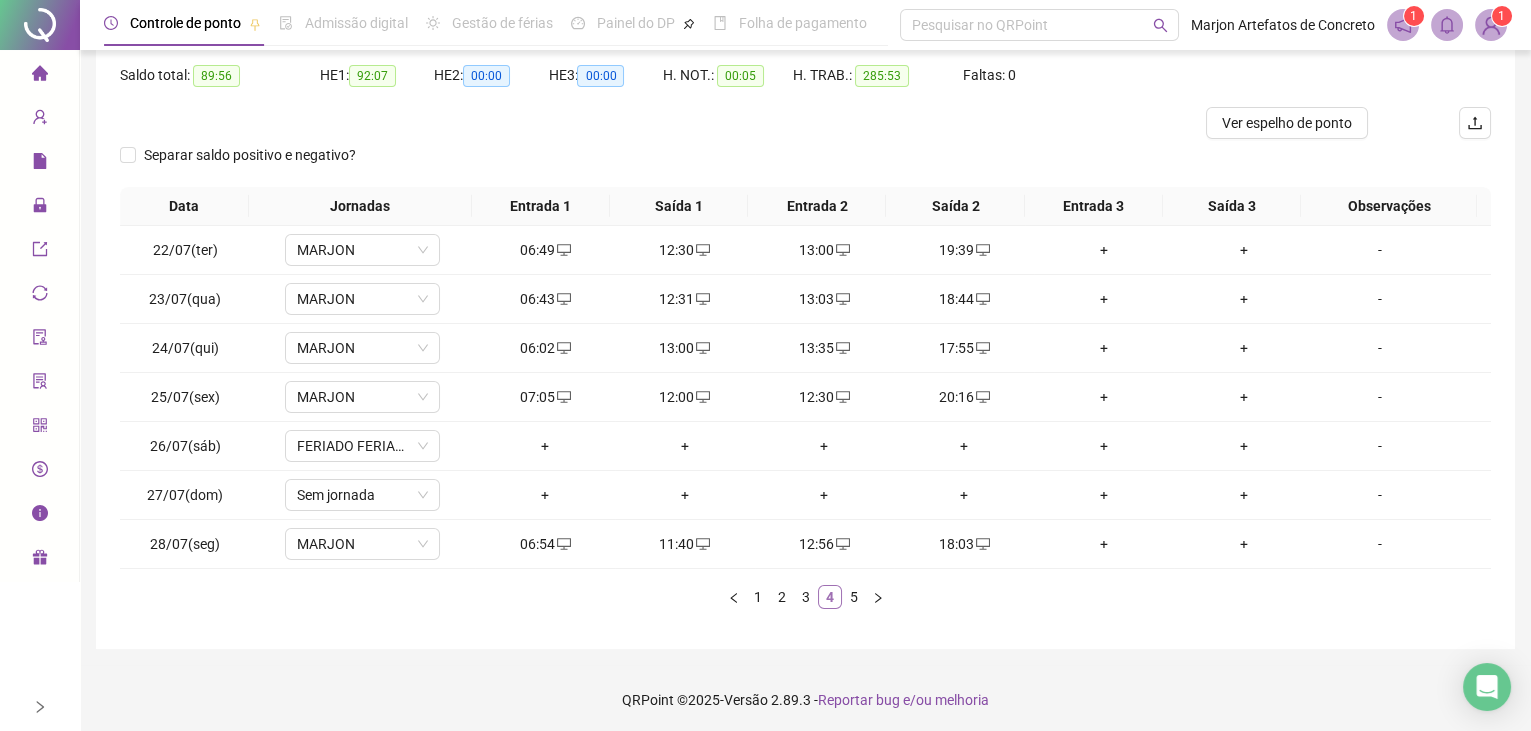 scroll, scrollTop: 0, scrollLeft: 0, axis: both 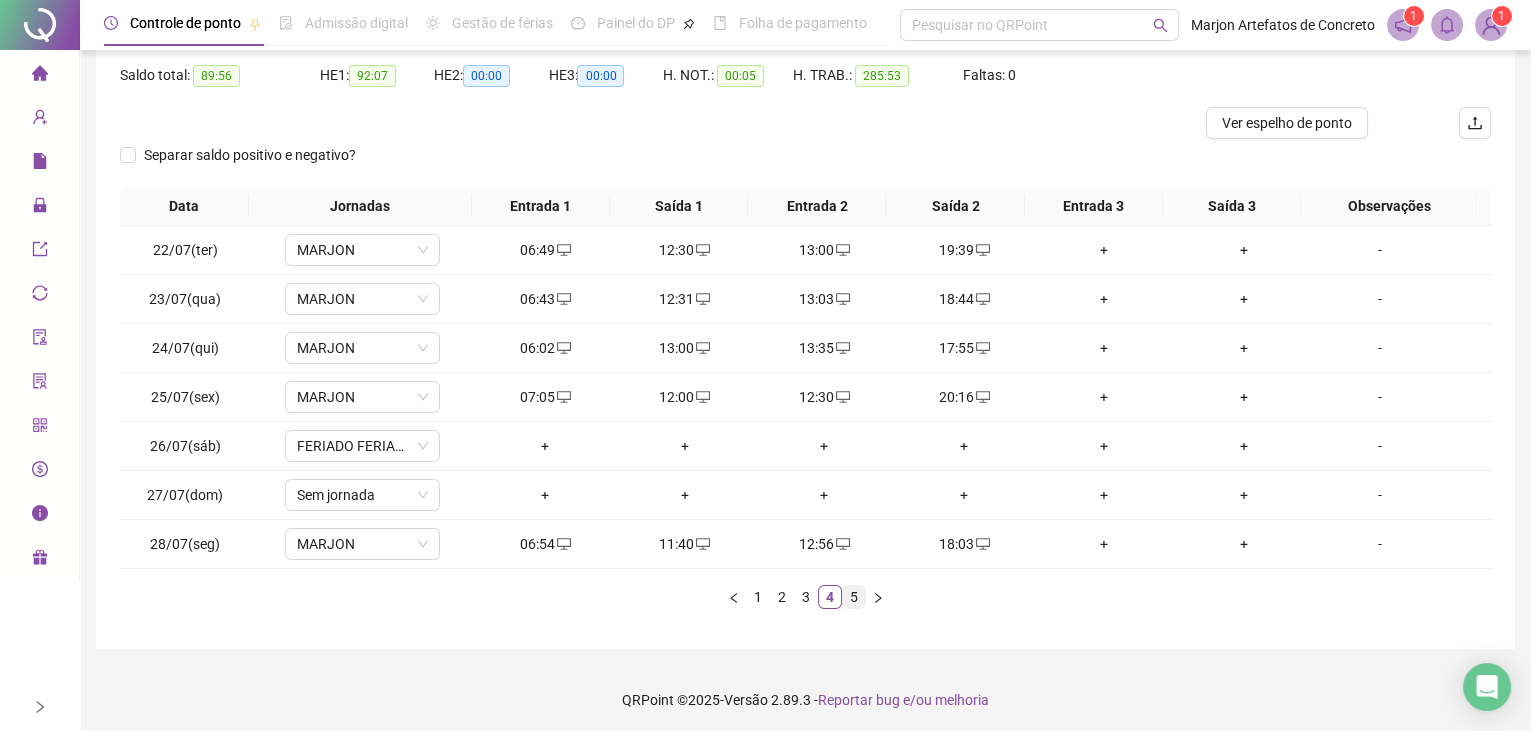 click on "5" at bounding box center (854, 597) 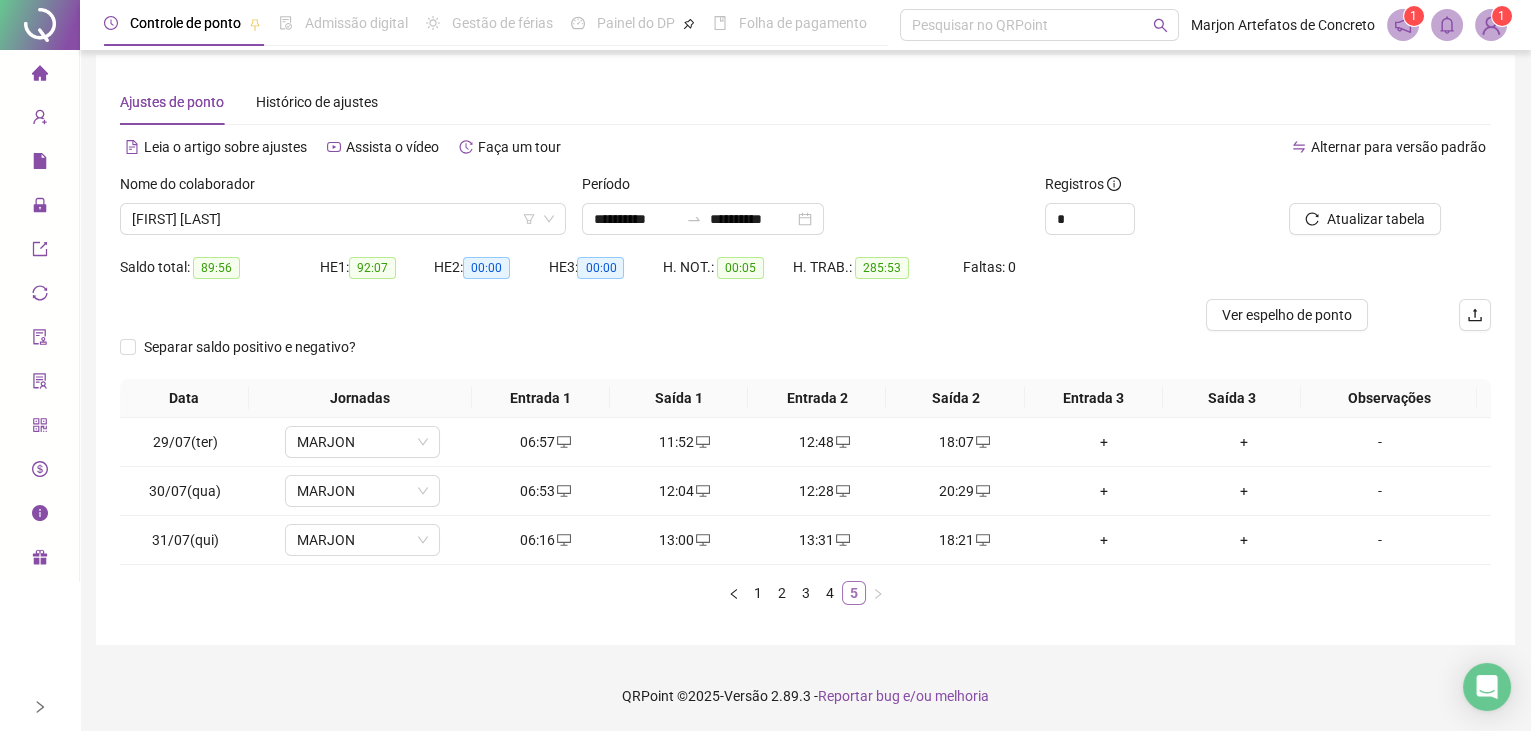 scroll, scrollTop: 9, scrollLeft: 0, axis: vertical 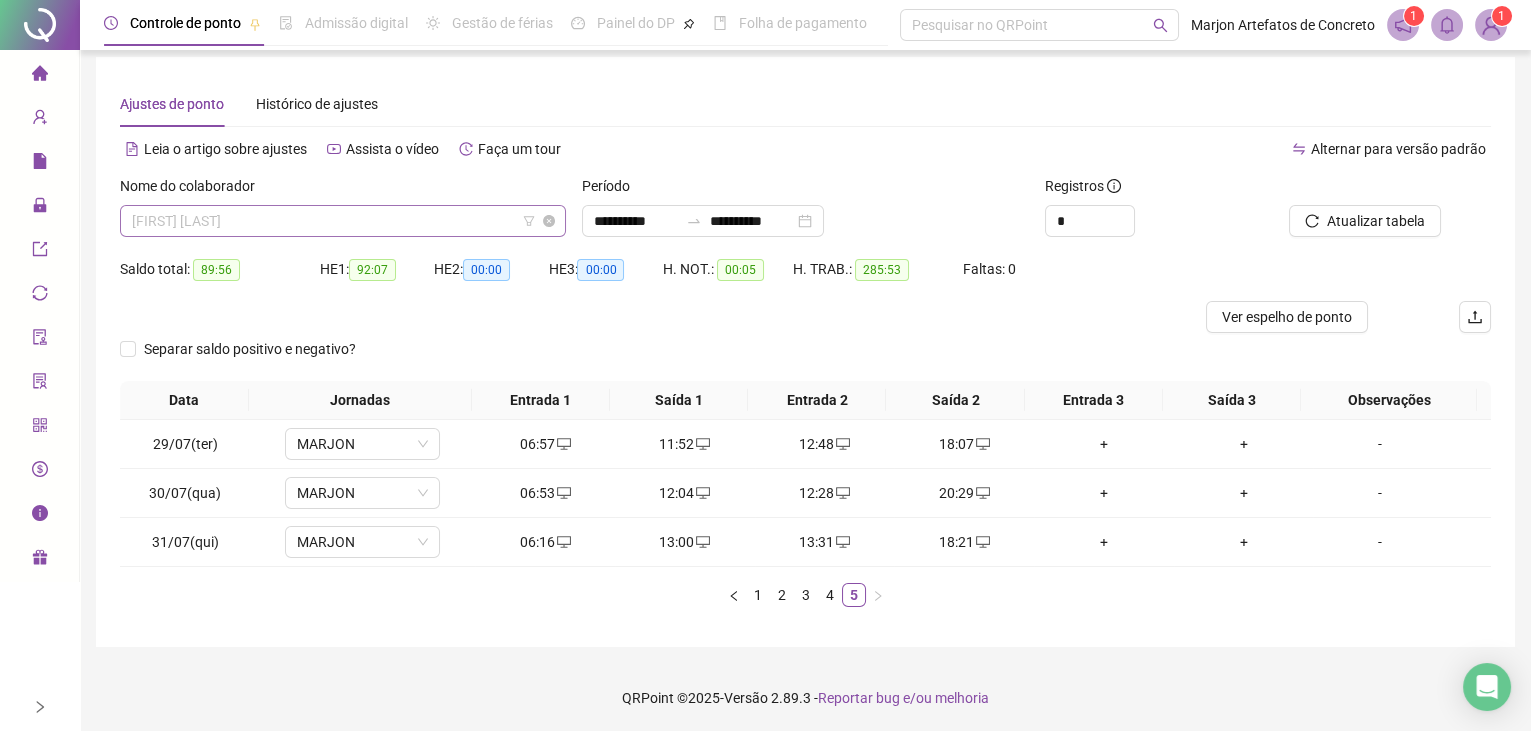 click on "[FIRST] [LAST]" at bounding box center (343, 221) 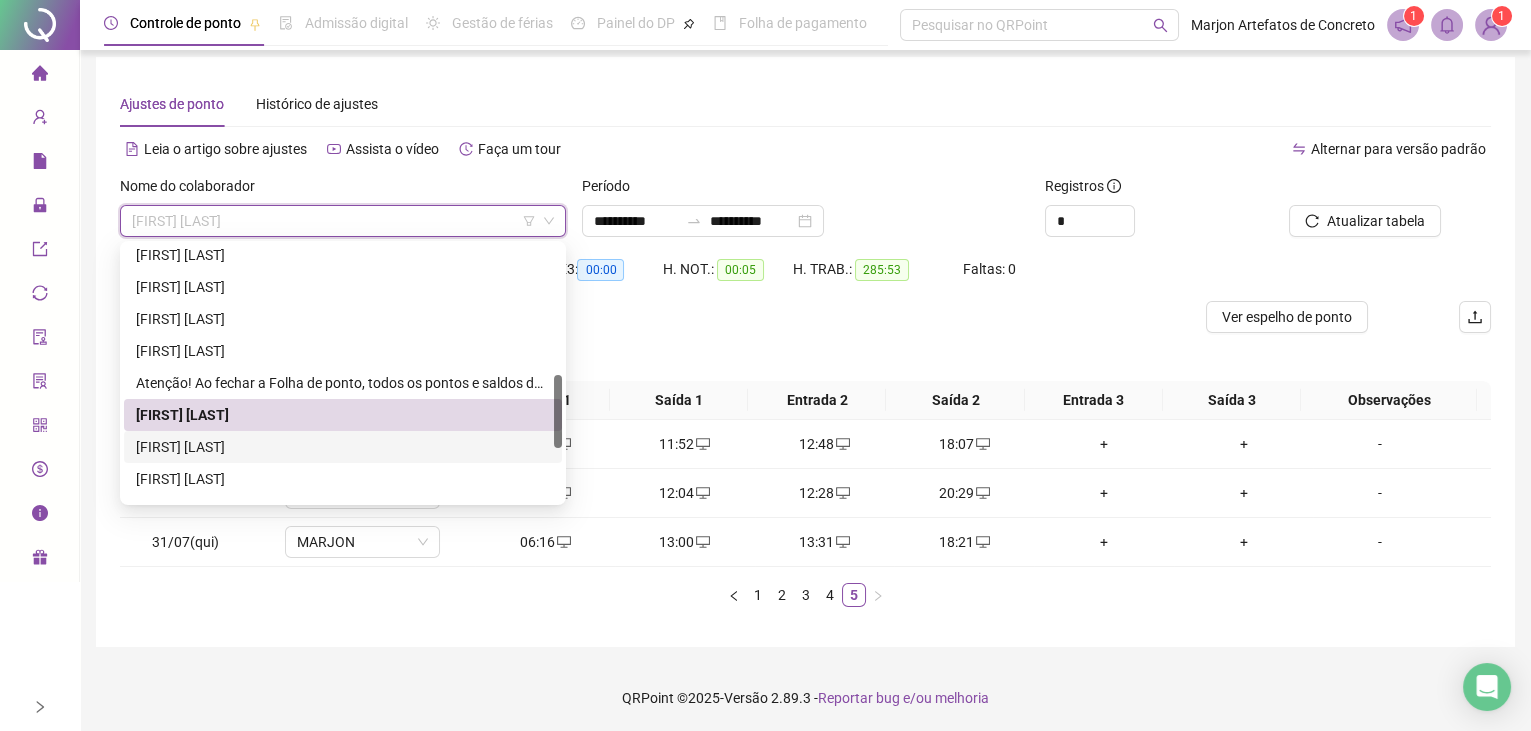 click on "[FIRST] [LAST]" at bounding box center (343, 447) 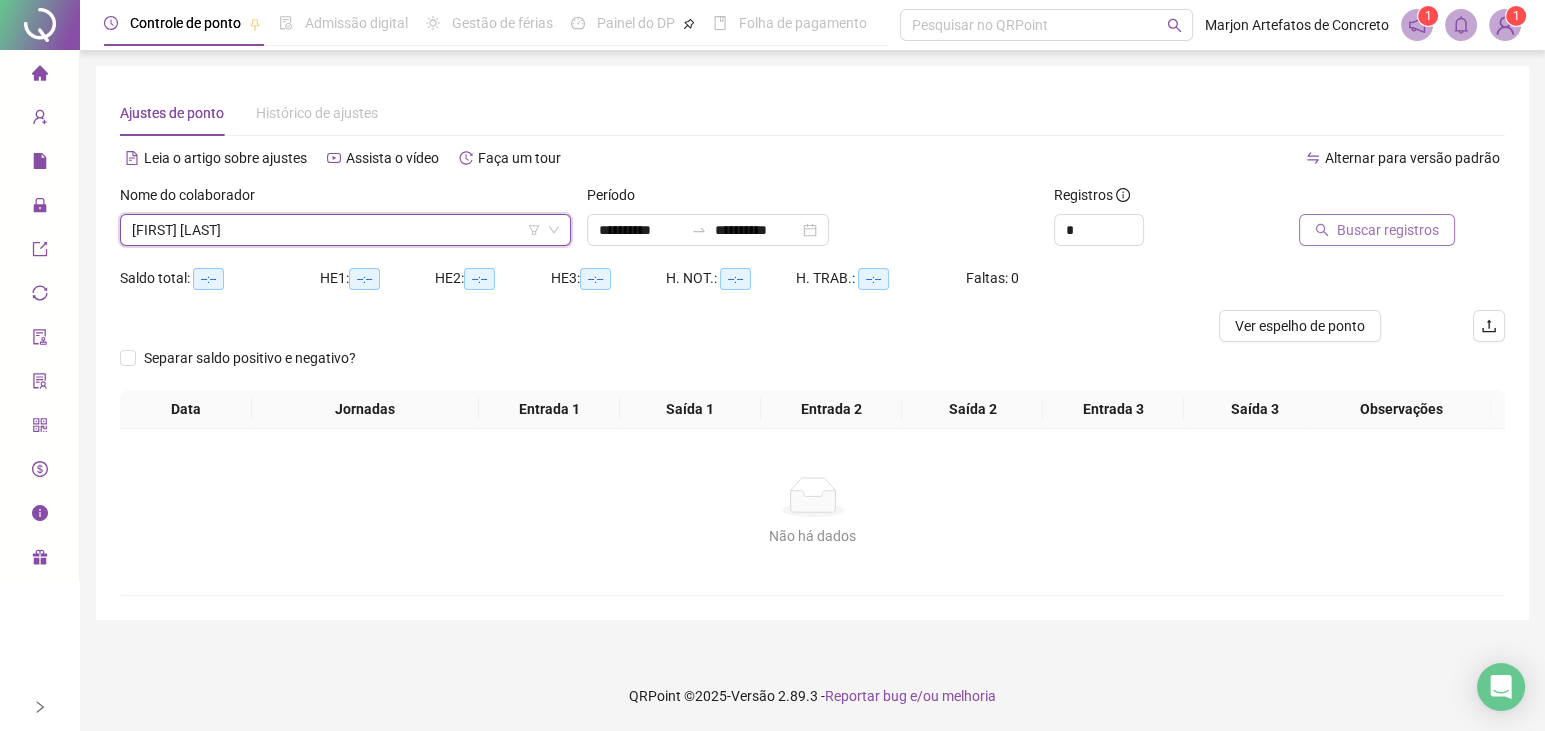click on "Buscar registros" at bounding box center [1388, 230] 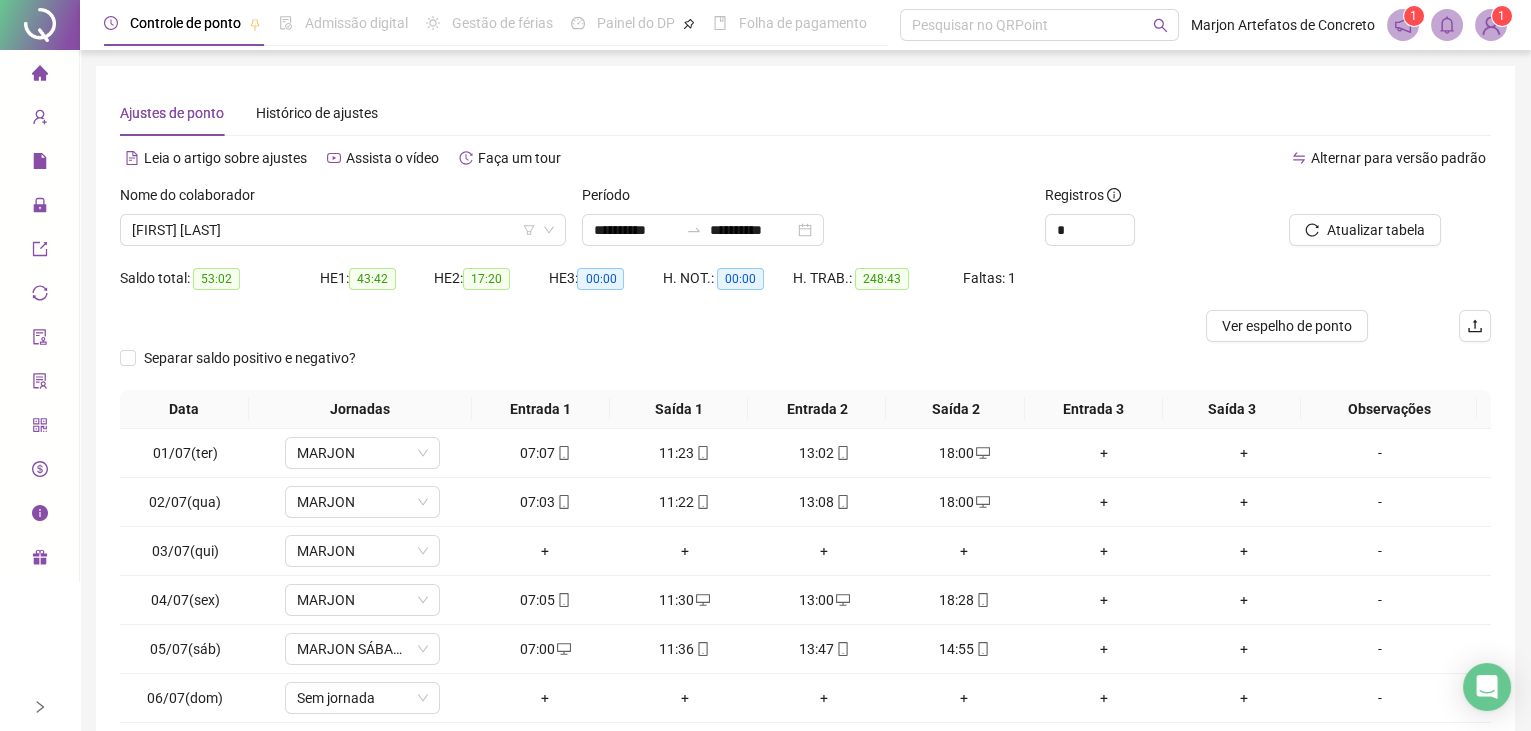 scroll, scrollTop: 90, scrollLeft: 0, axis: vertical 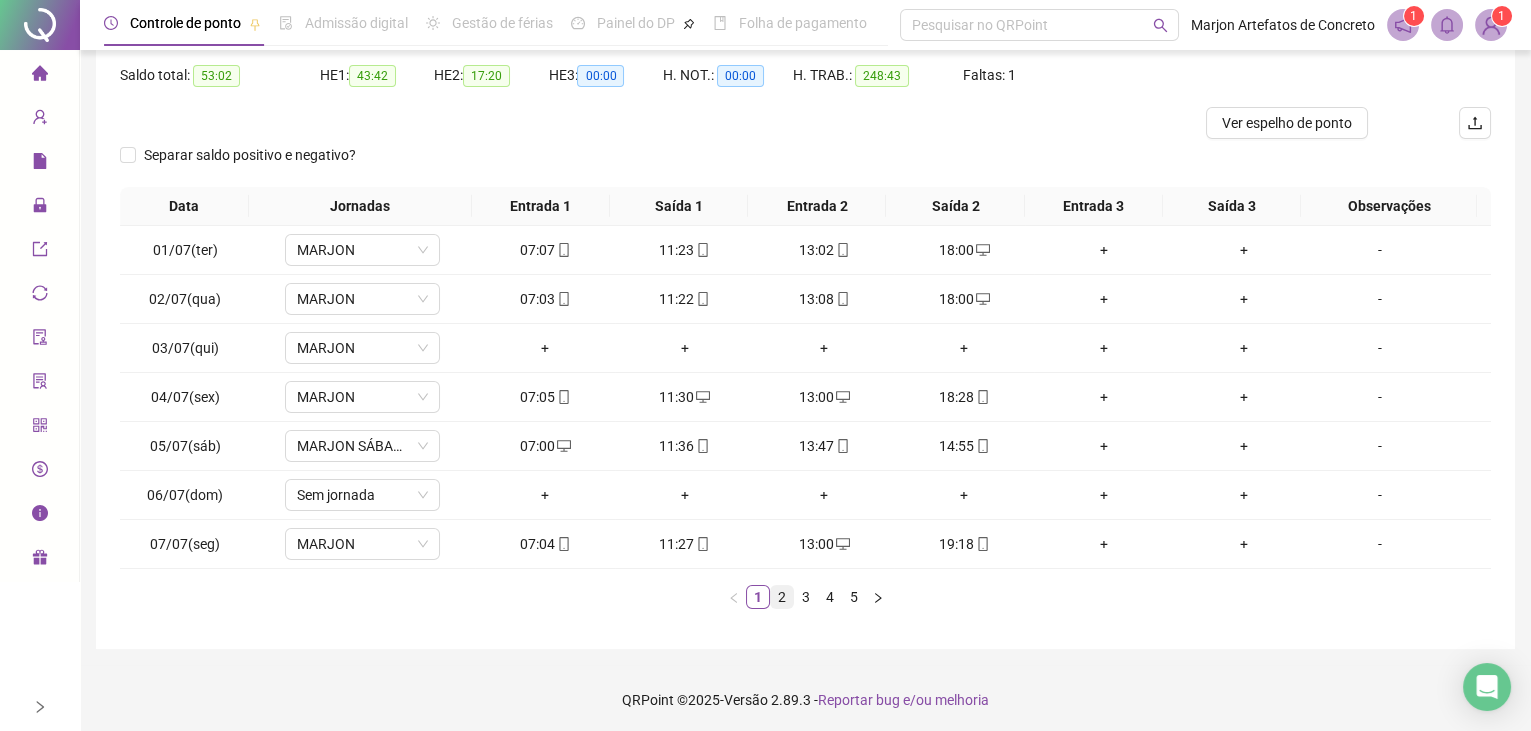 click on "2" at bounding box center [782, 597] 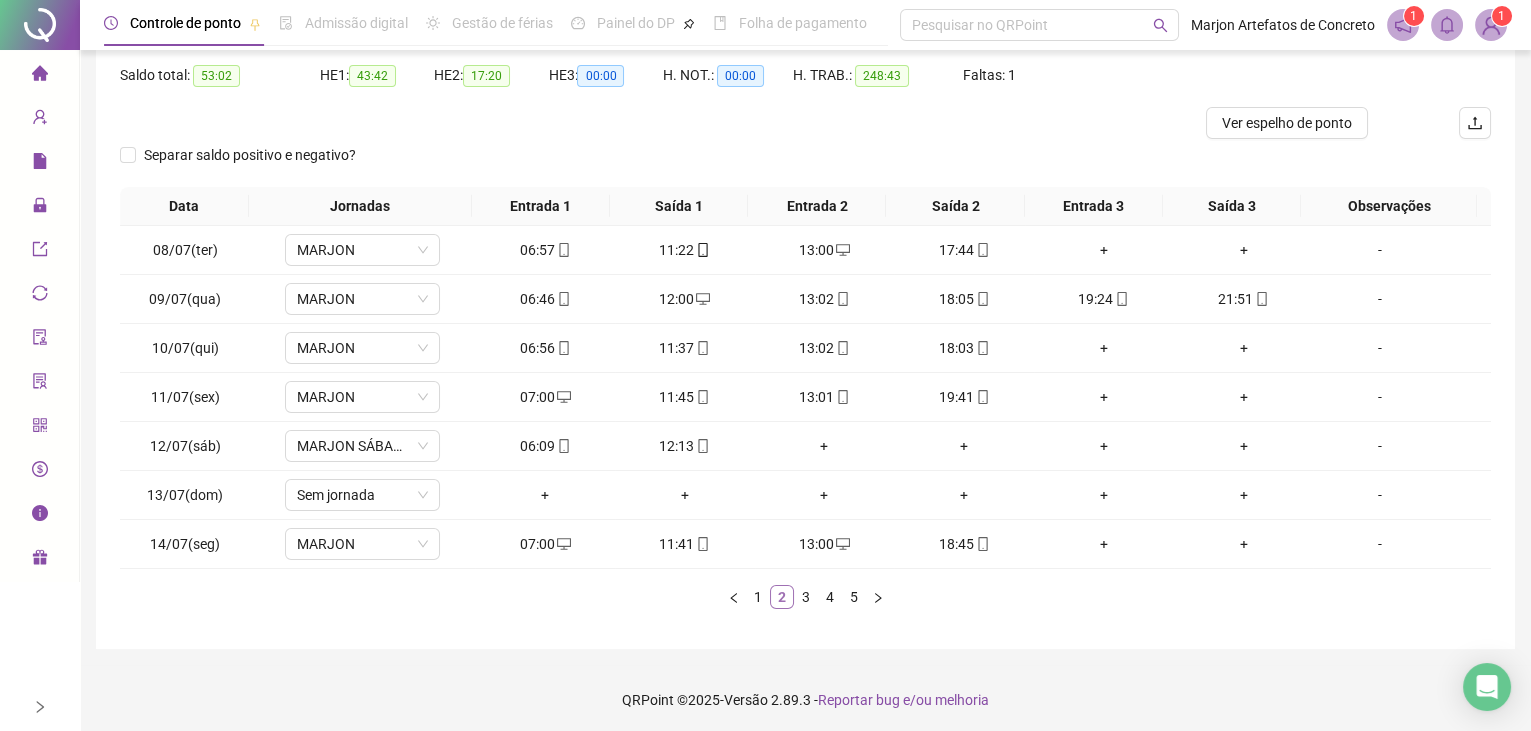 scroll, scrollTop: 0, scrollLeft: 0, axis: both 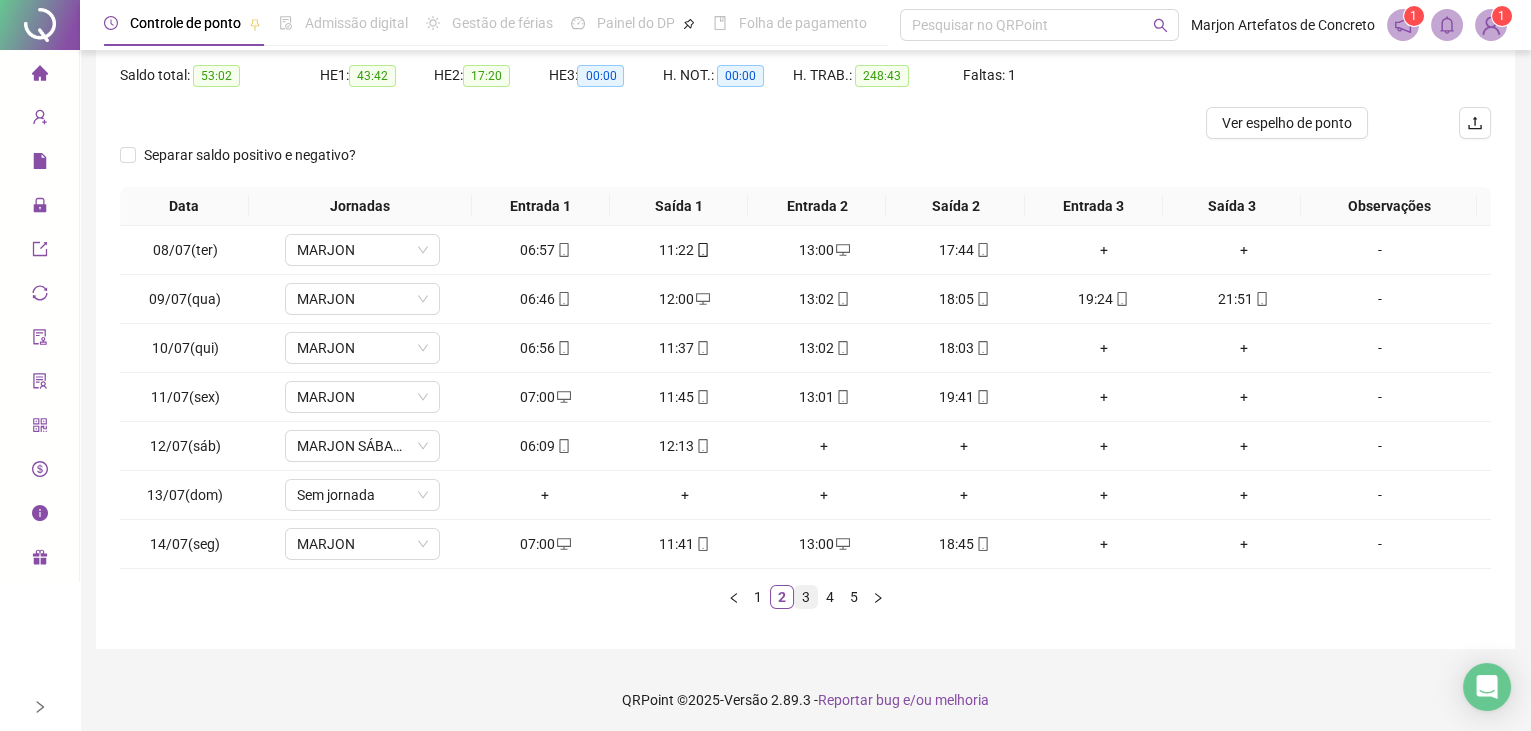 click on "3" at bounding box center (806, 597) 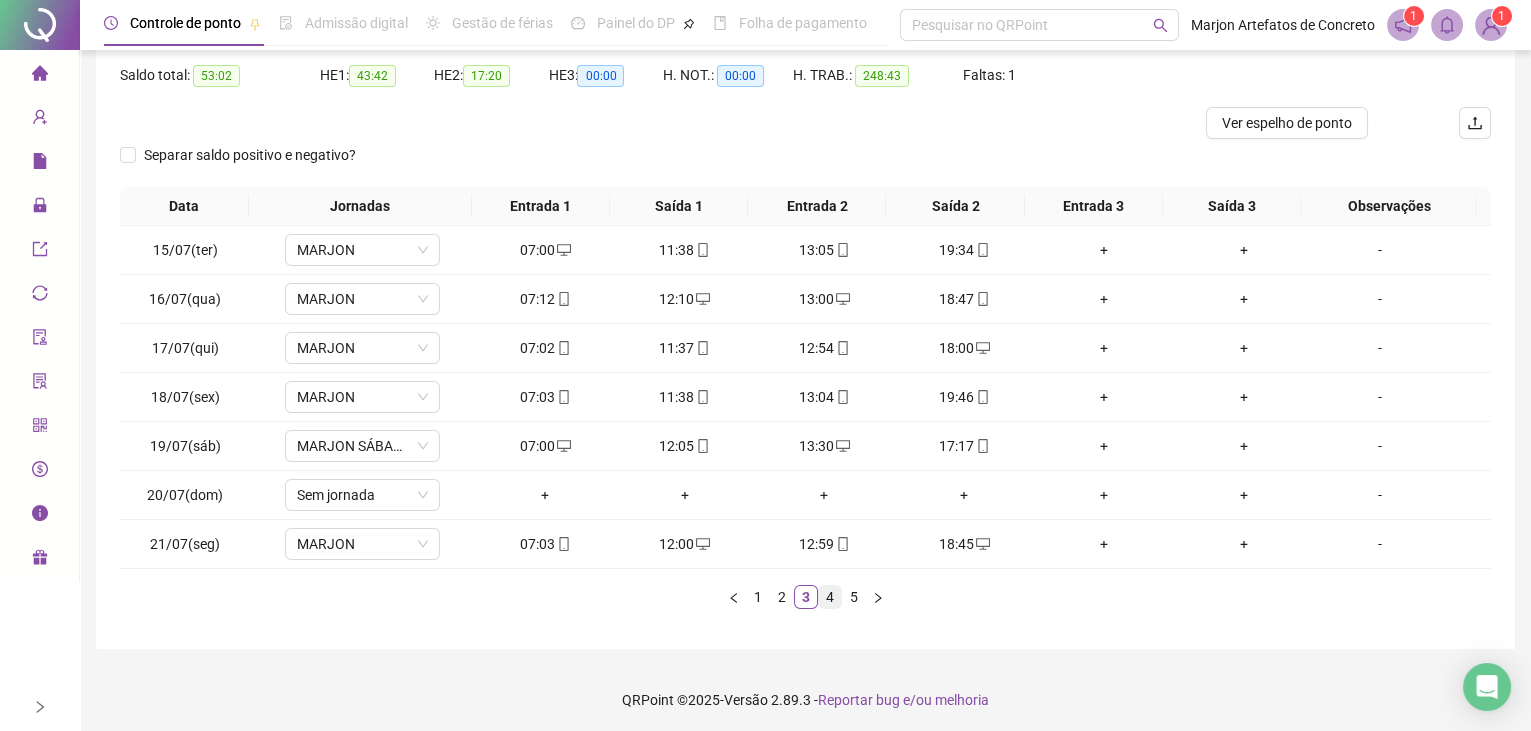 scroll, scrollTop: 0, scrollLeft: 0, axis: both 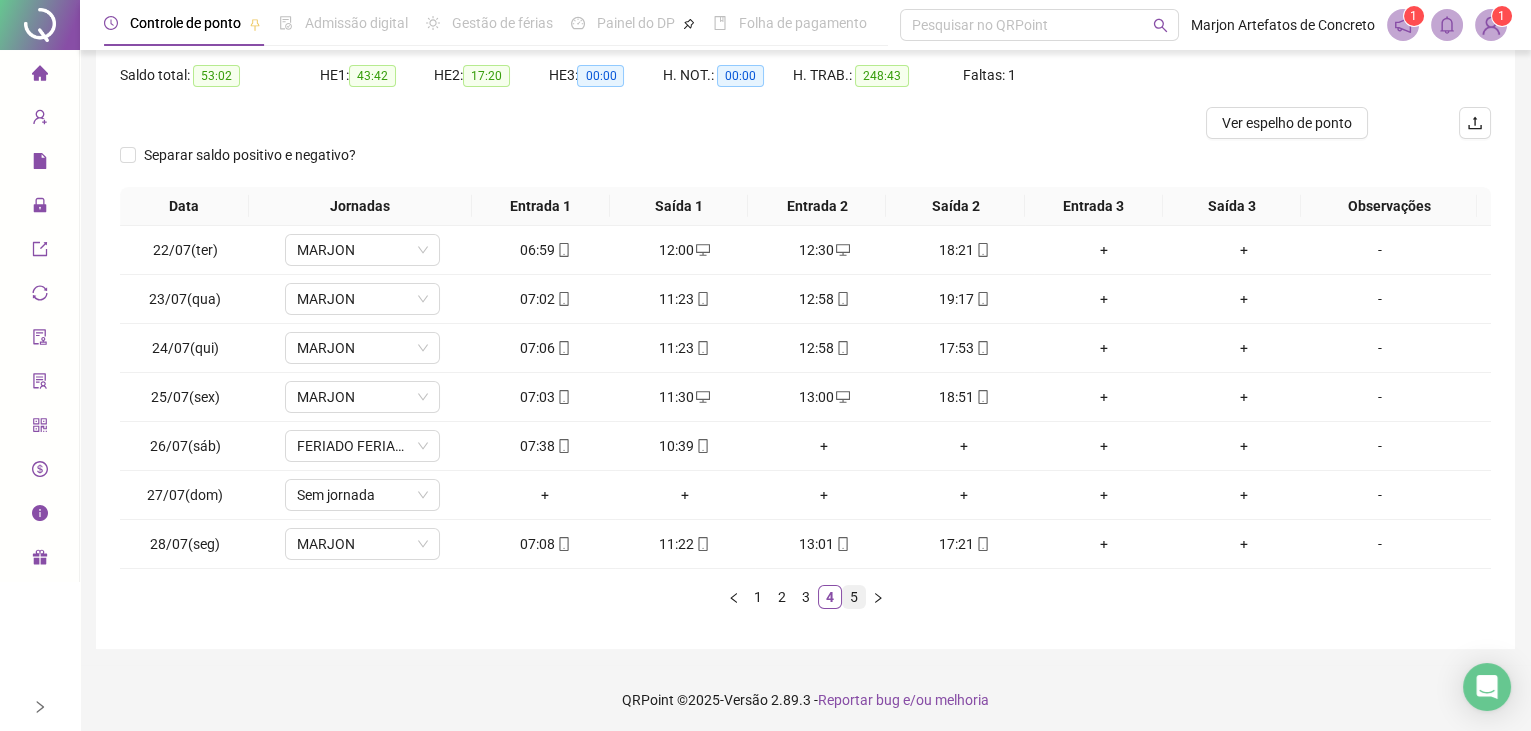 click on "5" at bounding box center (854, 597) 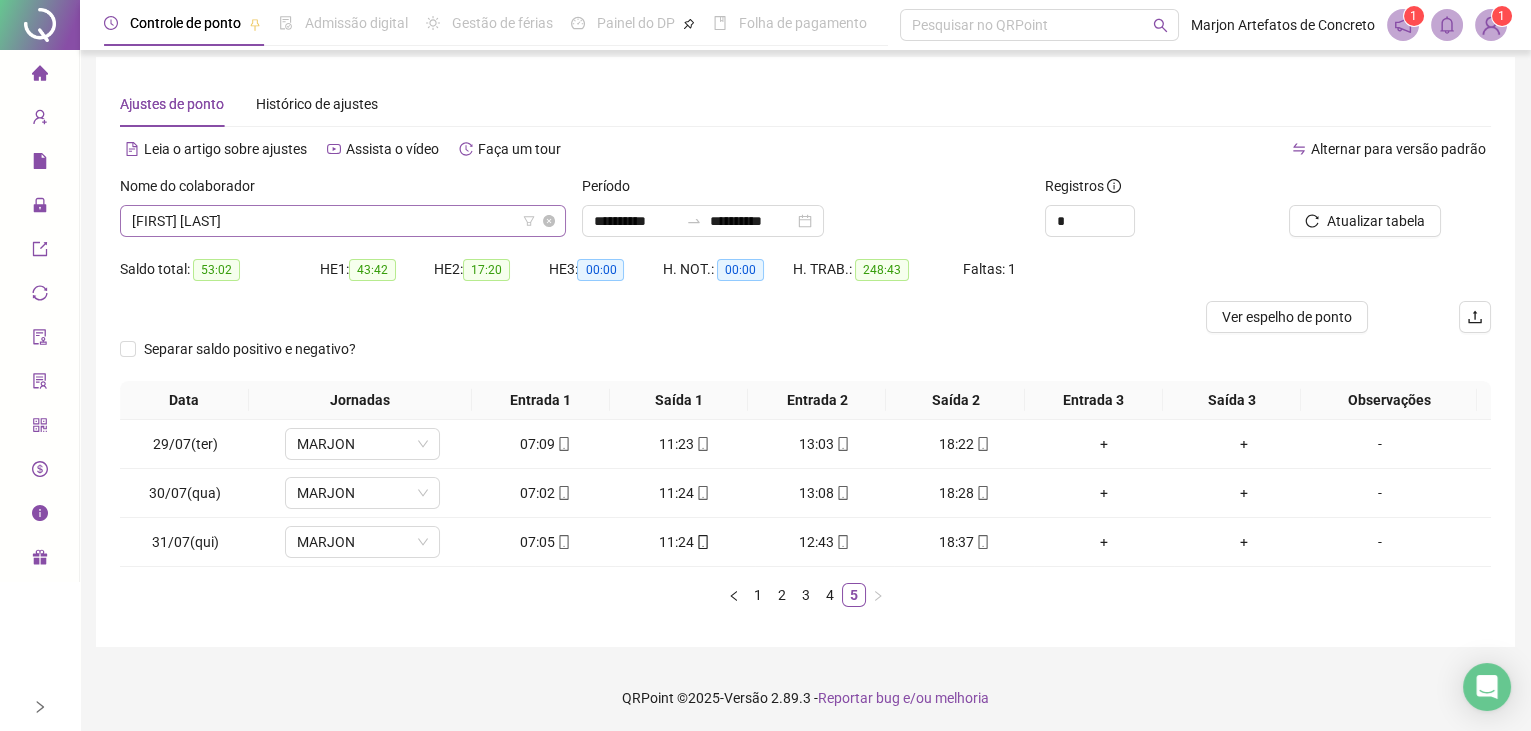 click on "[FIRST] [LAST]" at bounding box center (343, 221) 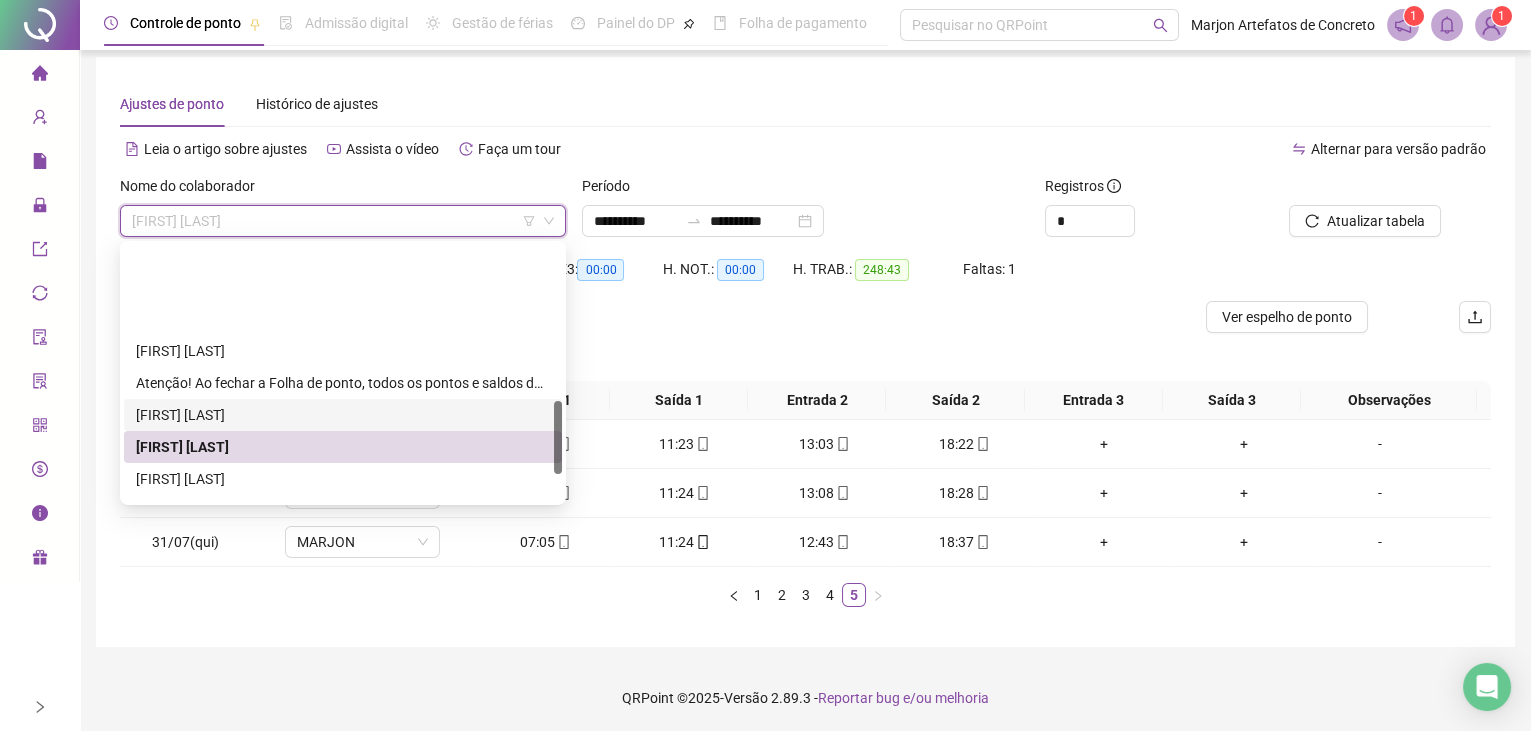 scroll, scrollTop: 545, scrollLeft: 0, axis: vertical 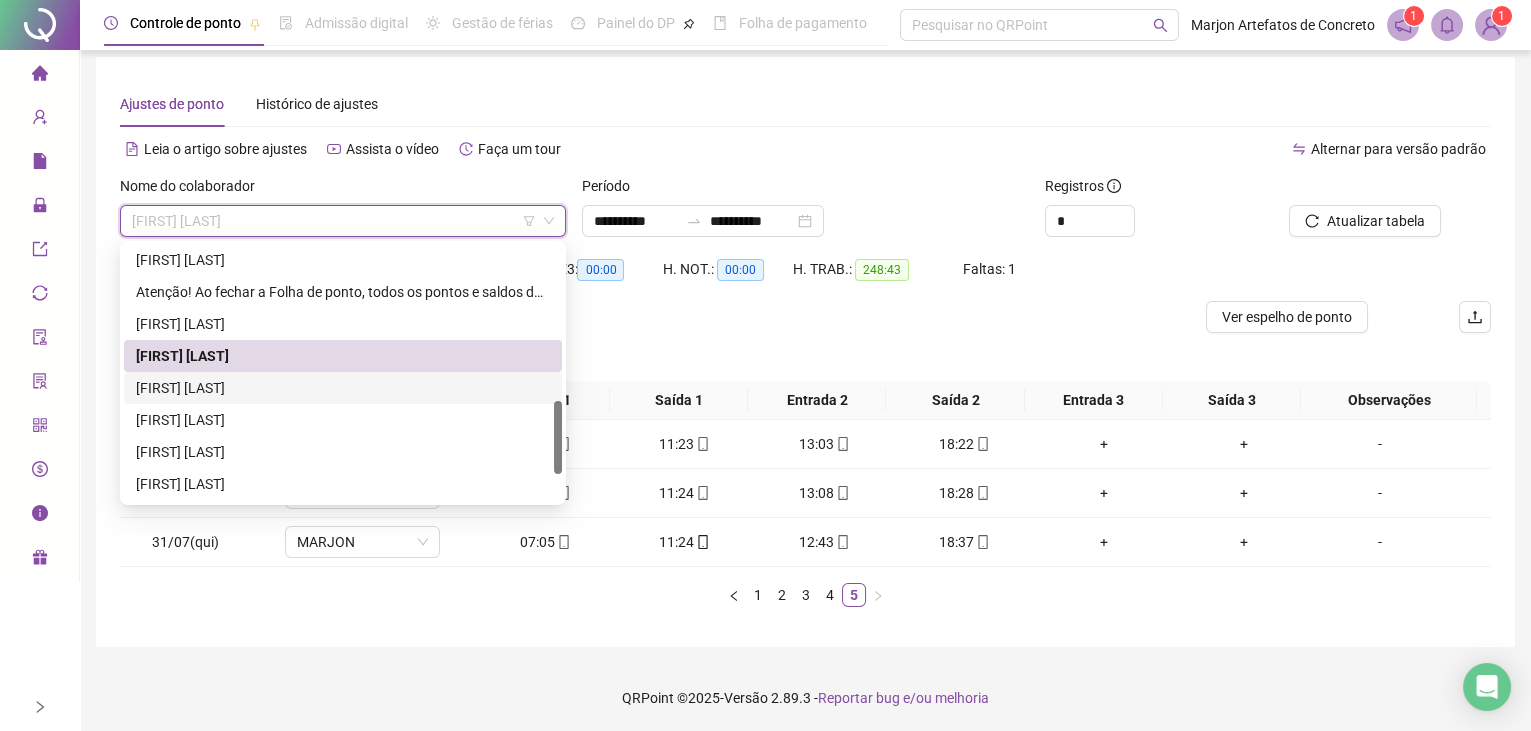 click on "[FIRST] [LAST]" at bounding box center [343, 388] 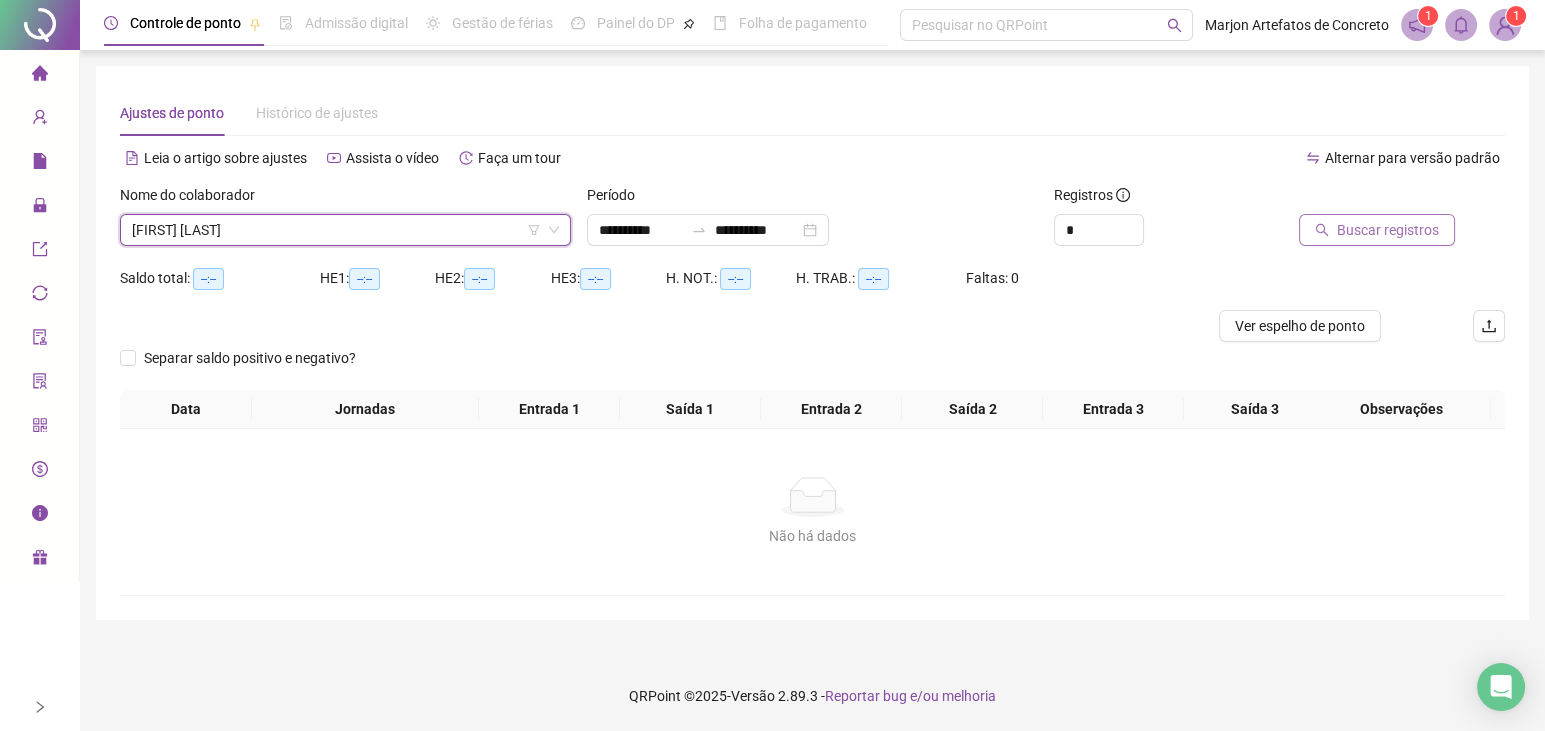 click on "Buscar registros" at bounding box center (1388, 230) 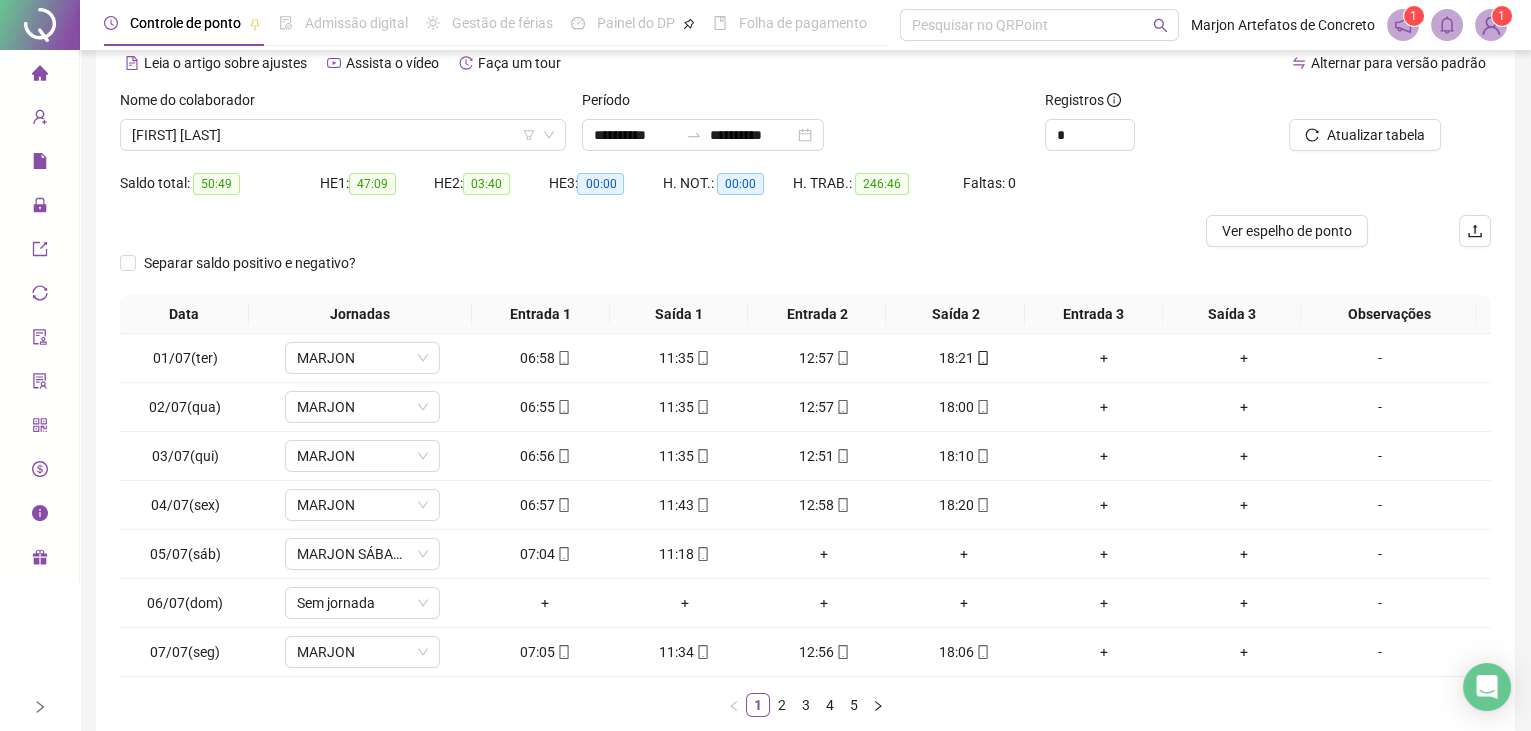 scroll, scrollTop: 203, scrollLeft: 0, axis: vertical 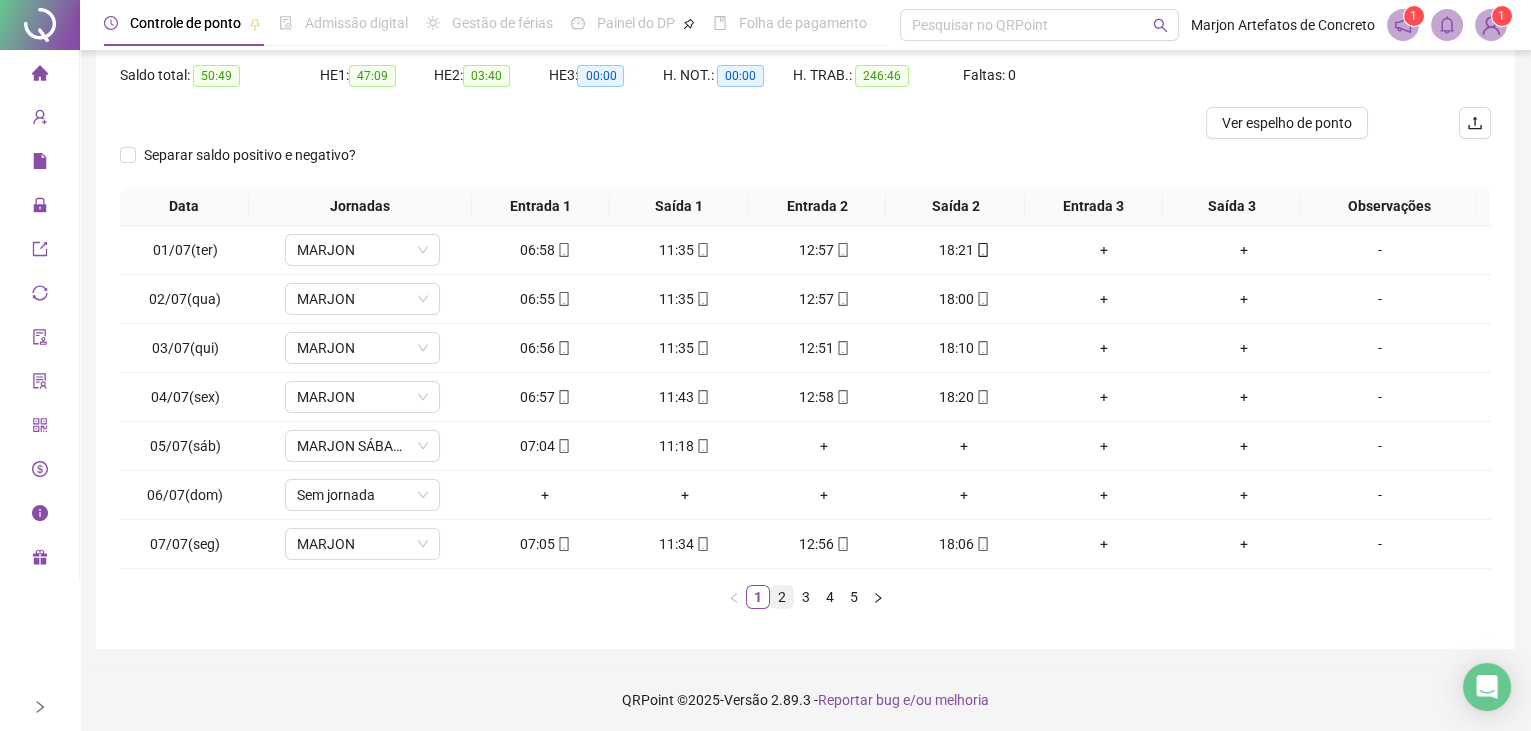 click on "2" at bounding box center (782, 597) 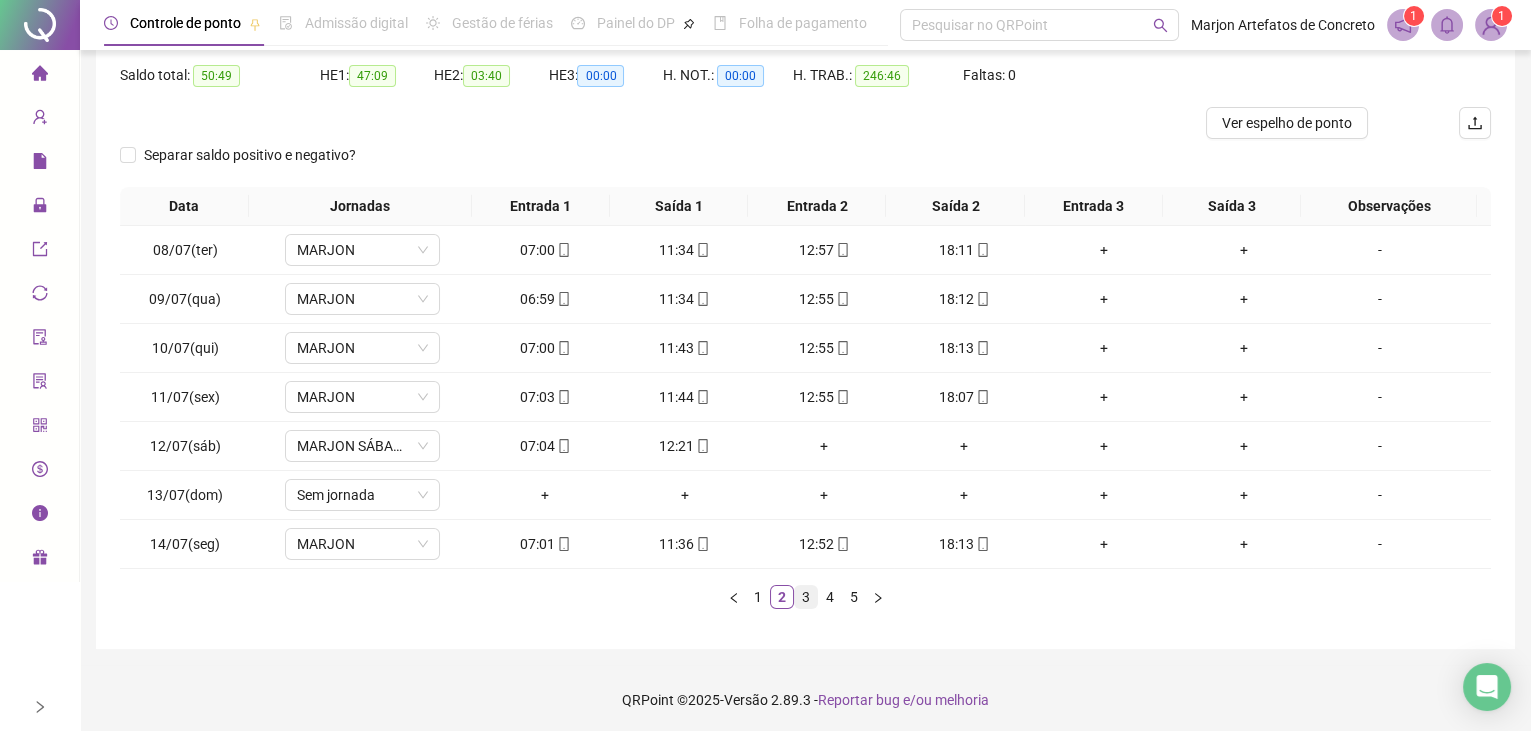 click on "3" at bounding box center [806, 597] 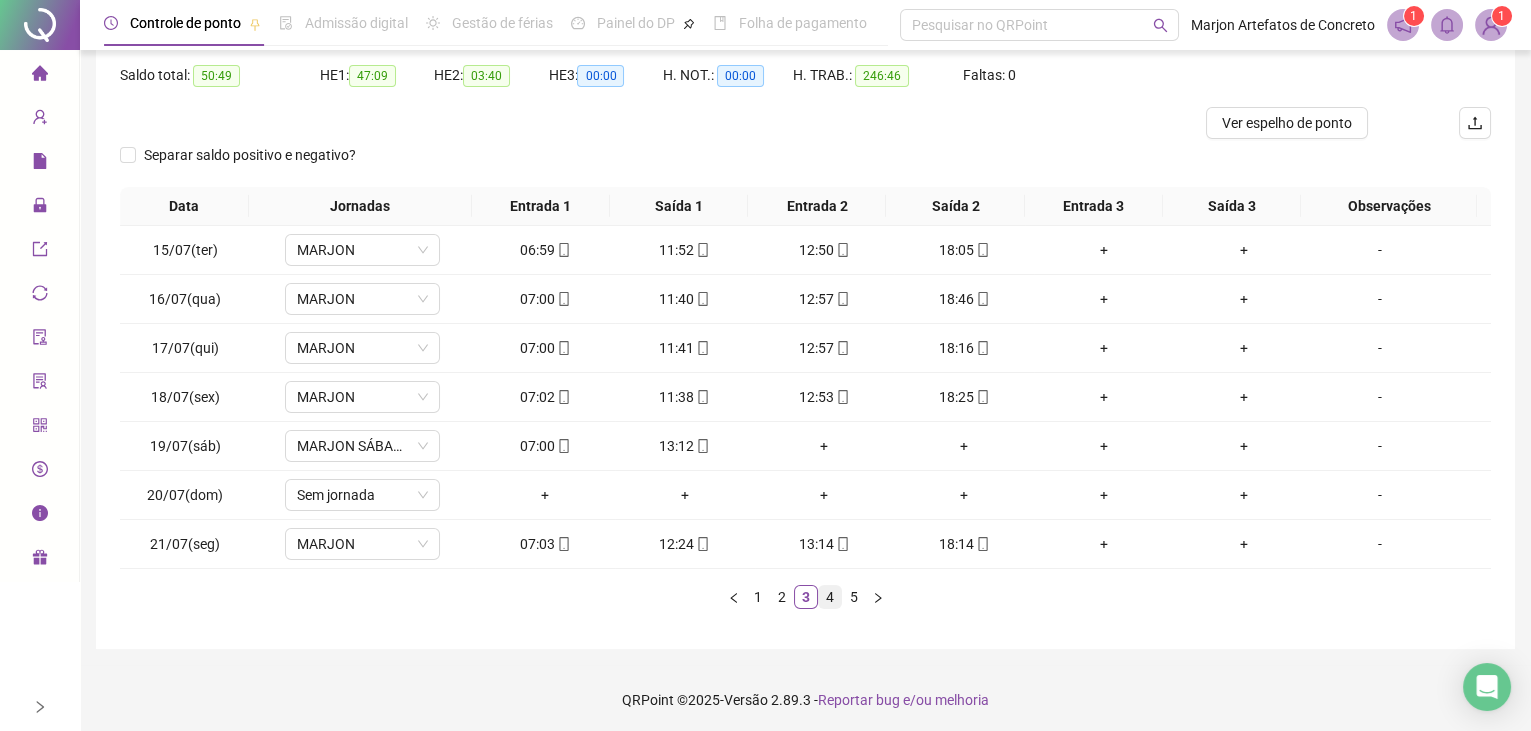 click on "4" at bounding box center (830, 597) 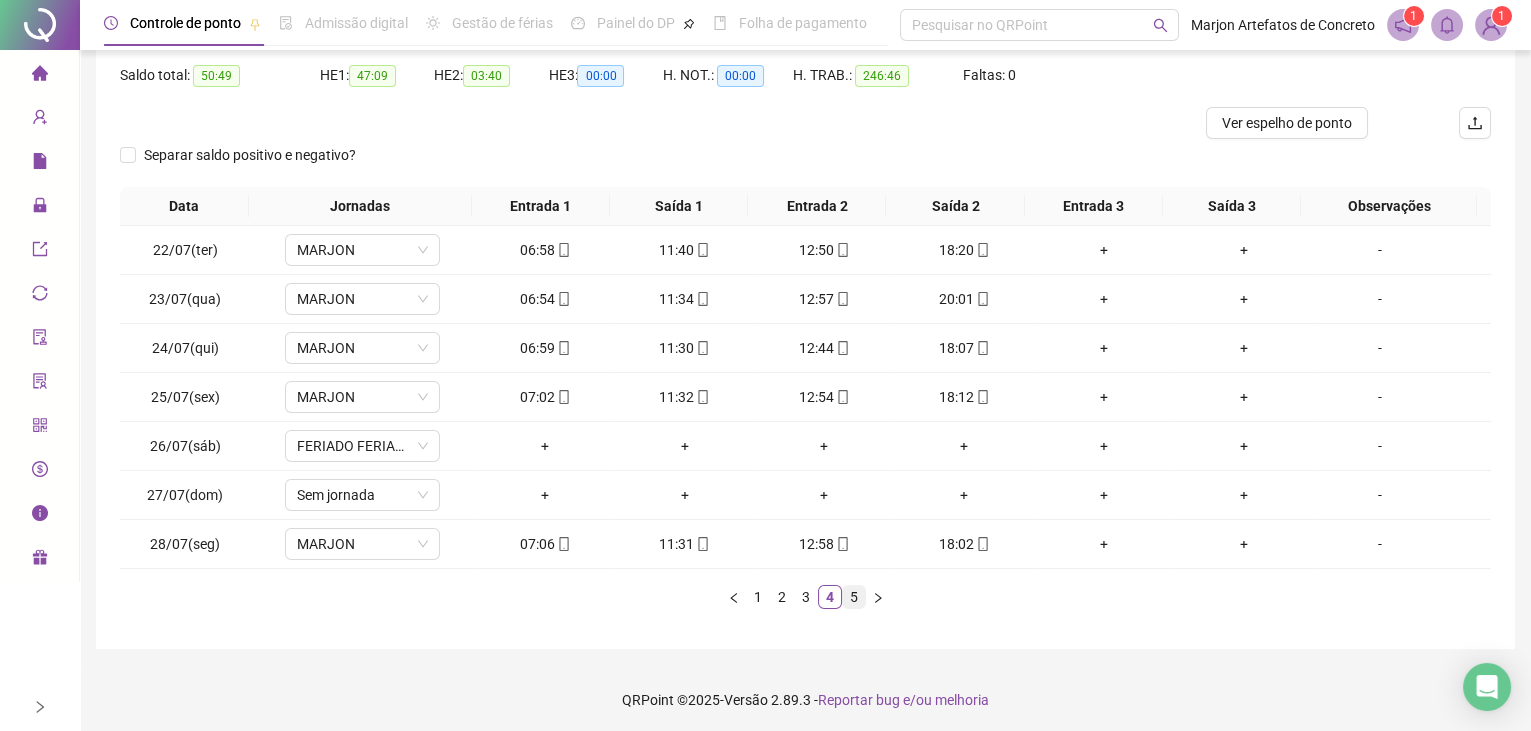 click on "5" at bounding box center (854, 597) 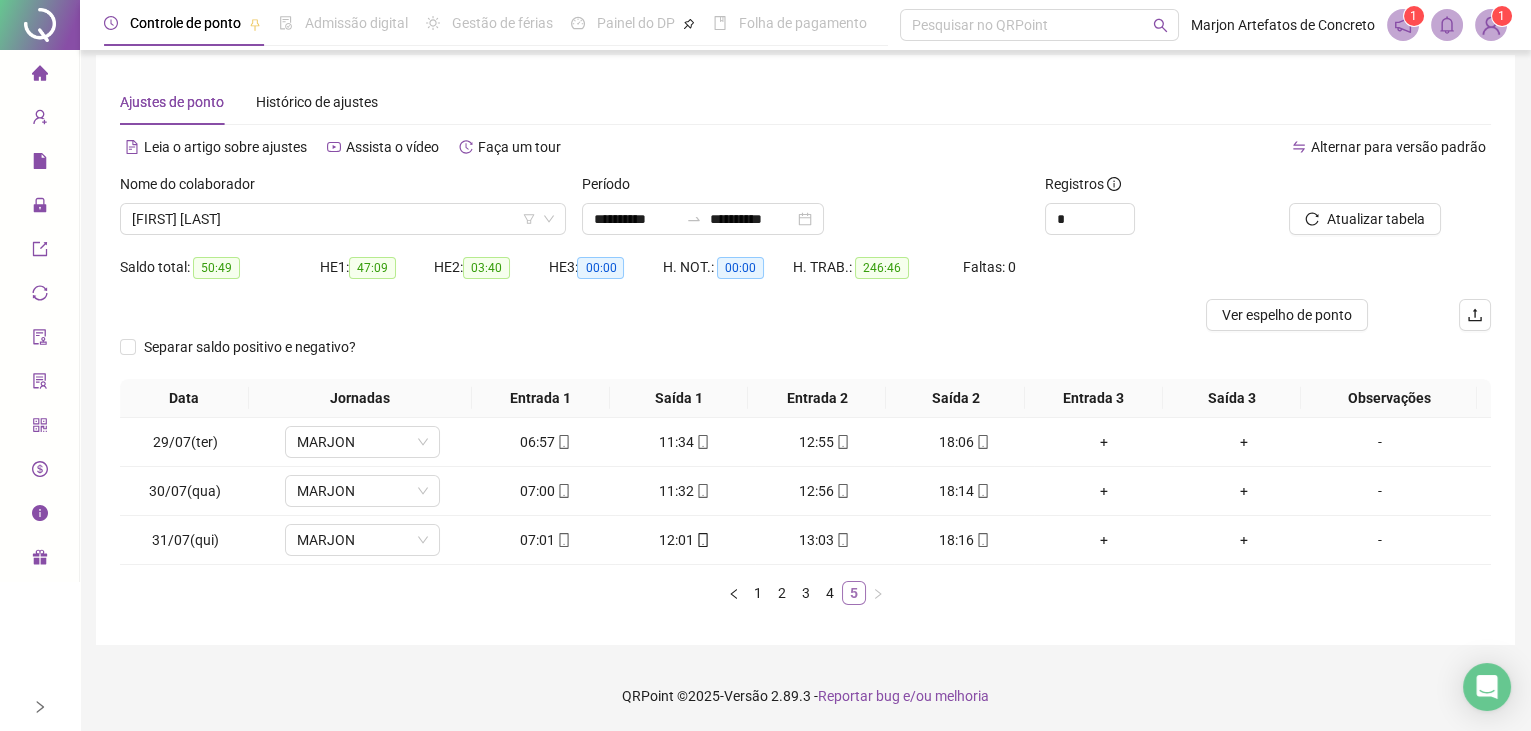 scroll, scrollTop: 9, scrollLeft: 0, axis: vertical 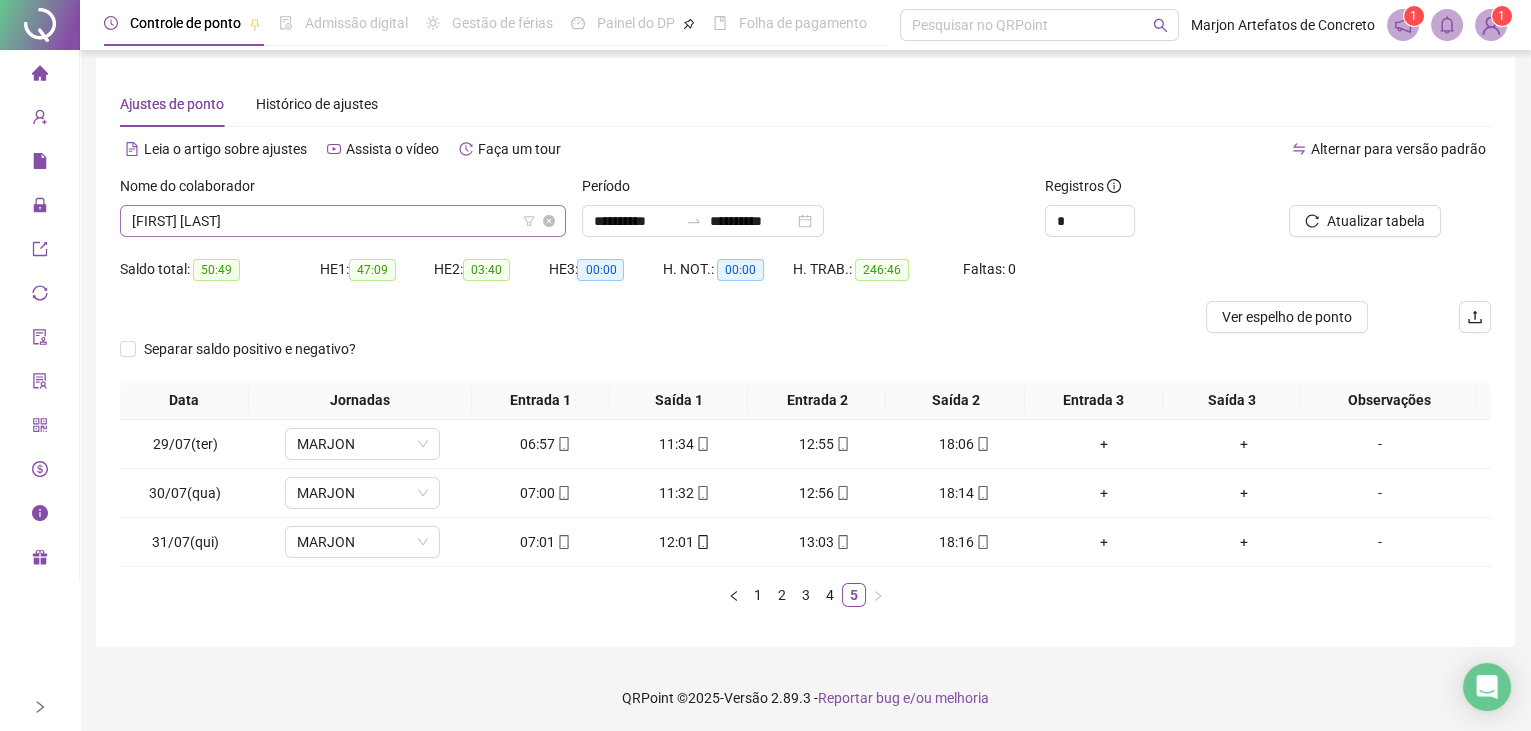 click on "[FIRST] [LAST]" at bounding box center (343, 221) 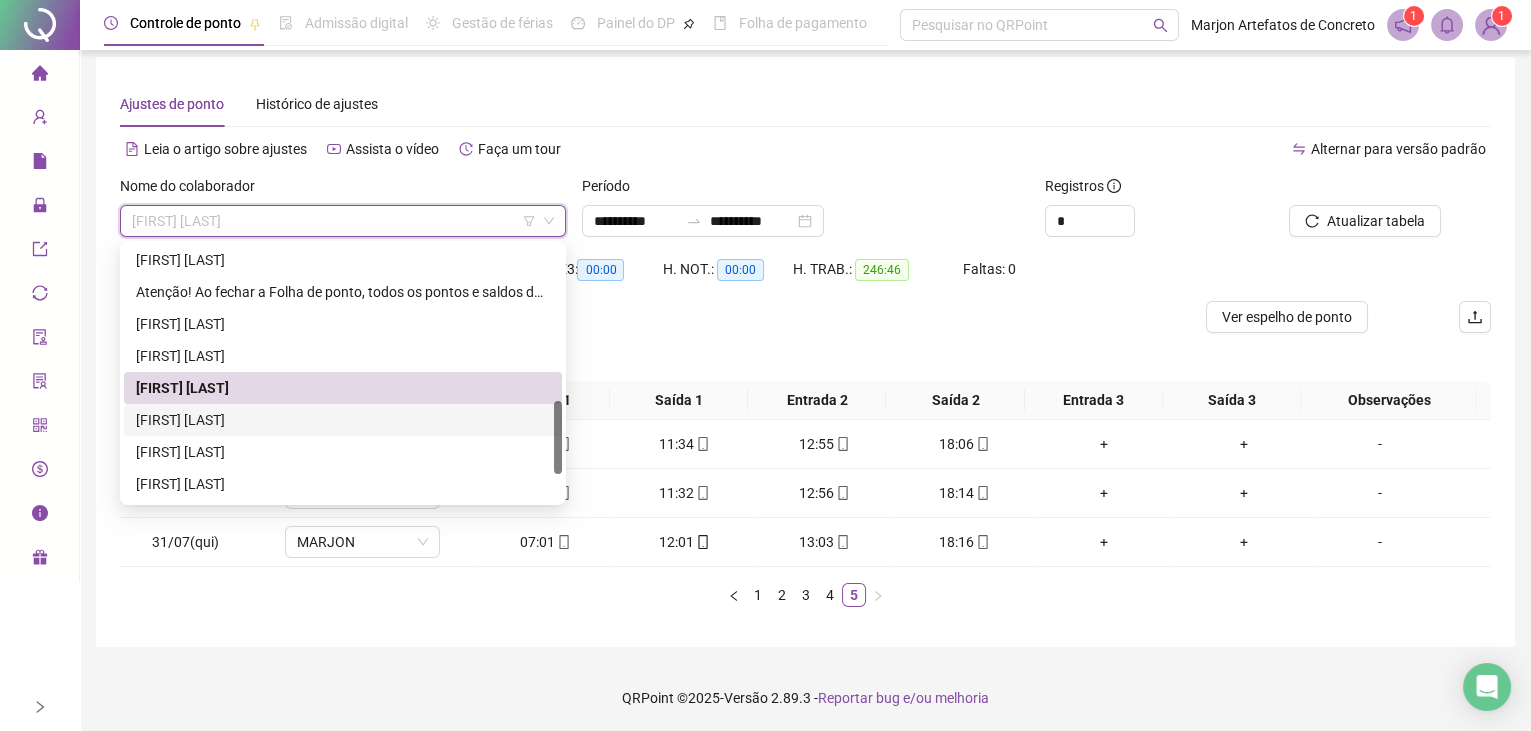 click on "[FIRST] [LAST]" at bounding box center [343, 420] 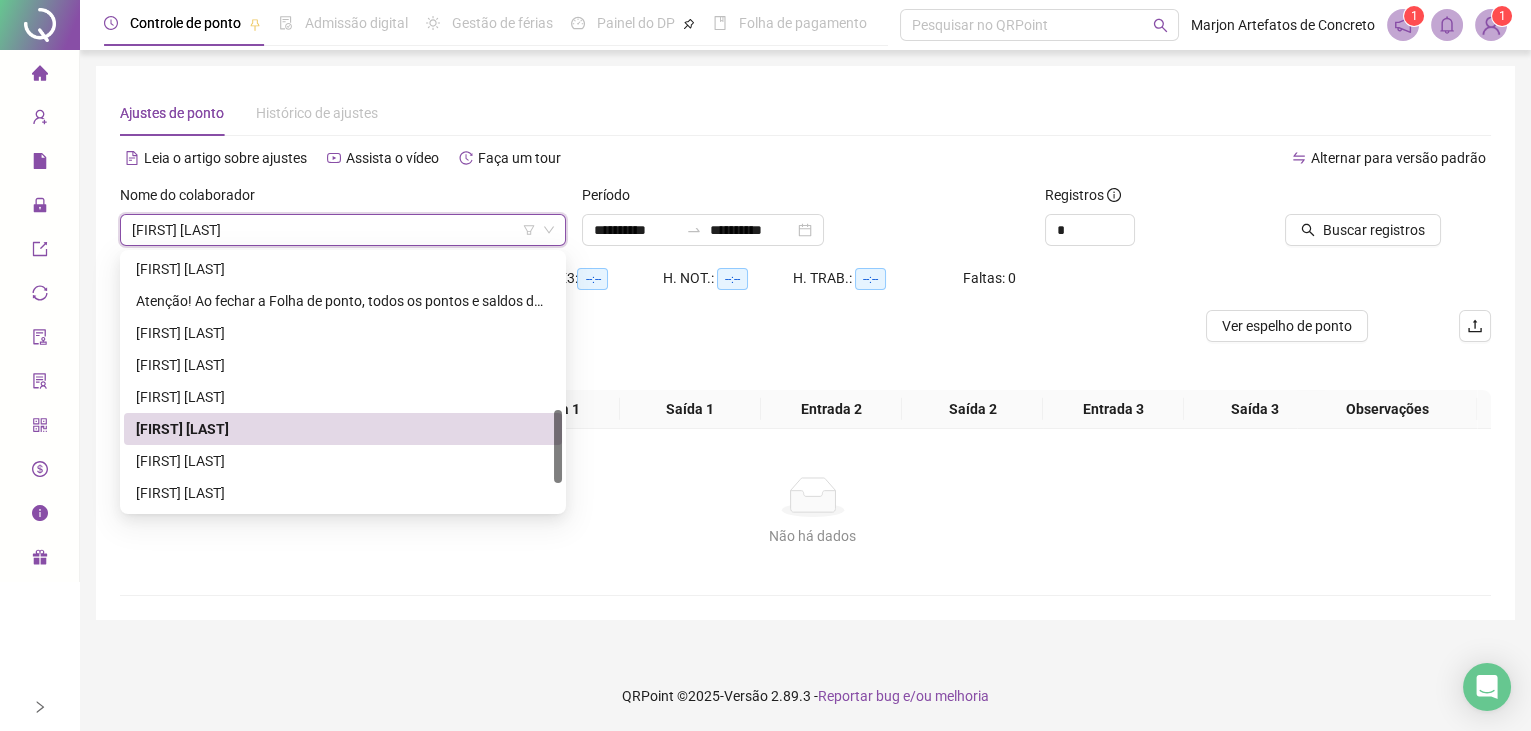 scroll, scrollTop: 0, scrollLeft: 0, axis: both 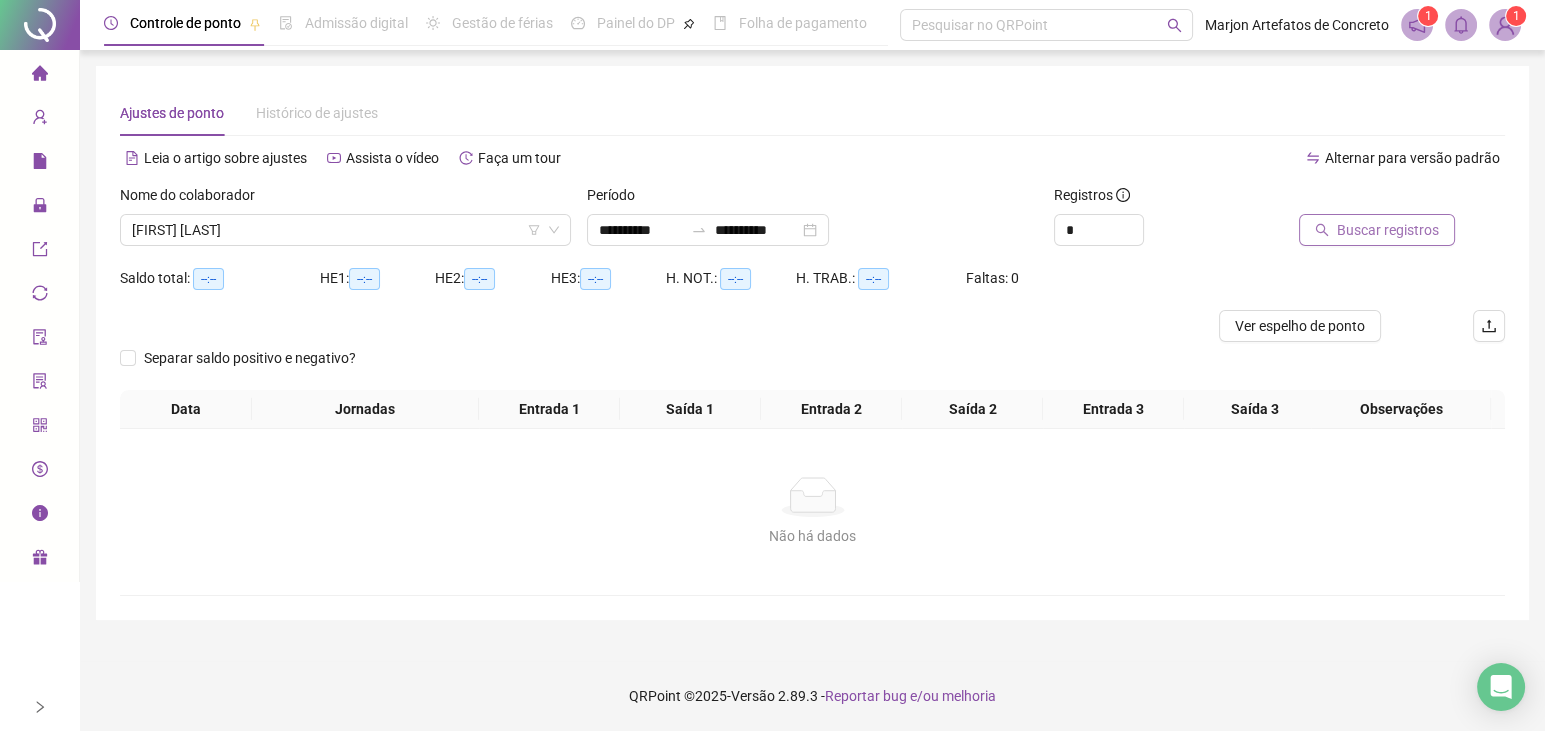 click 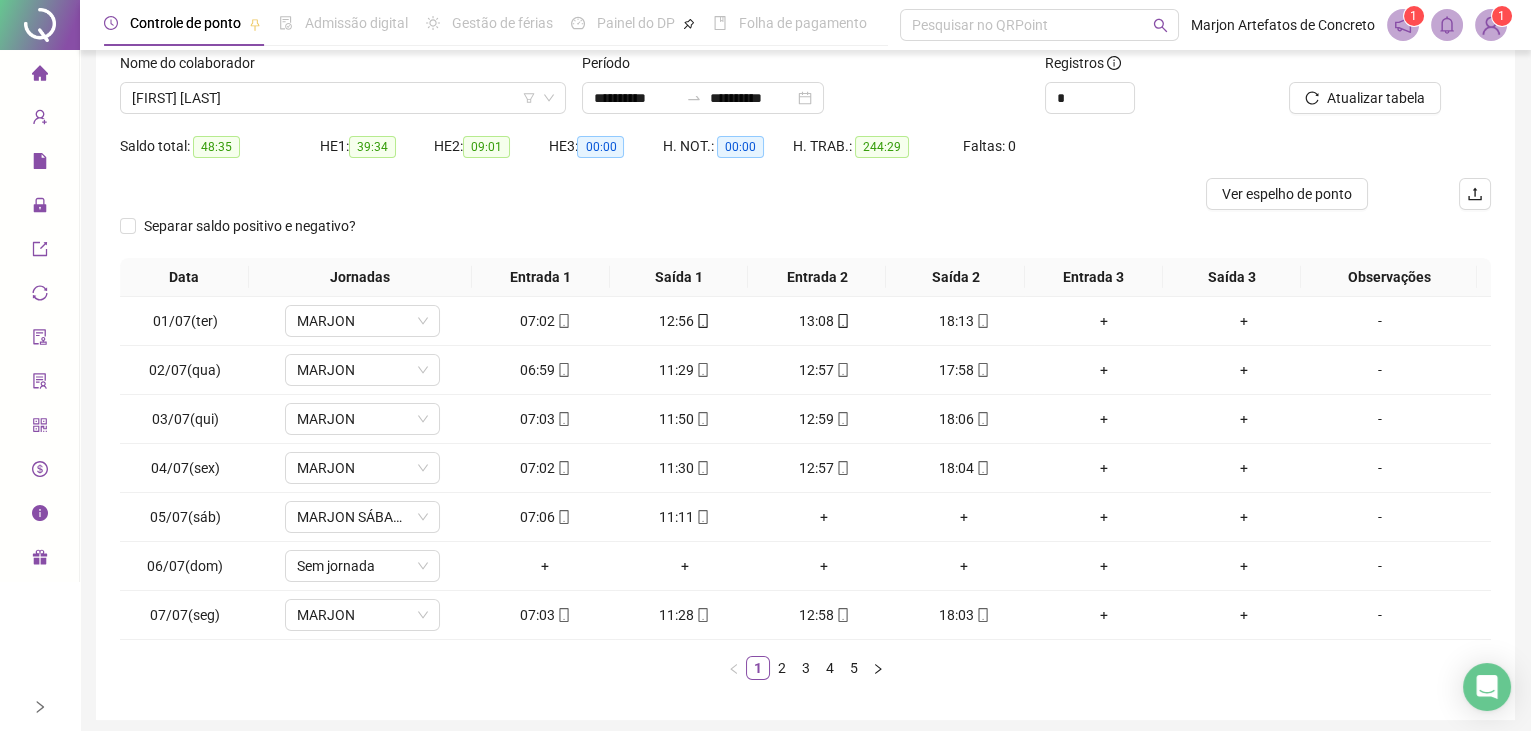 scroll, scrollTop: 203, scrollLeft: 0, axis: vertical 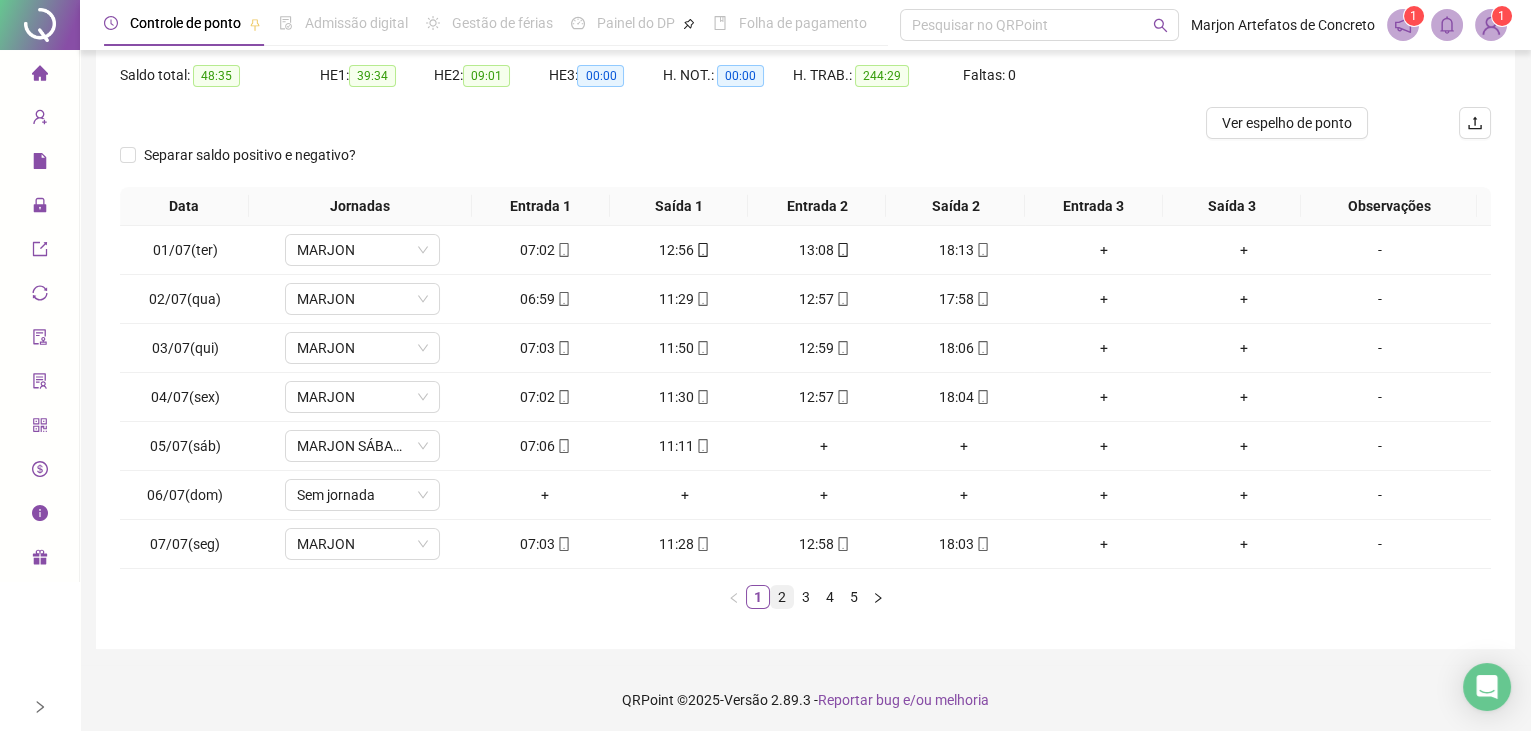 click on "2" at bounding box center [782, 597] 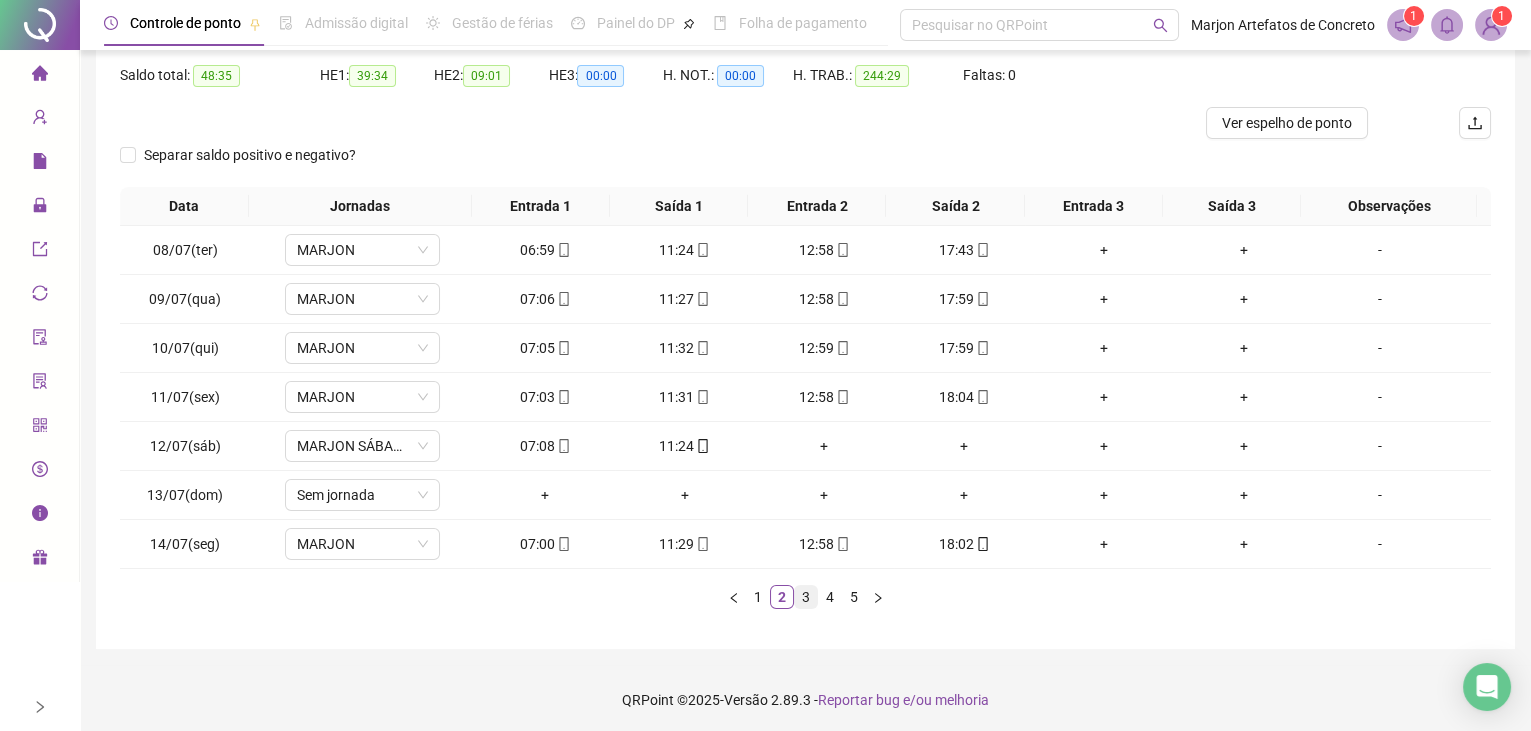 click on "3" at bounding box center (806, 597) 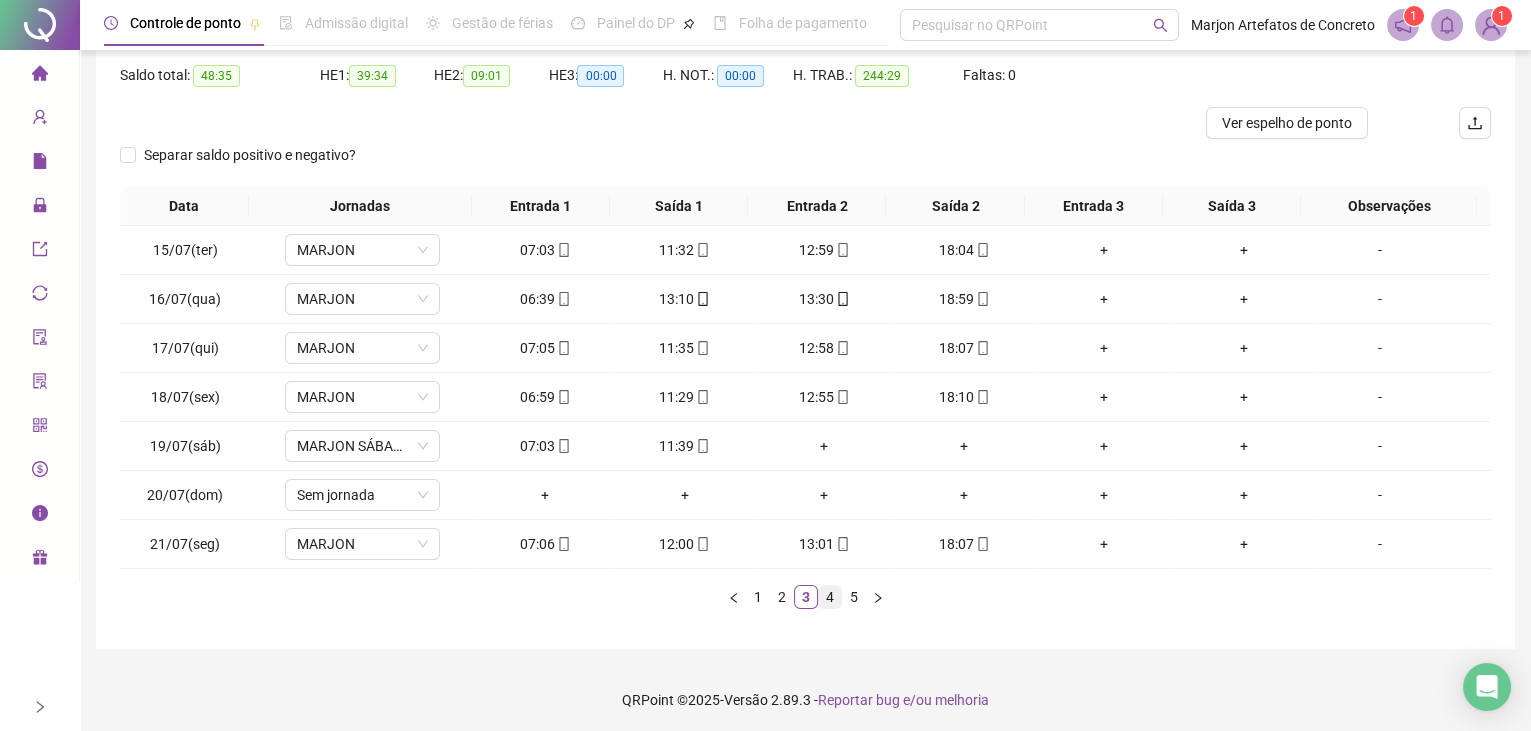 click on "4" at bounding box center [830, 597] 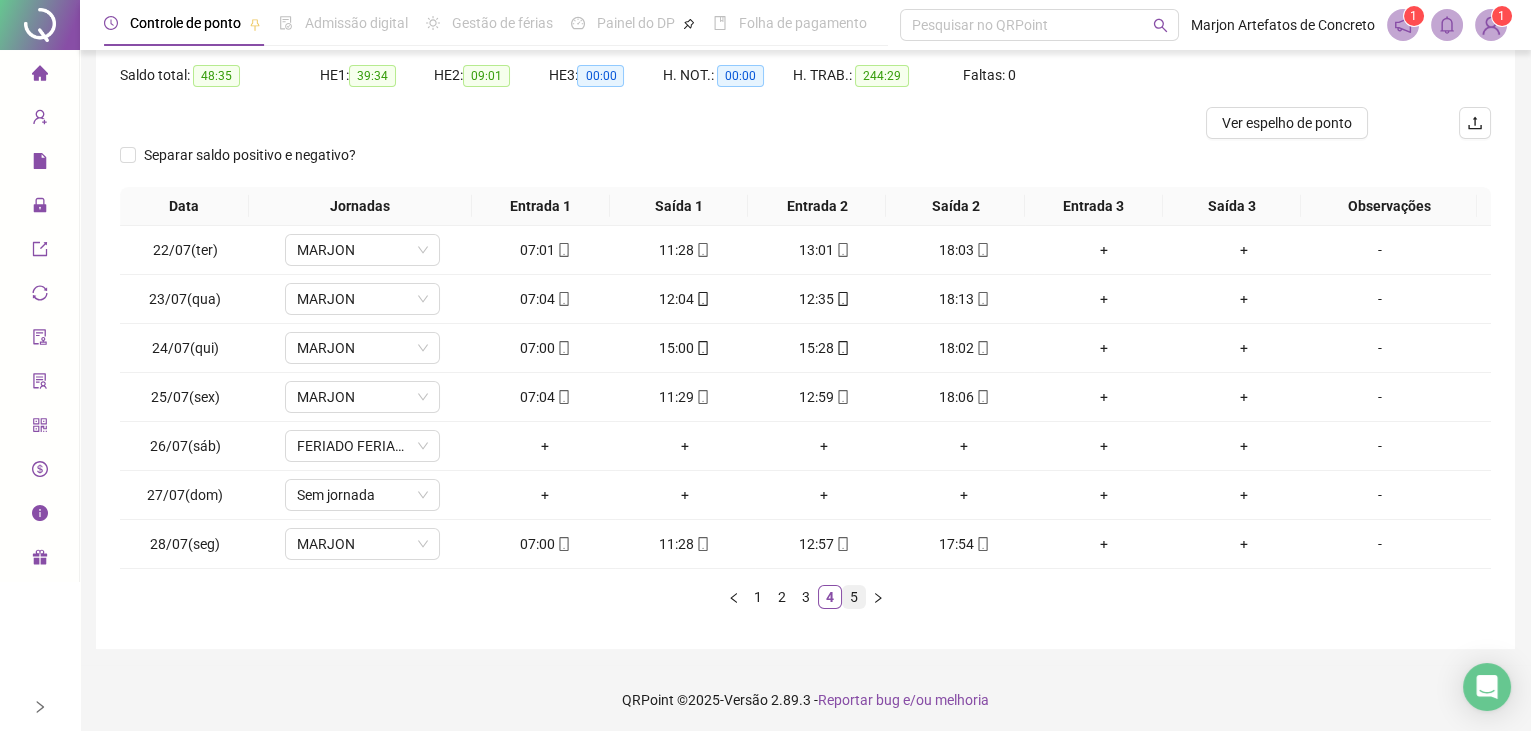 click on "5" at bounding box center [854, 597] 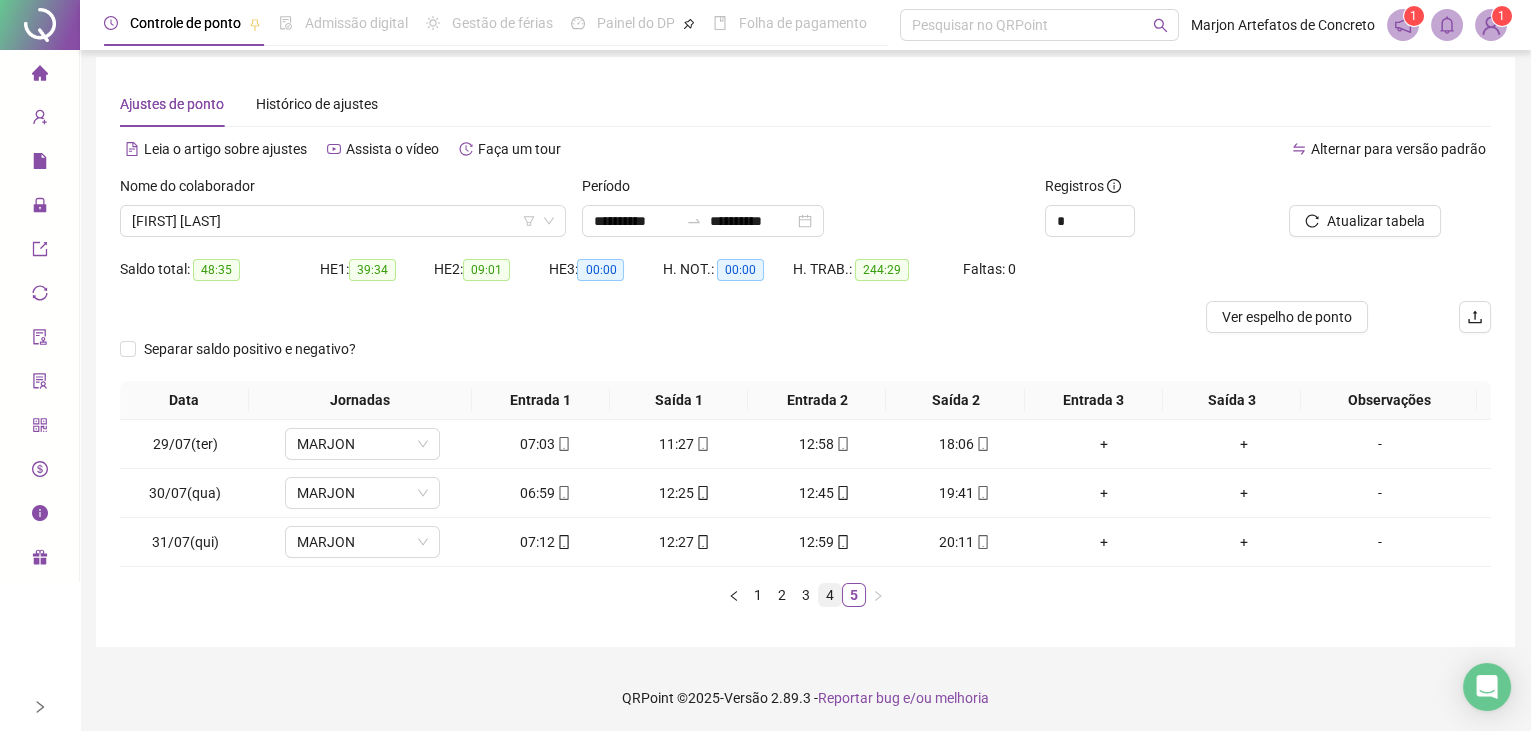 click on "4" at bounding box center [830, 595] 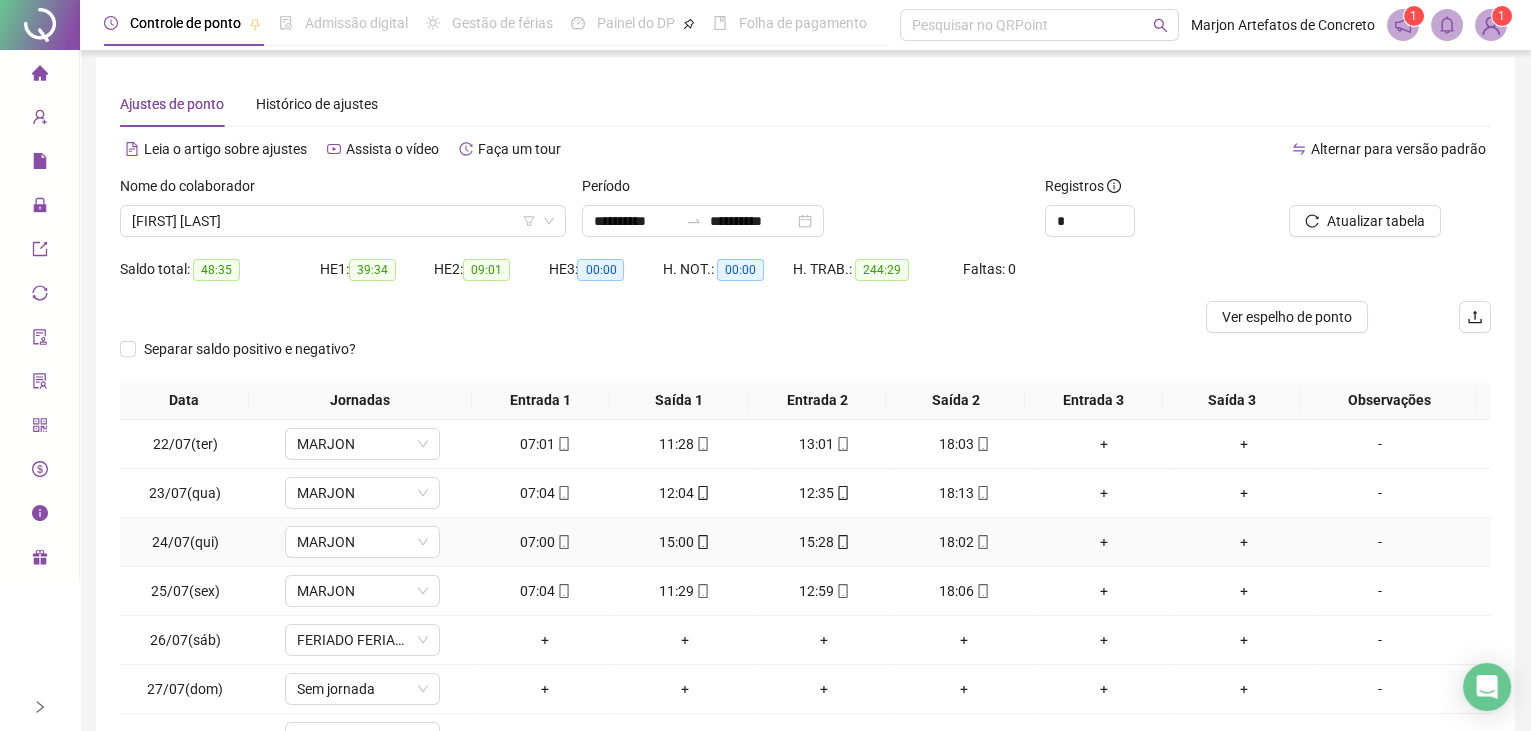 scroll, scrollTop: 0, scrollLeft: 0, axis: both 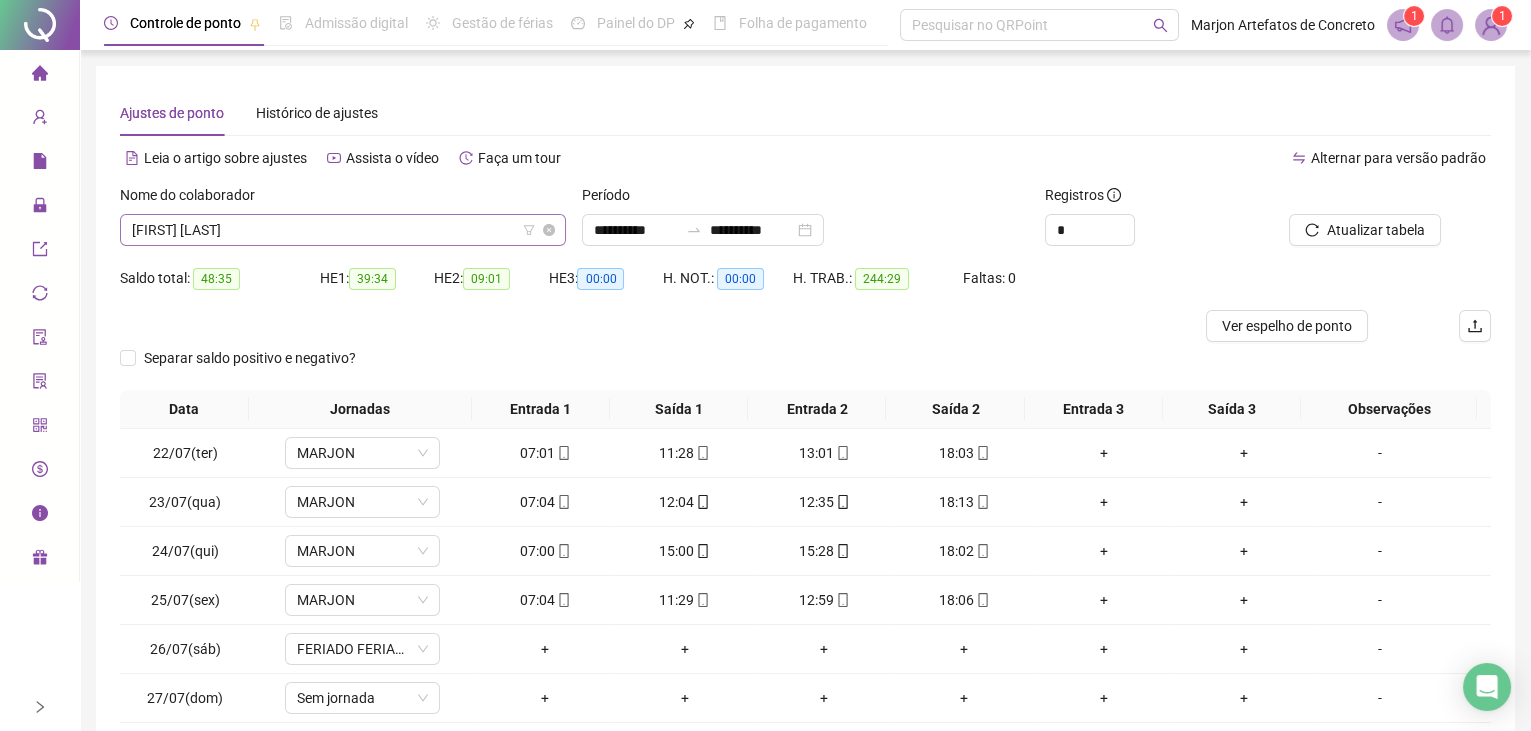 click on "[FIRST] [LAST]" at bounding box center [343, 230] 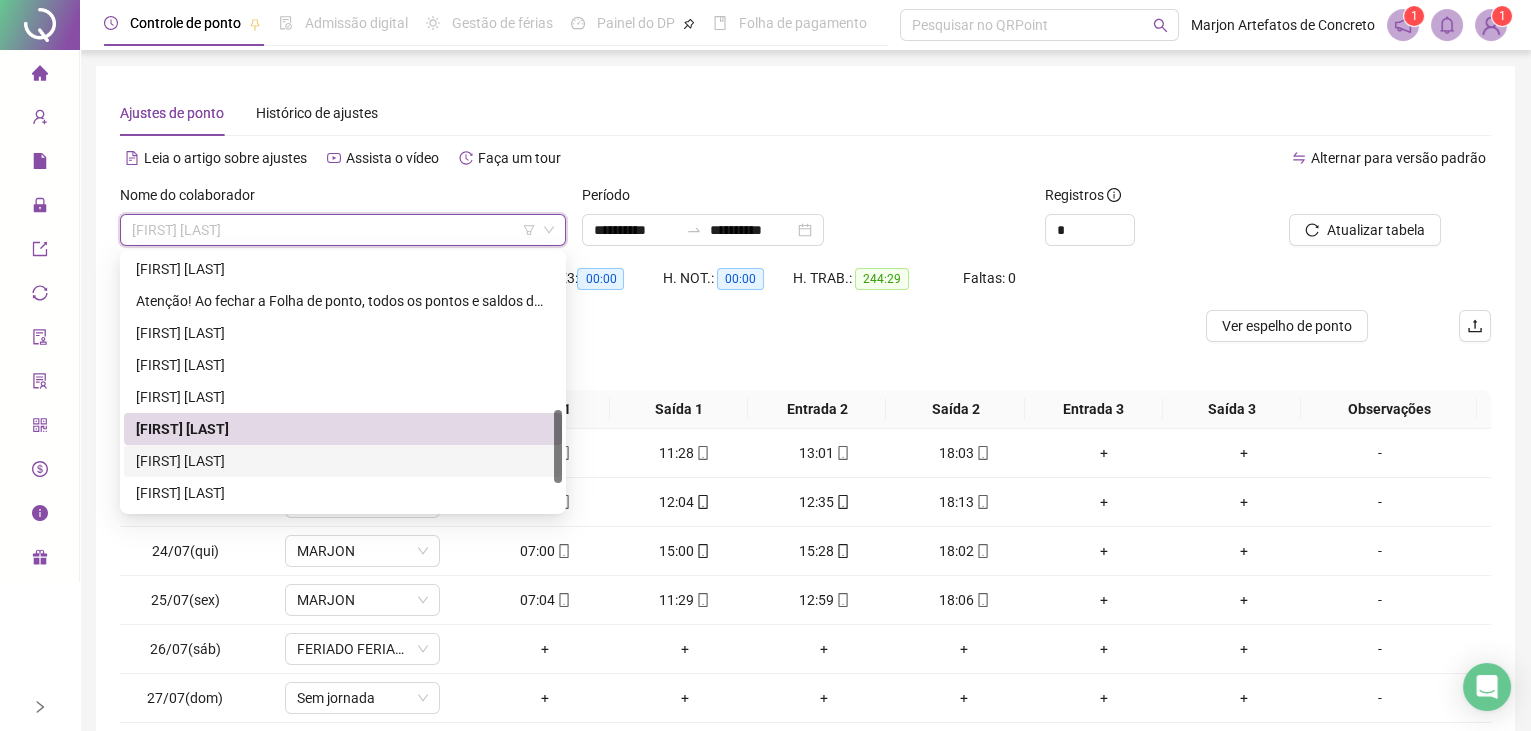click on "[FIRST] [LAST]" at bounding box center [343, 461] 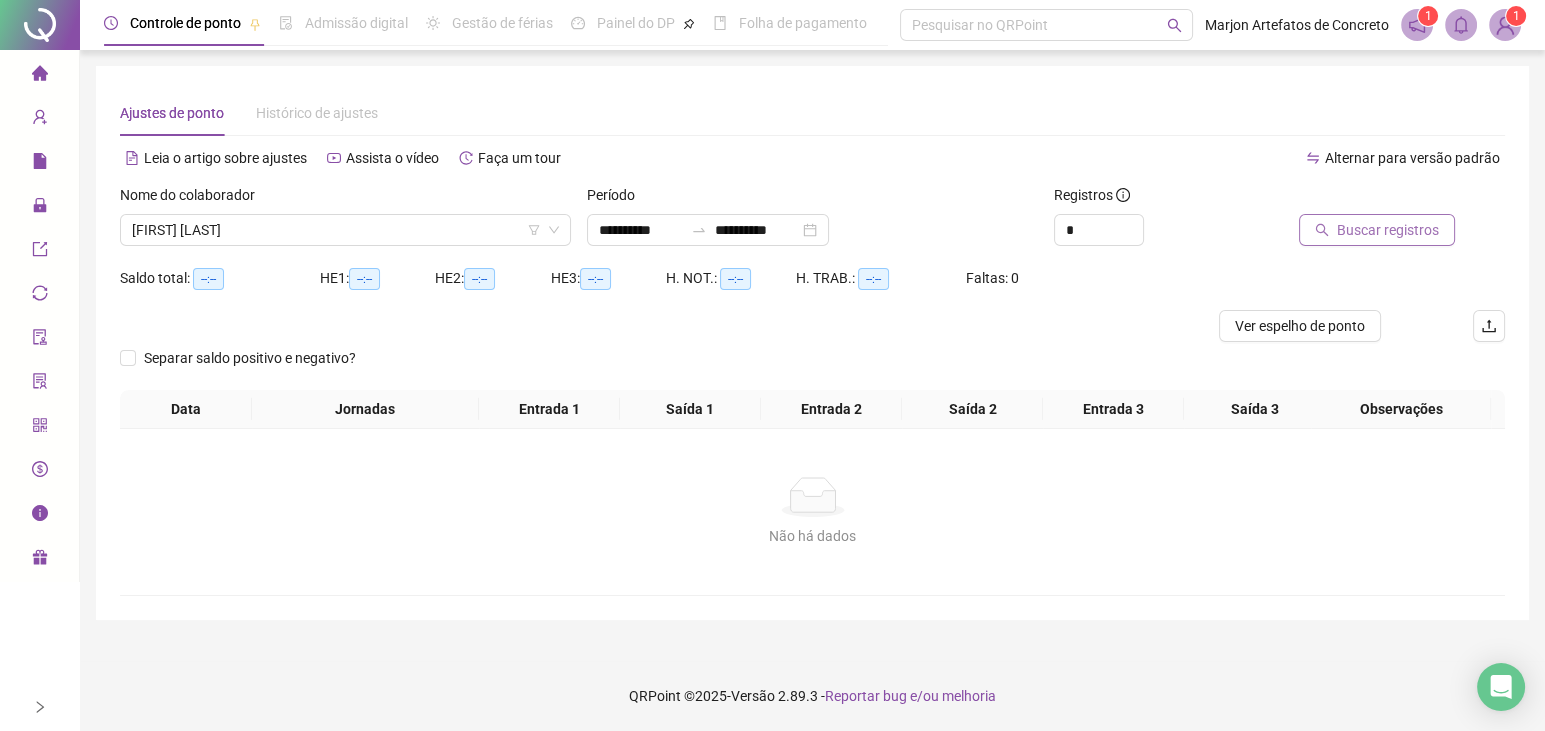 click on "Buscar registros" at bounding box center [1388, 230] 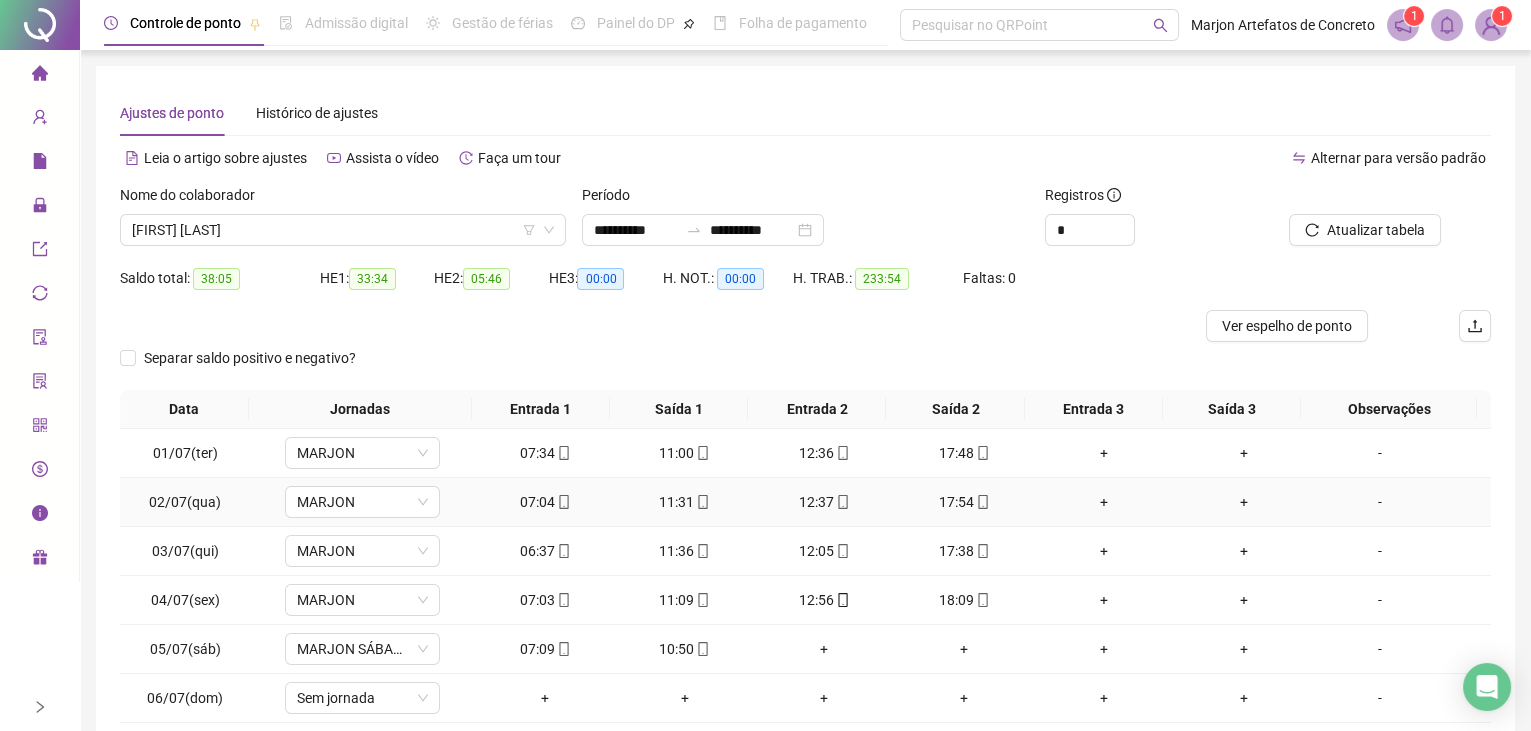 scroll, scrollTop: 0, scrollLeft: 0, axis: both 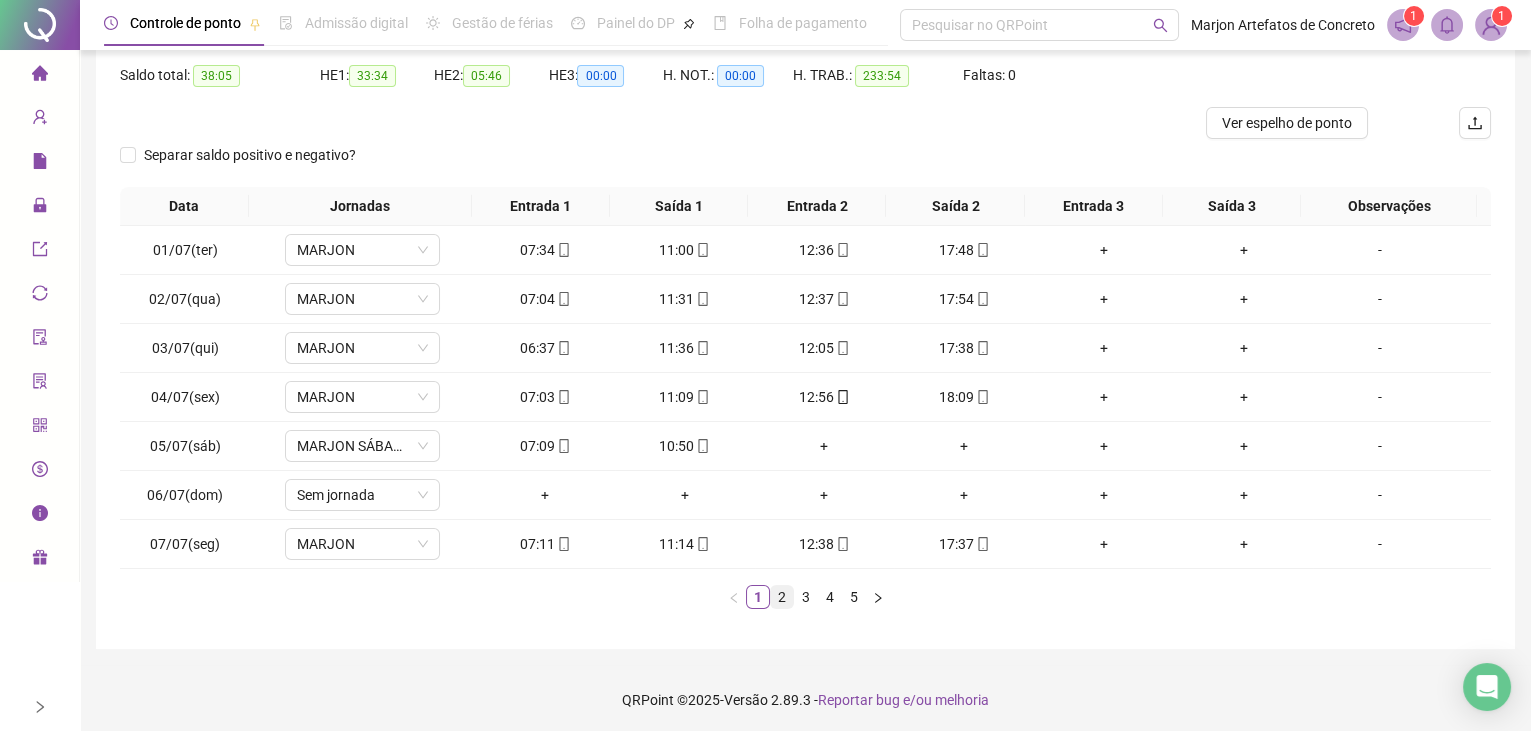 click on "2" at bounding box center (782, 597) 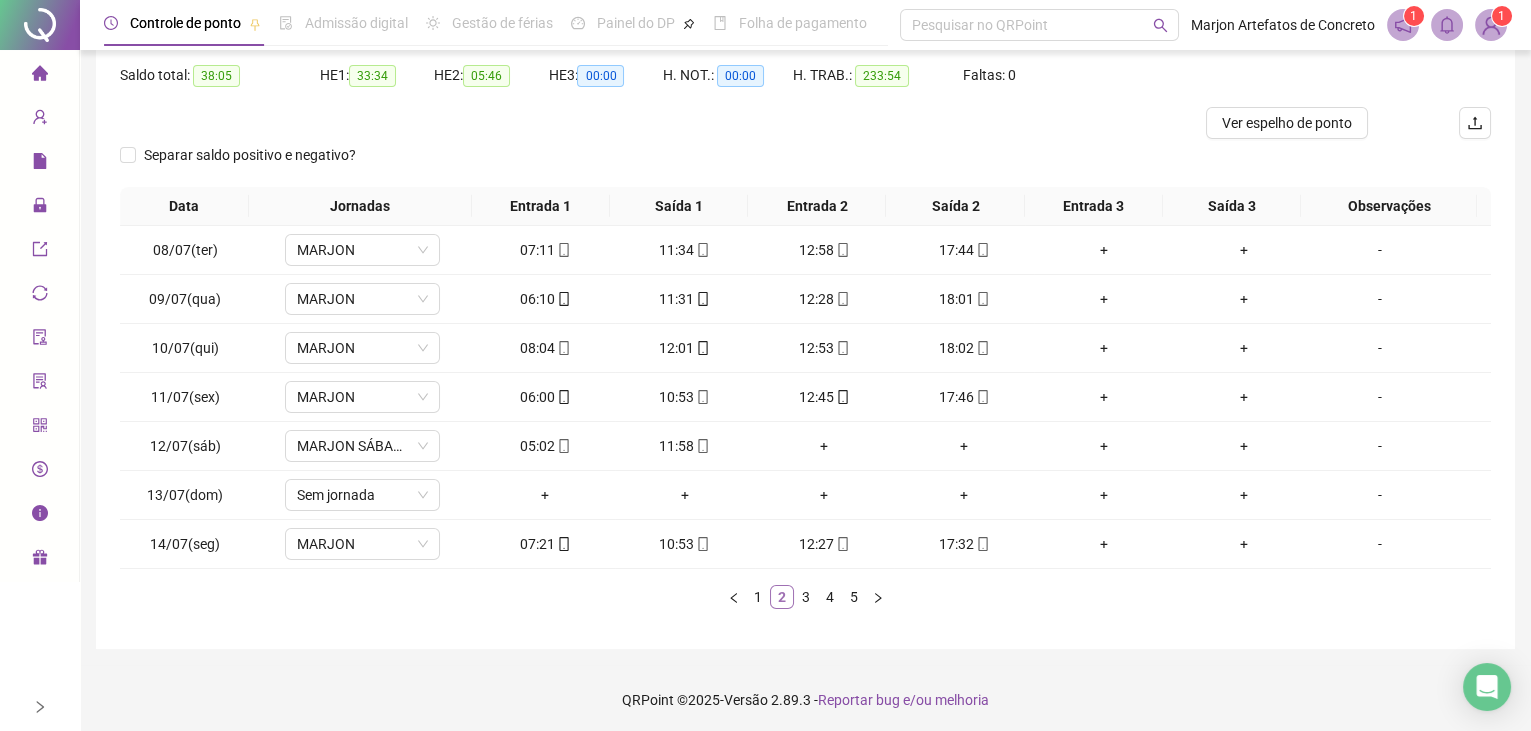 scroll, scrollTop: 0, scrollLeft: 0, axis: both 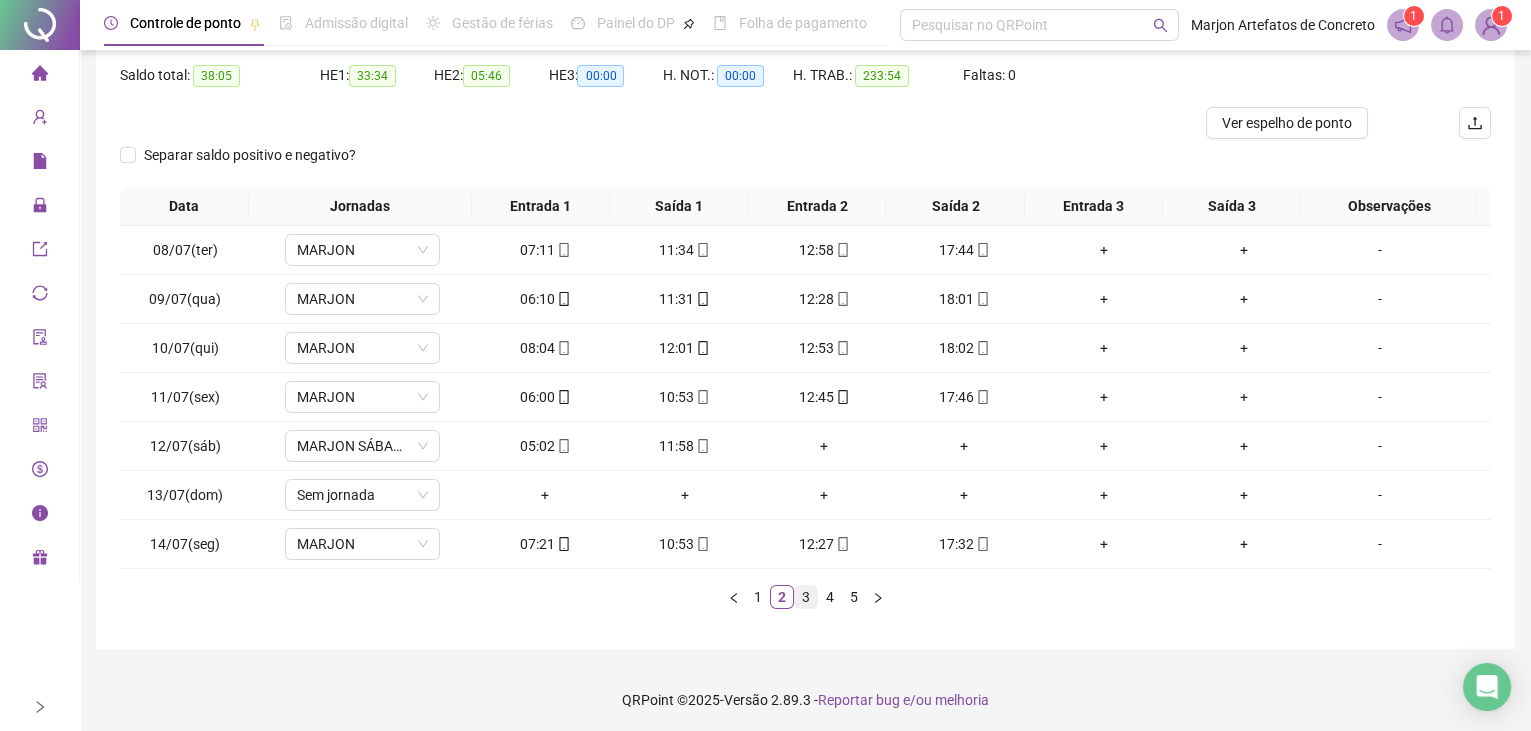 click on "3" at bounding box center (806, 597) 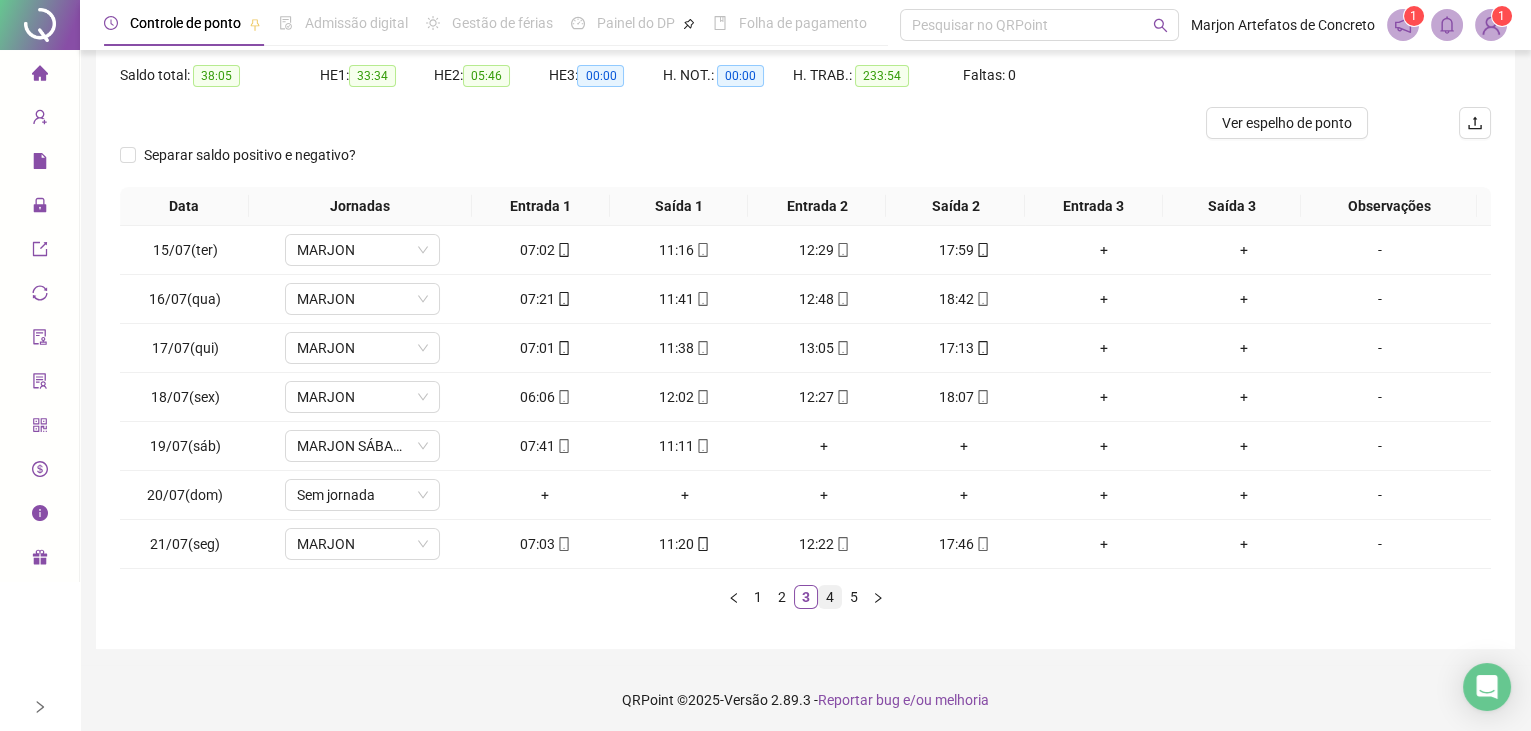 click on "4" at bounding box center [830, 597] 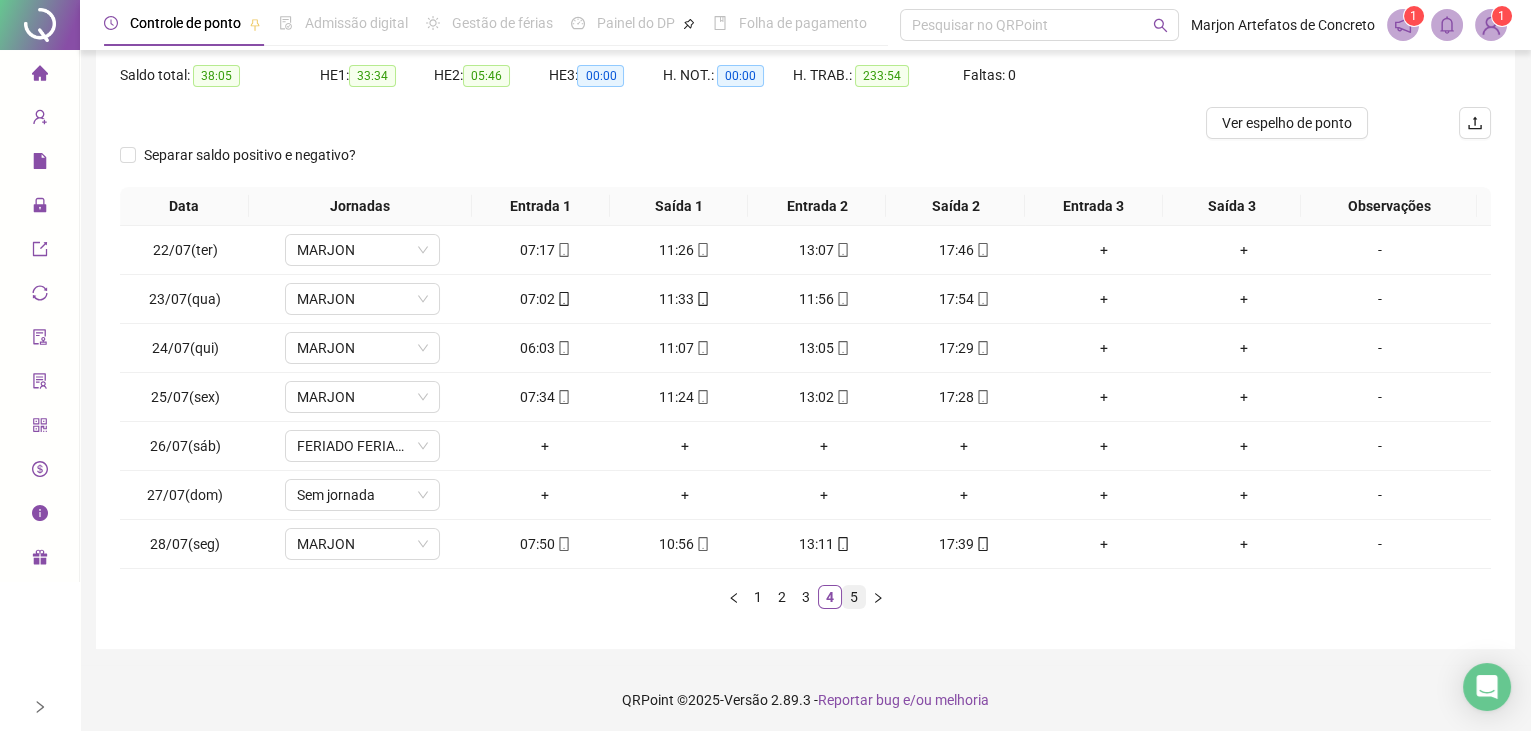 click on "5" at bounding box center [854, 597] 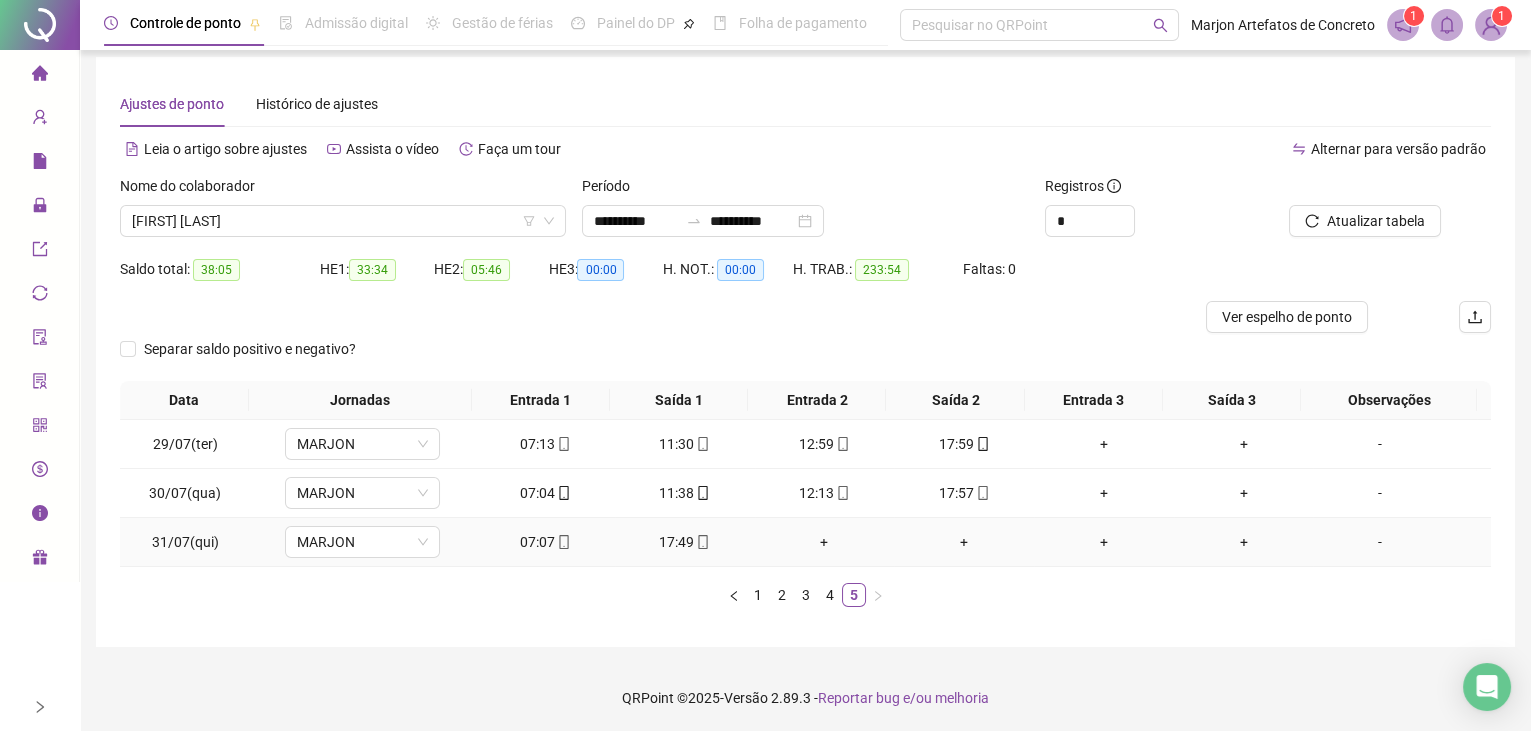 click on "+" at bounding box center (825, 542) 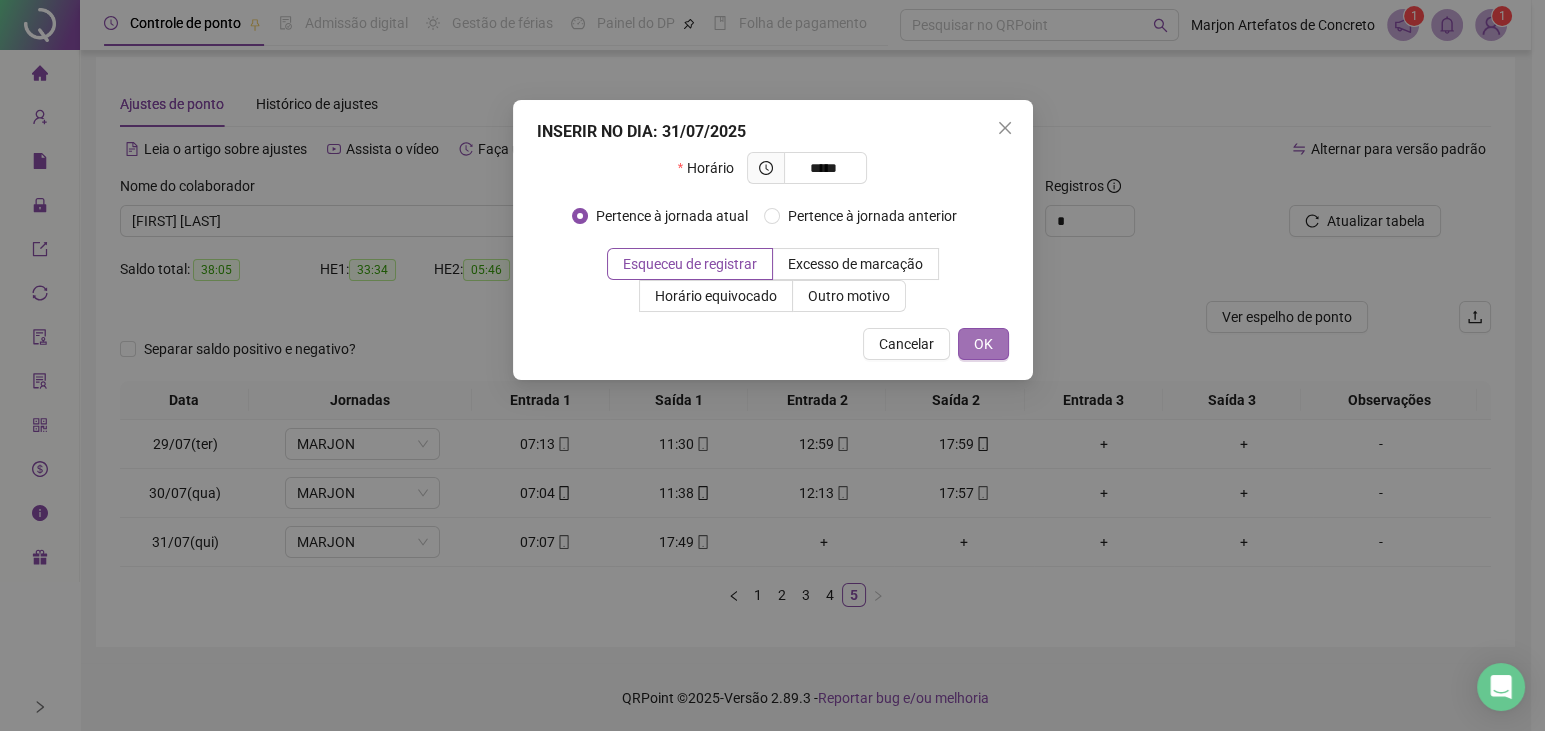 type on "*****" 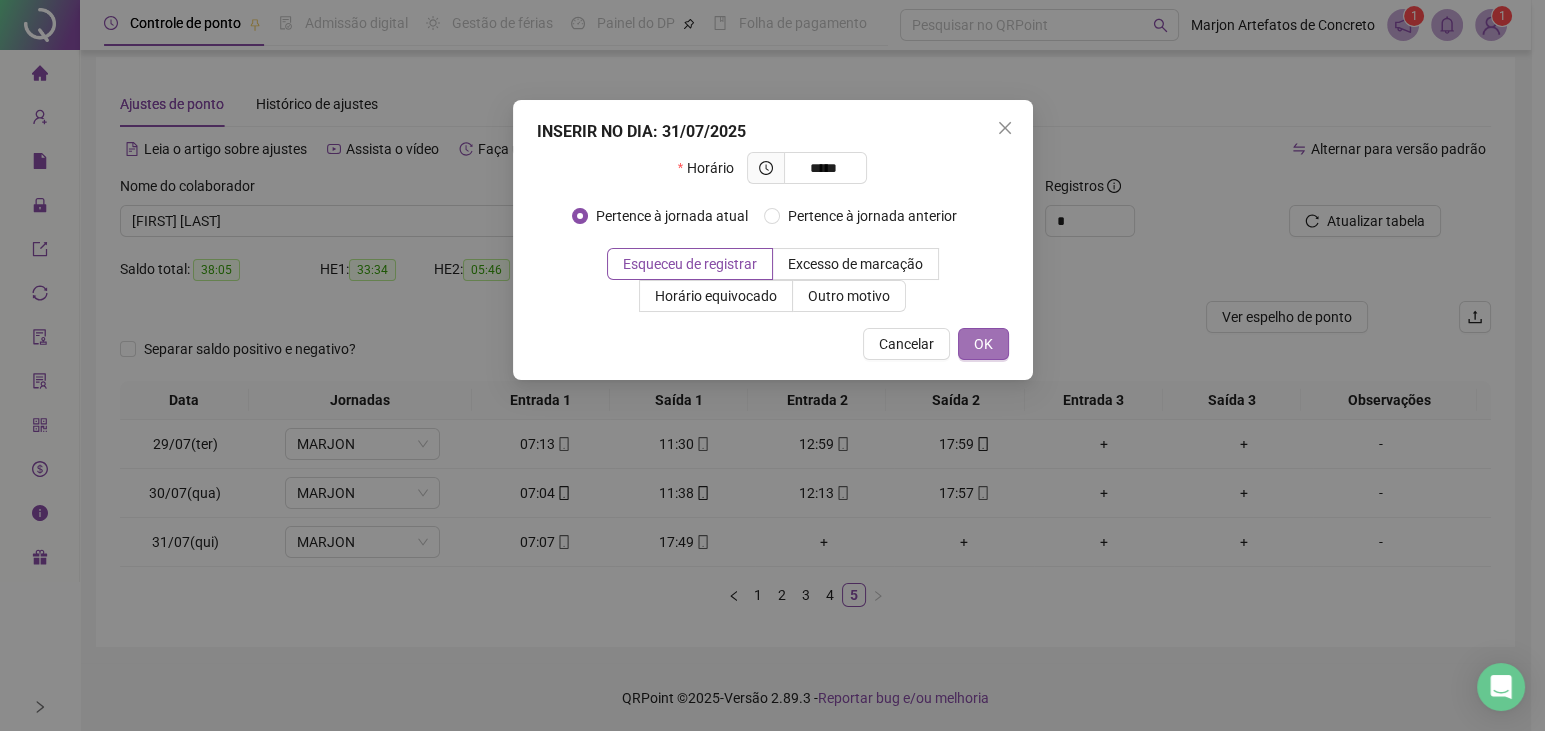 click on "OK" at bounding box center [983, 344] 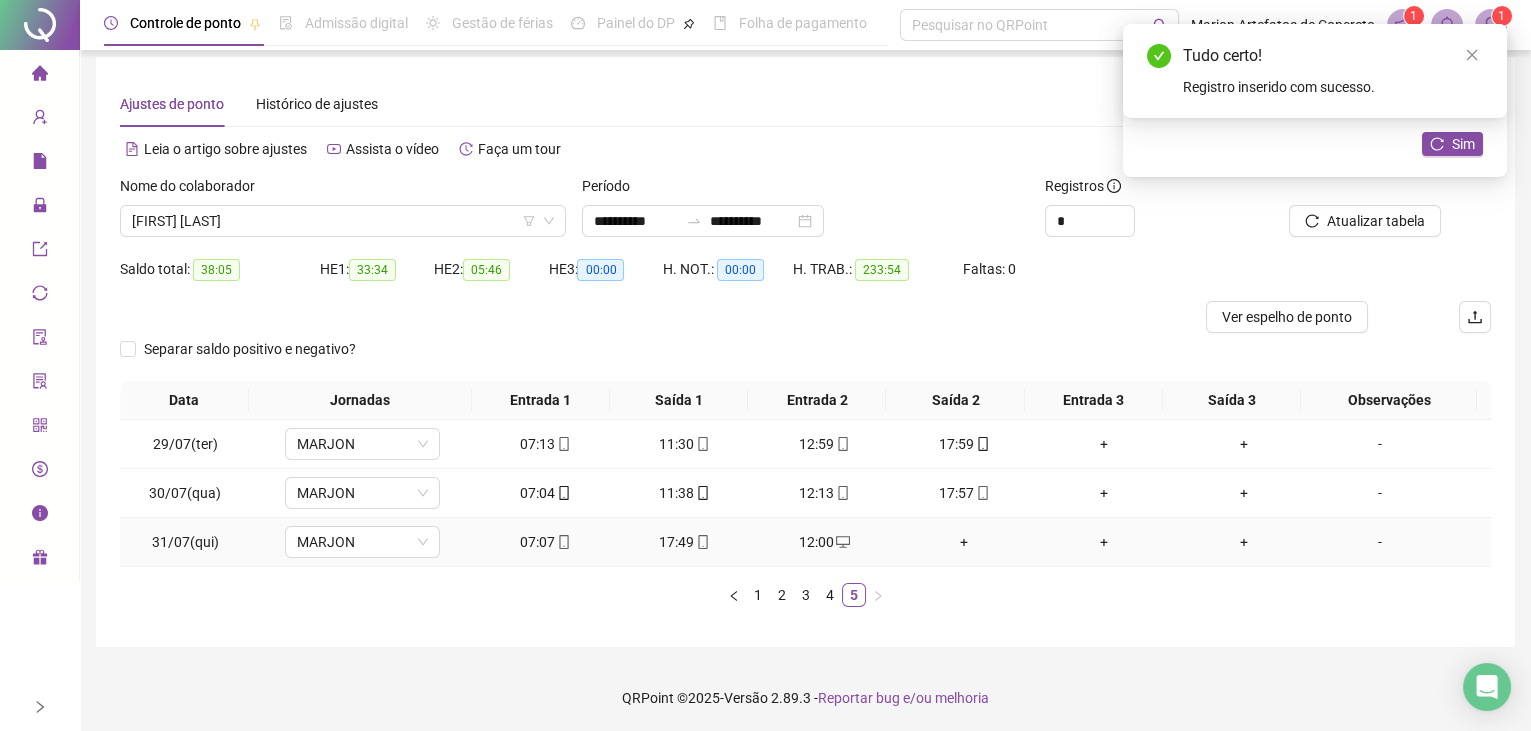 click on "+" at bounding box center (964, 542) 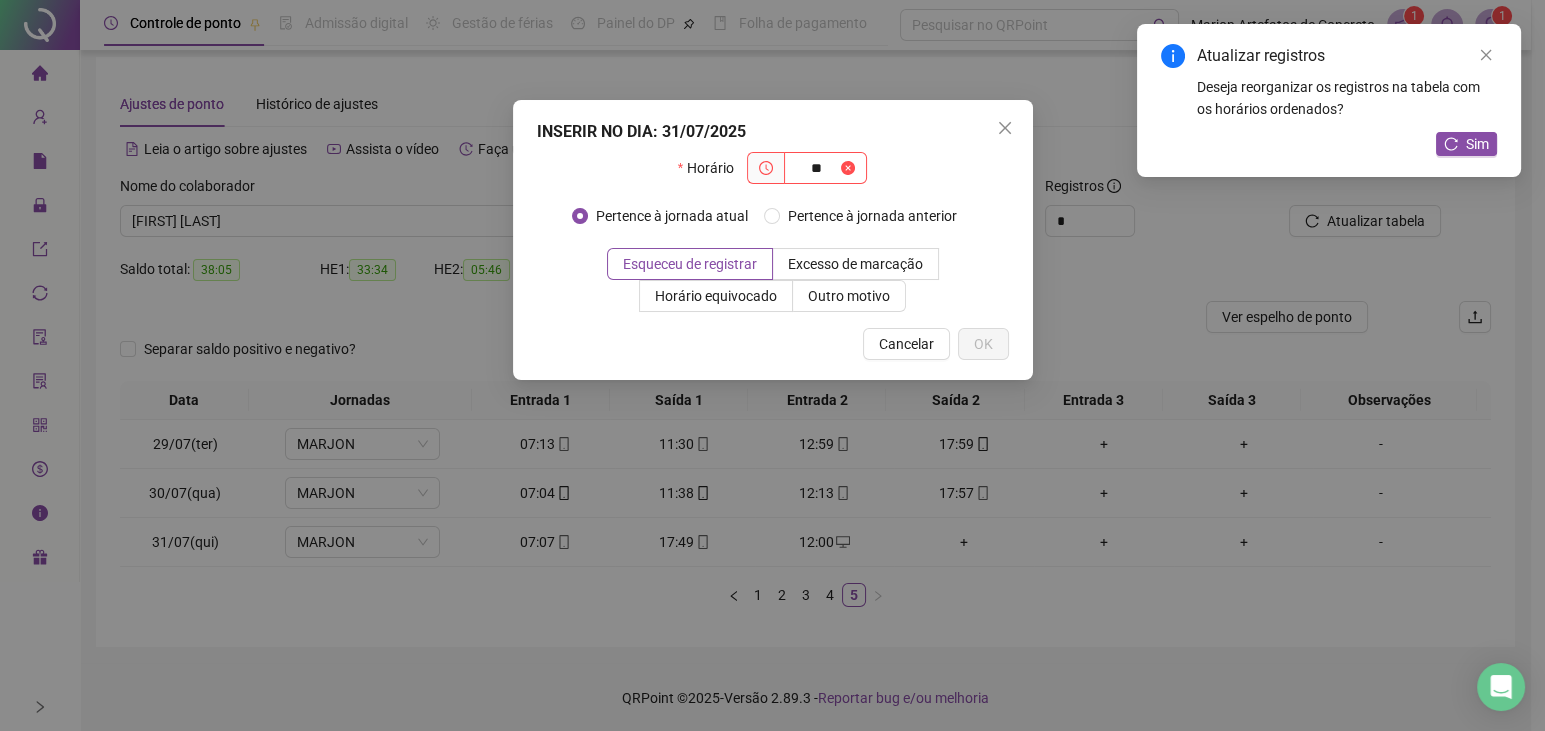type on "*" 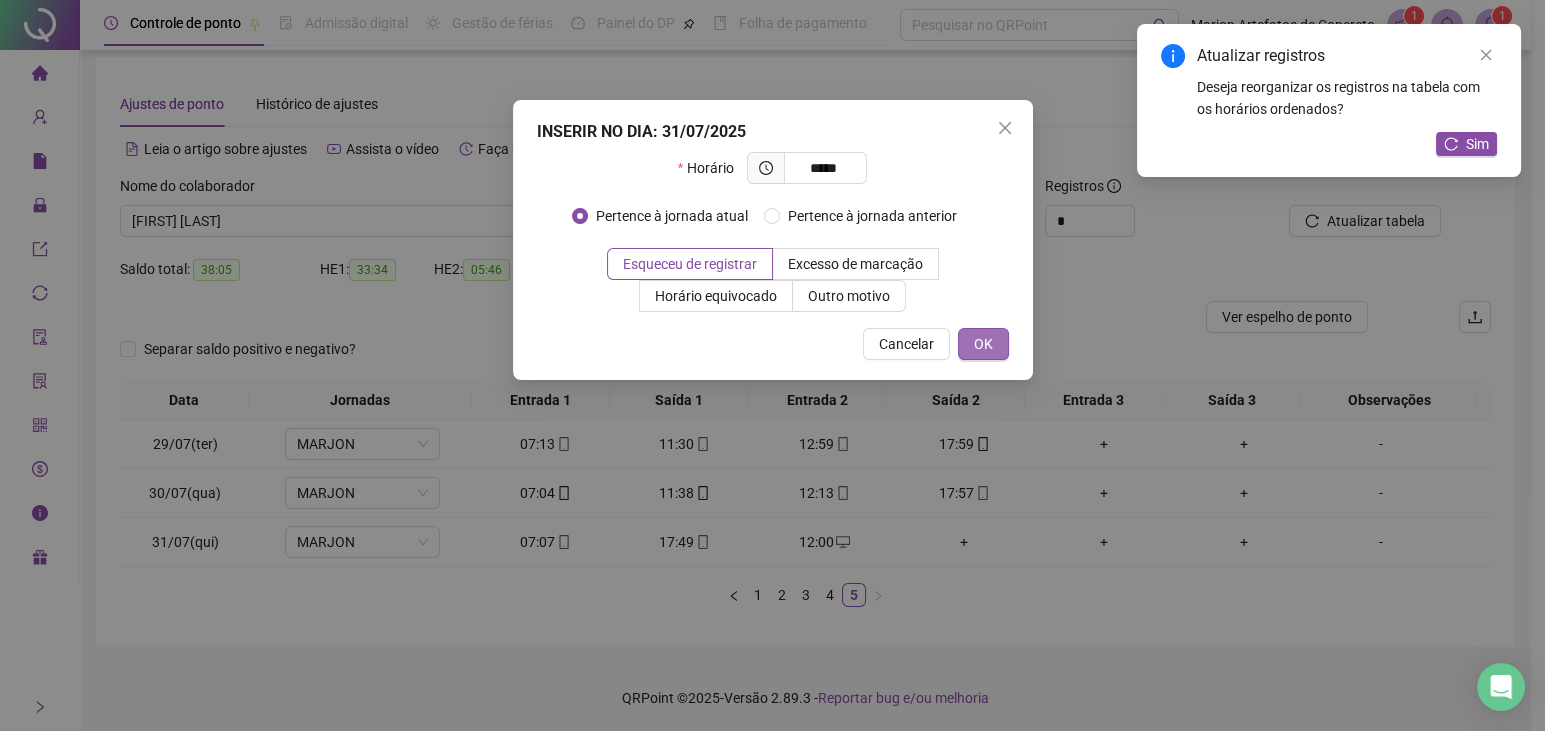 type on "*****" 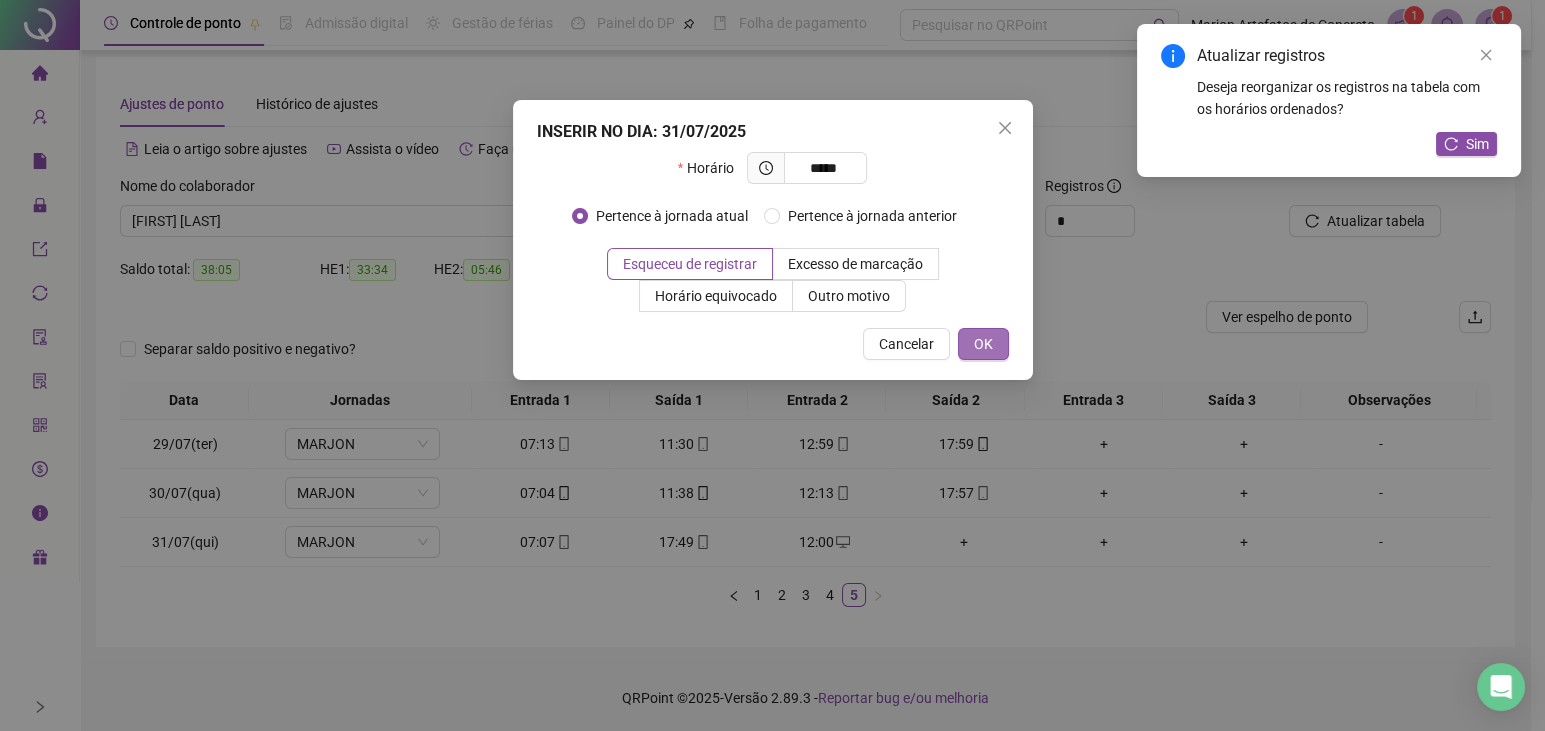 click on "OK" at bounding box center [983, 344] 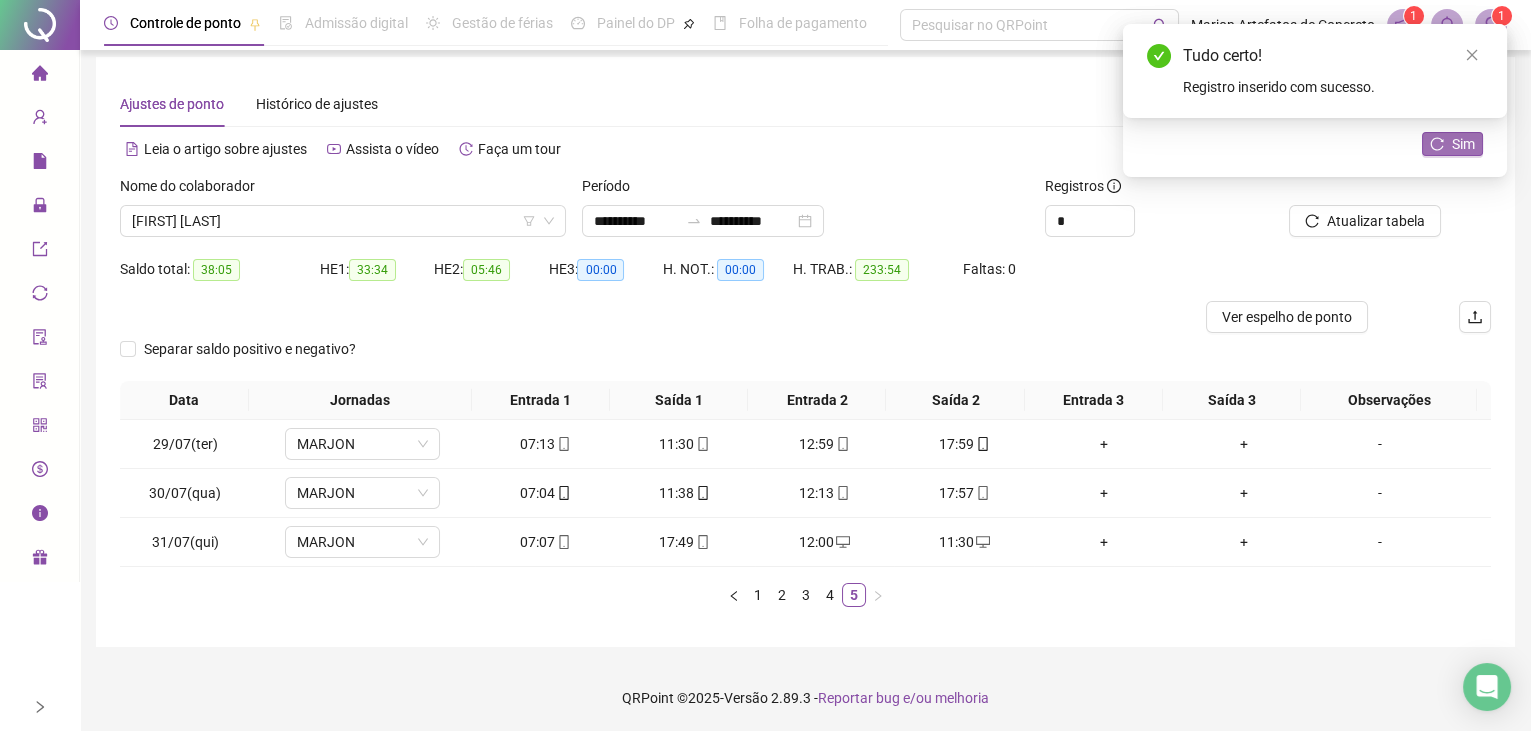 click on "Sim" at bounding box center (1463, 144) 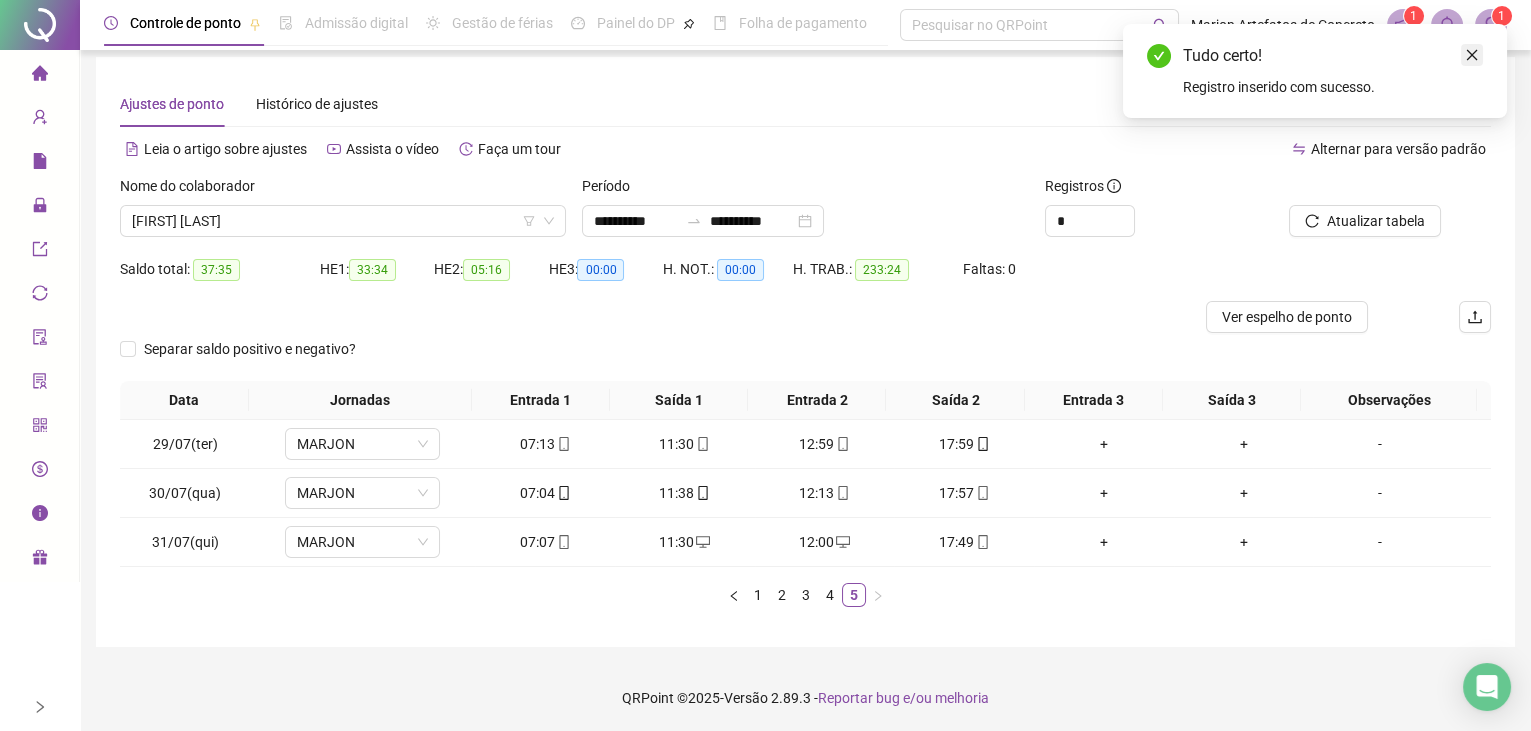 click 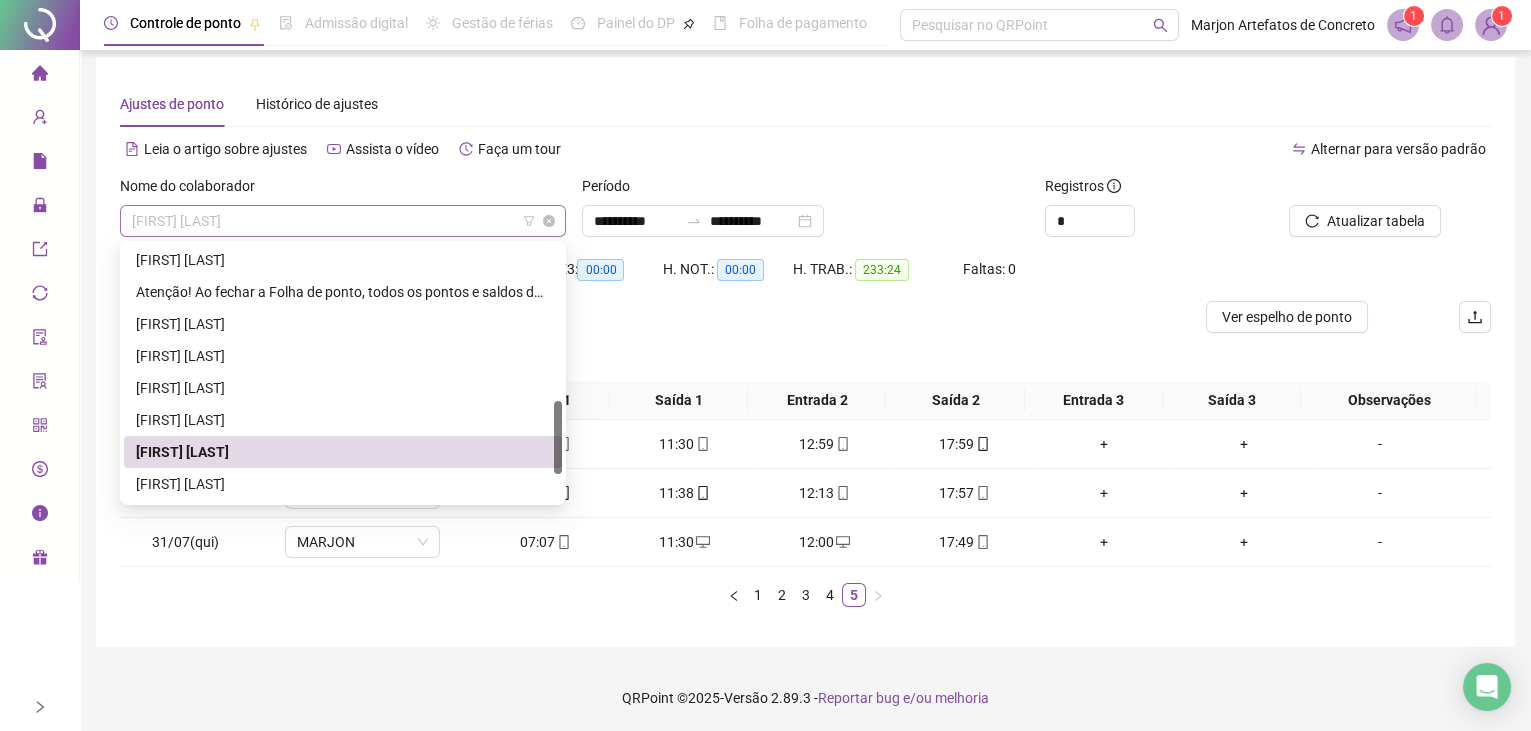click on "[FIRST] [LAST]" at bounding box center [343, 221] 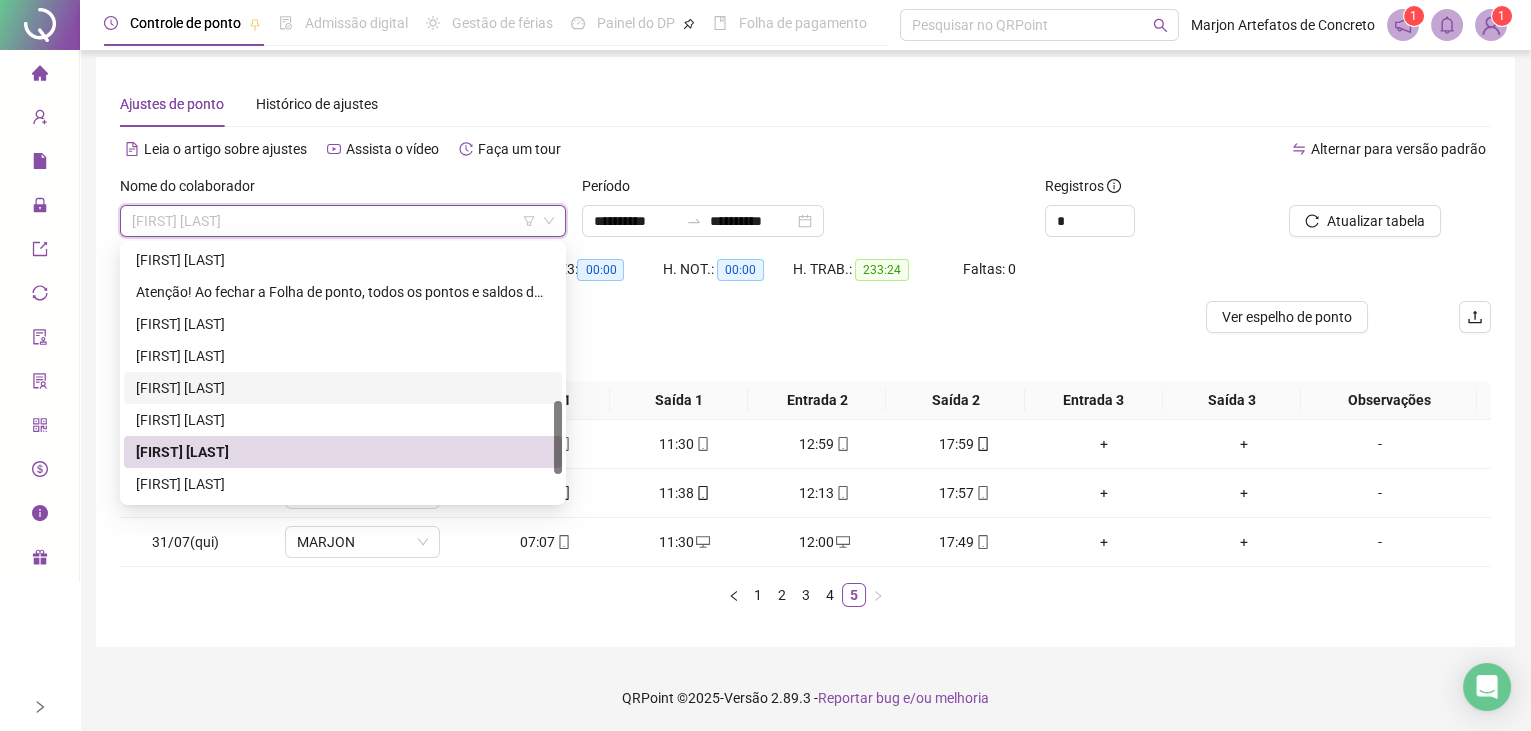 scroll, scrollTop: 636, scrollLeft: 0, axis: vertical 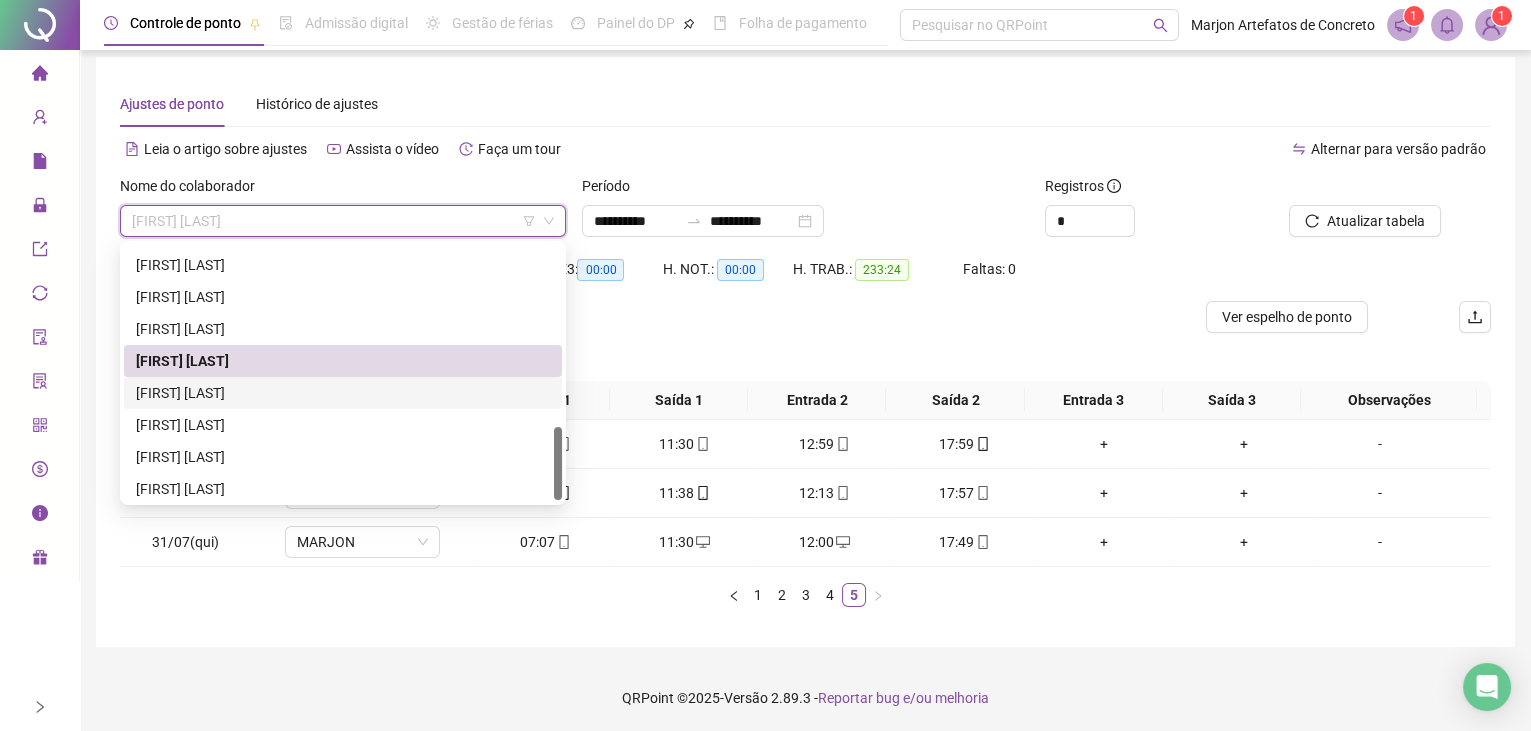 click on "[FIRST] [LAST]" at bounding box center (343, 393) 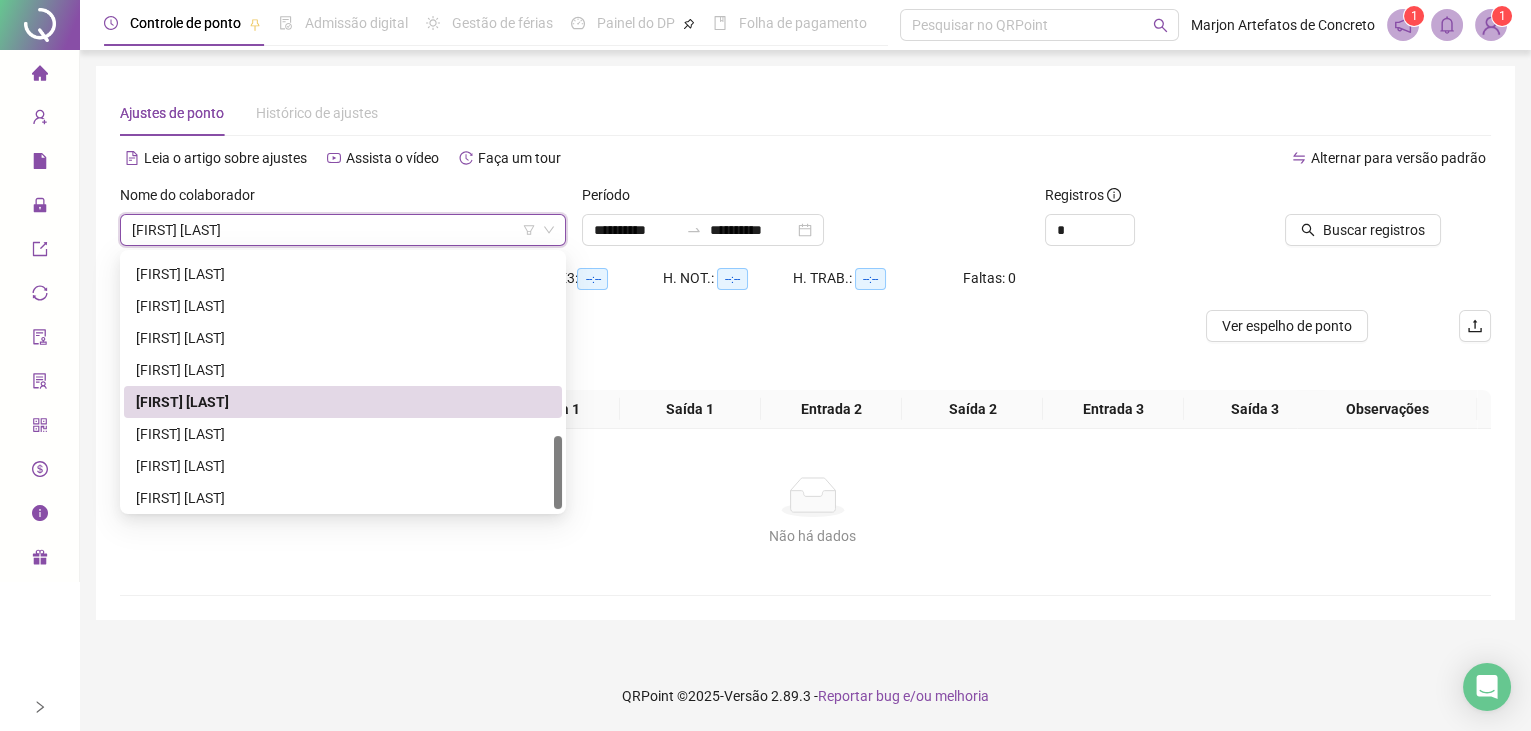 scroll, scrollTop: 0, scrollLeft: 0, axis: both 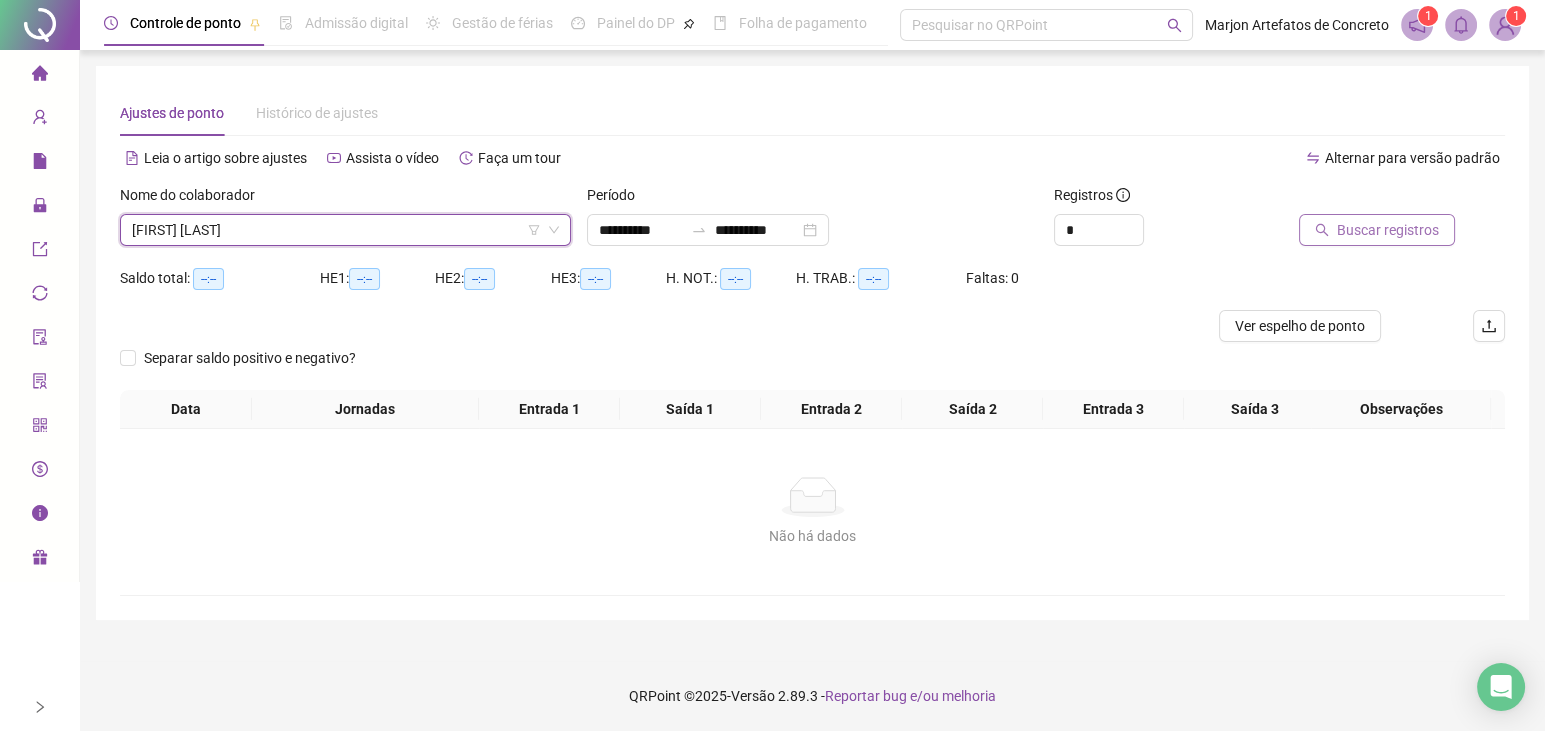 click on "Buscar registros" at bounding box center [1388, 230] 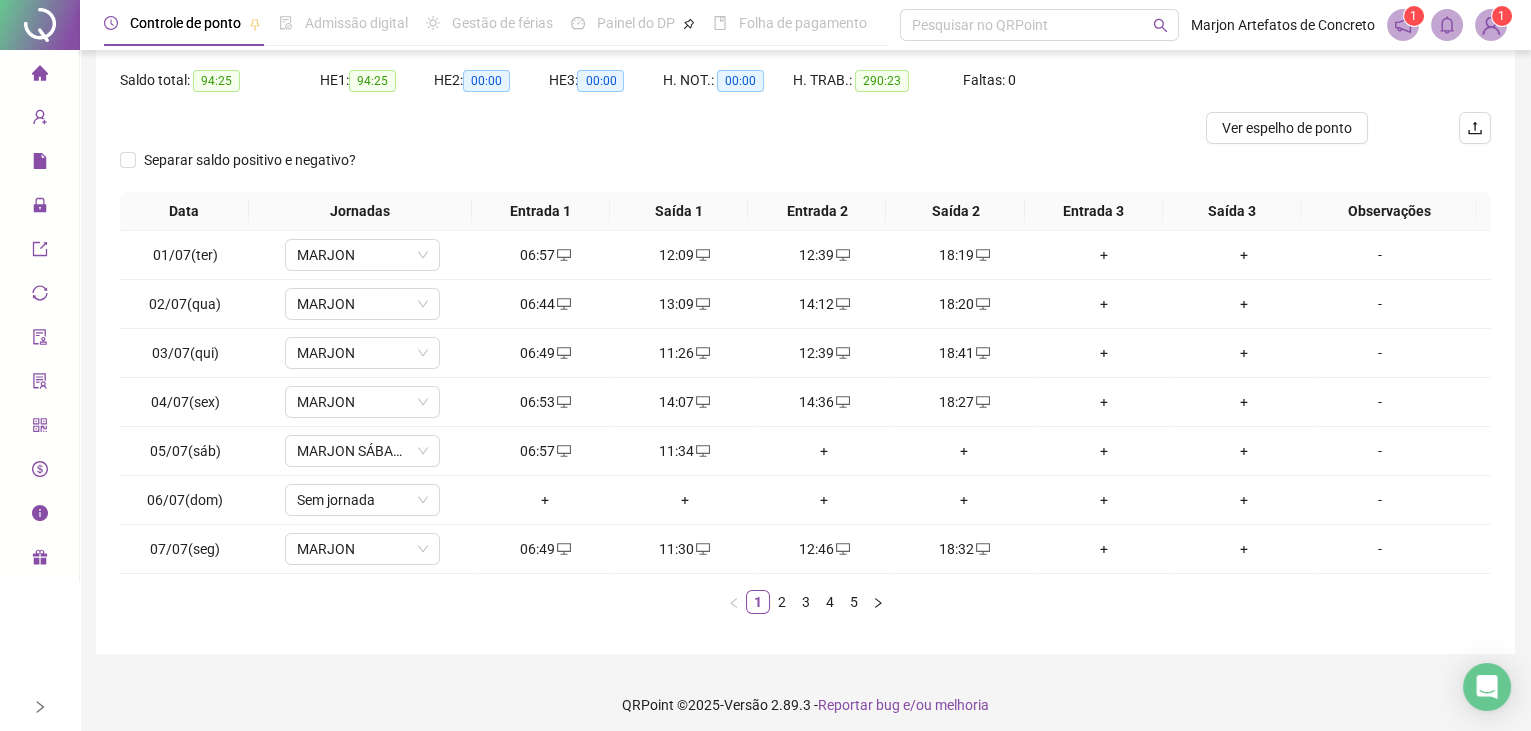 scroll, scrollTop: 203, scrollLeft: 0, axis: vertical 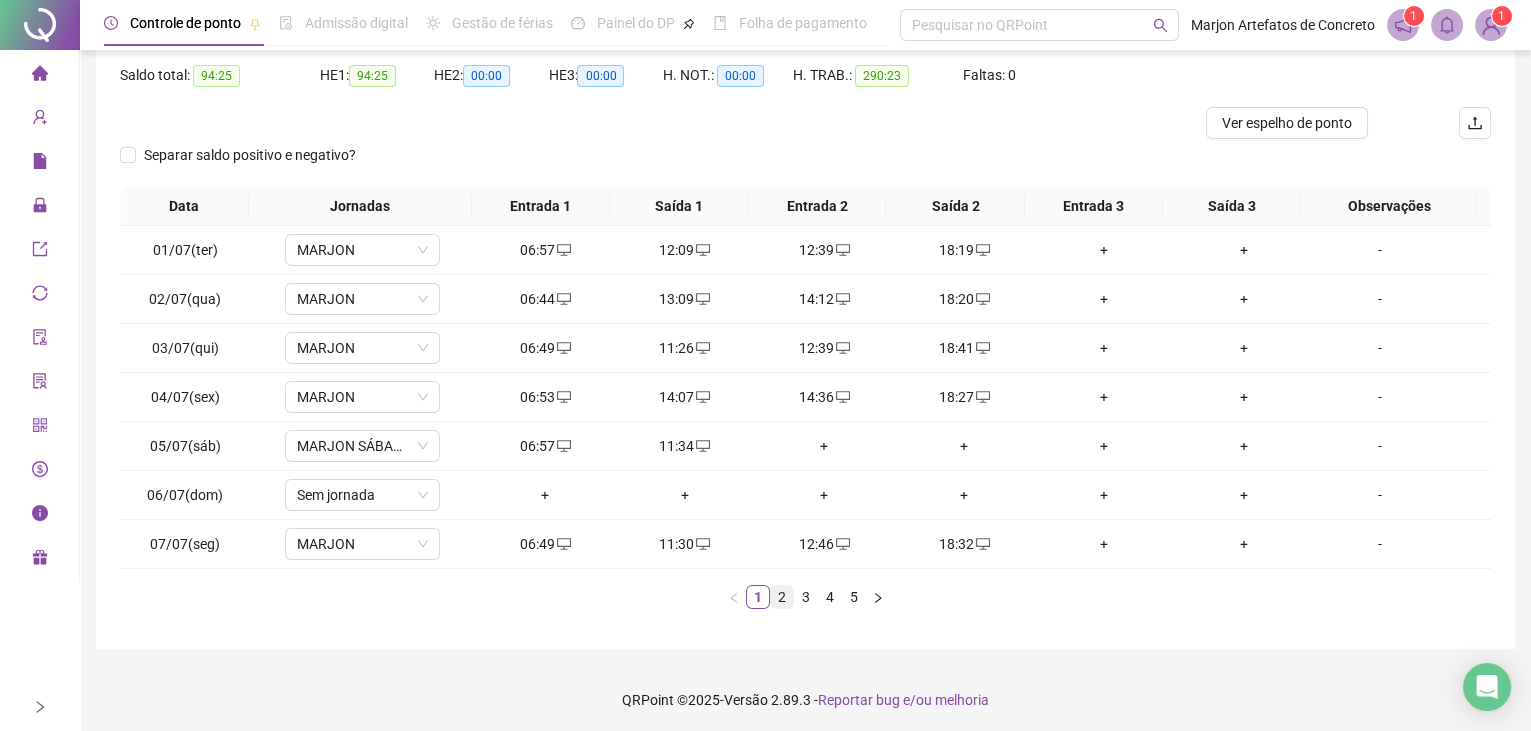 click on "2" at bounding box center [782, 597] 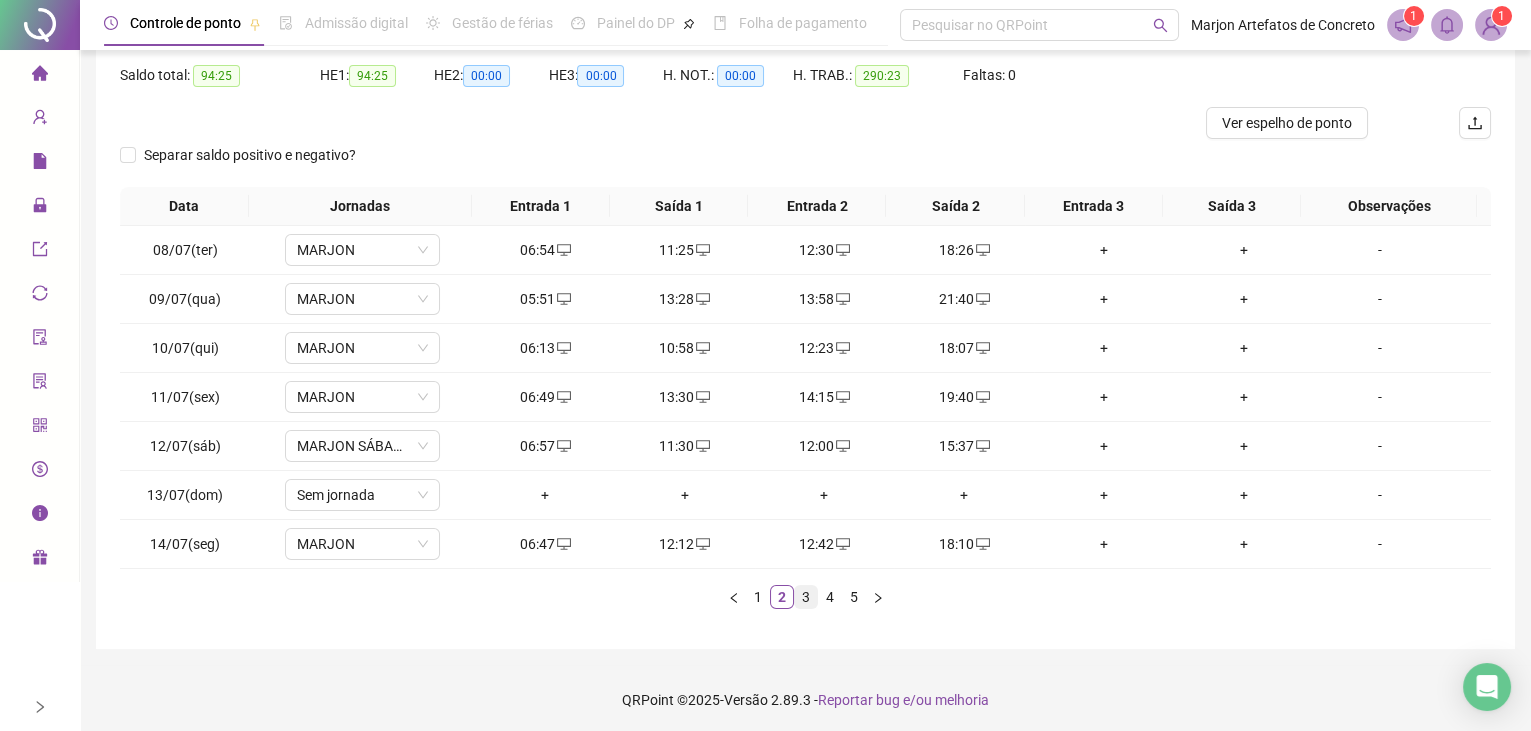 click on "3" at bounding box center [806, 597] 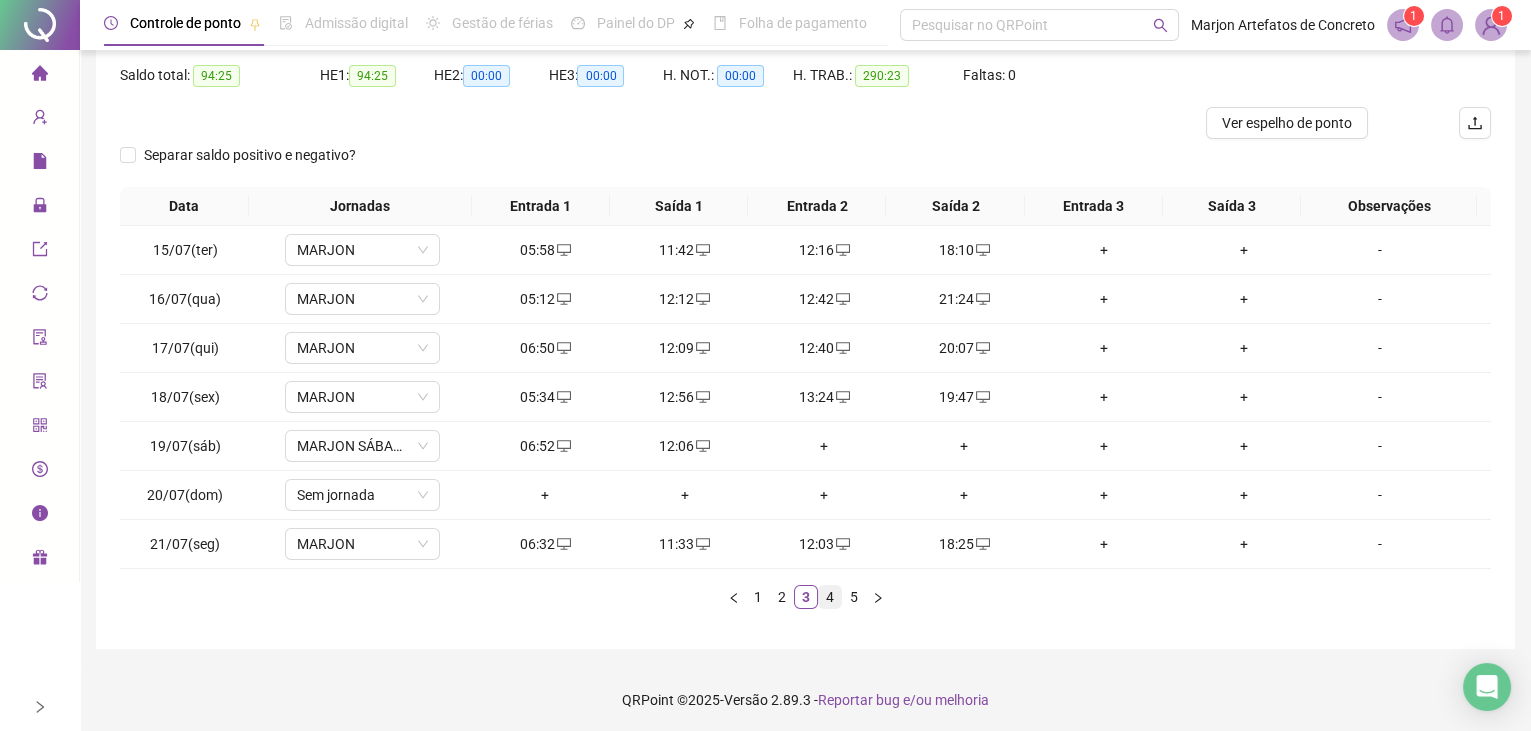 click on "4" at bounding box center (830, 597) 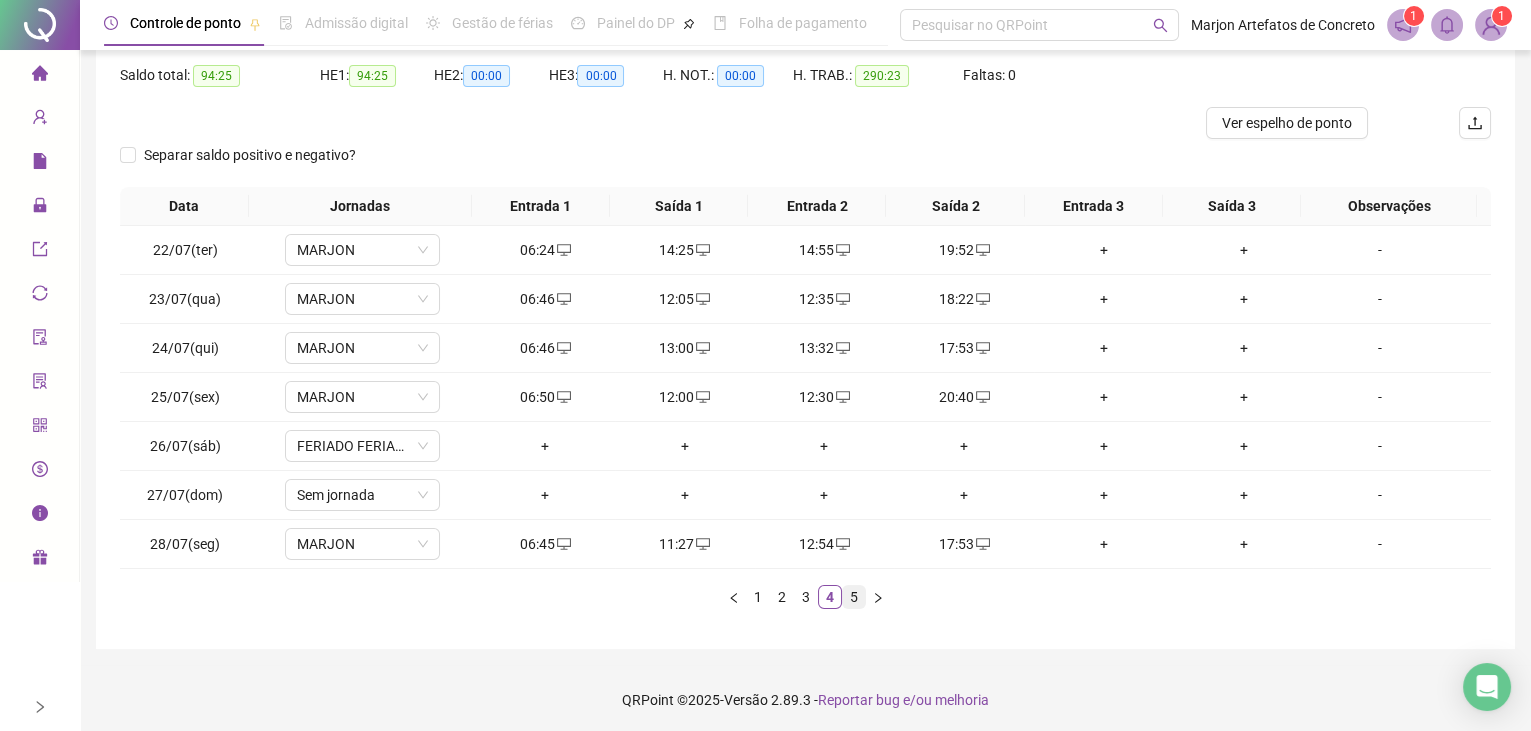 click on "5" at bounding box center [854, 597] 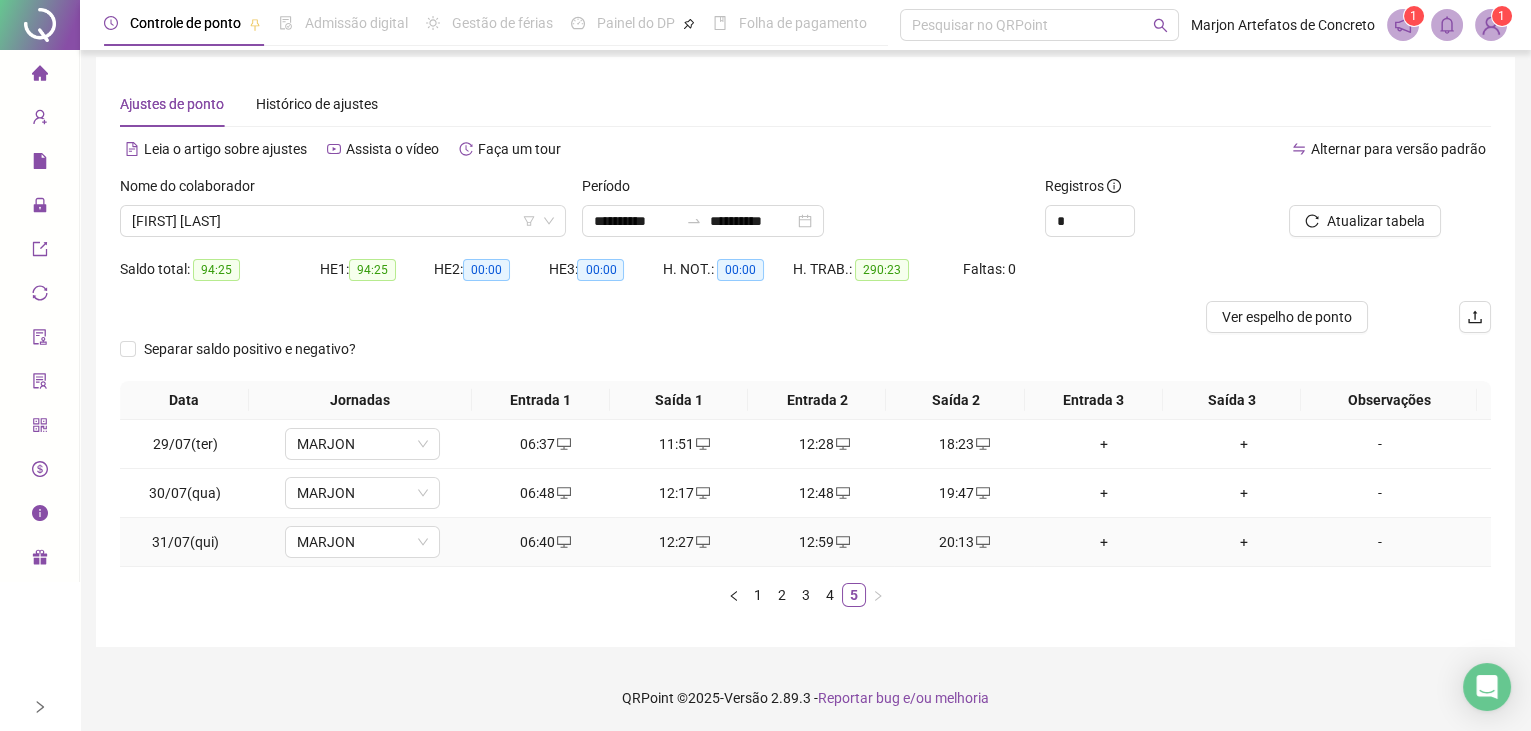 scroll, scrollTop: 0, scrollLeft: 0, axis: both 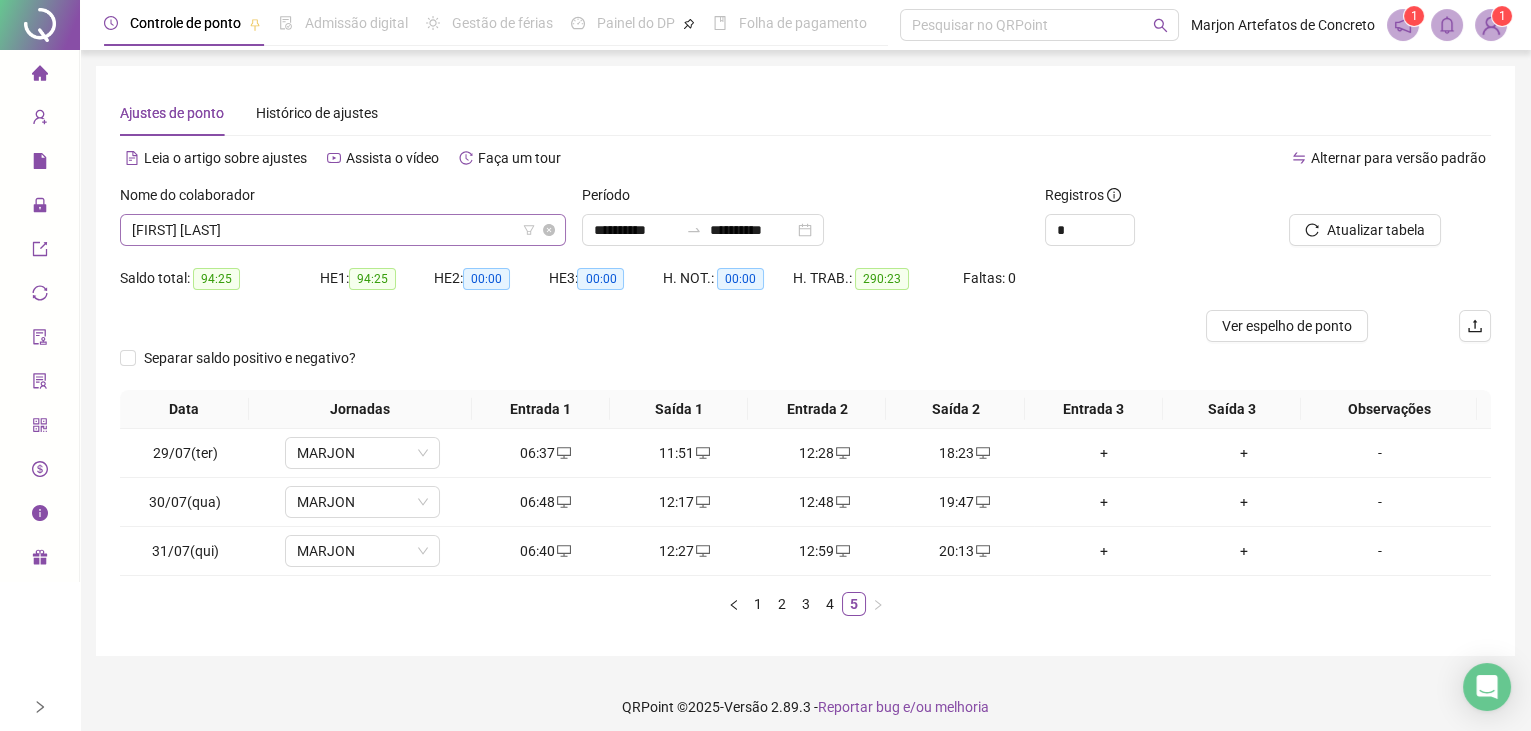 click on "[FIRST] [LAST]" at bounding box center [343, 230] 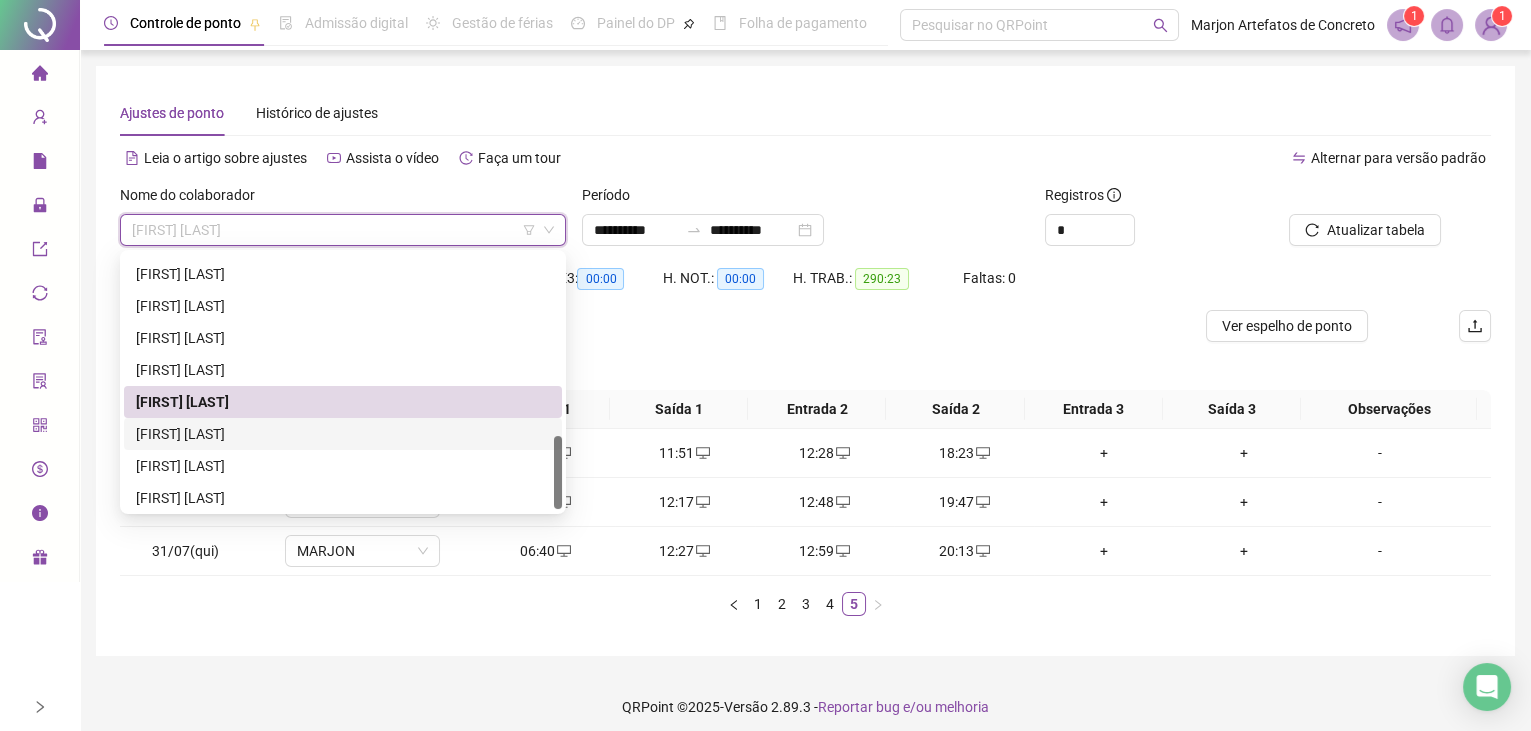 click on "[FIRST] [LAST]" at bounding box center (343, 434) 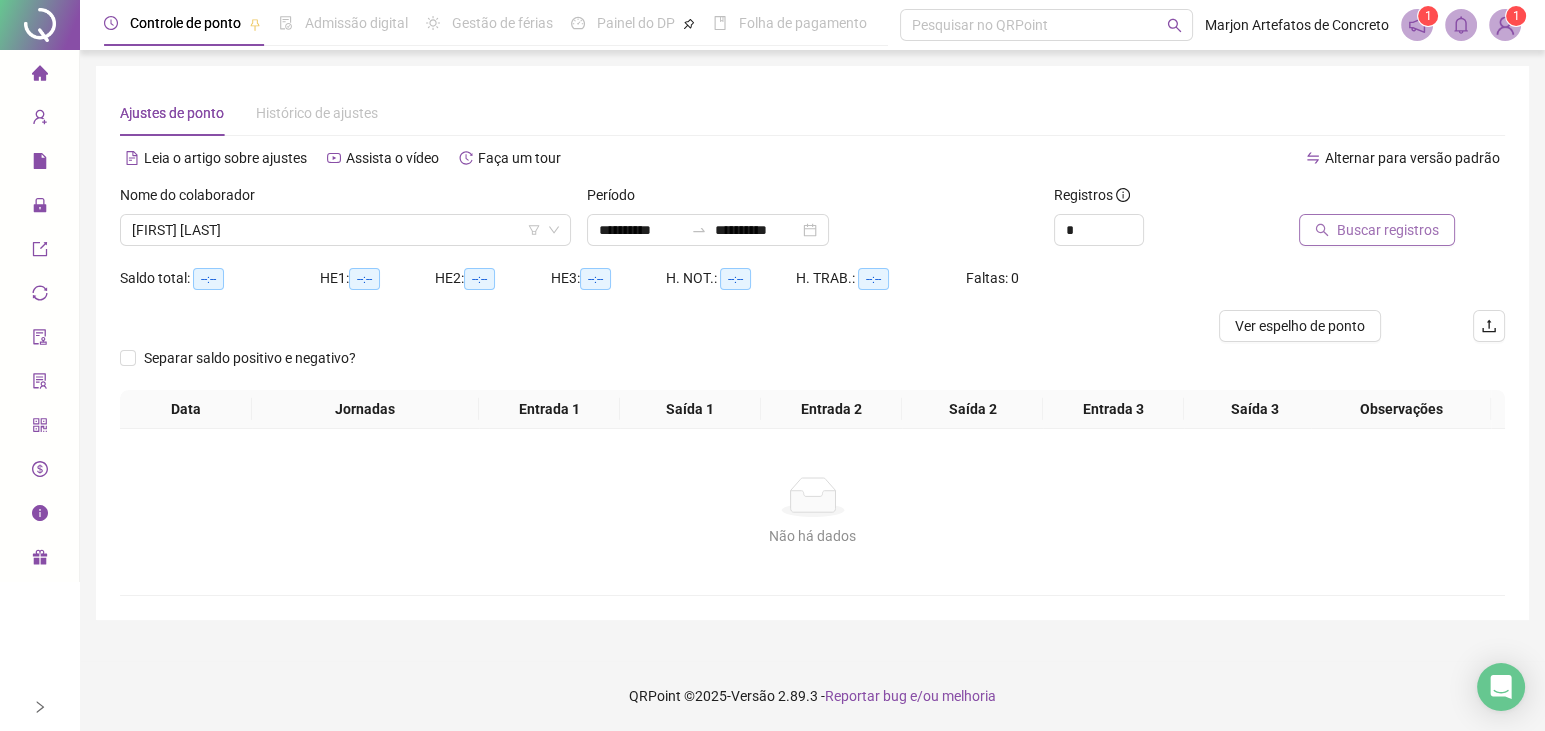 click on "Buscar registros" at bounding box center [1388, 230] 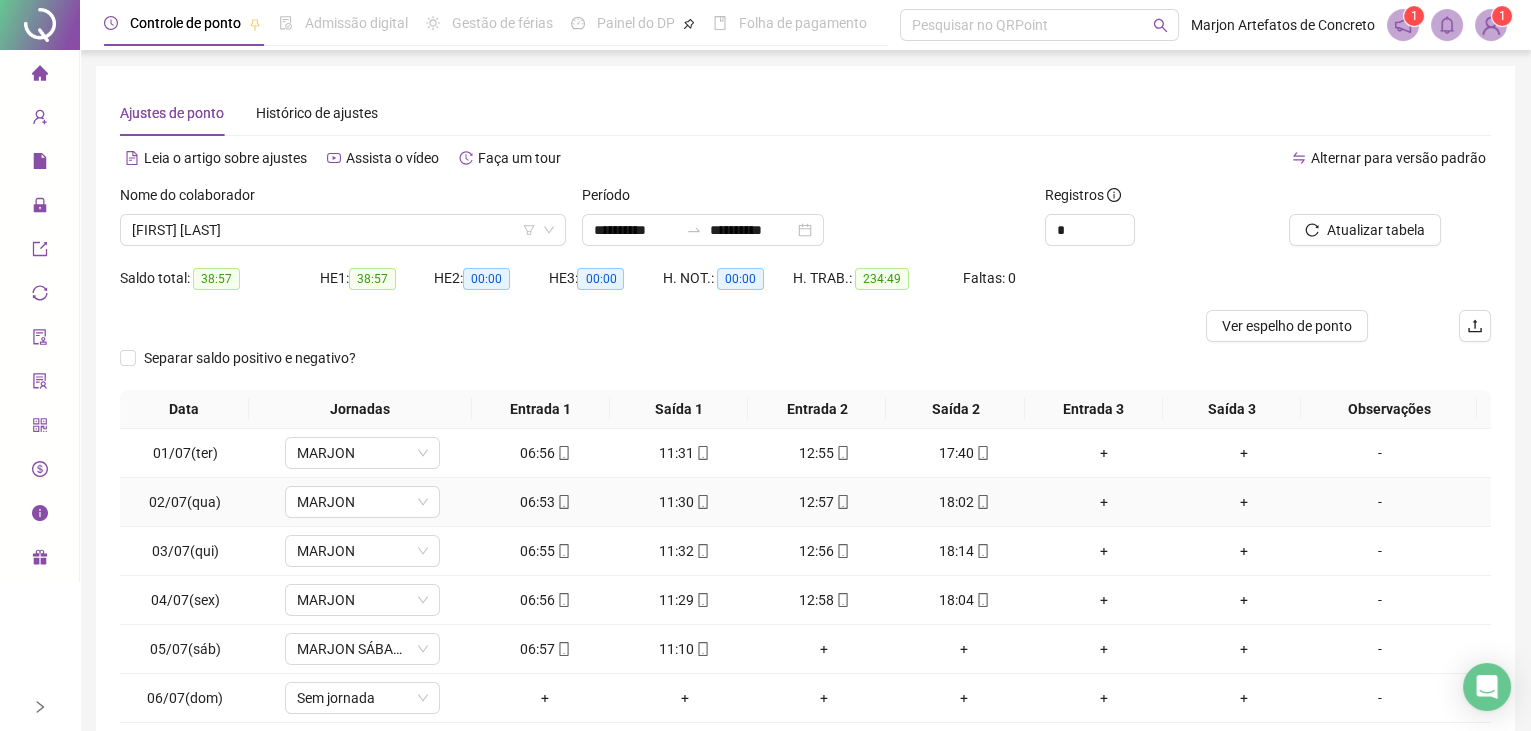 scroll, scrollTop: 0, scrollLeft: 0, axis: both 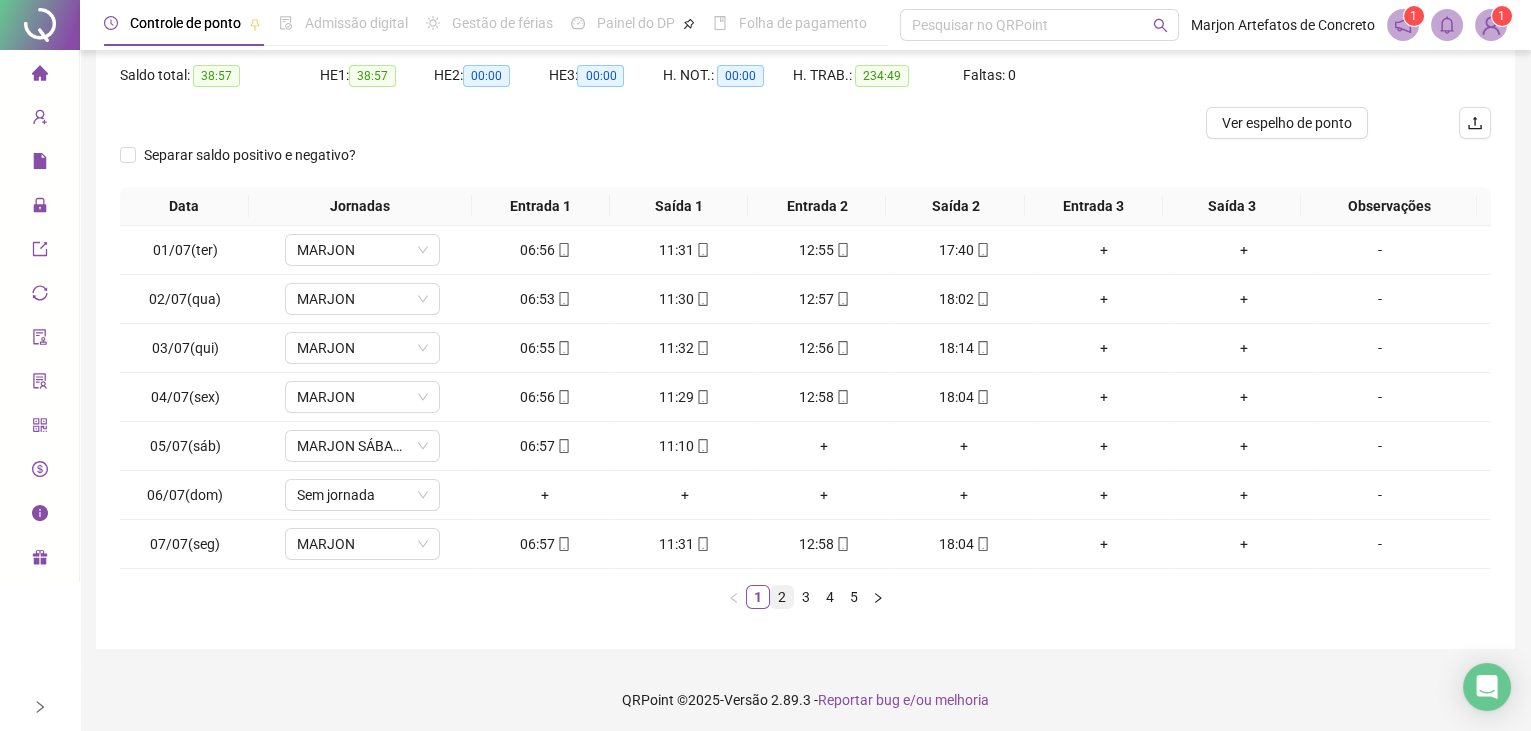 click on "2" at bounding box center [782, 597] 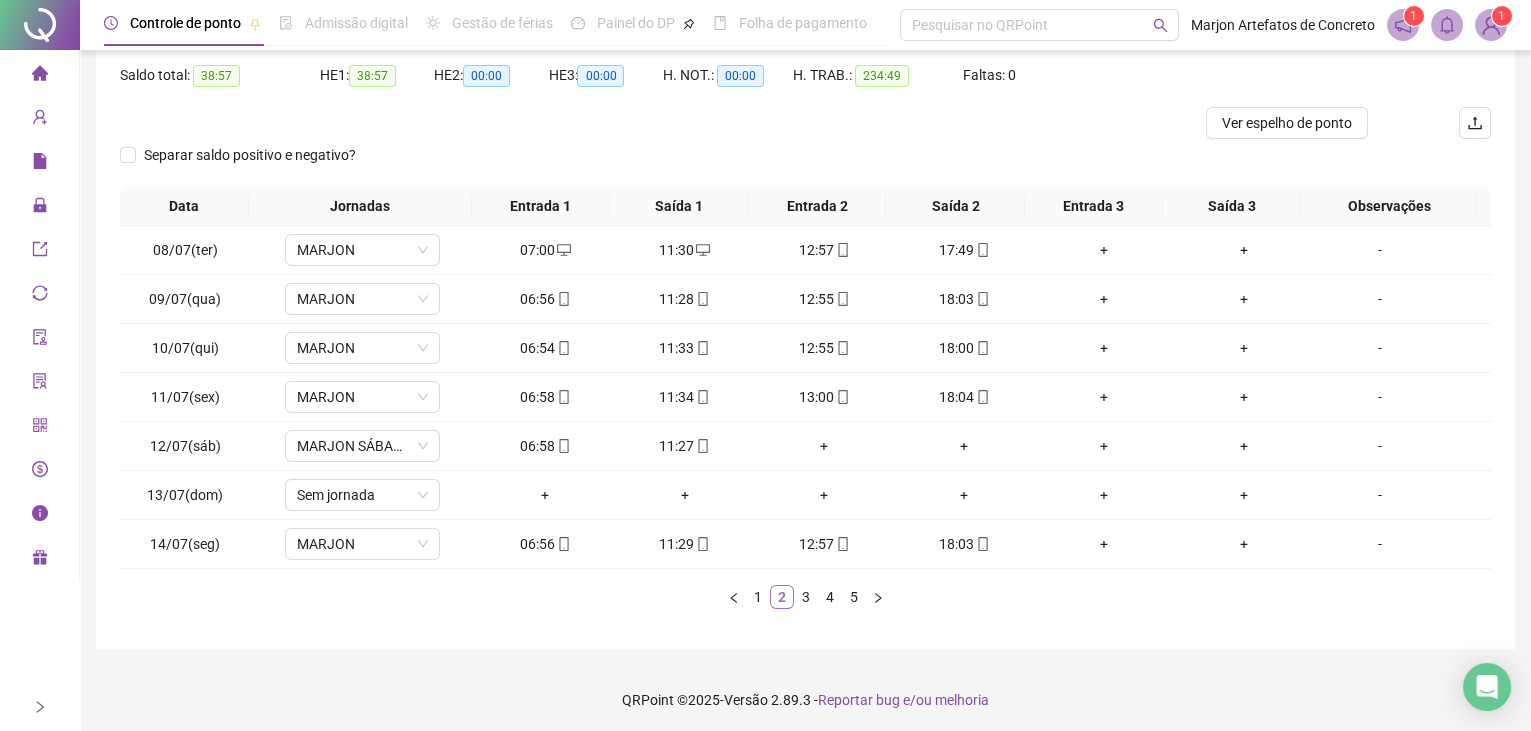 scroll, scrollTop: 0, scrollLeft: 0, axis: both 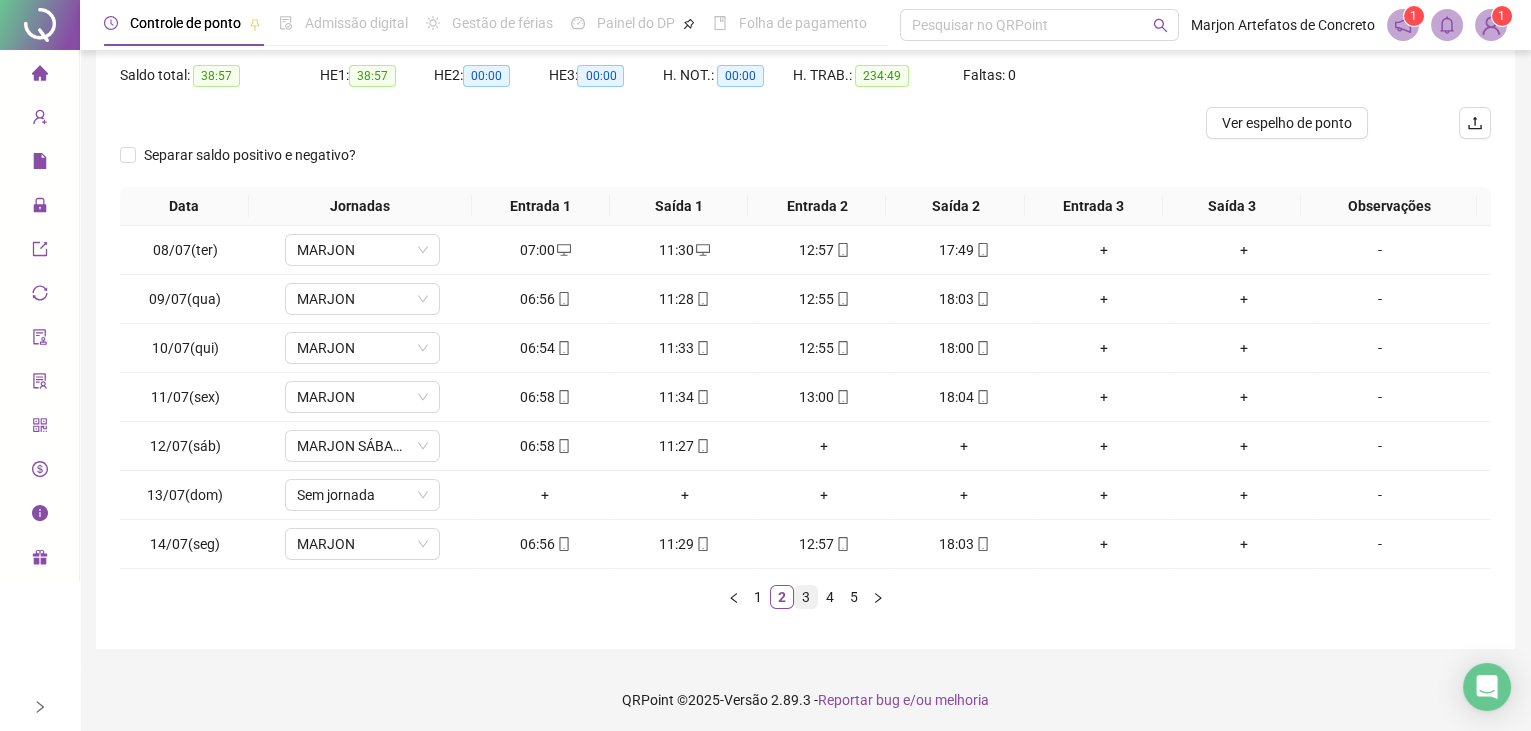 click on "3" at bounding box center [806, 597] 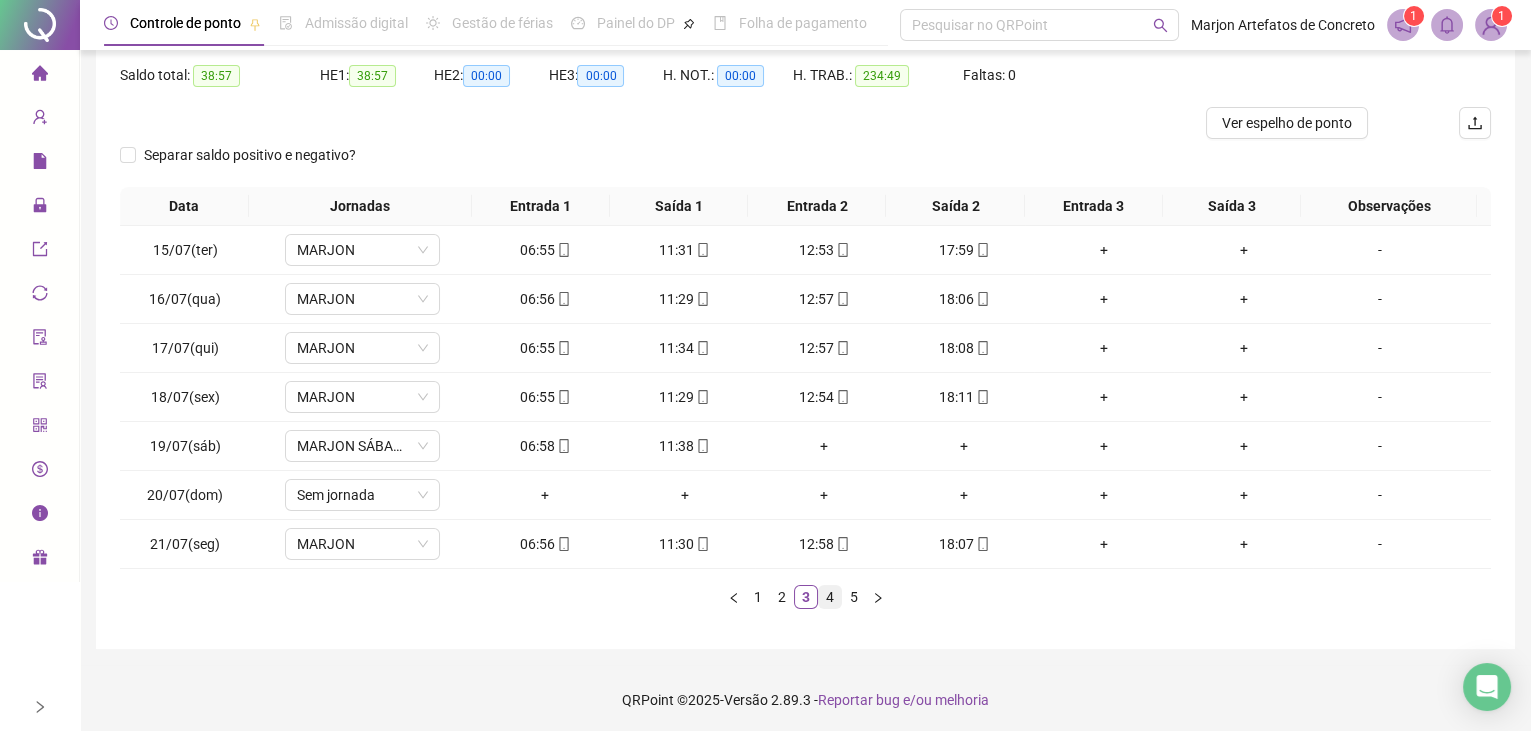 click on "4" at bounding box center (830, 597) 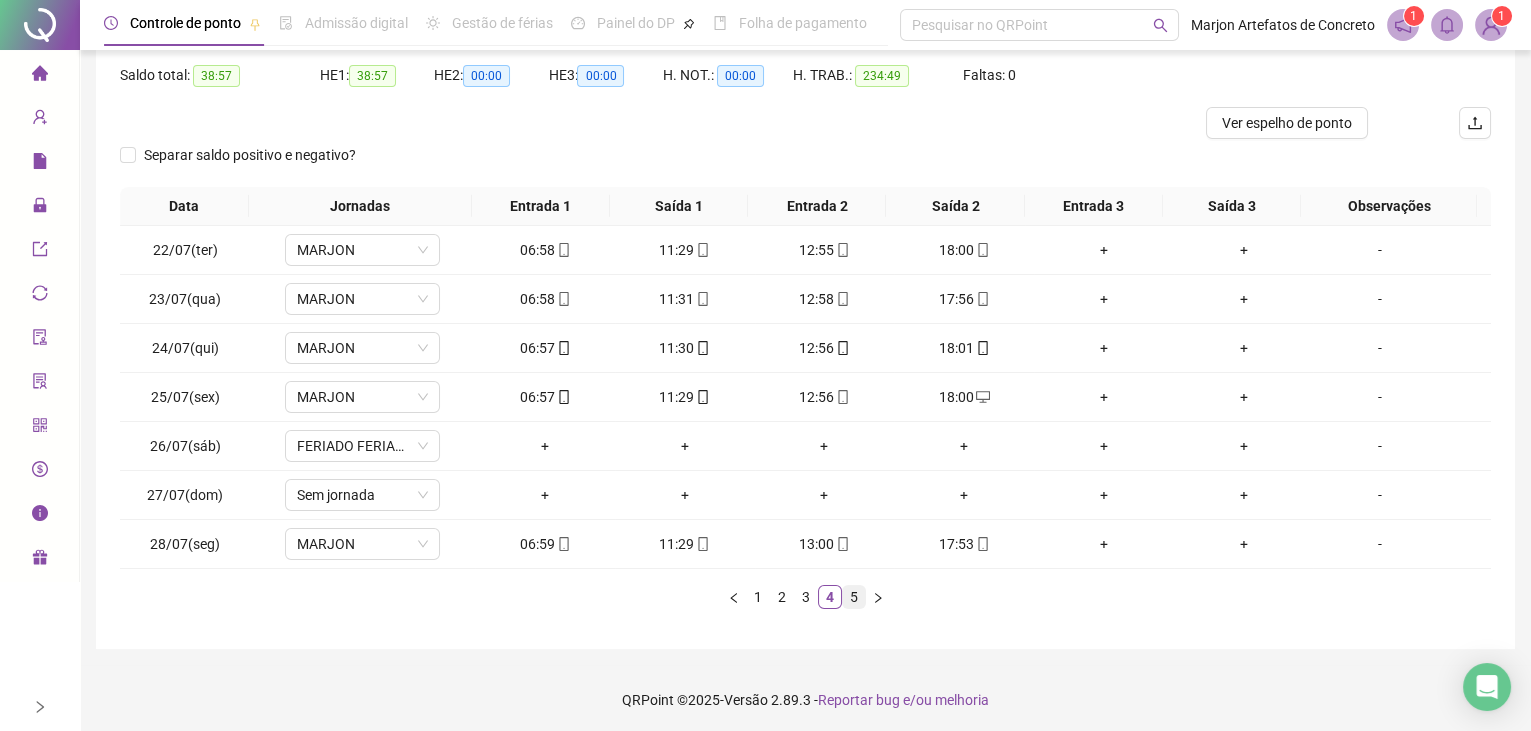 click on "5" at bounding box center (854, 597) 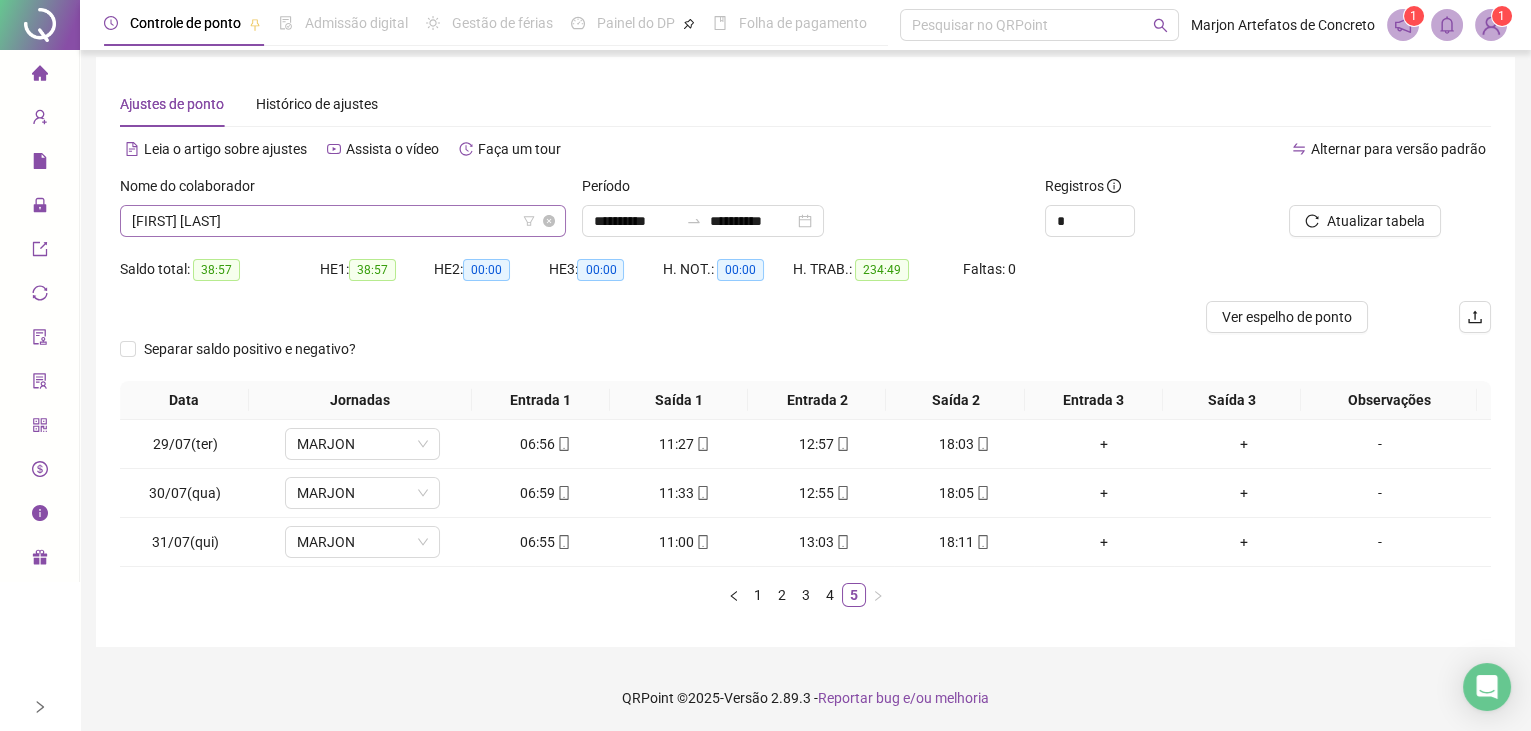 click on "[FIRST] [LAST]" at bounding box center [343, 221] 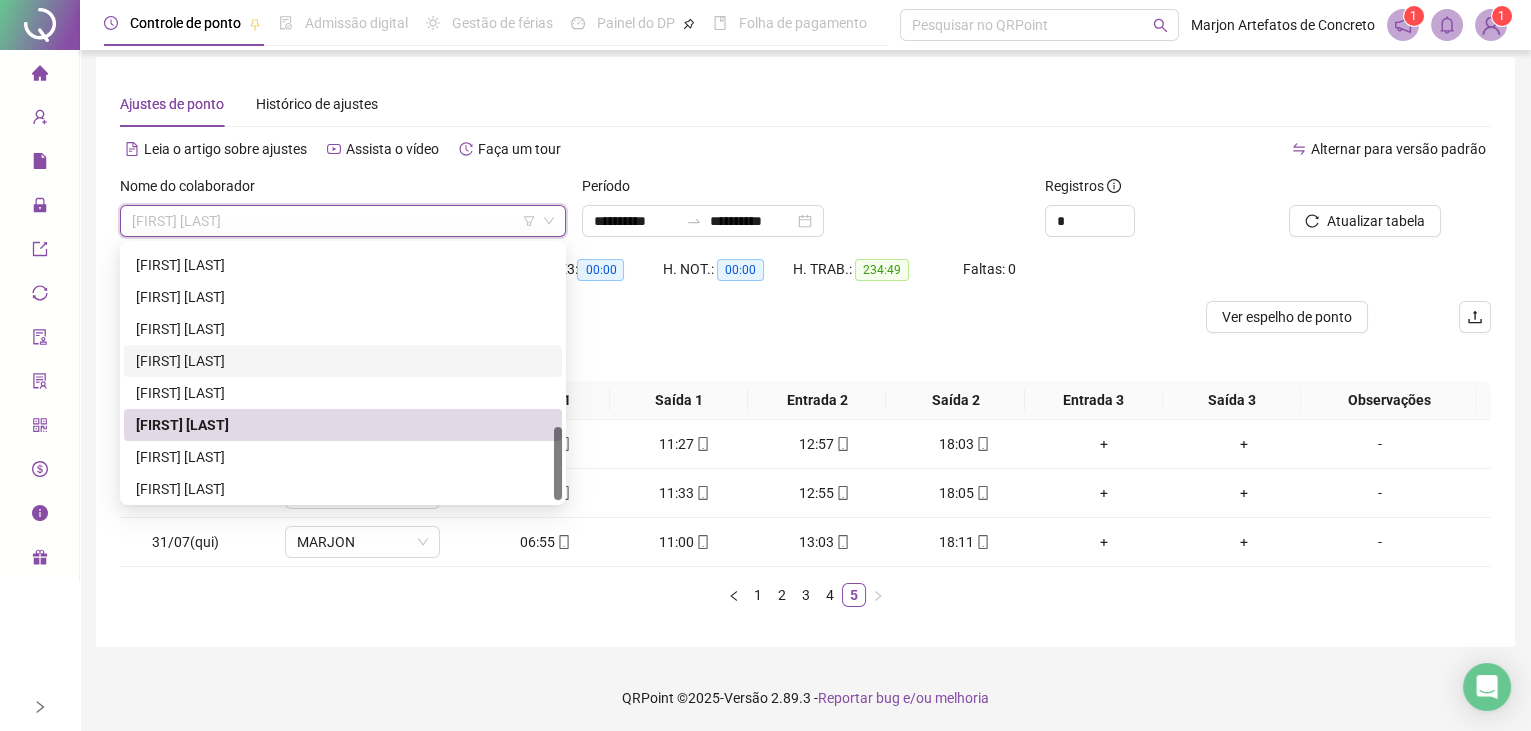 scroll, scrollTop: 639, scrollLeft: 0, axis: vertical 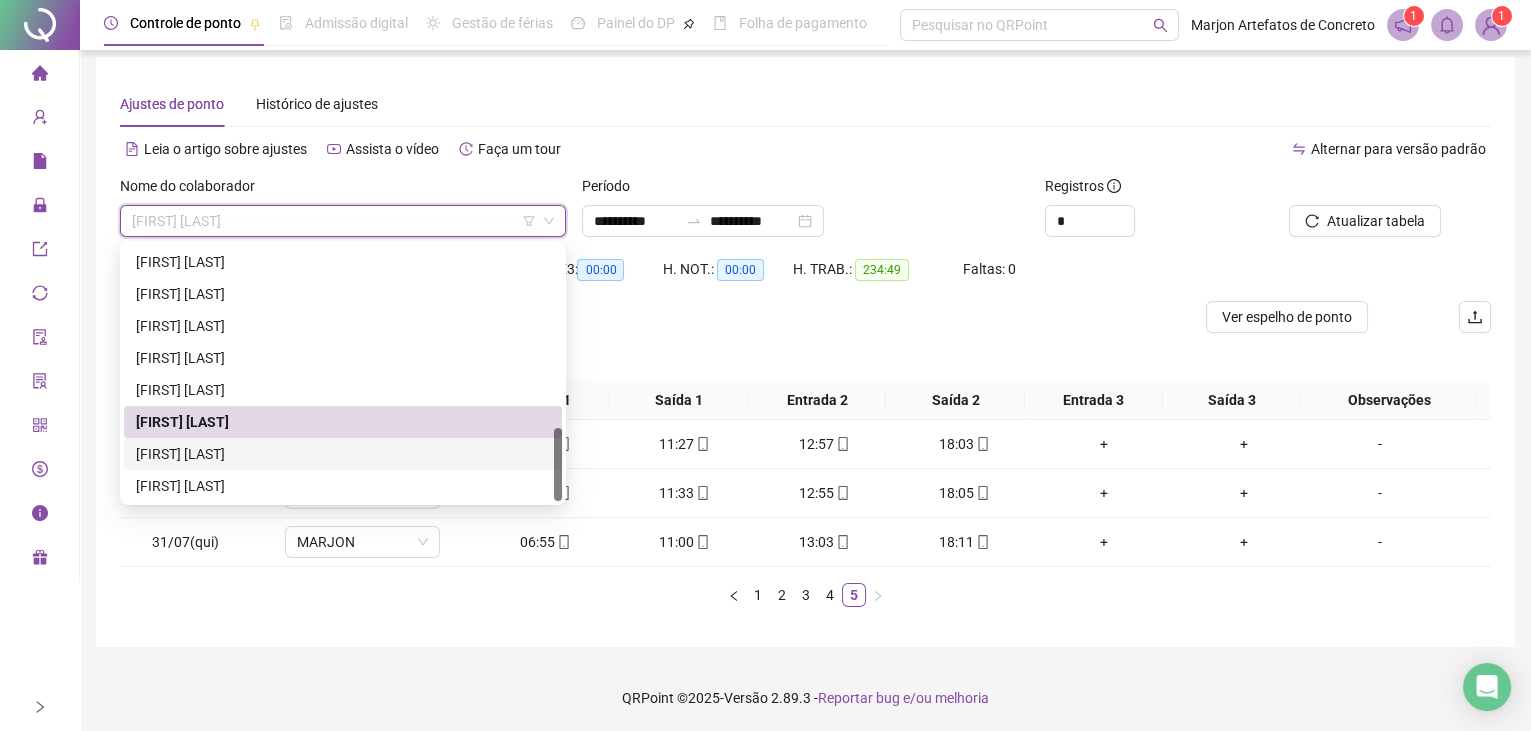 click on "[FIRST] [LAST]" at bounding box center [343, 454] 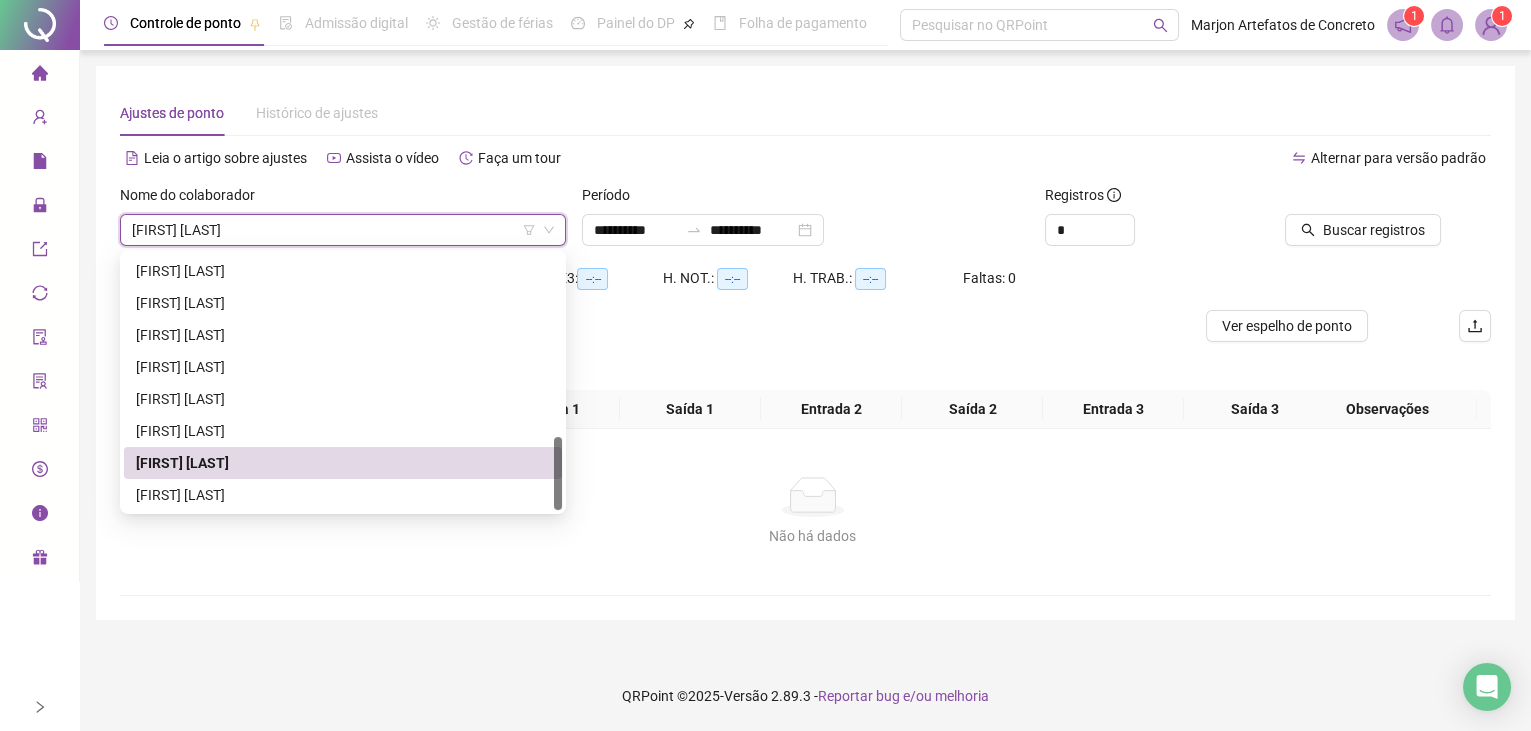 scroll, scrollTop: 0, scrollLeft: 0, axis: both 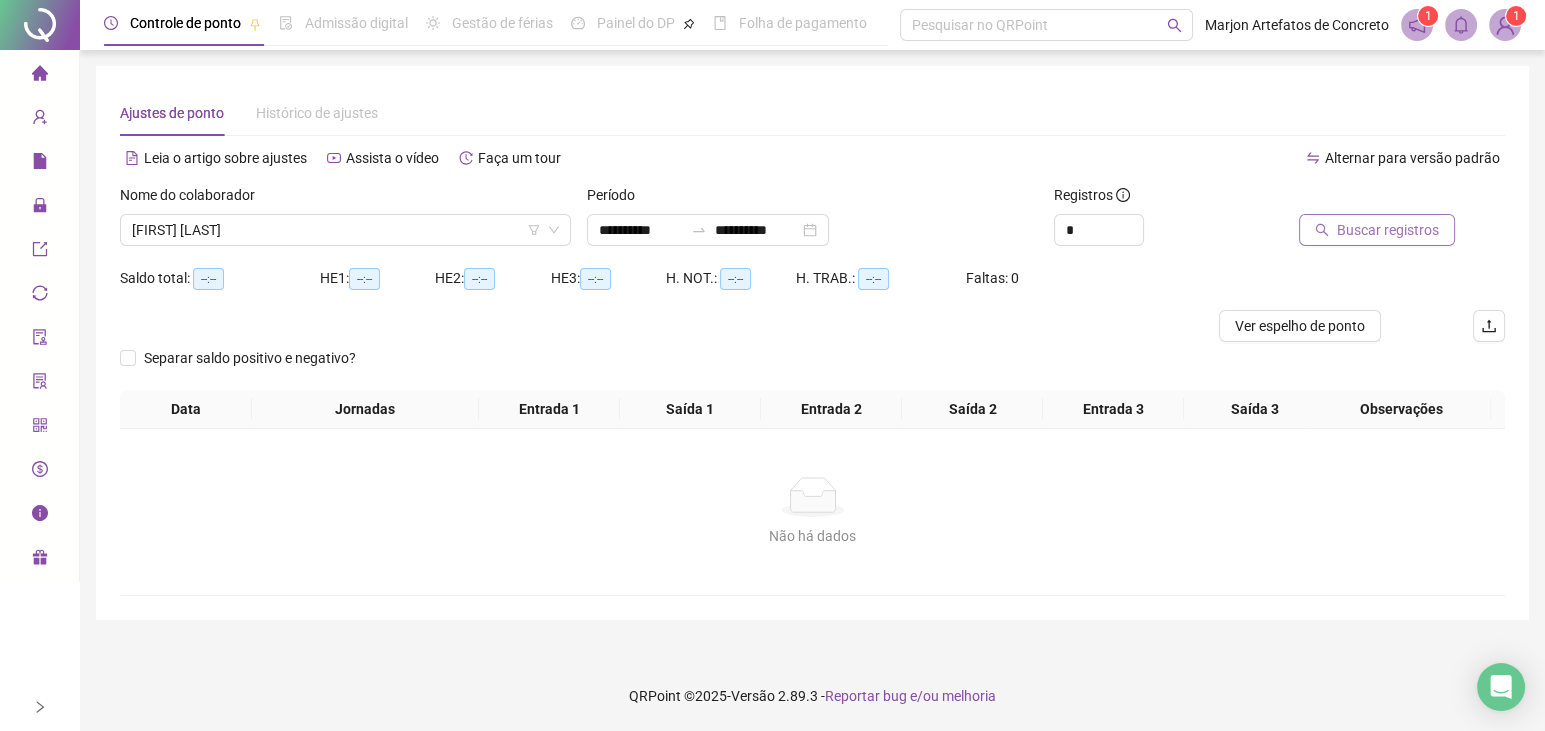 click on "Buscar registros" at bounding box center (1377, 230) 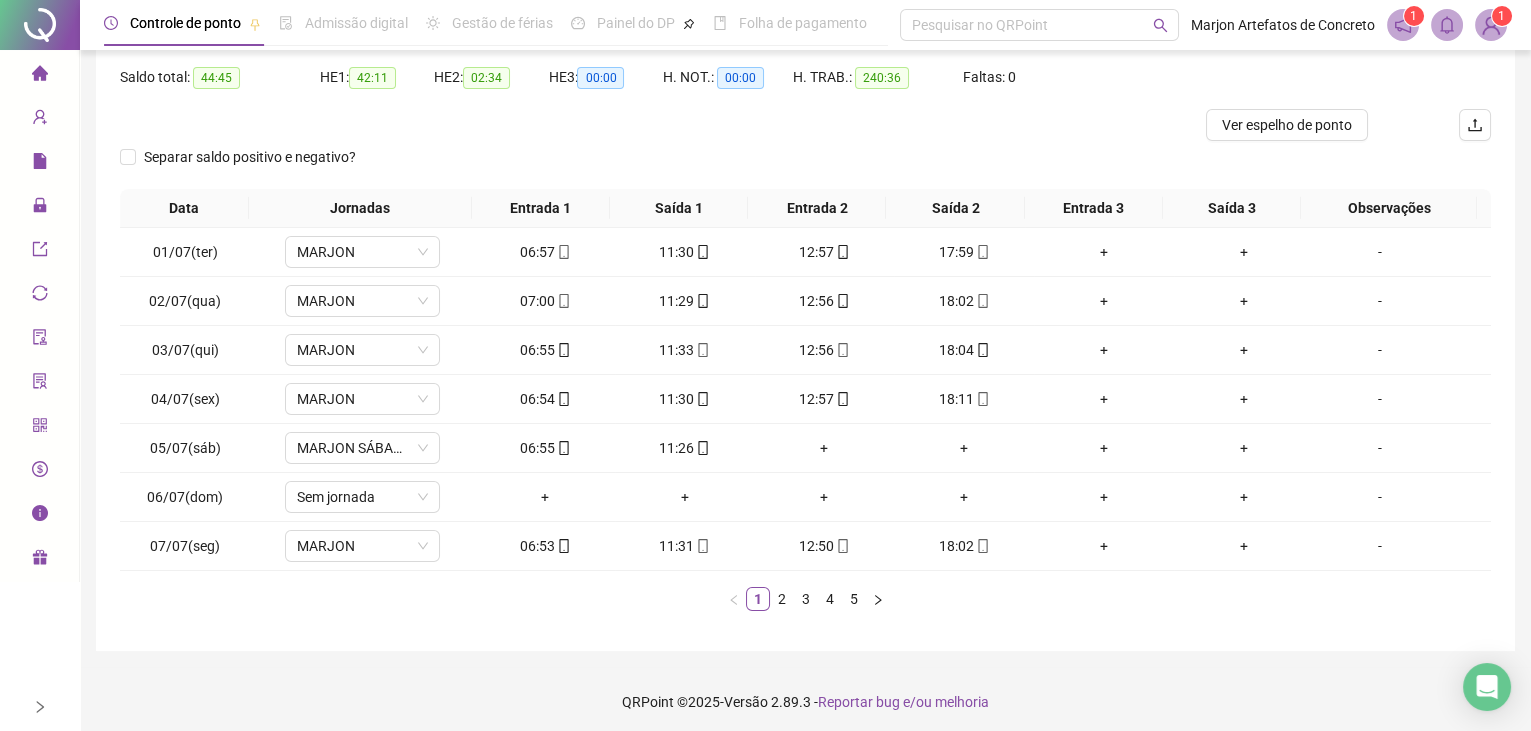 scroll, scrollTop: 203, scrollLeft: 0, axis: vertical 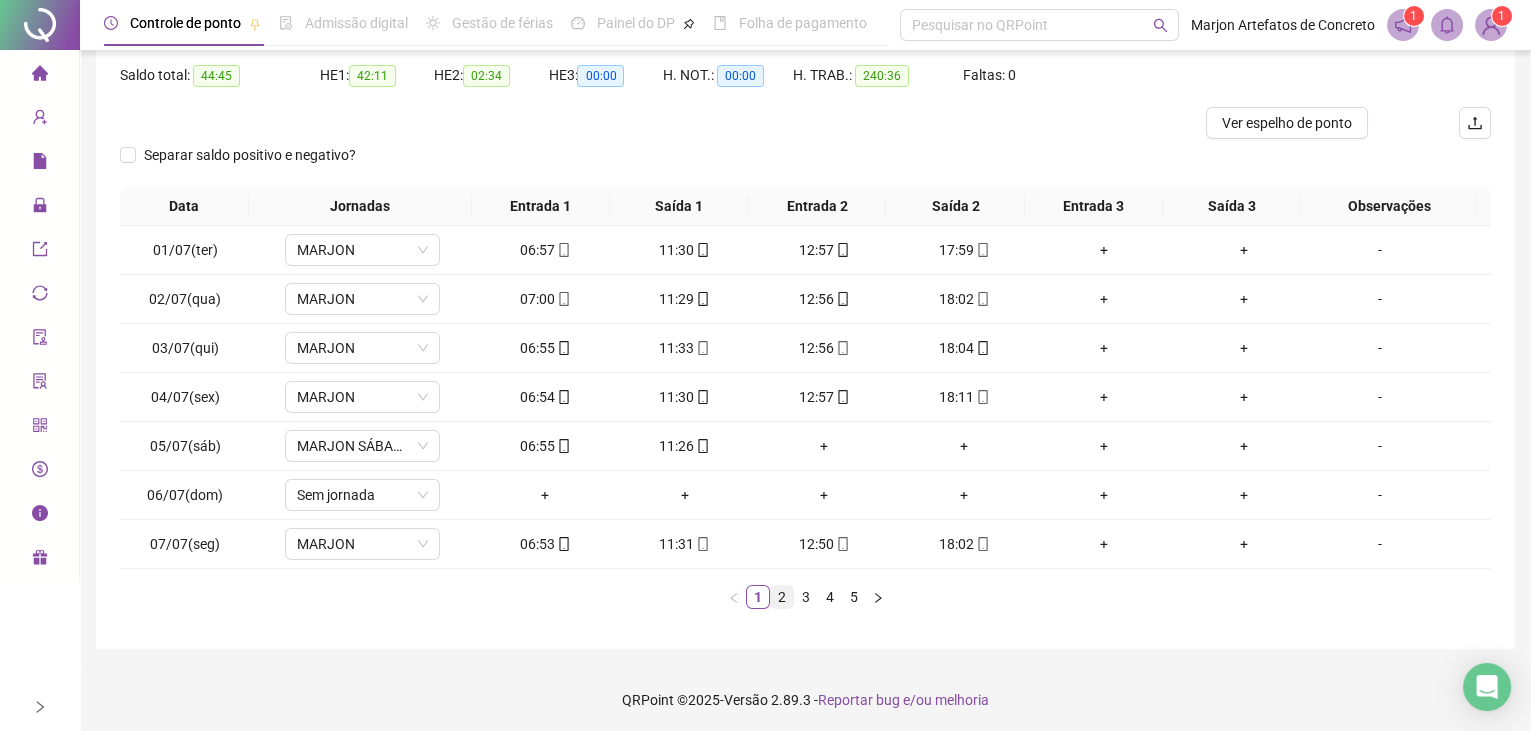 click on "2" at bounding box center (782, 597) 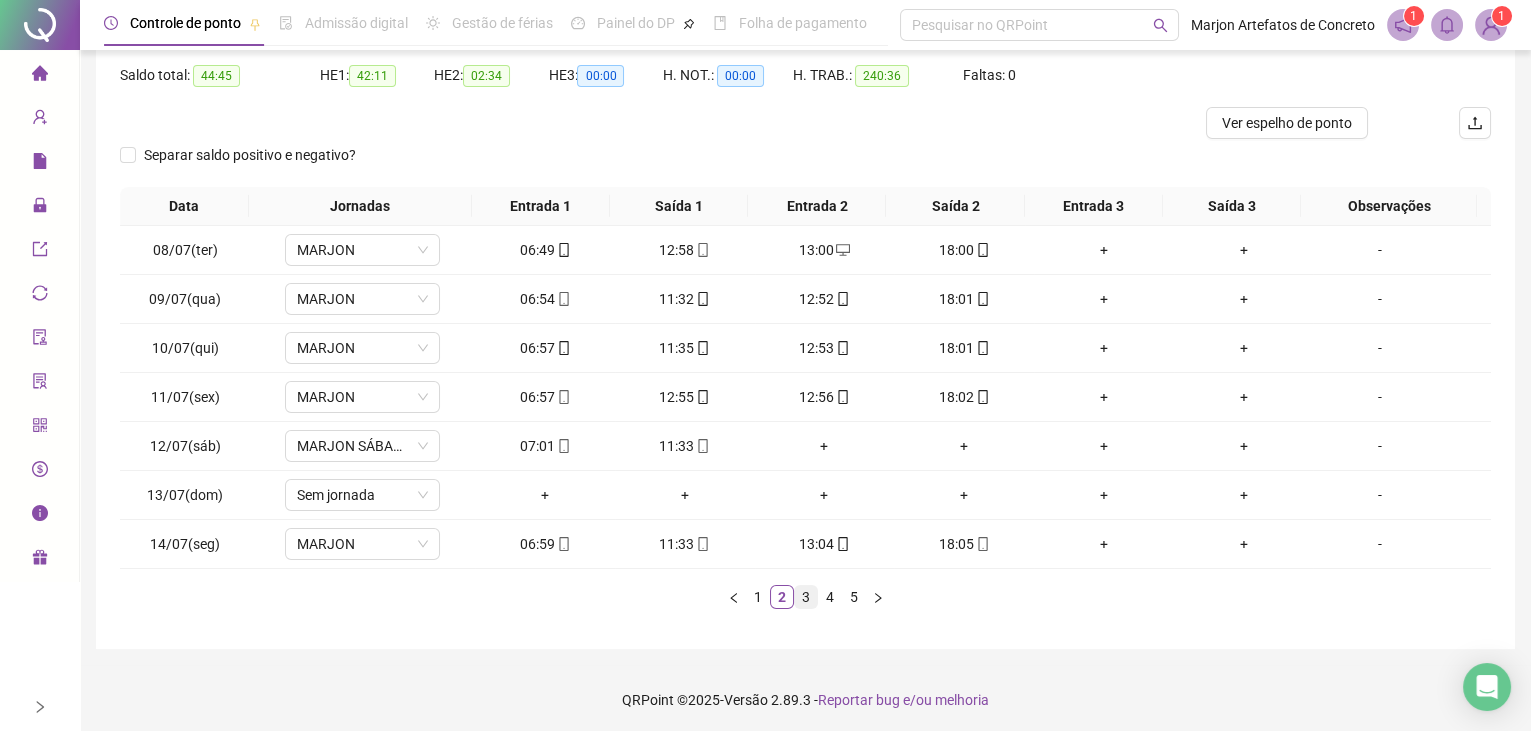 scroll, scrollTop: 0, scrollLeft: 0, axis: both 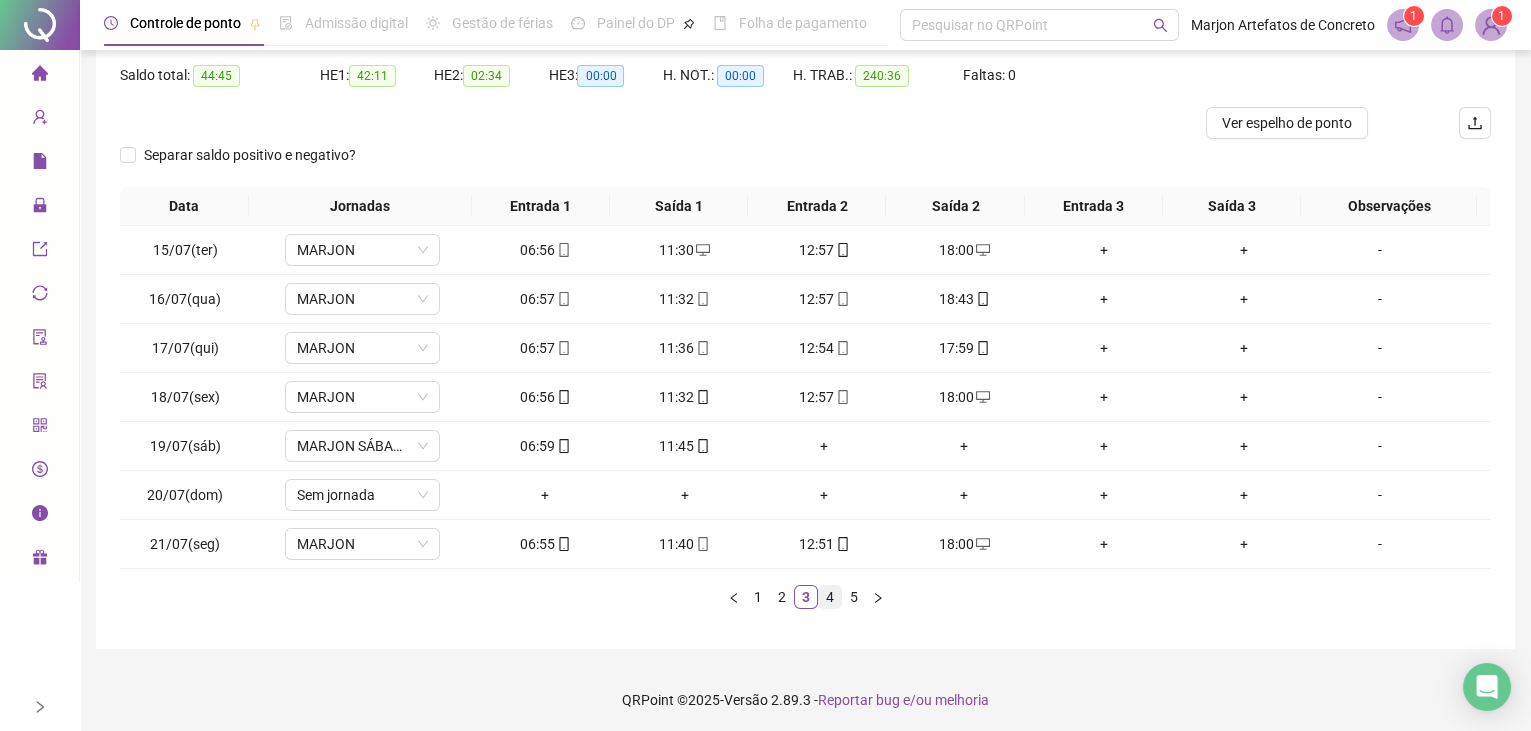 click on "4" at bounding box center (830, 597) 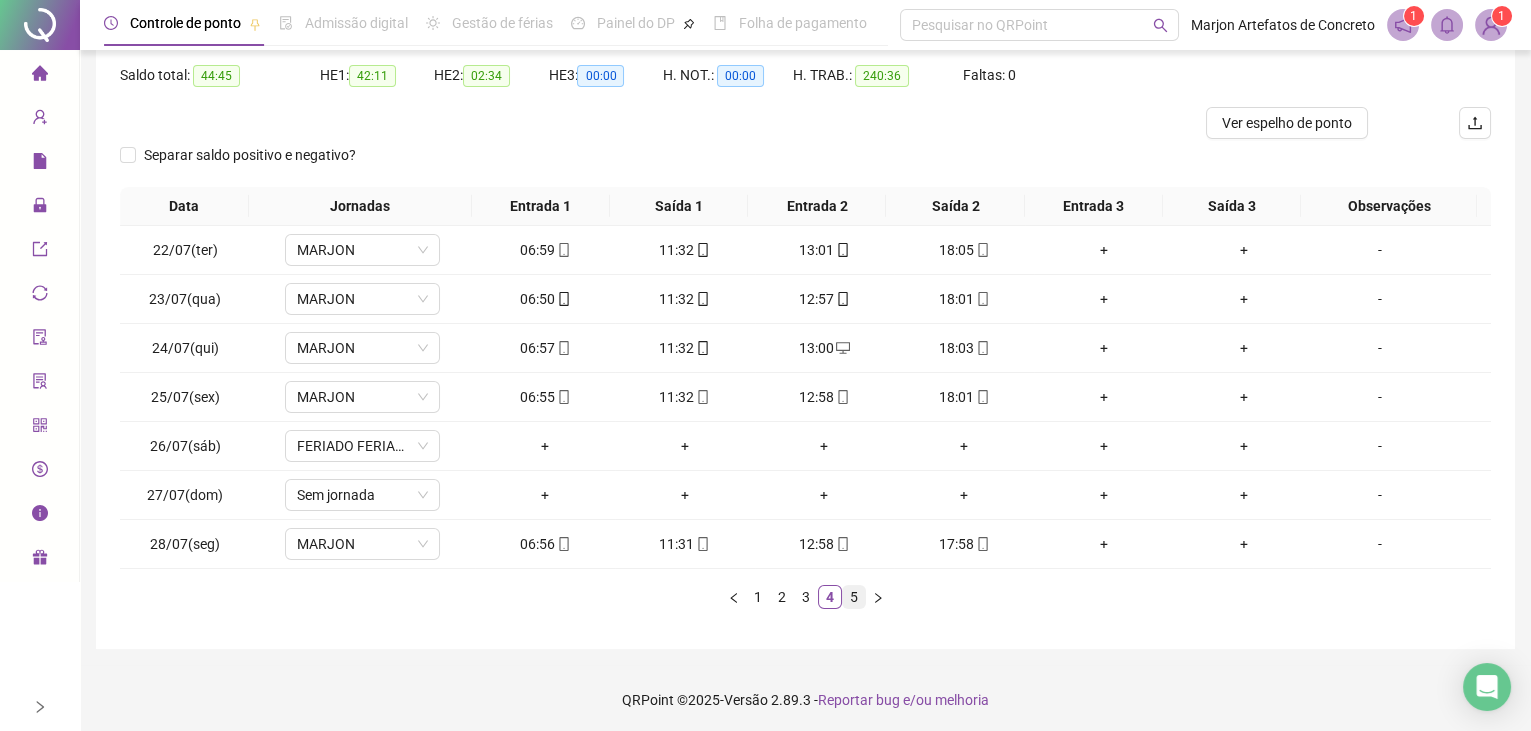 click on "5" at bounding box center (854, 597) 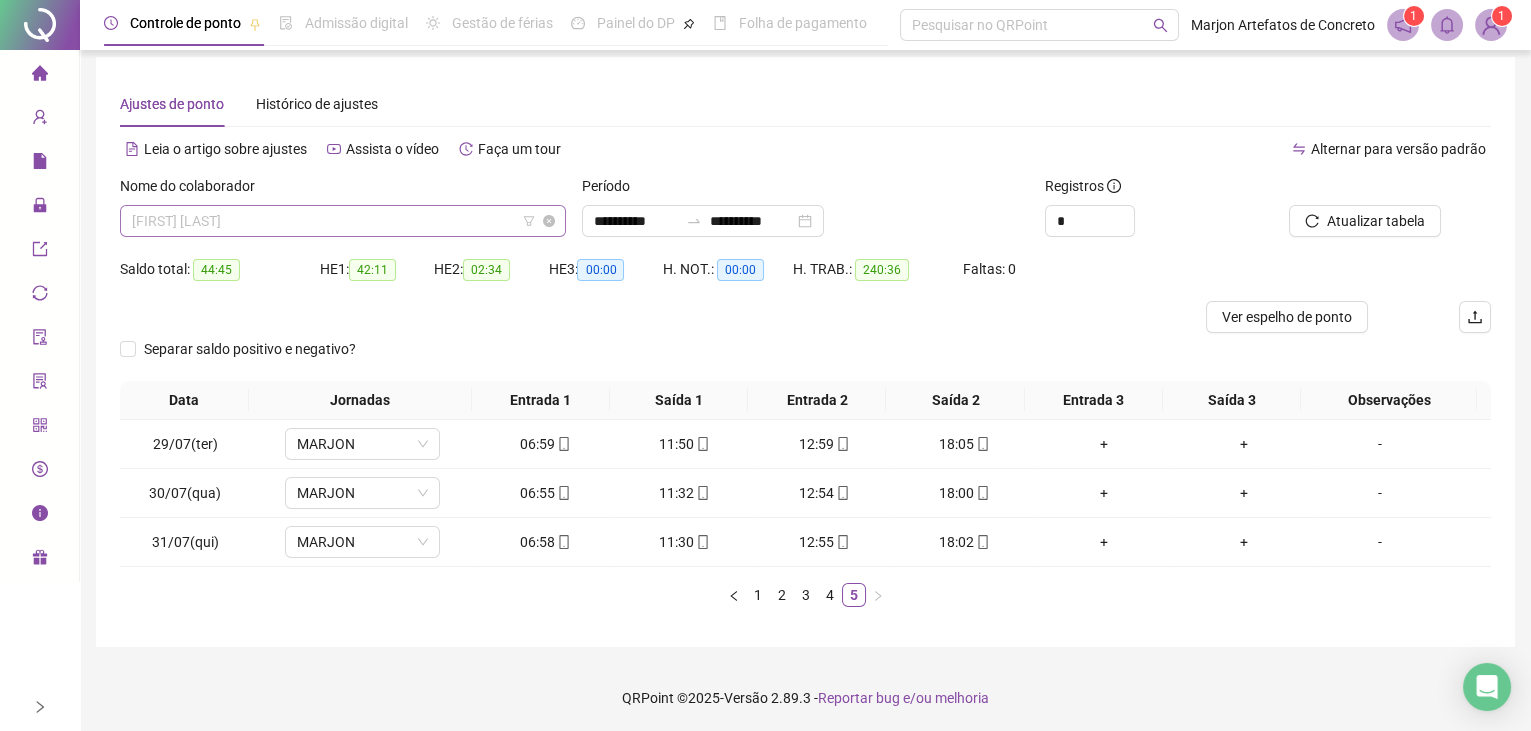 click on "[FIRST] [LAST]" at bounding box center [343, 221] 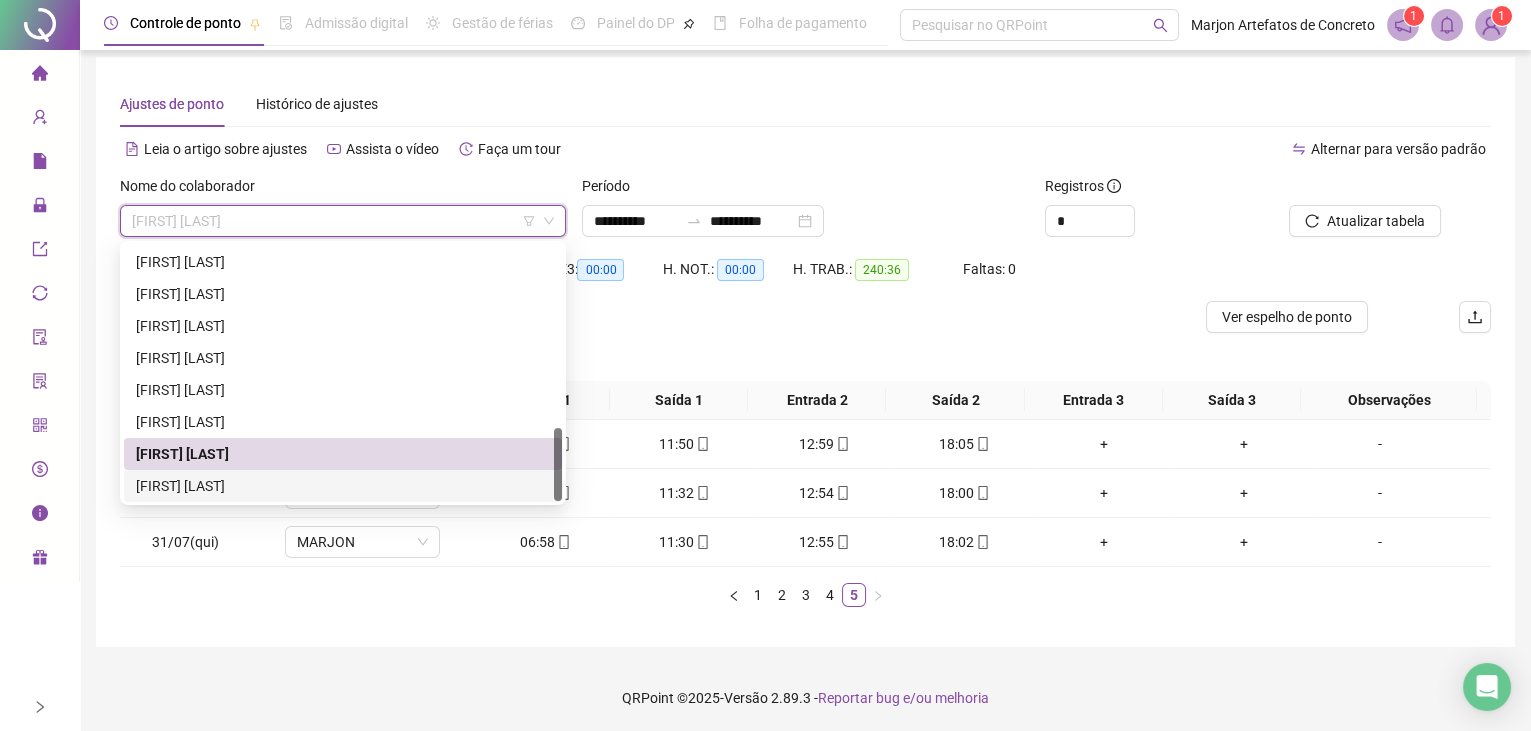 click on "[FIRST] [LAST]" at bounding box center [343, 486] 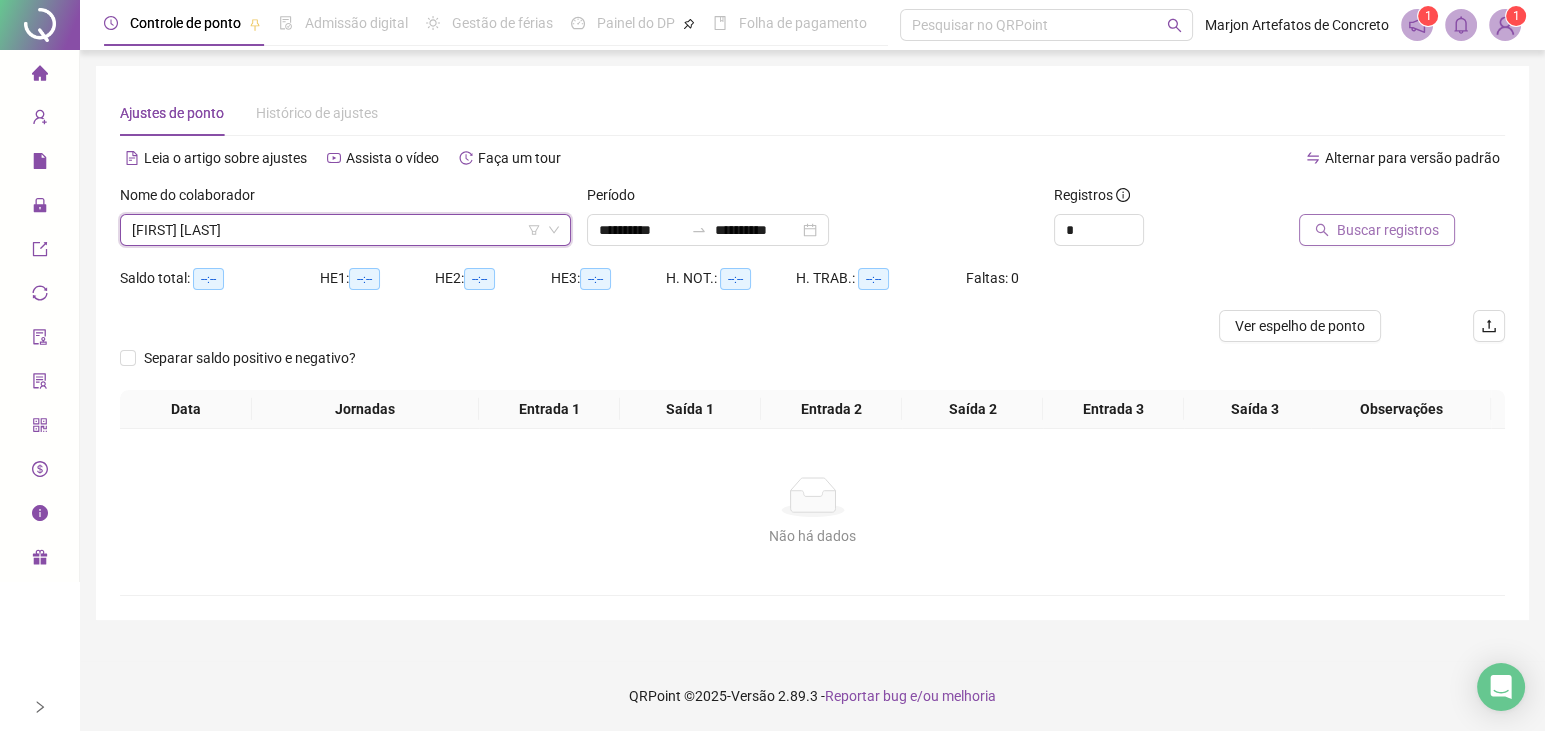 click on "Buscar registros" at bounding box center (1377, 230) 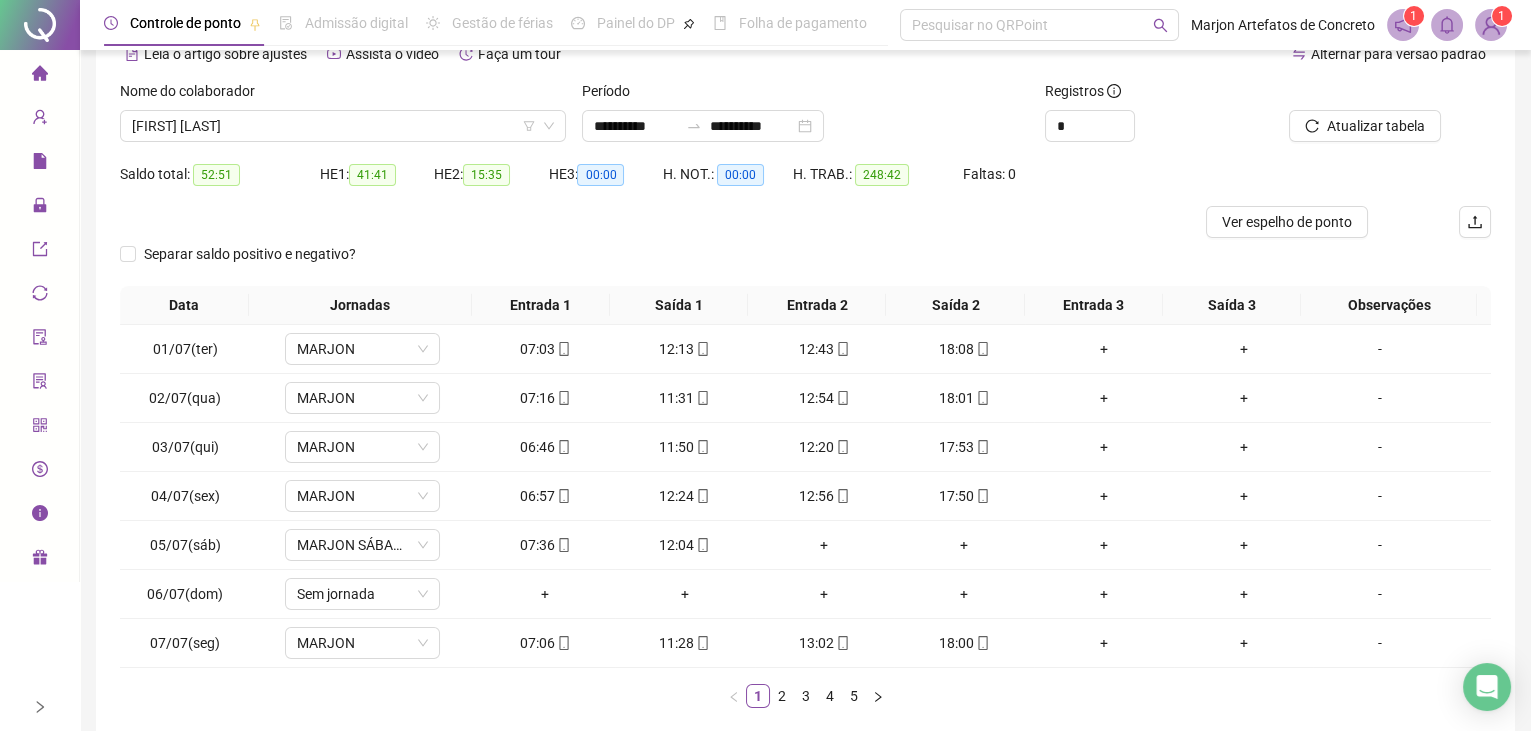 scroll, scrollTop: 203, scrollLeft: 0, axis: vertical 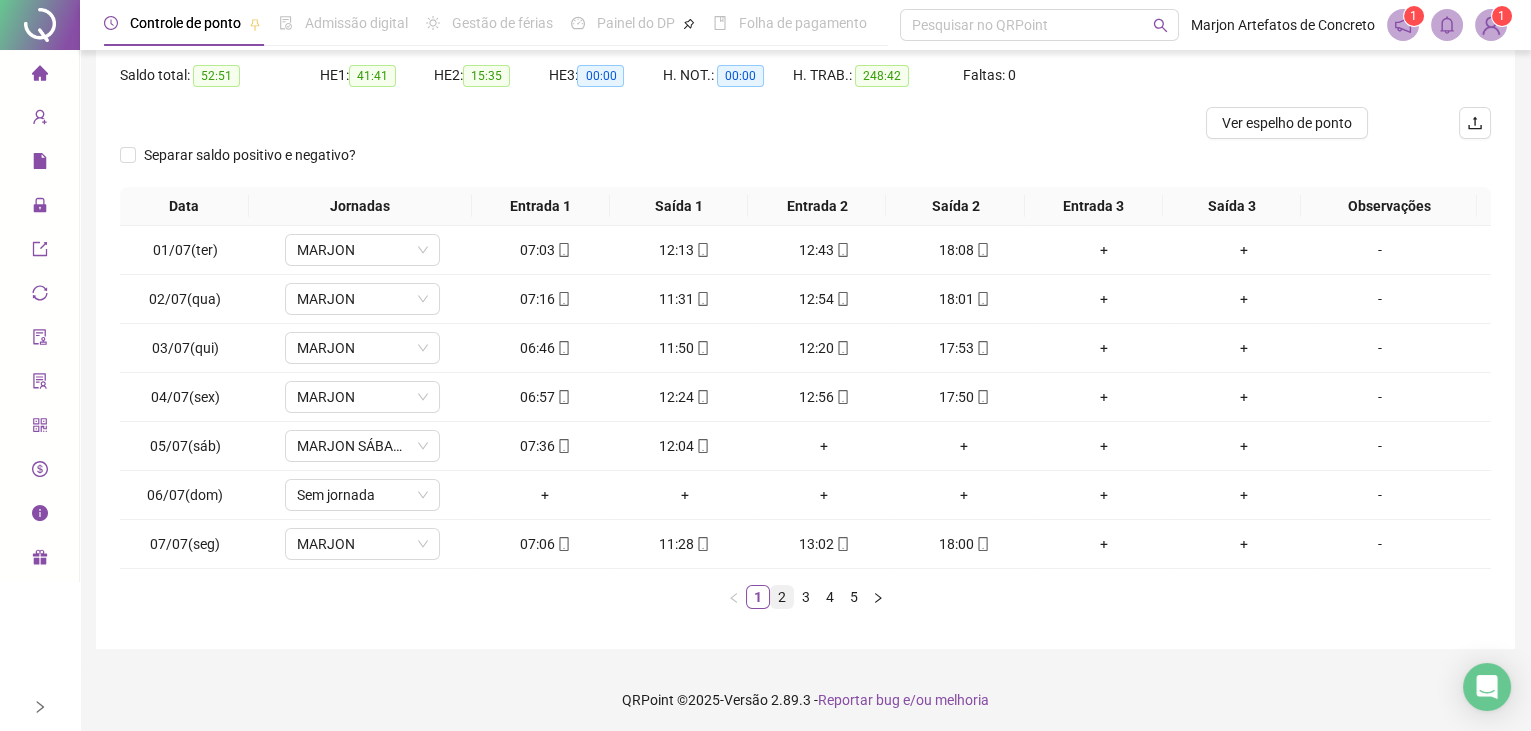 click on "2" at bounding box center (782, 597) 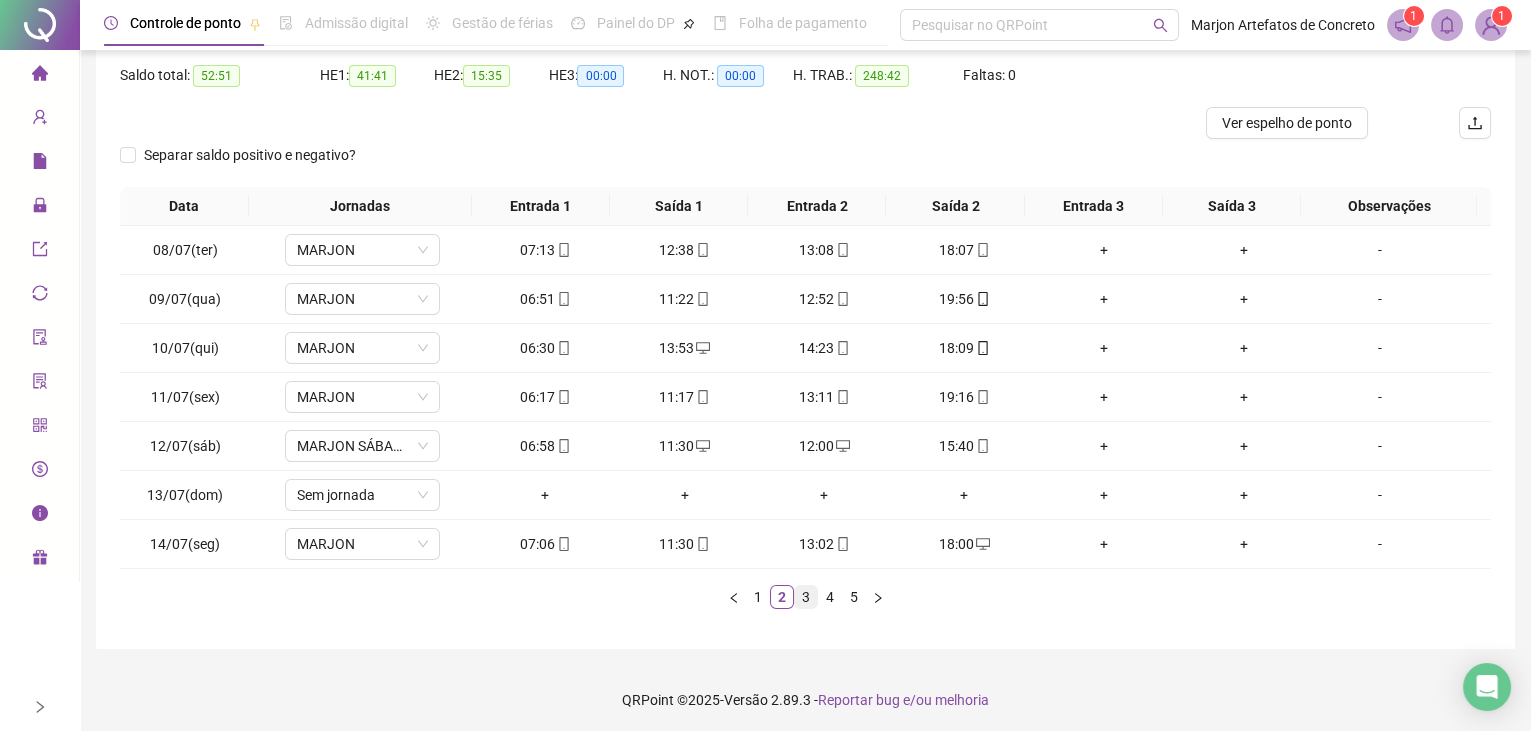 click on "3" at bounding box center (806, 597) 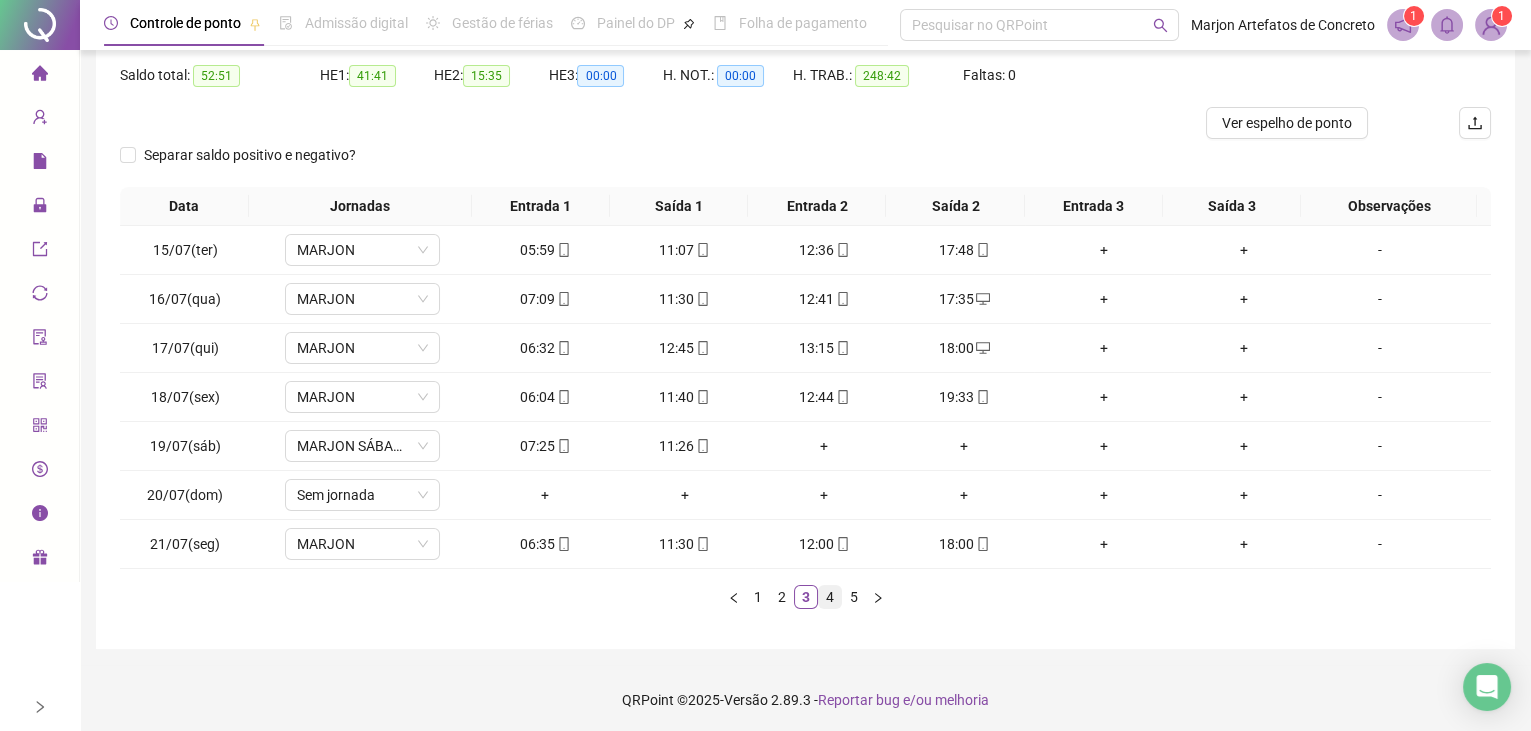click on "4" at bounding box center (830, 597) 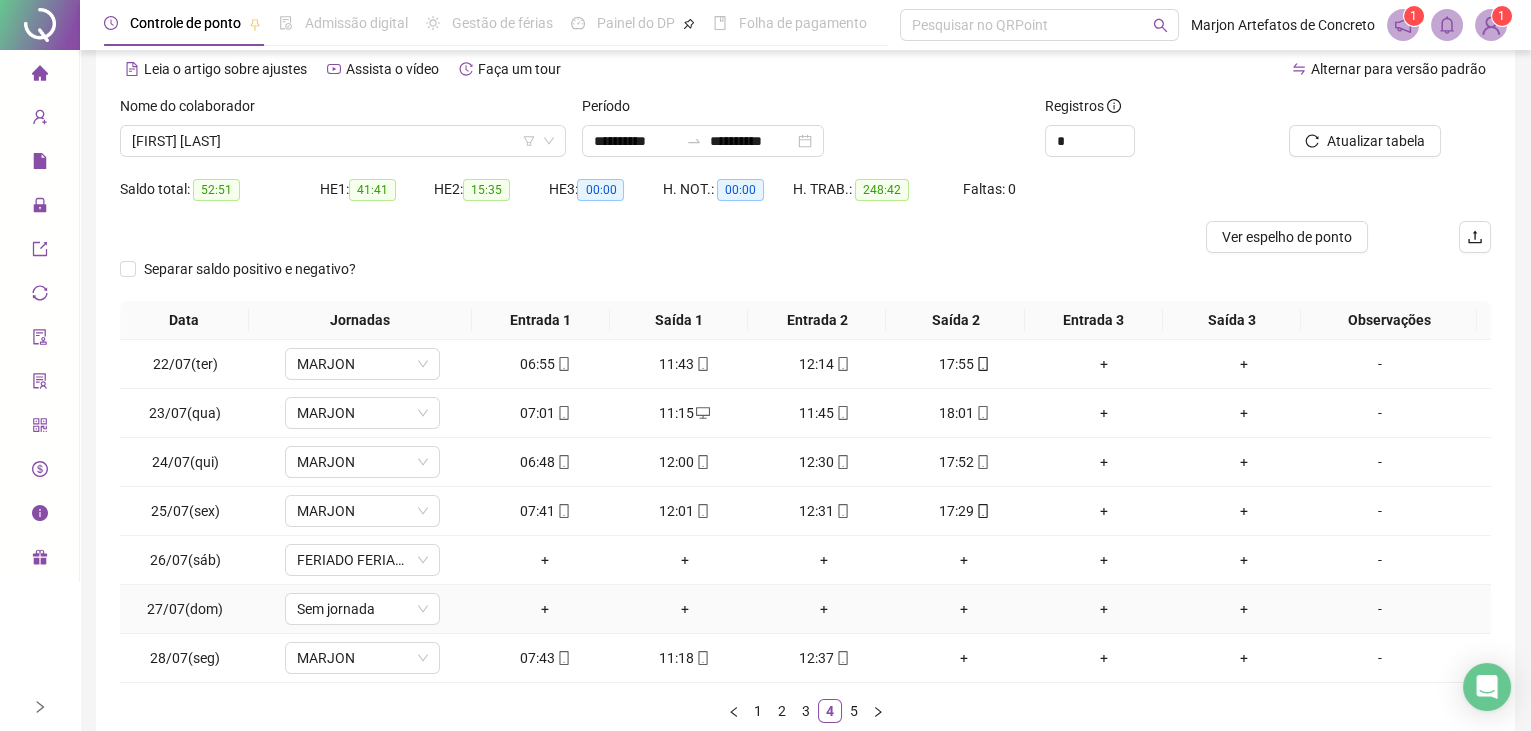 scroll, scrollTop: 0, scrollLeft: 0, axis: both 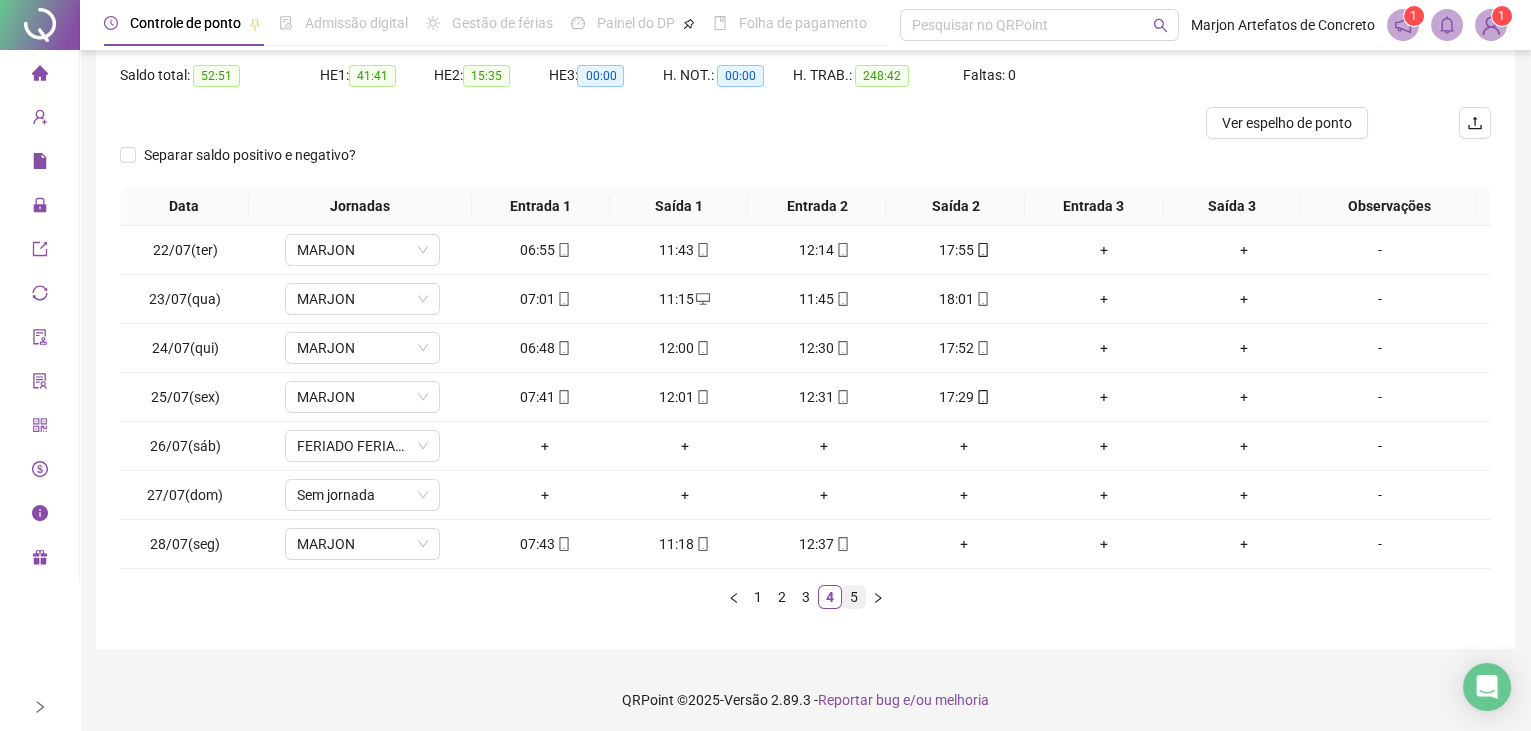 click on "5" at bounding box center [854, 597] 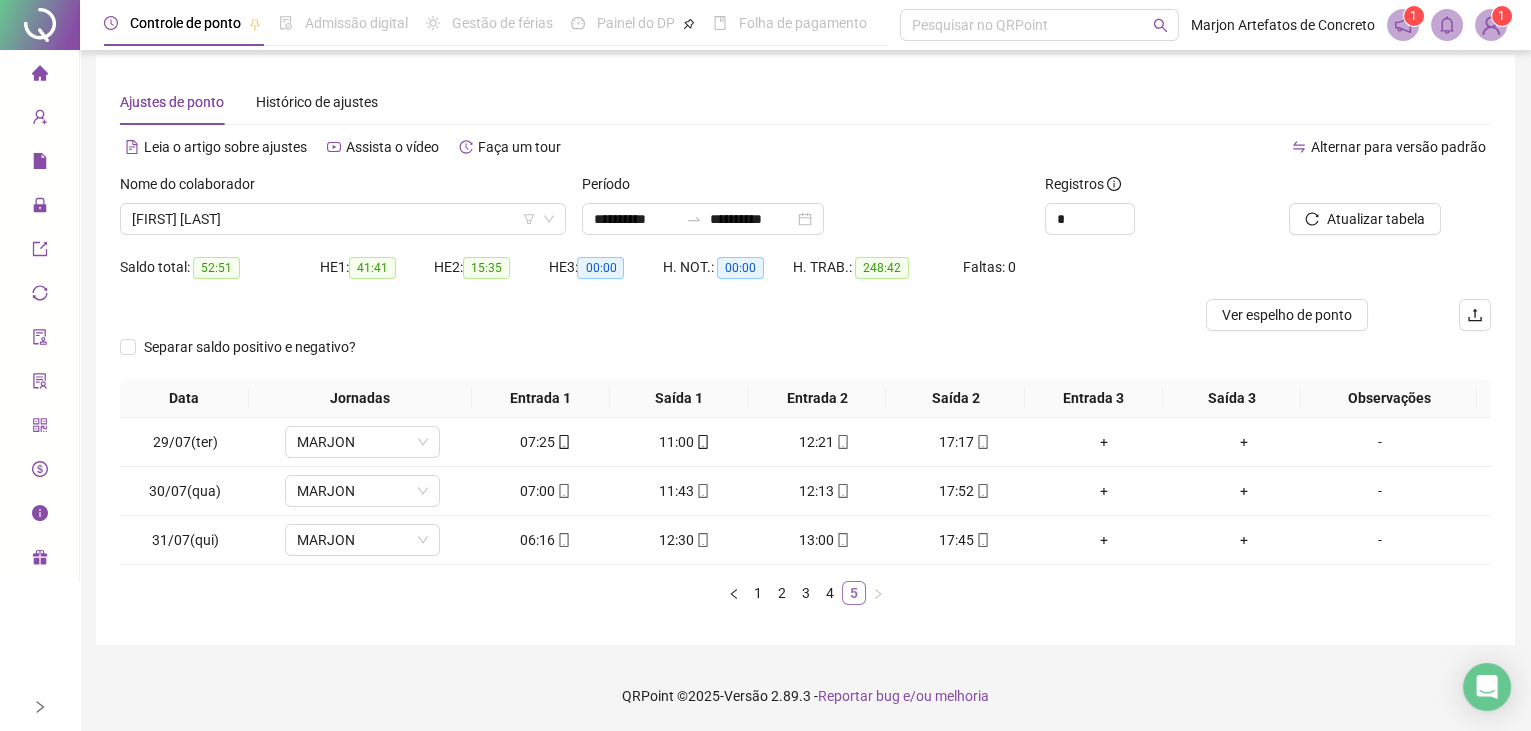 scroll, scrollTop: 0, scrollLeft: 0, axis: both 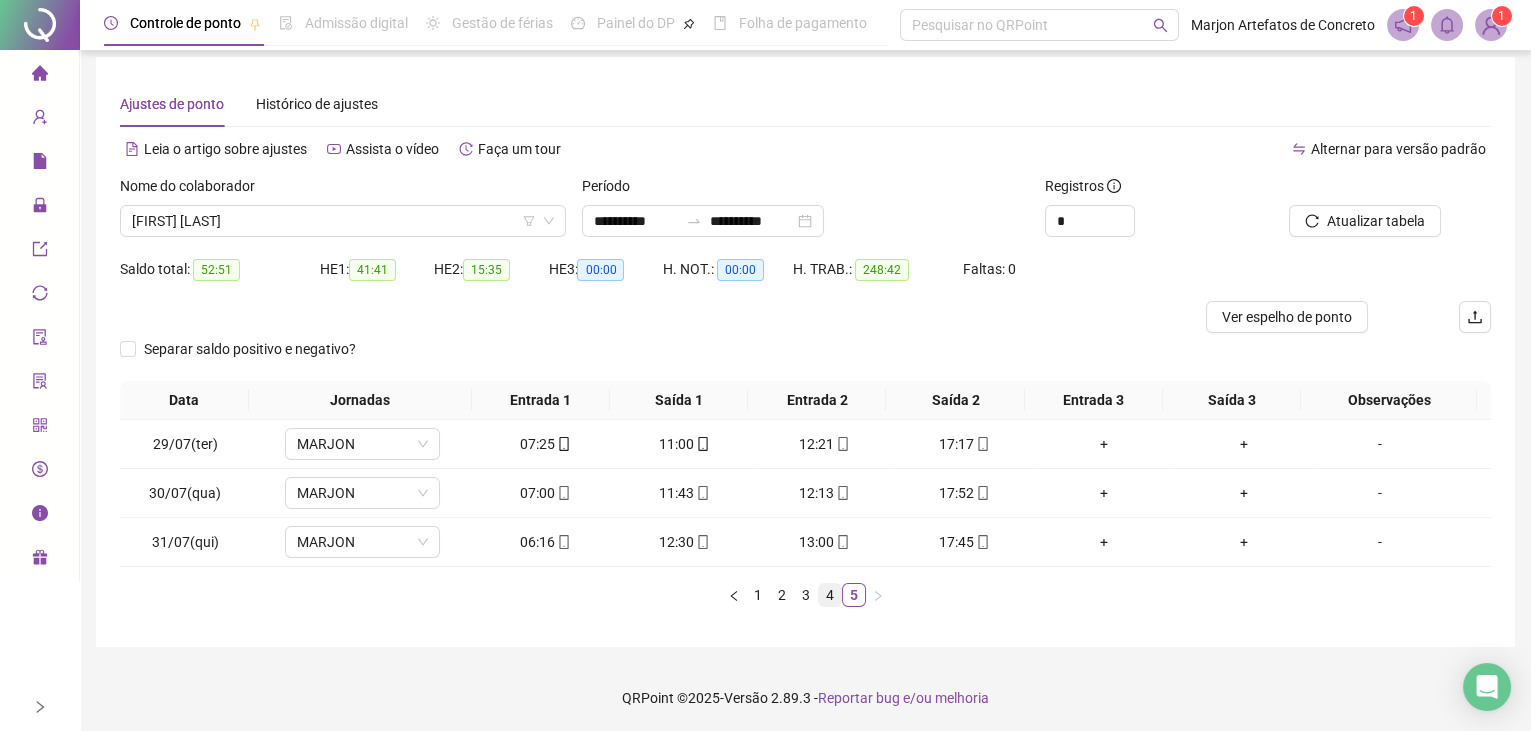click on "4" at bounding box center (830, 595) 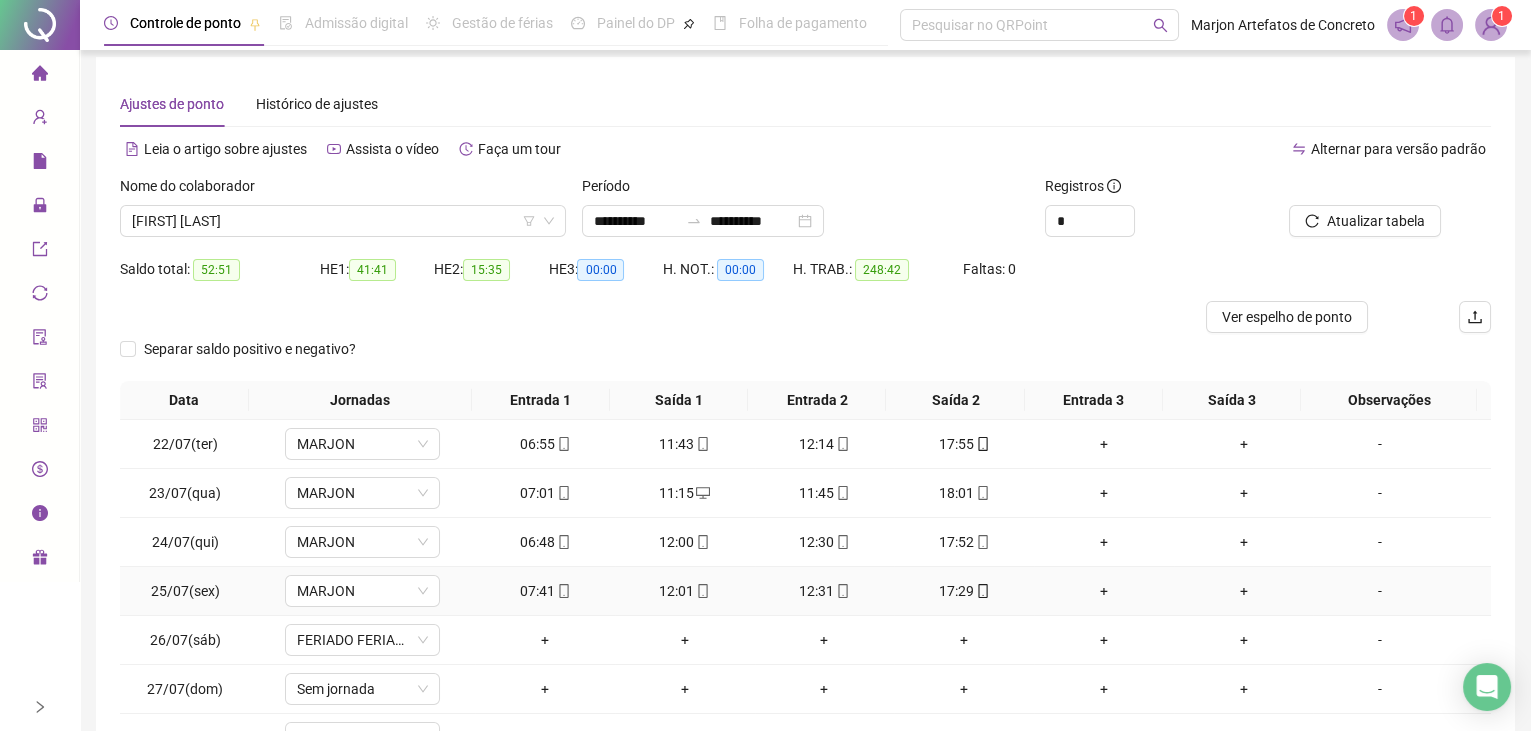 scroll, scrollTop: 0, scrollLeft: 0, axis: both 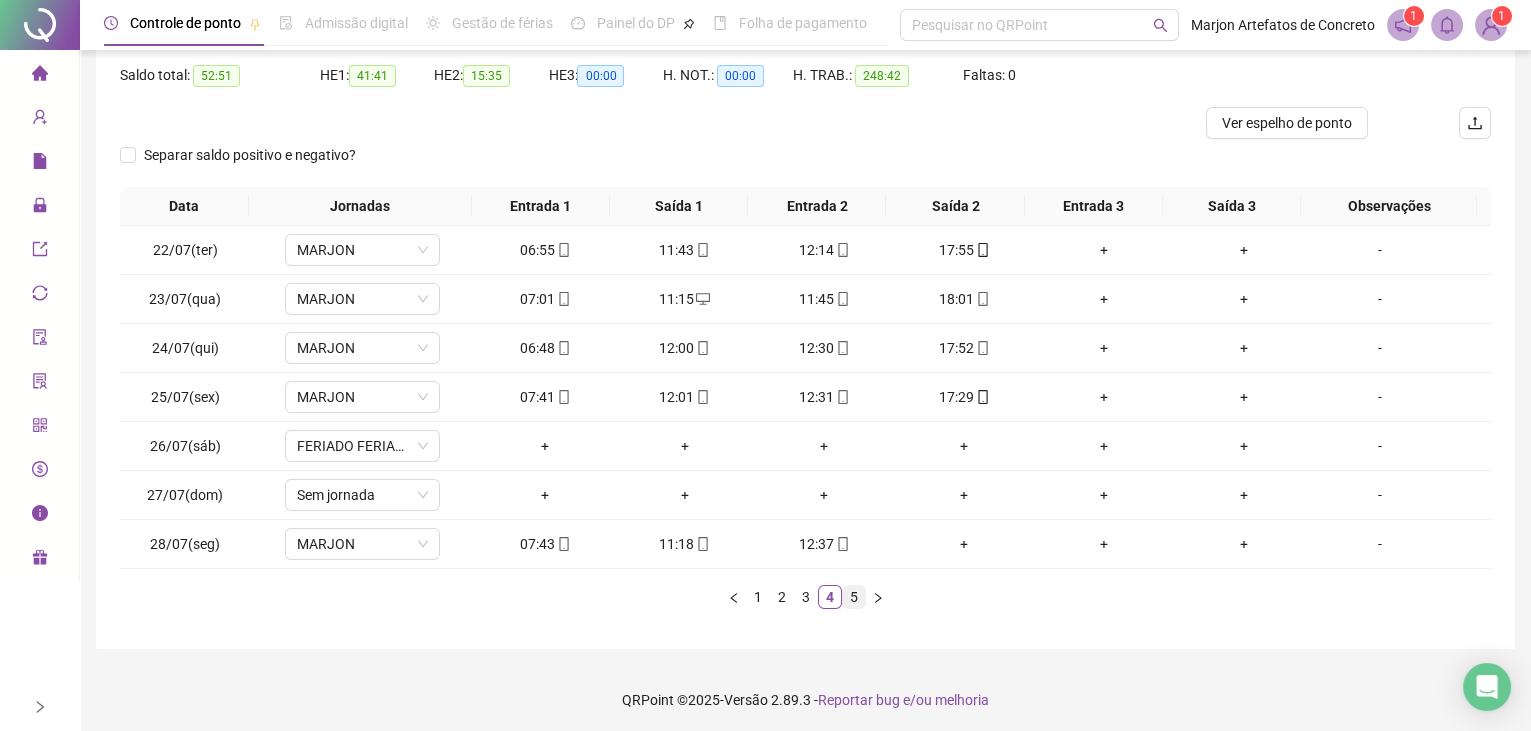 click on "5" at bounding box center (854, 597) 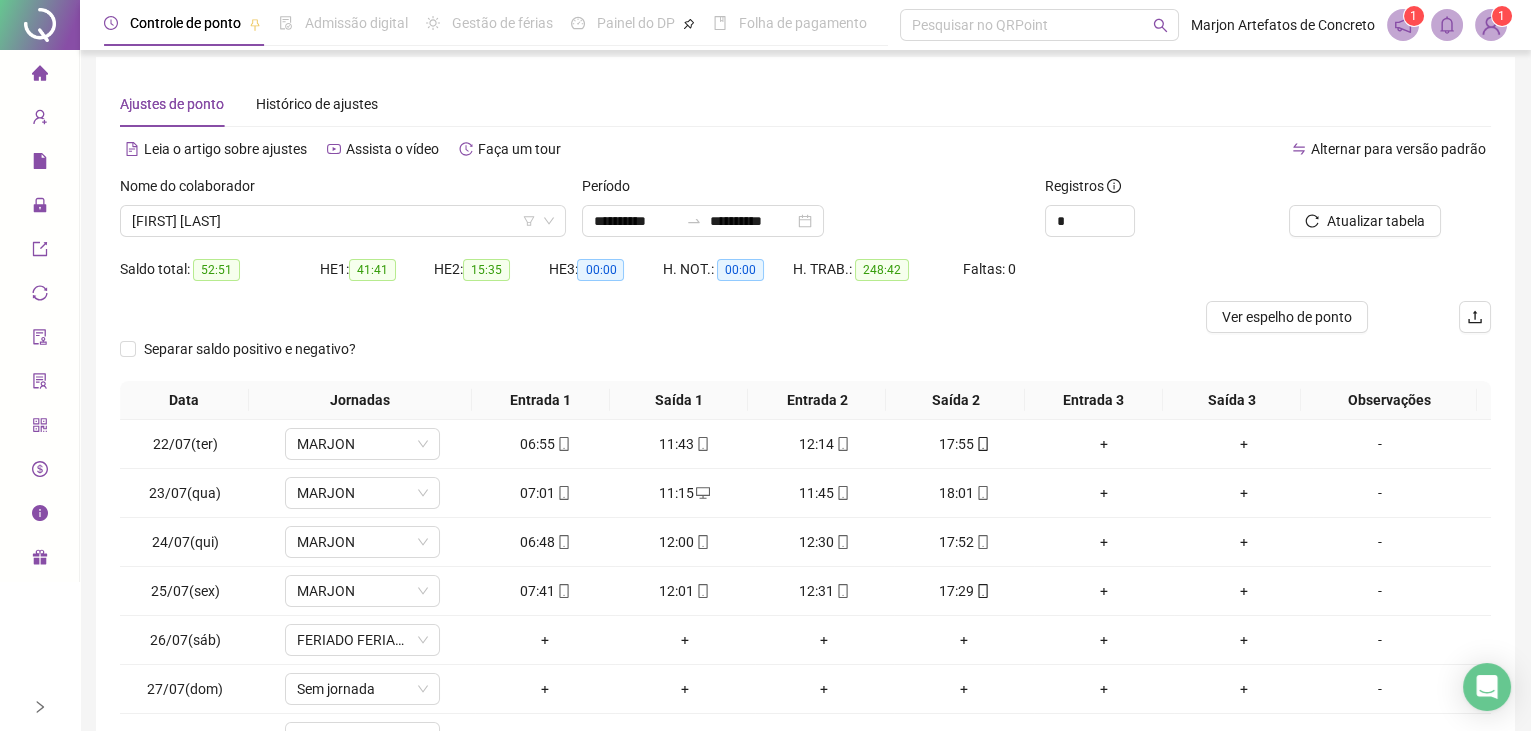 scroll, scrollTop: 0, scrollLeft: 0, axis: both 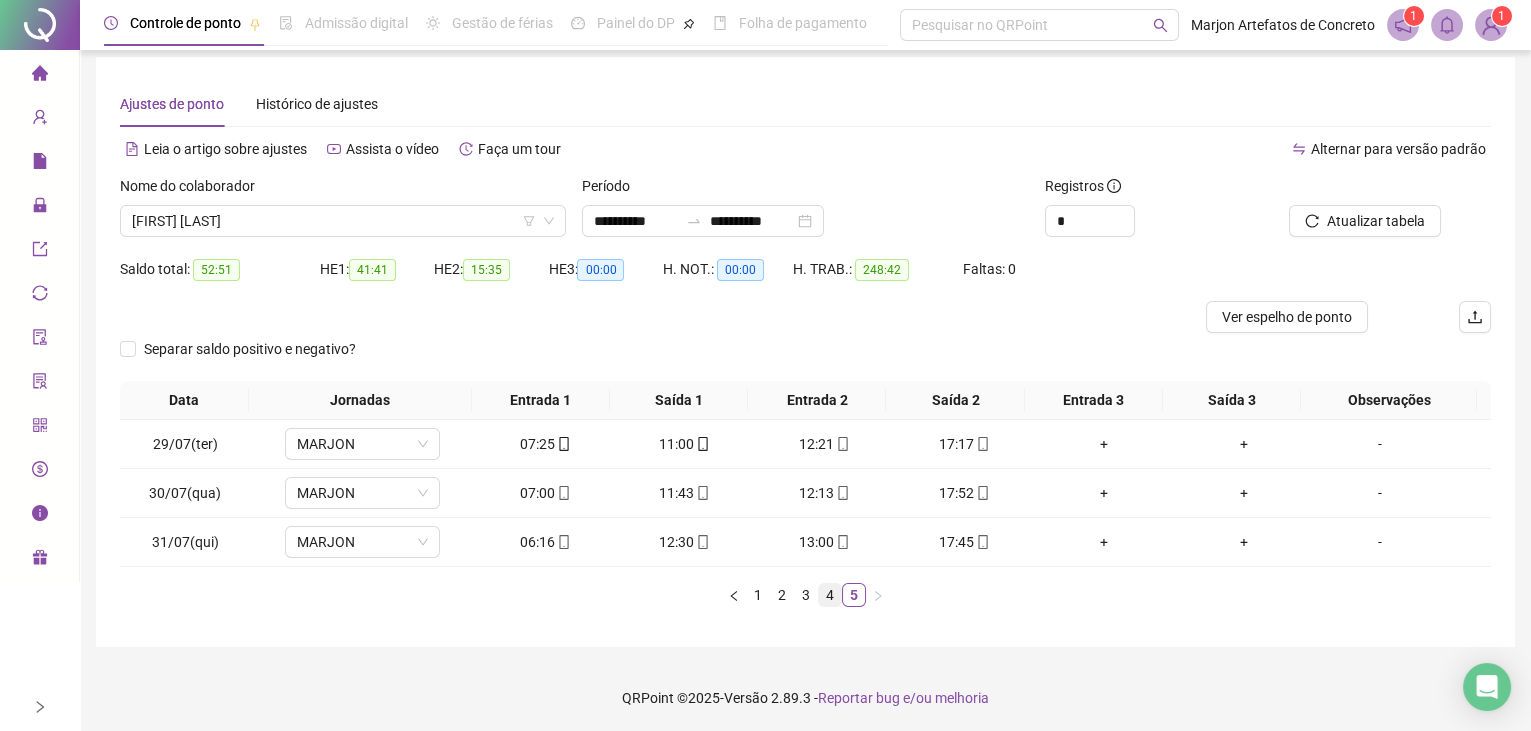 click on "4" at bounding box center [830, 595] 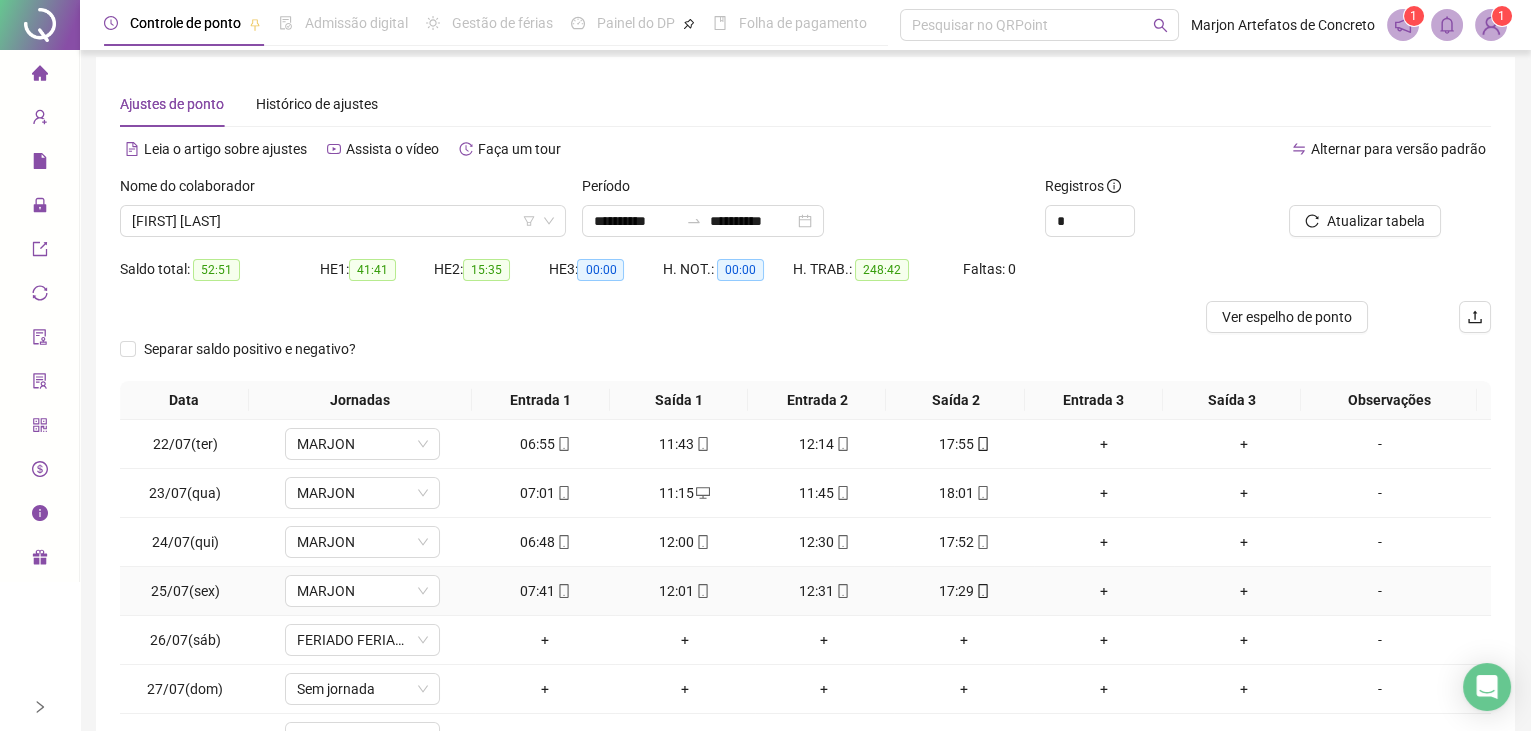 scroll, scrollTop: 0, scrollLeft: 0, axis: both 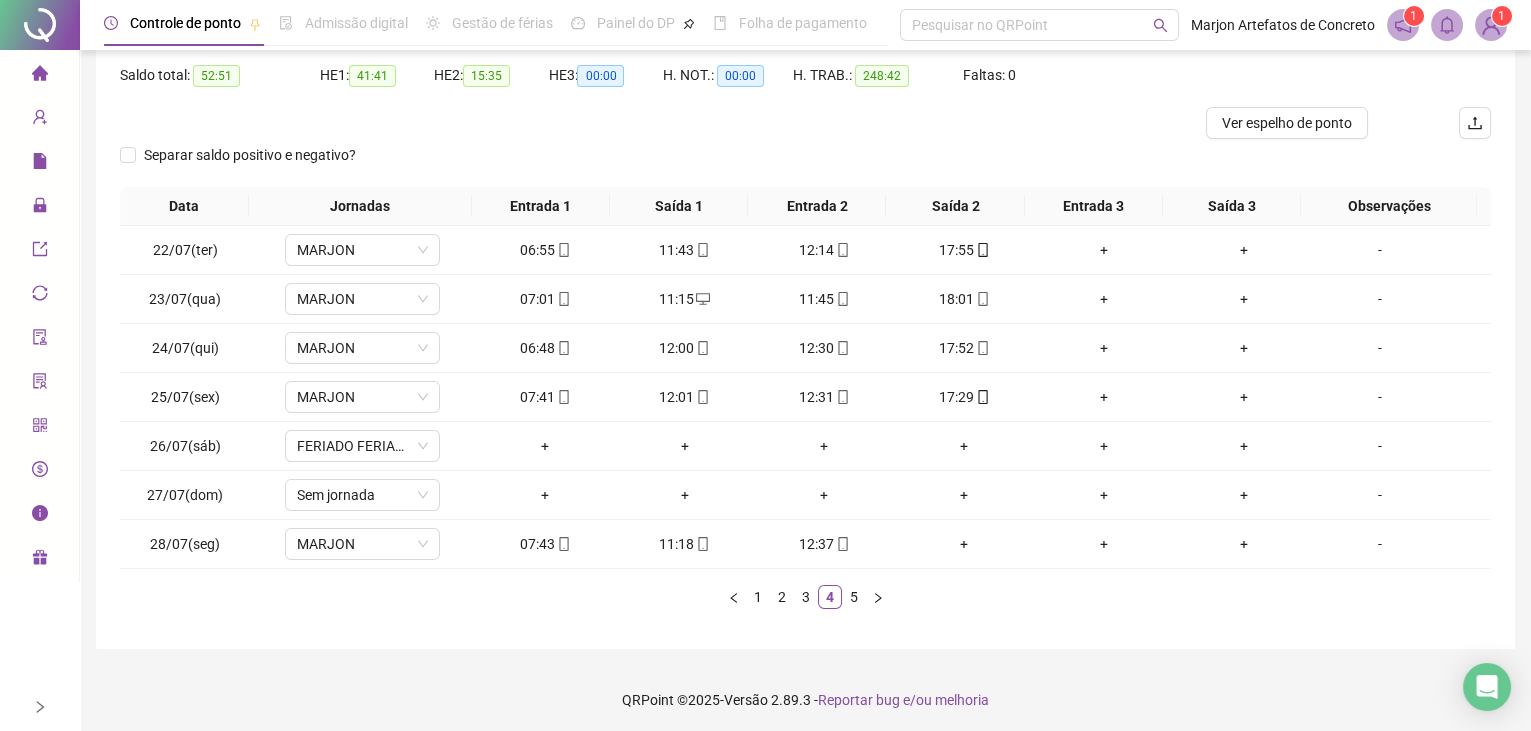 click on "1 2 3 4 5" at bounding box center (805, 597) 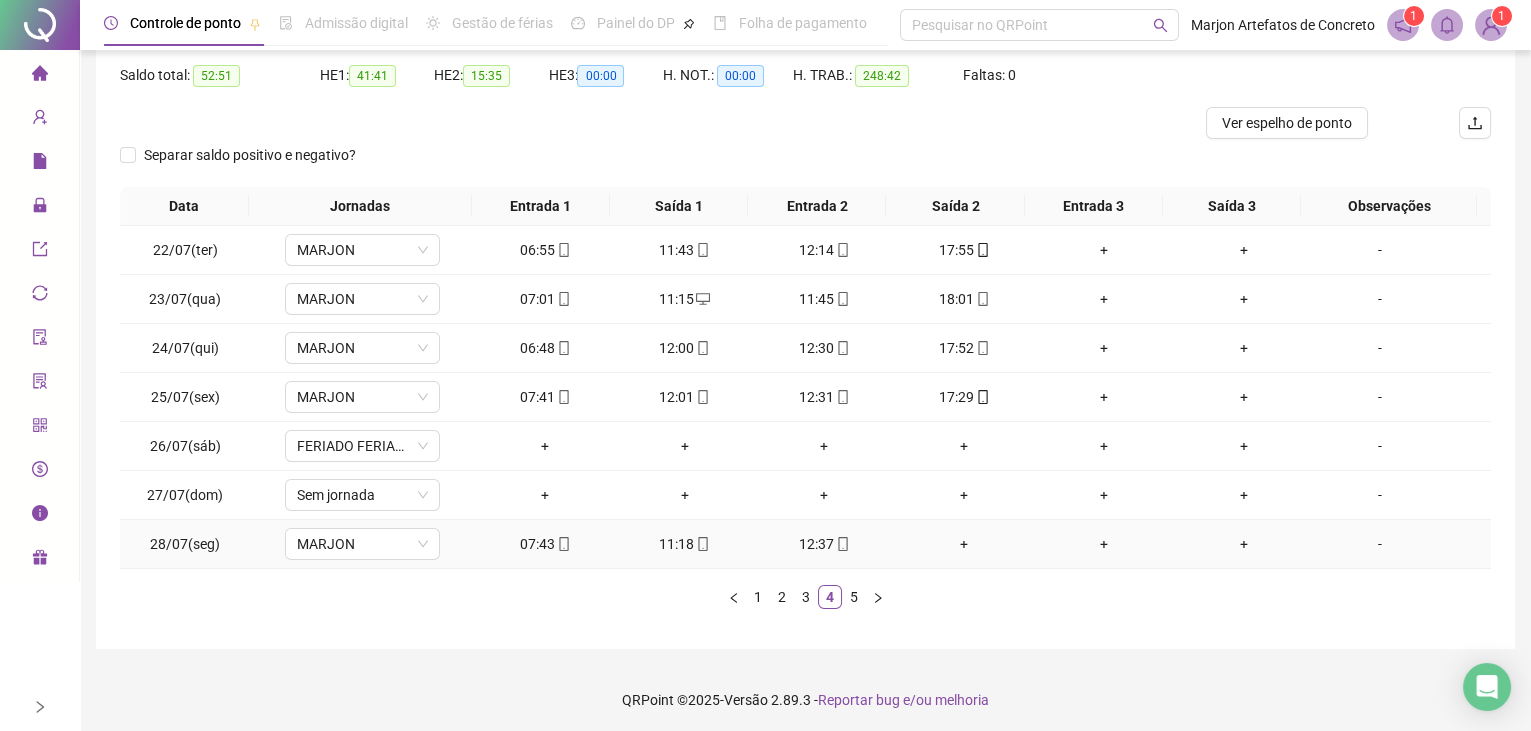 scroll, scrollTop: 203, scrollLeft: 0, axis: vertical 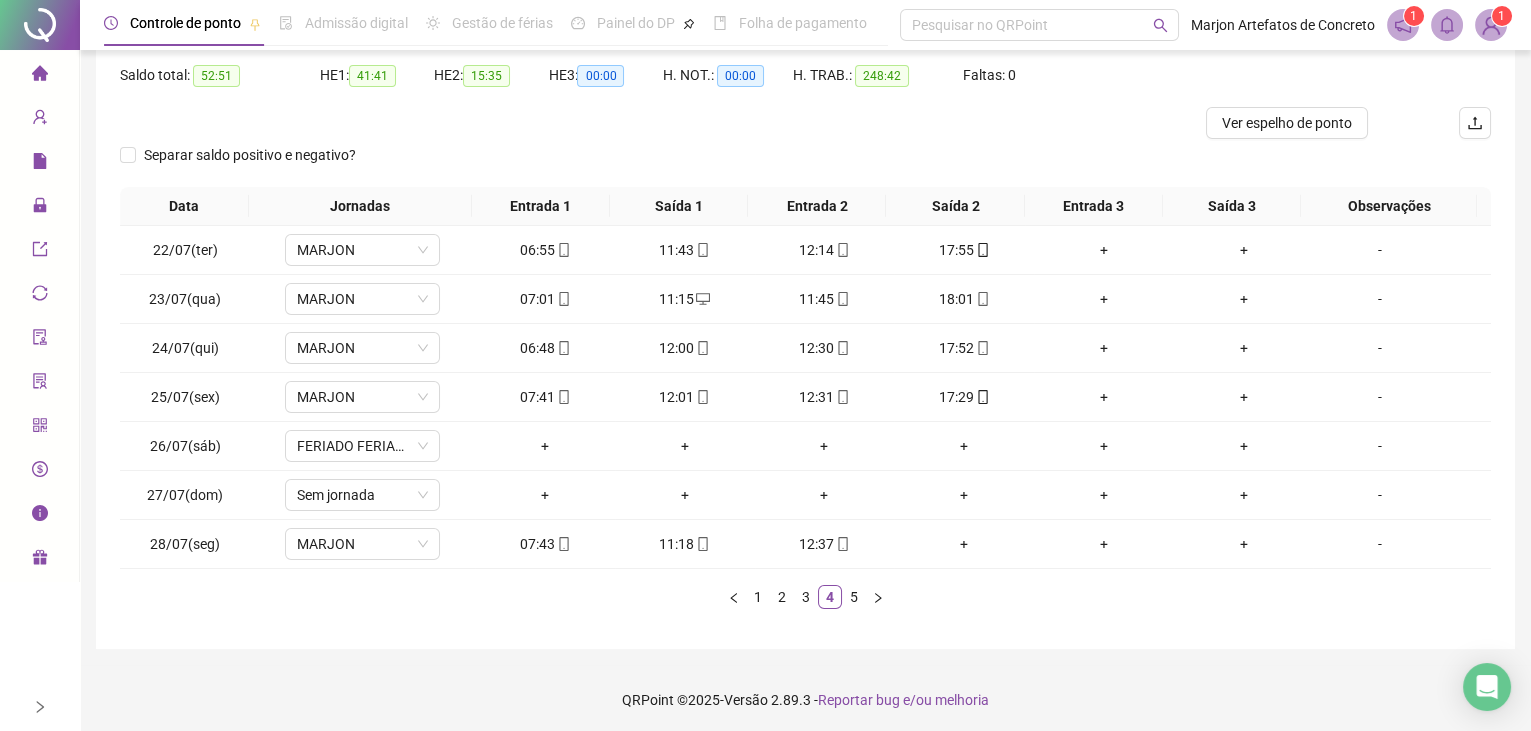 click on "1 2 3 4 5" at bounding box center [805, 597] 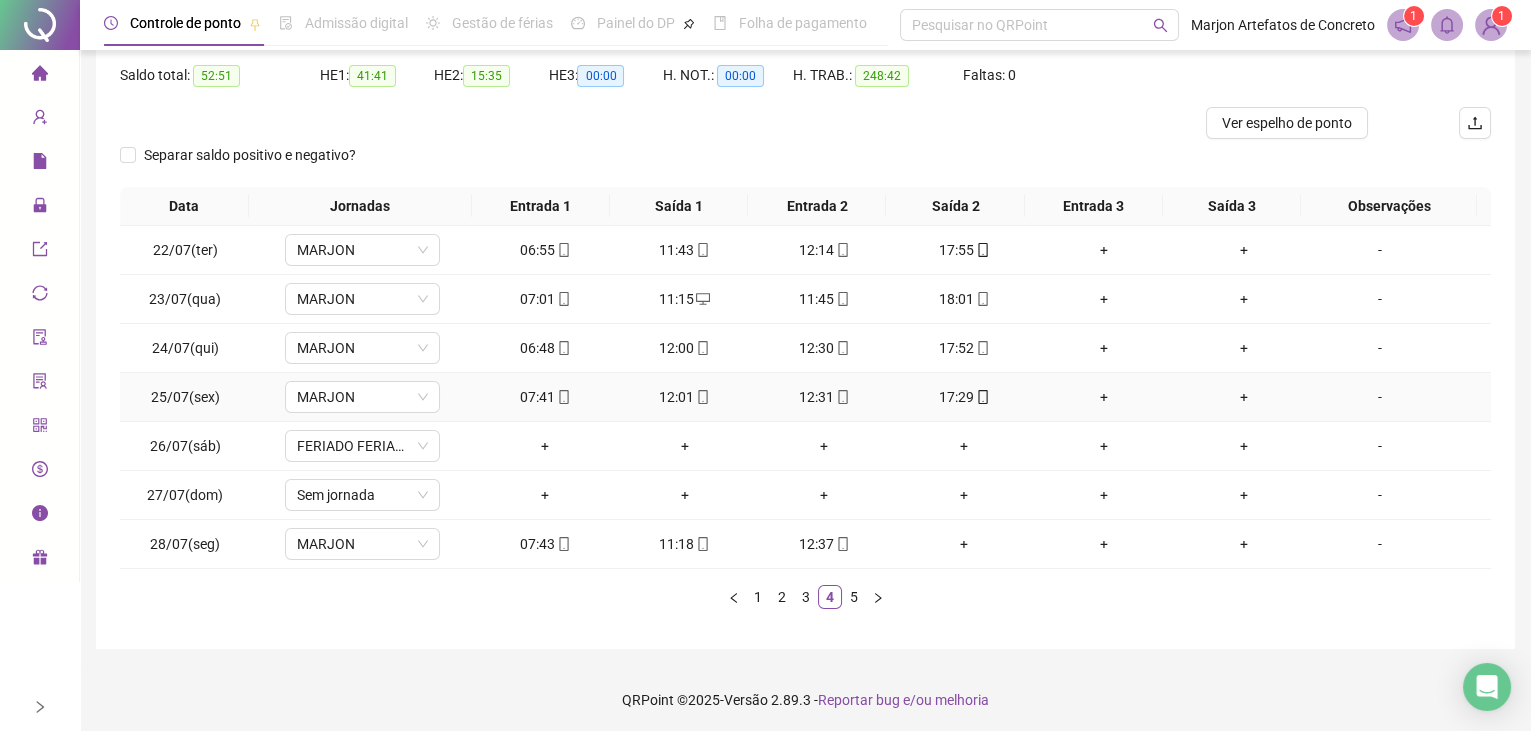 scroll, scrollTop: 0, scrollLeft: 0, axis: both 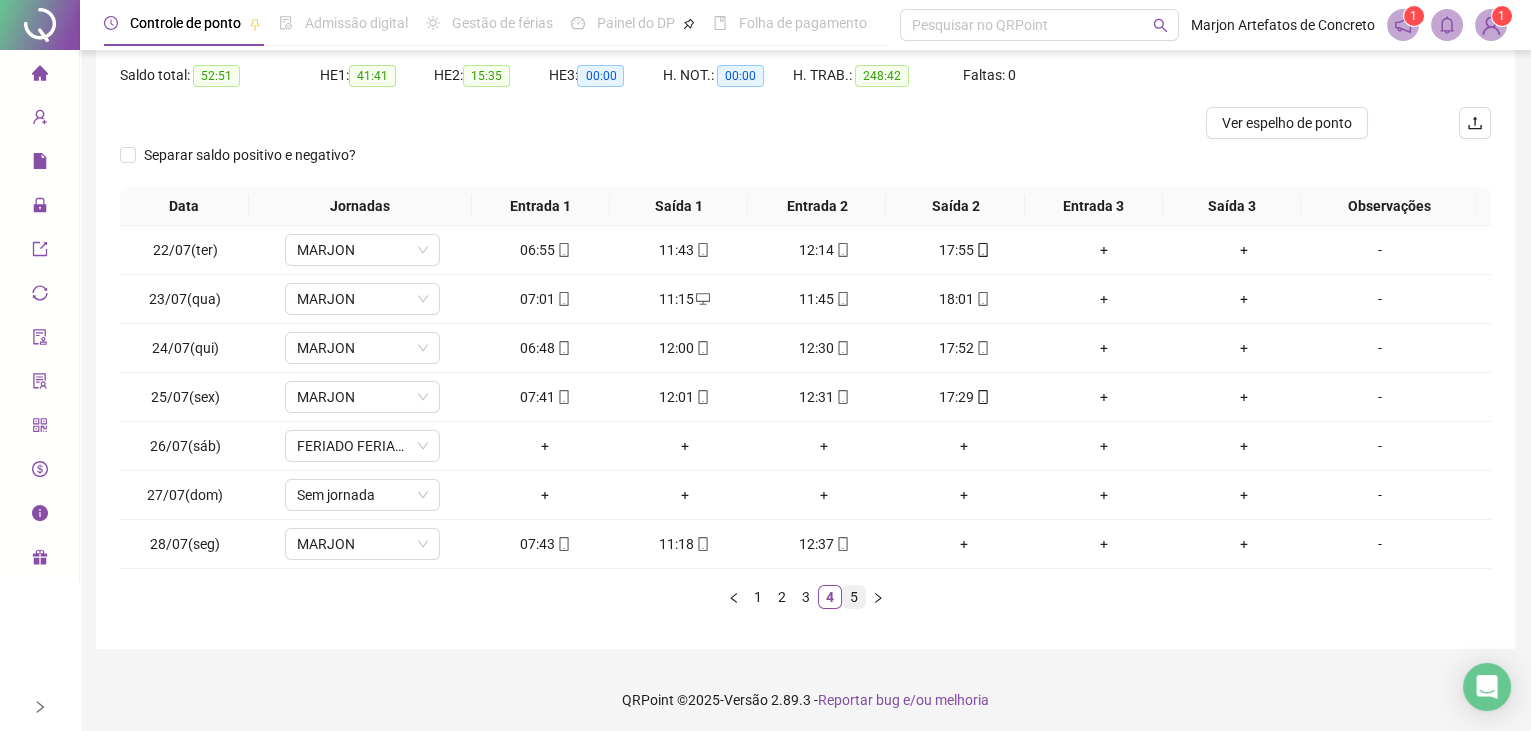 click on "5" at bounding box center [854, 597] 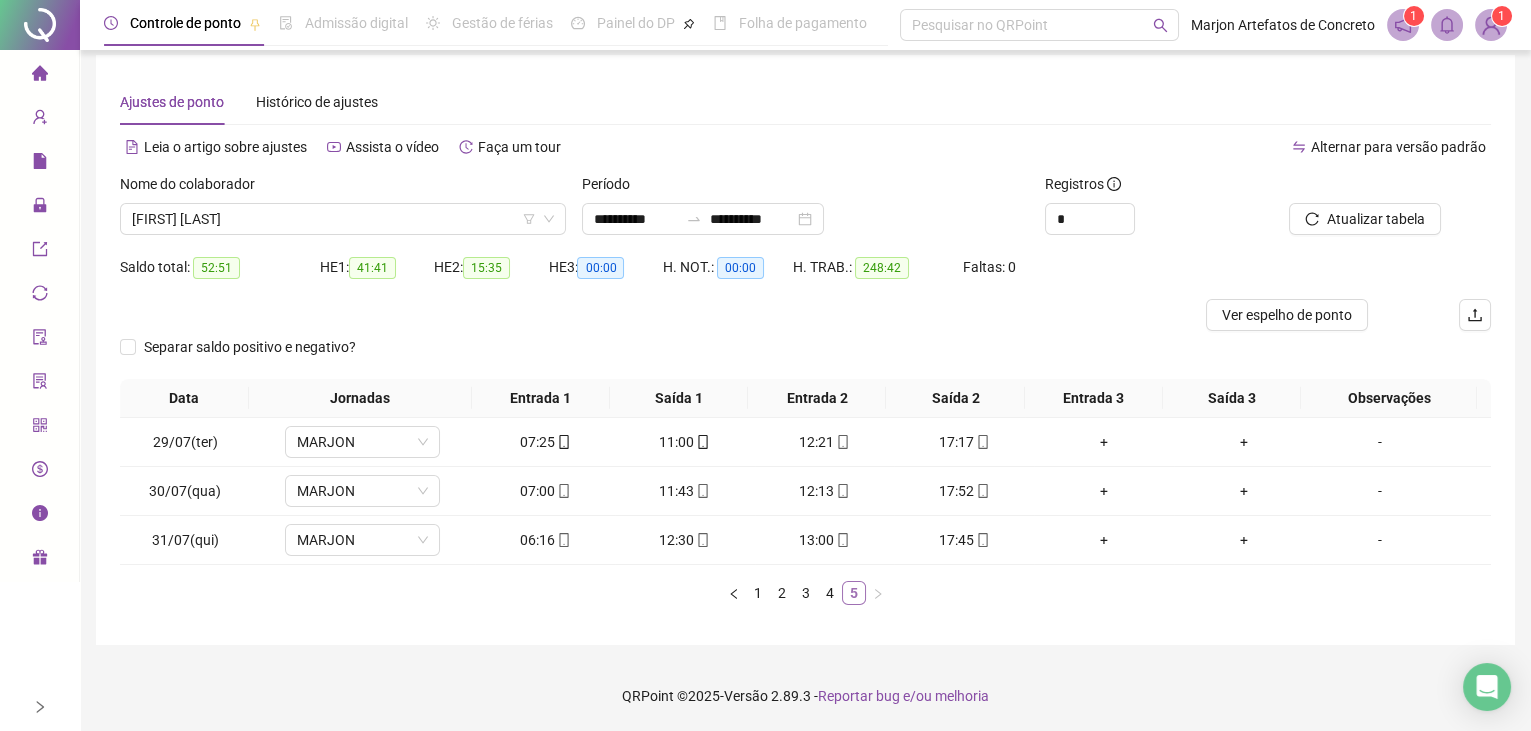 scroll, scrollTop: 0, scrollLeft: 0, axis: both 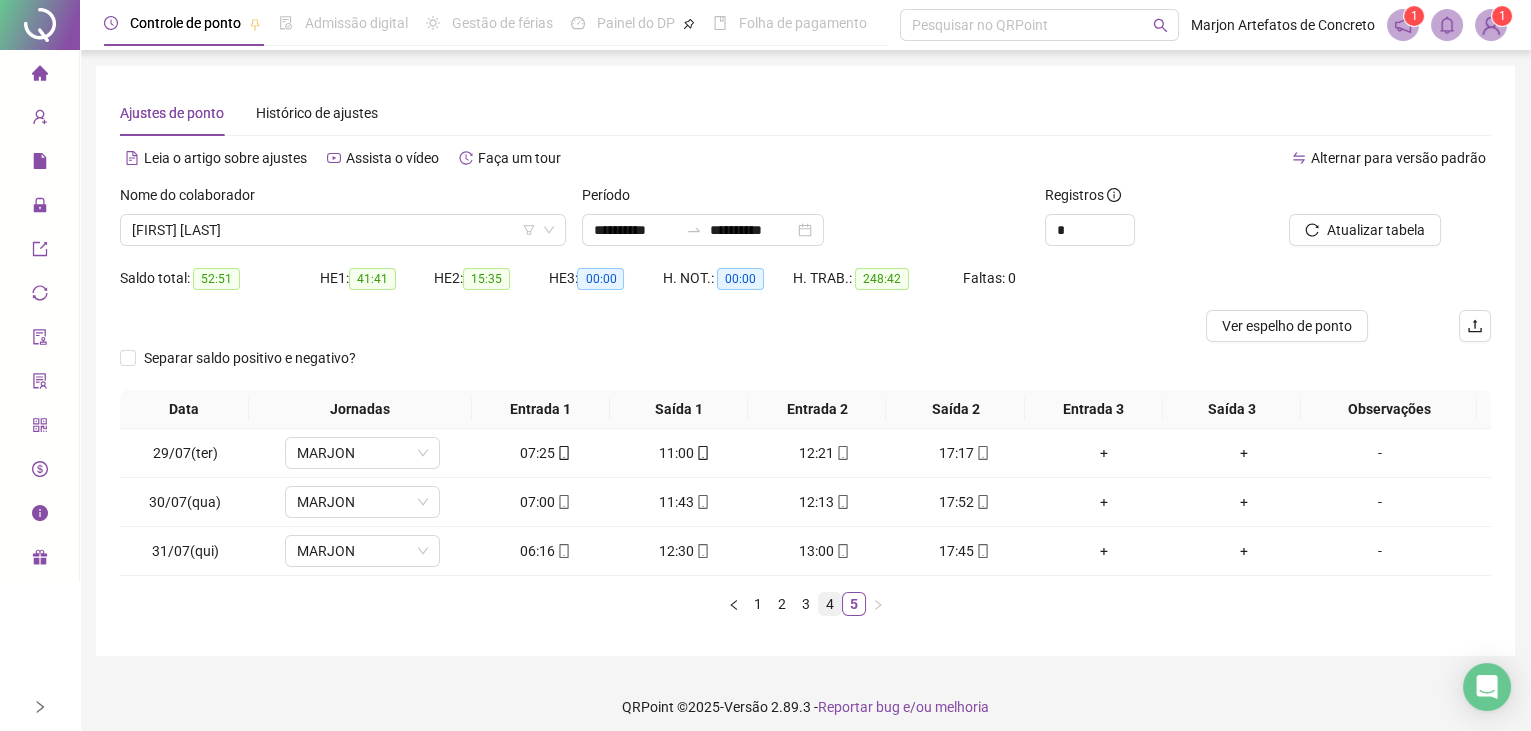 click on "4" at bounding box center (830, 604) 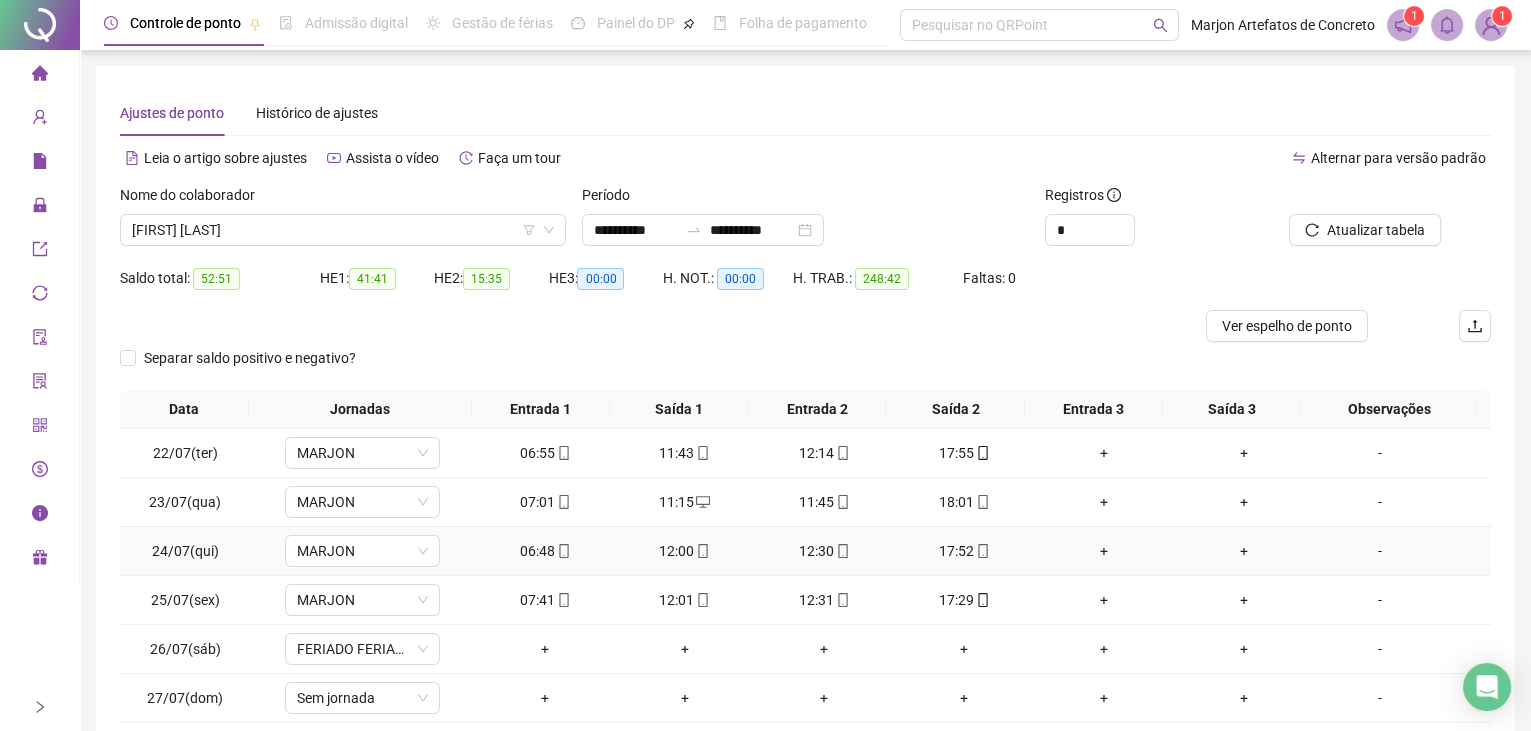 scroll, scrollTop: 0, scrollLeft: 0, axis: both 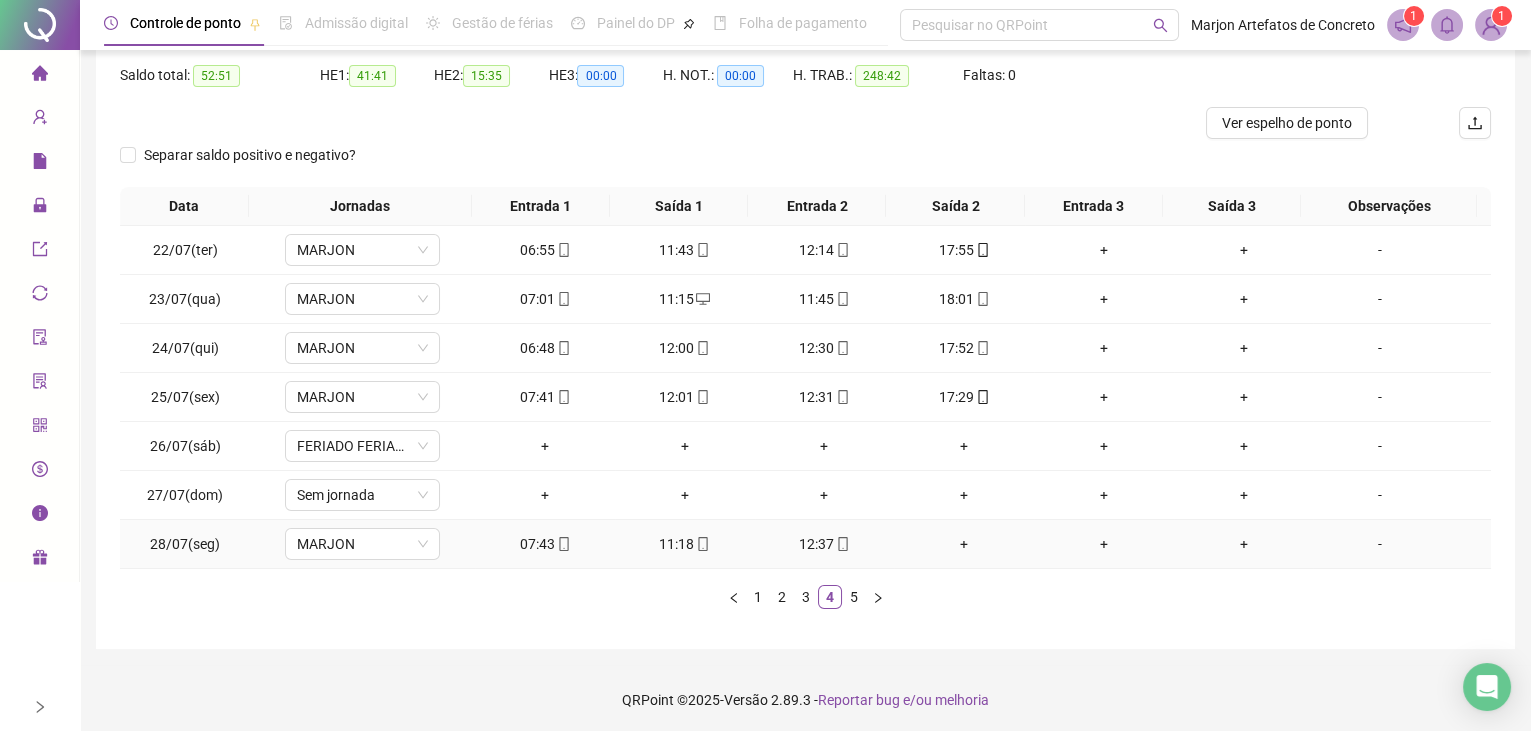 click on "+" at bounding box center (964, 544) 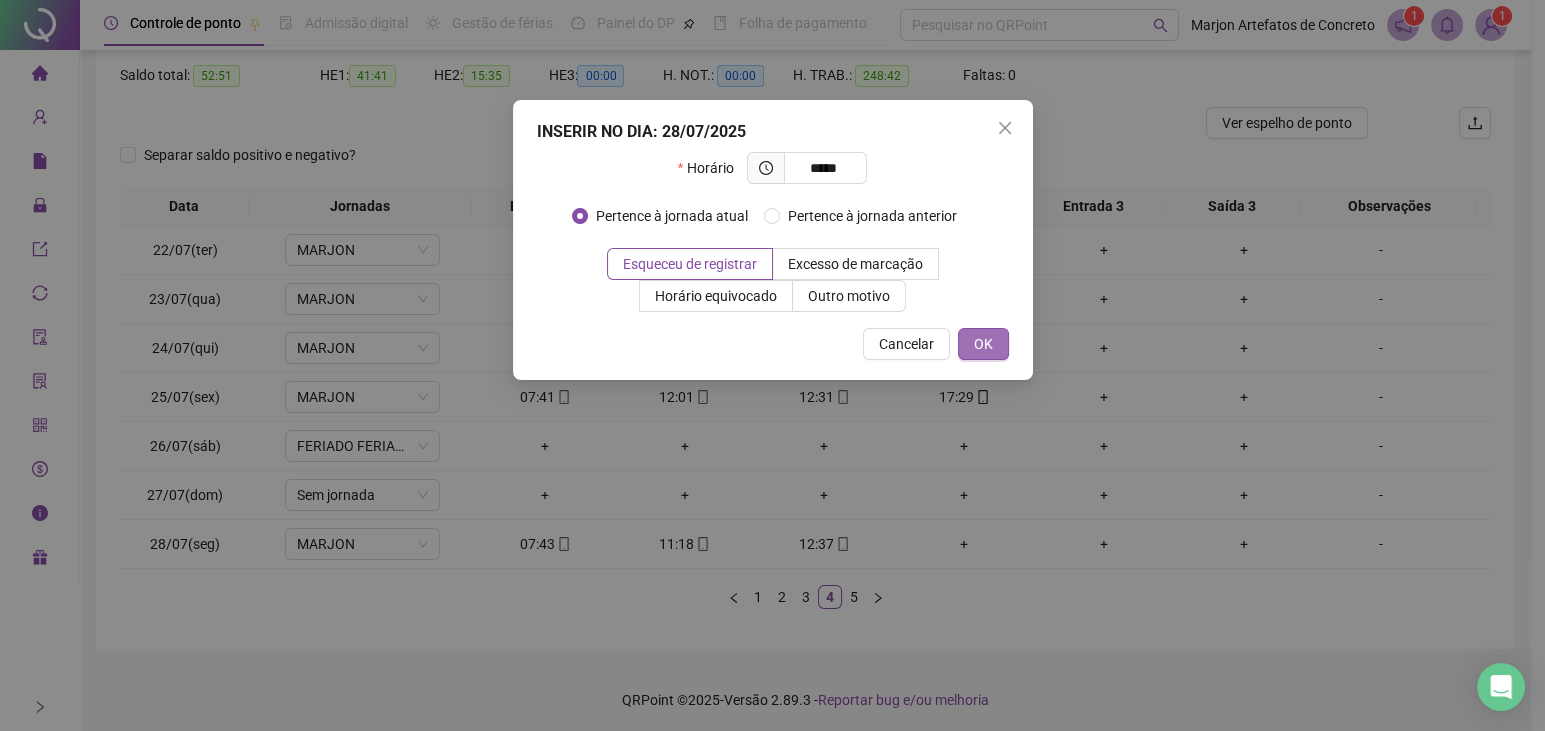 type on "*****" 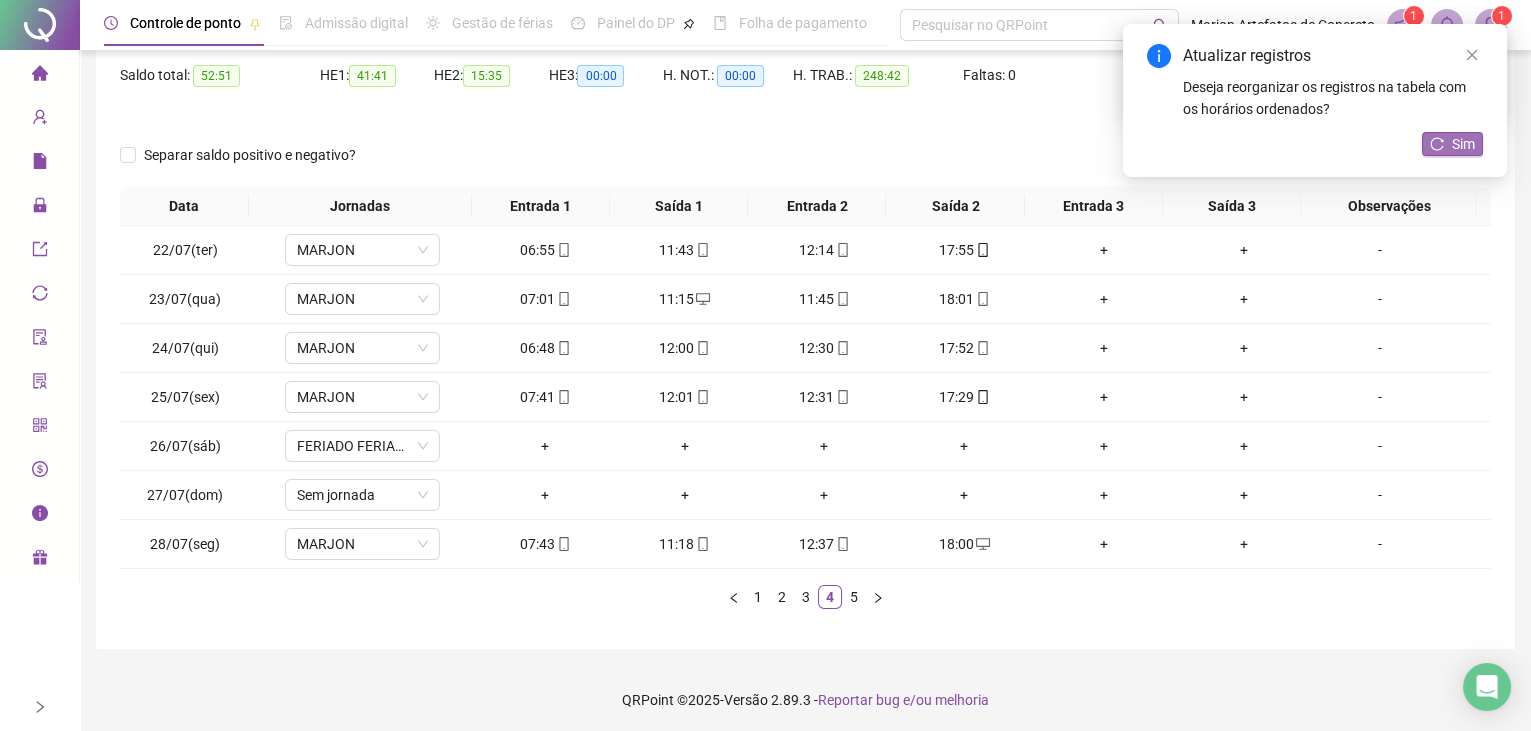 click 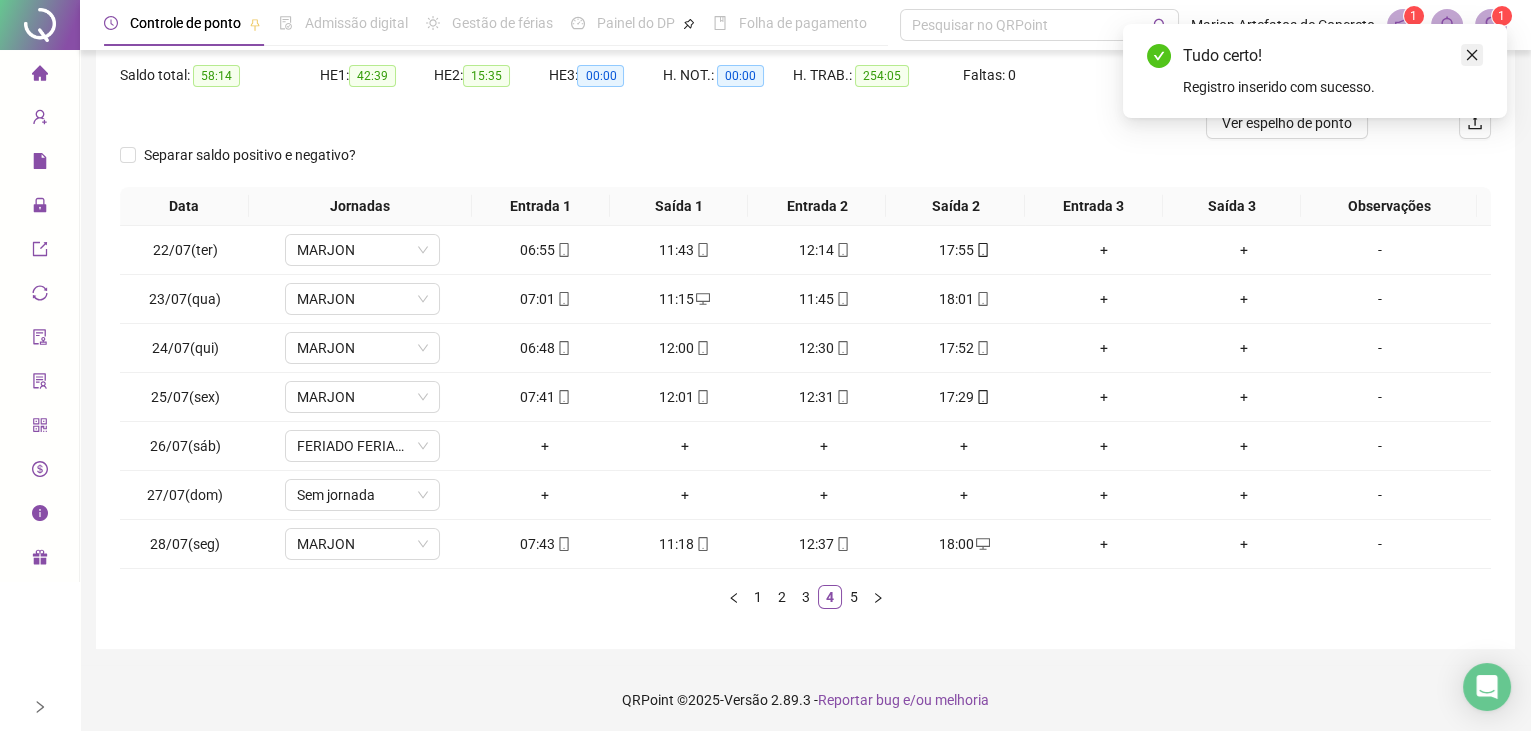 click 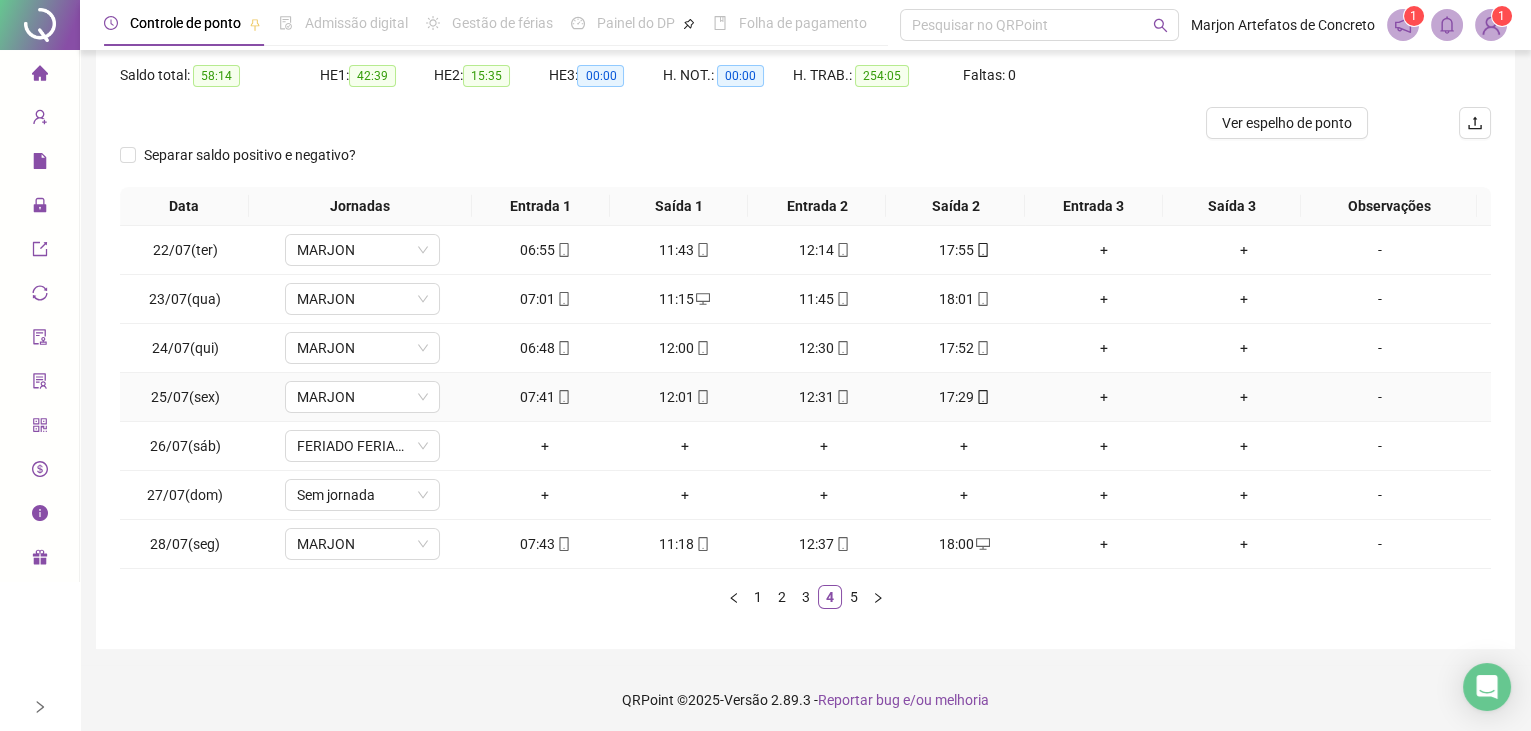 scroll, scrollTop: 0, scrollLeft: 0, axis: both 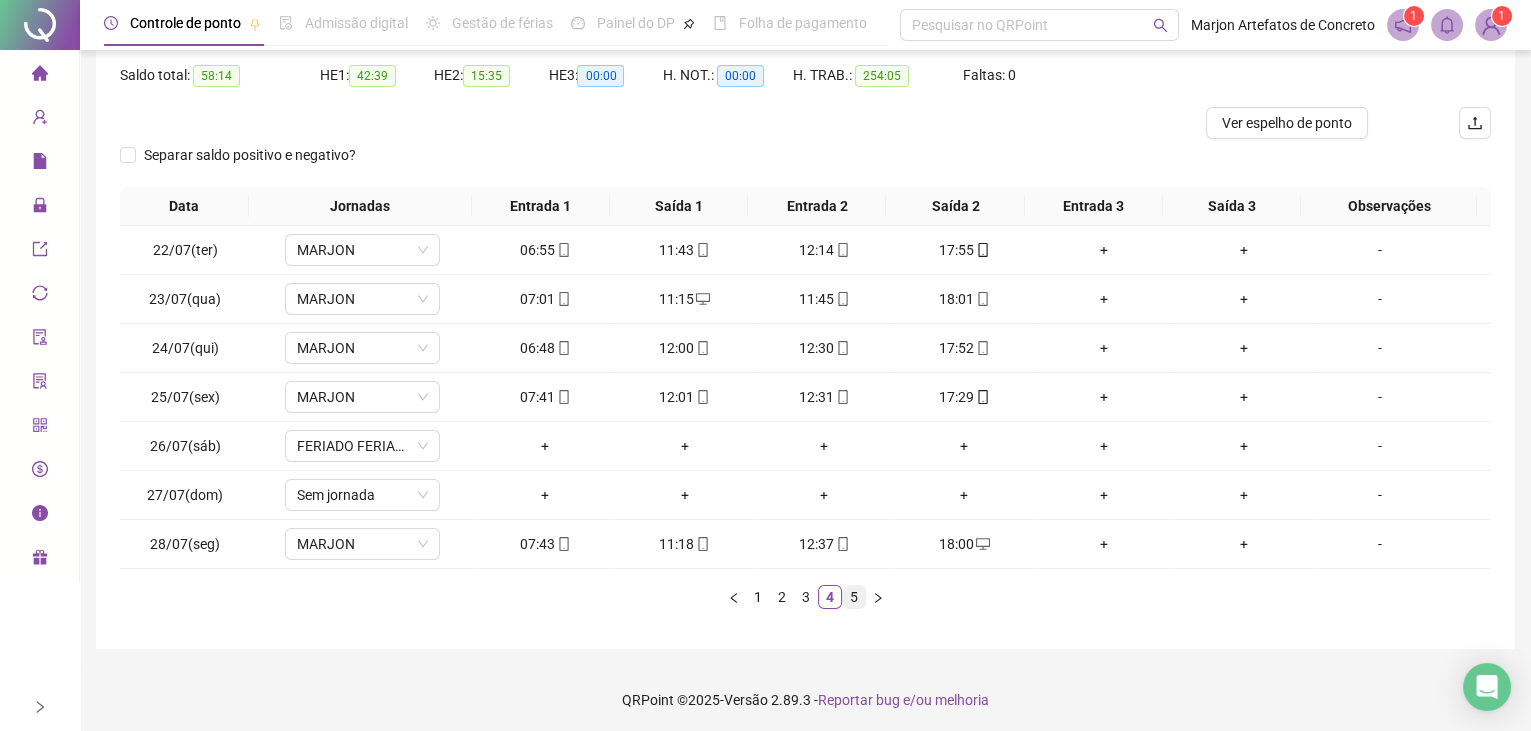 click on "5" at bounding box center [854, 597] 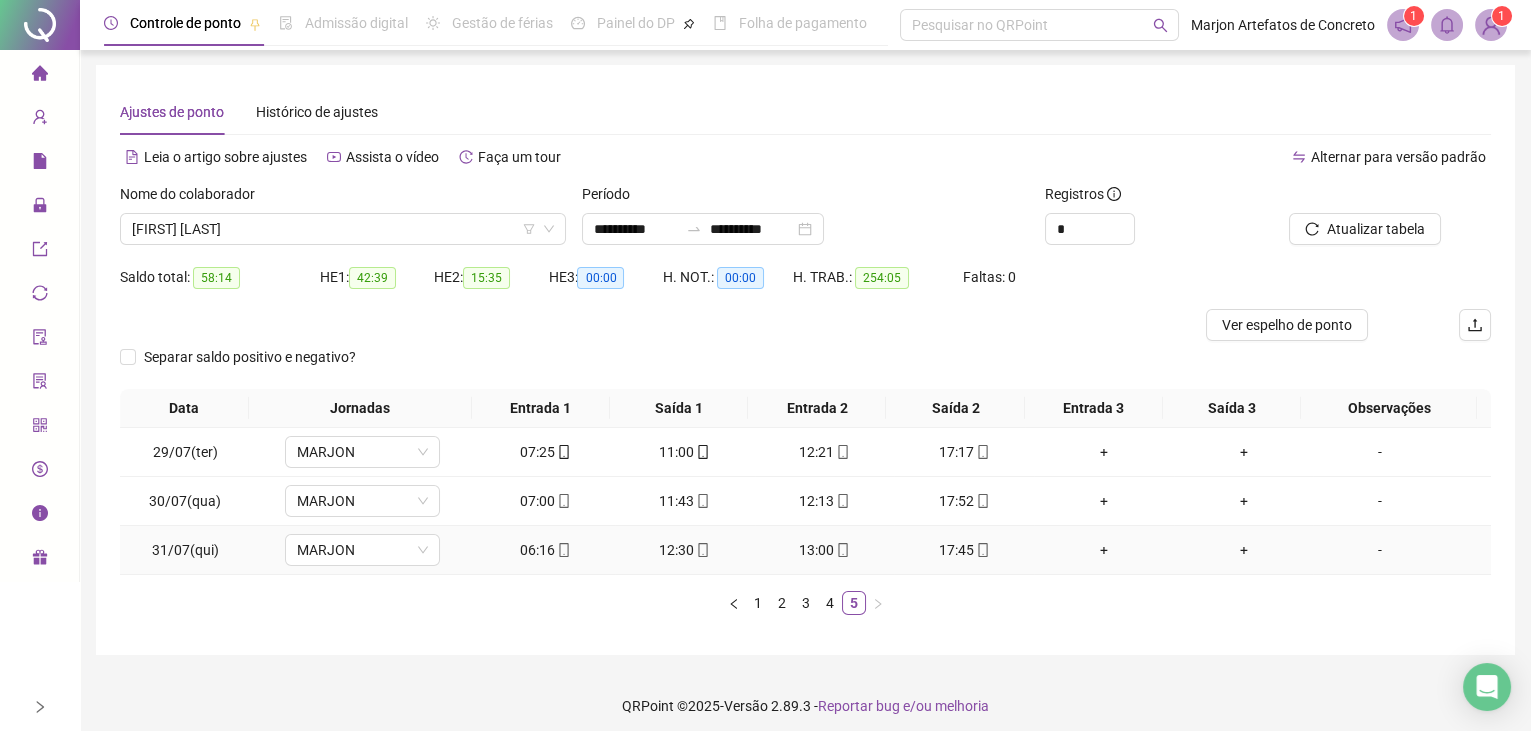 scroll, scrollTop: 0, scrollLeft: 0, axis: both 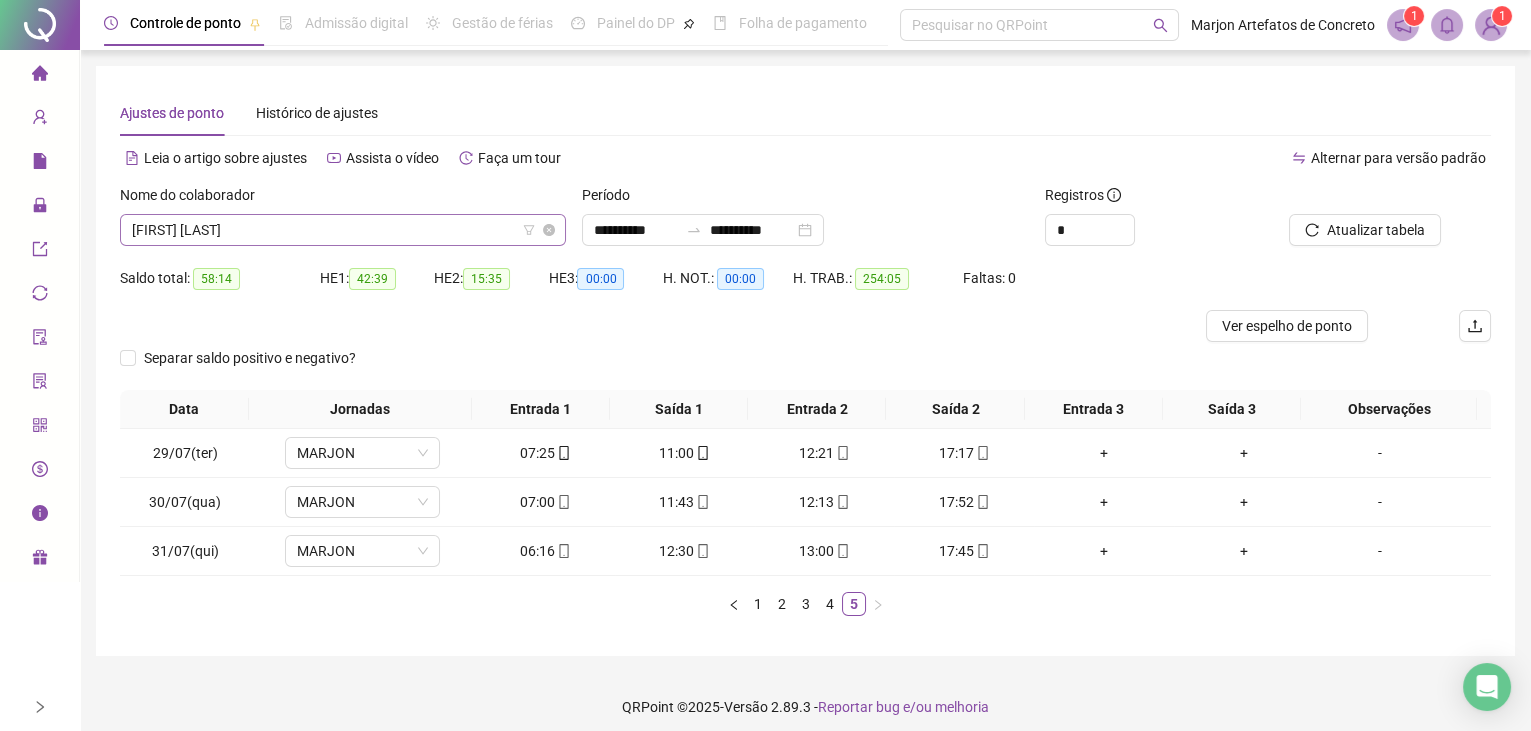 click on "[FIRST] [LAST]" at bounding box center [343, 230] 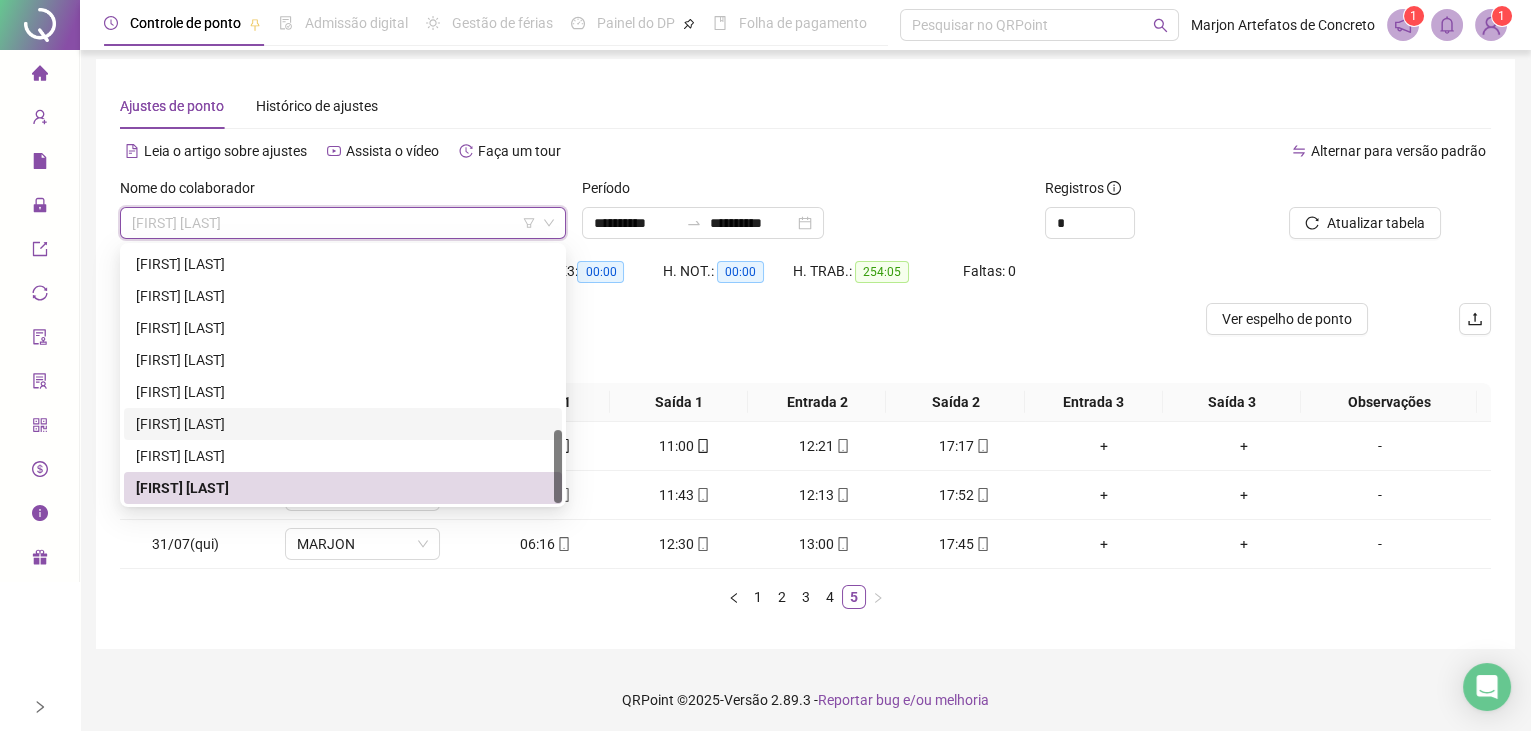 scroll, scrollTop: 9, scrollLeft: 0, axis: vertical 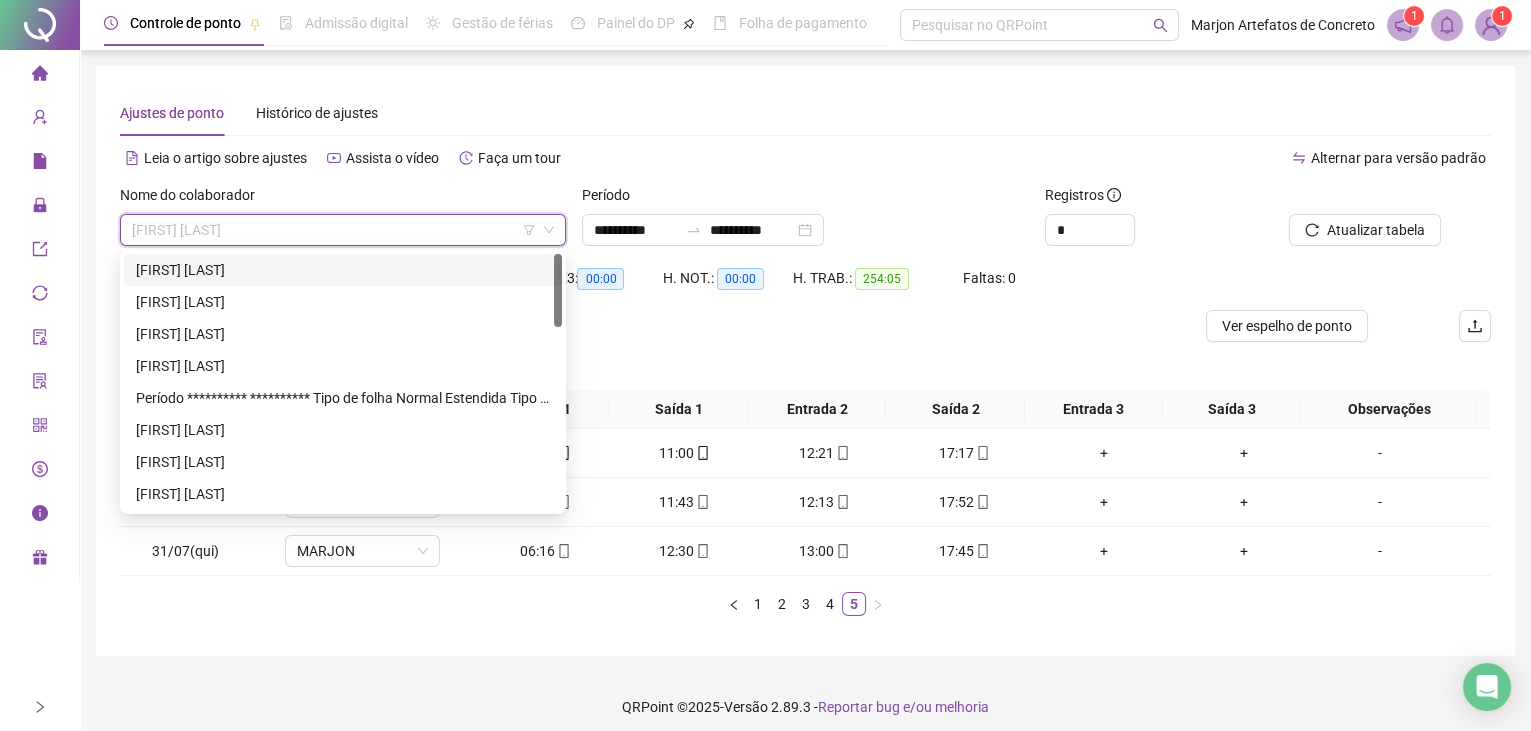 drag, startPoint x: 662, startPoint y: 99, endPoint x: 657, endPoint y: 110, distance: 12.083046 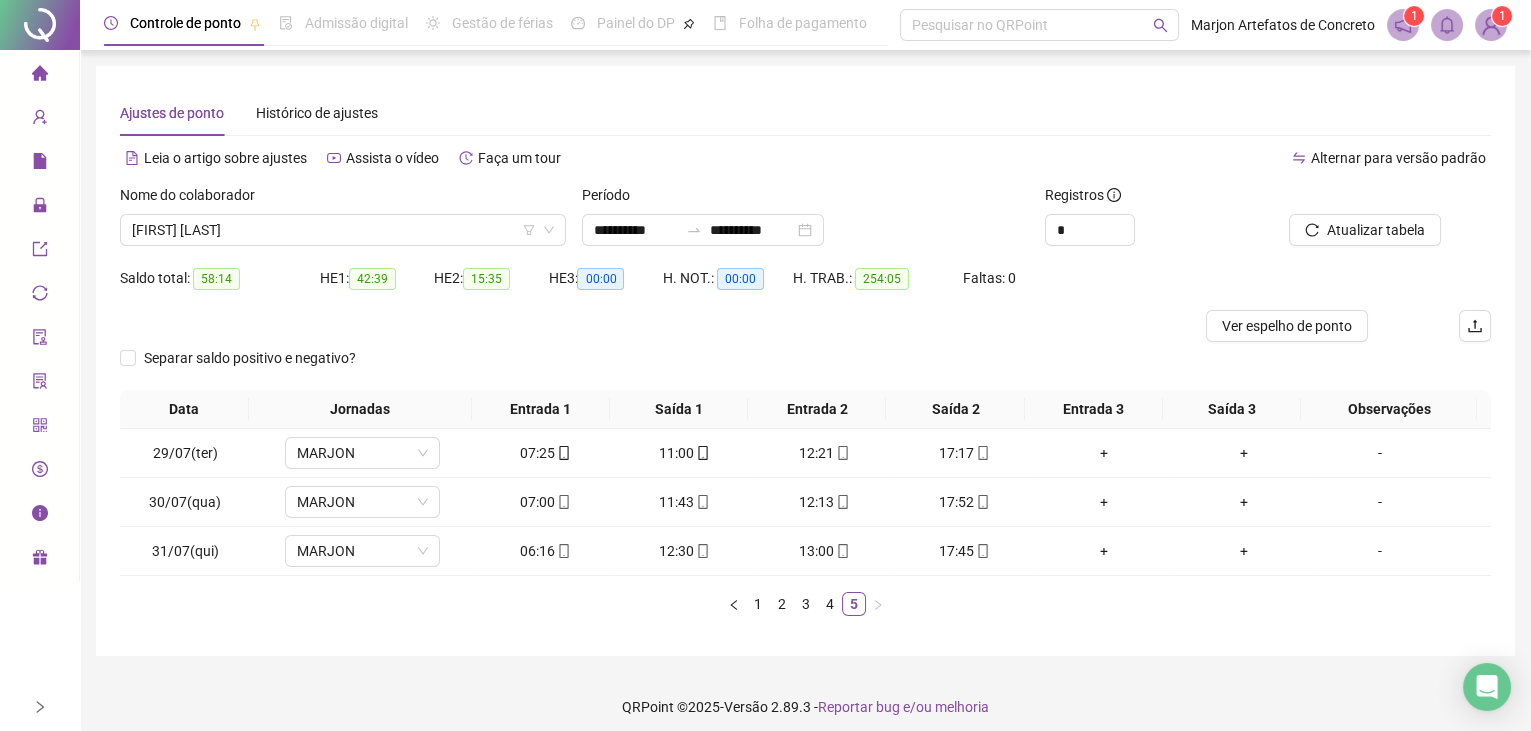 click on "1" at bounding box center (1502, 16) 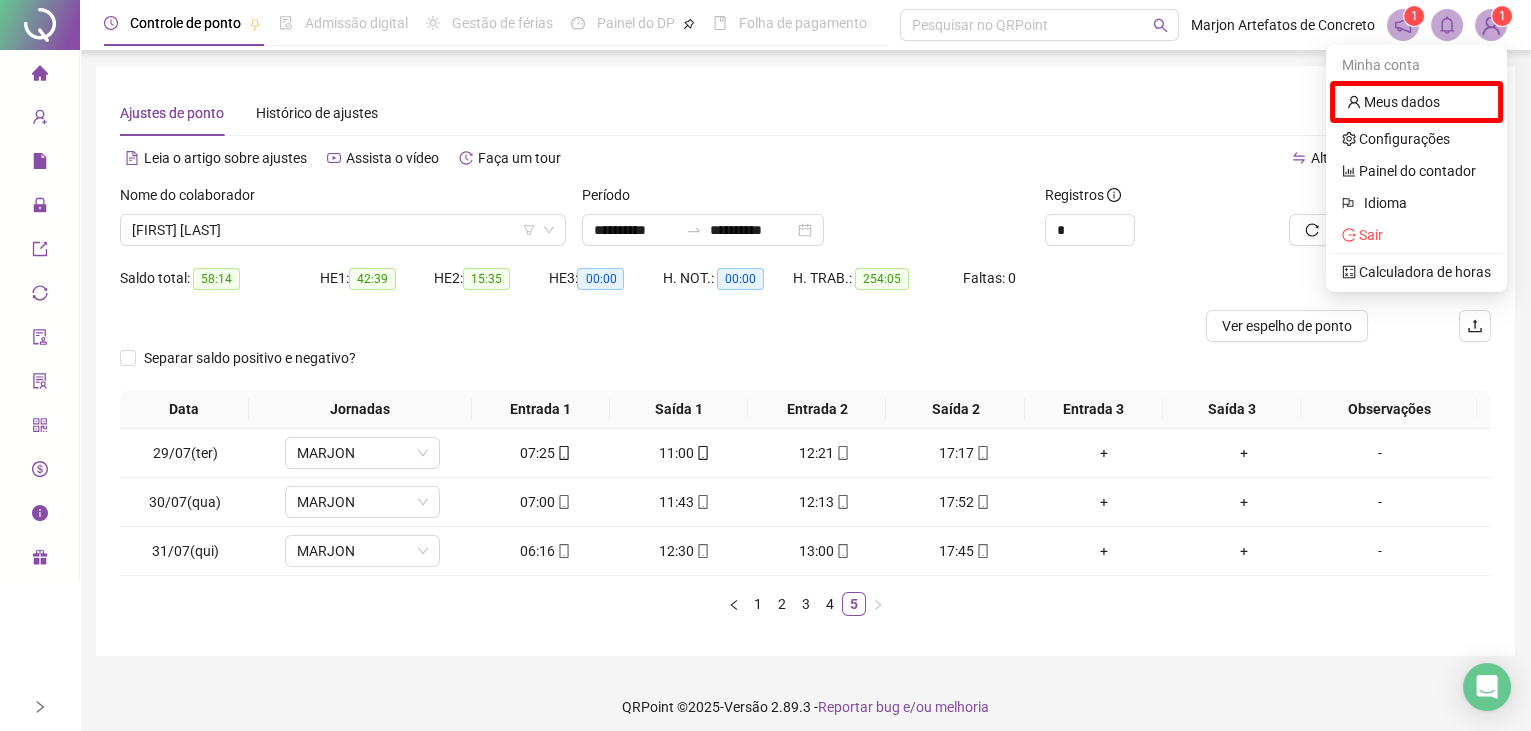 drag, startPoint x: 1152, startPoint y: 114, endPoint x: 852, endPoint y: 112, distance: 300.00665 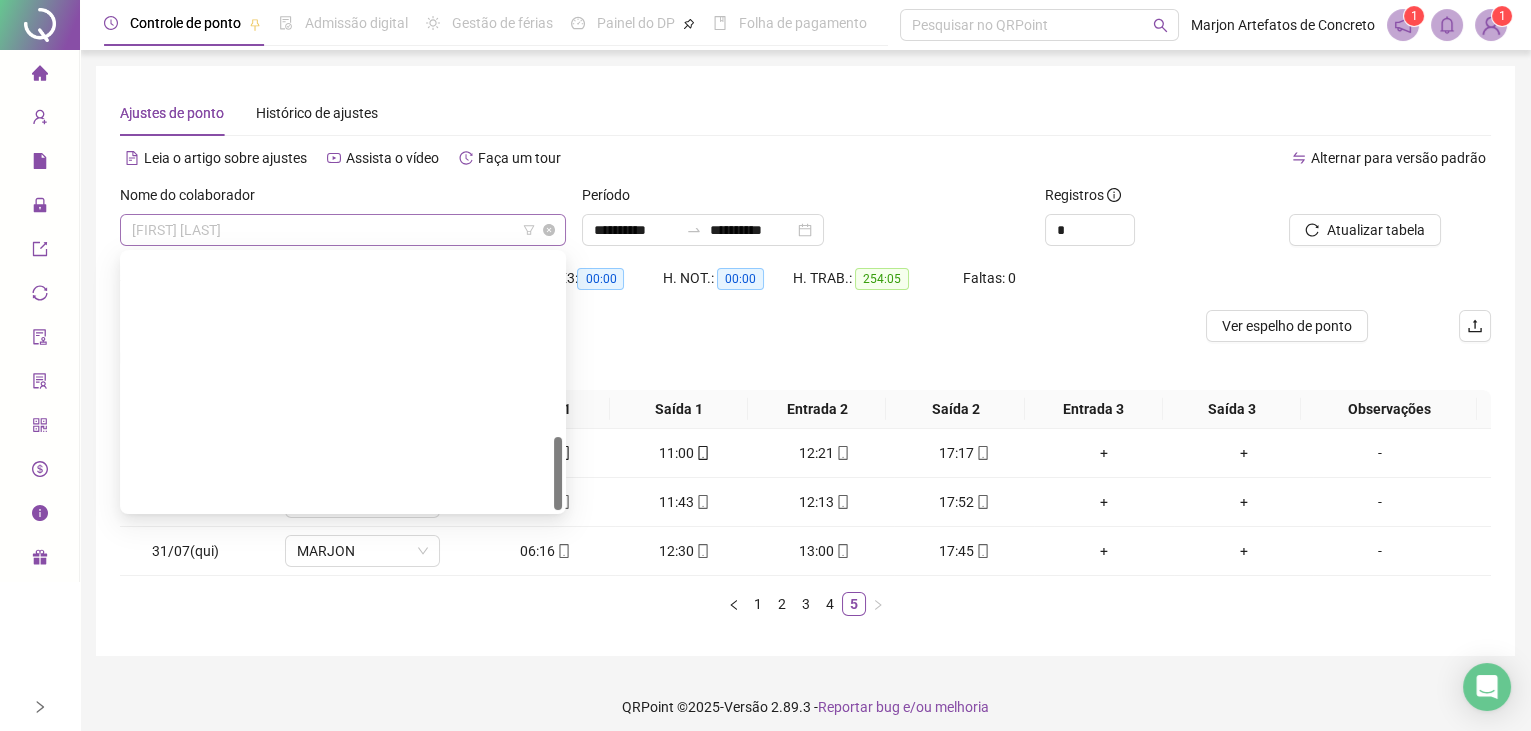 click on "[FIRST] [LAST]" at bounding box center [343, 230] 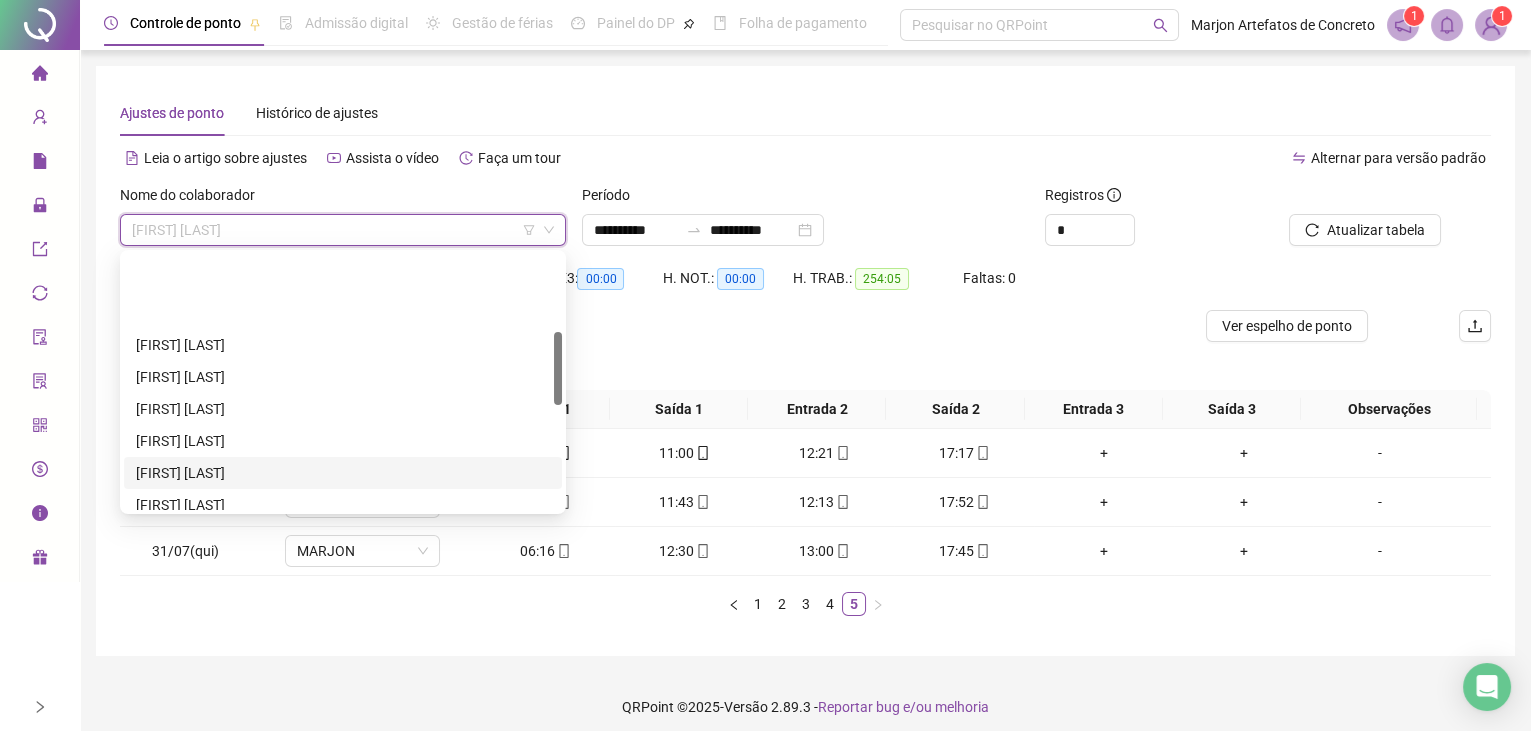 scroll, scrollTop: 272, scrollLeft: 0, axis: vertical 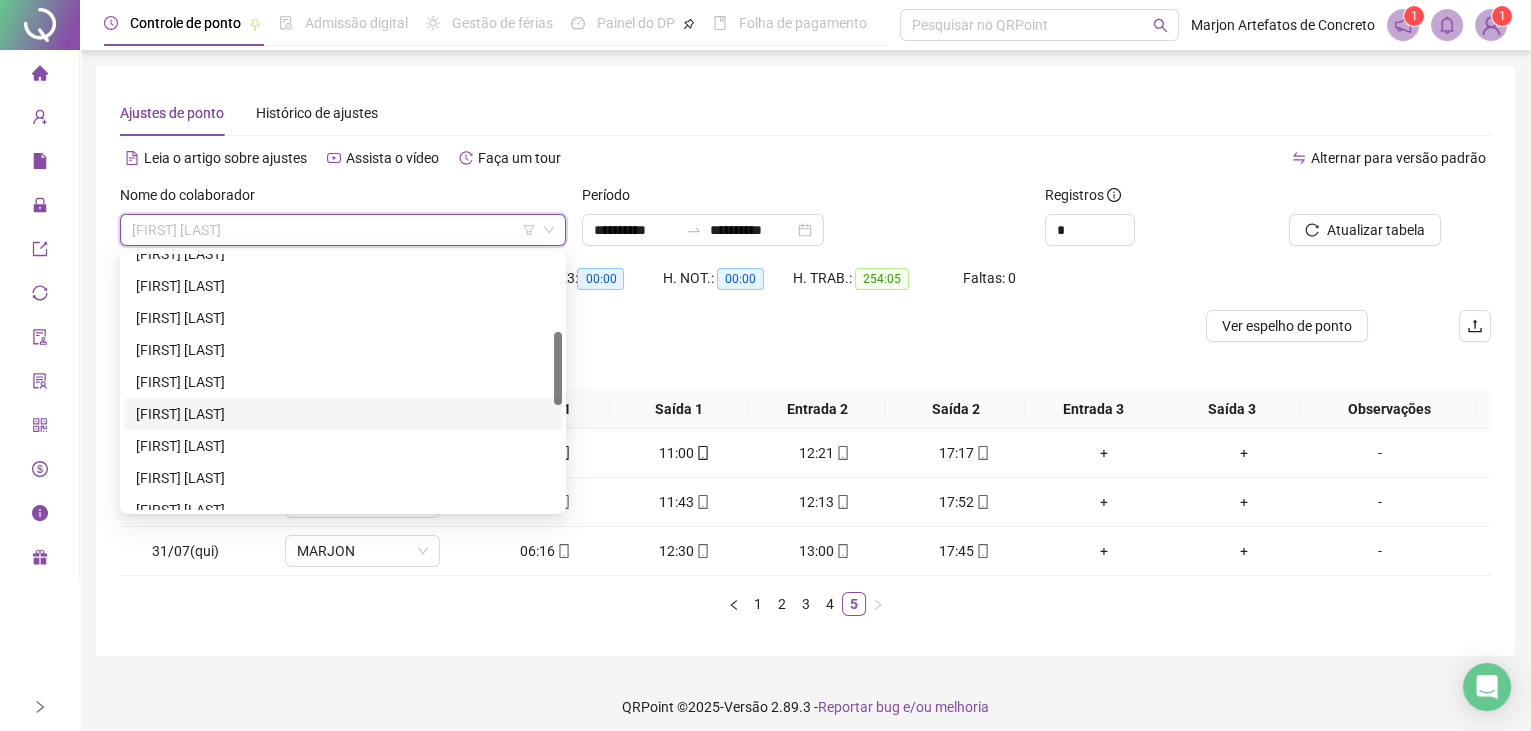 click on "[FIRST] [LAST]" at bounding box center [343, 414] 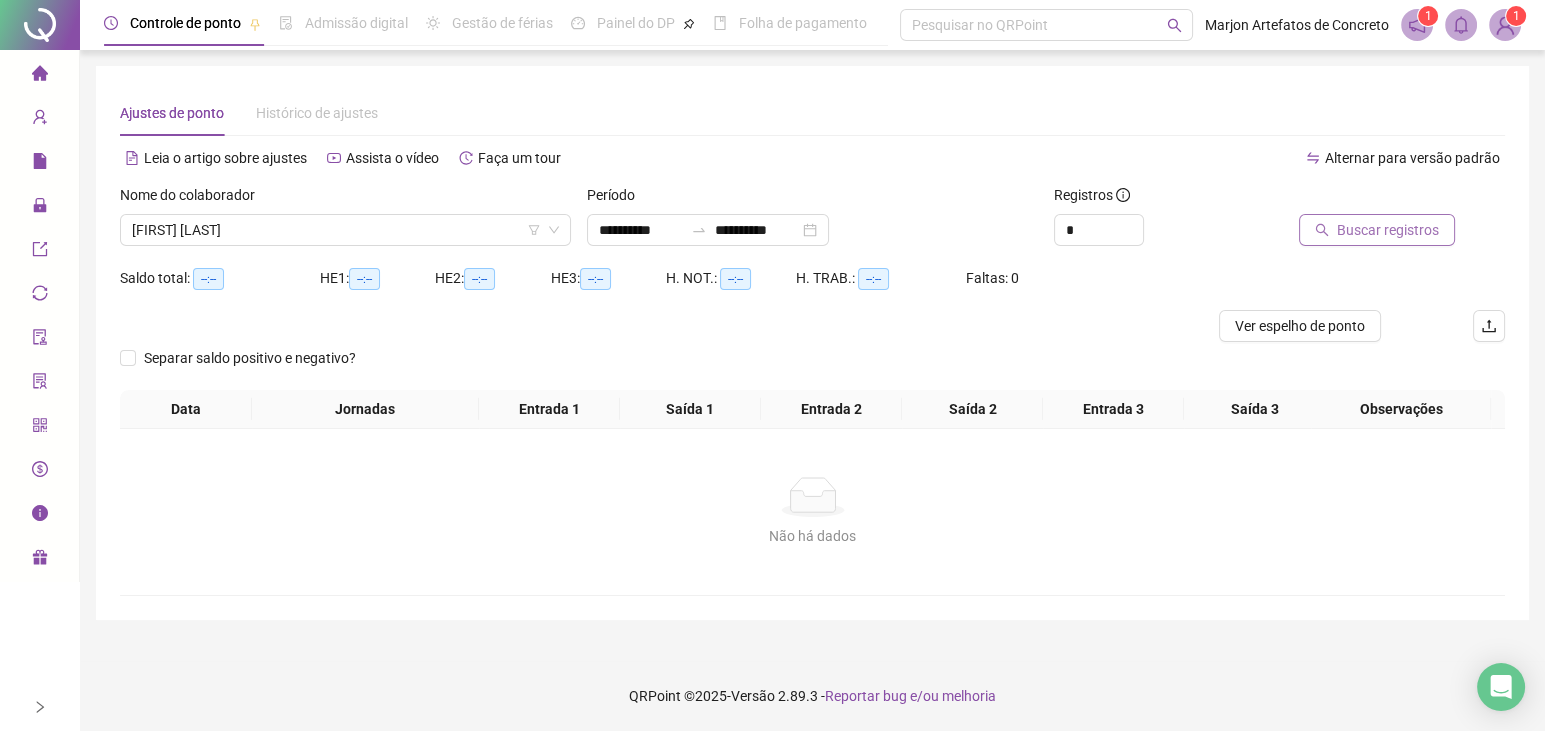 click on "Buscar registros" at bounding box center (1388, 230) 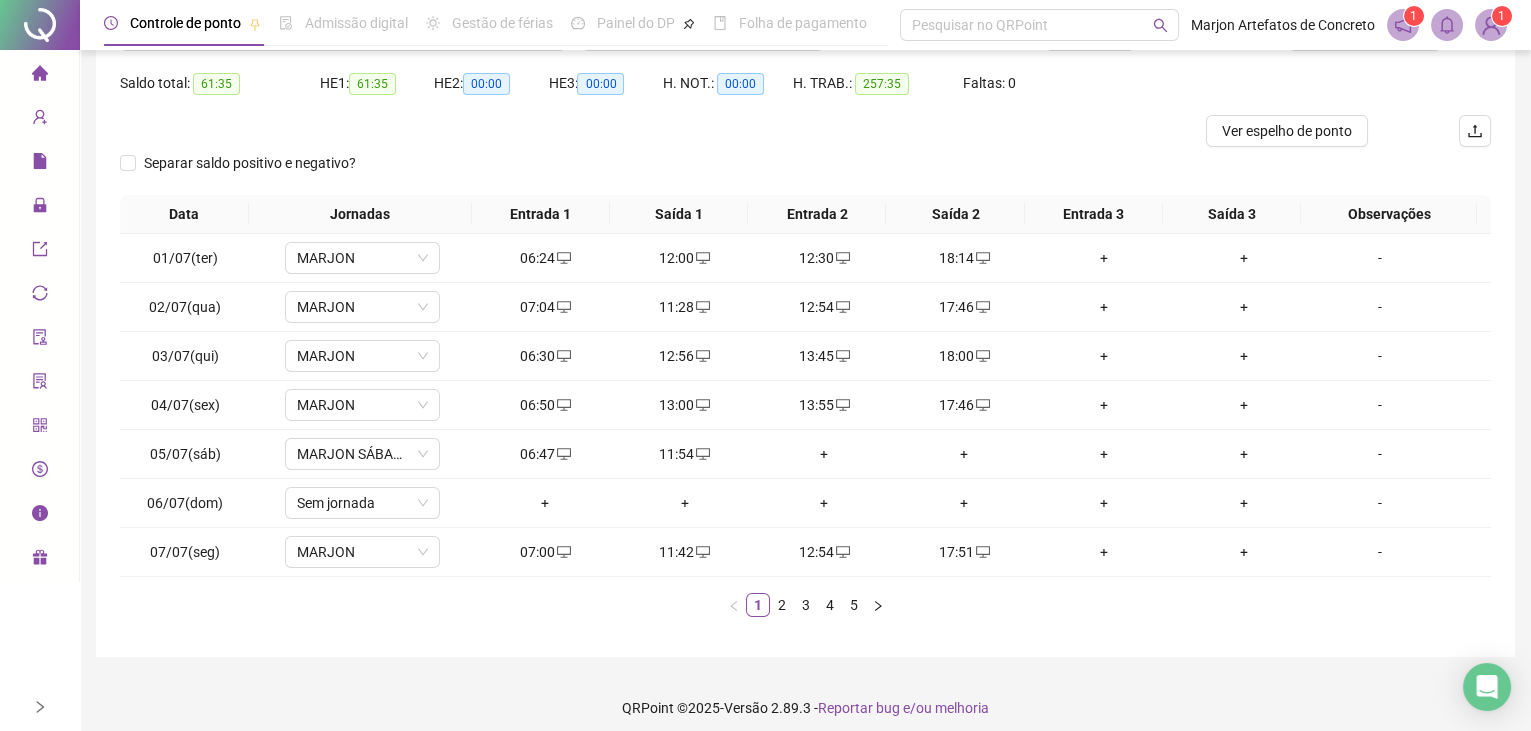 scroll, scrollTop: 203, scrollLeft: 0, axis: vertical 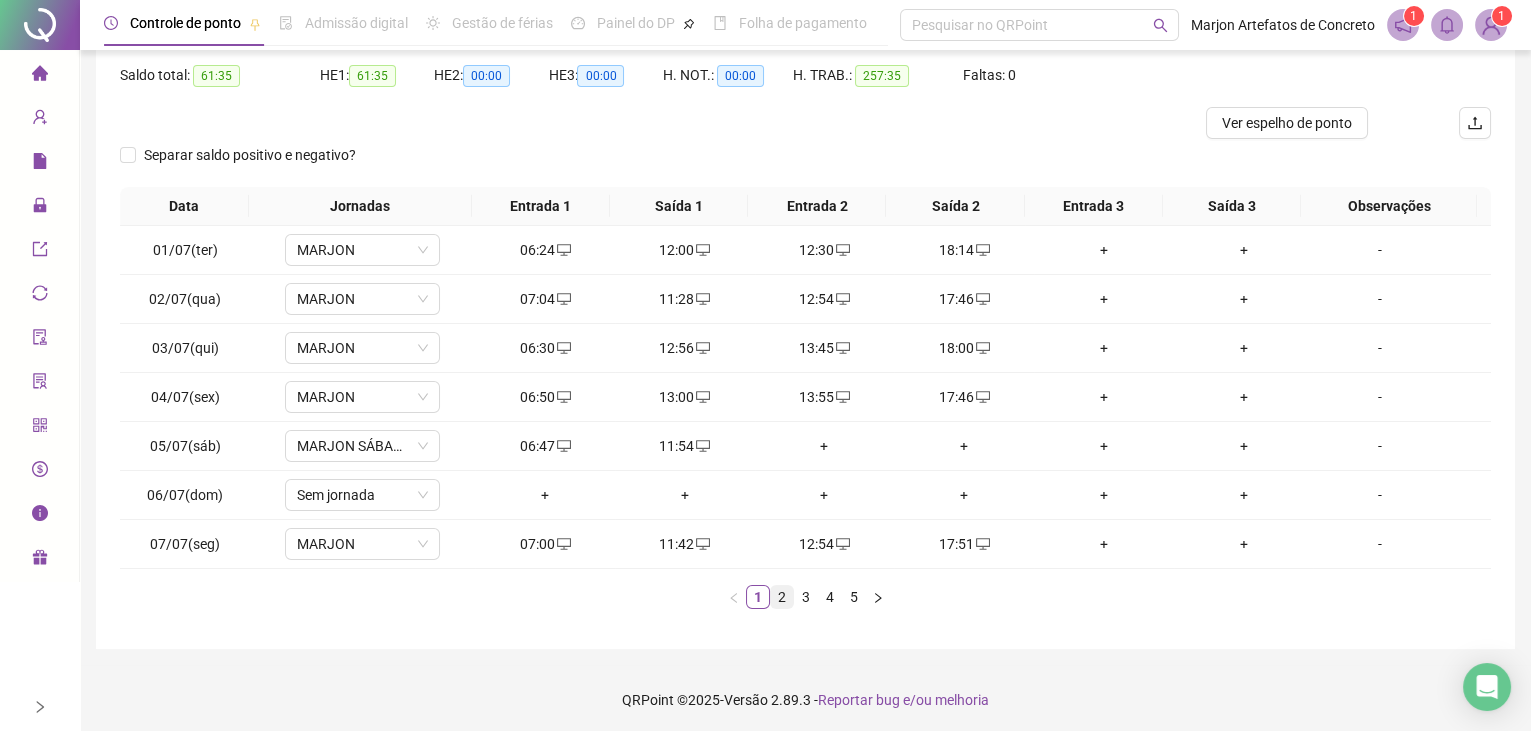 click on "2" at bounding box center (782, 597) 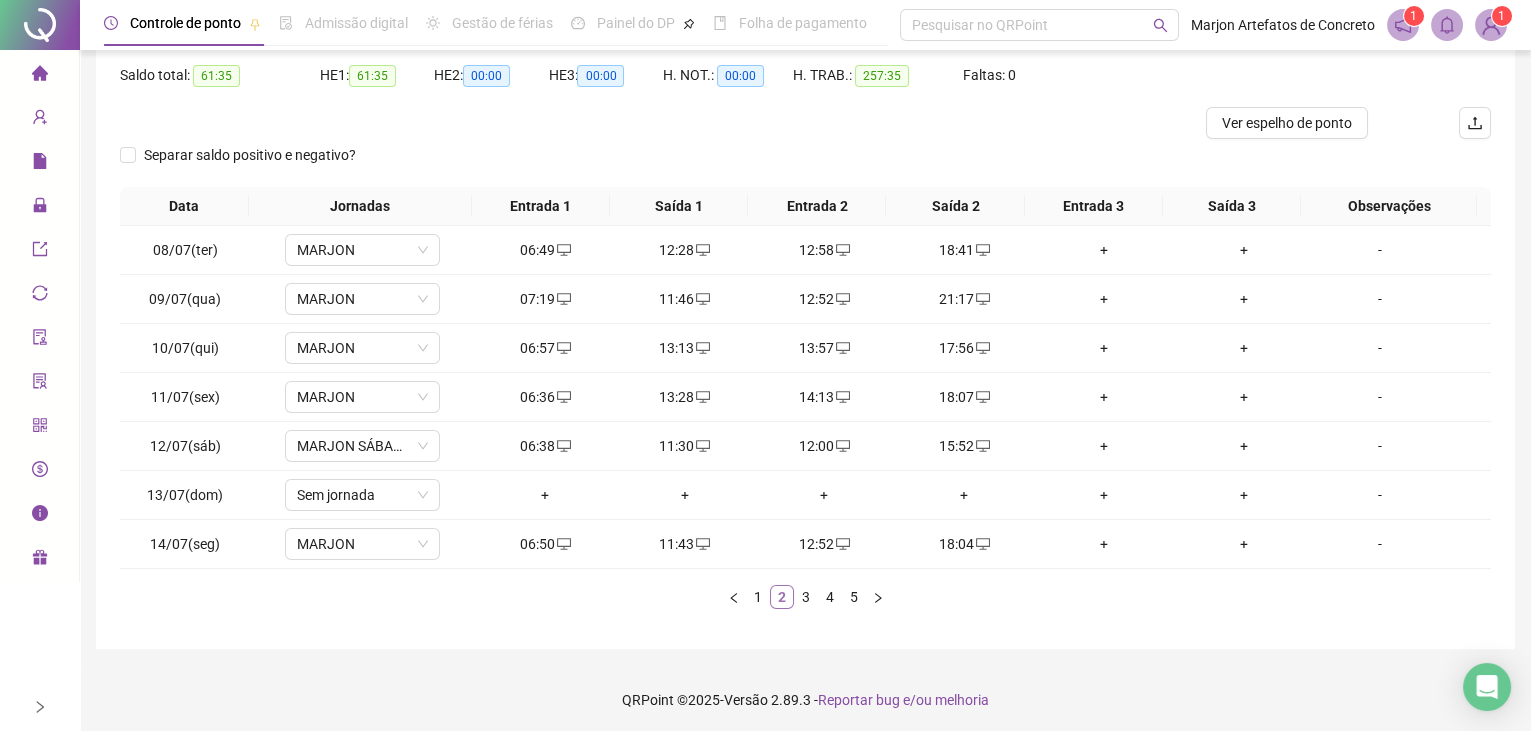 scroll, scrollTop: 0, scrollLeft: 0, axis: both 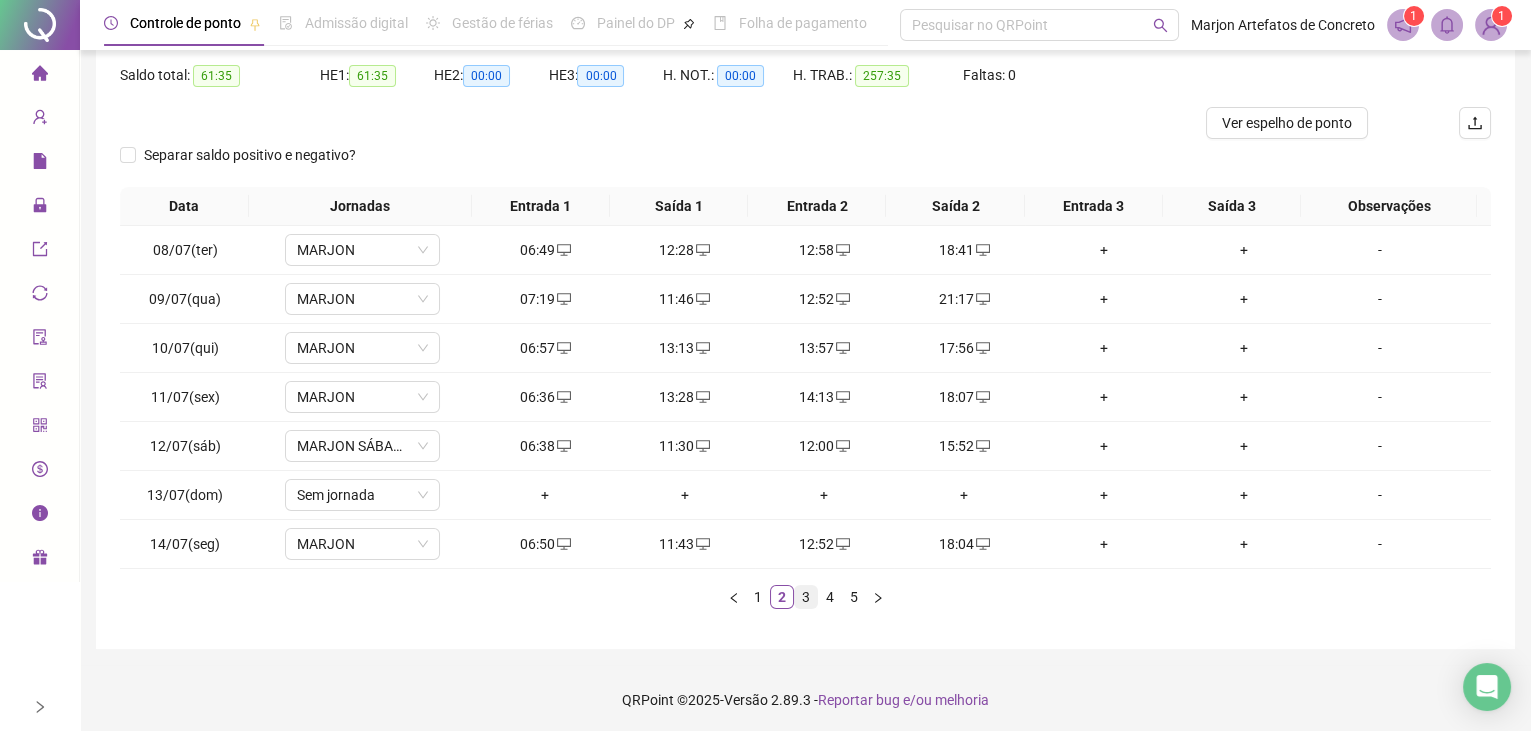 click on "3" at bounding box center [806, 597] 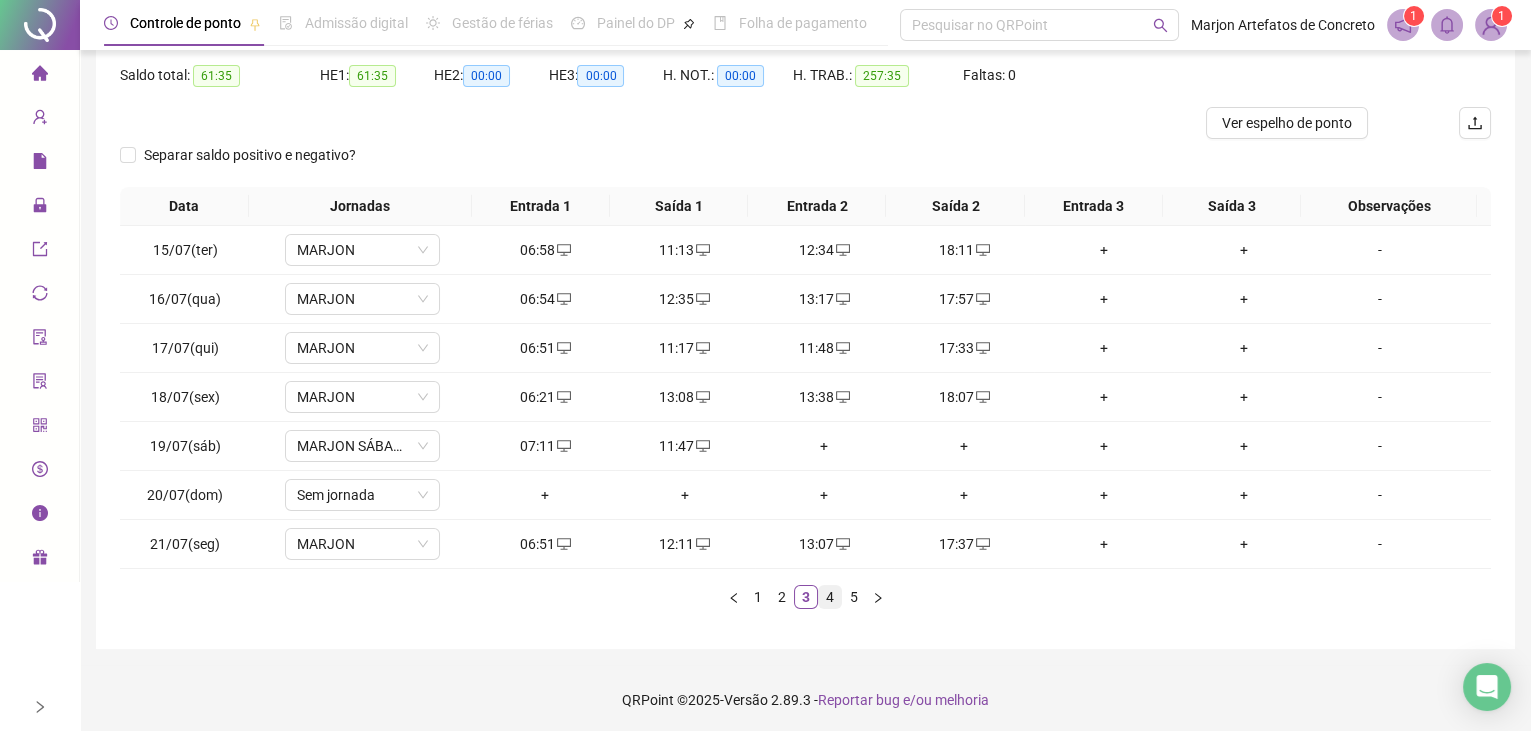 click on "4" at bounding box center [830, 597] 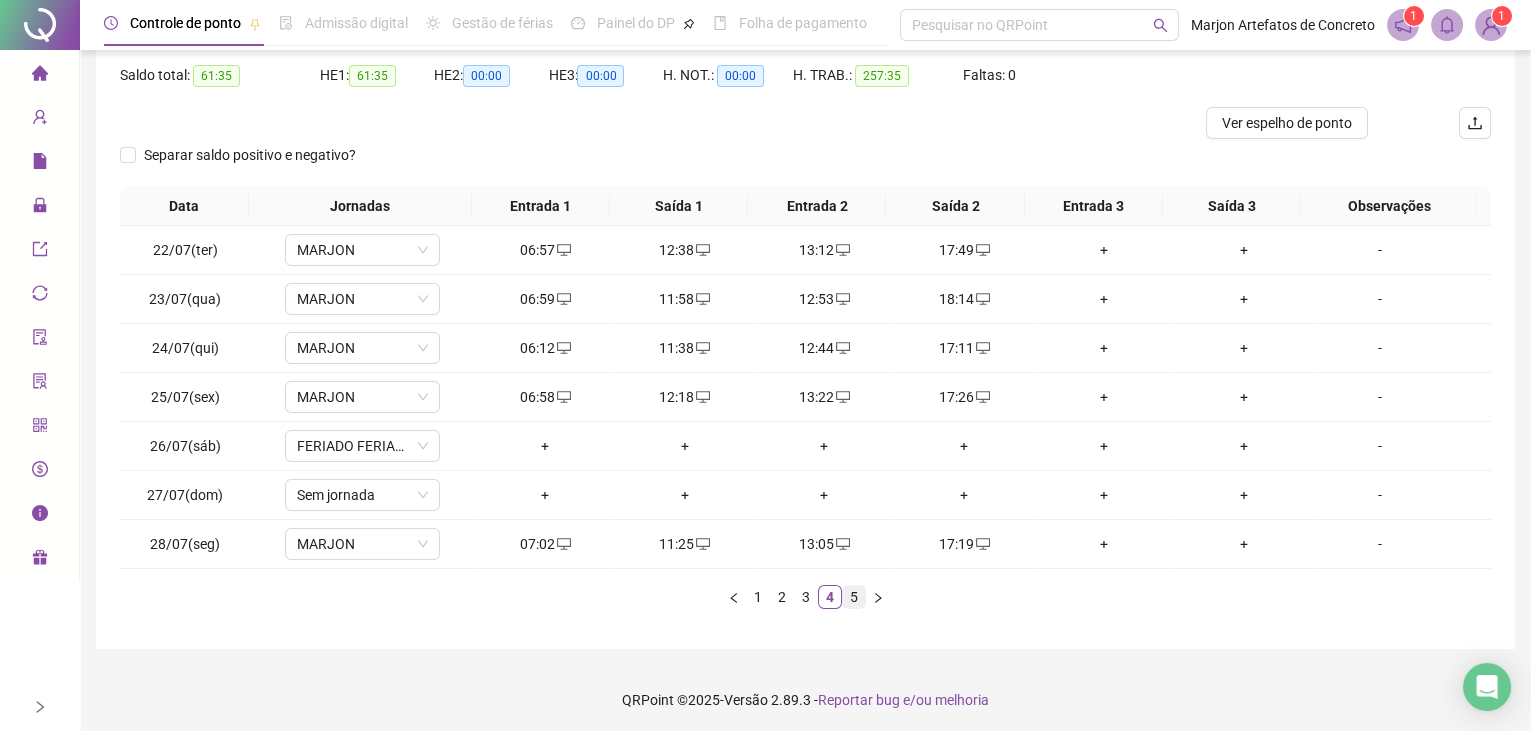 click on "5" at bounding box center (854, 597) 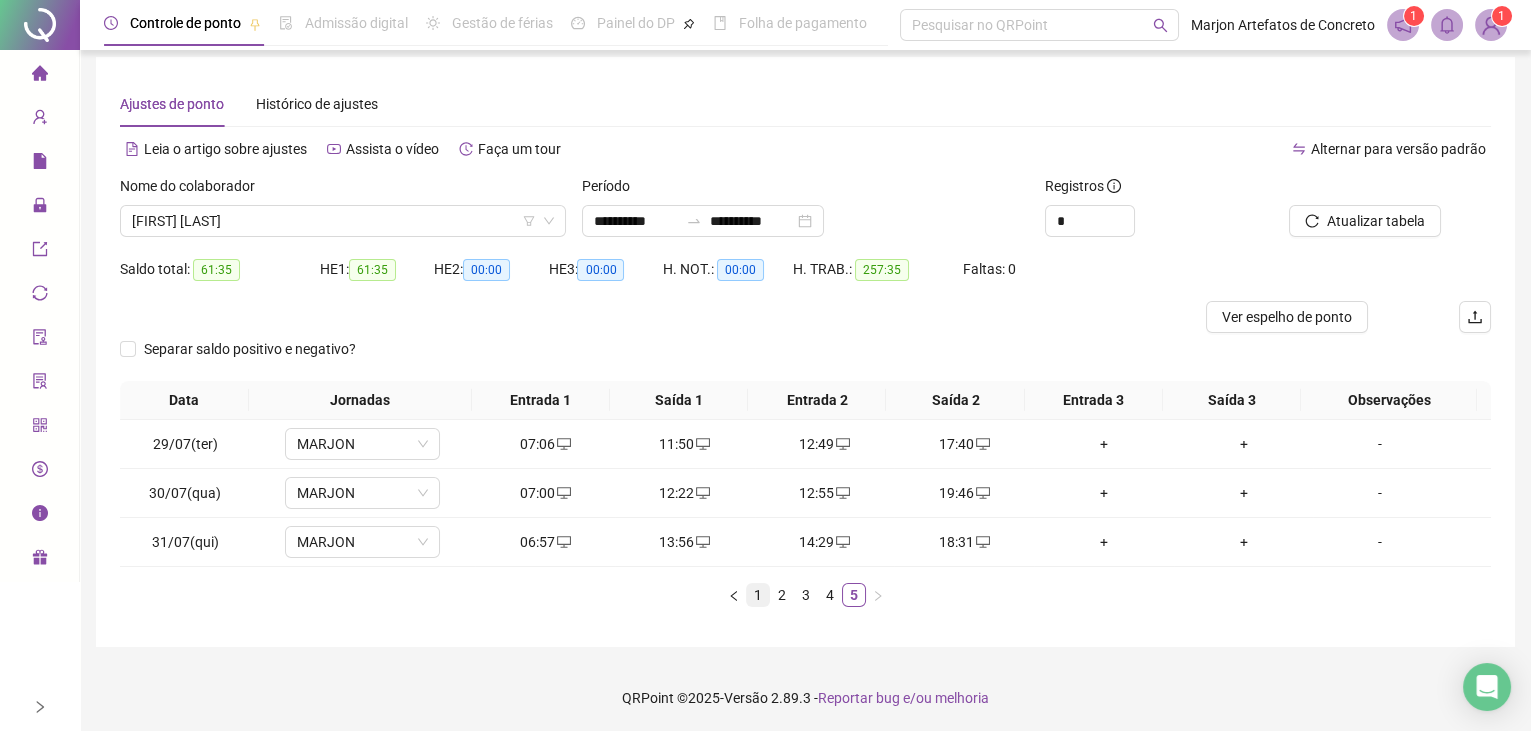 click on "1" at bounding box center [758, 595] 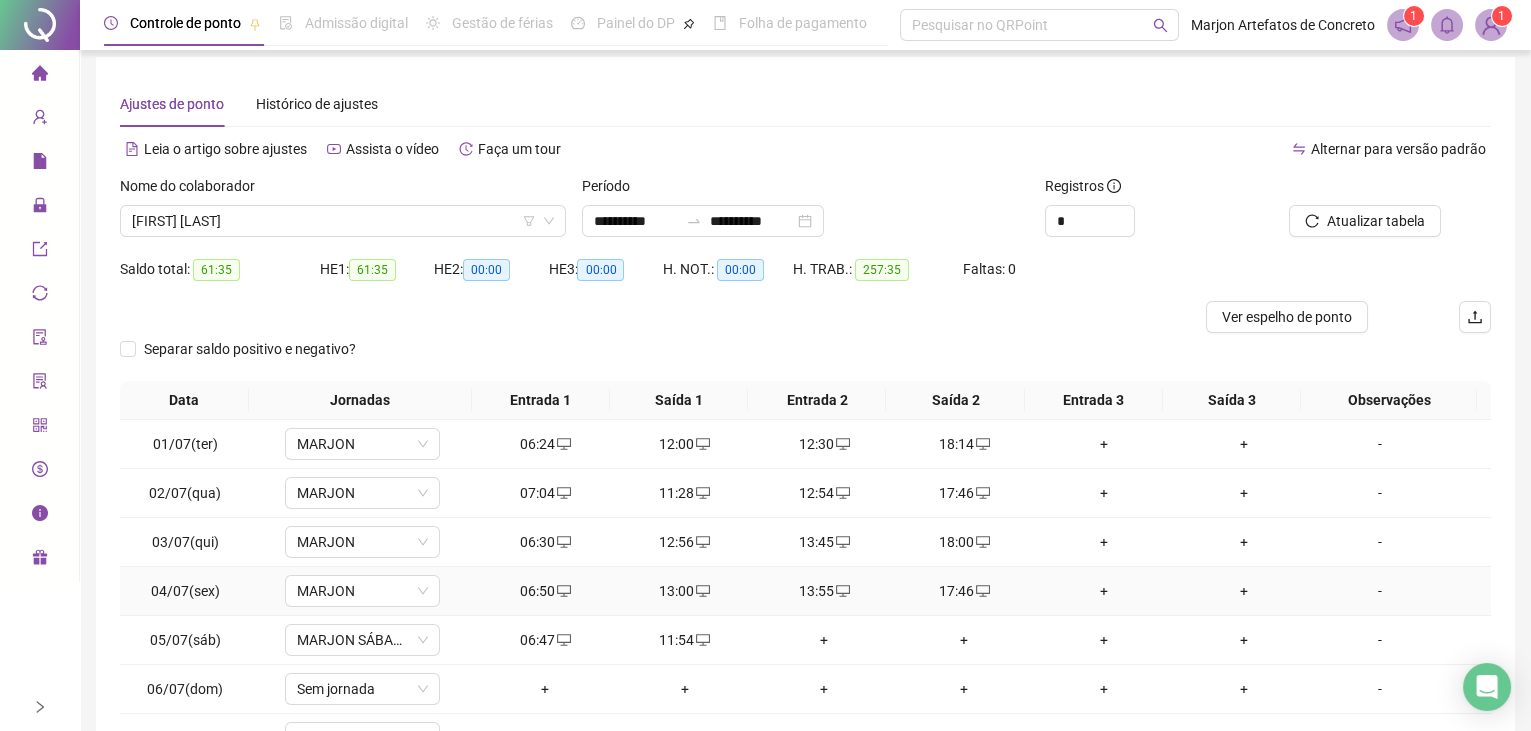 scroll, scrollTop: 0, scrollLeft: 0, axis: both 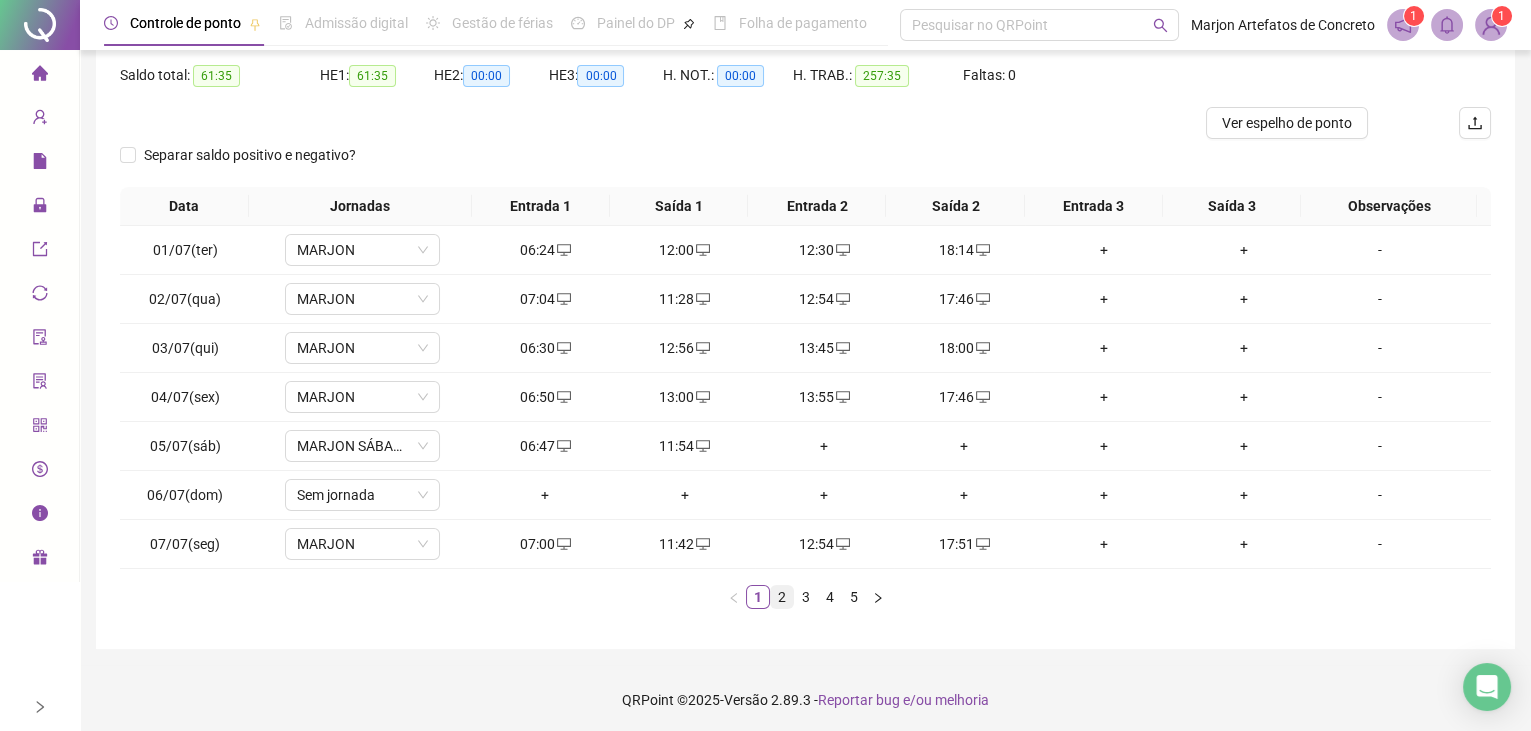 click on "2" at bounding box center [782, 597] 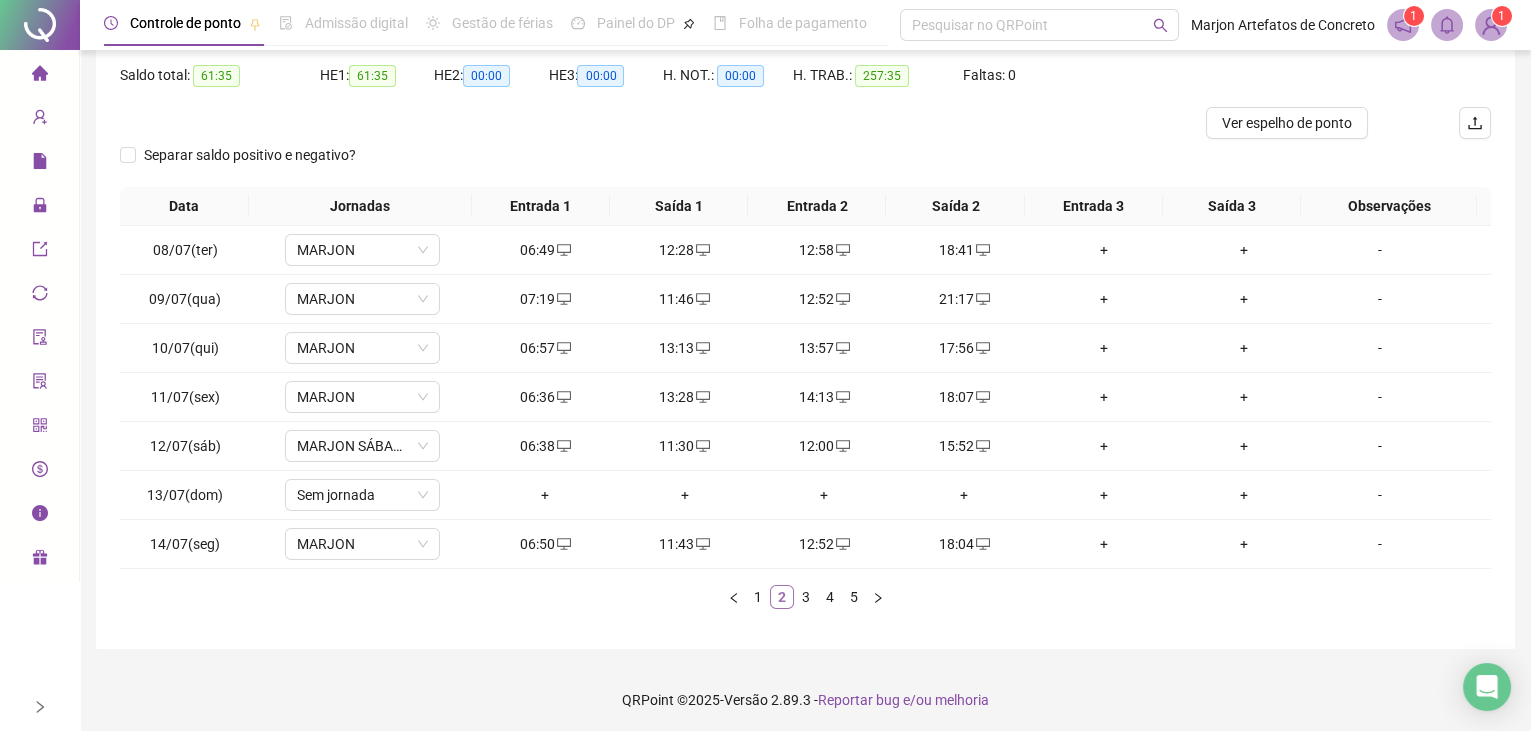 scroll, scrollTop: 0, scrollLeft: 0, axis: both 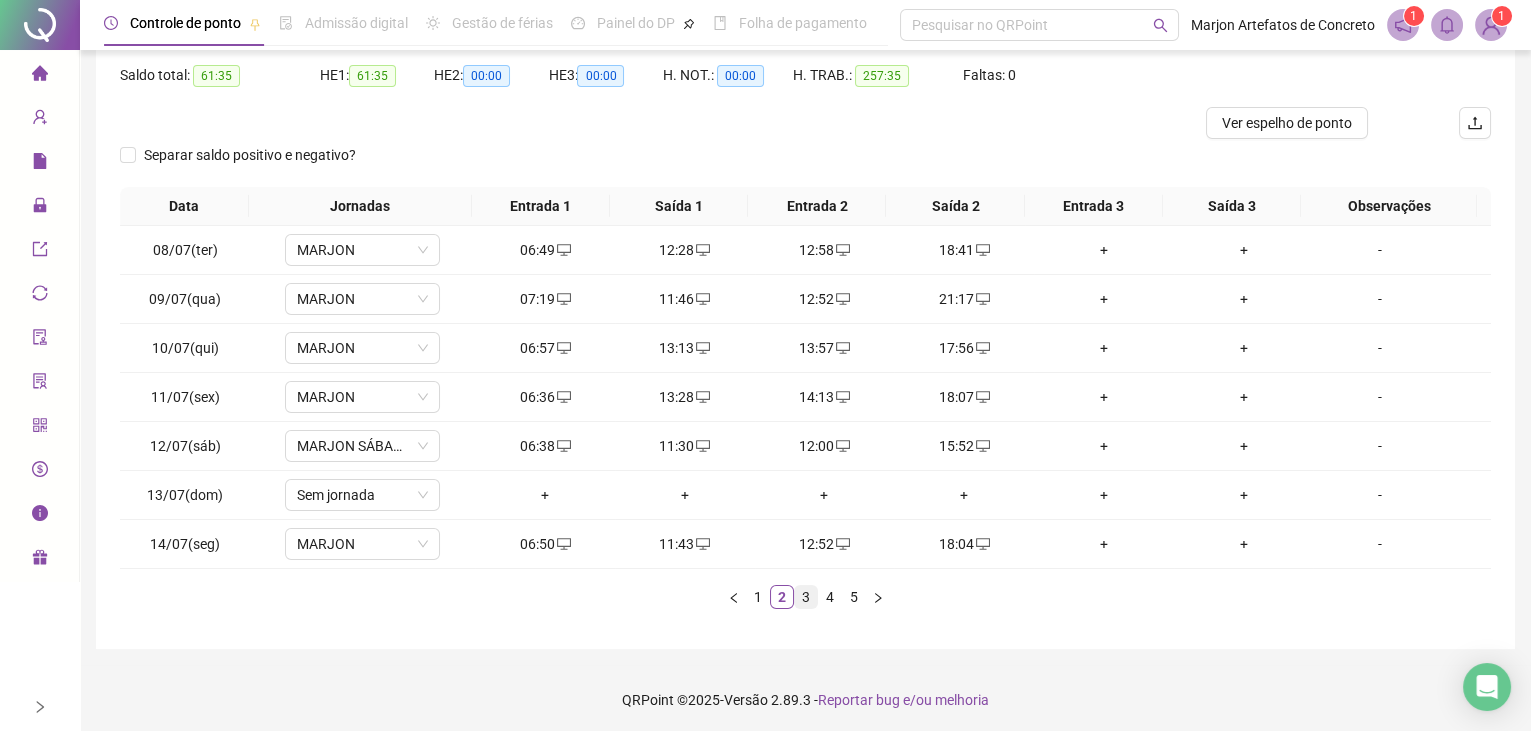 click on "3" at bounding box center (806, 597) 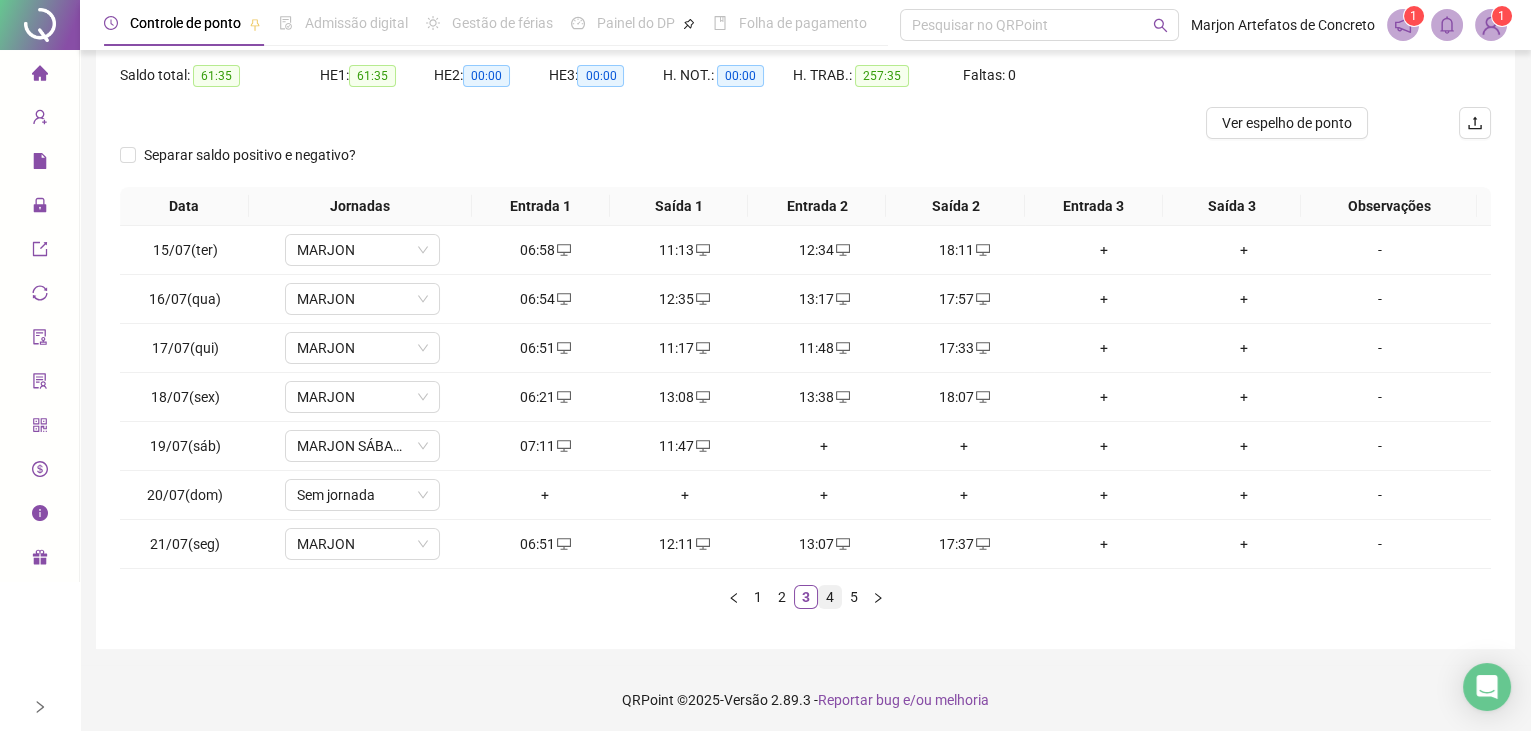 click on "4" at bounding box center [830, 597] 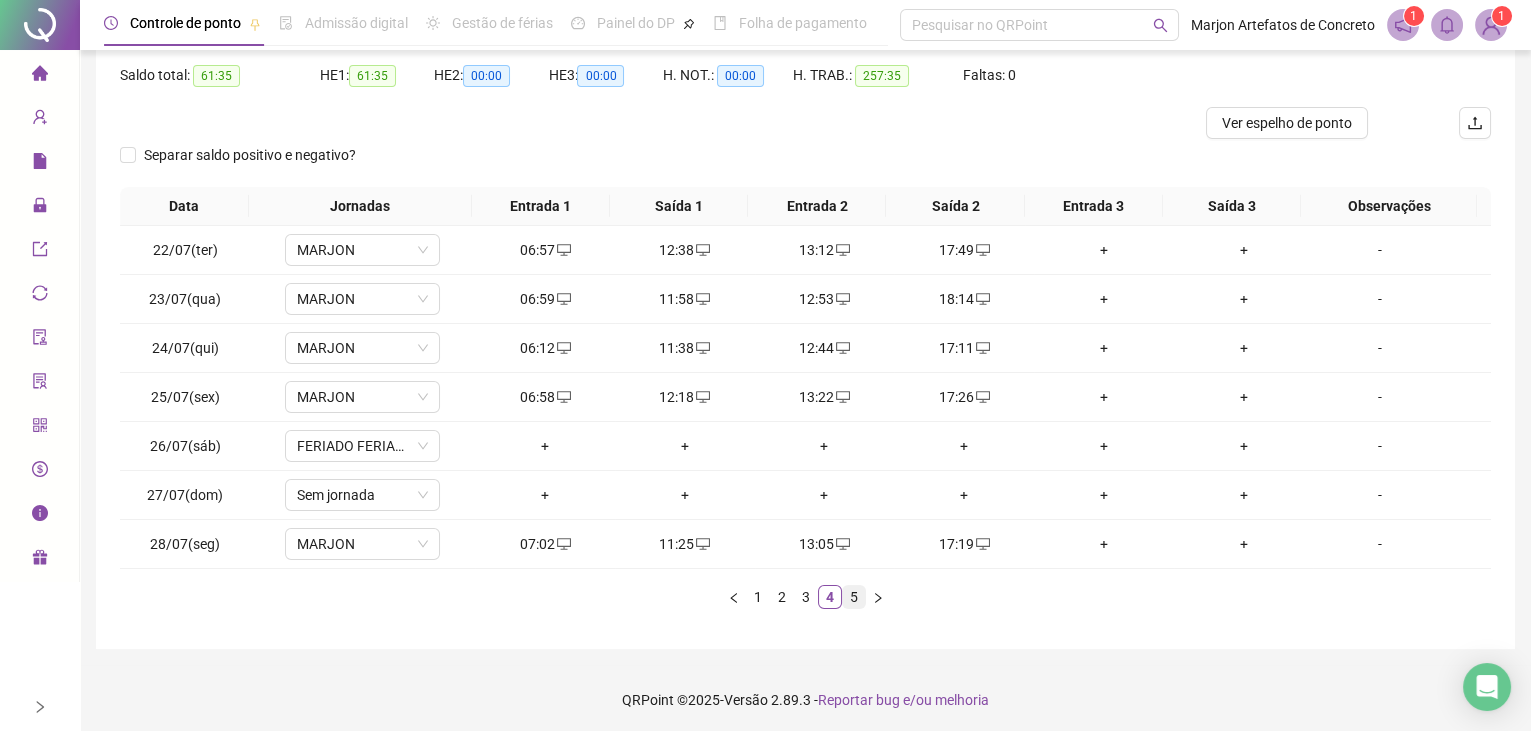 click on "5" at bounding box center [854, 597] 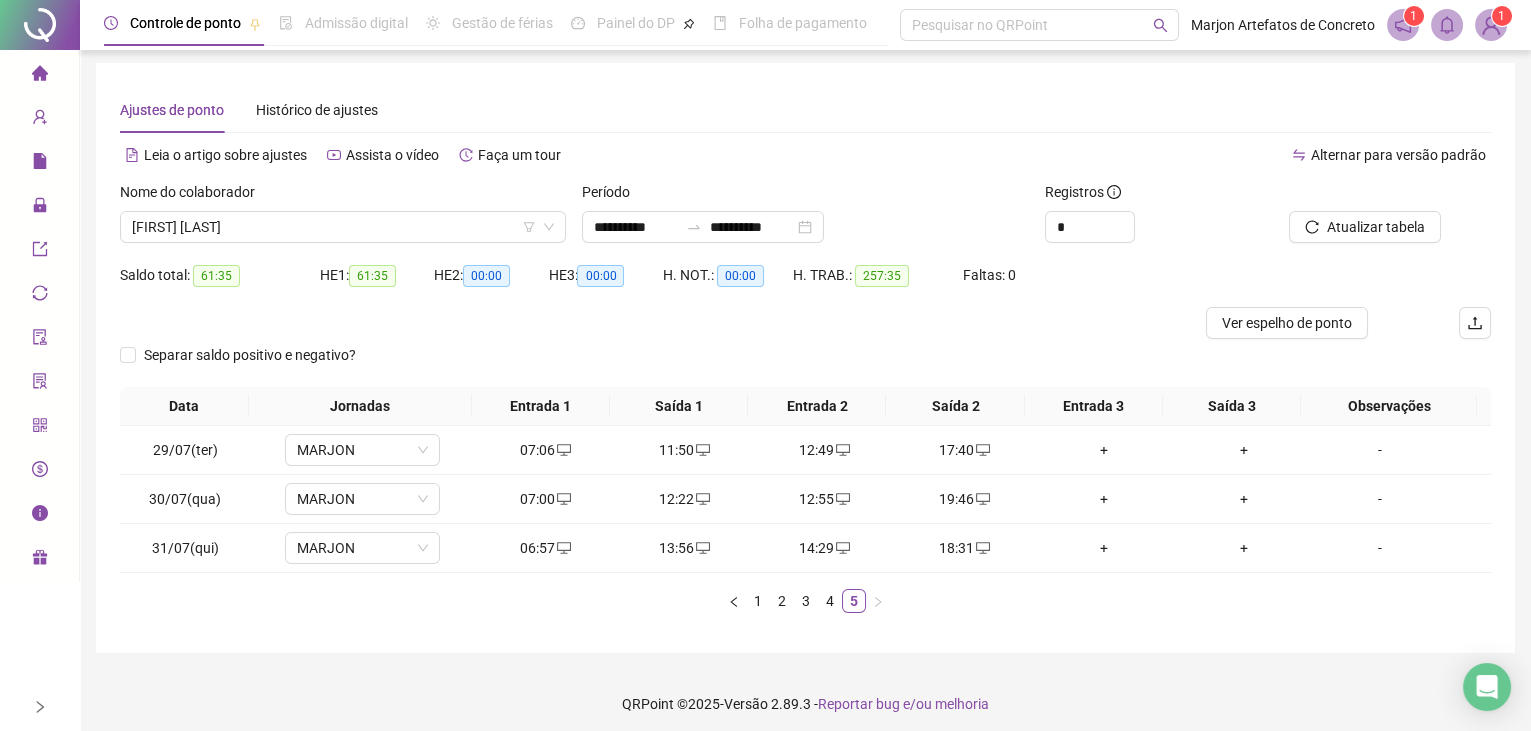 scroll, scrollTop: 0, scrollLeft: 0, axis: both 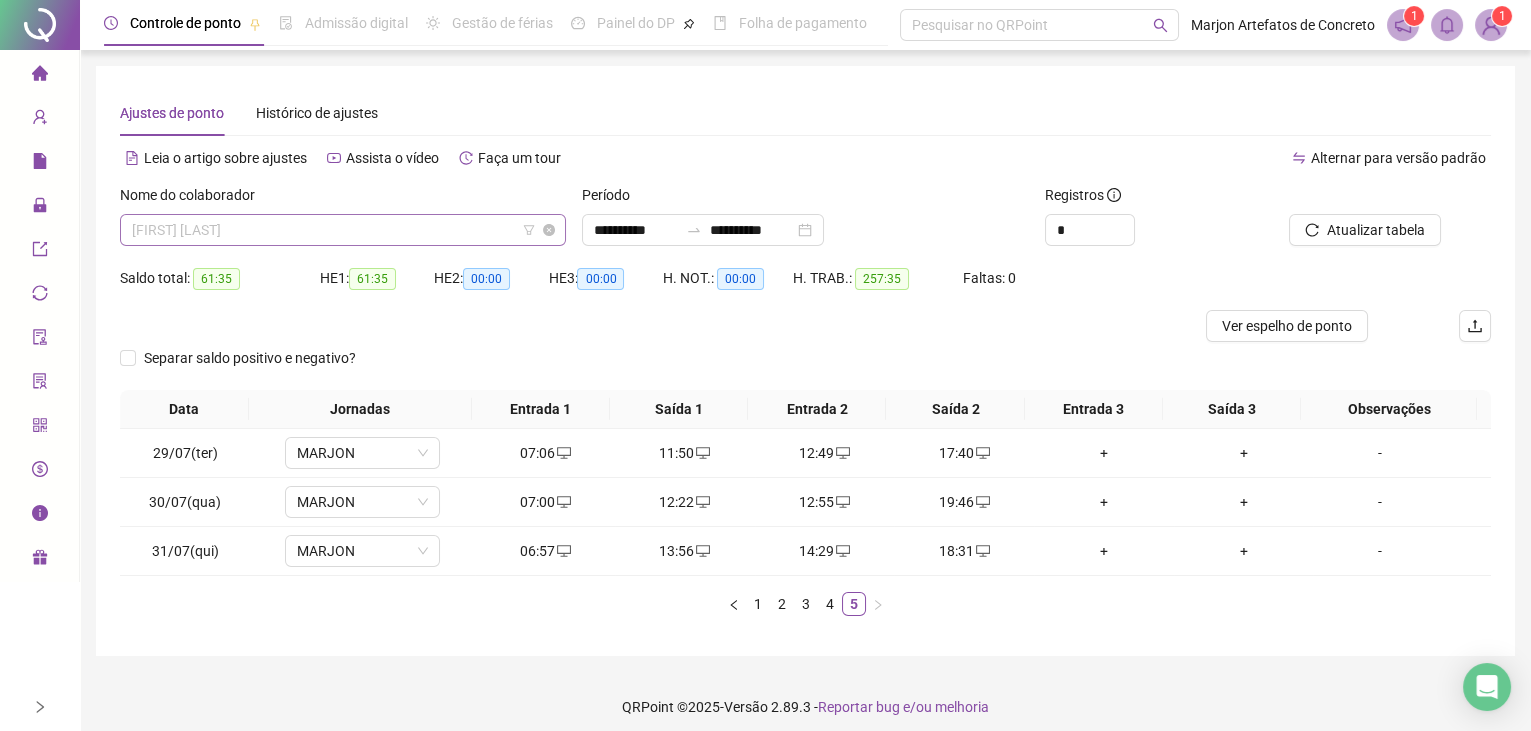 click on "[FIRST] [LAST]" at bounding box center (343, 230) 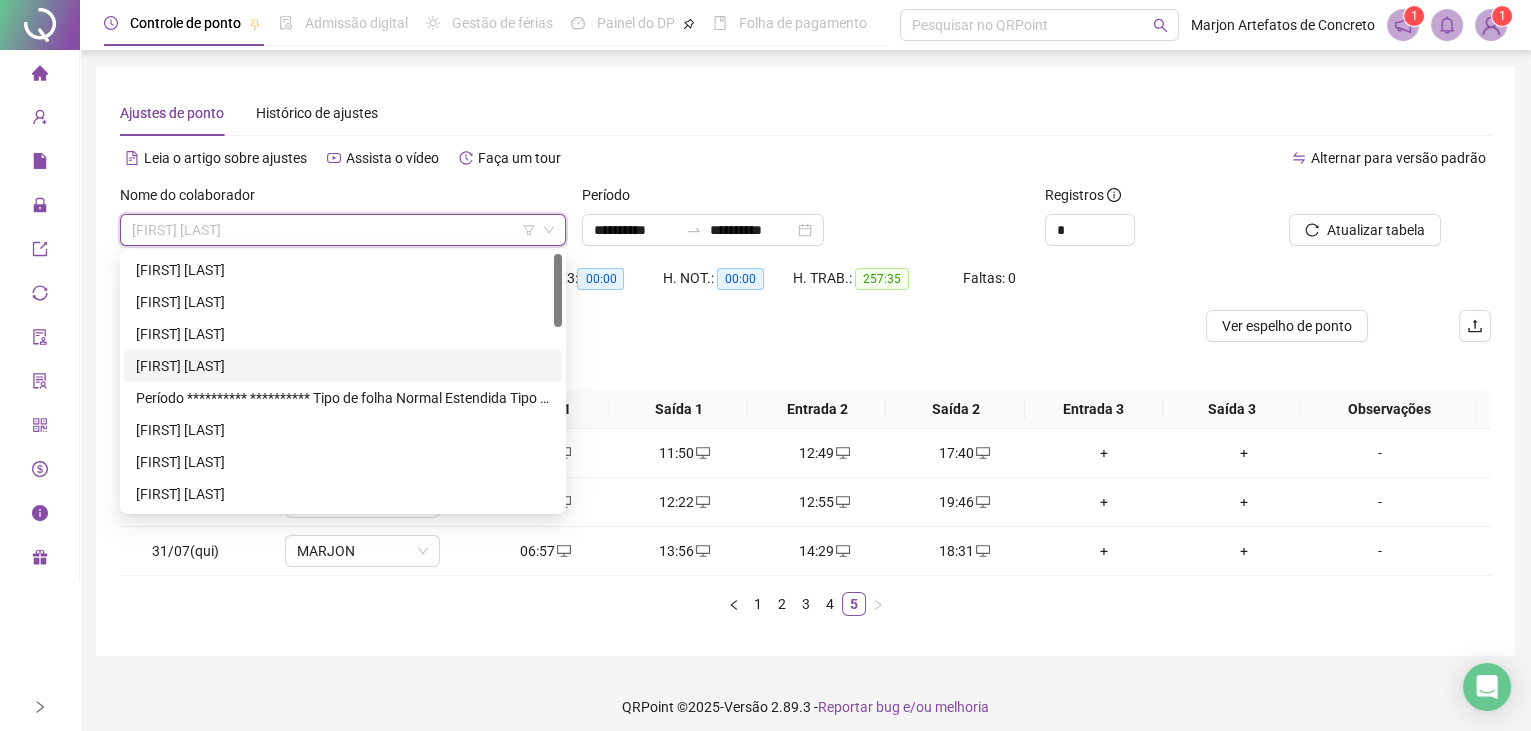 scroll, scrollTop: 90, scrollLeft: 0, axis: vertical 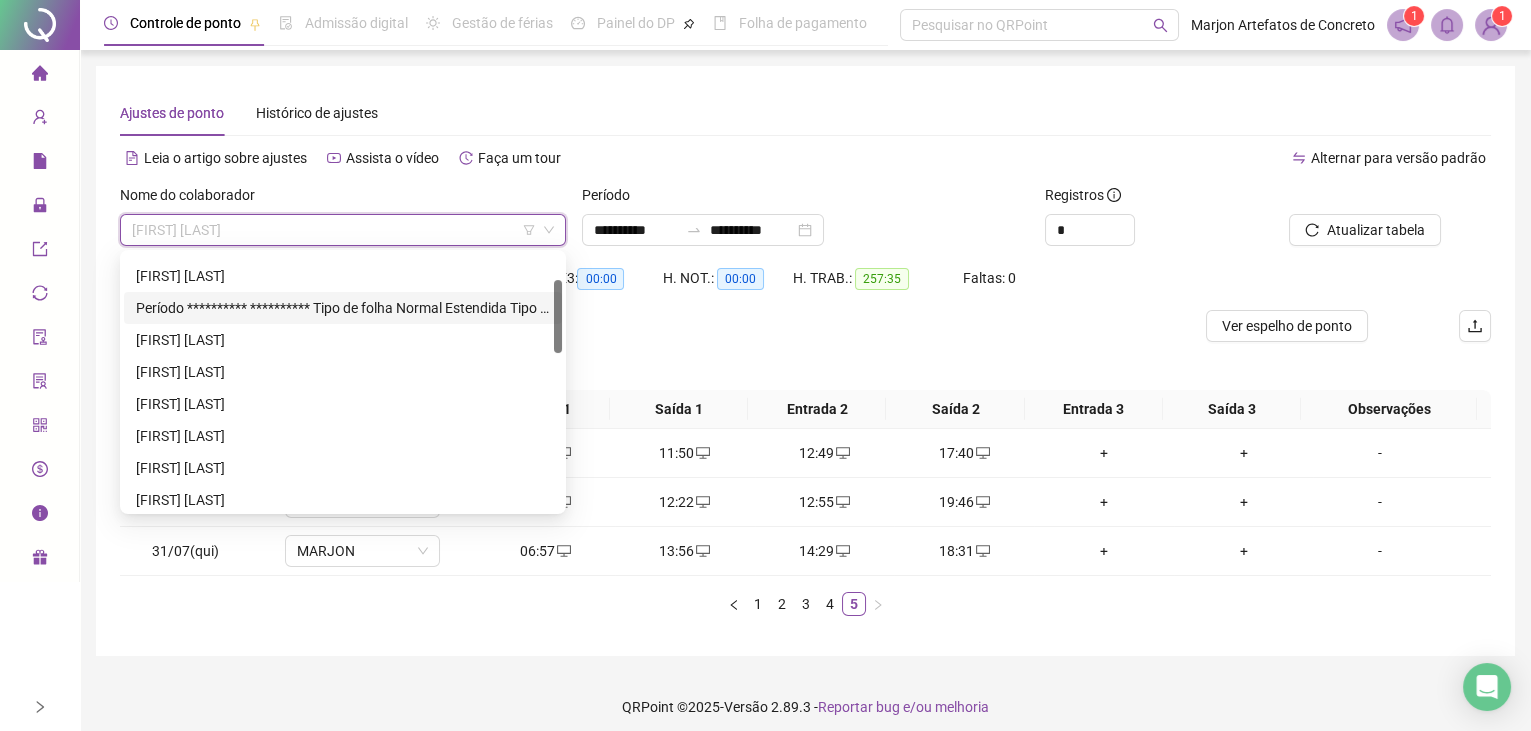 click on "**********" at bounding box center [343, 308] 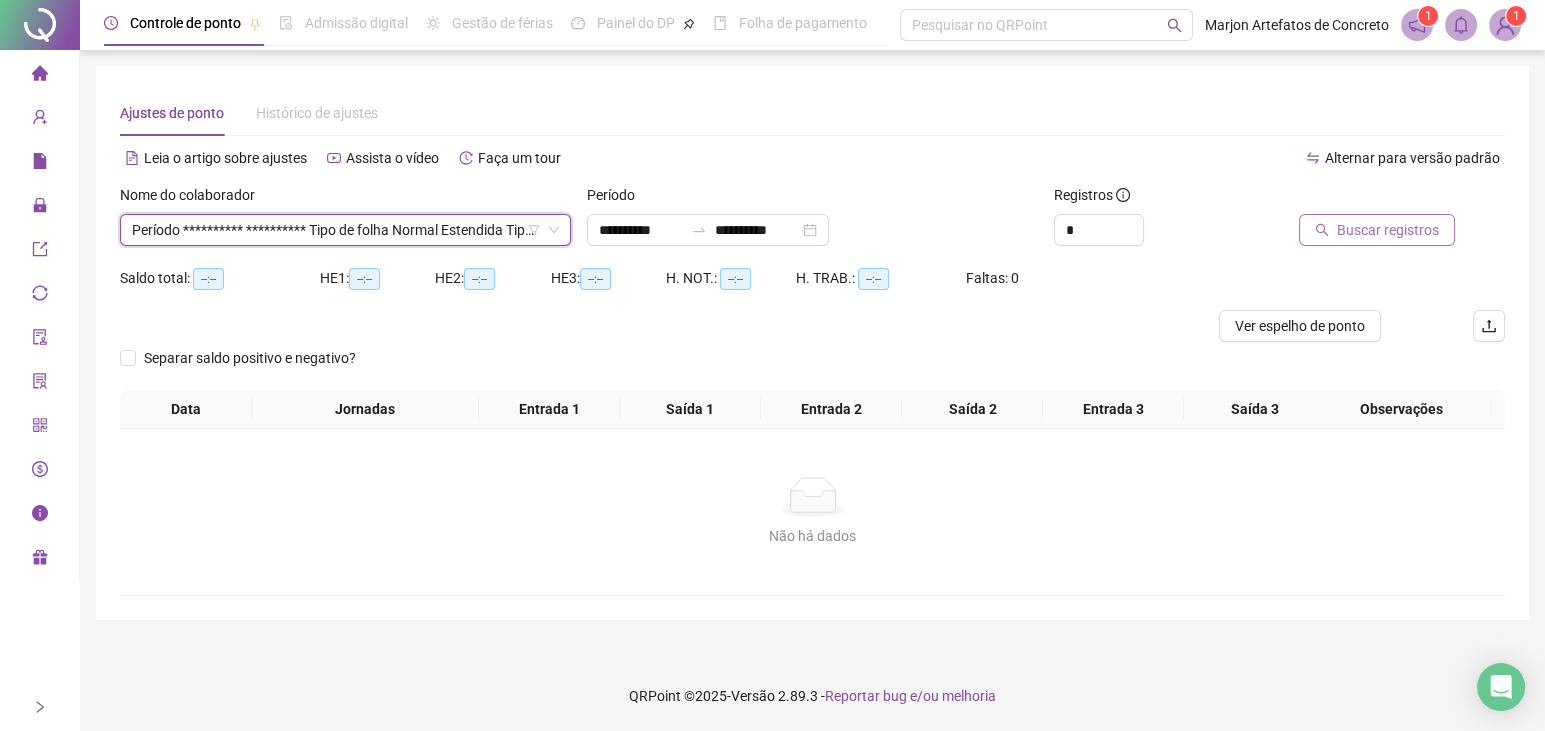 click on "Buscar registros" at bounding box center (1388, 230) 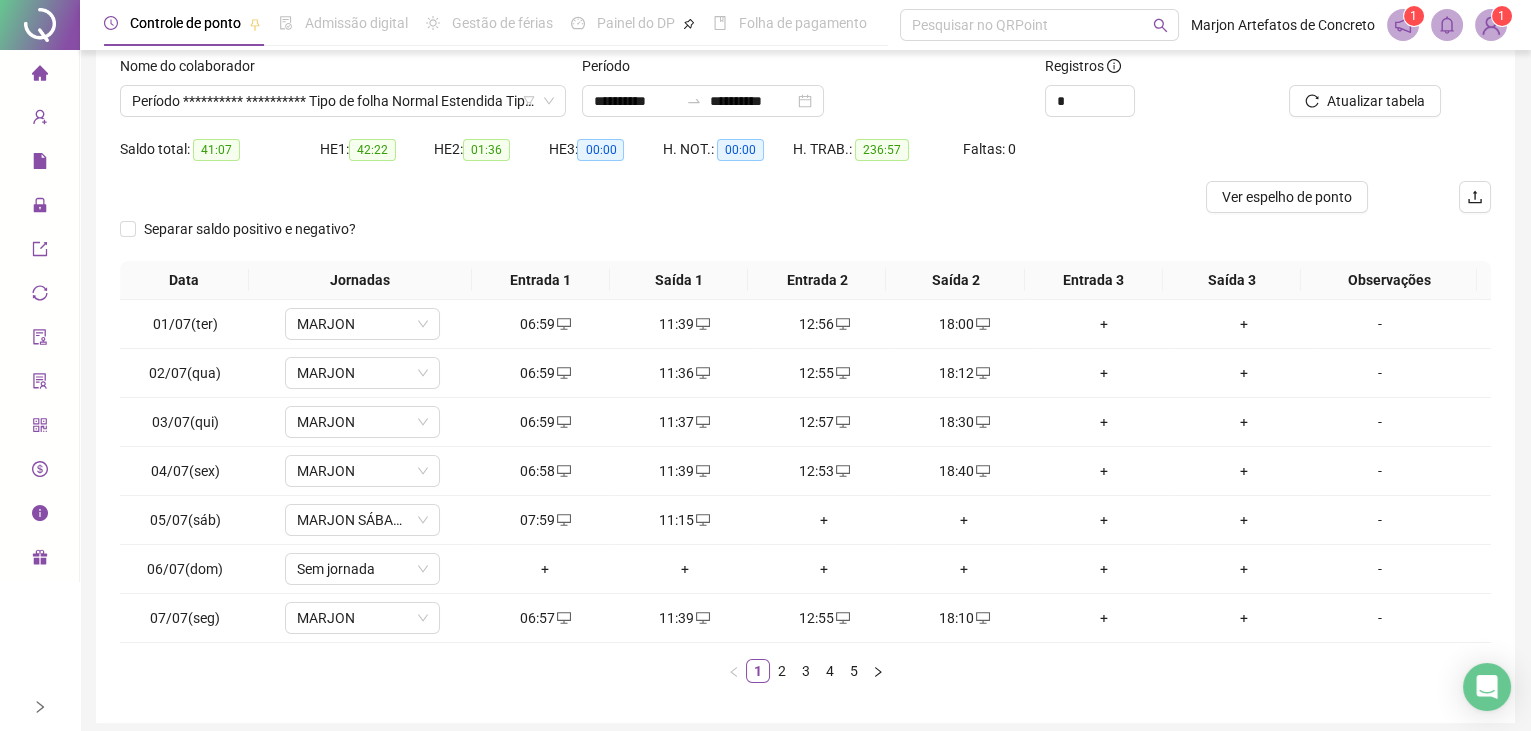 scroll, scrollTop: 203, scrollLeft: 0, axis: vertical 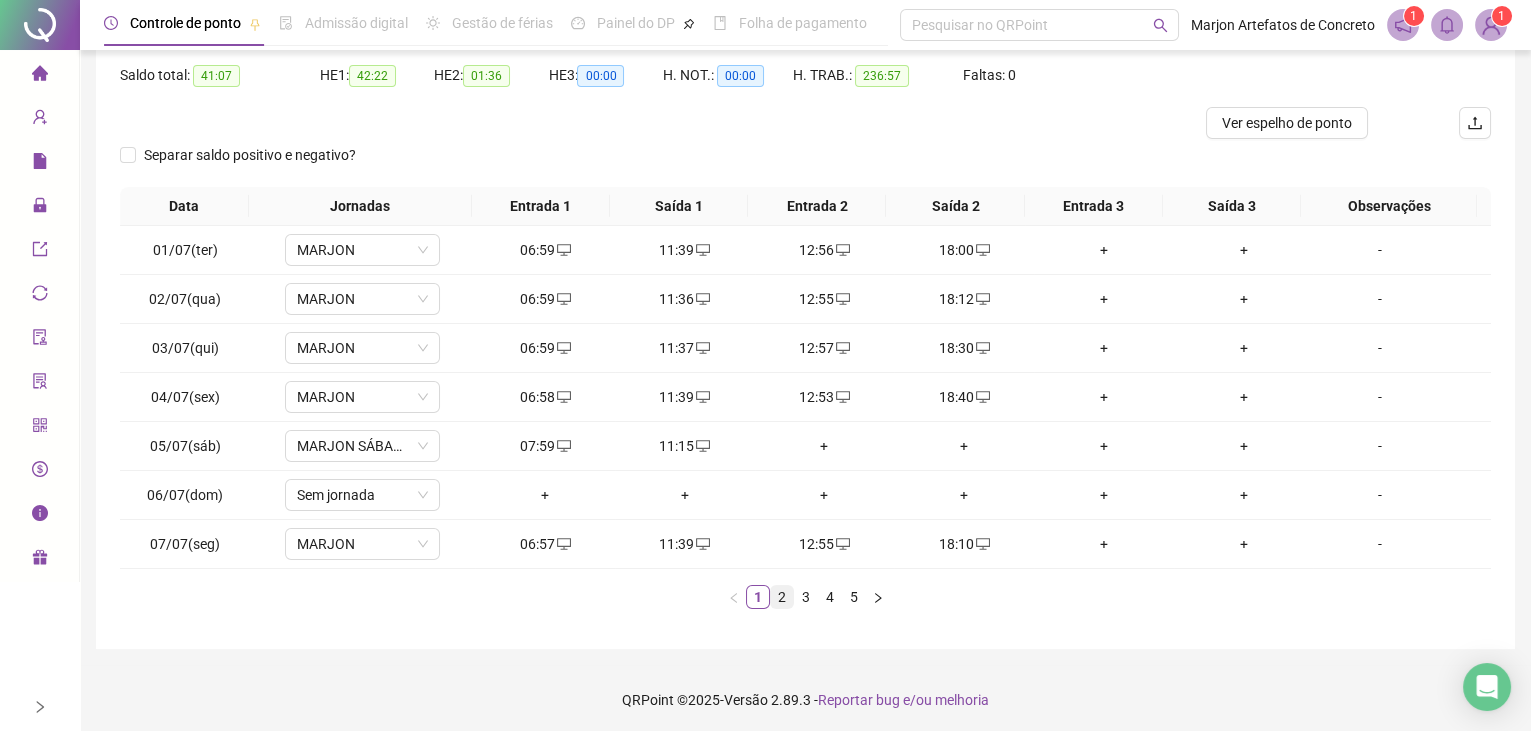 click on "2" at bounding box center (782, 597) 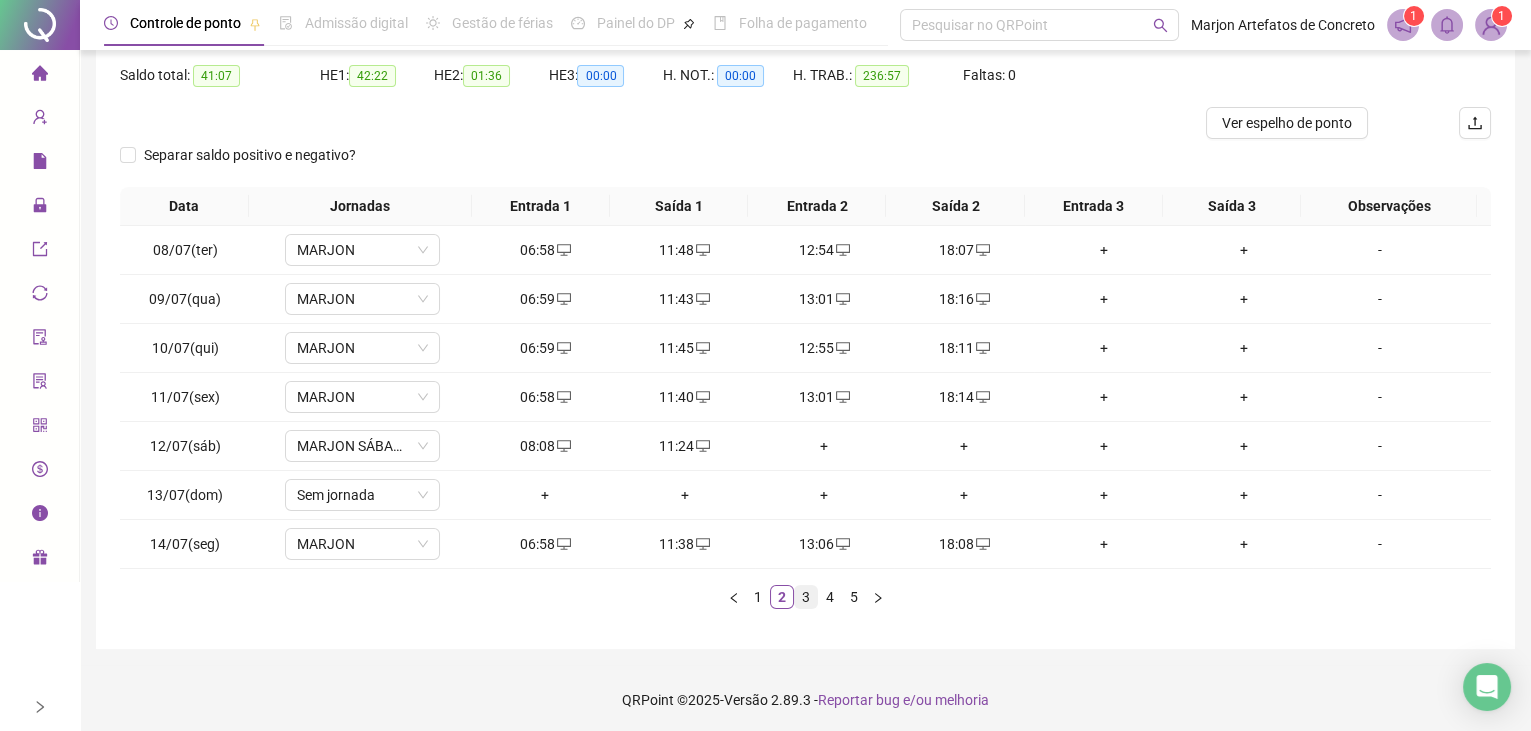 click on "3" at bounding box center (806, 597) 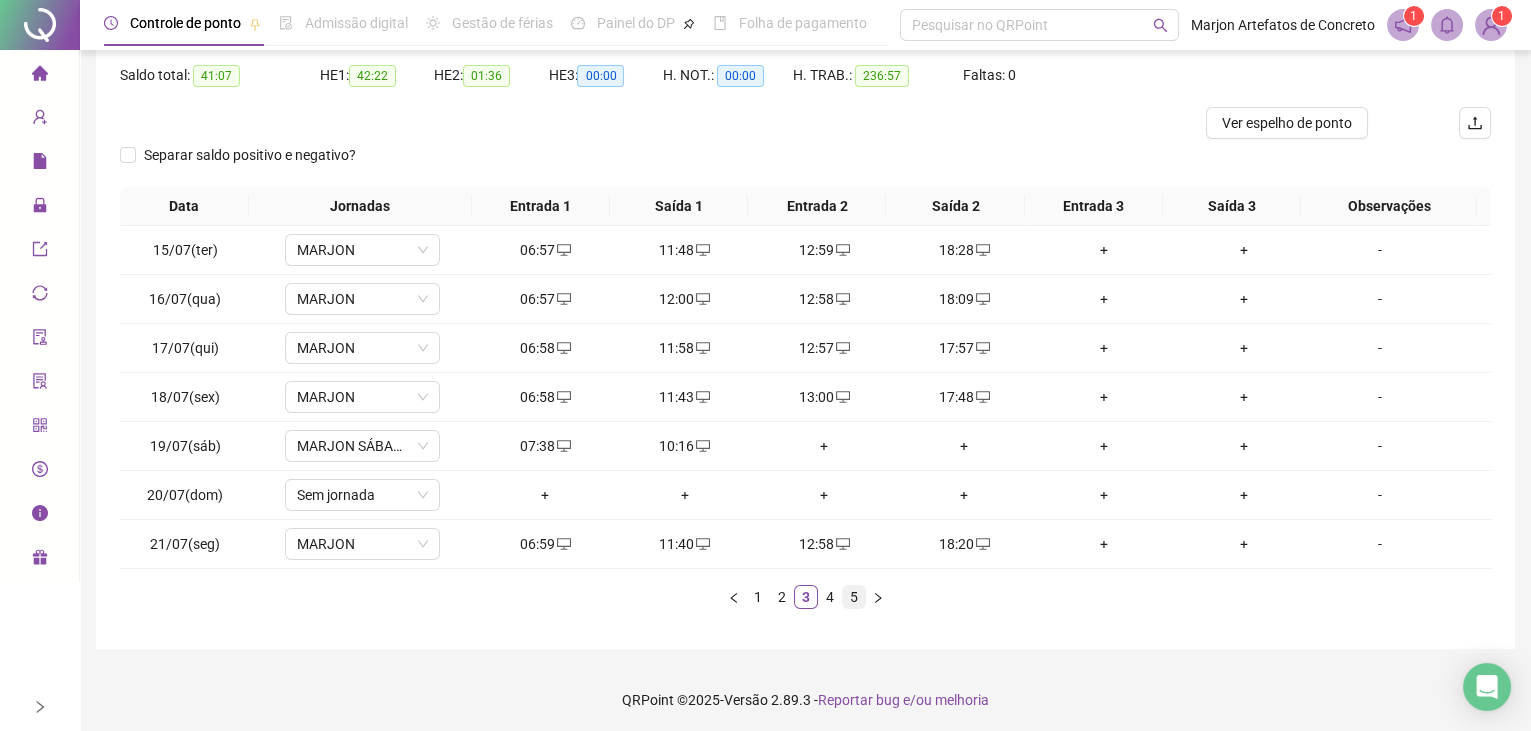 drag, startPoint x: 829, startPoint y: 592, endPoint x: 843, endPoint y: 596, distance: 14.56022 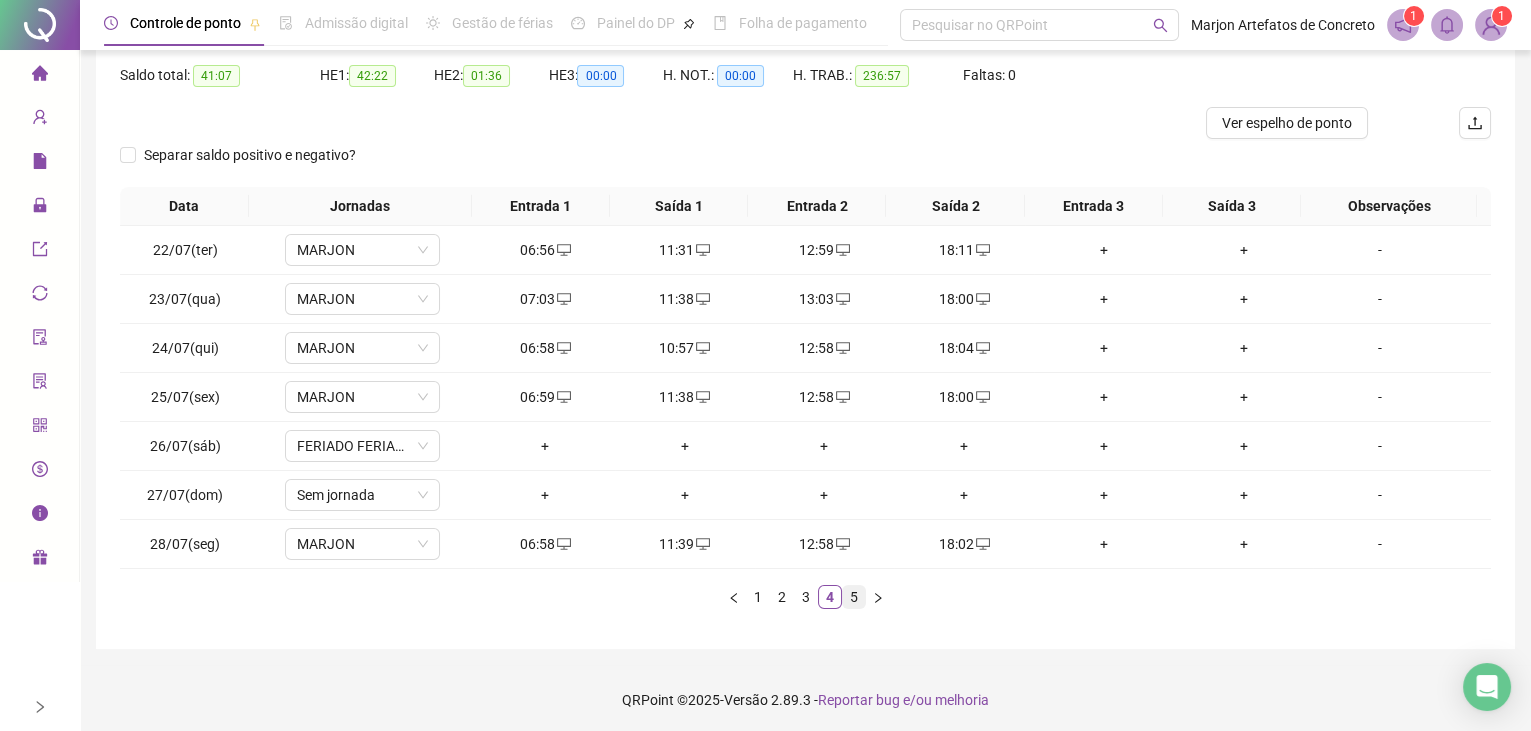 click on "5" at bounding box center (854, 597) 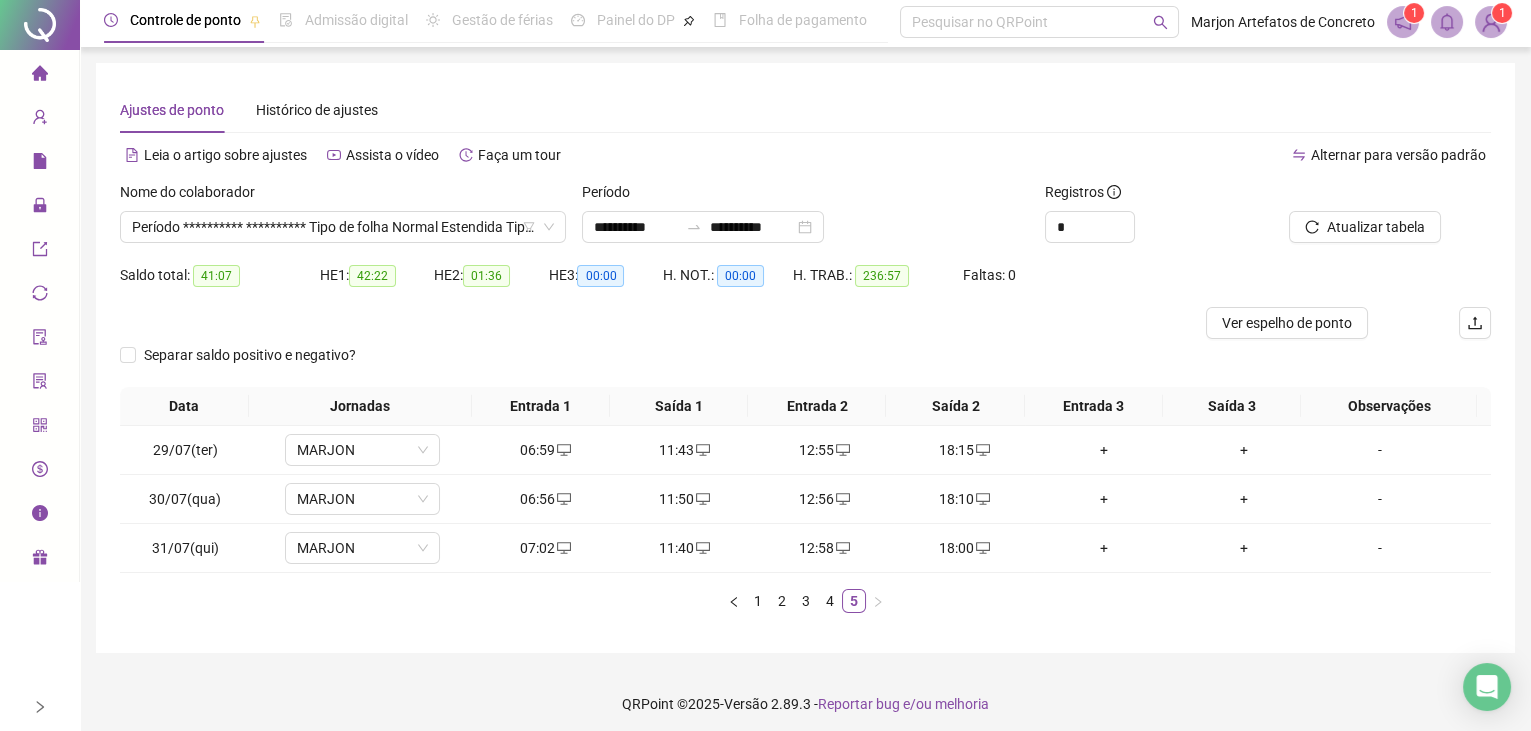 scroll, scrollTop: 0, scrollLeft: 0, axis: both 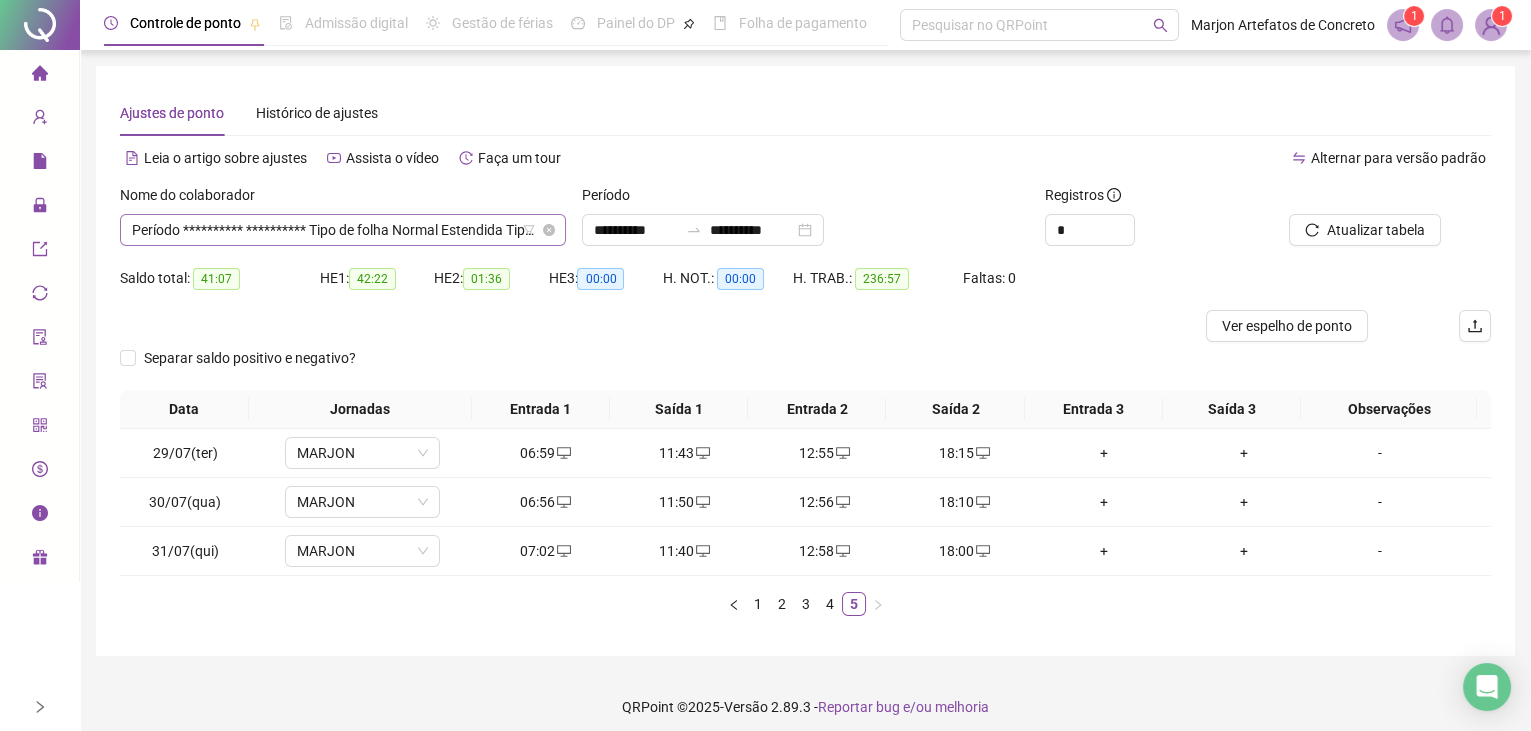 click on "**********" at bounding box center (343, 230) 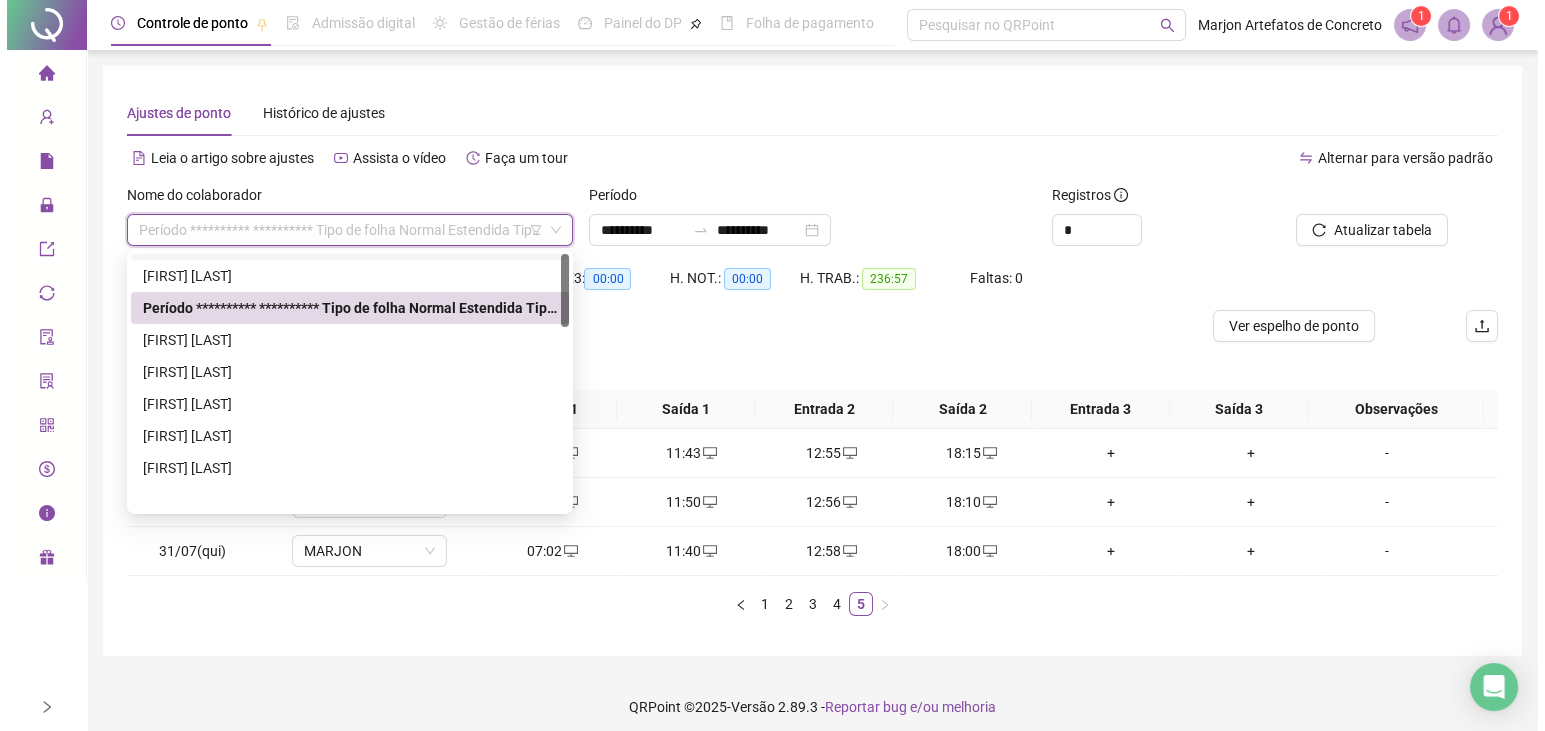 scroll, scrollTop: 0, scrollLeft: 0, axis: both 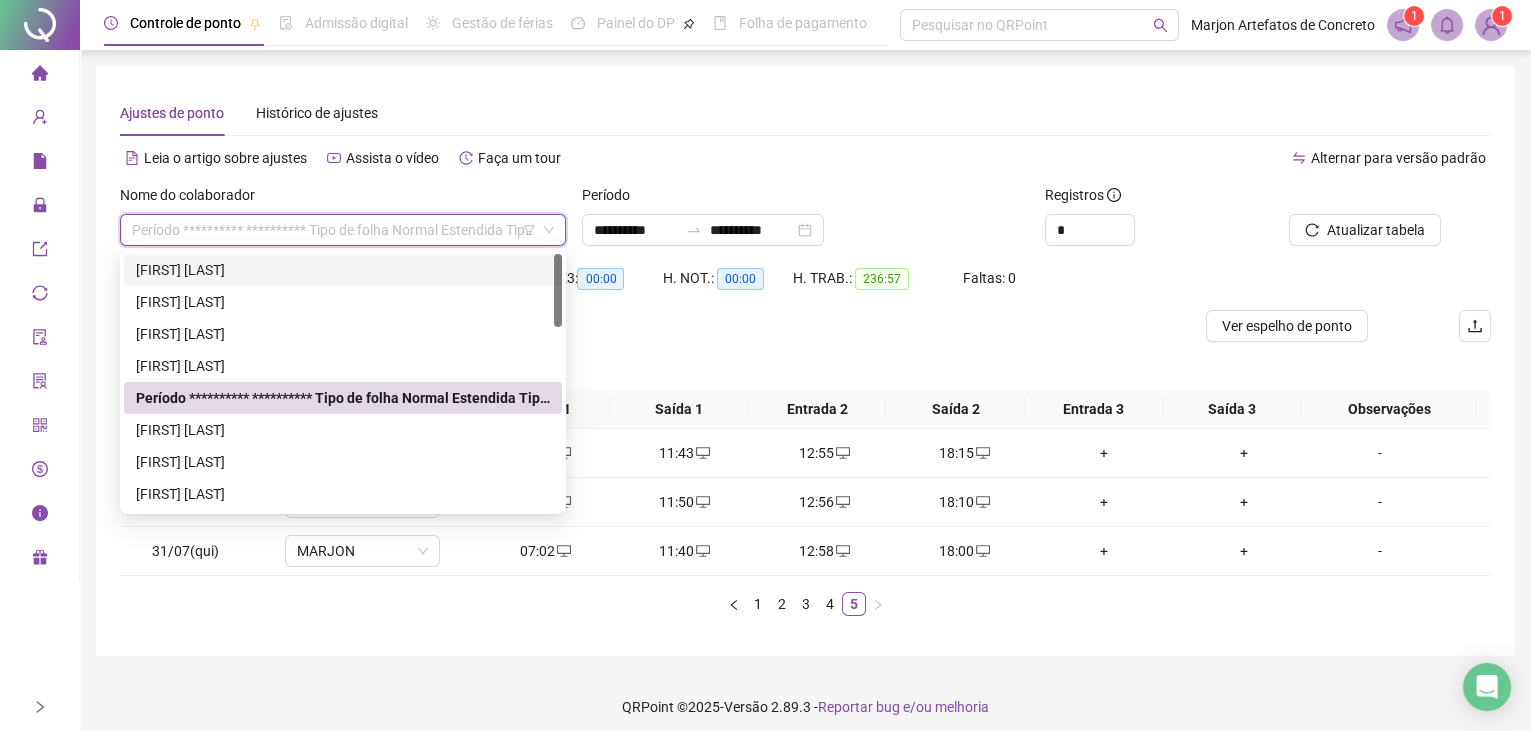 drag, startPoint x: 749, startPoint y: 103, endPoint x: 633, endPoint y: 108, distance: 116.10771 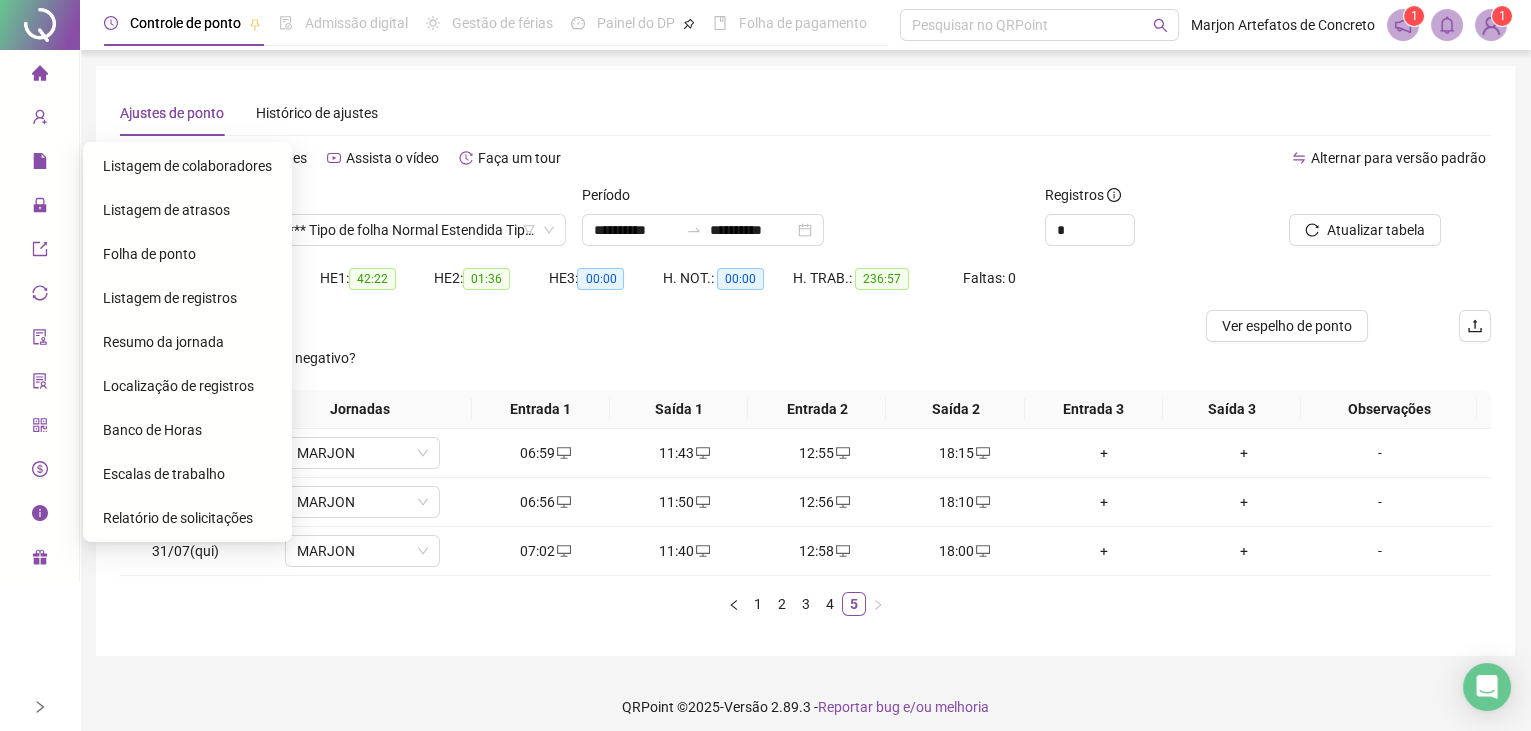 click on "Folha de ponto" at bounding box center (149, 254) 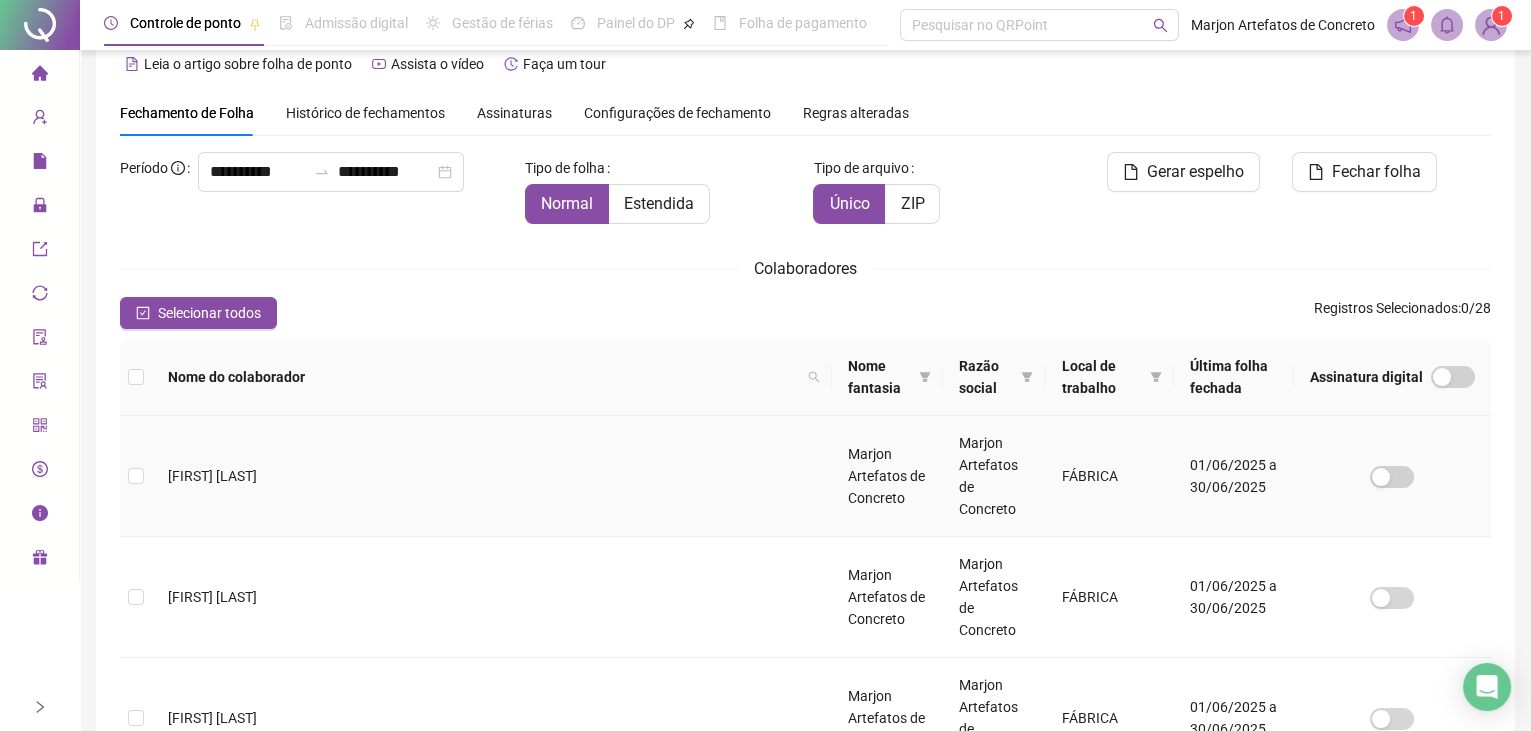 scroll, scrollTop: 0, scrollLeft: 0, axis: both 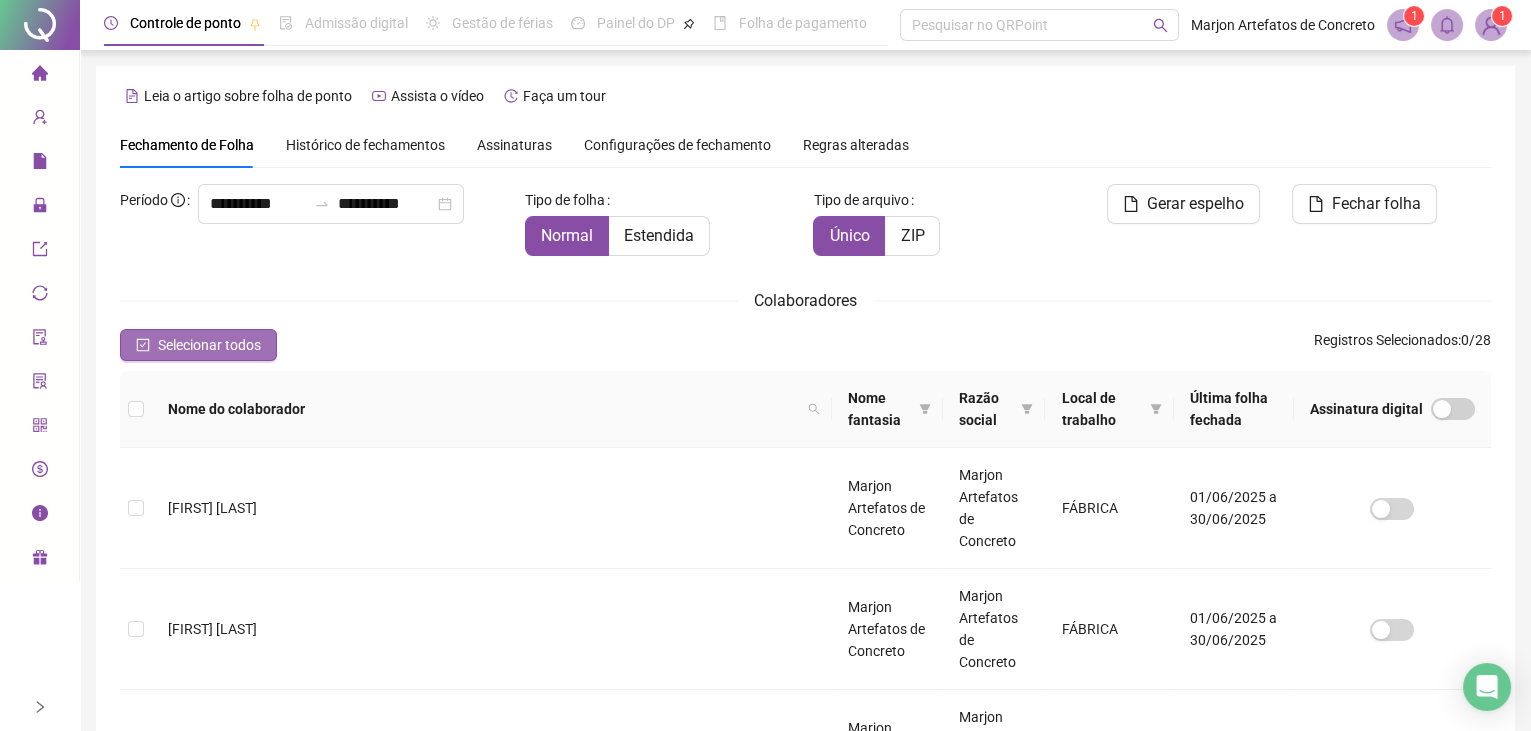 click on "Selecionar todos" at bounding box center (209, 345) 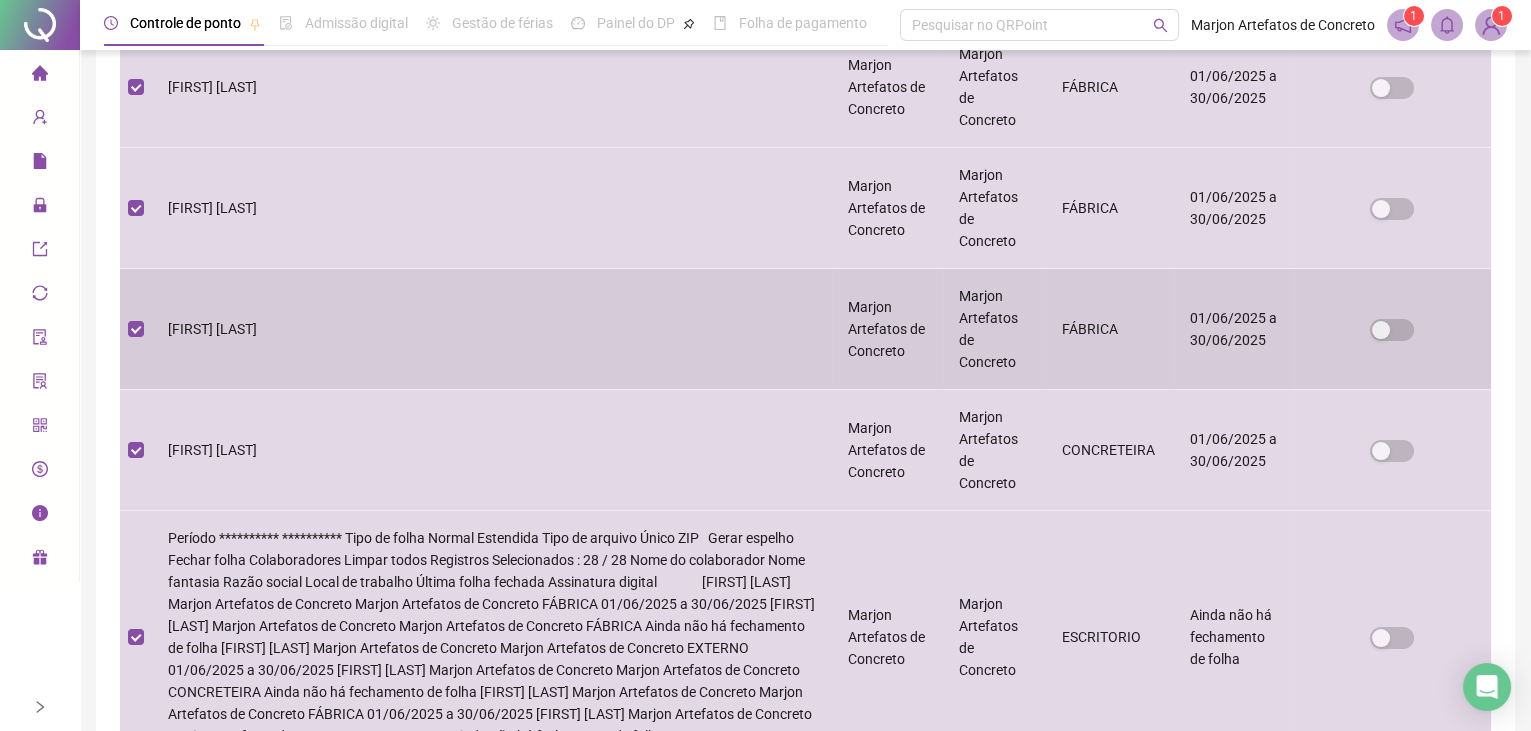scroll, scrollTop: 433, scrollLeft: 0, axis: vertical 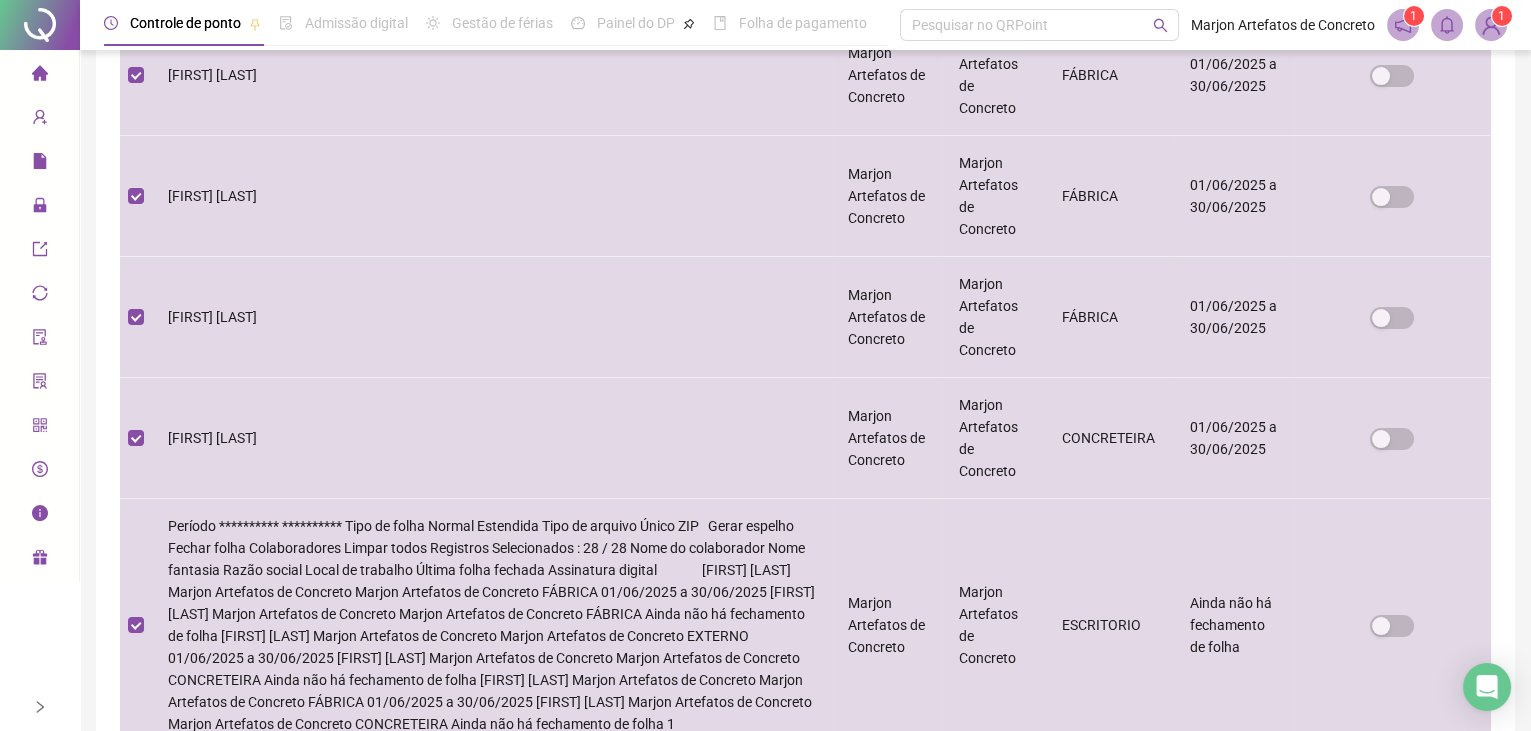 click on "2" at bounding box center (806, 1389) 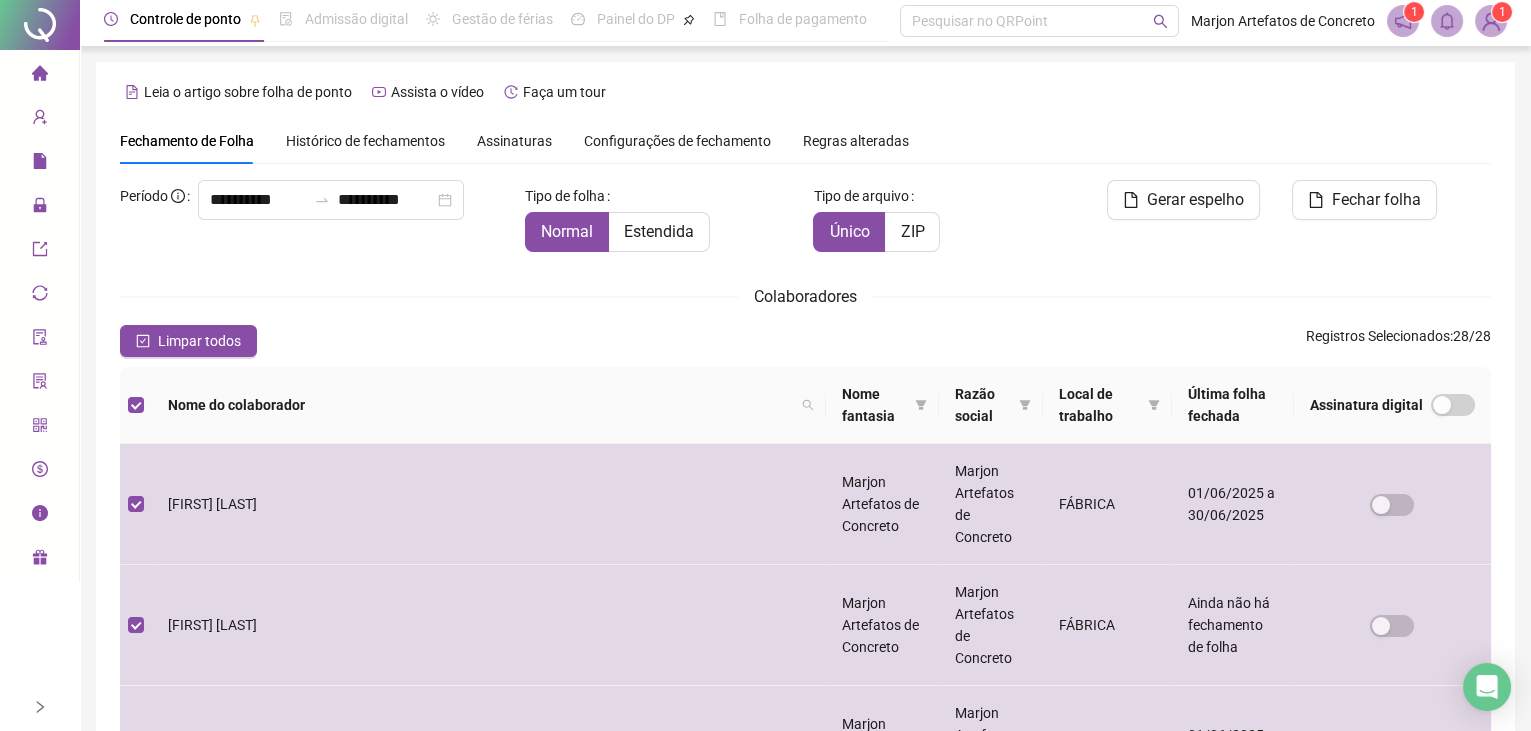 scroll, scrollTop: 0, scrollLeft: 0, axis: both 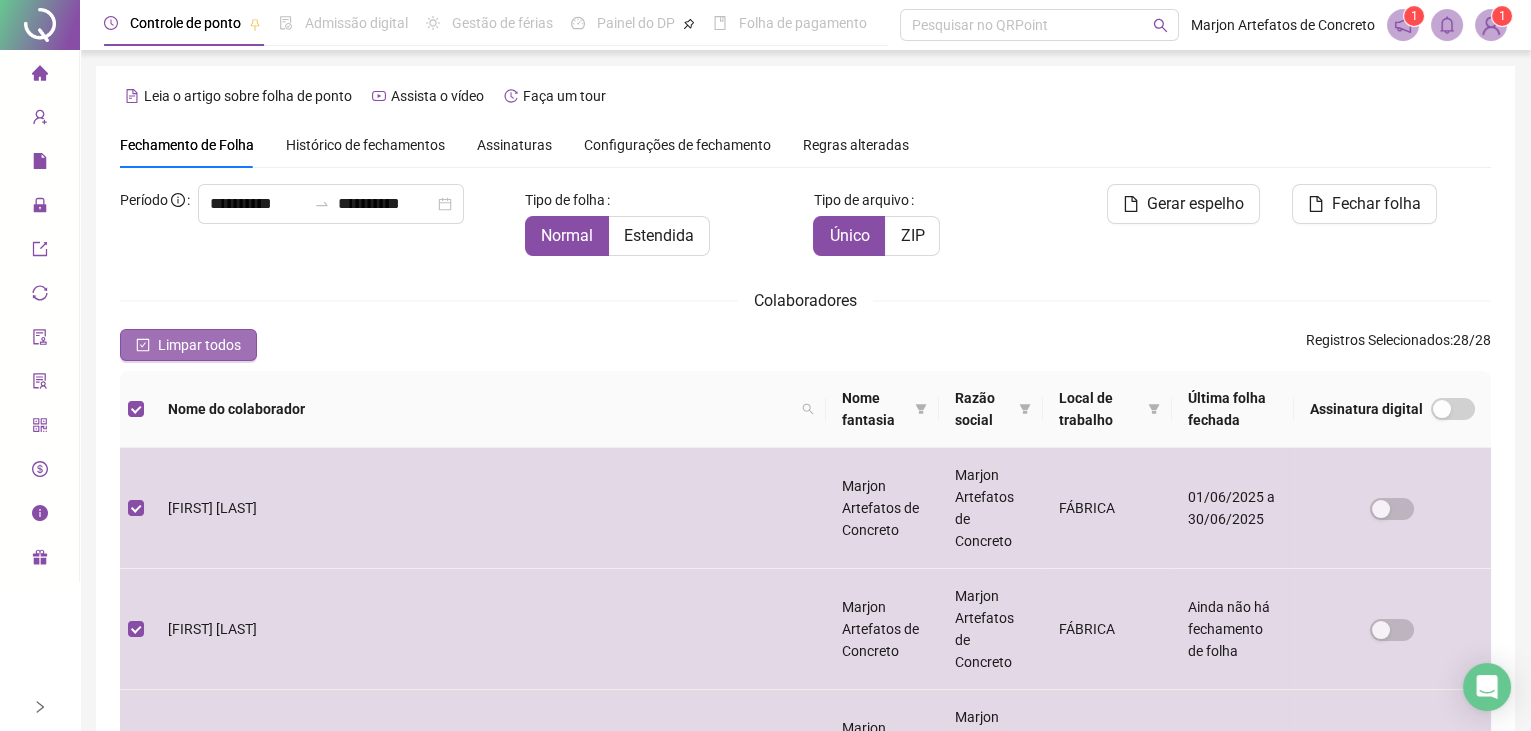 click 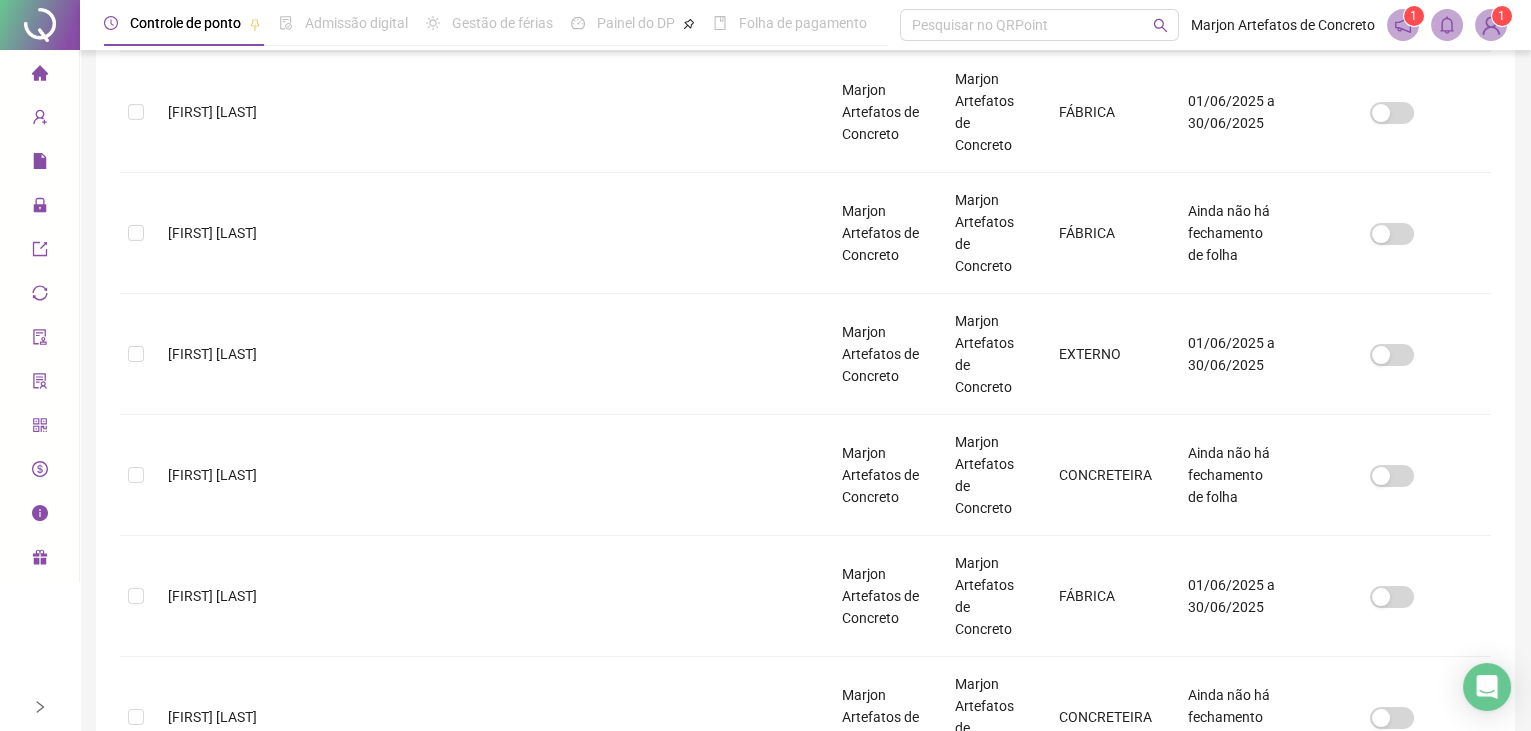 scroll, scrollTop: 433, scrollLeft: 0, axis: vertical 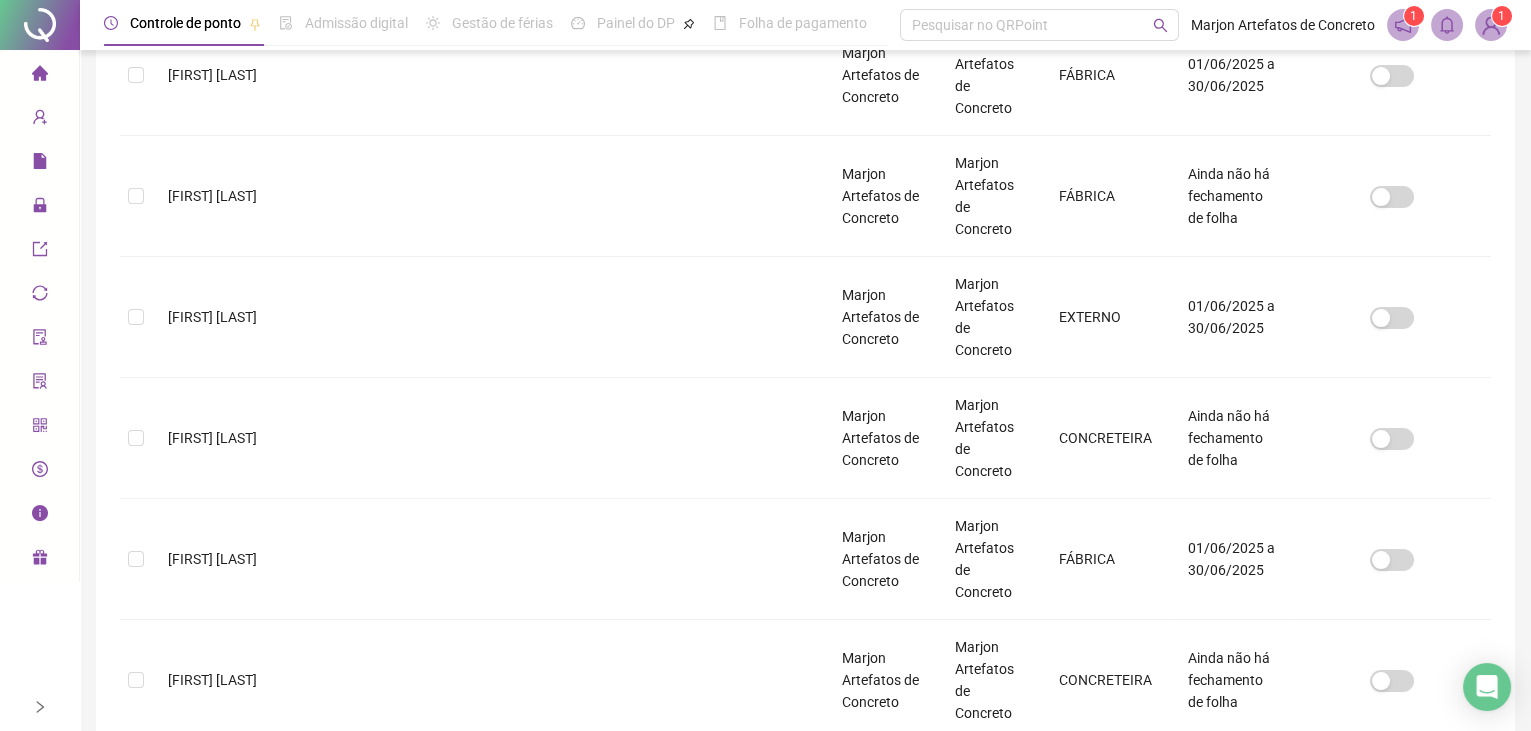 click on "3" at bounding box center [846, 1367] 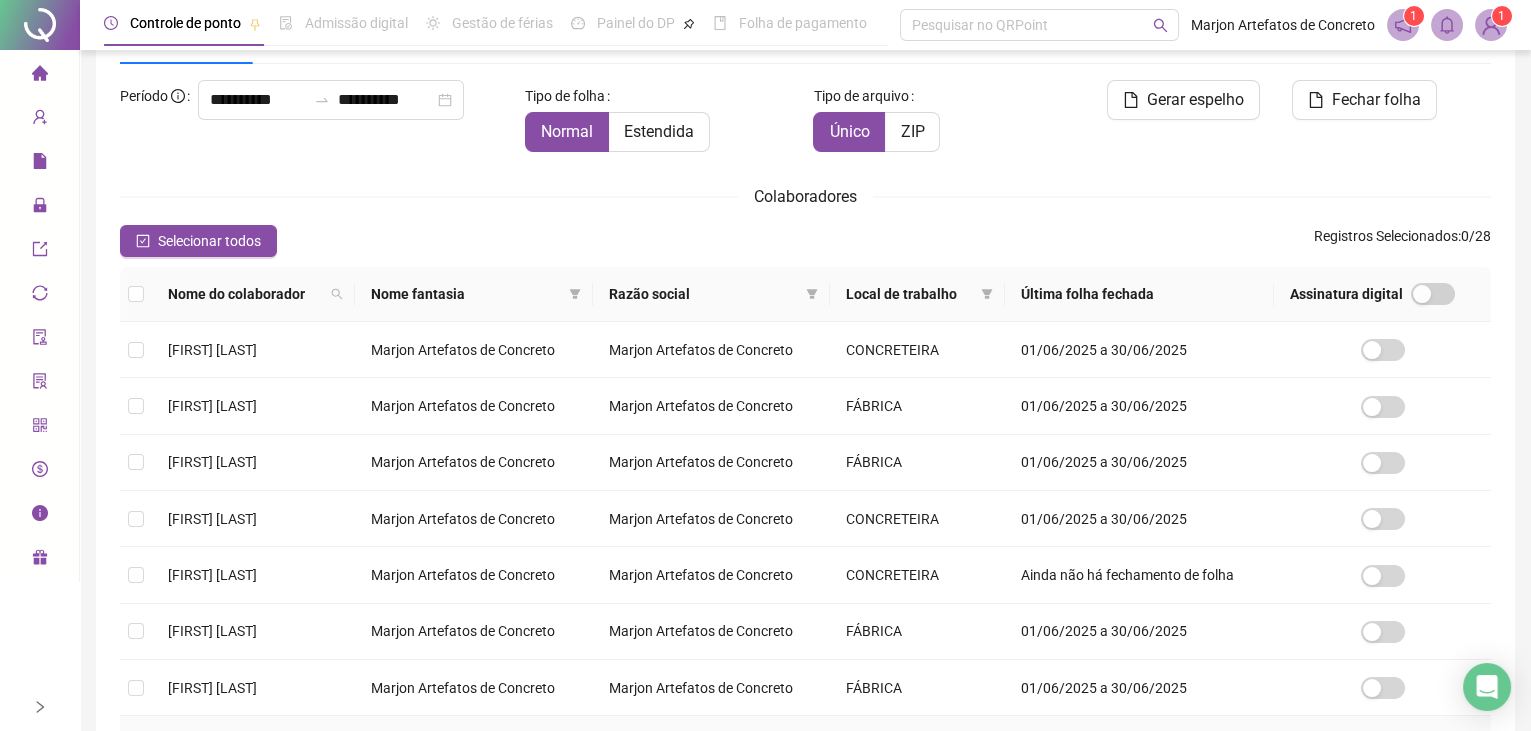 scroll, scrollTop: 0, scrollLeft: 0, axis: both 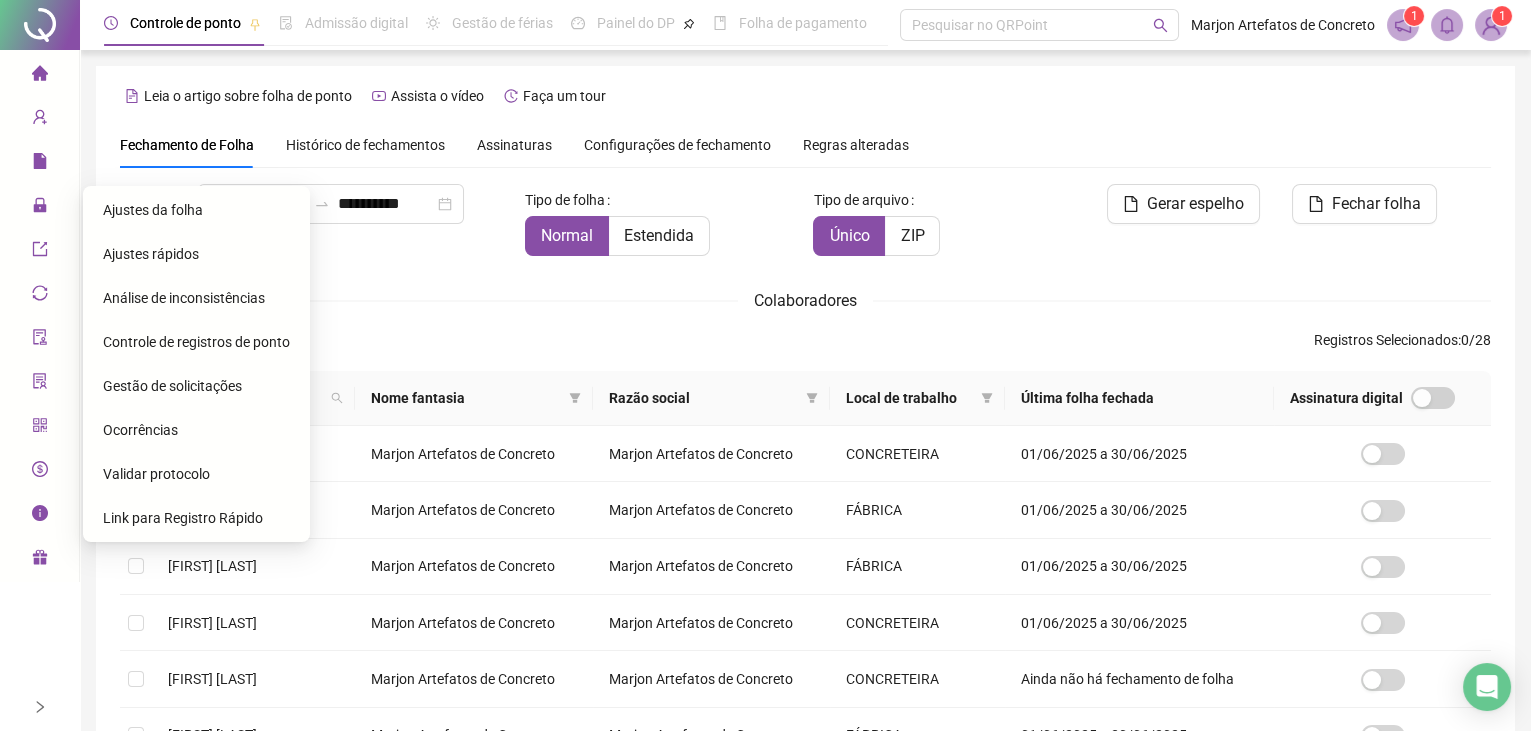 click on "Ajustes da folha" at bounding box center [153, 210] 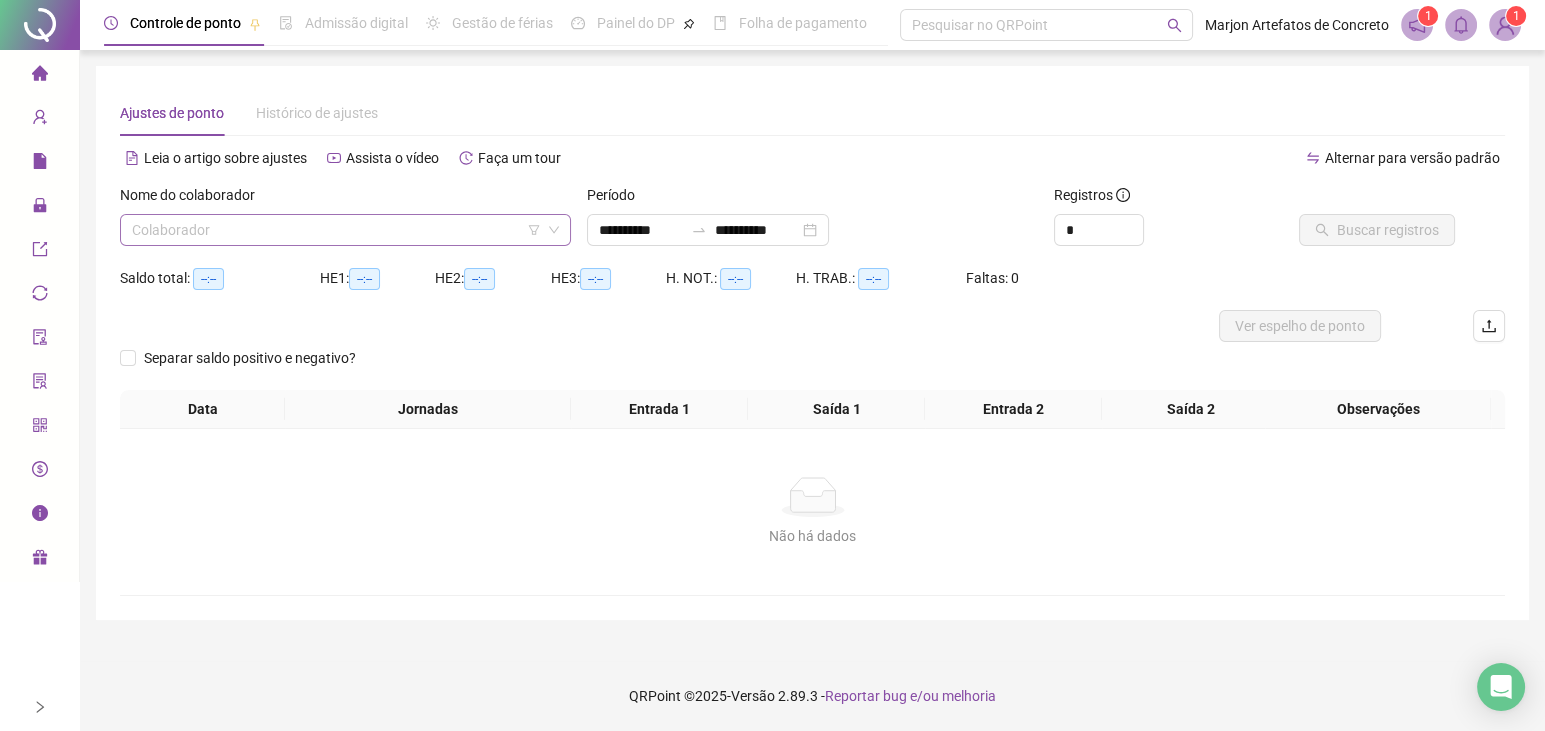 click at bounding box center (336, 230) 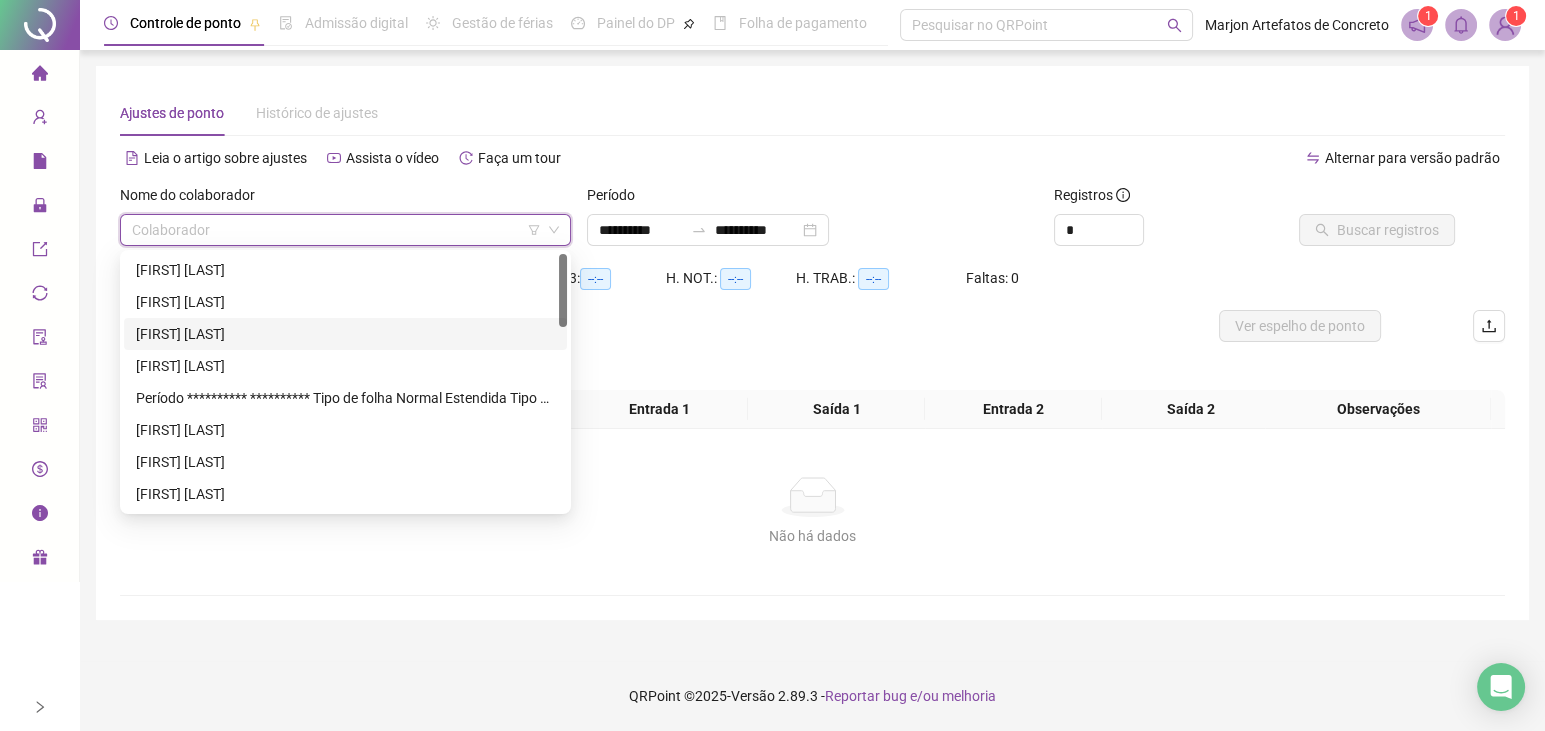 drag, startPoint x: 271, startPoint y: 334, endPoint x: 365, endPoint y: 334, distance: 94 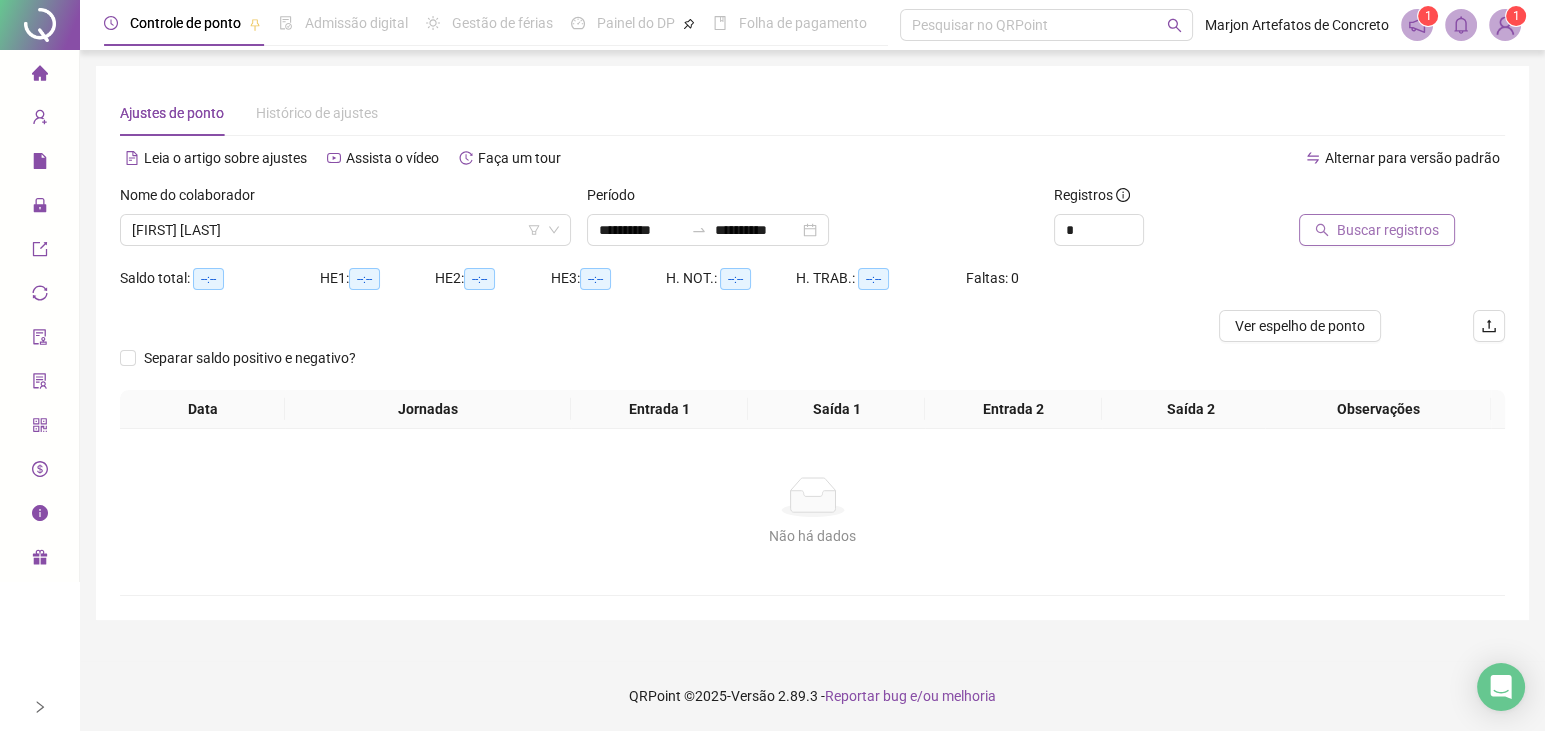 click on "Buscar registros" at bounding box center [1388, 230] 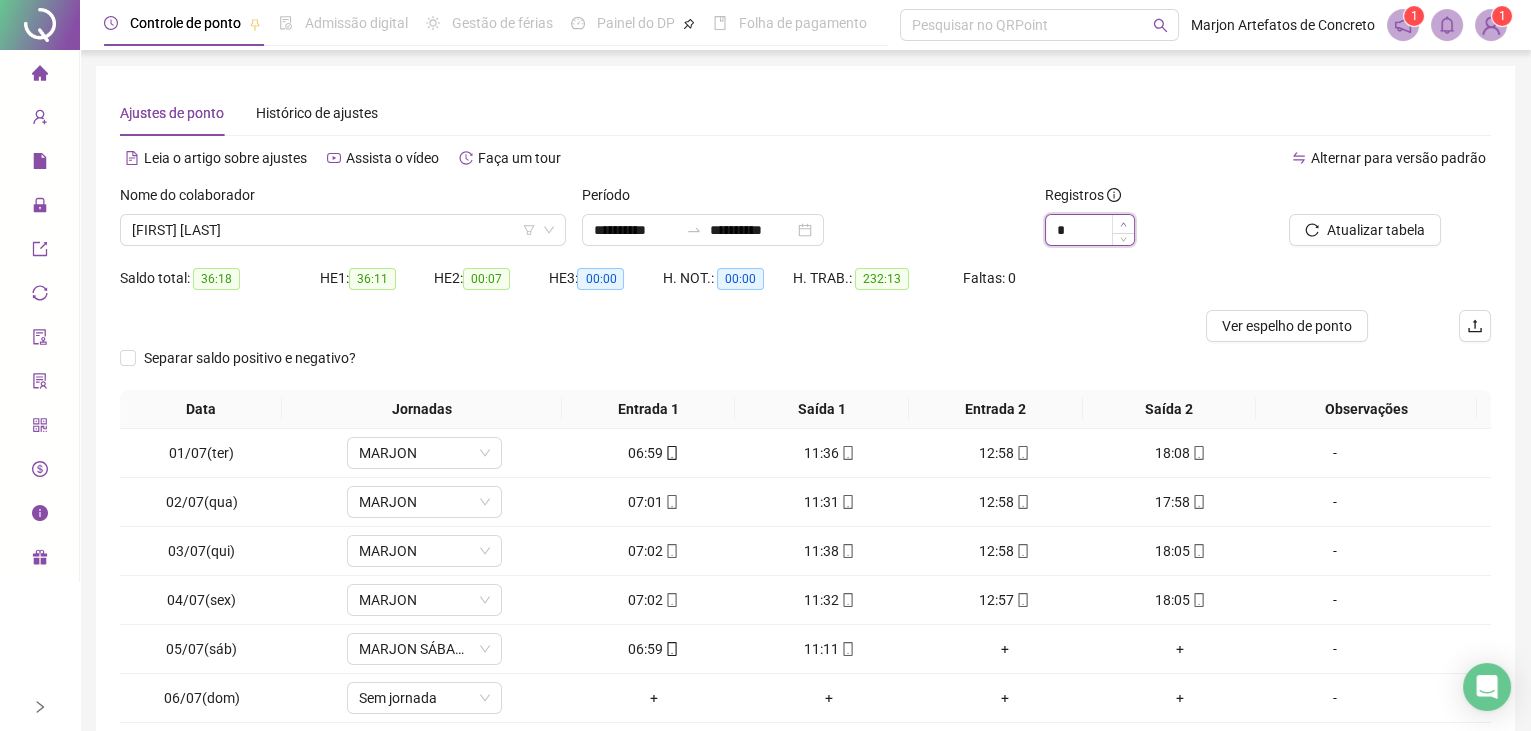 type on "*" 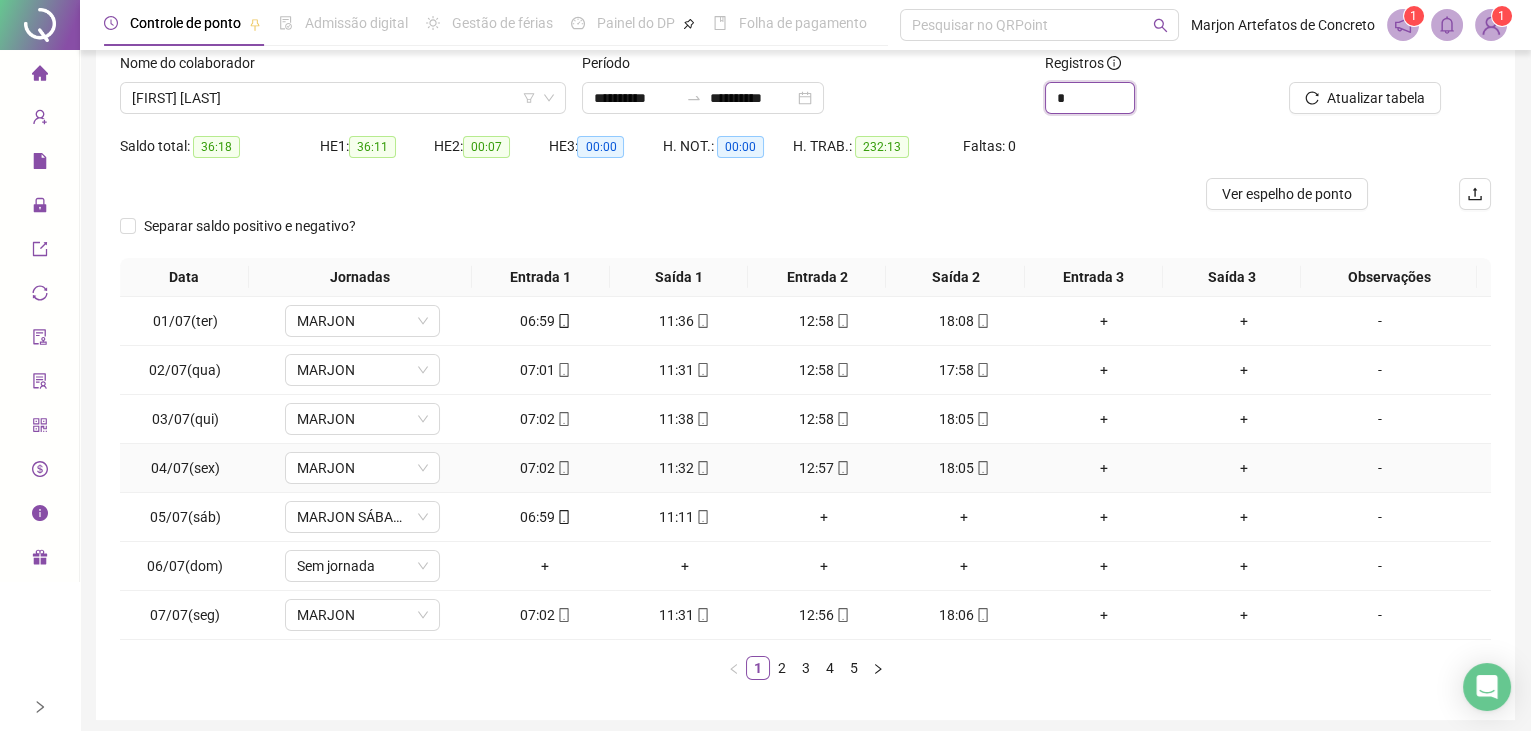scroll, scrollTop: 203, scrollLeft: 0, axis: vertical 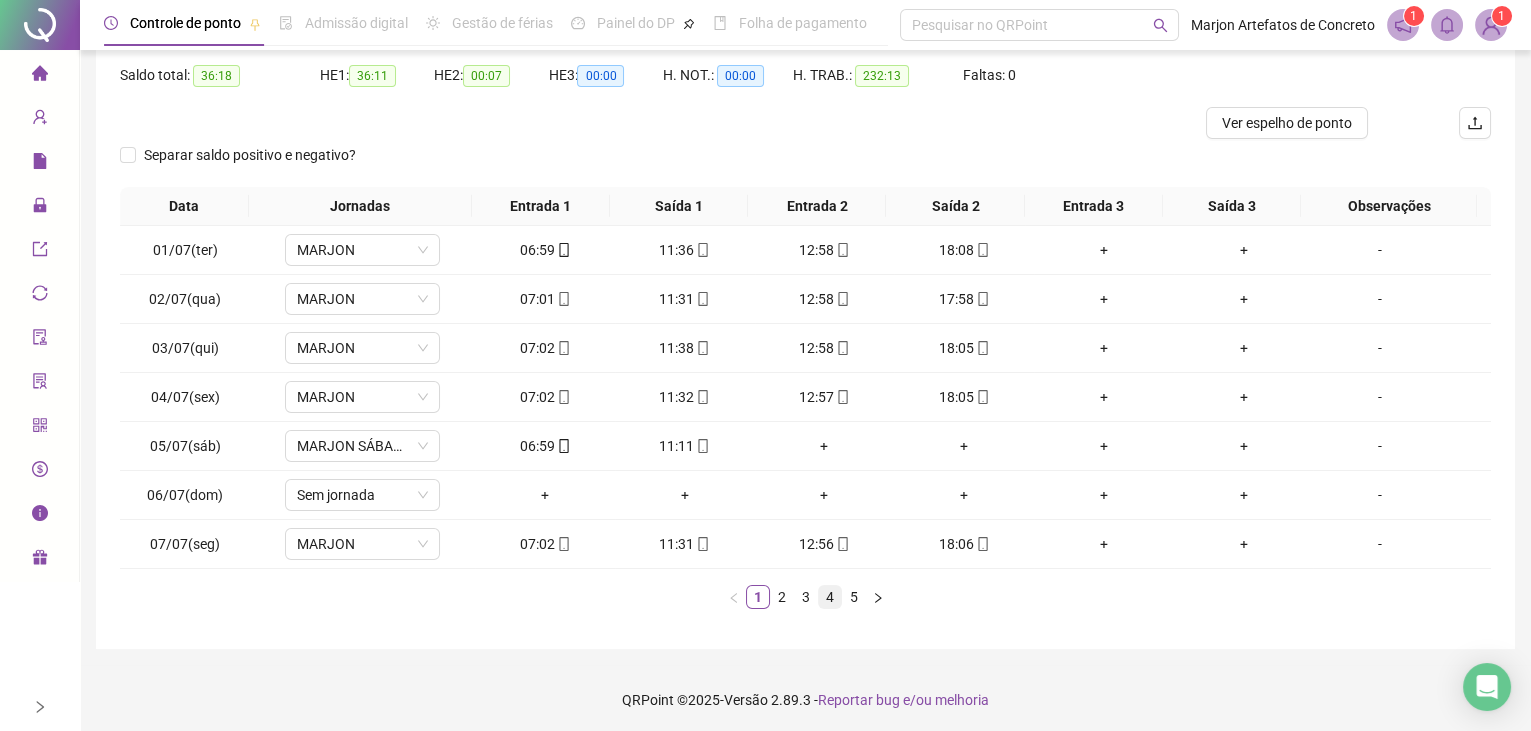 click on "4" at bounding box center (830, 597) 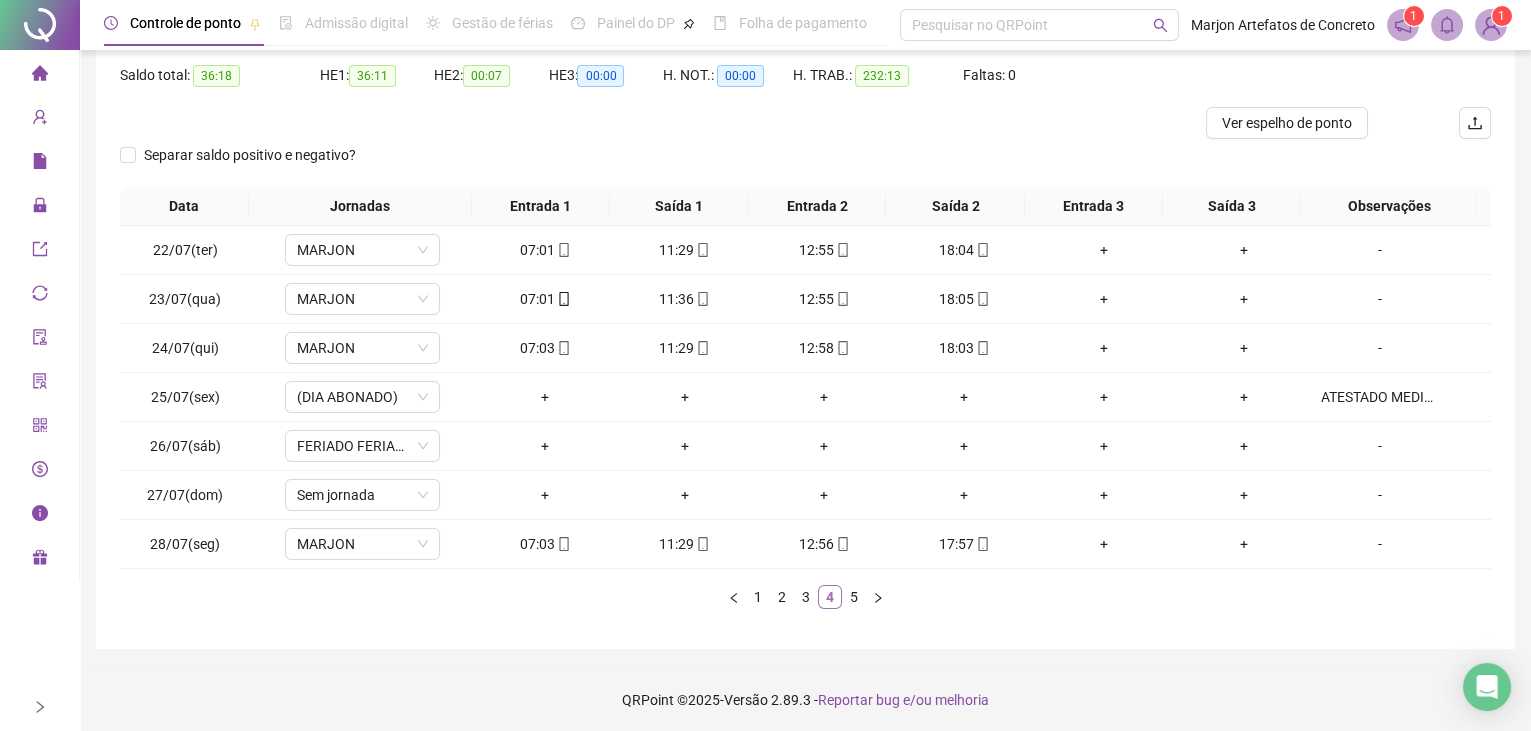 scroll, scrollTop: 0, scrollLeft: 0, axis: both 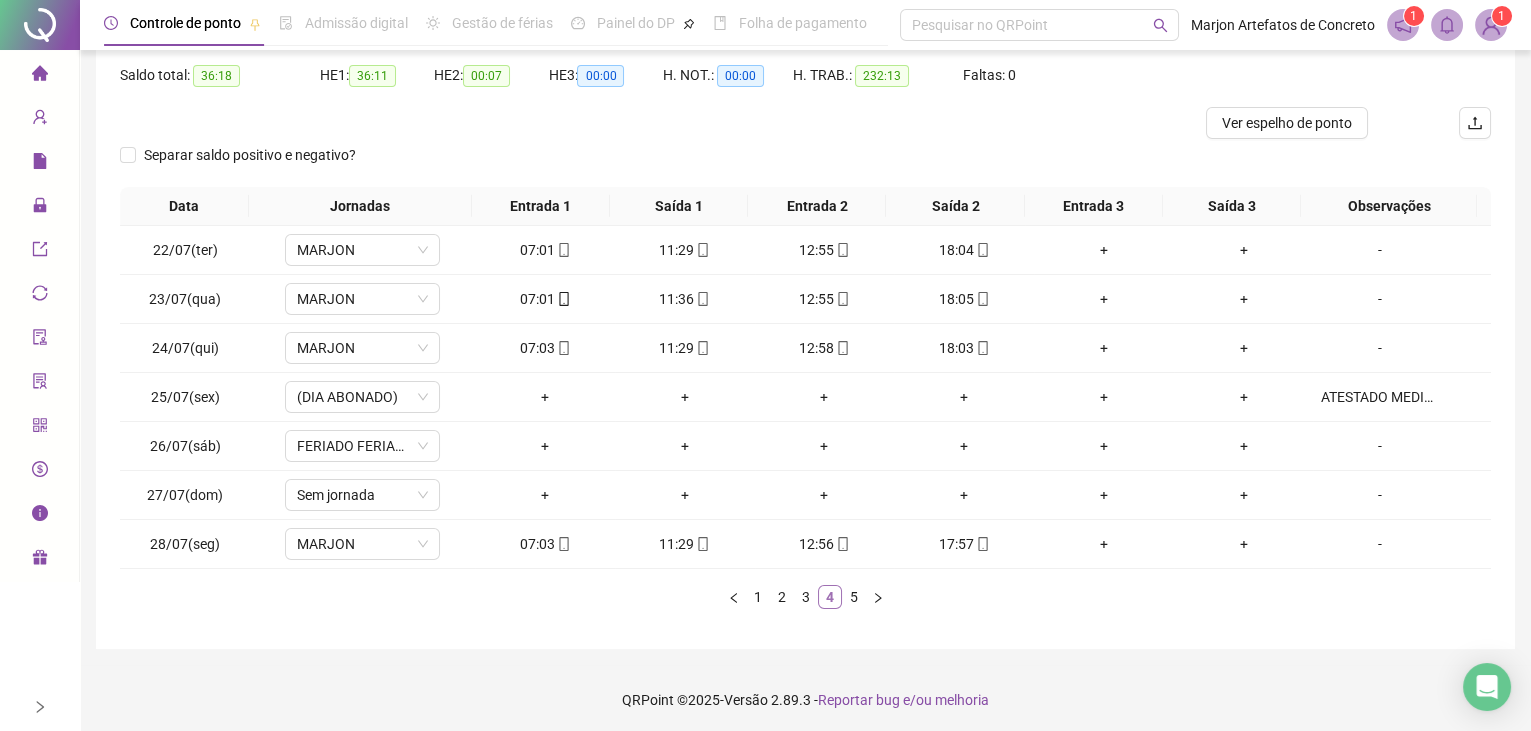 click on "4" at bounding box center [830, 597] 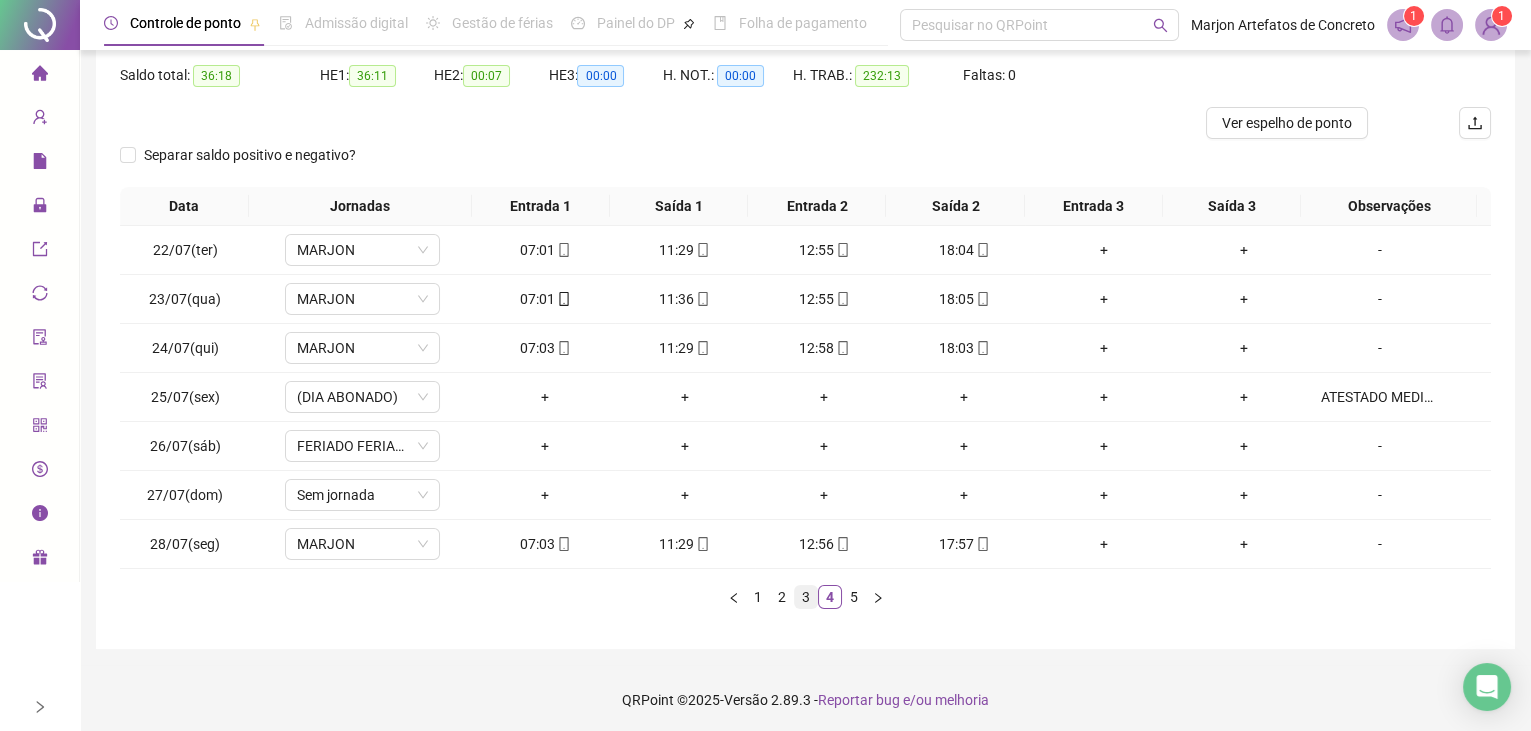 click on "3" at bounding box center (806, 597) 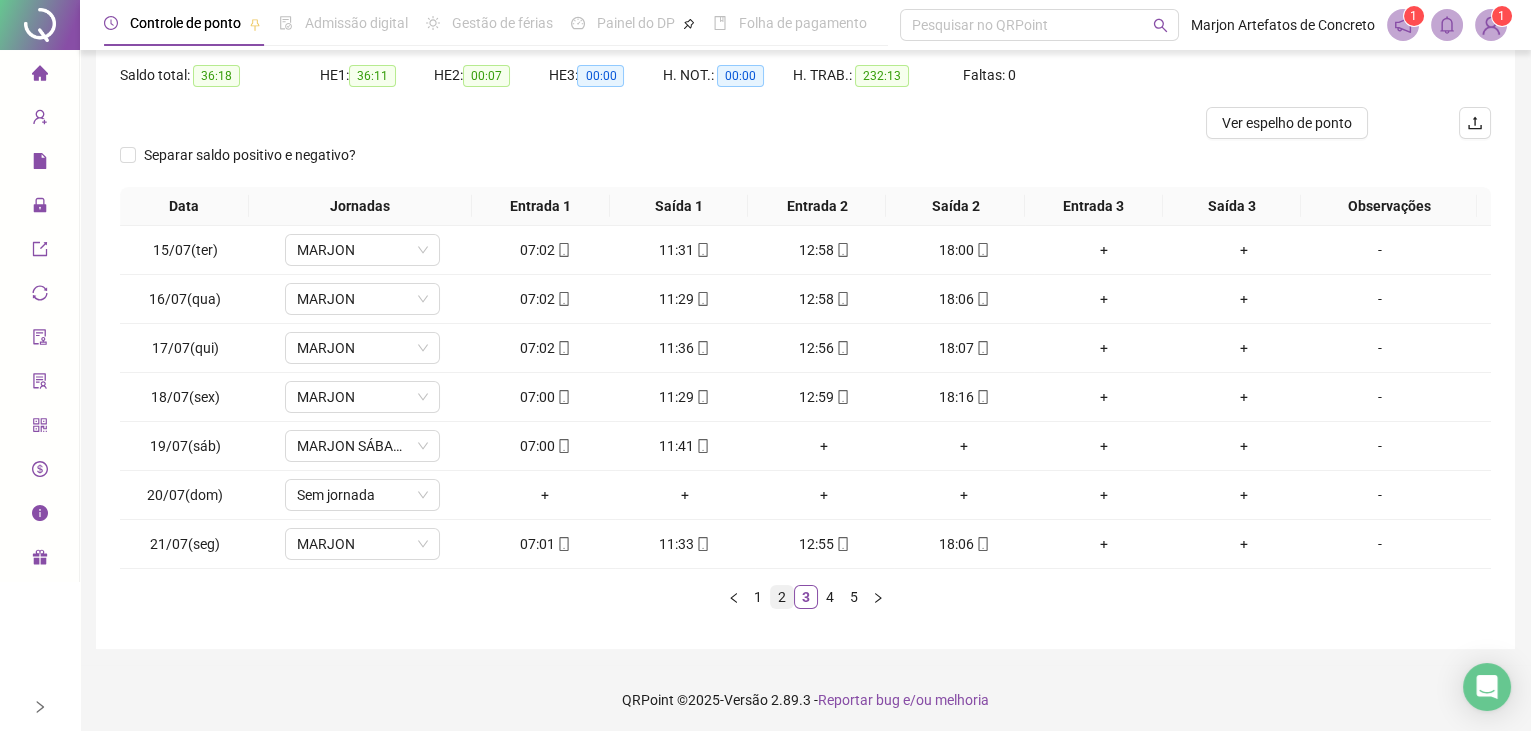 click on "2" at bounding box center (782, 597) 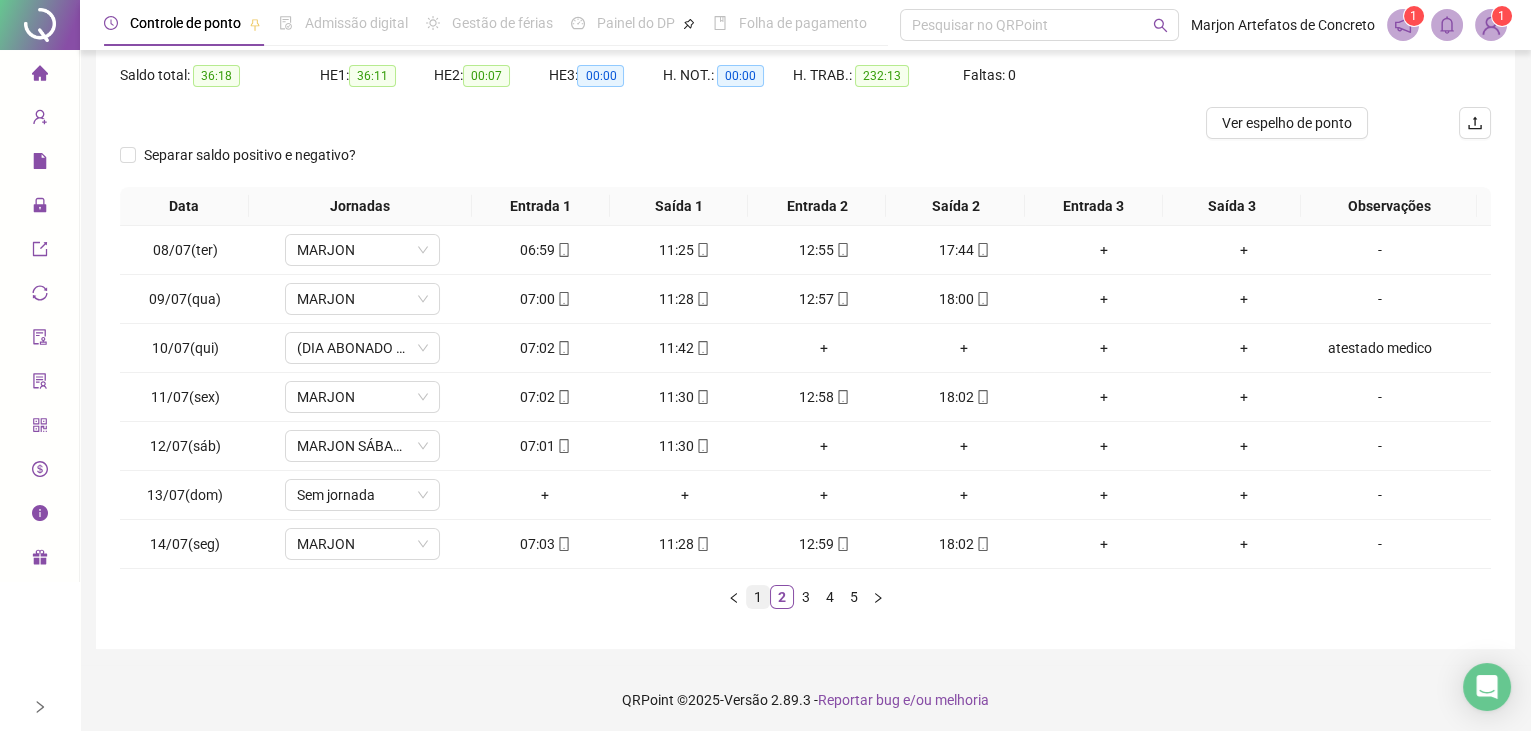 click on "1" at bounding box center [758, 597] 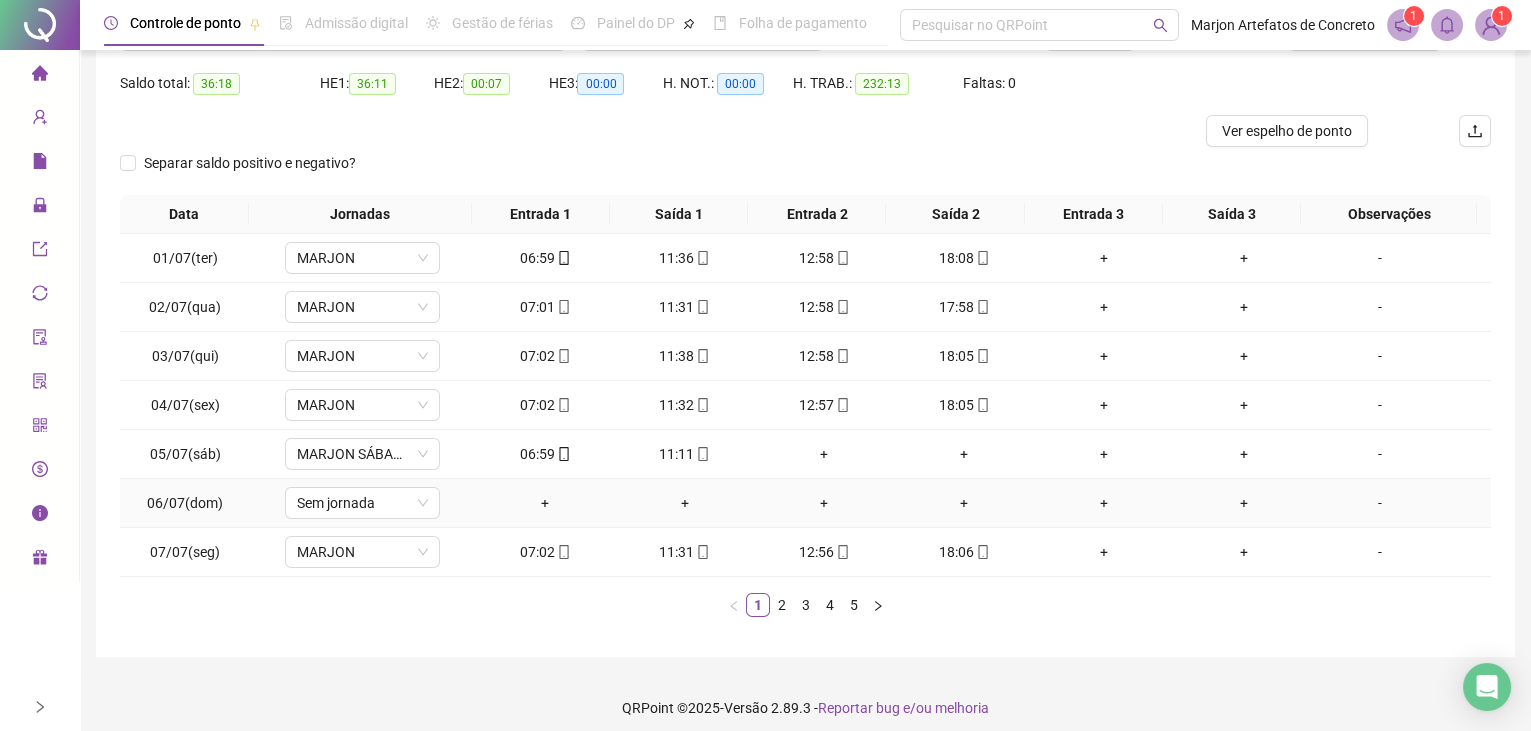 scroll, scrollTop: 203, scrollLeft: 0, axis: vertical 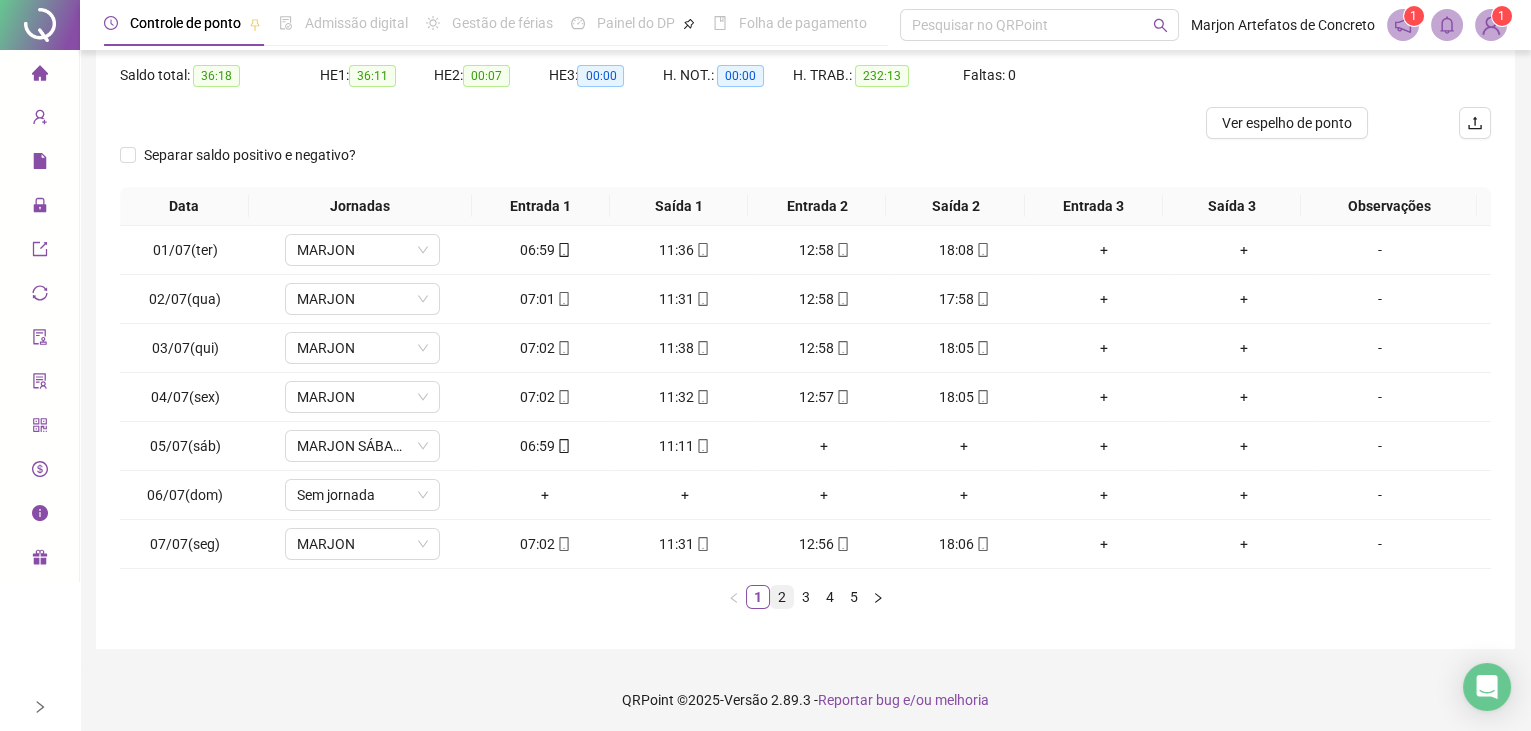 click on "2" at bounding box center (782, 597) 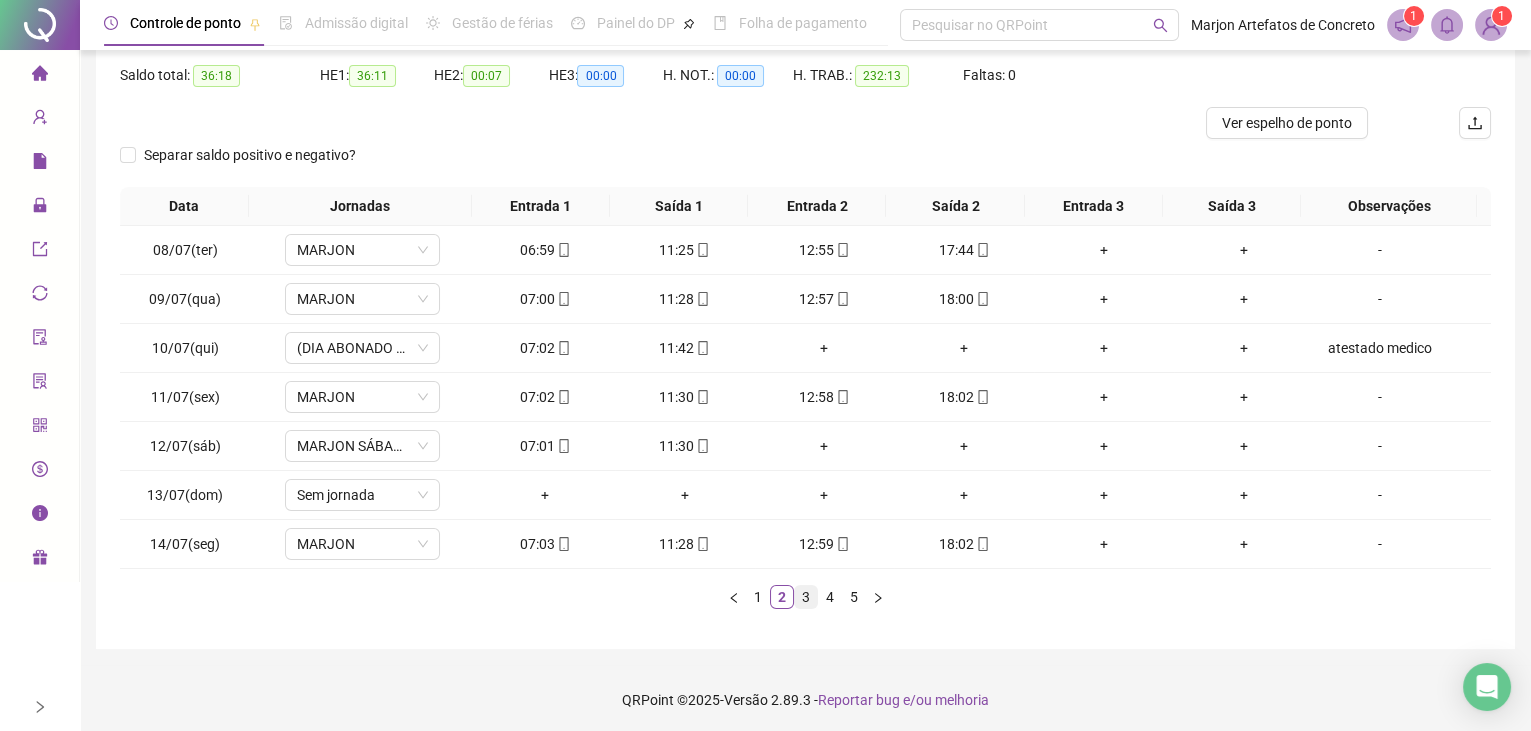 click on "3" at bounding box center [806, 597] 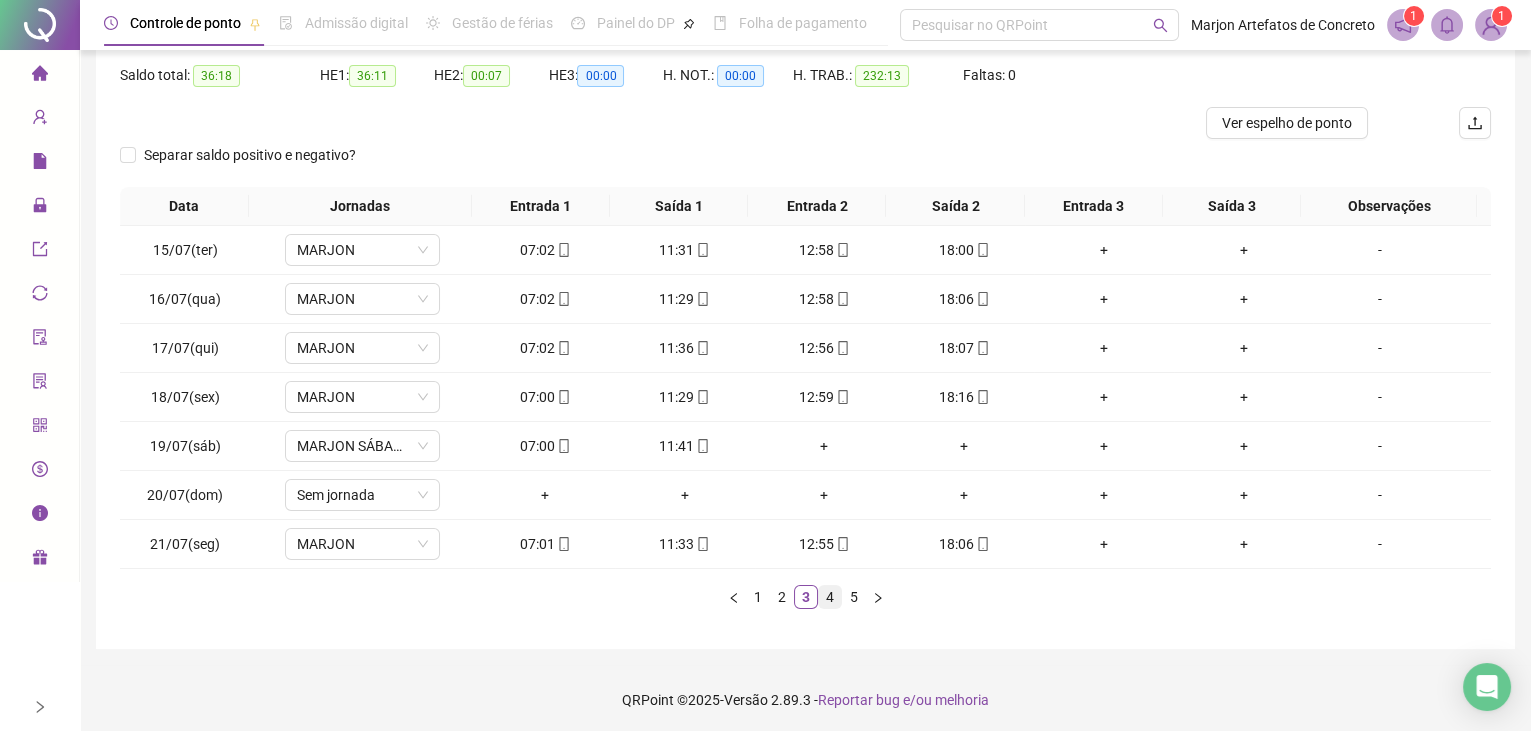 click on "4" at bounding box center [830, 597] 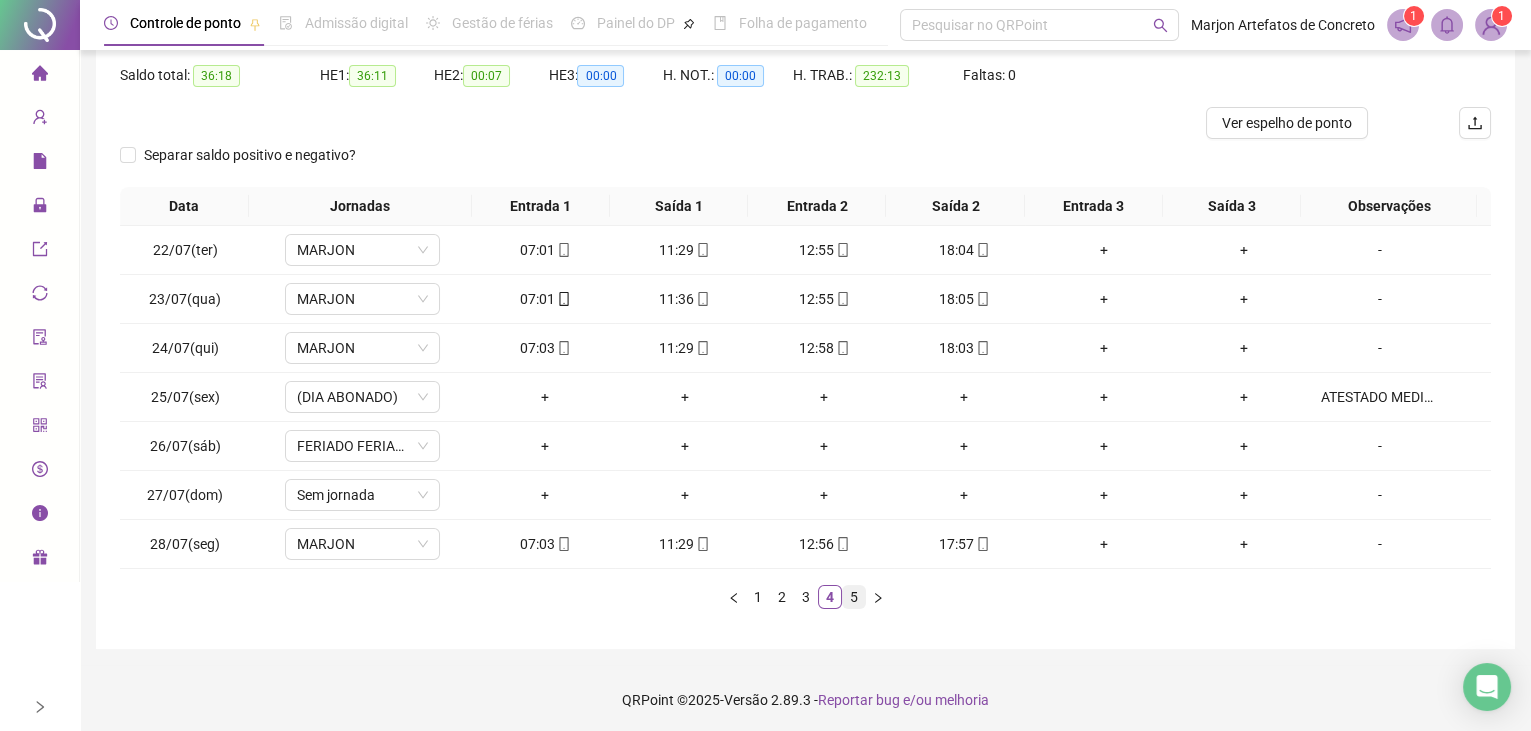 click on "5" at bounding box center (854, 597) 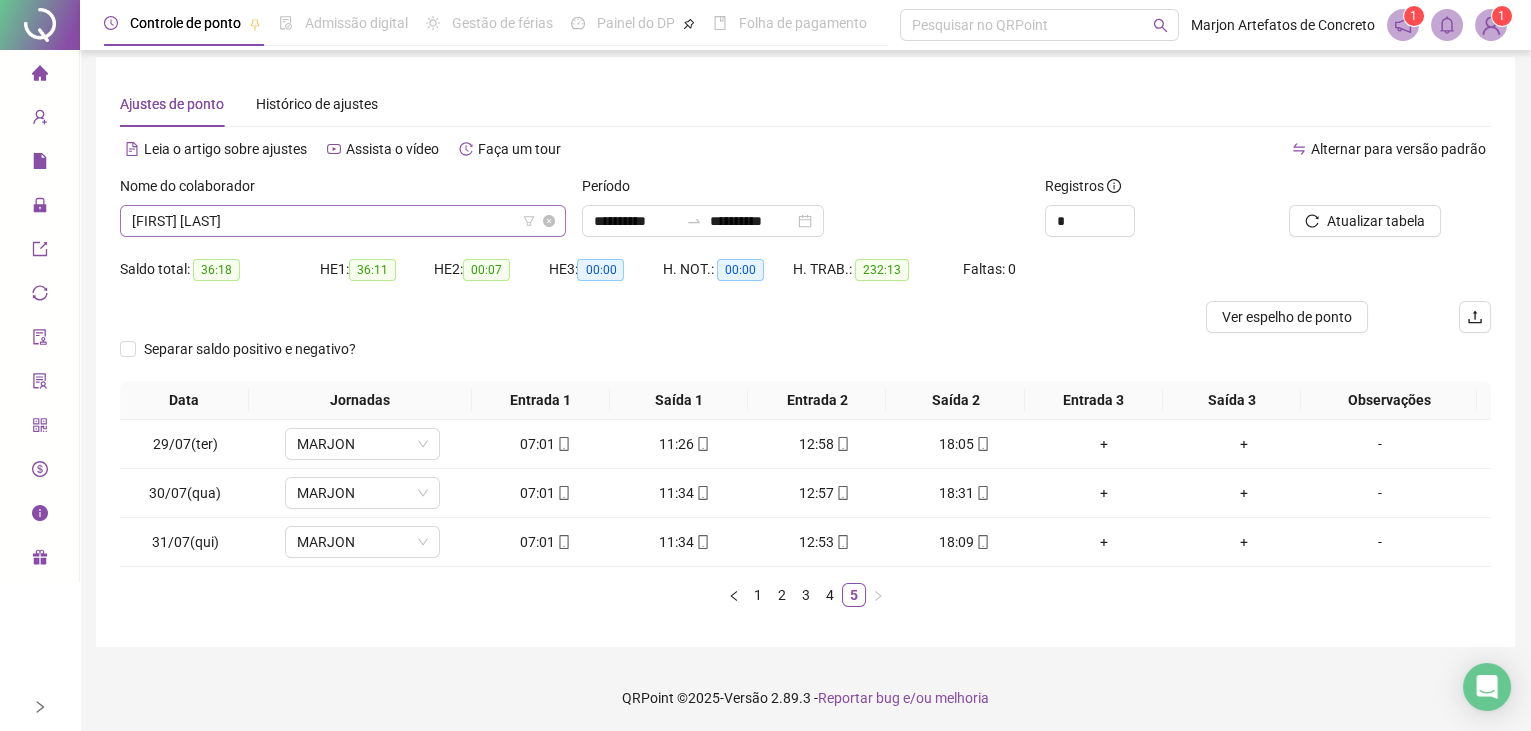 click on "[FIRST] [LAST]" at bounding box center [343, 221] 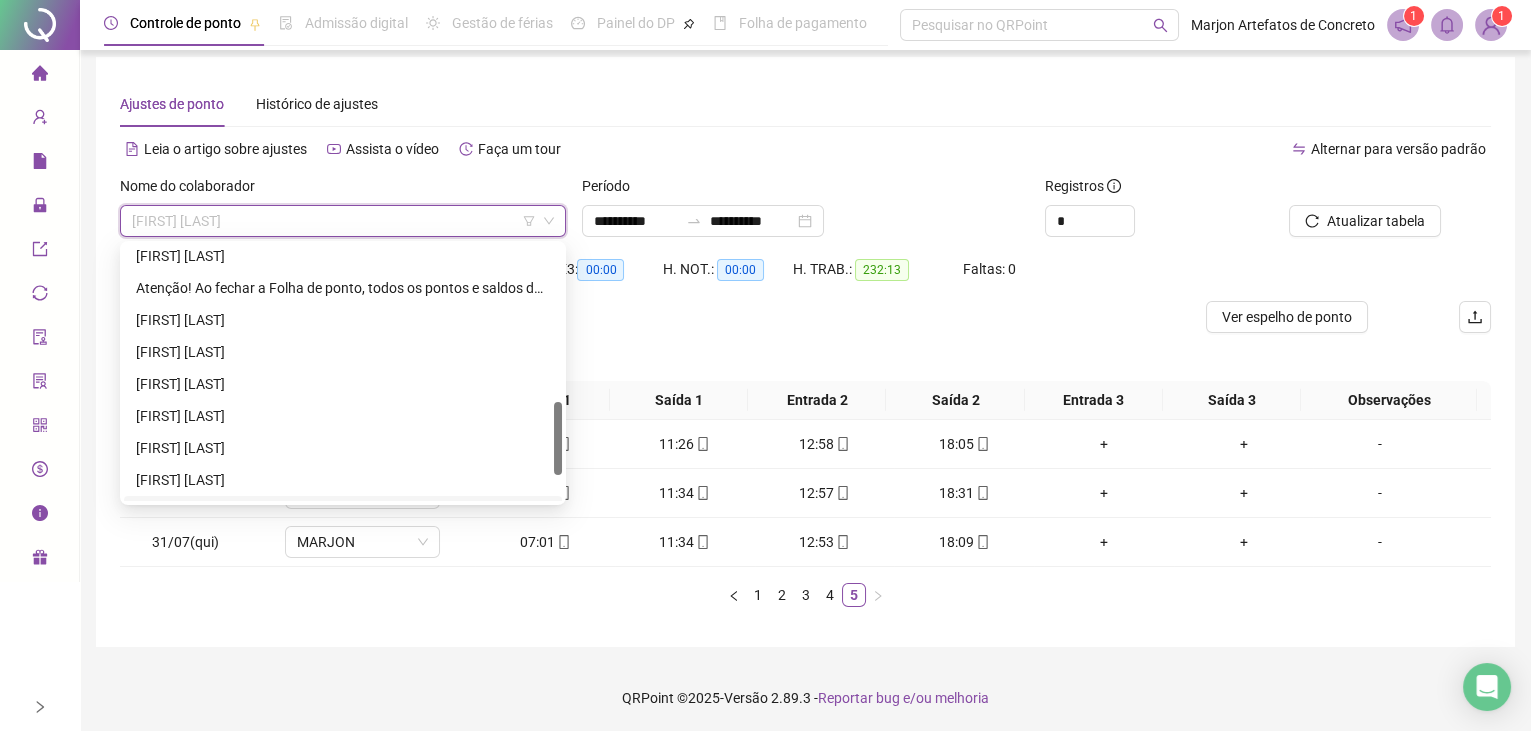 scroll, scrollTop: 458, scrollLeft: 0, axis: vertical 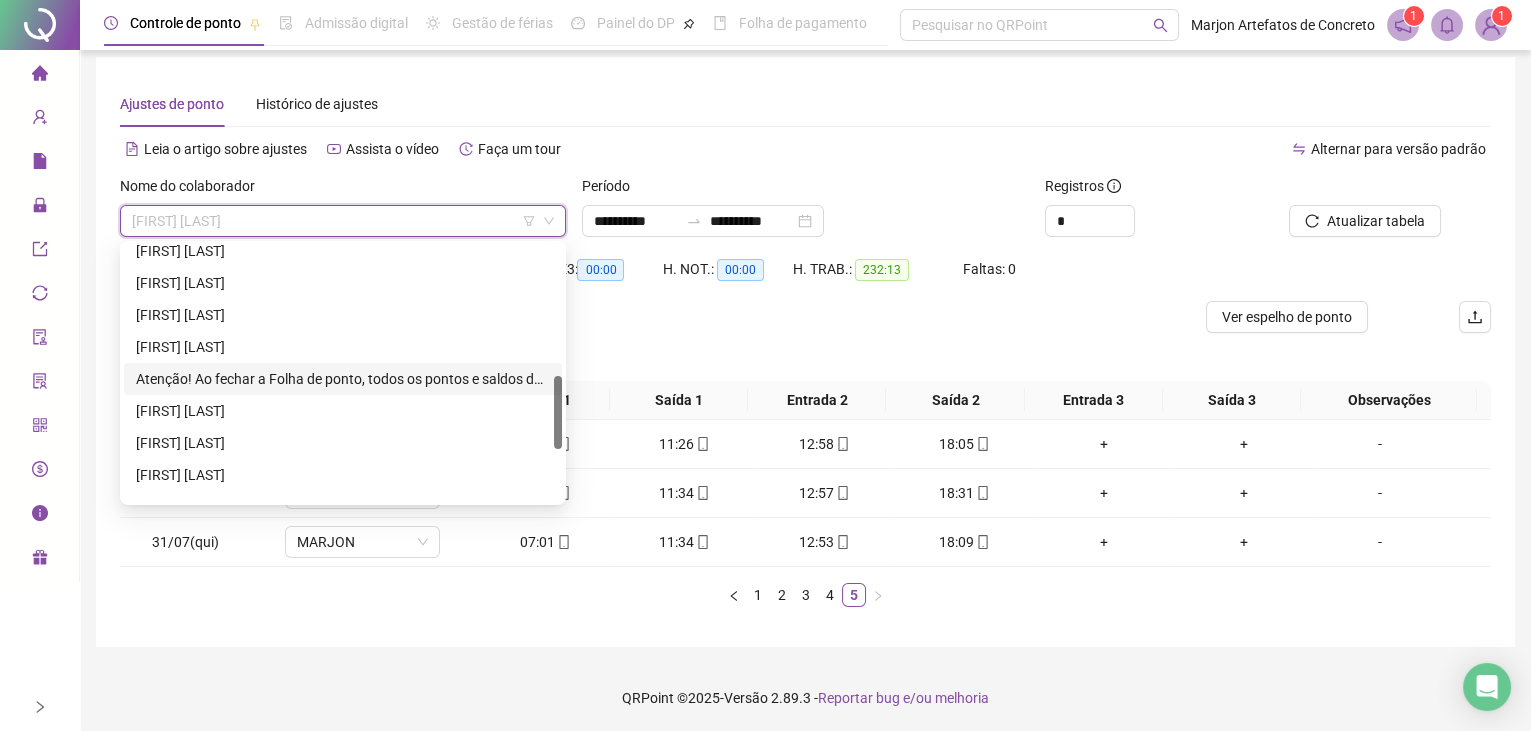 click on "Atenção! Ao fechar a Folha de ponto, todos os pontos e saldos do período trabalhado desse(s)
colaborador(es) serão bloqueados para alteração até a data  31/07/2025 .  Para qualquer alteração futura, será necessário cancelar previamente o fechamento na aba
"Histórico de fechamentos". Para visualizar o Espelho de ponto antes de realizar o fechamento, acesse a tela "Ajustes da
folha" e busque pelos registros do(s) colaborador(es). Certeza que deseja fechar a folha do(s) colaborador(es): Nomes [FIRST] [LAST] [FIRST] [LAST] [FIRST] [LAST] [FIRST] [LAST] [FIRST] [LAST] [FIRST] [LAST]  [FIRST] [LAST]  [FIRST] [LAST]  [FIRST] [LAST] [FIRST] [LAST] [FIRST] [LAST] [FIRST] [LAST] [FIRST] [LAST] [FIRST] [LAST]  [FIRST] [LAST] [FIRST] [LAST] [FIRST] [LAST] [FIRST] [LAST] [FIRST] [LAST]  [FIRST] [LAST] [FIRST] [LAST] [FIRST] [LAST] [FIRST] [LAST] [FIRST] [LAST]" at bounding box center [343, 379] 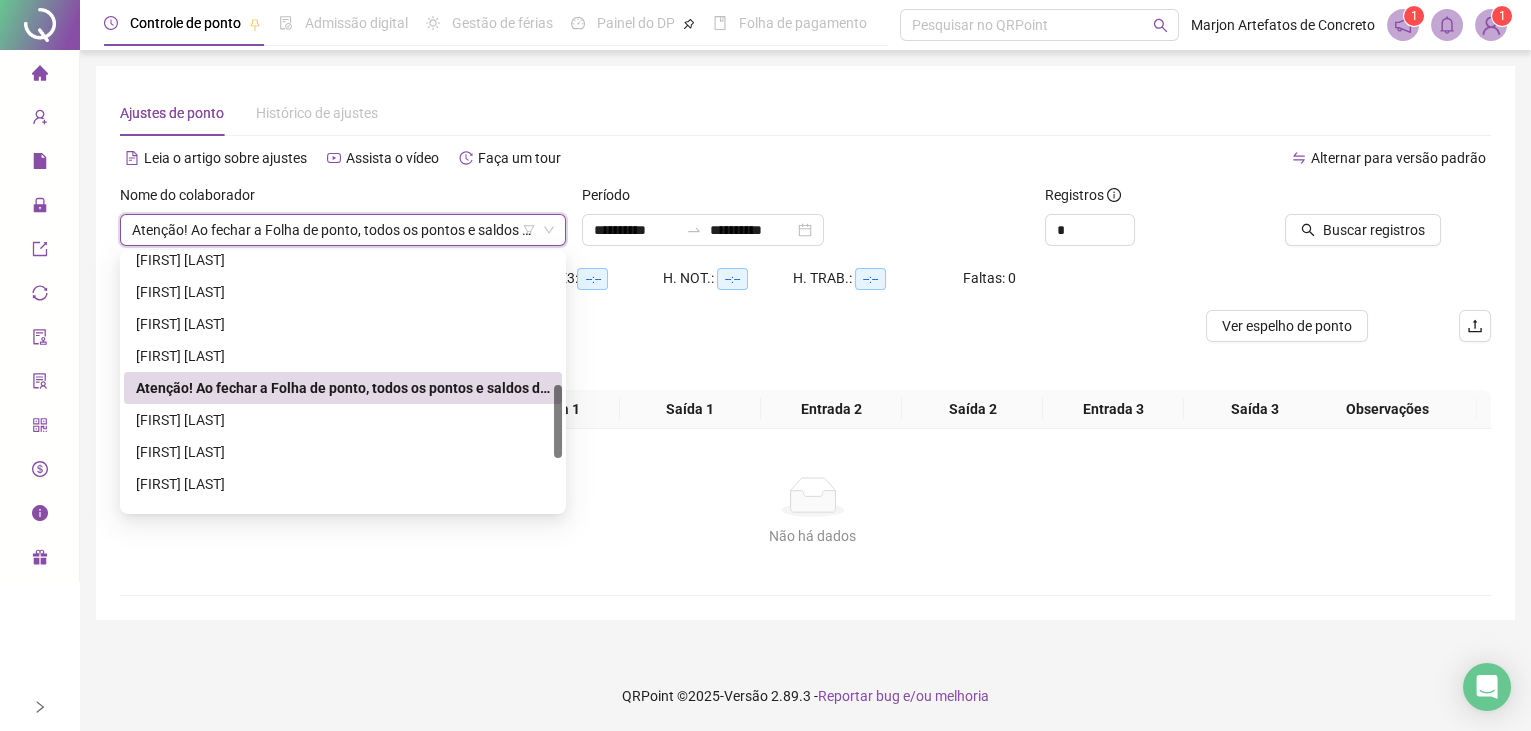 scroll, scrollTop: 0, scrollLeft: 0, axis: both 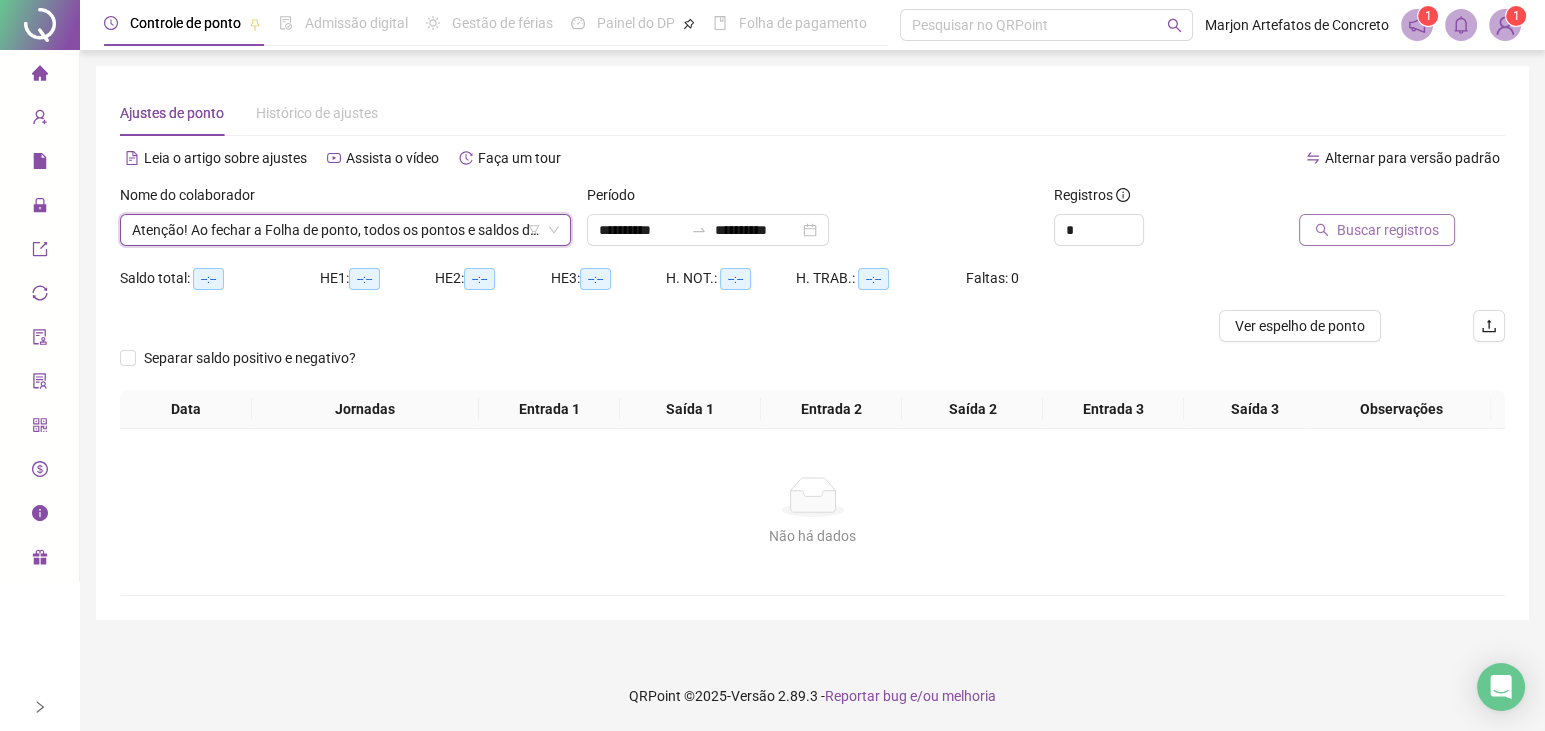 click on "Buscar registros" at bounding box center [1388, 230] 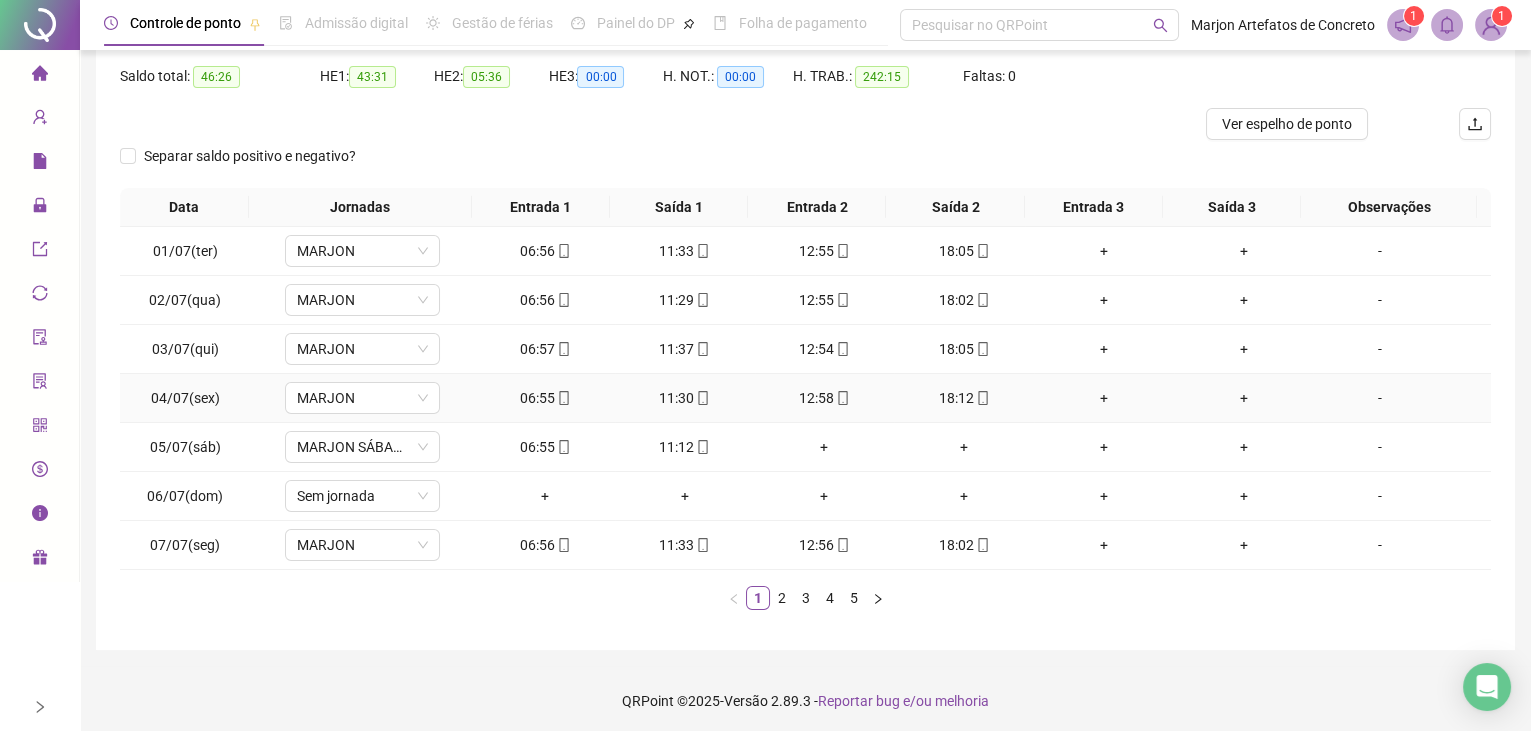 scroll, scrollTop: 203, scrollLeft: 0, axis: vertical 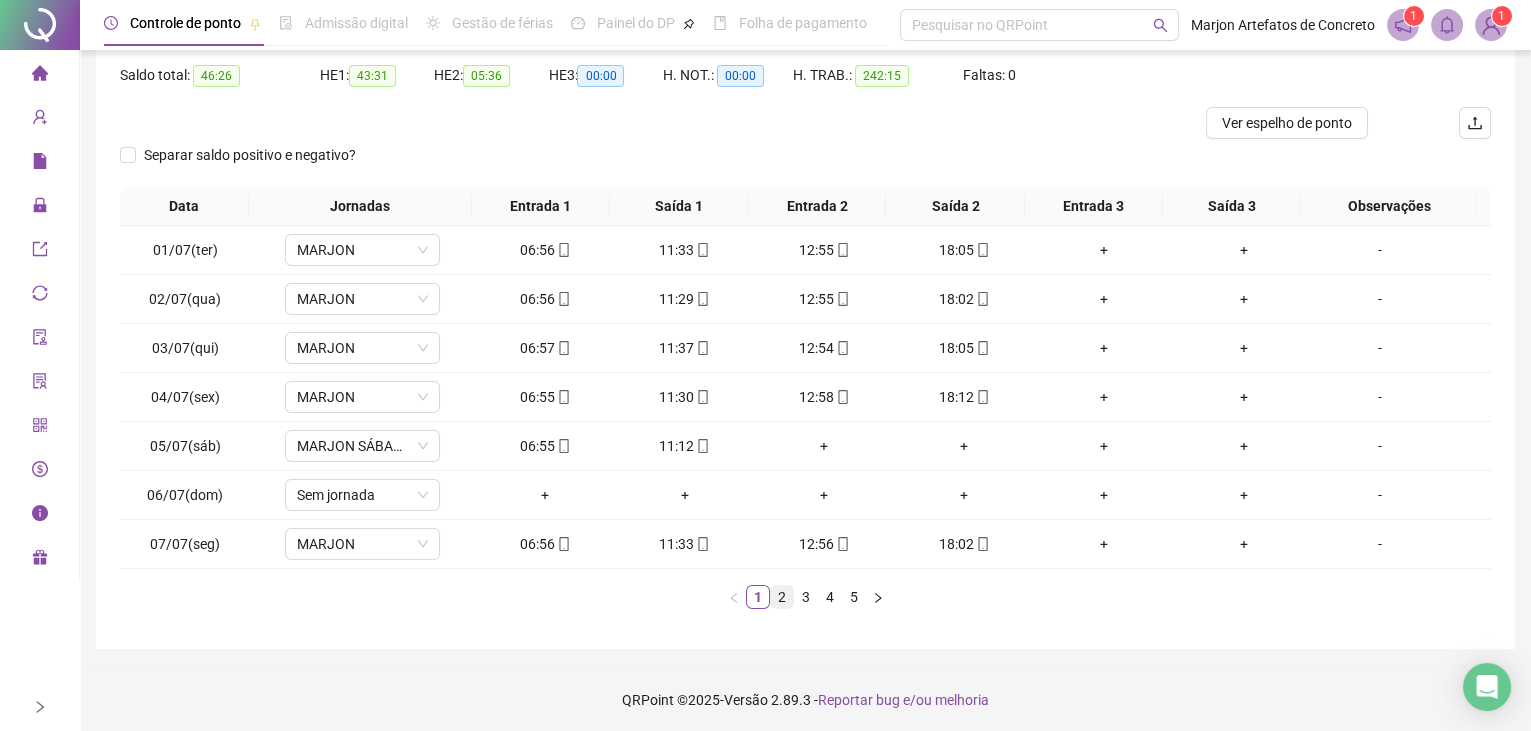 click on "2" at bounding box center (782, 597) 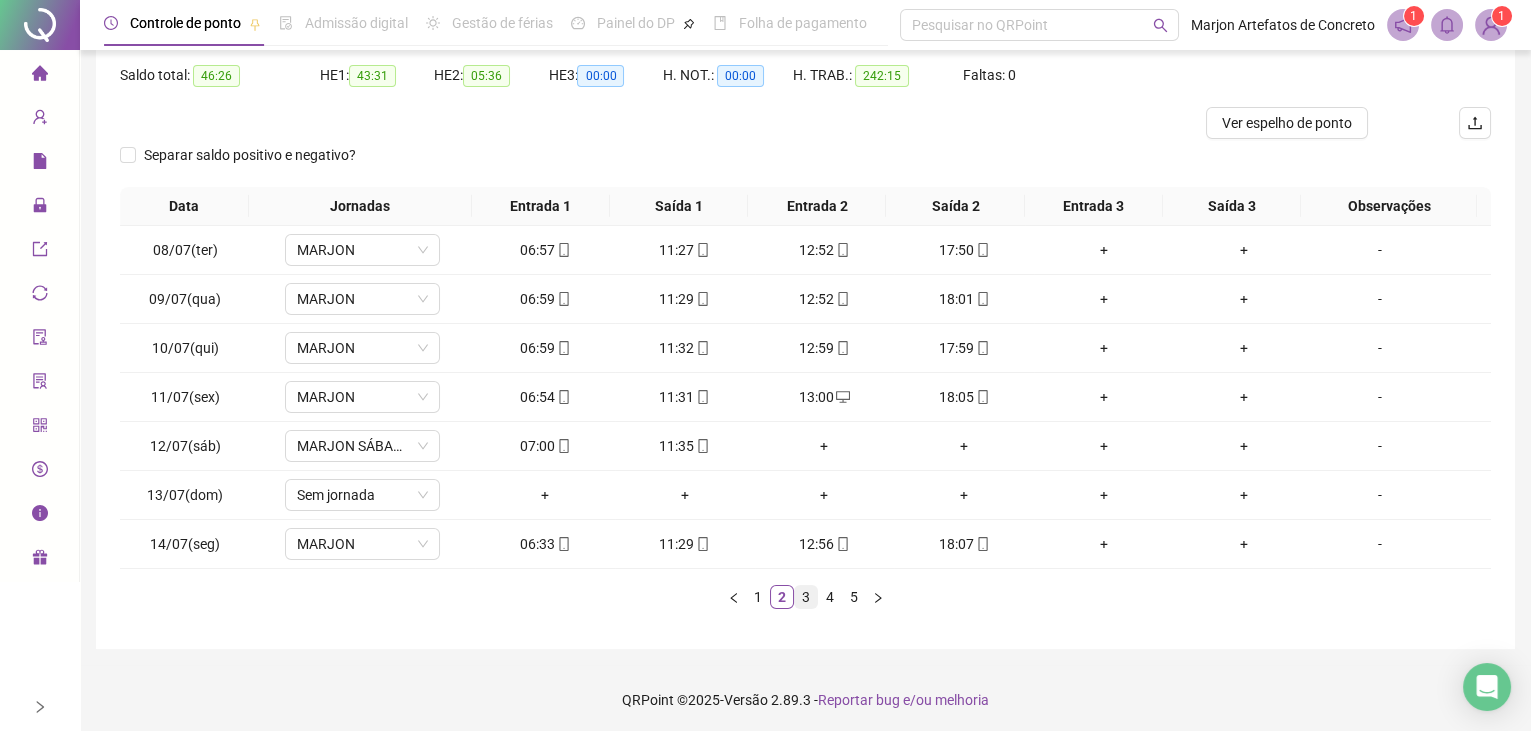 click on "3" at bounding box center (806, 597) 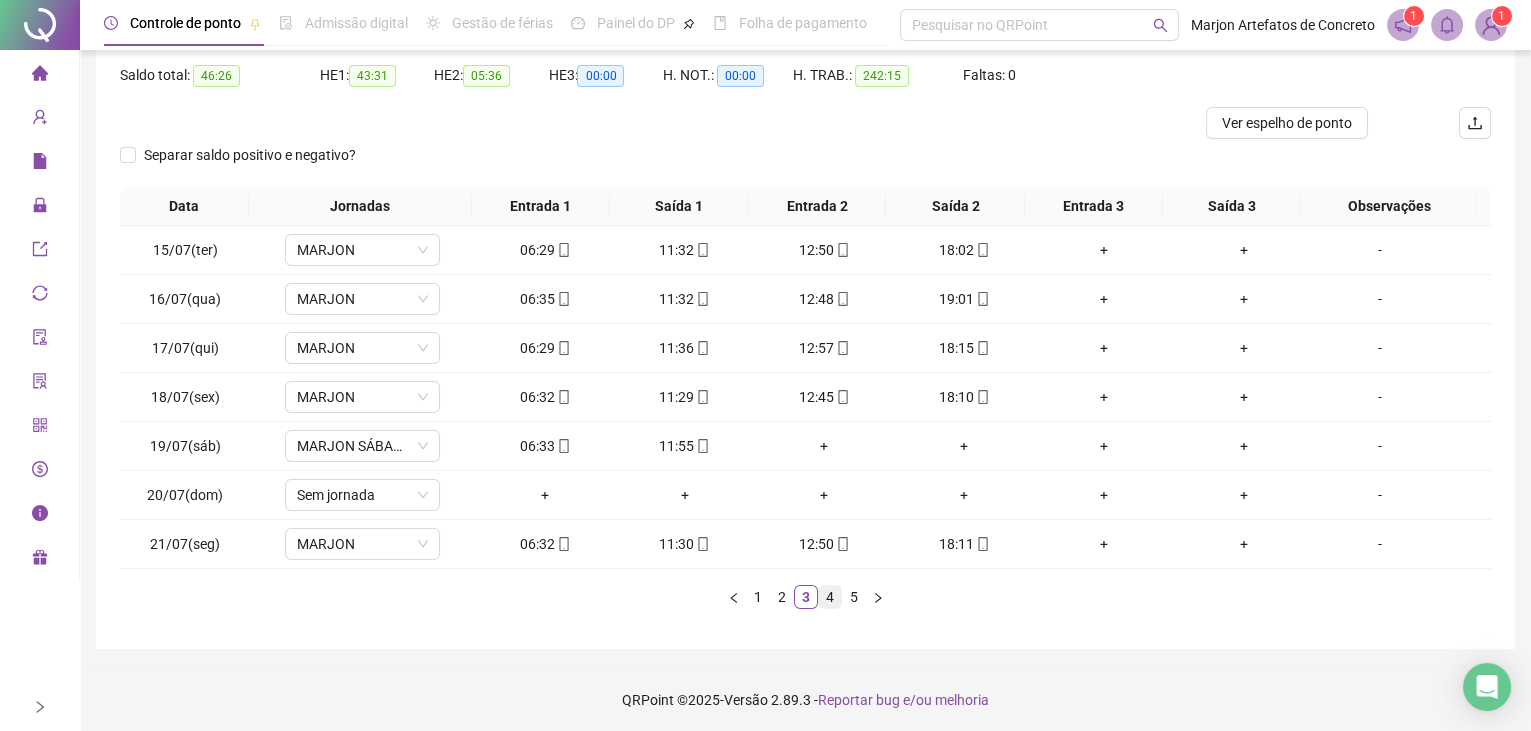 click on "4" at bounding box center [830, 597] 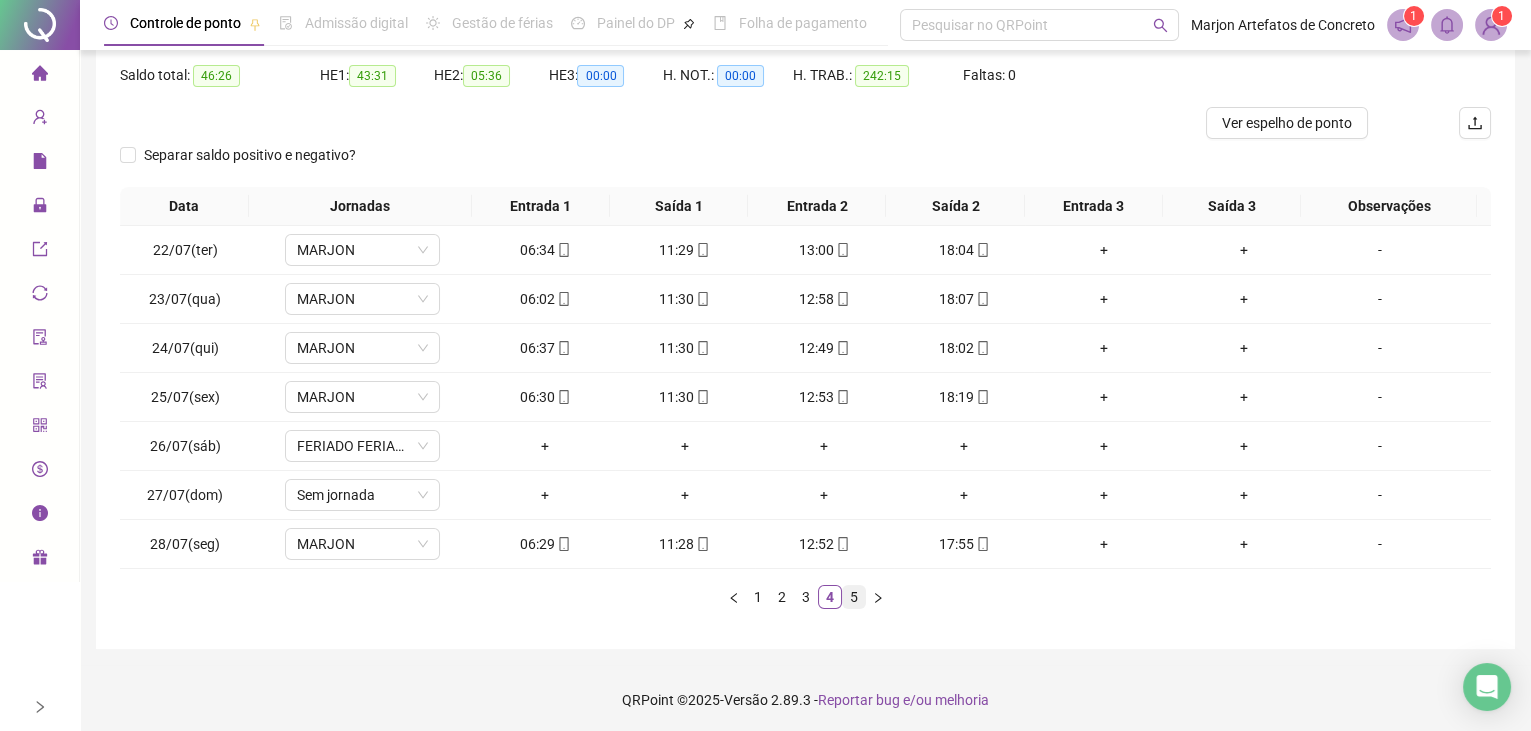 click on "5" at bounding box center [854, 597] 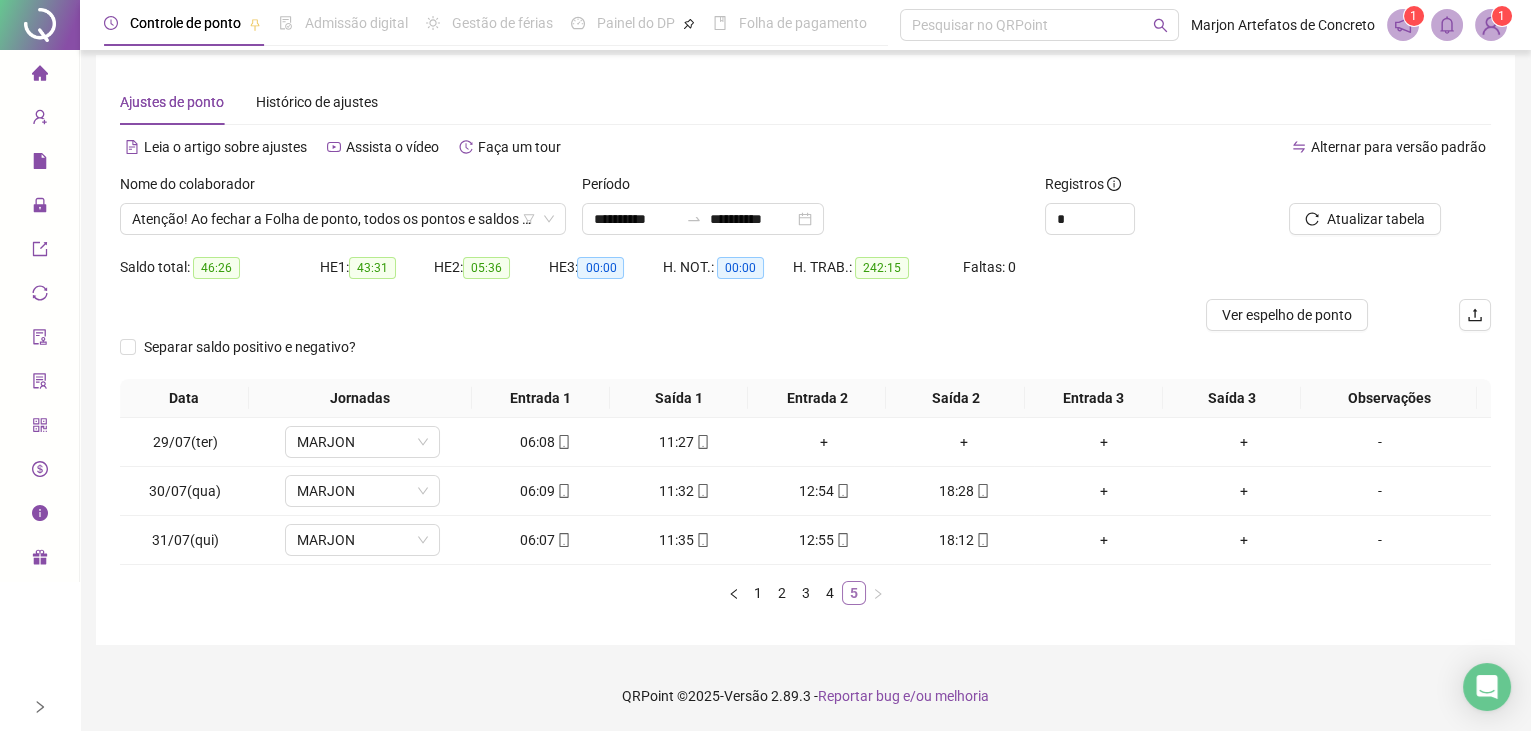 scroll, scrollTop: 9, scrollLeft: 0, axis: vertical 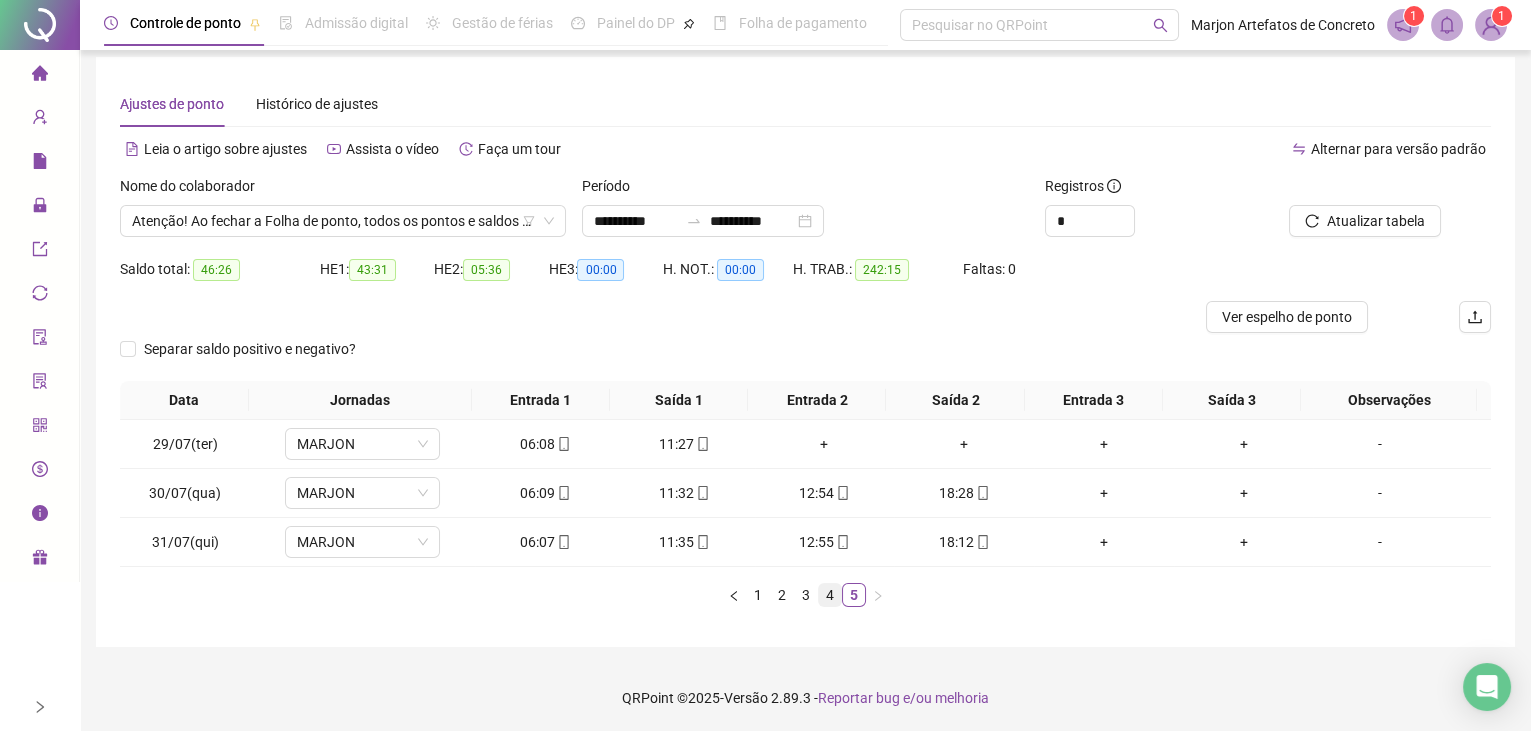 click on "4" at bounding box center [830, 595] 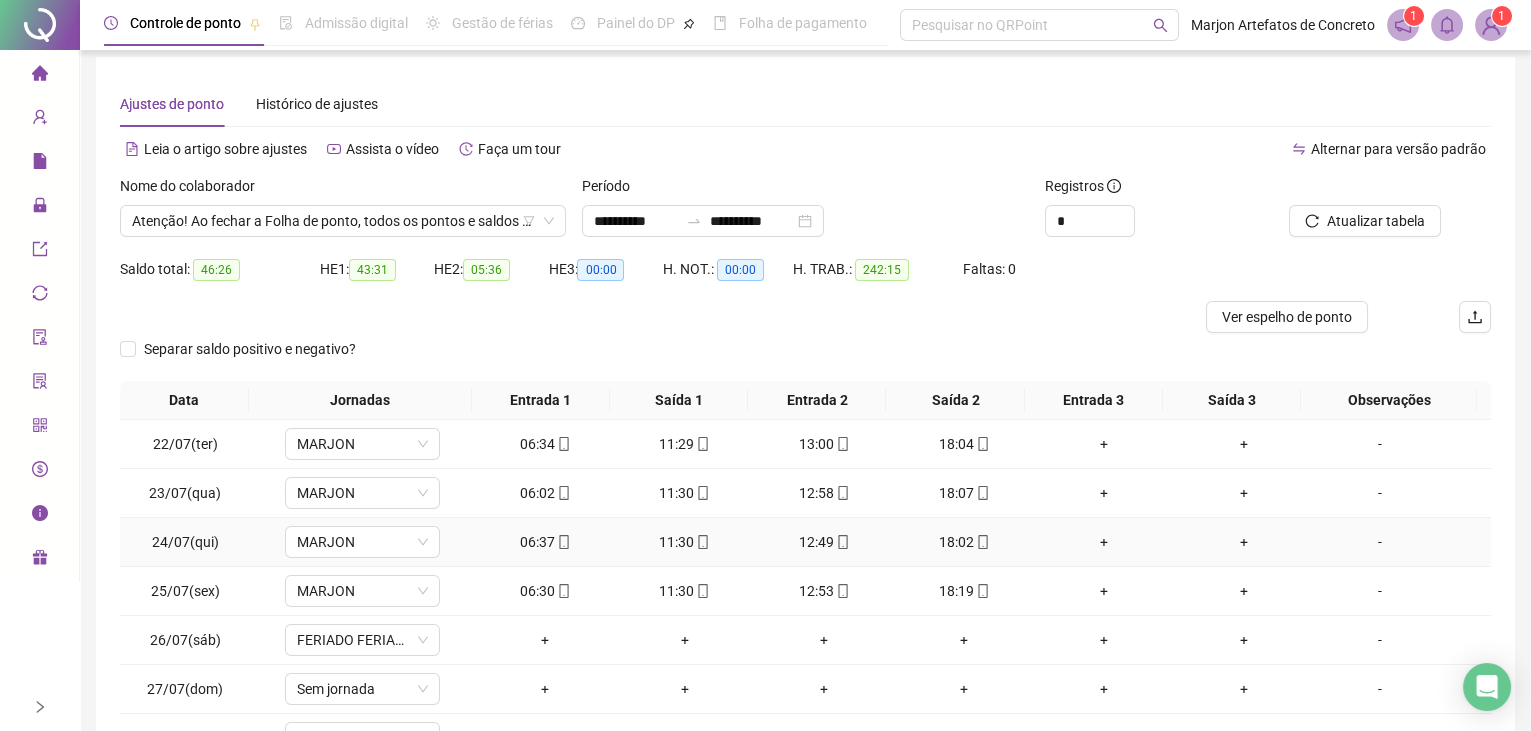scroll, scrollTop: 0, scrollLeft: 0, axis: both 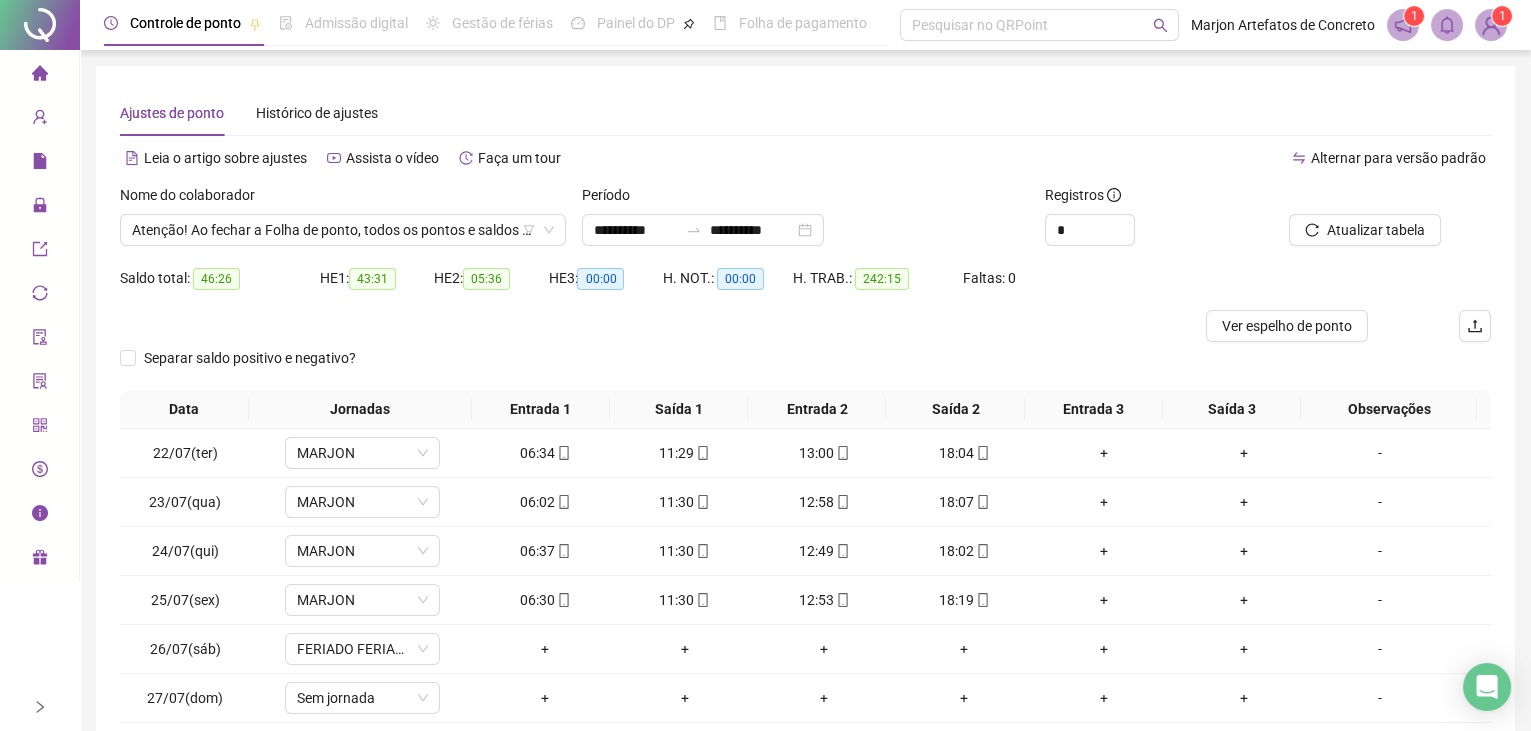 click on "Nome do colaborador [FIRST] [LAST]" at bounding box center [343, 223] 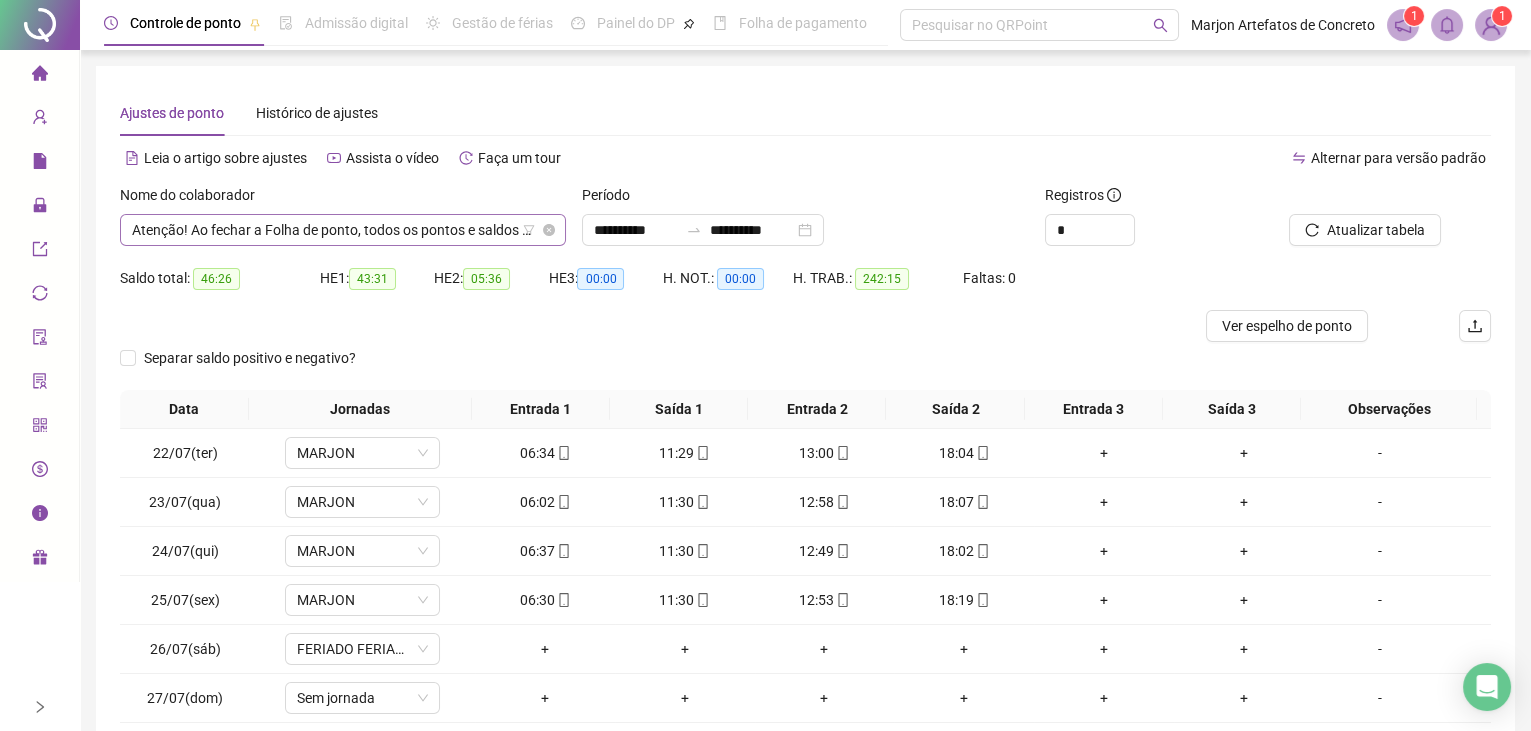 click on "Atenção! Ao fechar a Folha de ponto, todos os pontos e saldos do período trabalhado desse(s)
colaborador(es) serão bloqueados para alteração até a data  31/07/2025 .  Para qualquer alteração futura, será necessário cancelar previamente o fechamento na aba
"Histórico de fechamentos". Para visualizar o Espelho de ponto antes de realizar o fechamento, acesse a tela "Ajustes da
folha" e busque pelos registros do(s) colaborador(es). Certeza que deseja fechar a folha do(s) colaborador(es): Nomes [FIRST] [LAST] [FIRST] [LAST] [FIRST] [LAST] [FIRST] [LAST] [FIRST] [LAST] [FIRST] [LAST]  [FIRST] [LAST]  [FIRST] [LAST]  [FIRST] [LAST] [FIRST] [LAST] [FIRST] [LAST] [FIRST] [LAST] [FIRST] [LAST] [FIRST] [LAST]  [FIRST] [LAST] [FIRST] [LAST] [FIRST] [LAST] [FIRST] [LAST] [FIRST] [LAST]  [FIRST] [LAST] [FIRST] [LAST] [FIRST] [LAST] [FIRST] [LAST] [FIRST] [LAST]" at bounding box center (343, 230) 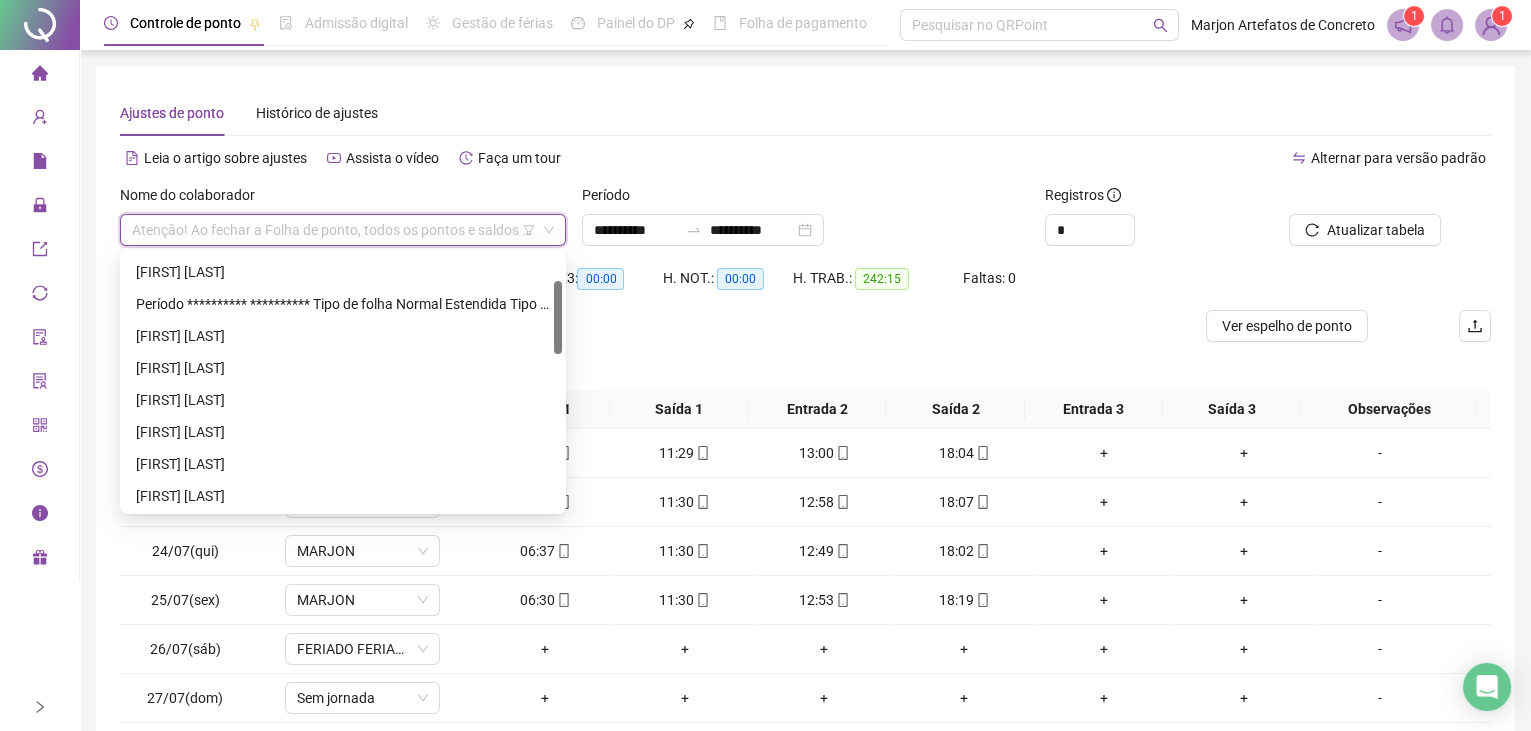 scroll, scrollTop: 0, scrollLeft: 0, axis: both 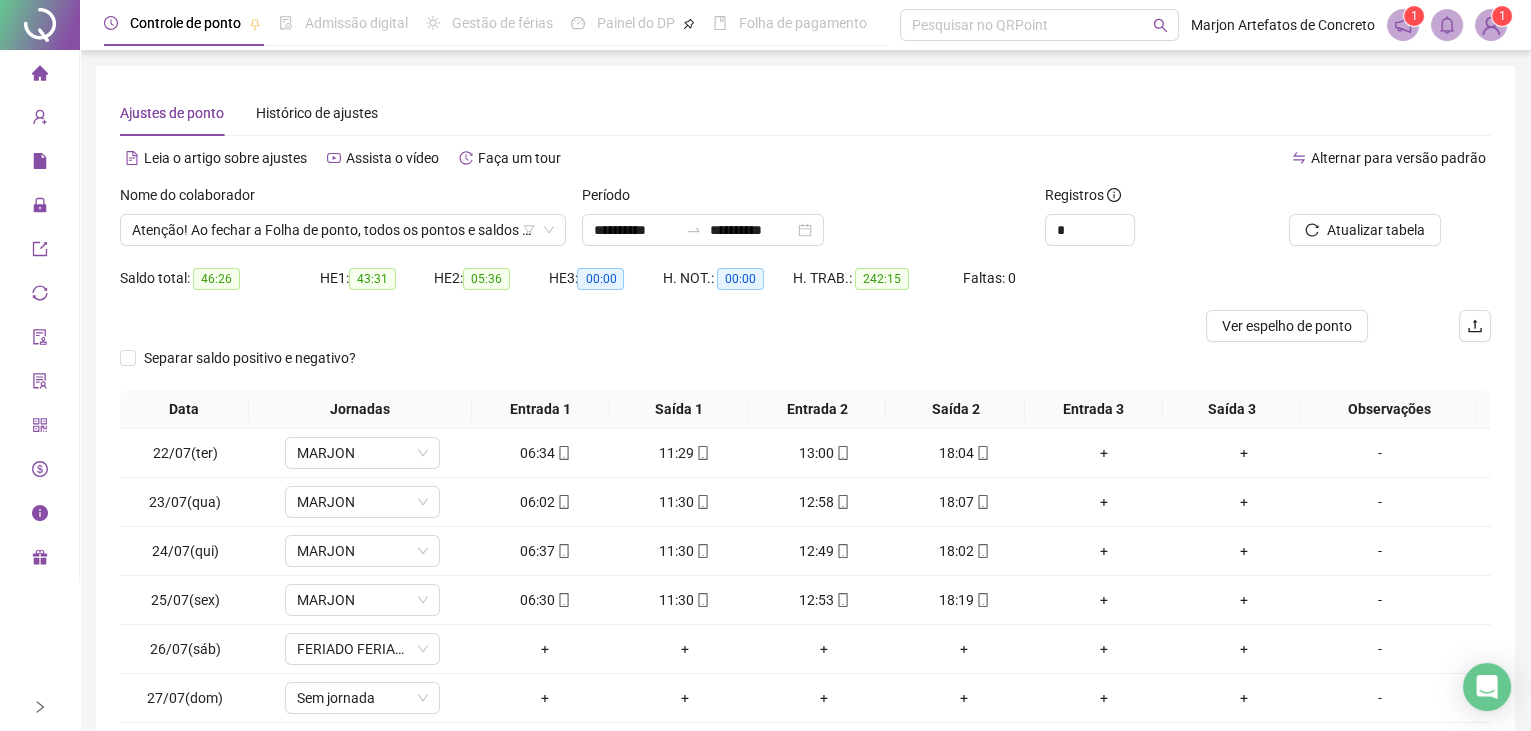 click on "Ajustes de ponto Histórico de ajustes" at bounding box center (805, 113) 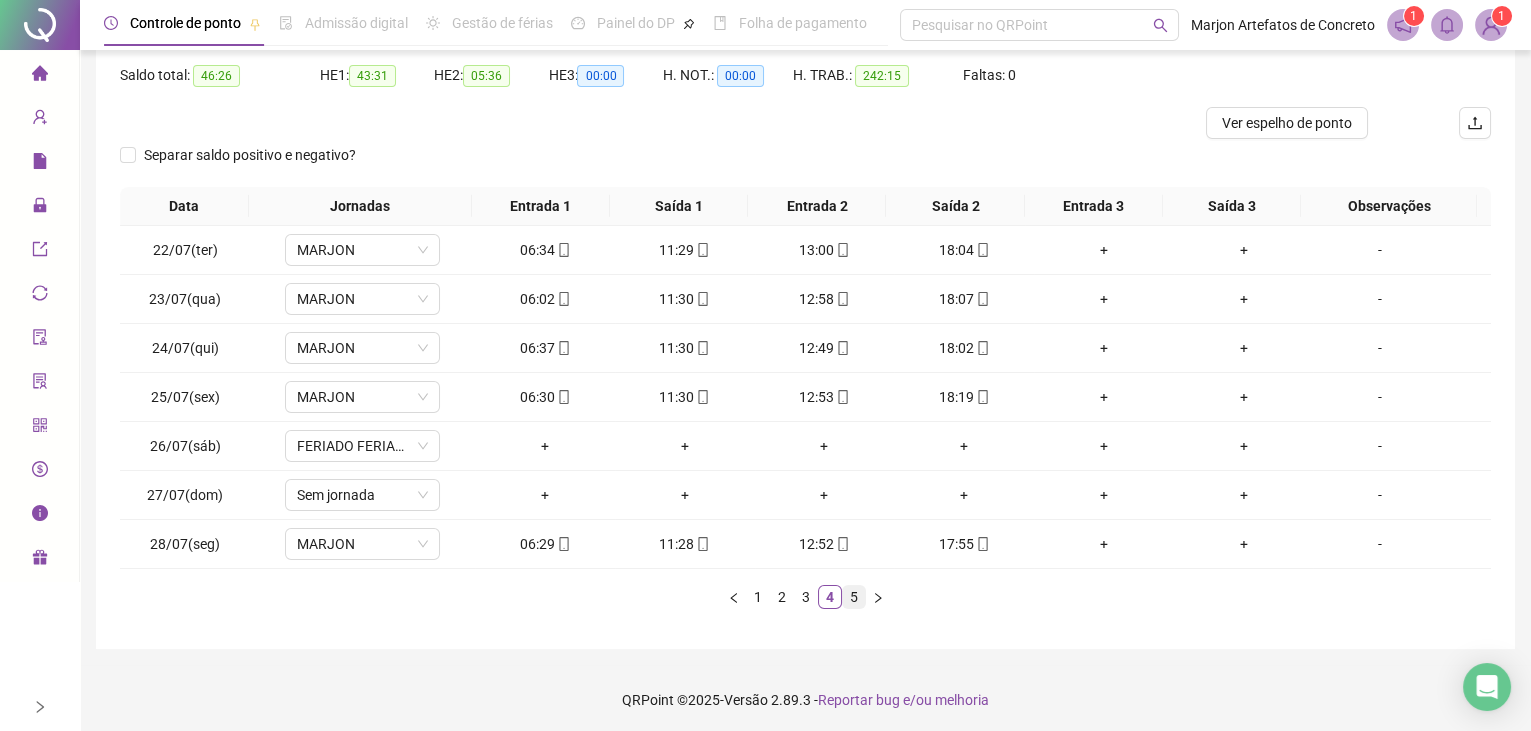 click on "5" at bounding box center [854, 597] 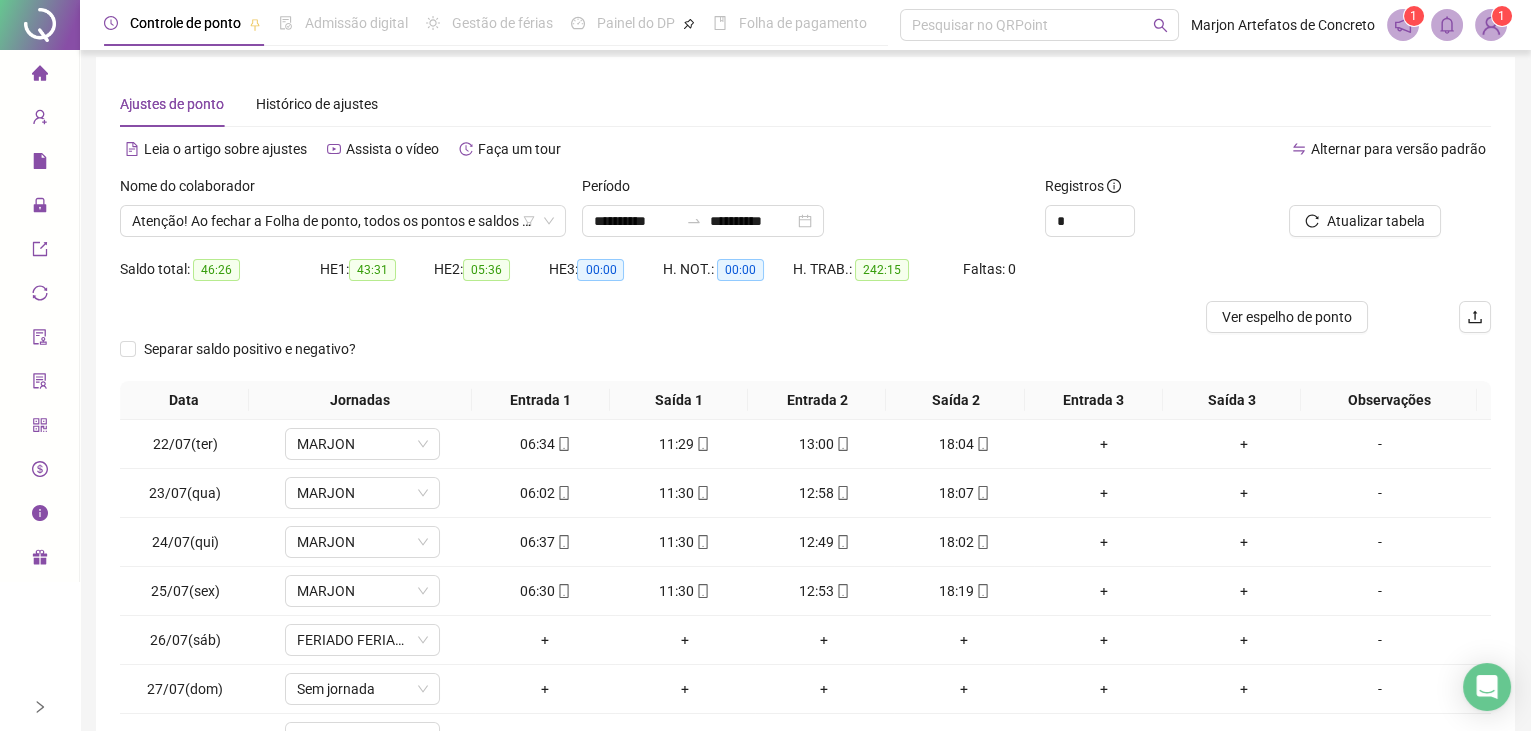 scroll, scrollTop: 0, scrollLeft: 0, axis: both 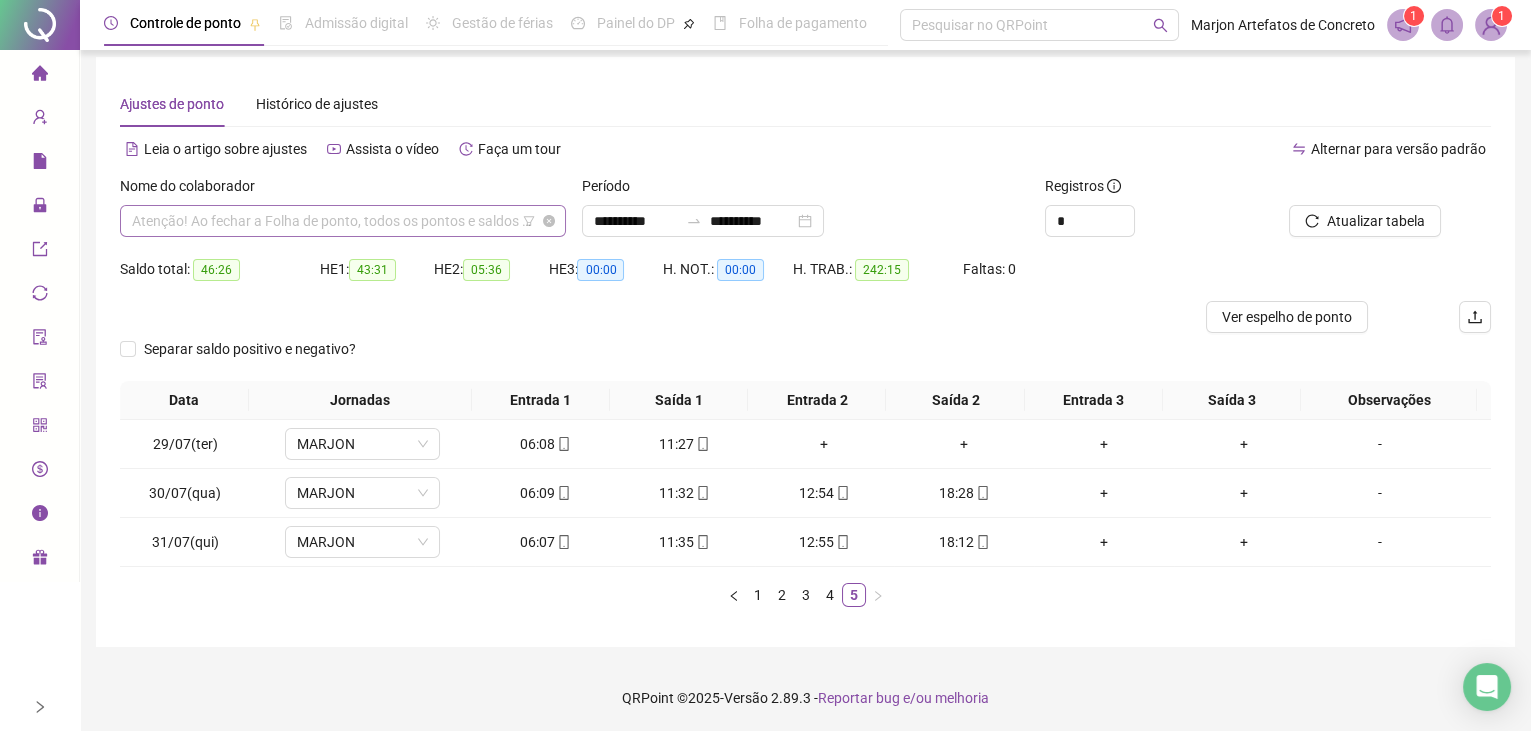 click on "Atenção! Ao fechar a Folha de ponto, todos os pontos e saldos do período trabalhado desse(s)
colaborador(es) serão bloqueados para alteração até a data  31/07/2025 .  Para qualquer alteração futura, será necessário cancelar previamente o fechamento na aba
"Histórico de fechamentos". Para visualizar o Espelho de ponto antes de realizar o fechamento, acesse a tela "Ajustes da
folha" e busque pelos registros do(s) colaborador(es). Certeza que deseja fechar a folha do(s) colaborador(es): Nomes [FIRST] [LAST] [FIRST] [LAST] [FIRST] [LAST] [FIRST] [LAST] [FIRST] [LAST] [FIRST] [LAST]  [FIRST] [LAST]  [FIRST] [LAST]  [FIRST] [LAST] [FIRST] [LAST] [FIRST] [LAST] [FIRST] [LAST] [FIRST] [LAST] [FIRST] [LAST]  [FIRST] [LAST] [FIRST] [LAST] [FIRST] [LAST] [FIRST] [LAST] [FIRST] [LAST]  [FIRST] [LAST] [FIRST] [LAST] [FIRST] [LAST] [FIRST] [LAST] [FIRST] [LAST]" at bounding box center [343, 221] 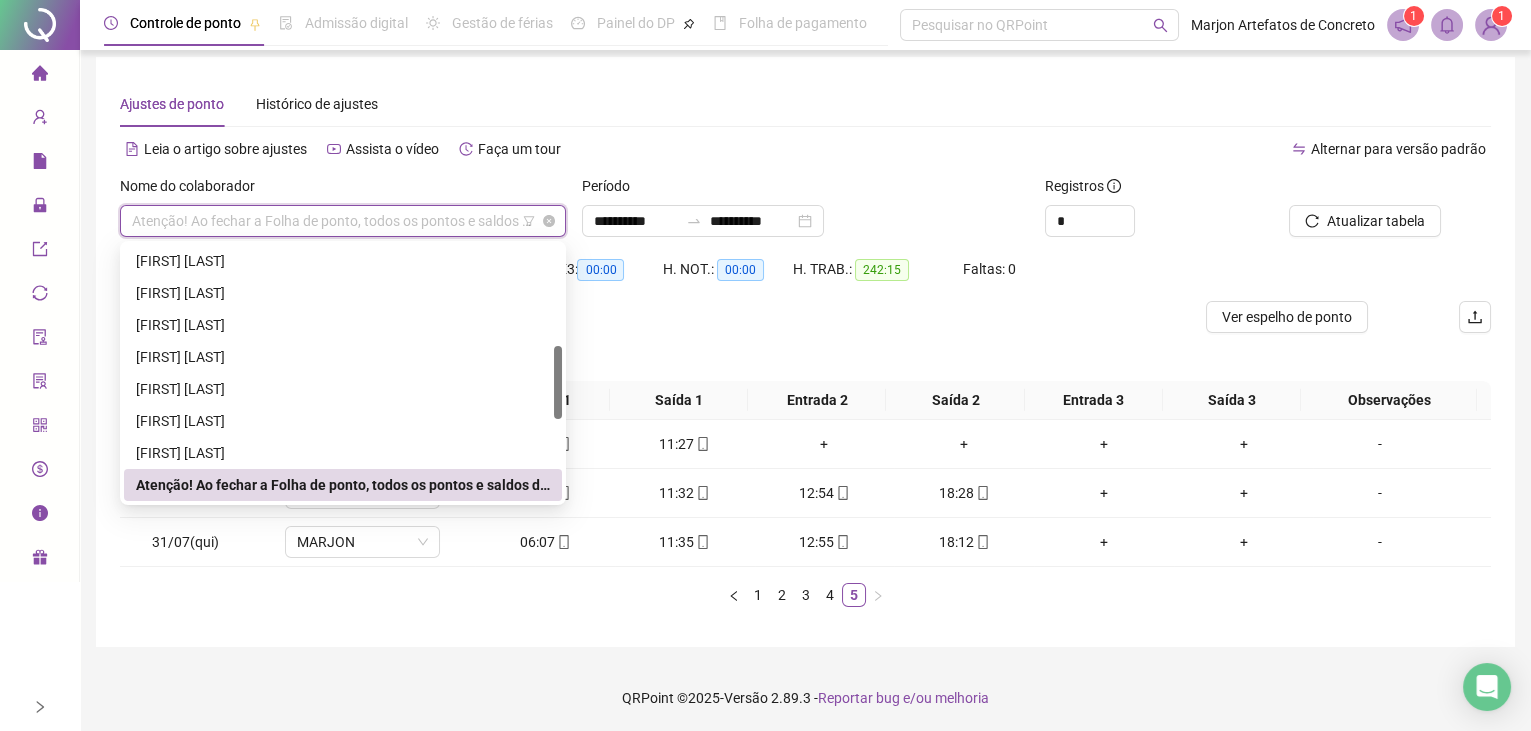 click on "Atenção! Ao fechar a Folha de ponto, todos os pontos e saldos do período trabalhado desse(s)
colaborador(es) serão bloqueados para alteração até a data  31/07/2025 .  Para qualquer alteração futura, será necessário cancelar previamente o fechamento na aba
"Histórico de fechamentos". Para visualizar o Espelho de ponto antes de realizar o fechamento, acesse a tela "Ajustes da
folha" e busque pelos registros do(s) colaborador(es). Certeza que deseja fechar a folha do(s) colaborador(es): Nomes [FIRST] [LAST] [FIRST] [LAST] [FIRST] [LAST] [FIRST] [LAST] [FIRST] [LAST] [FIRST] [LAST]  [FIRST] [LAST]  [FIRST] [LAST]  [FIRST] [LAST] [FIRST] [LAST] [FIRST] [LAST] [FIRST] [LAST] [FIRST] [LAST] [FIRST] [LAST]  [FIRST] [LAST] [FIRST] [LAST] [FIRST] [LAST] [FIRST] [LAST] [FIRST] [LAST]  [FIRST] [LAST] [FIRST] [LAST] [FIRST] [LAST] [FIRST] [LAST] [FIRST] [LAST]" at bounding box center [343, 221] 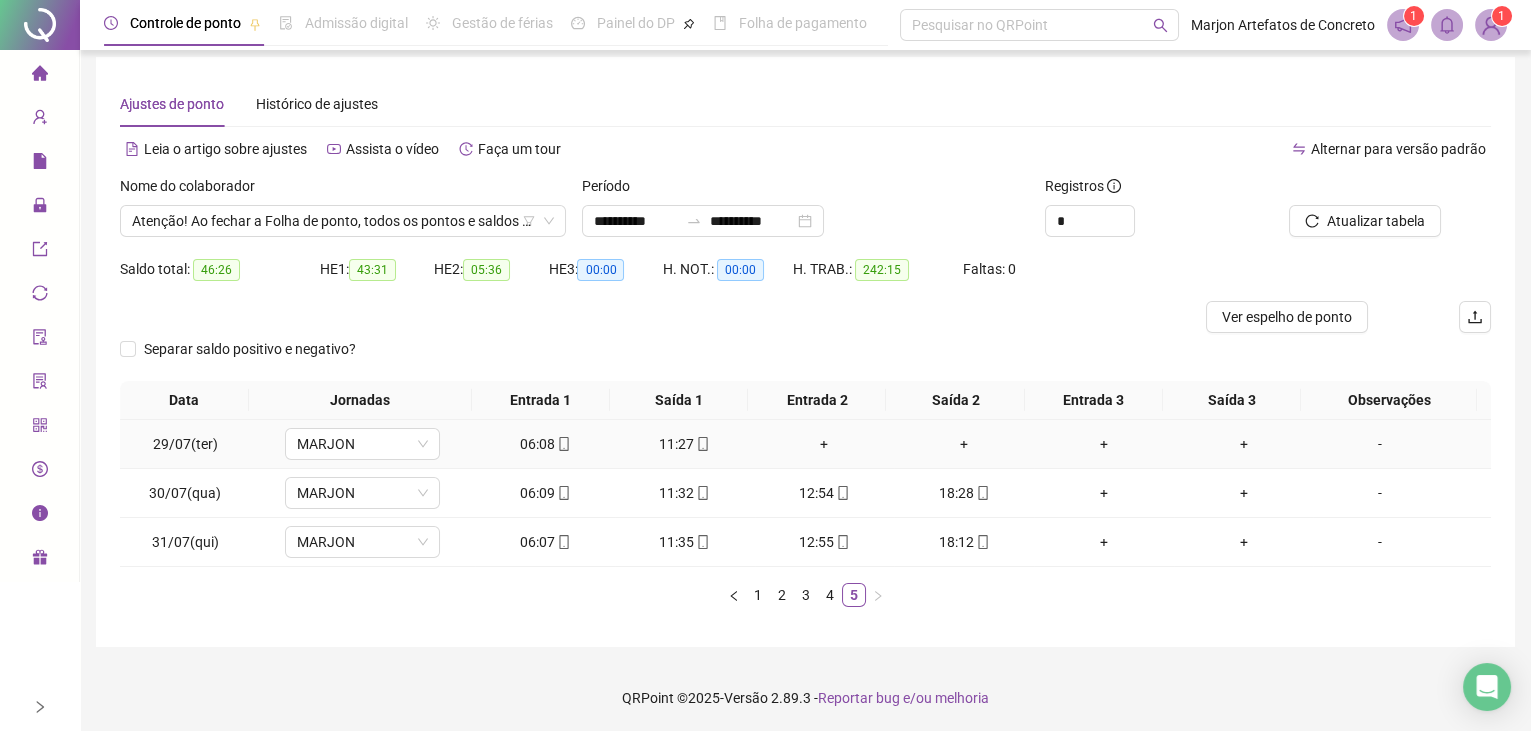 click on "+" at bounding box center [825, 444] 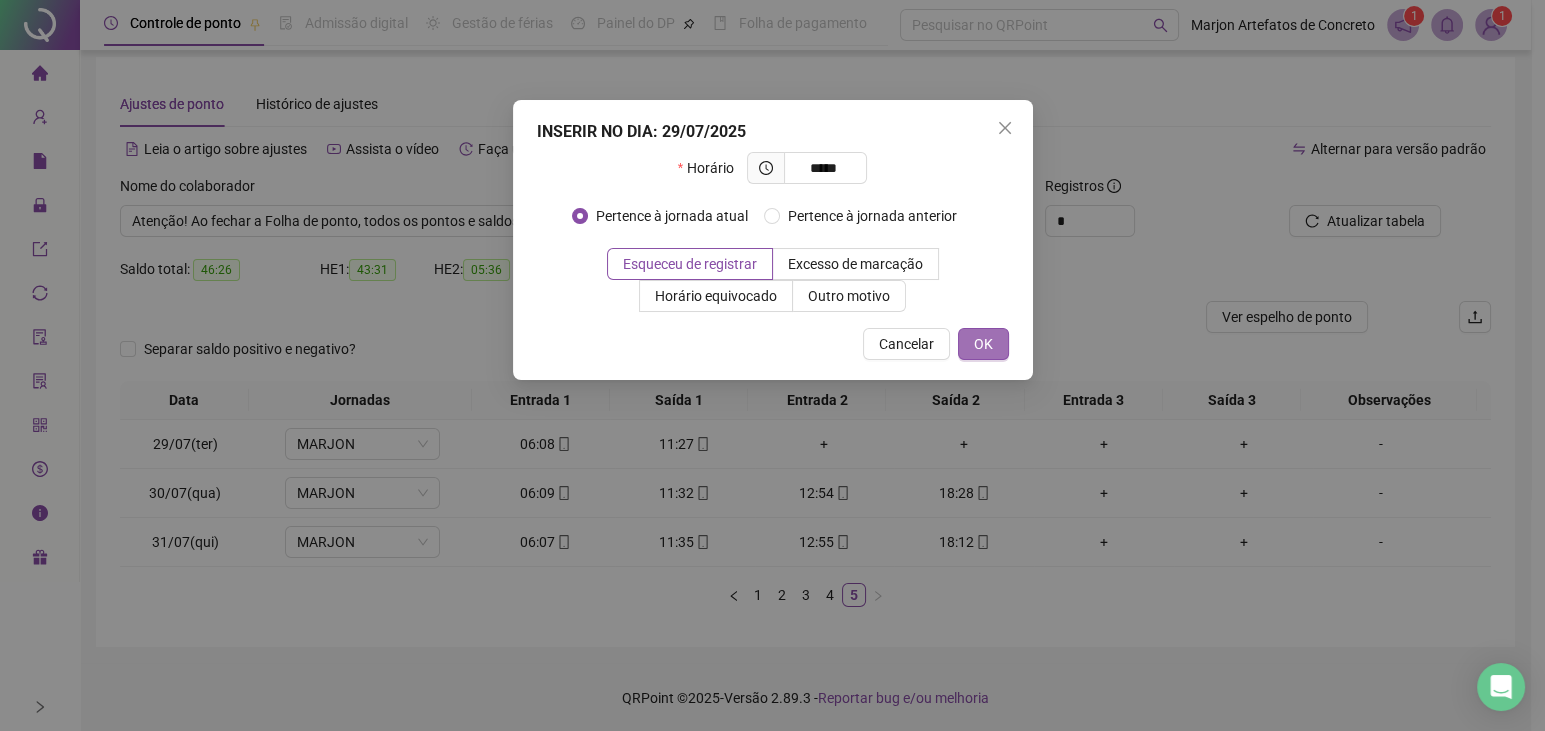 type on "*****" 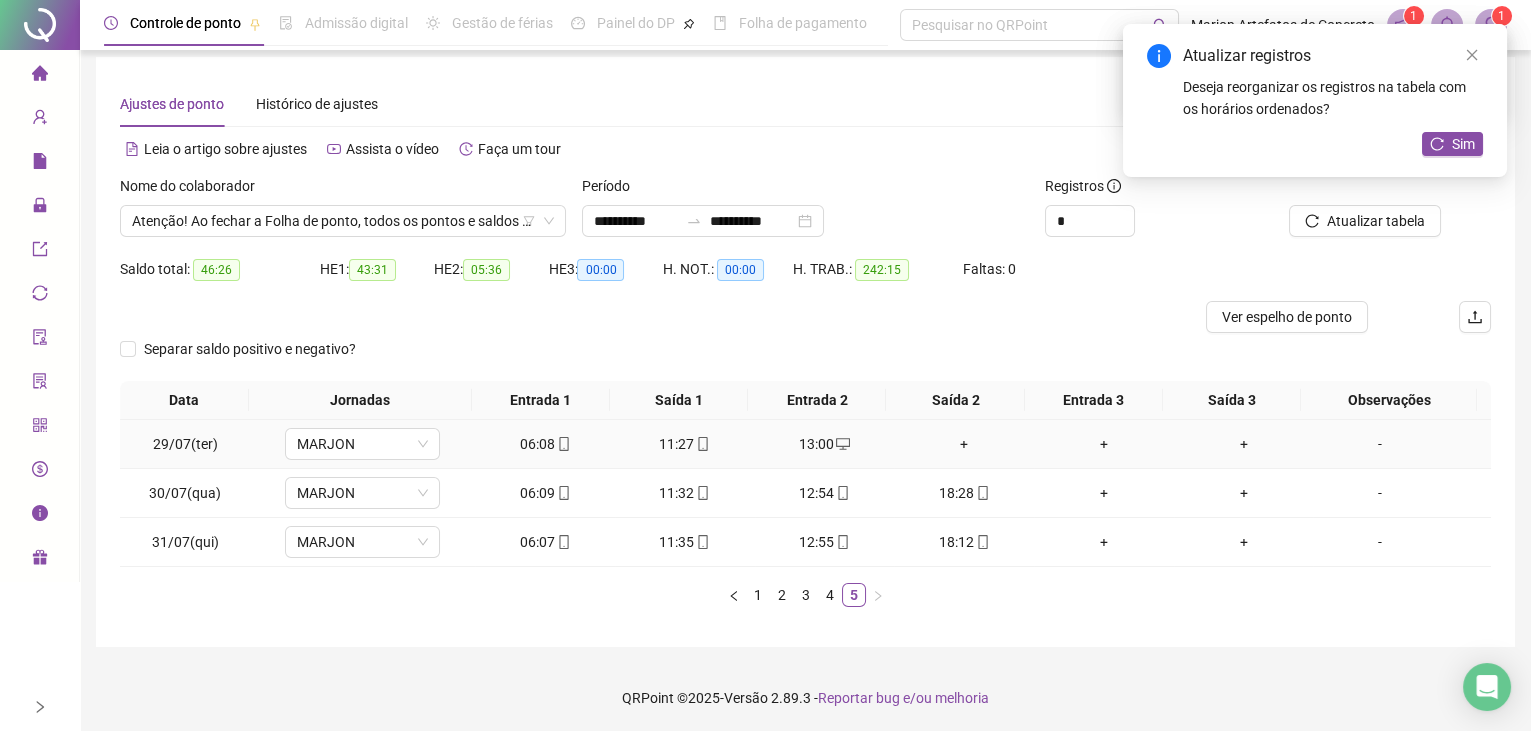 click on "+" at bounding box center [964, 444] 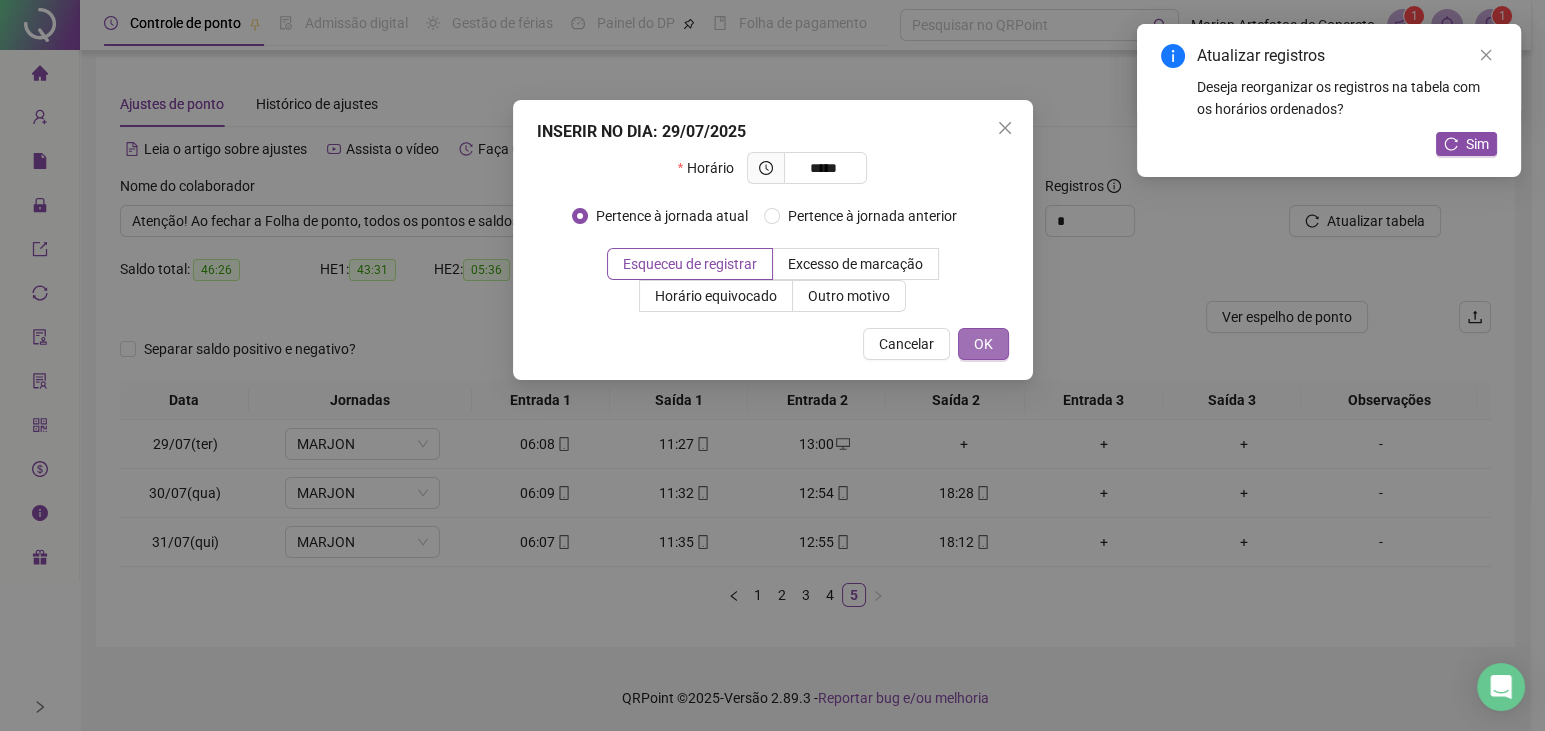 type on "*****" 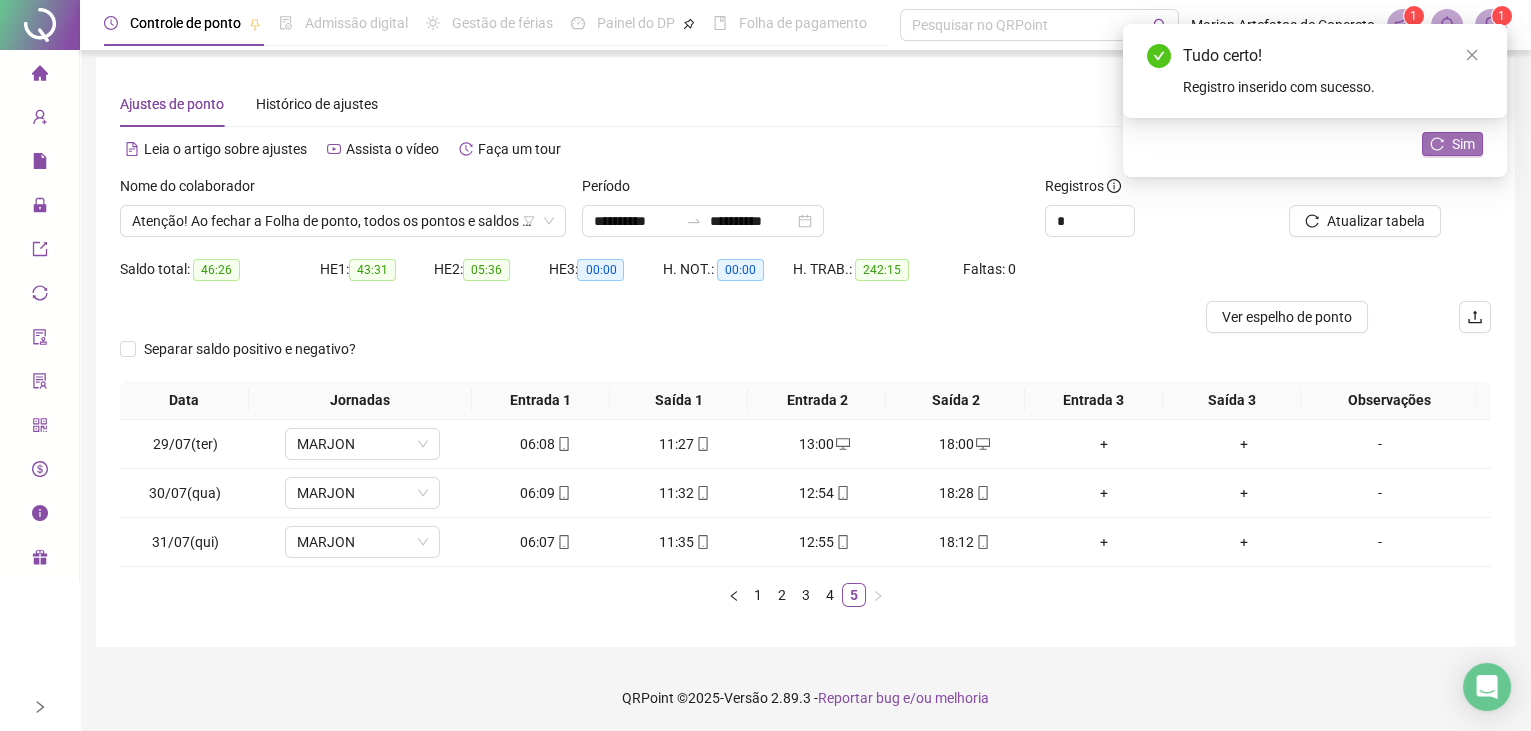 click on "Sim" at bounding box center [1463, 144] 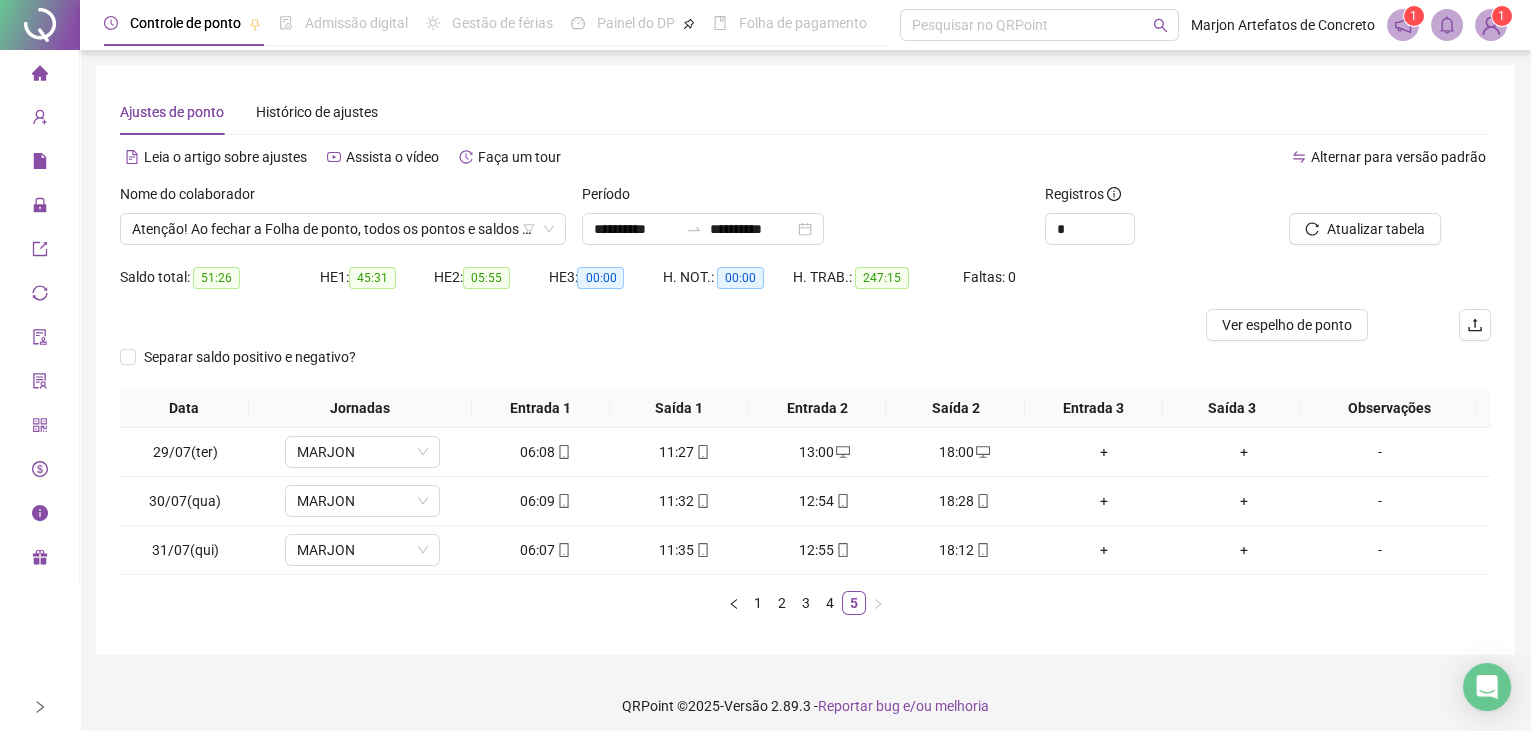 scroll, scrollTop: 0, scrollLeft: 0, axis: both 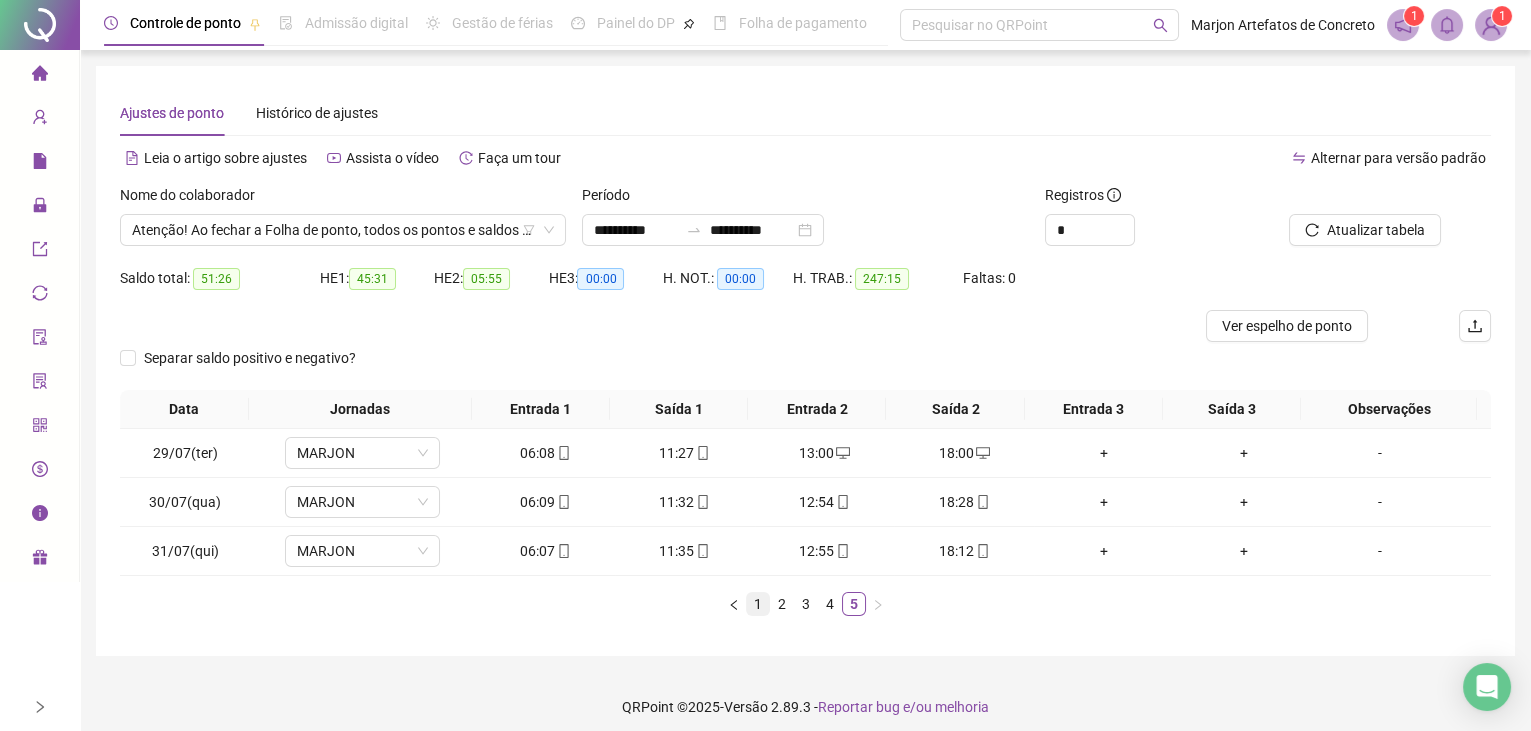 click on "1" at bounding box center (758, 604) 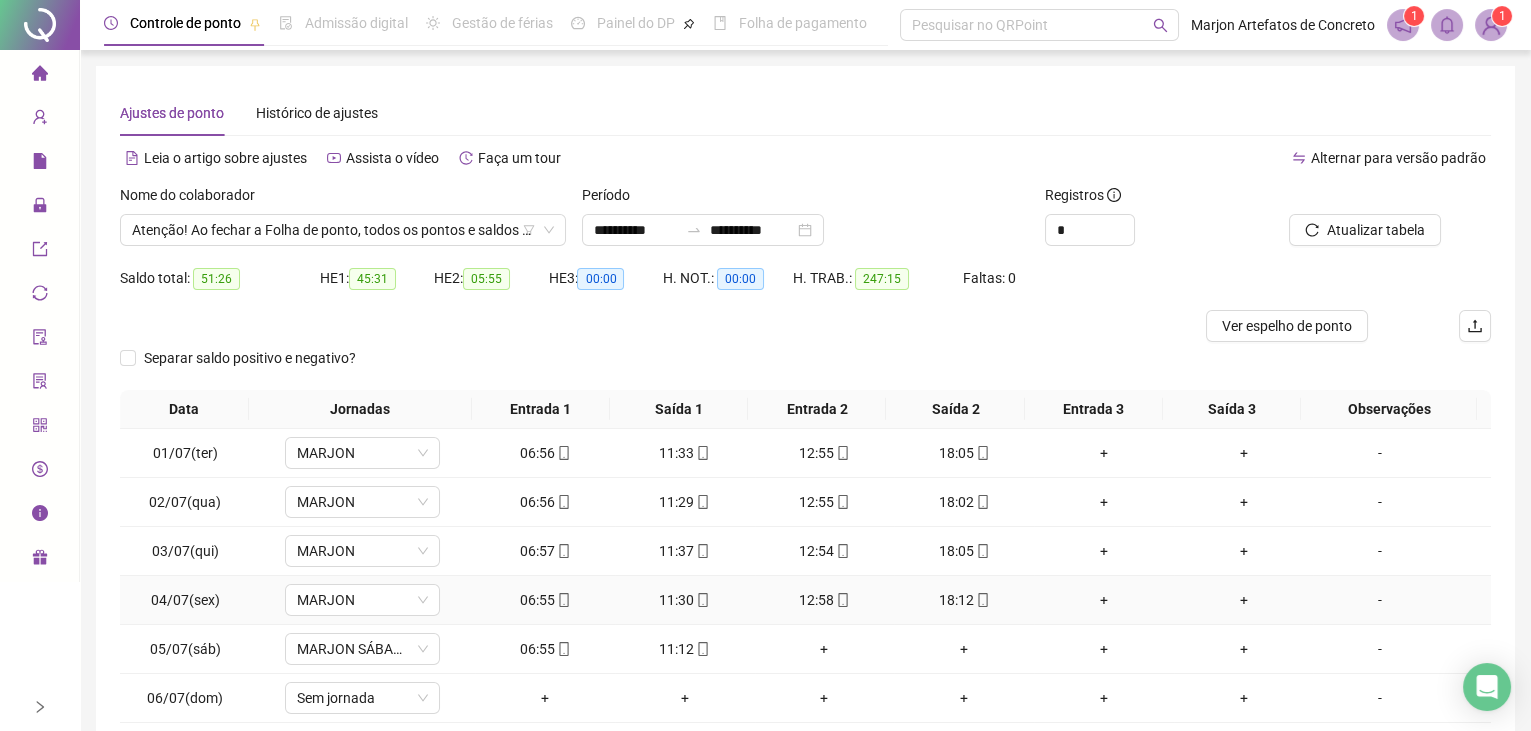 scroll, scrollTop: 0, scrollLeft: 0, axis: both 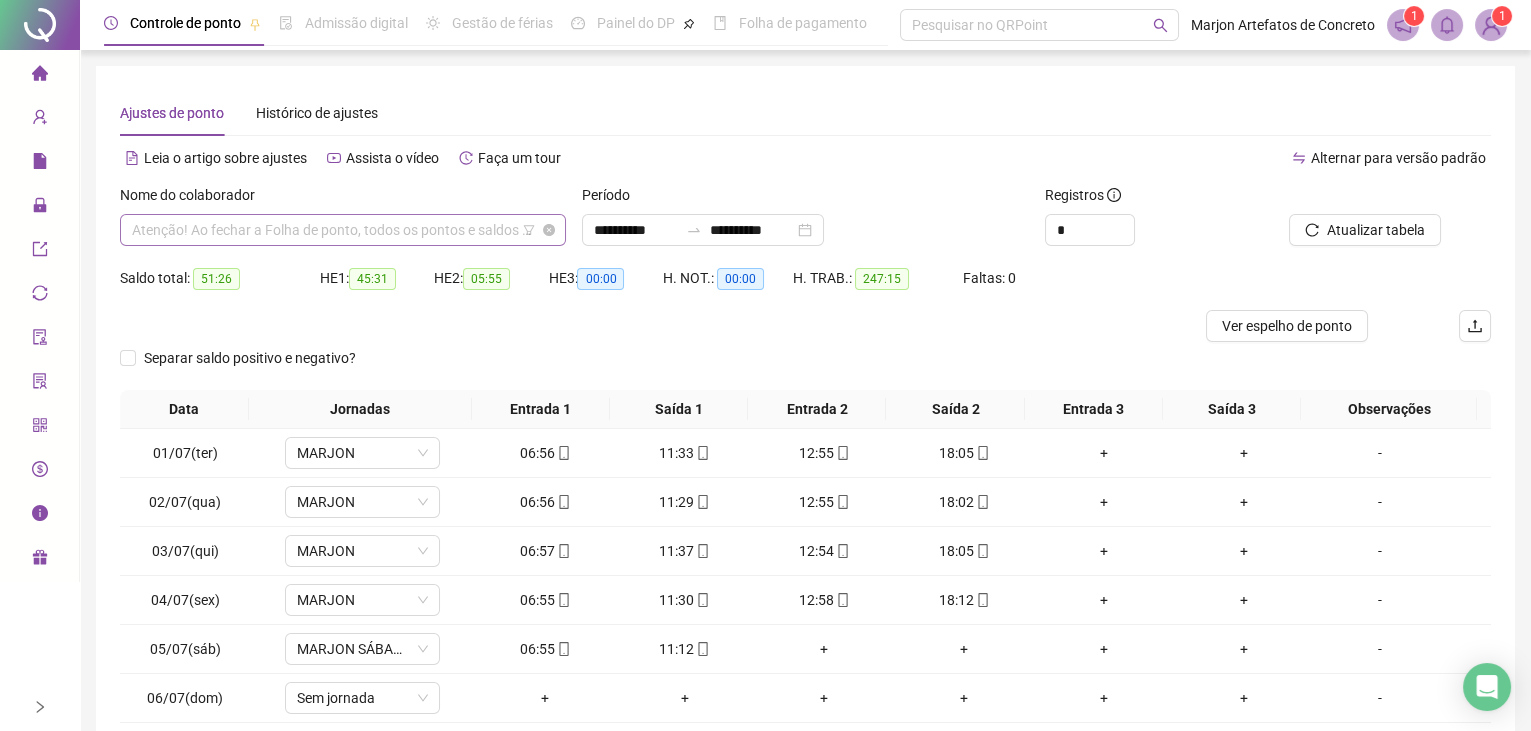 click on "Atenção! Ao fechar a Folha de ponto, todos os pontos e saldos do período trabalhado desse(s)
colaborador(es) serão bloqueados para alteração até a data  31/07/2025 .  Para qualquer alteração futura, será necessário cancelar previamente o fechamento na aba
"Histórico de fechamentos". Para visualizar o Espelho de ponto antes de realizar o fechamento, acesse a tela "Ajustes da
folha" e busque pelos registros do(s) colaborador(es). Certeza que deseja fechar a folha do(s) colaborador(es): Nomes [FIRST] [LAST] [FIRST] [LAST] [FIRST] [LAST] [FIRST] [LAST] [FIRST] [LAST] [FIRST] [LAST]  [FIRST] [LAST]  [FIRST] [LAST]  [FIRST] [LAST] [FIRST] [LAST] [FIRST] [LAST] [FIRST] [LAST] [FIRST] [LAST] [FIRST] [LAST]  [FIRST] [LAST] [FIRST] [LAST] [FIRST] [LAST] [FIRST] [LAST] [FIRST] [LAST]  [FIRST] [LAST] [FIRST] [LAST] [FIRST] [LAST] [FIRST] [LAST] [FIRST] [LAST]" at bounding box center [343, 230] 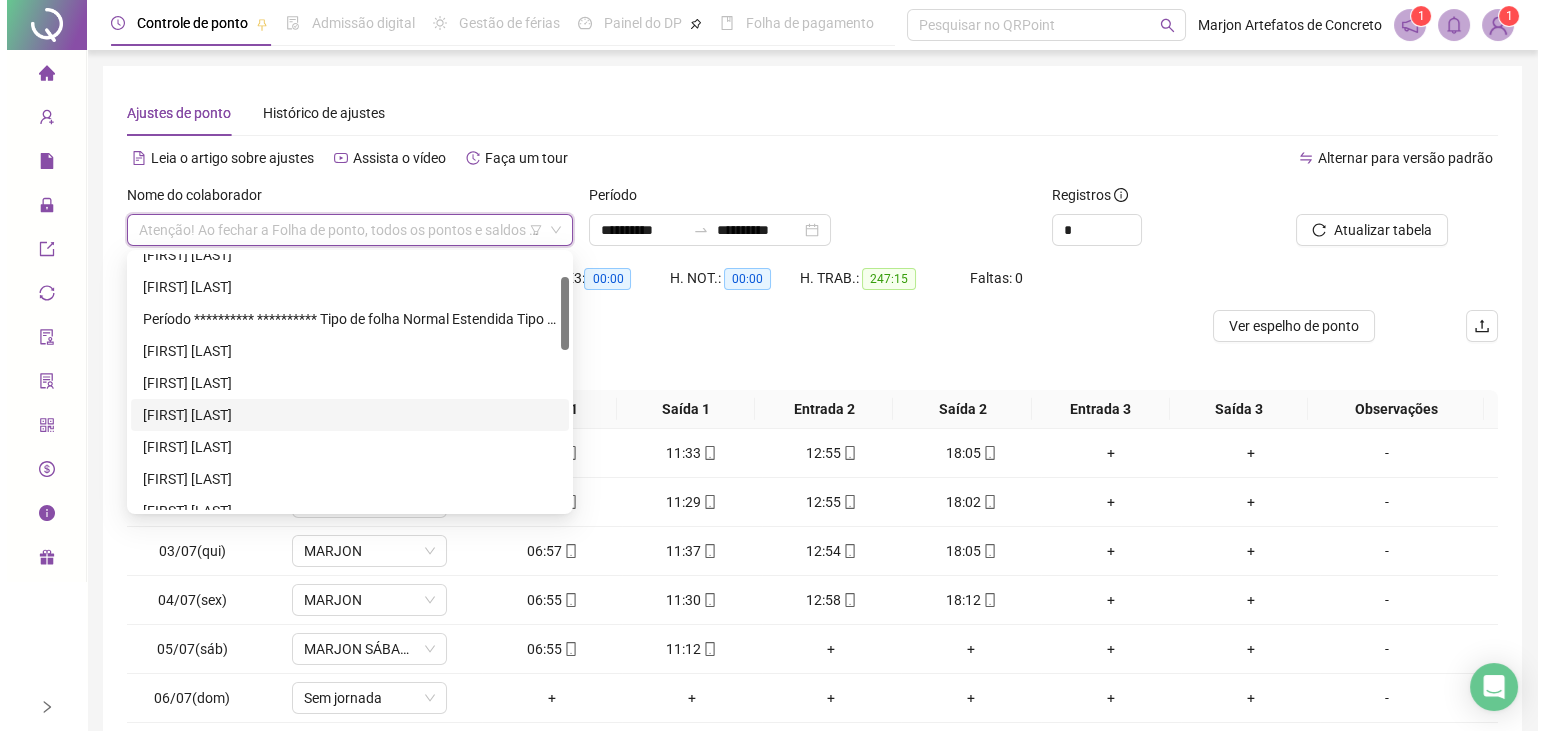 scroll, scrollTop: 0, scrollLeft: 0, axis: both 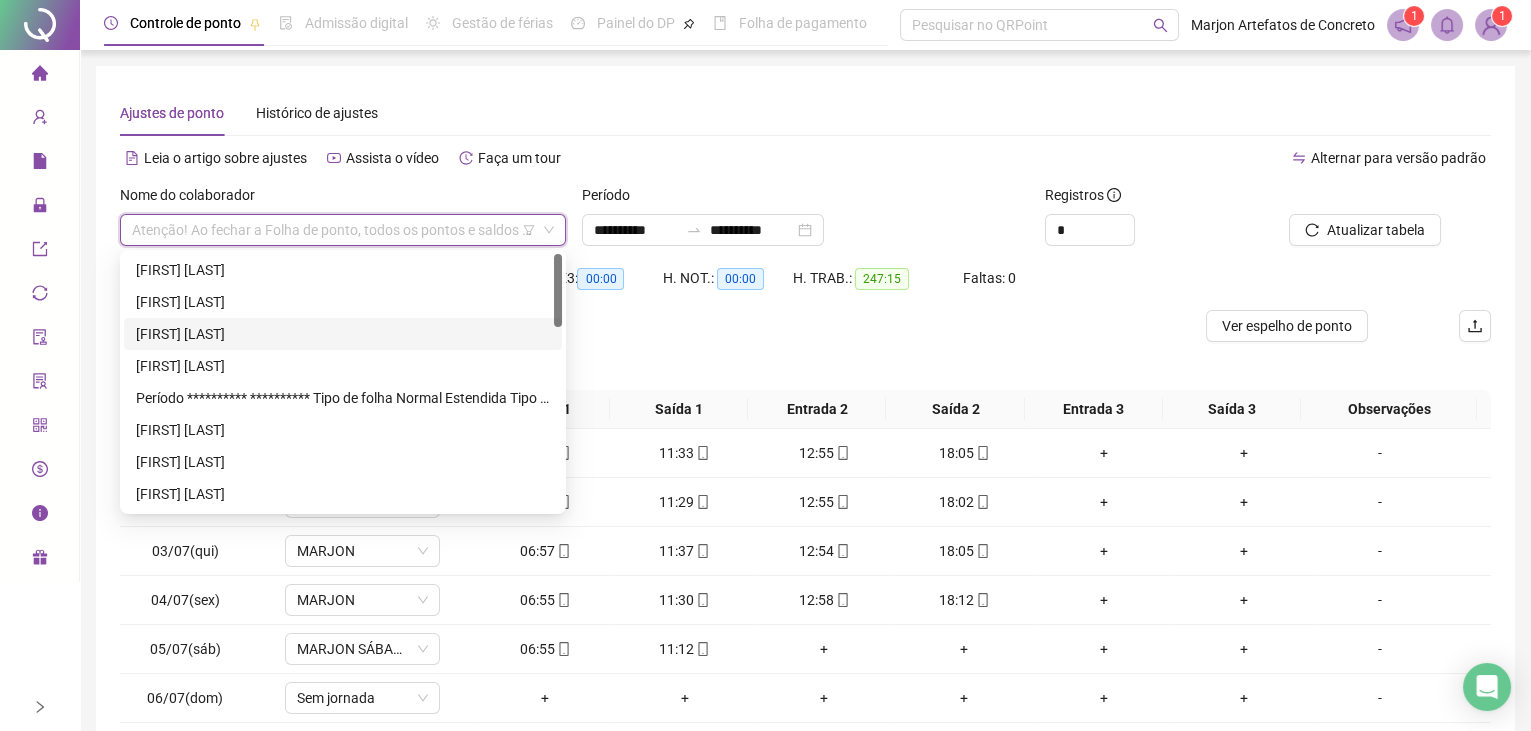 click on "[FIRST] [LAST]" at bounding box center (343, 334) 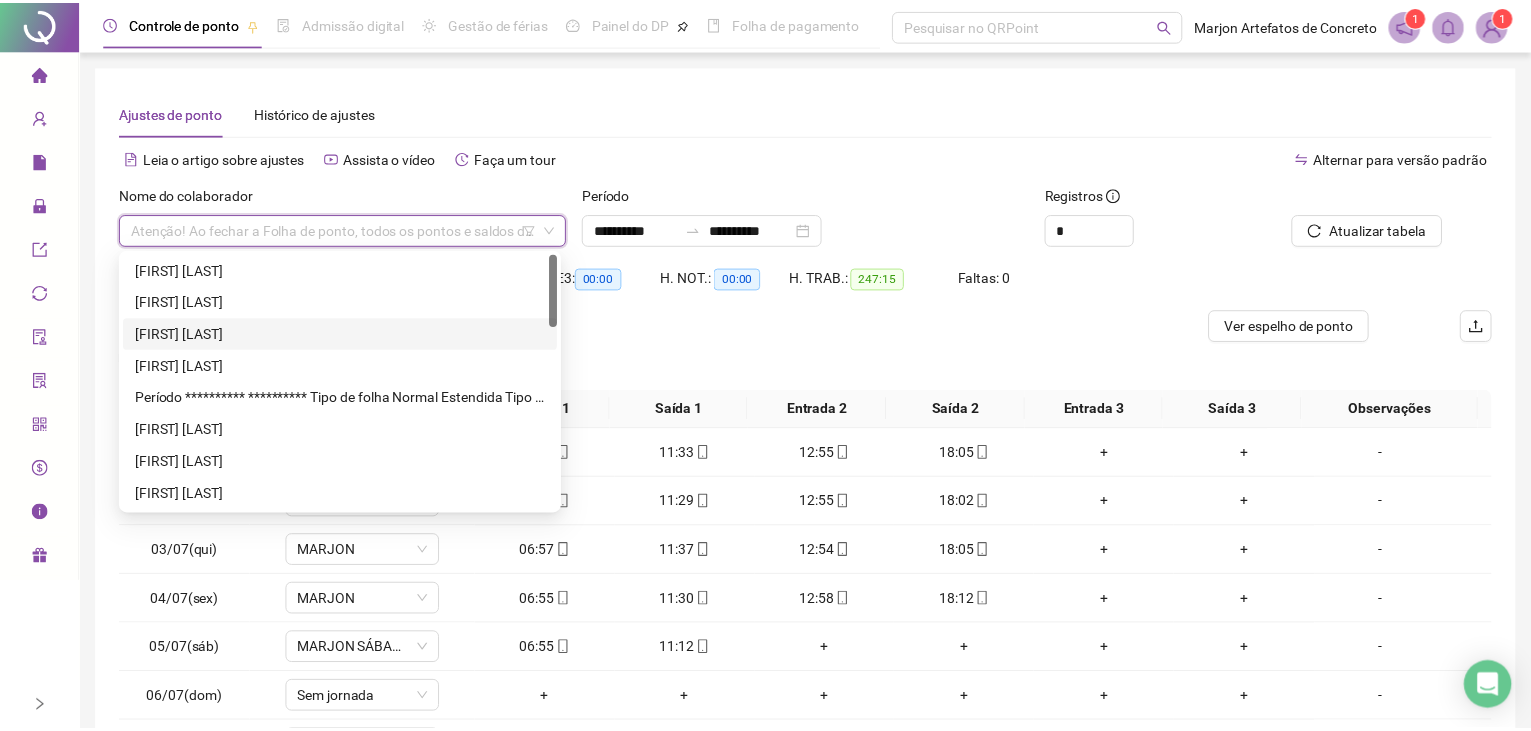 scroll, scrollTop: 0, scrollLeft: 0, axis: both 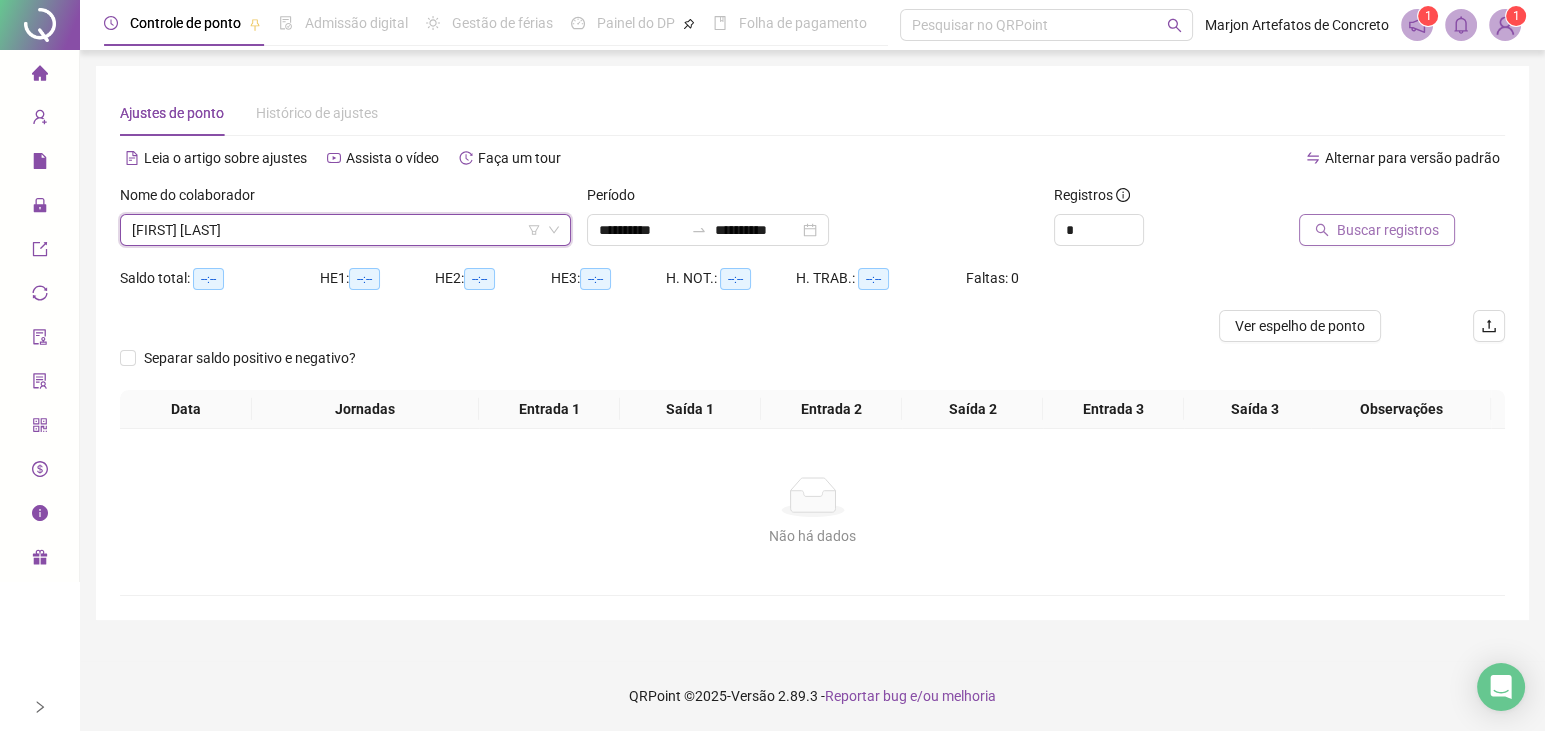 click on "Buscar registros" at bounding box center [1388, 230] 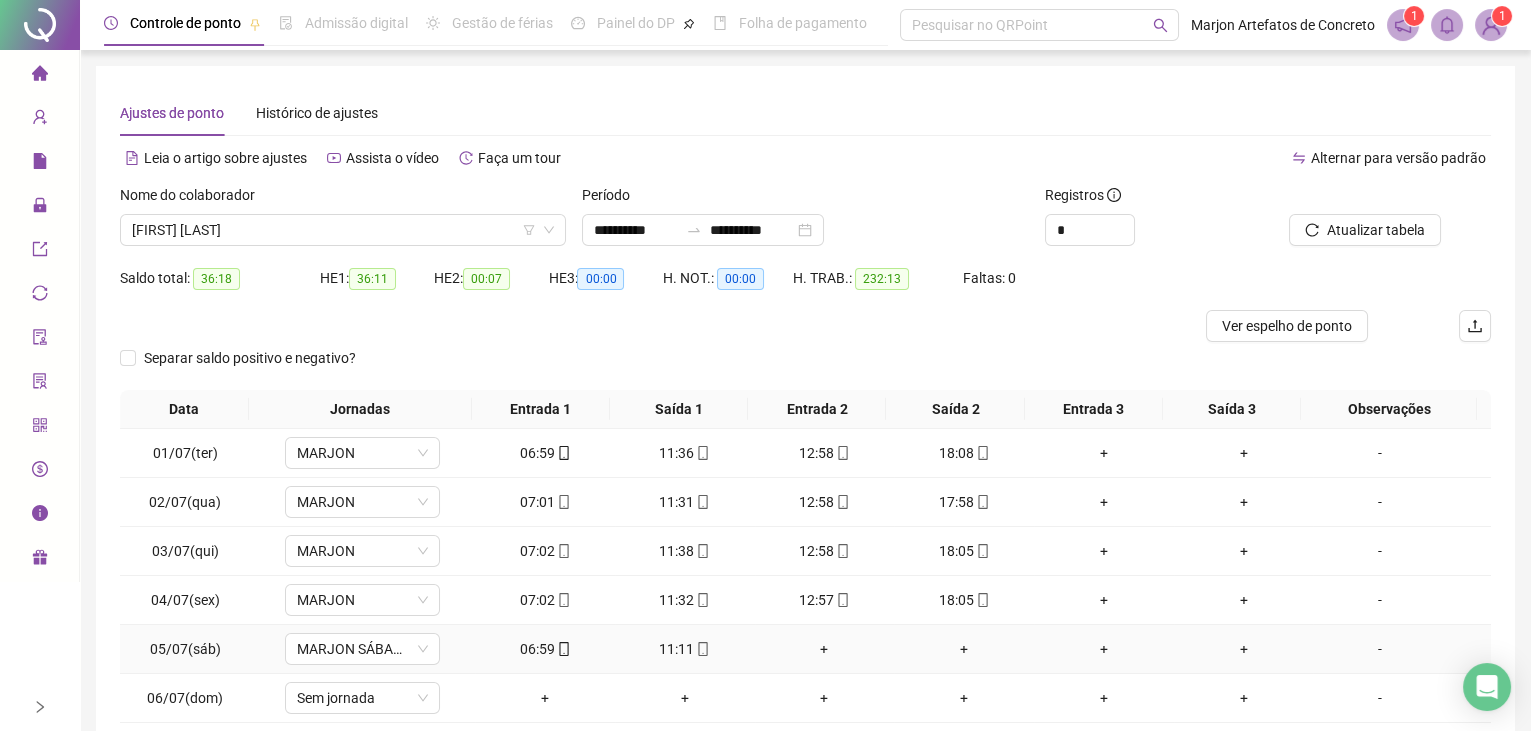 scroll, scrollTop: 0, scrollLeft: 0, axis: both 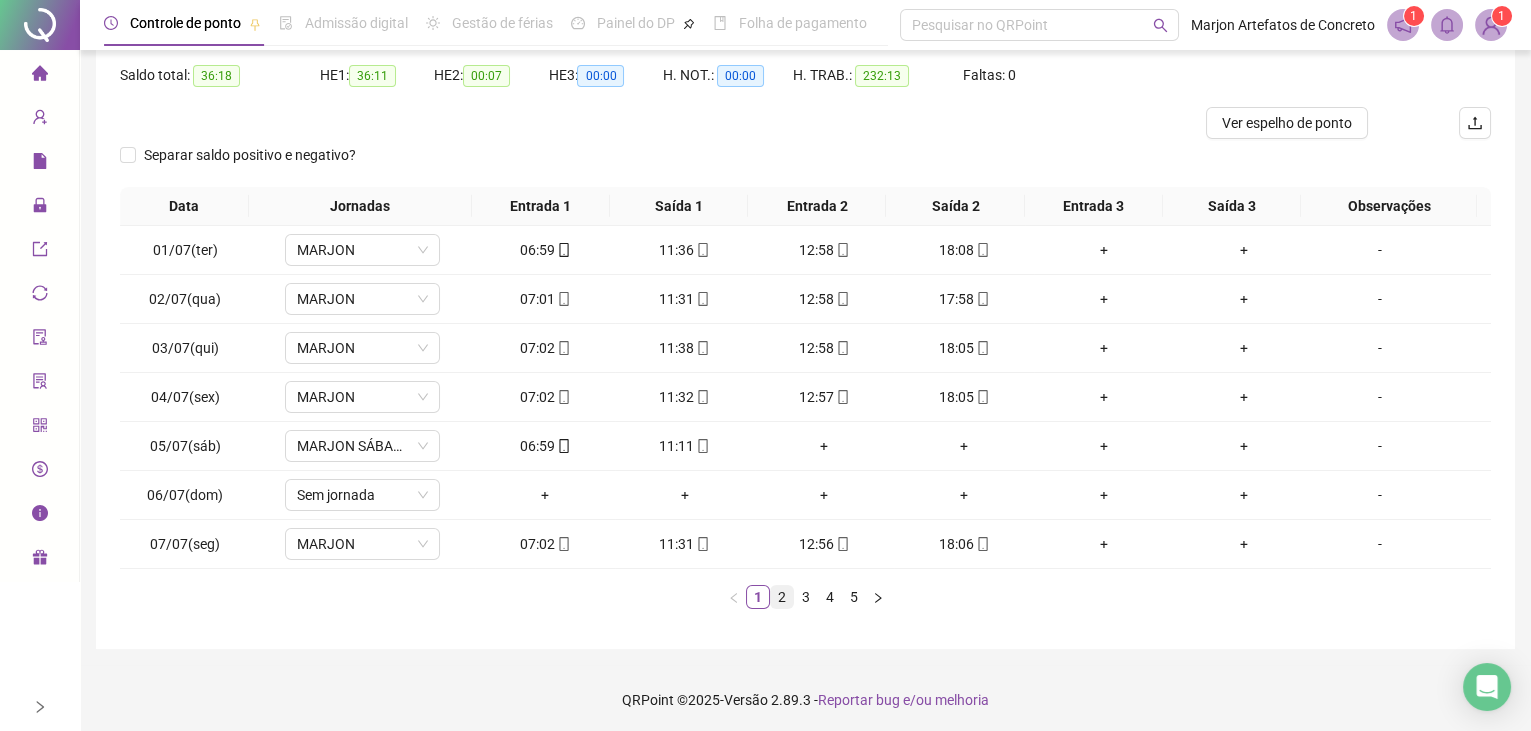 click on "2" at bounding box center [782, 597] 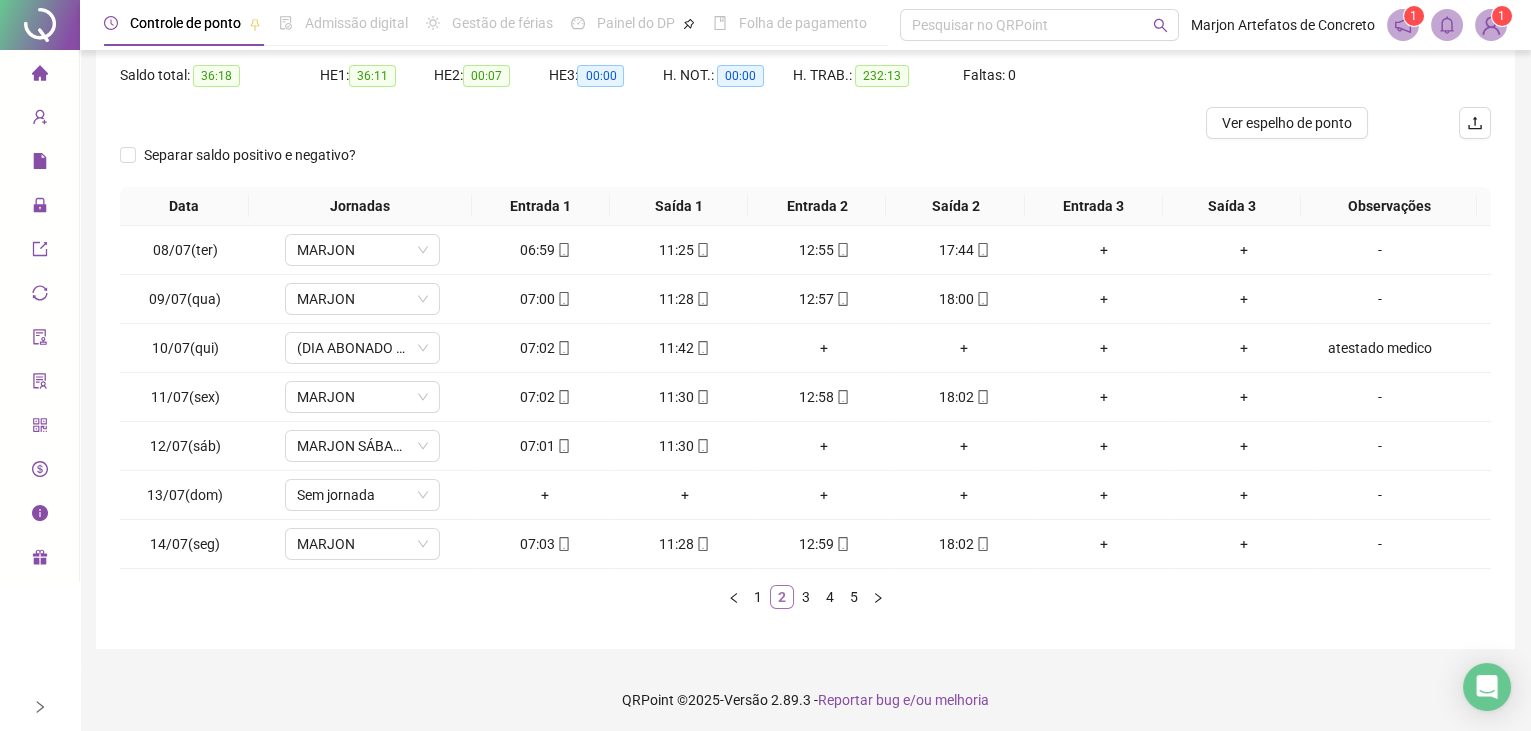 scroll, scrollTop: 0, scrollLeft: 0, axis: both 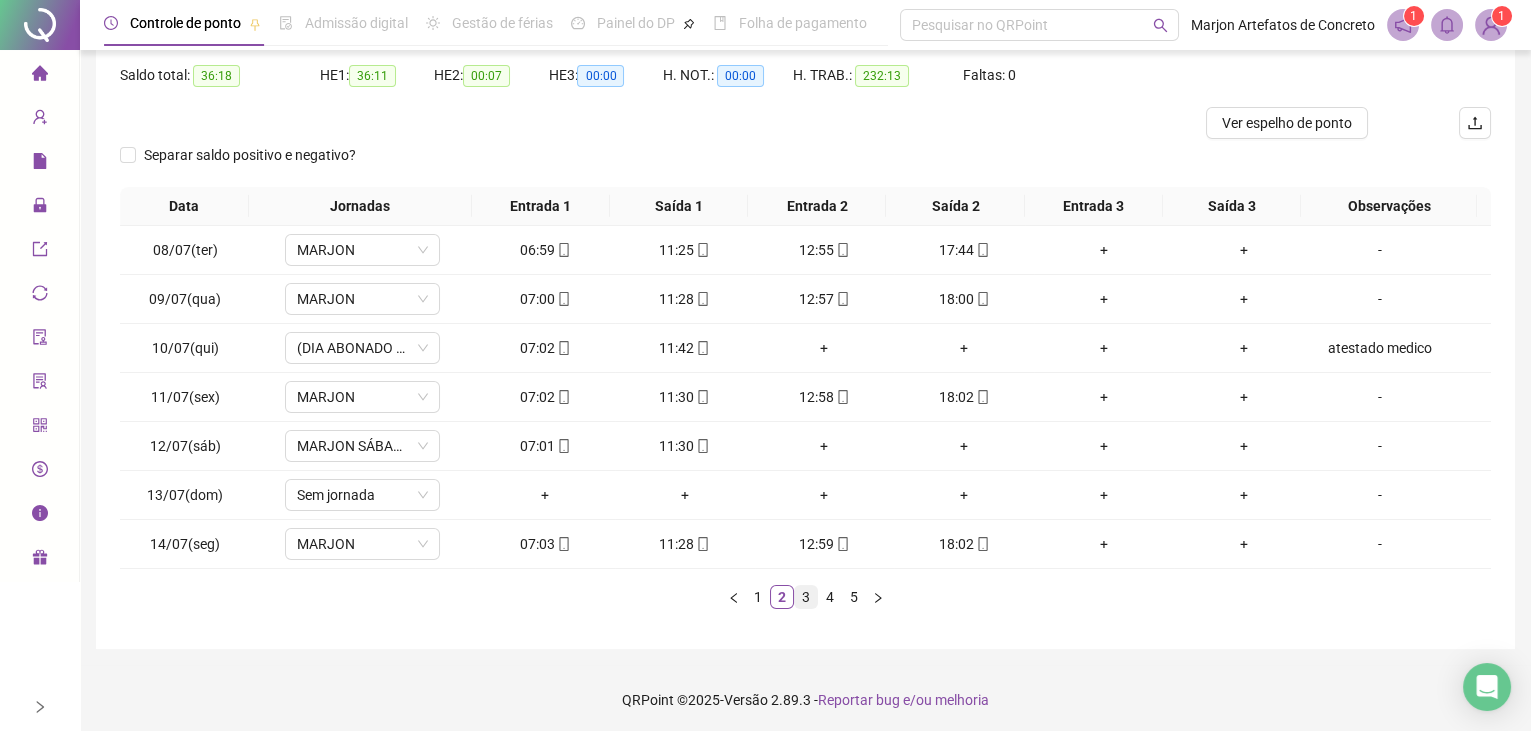 click on "3" at bounding box center [806, 597] 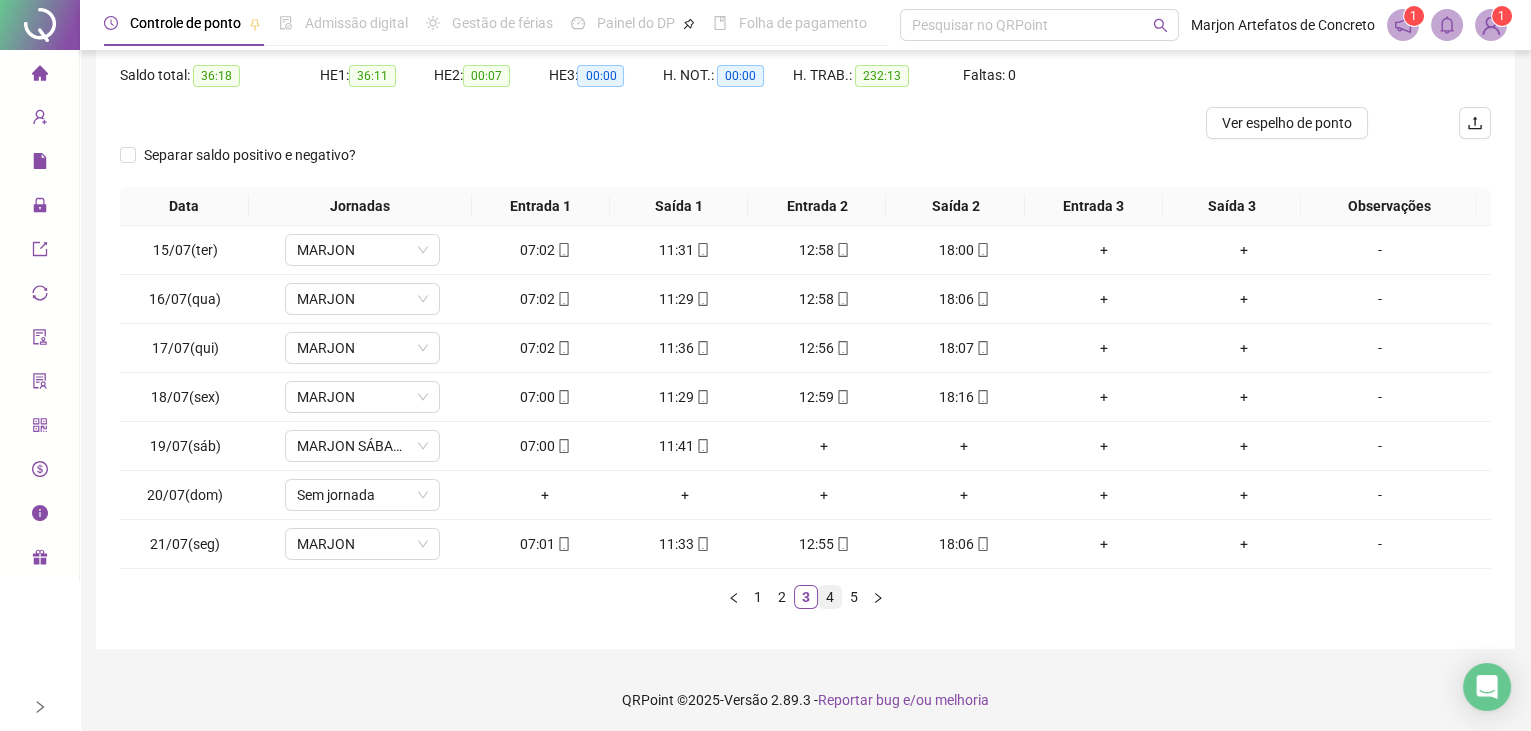 click on "4" at bounding box center (830, 597) 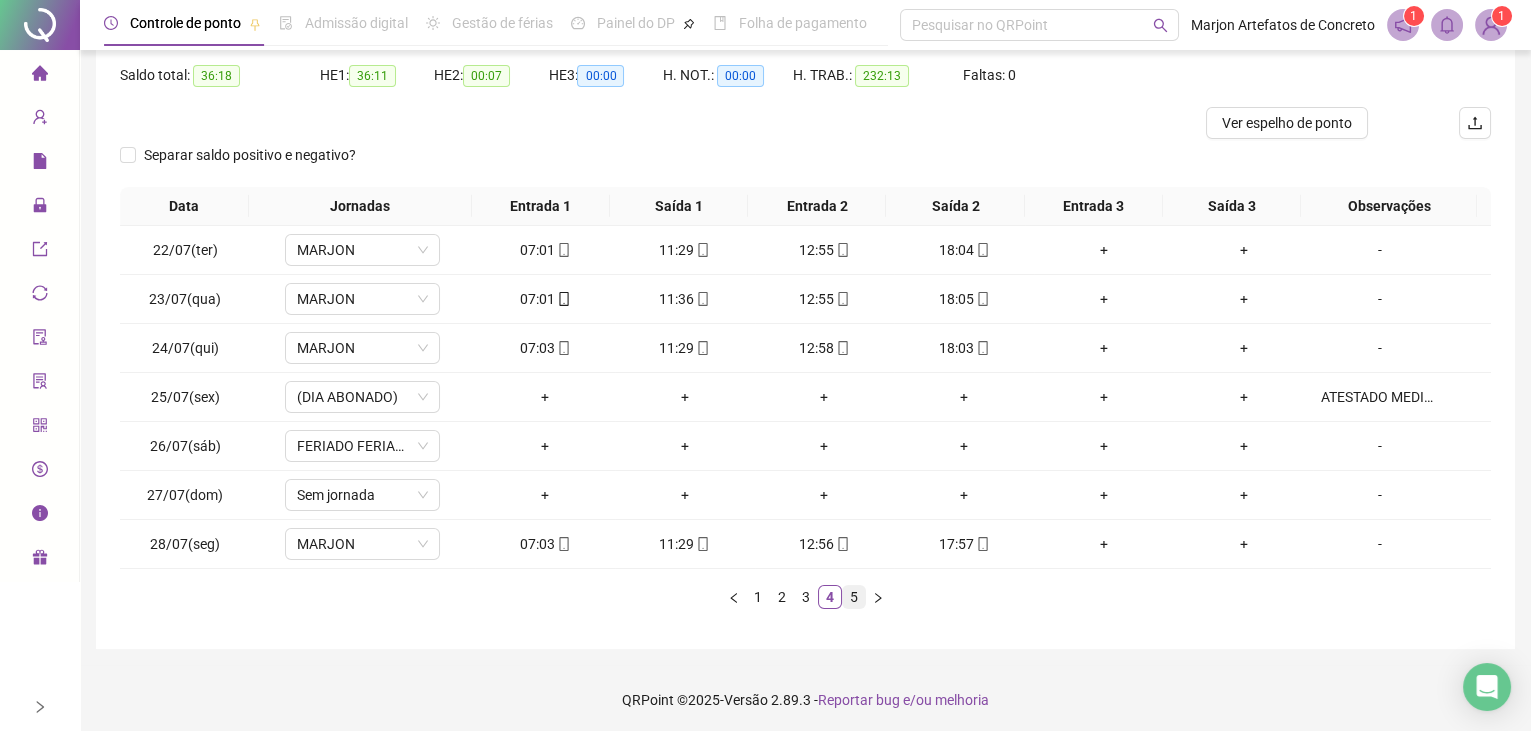 click on "5" at bounding box center [854, 597] 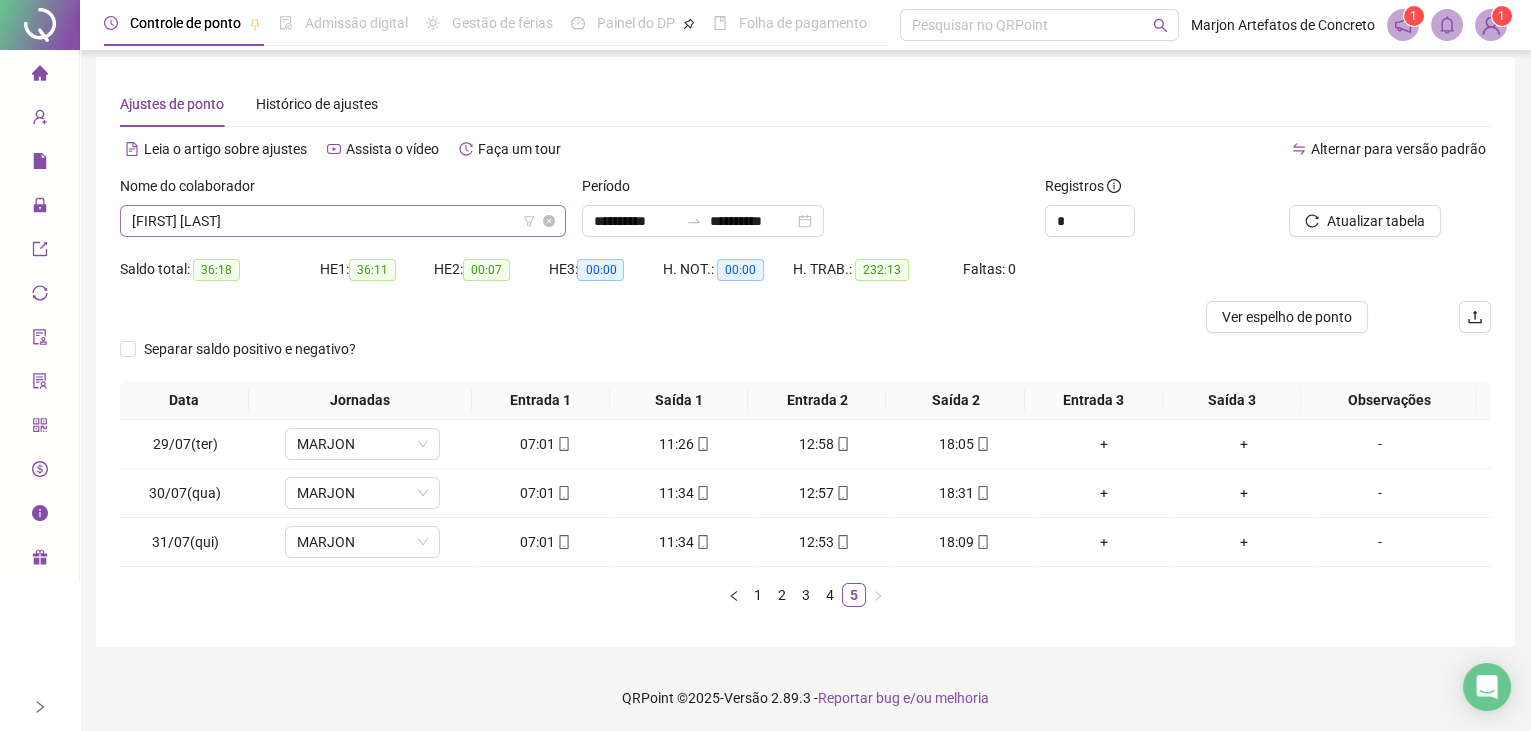 click on "[FIRST] [LAST]" at bounding box center [343, 221] 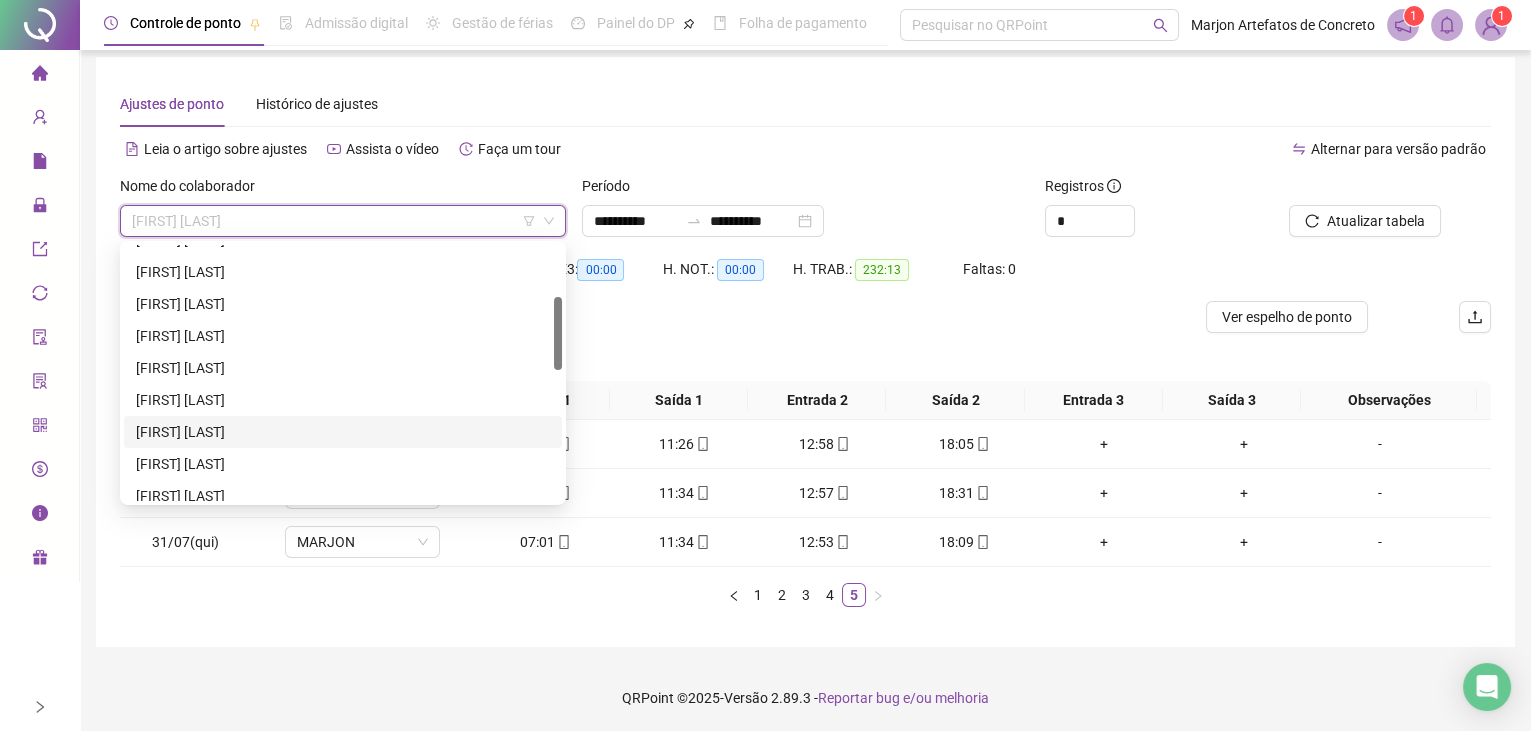 scroll, scrollTop: 272, scrollLeft: 0, axis: vertical 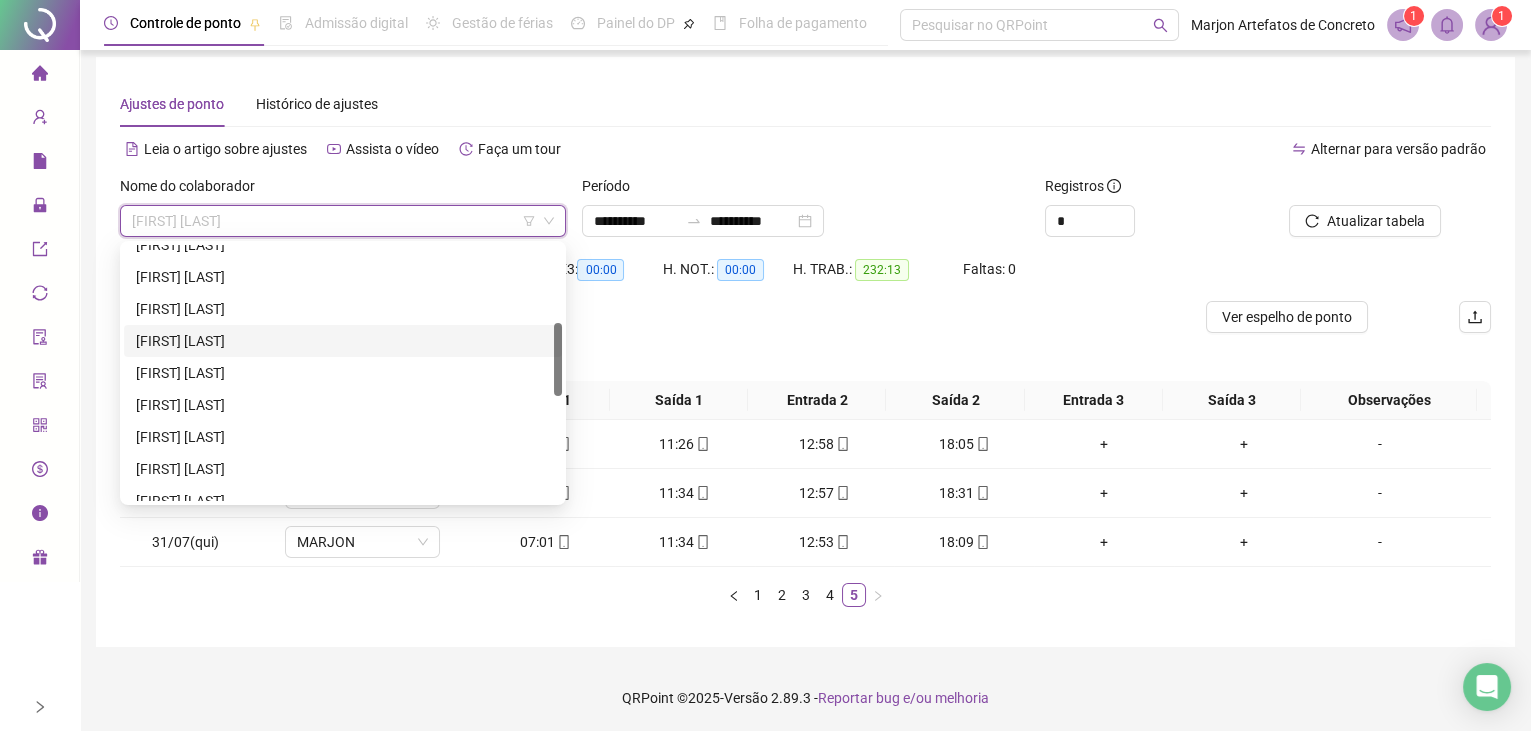 click on "[FIRST] [LAST]" at bounding box center [343, 341] 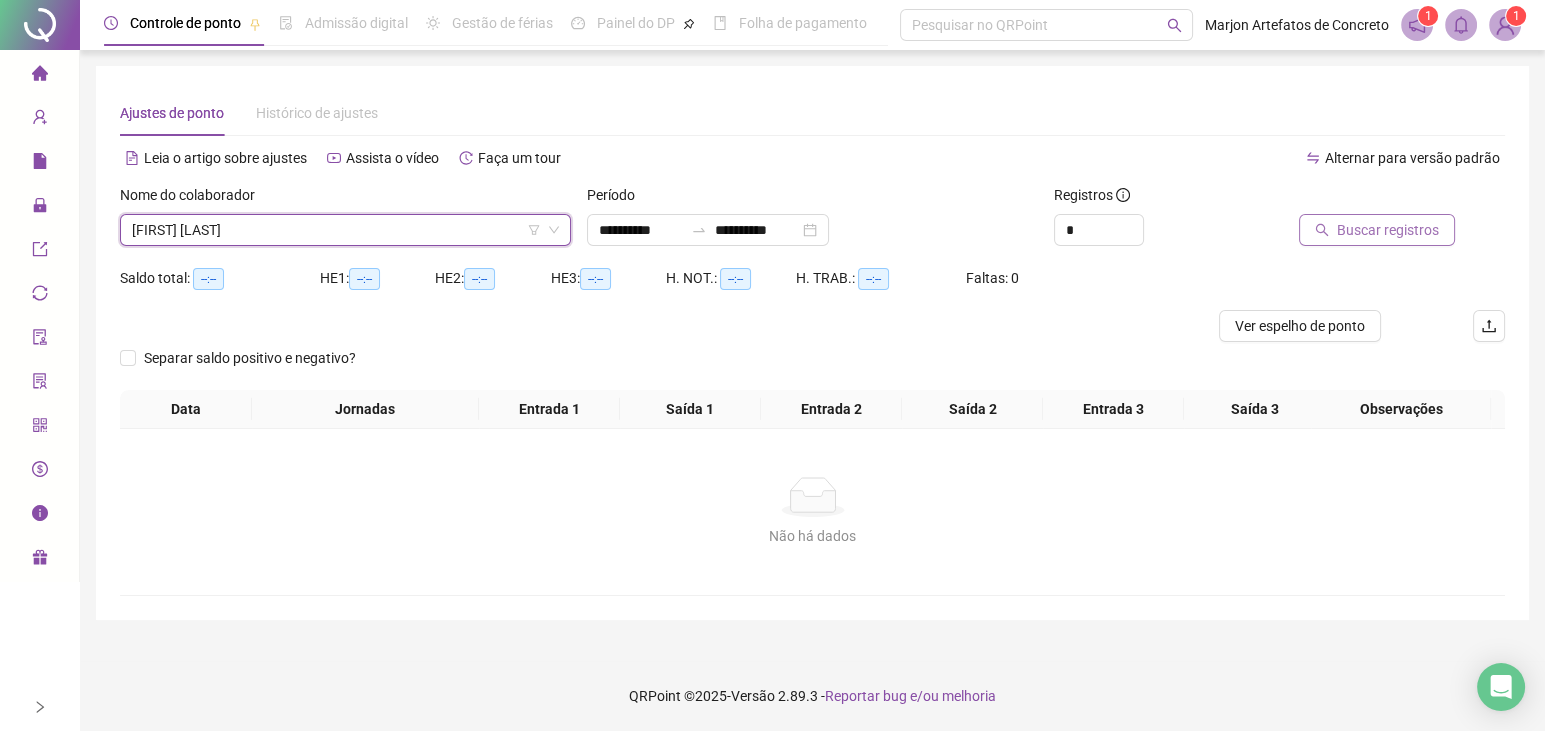 click on "Buscar registros" at bounding box center (1388, 230) 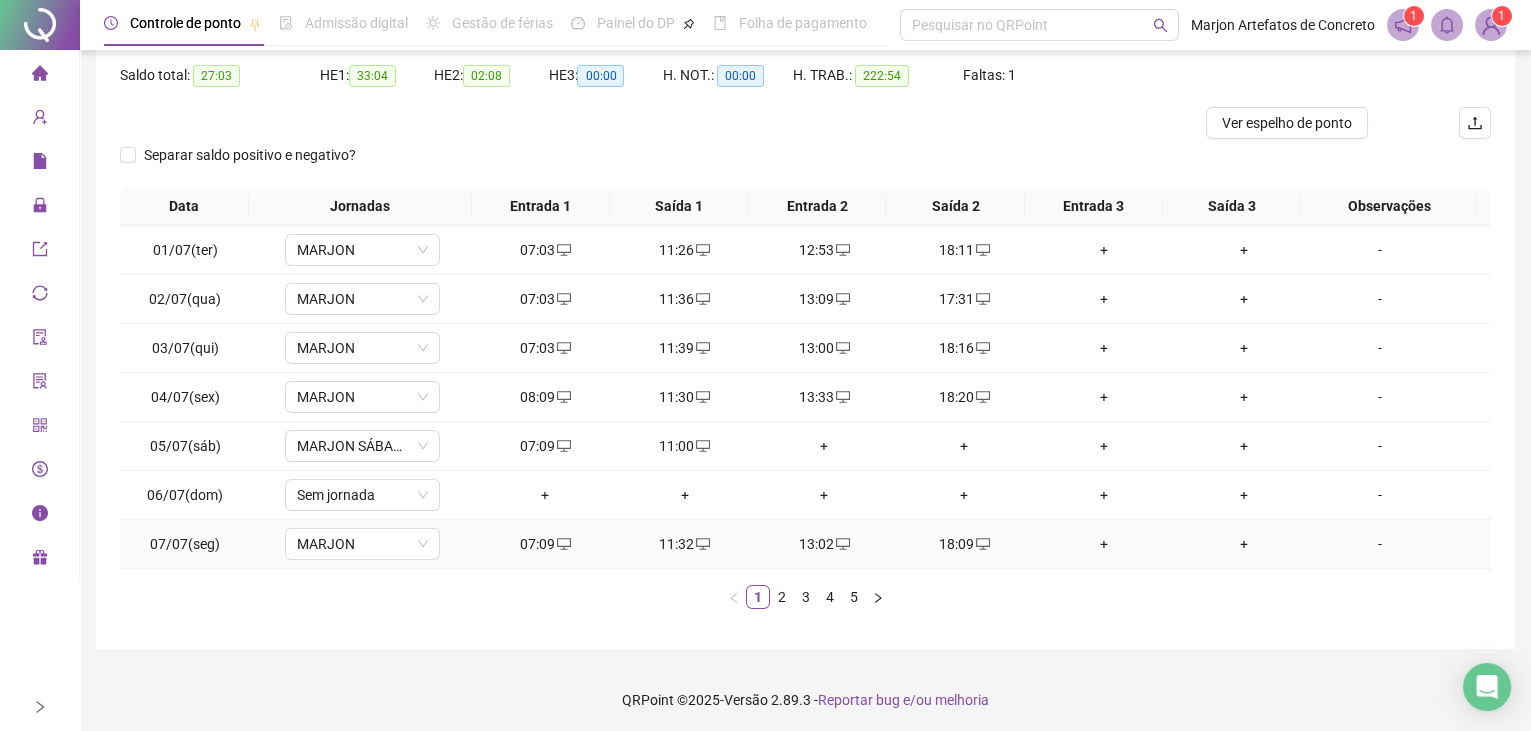 scroll, scrollTop: 203, scrollLeft: 0, axis: vertical 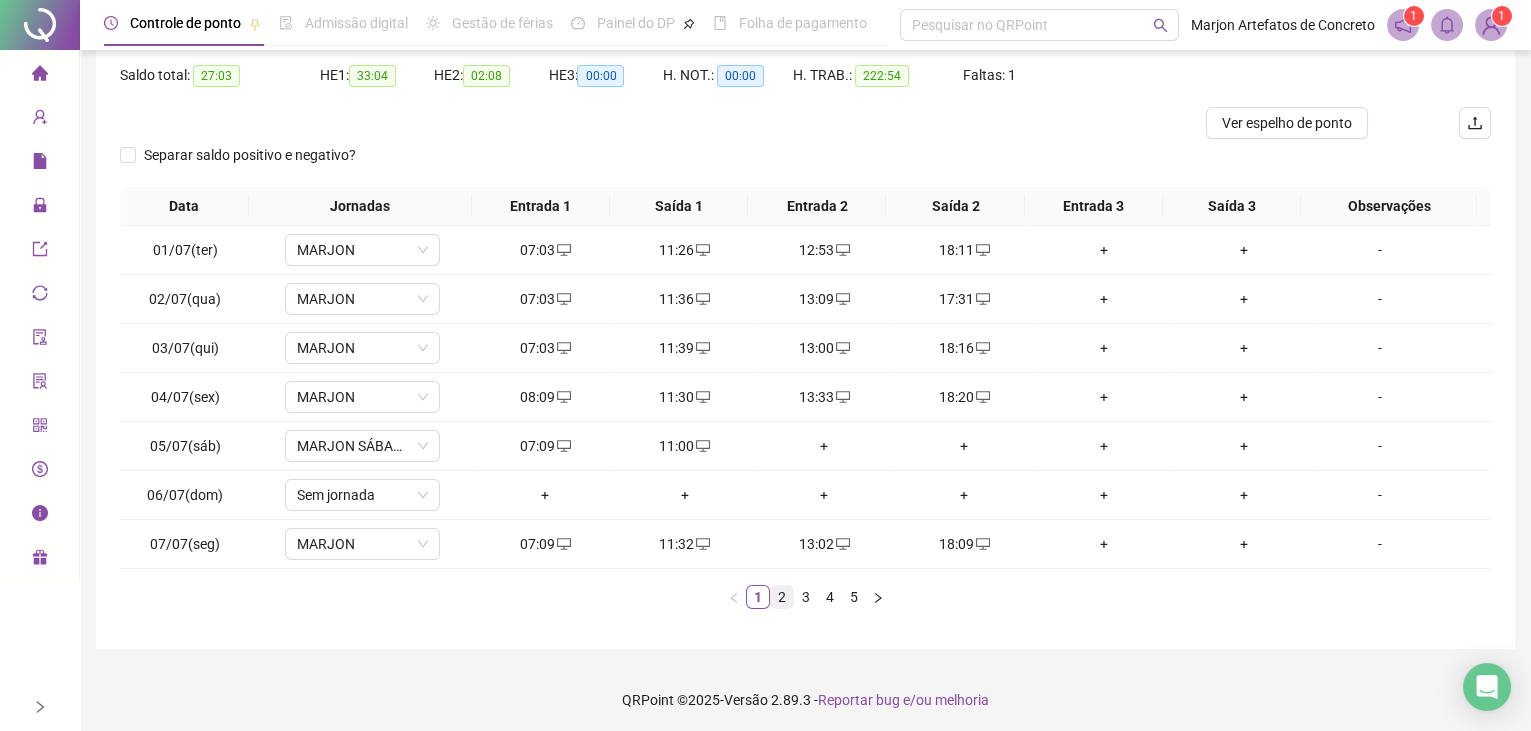 click on "2" at bounding box center [782, 597] 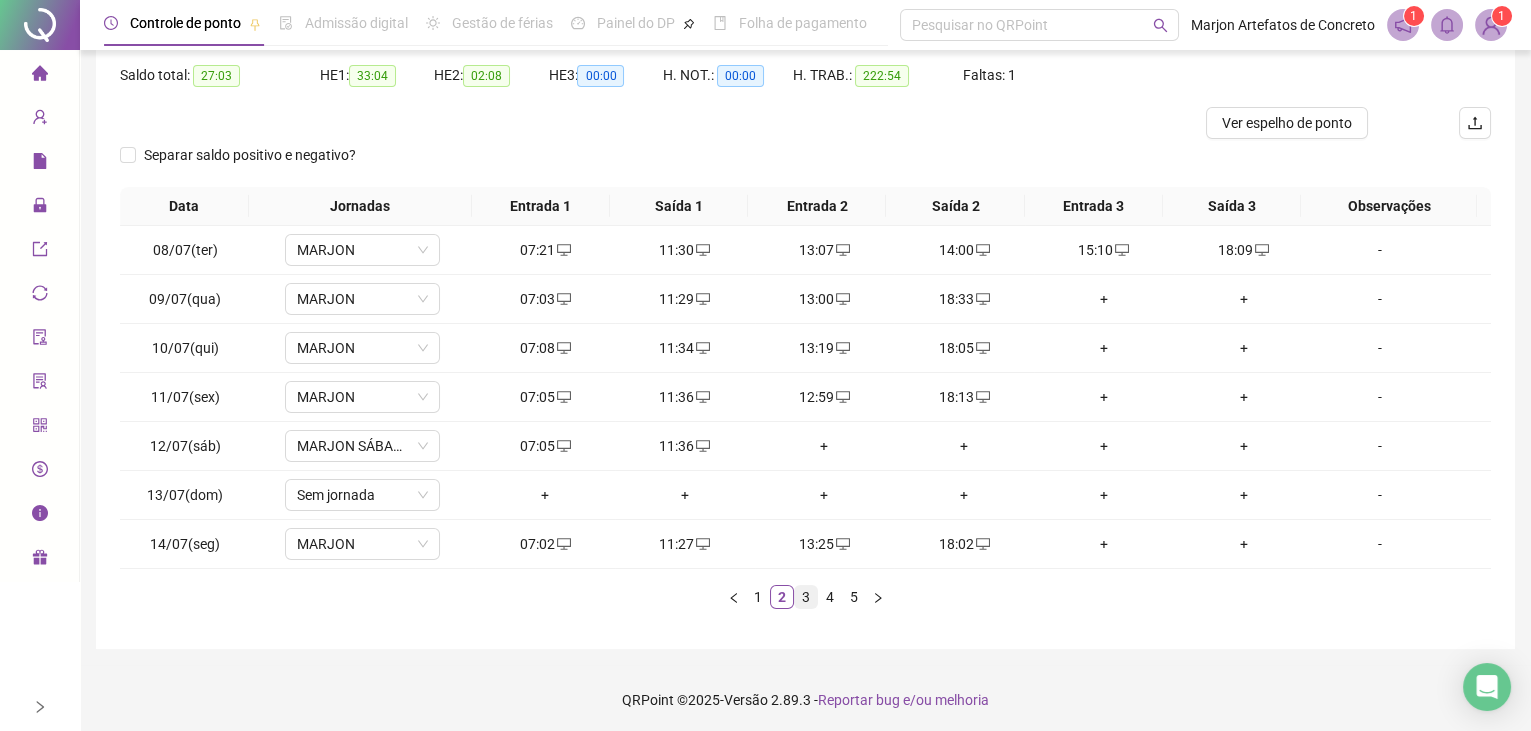 click on "3" at bounding box center [806, 597] 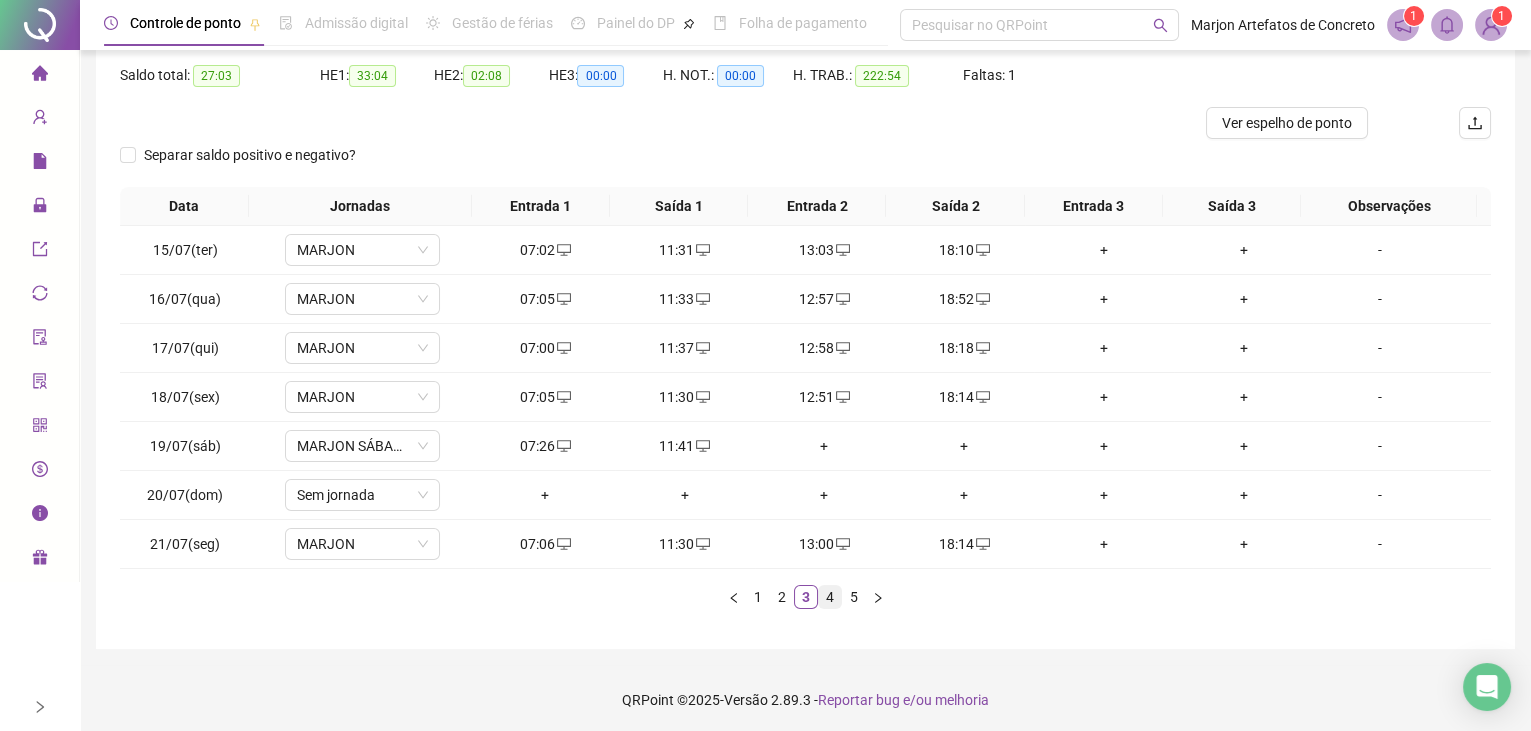 click on "4" at bounding box center [830, 597] 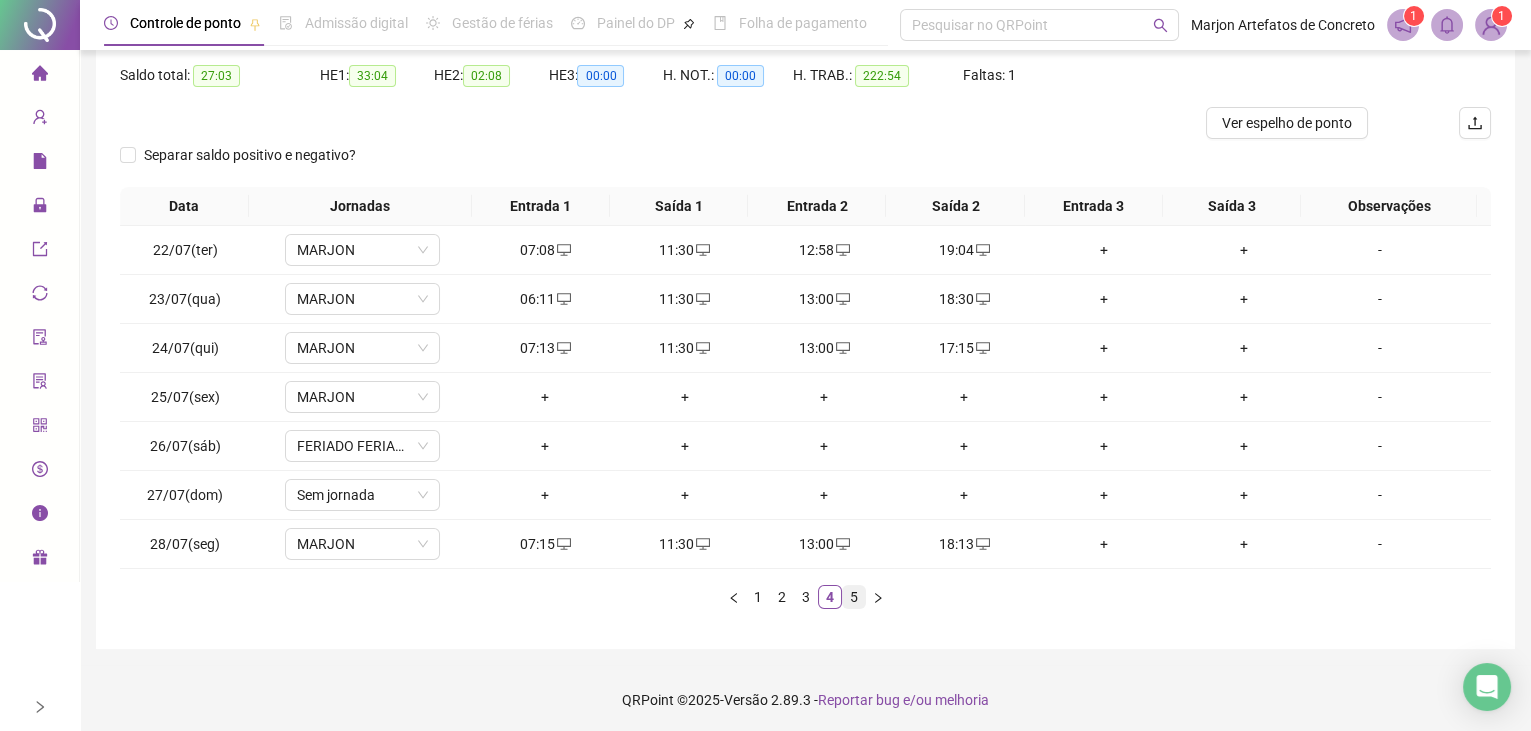 click on "5" at bounding box center [854, 597] 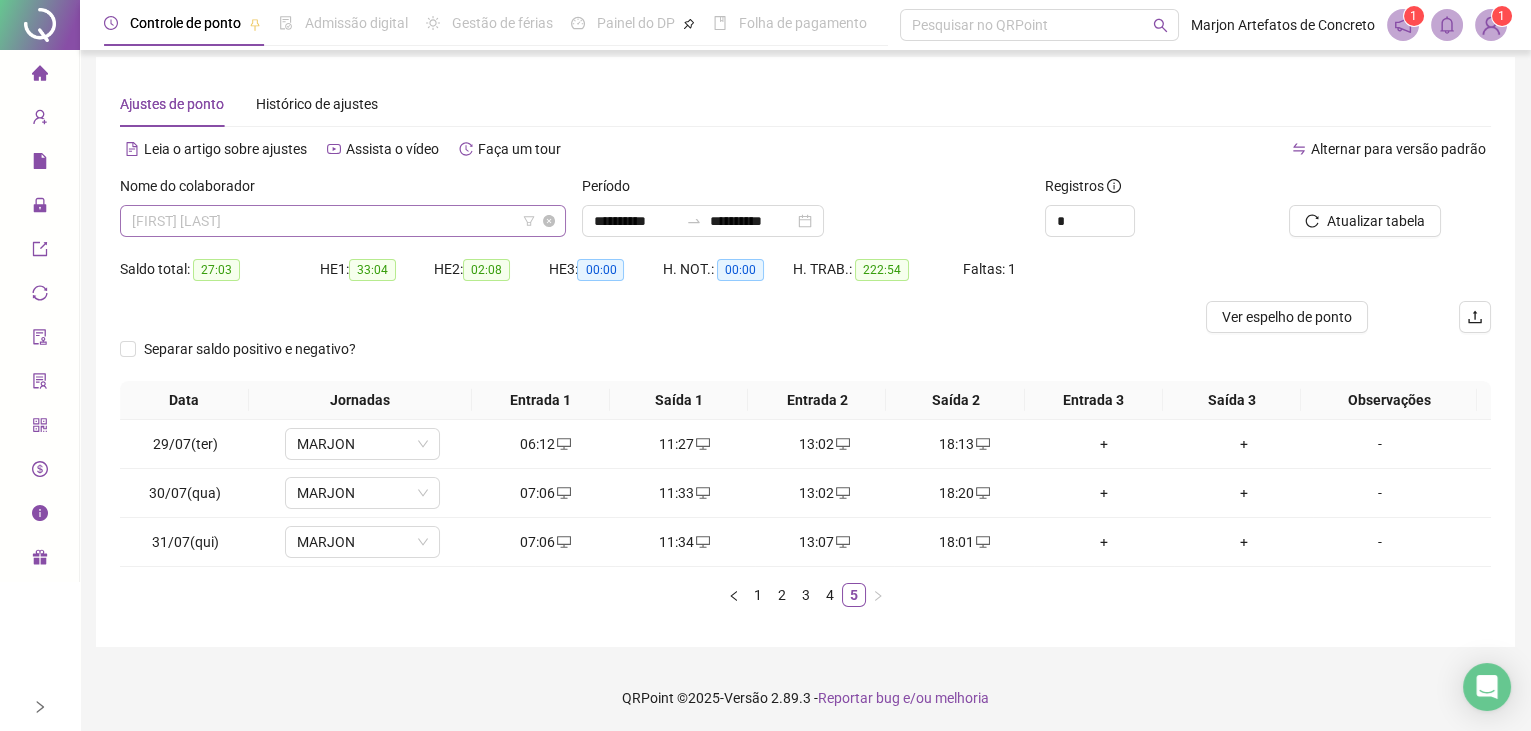 click on "[FIRST] [LAST]" at bounding box center (343, 221) 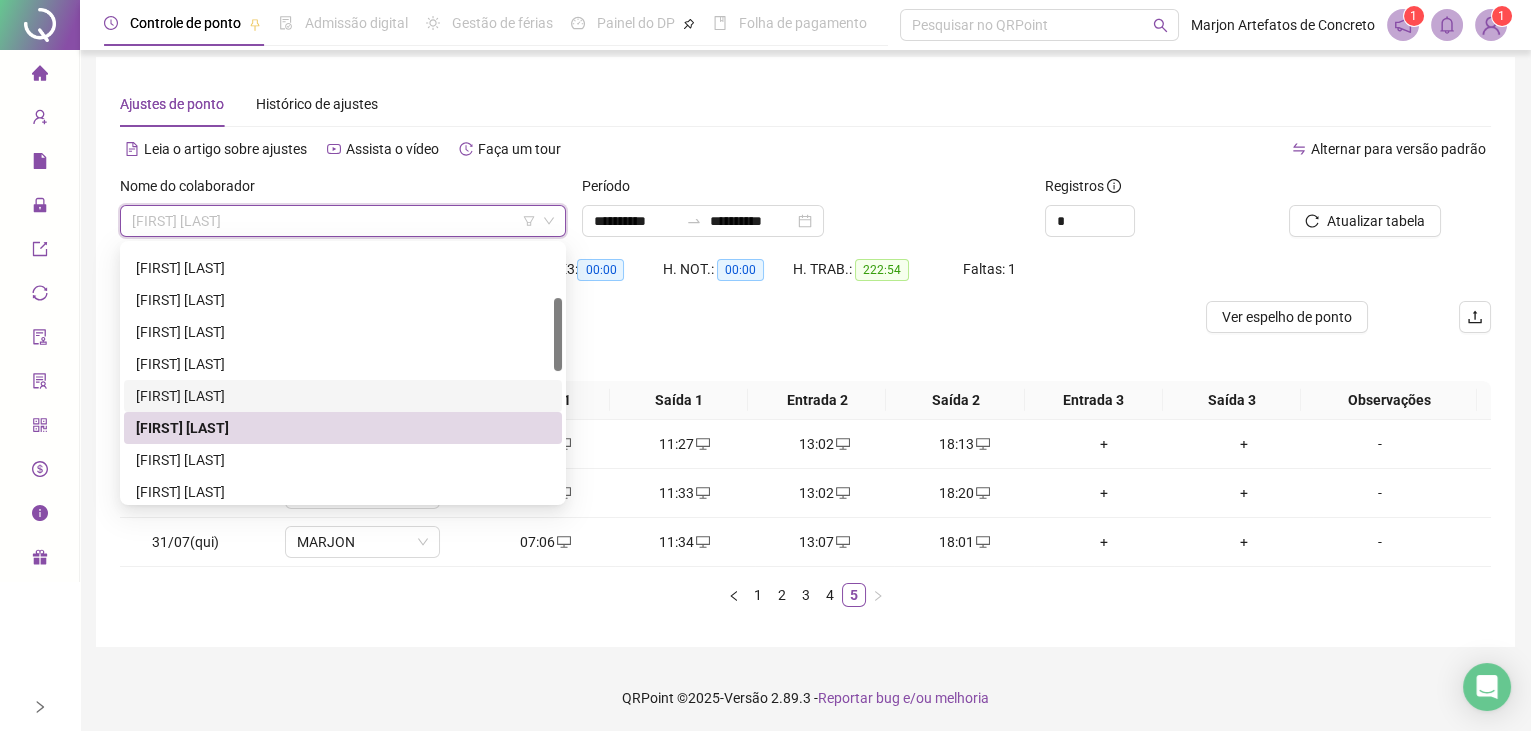 scroll, scrollTop: 0, scrollLeft: 0, axis: both 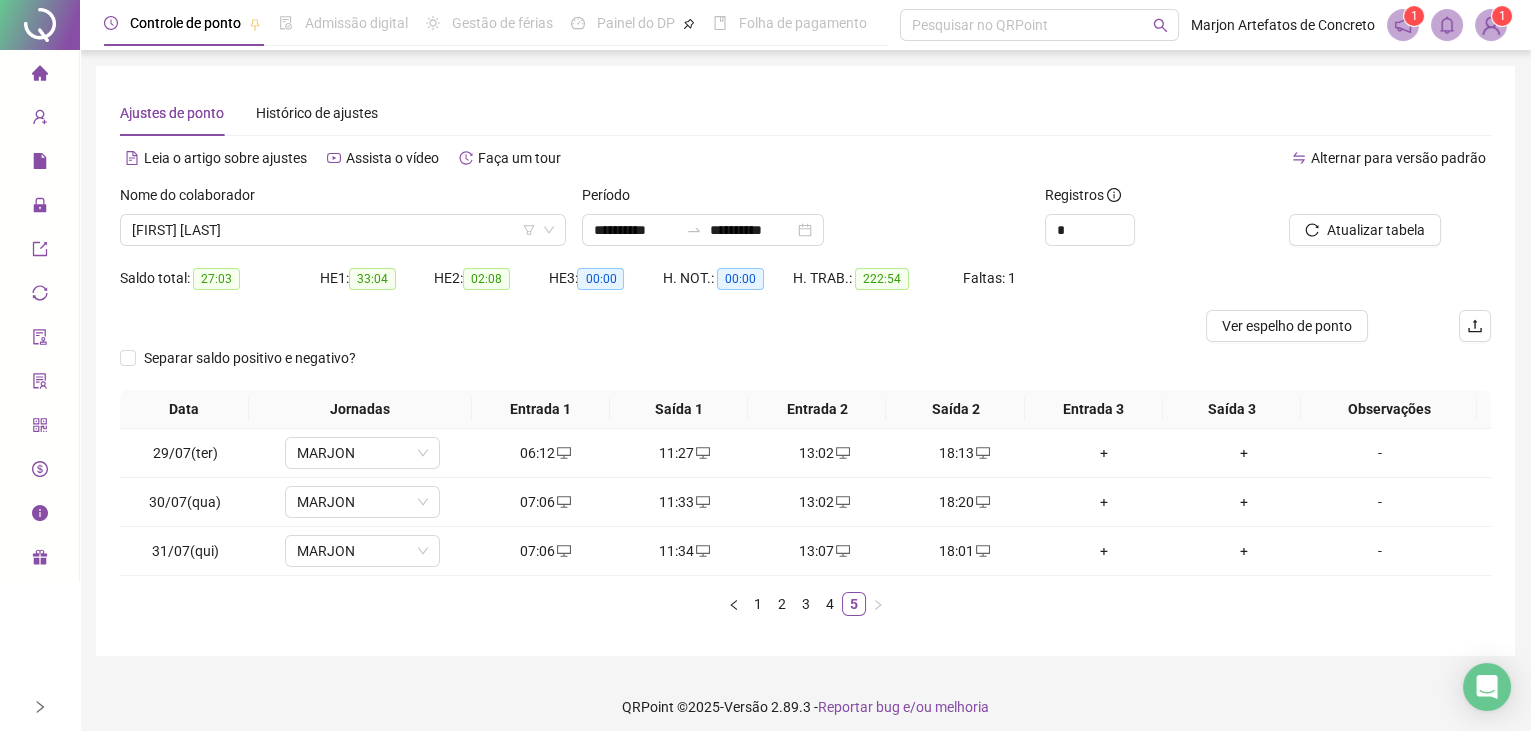 click on "Ajustes de ponto Histórico de ajustes" at bounding box center (805, 113) 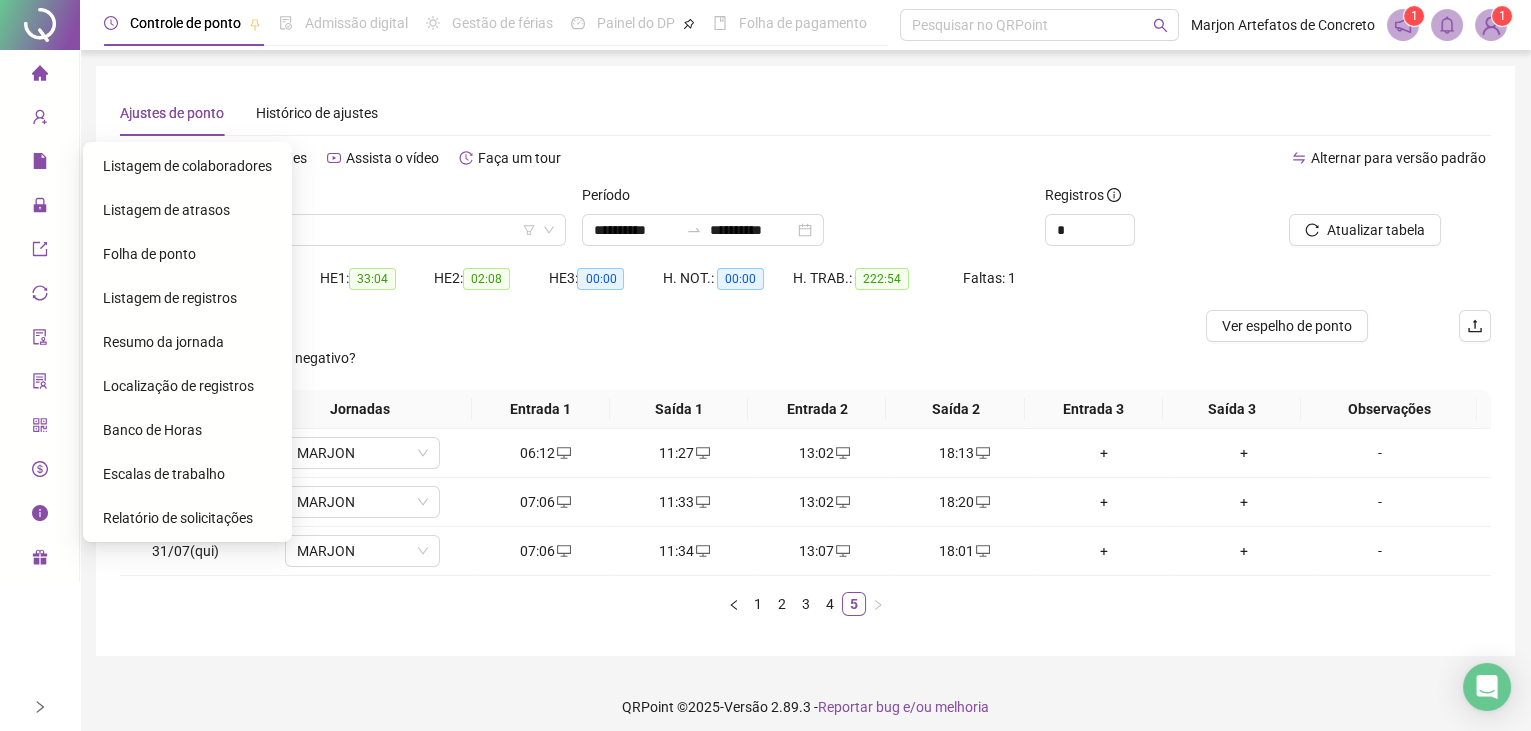 click on "Folha de ponto" at bounding box center [149, 254] 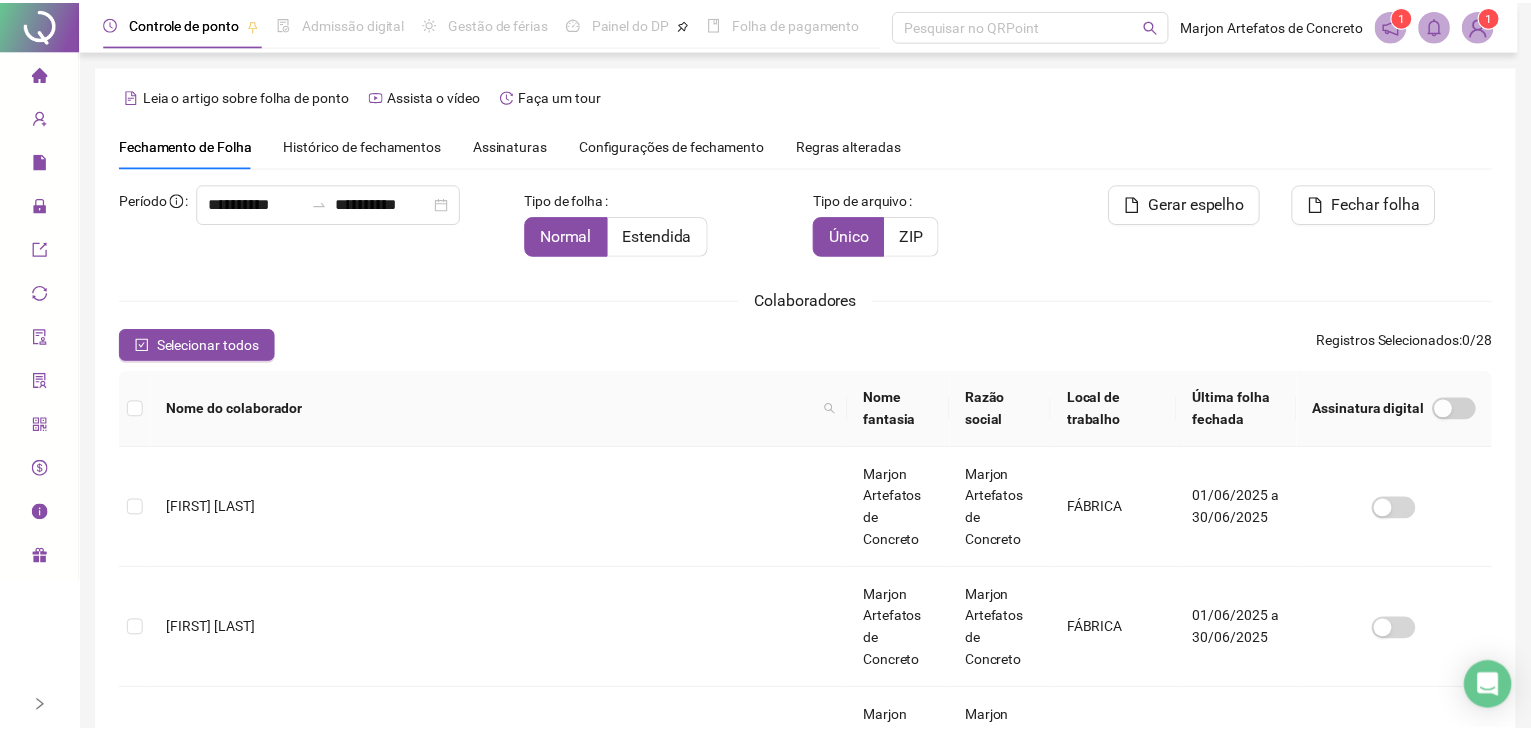 scroll, scrollTop: 32, scrollLeft: 0, axis: vertical 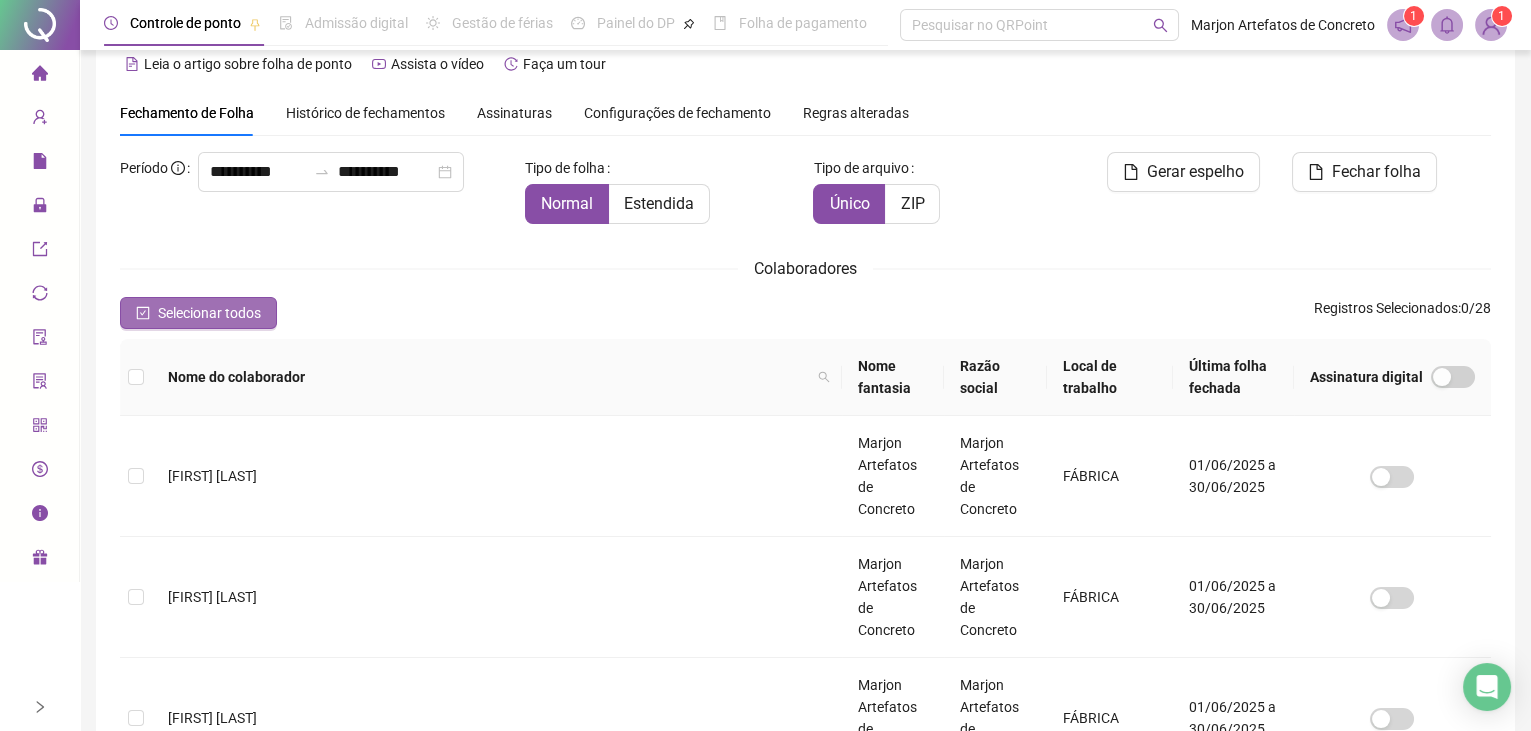 click on "Selecionar todos" at bounding box center [198, 313] 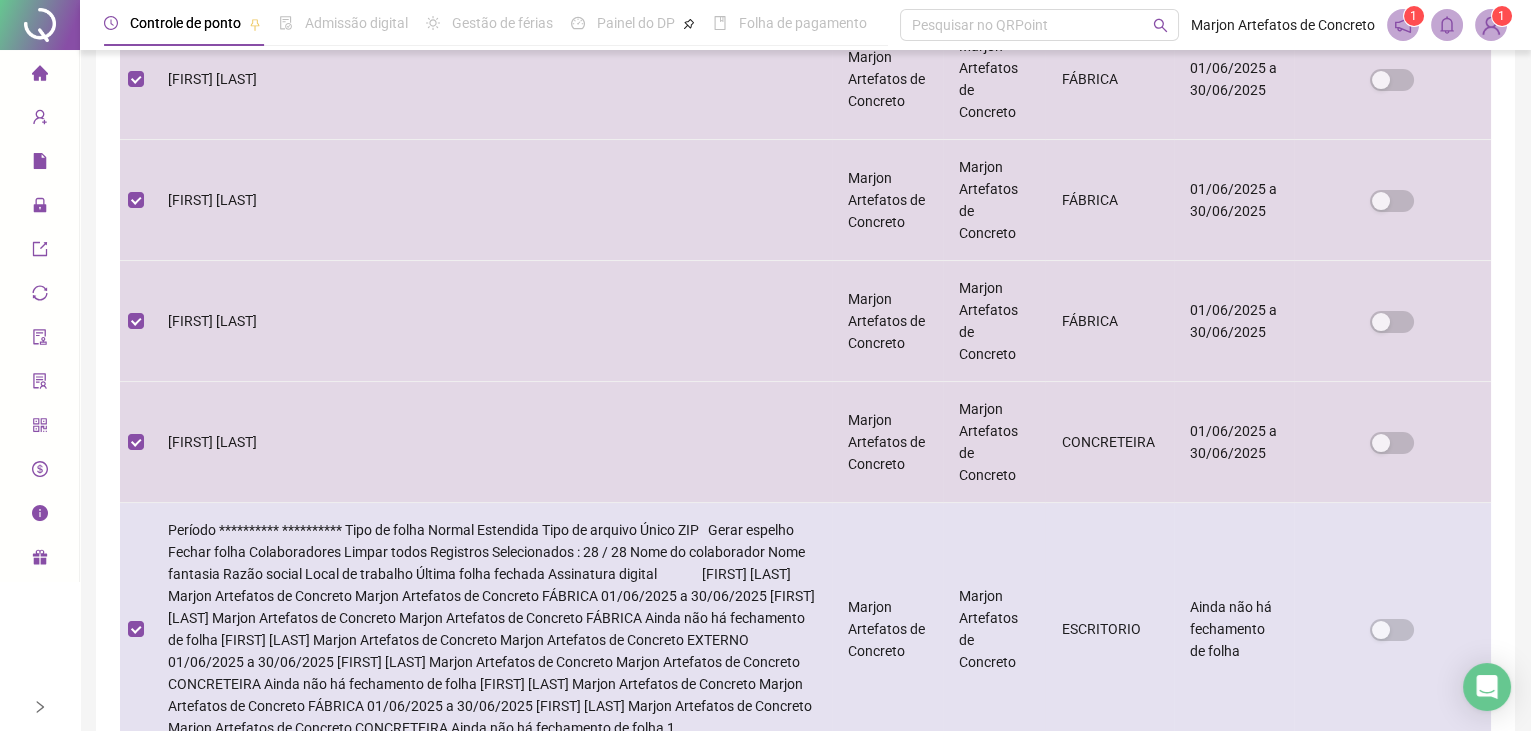 scroll, scrollTop: 433, scrollLeft: 0, axis: vertical 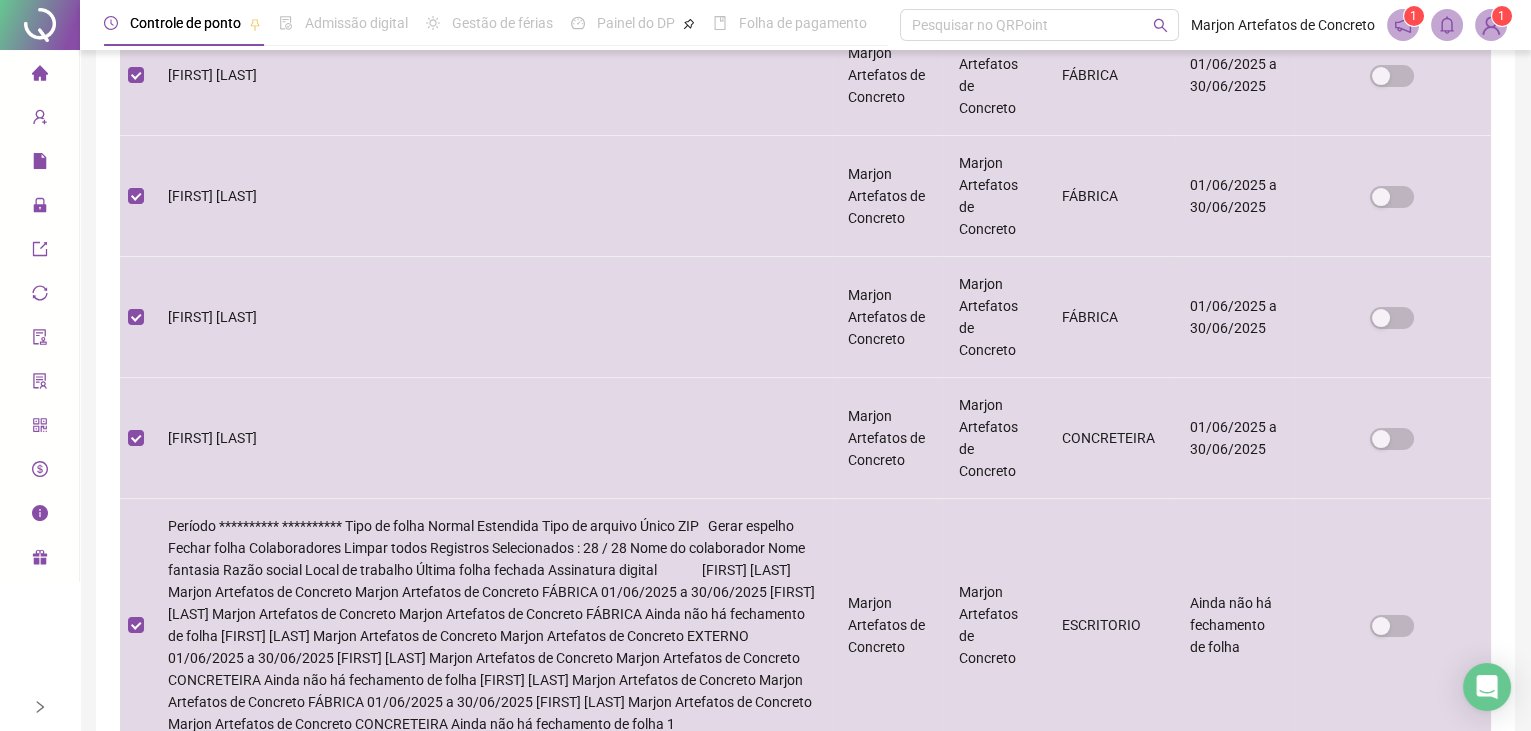 click on "2" at bounding box center (806, 1389) 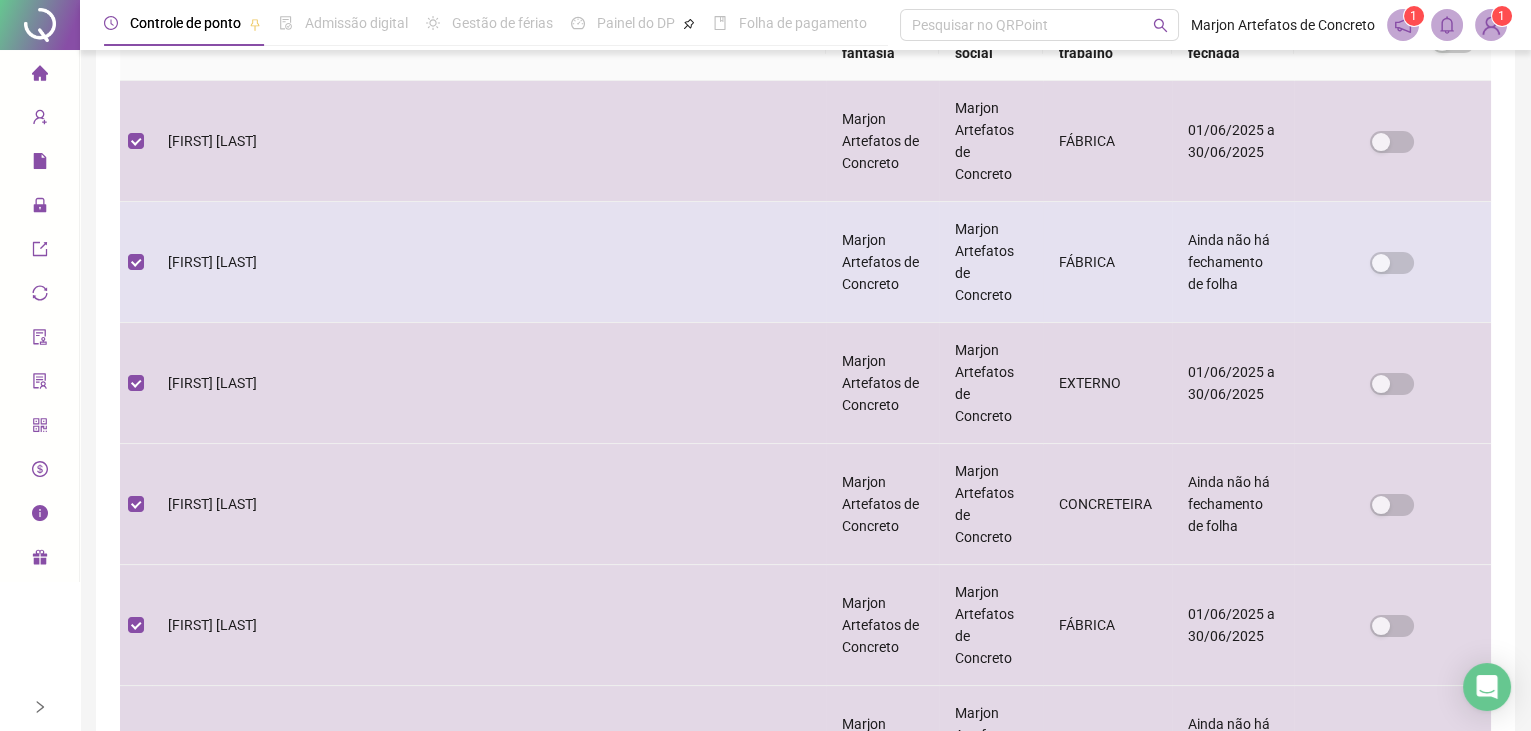 scroll, scrollTop: 396, scrollLeft: 0, axis: vertical 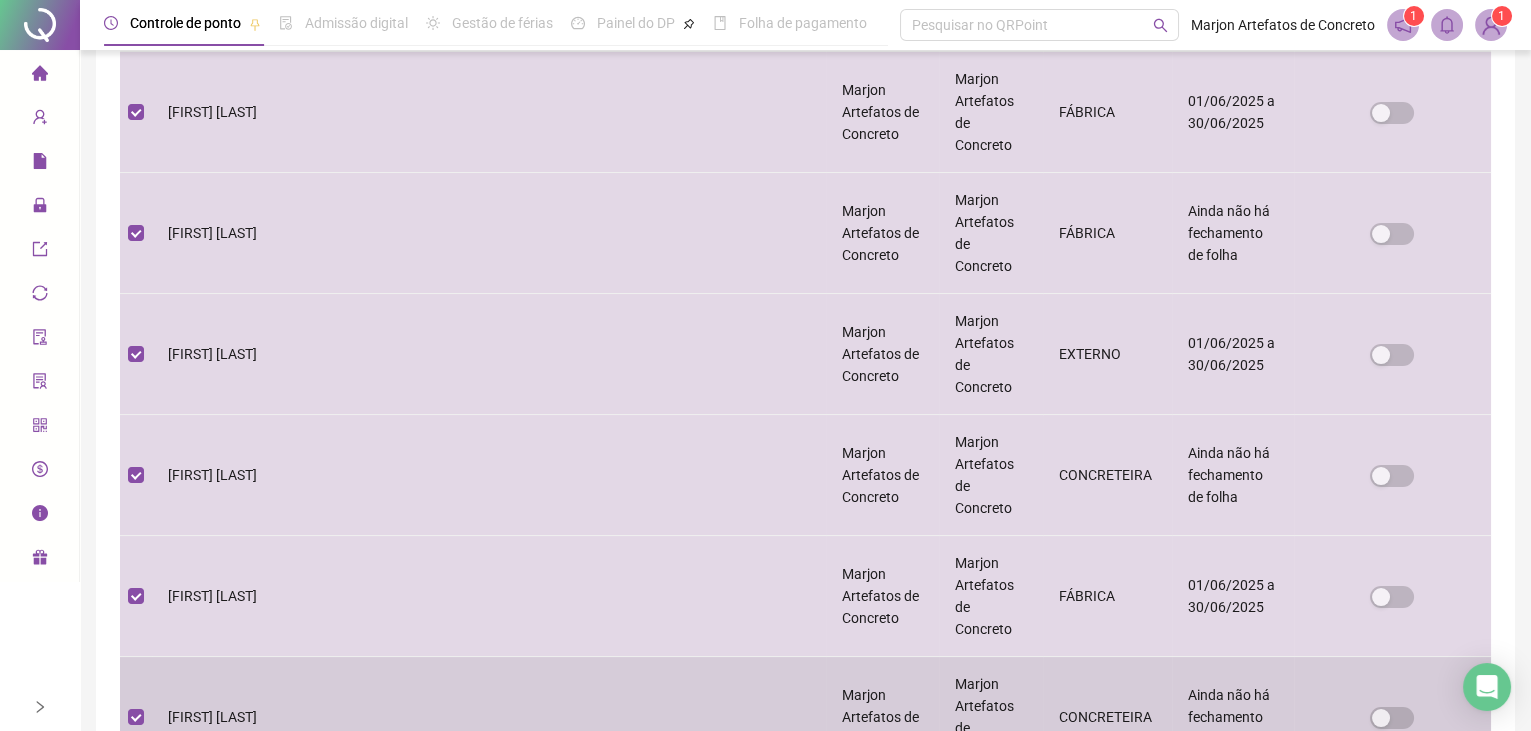 click at bounding box center [136, 717] 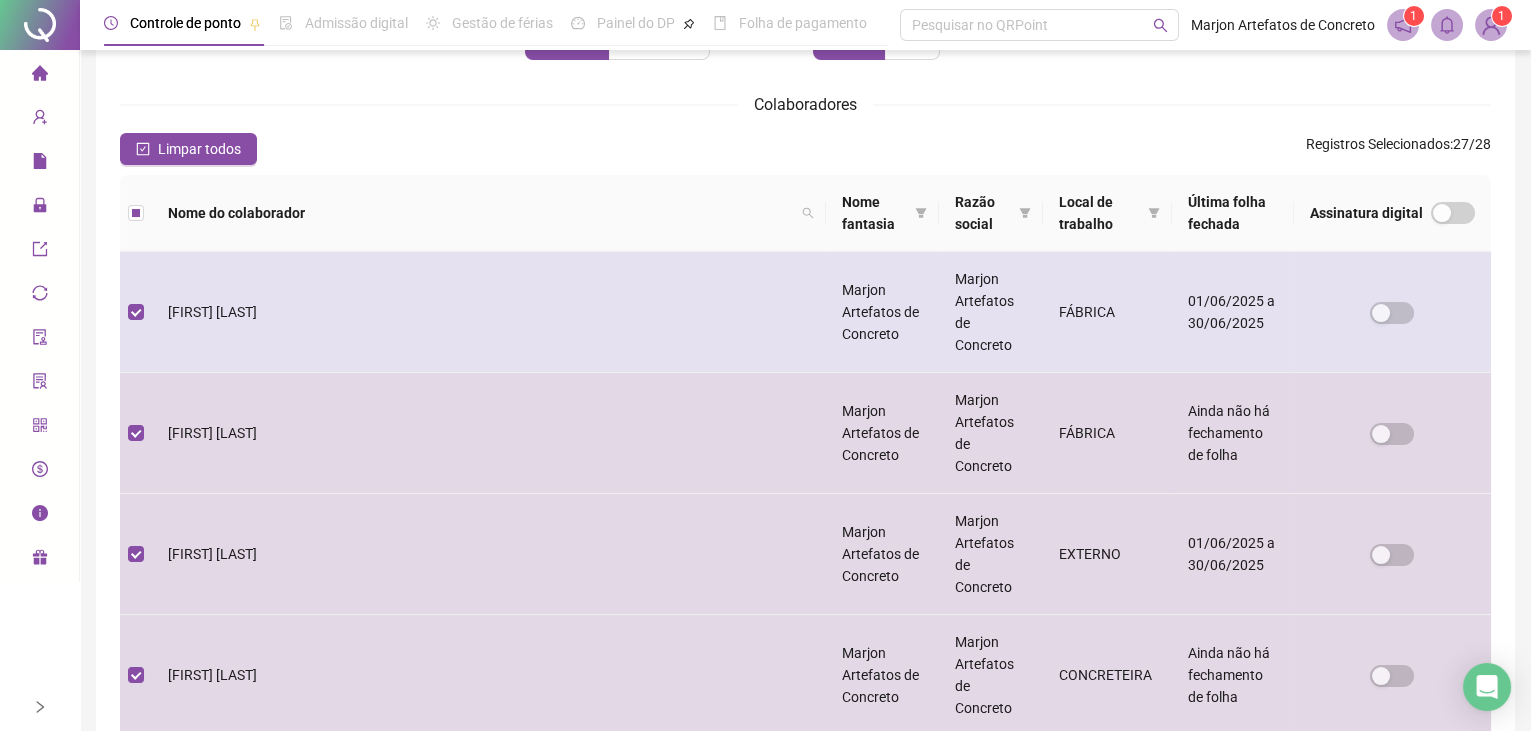 scroll, scrollTop: 396, scrollLeft: 0, axis: vertical 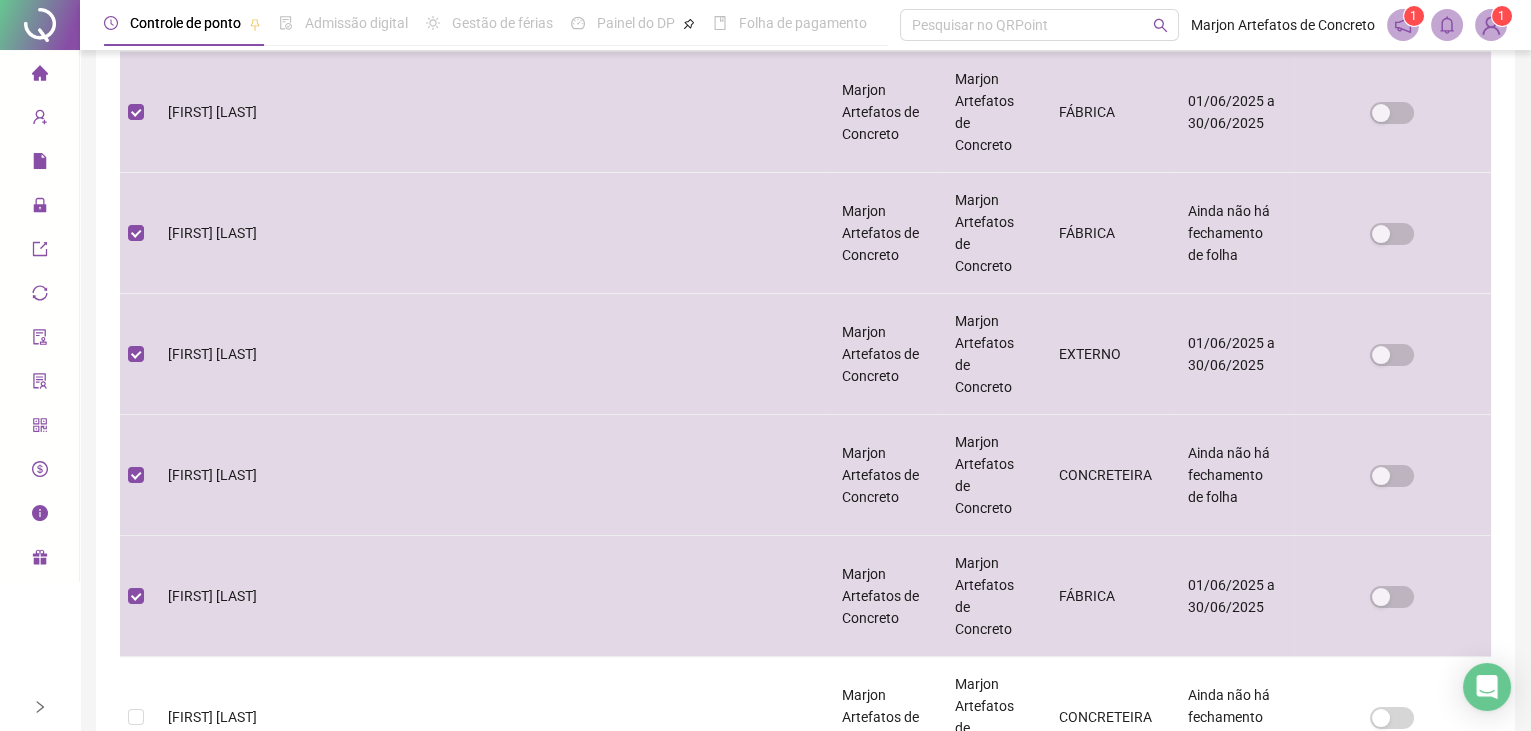 click on "3" at bounding box center (846, 1404) 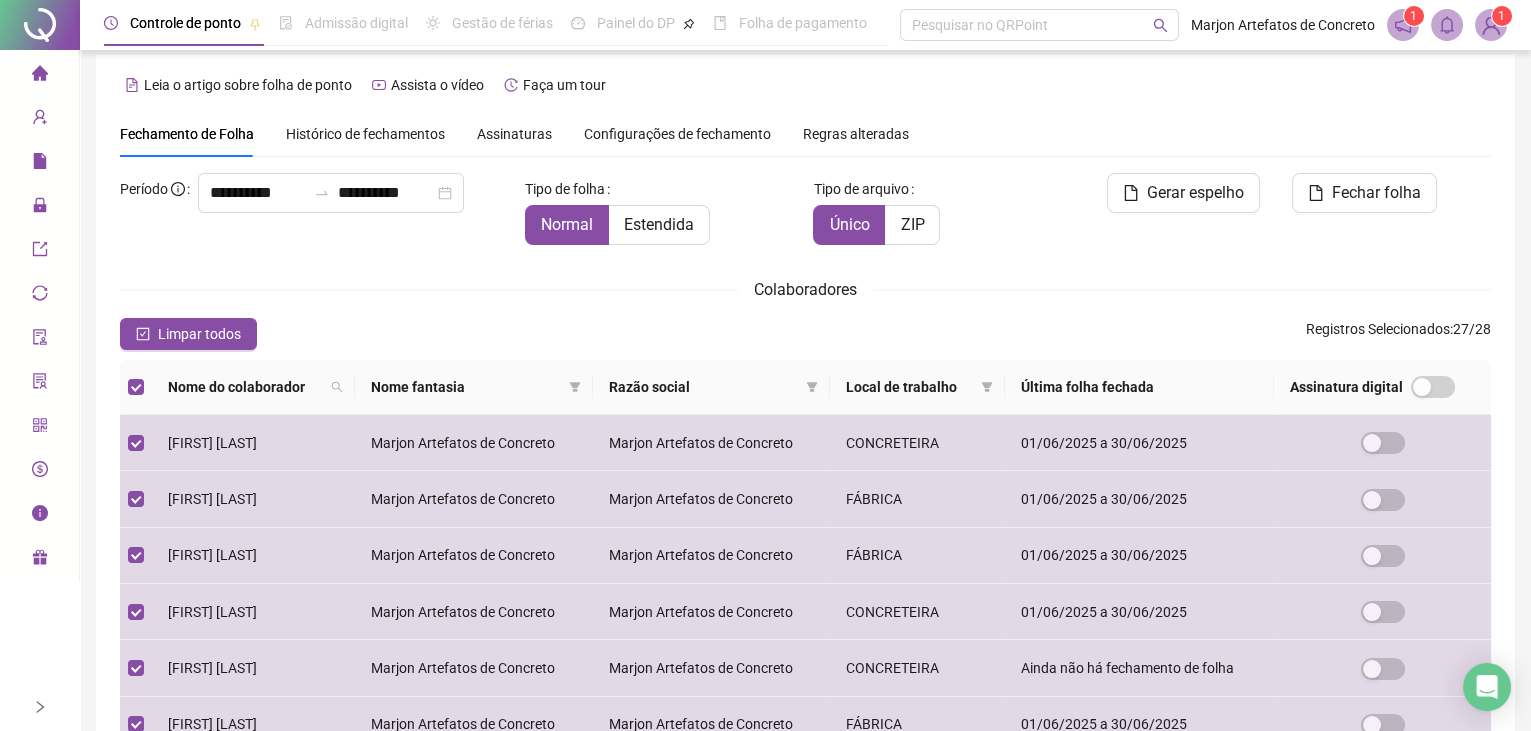 scroll, scrollTop: 0, scrollLeft: 0, axis: both 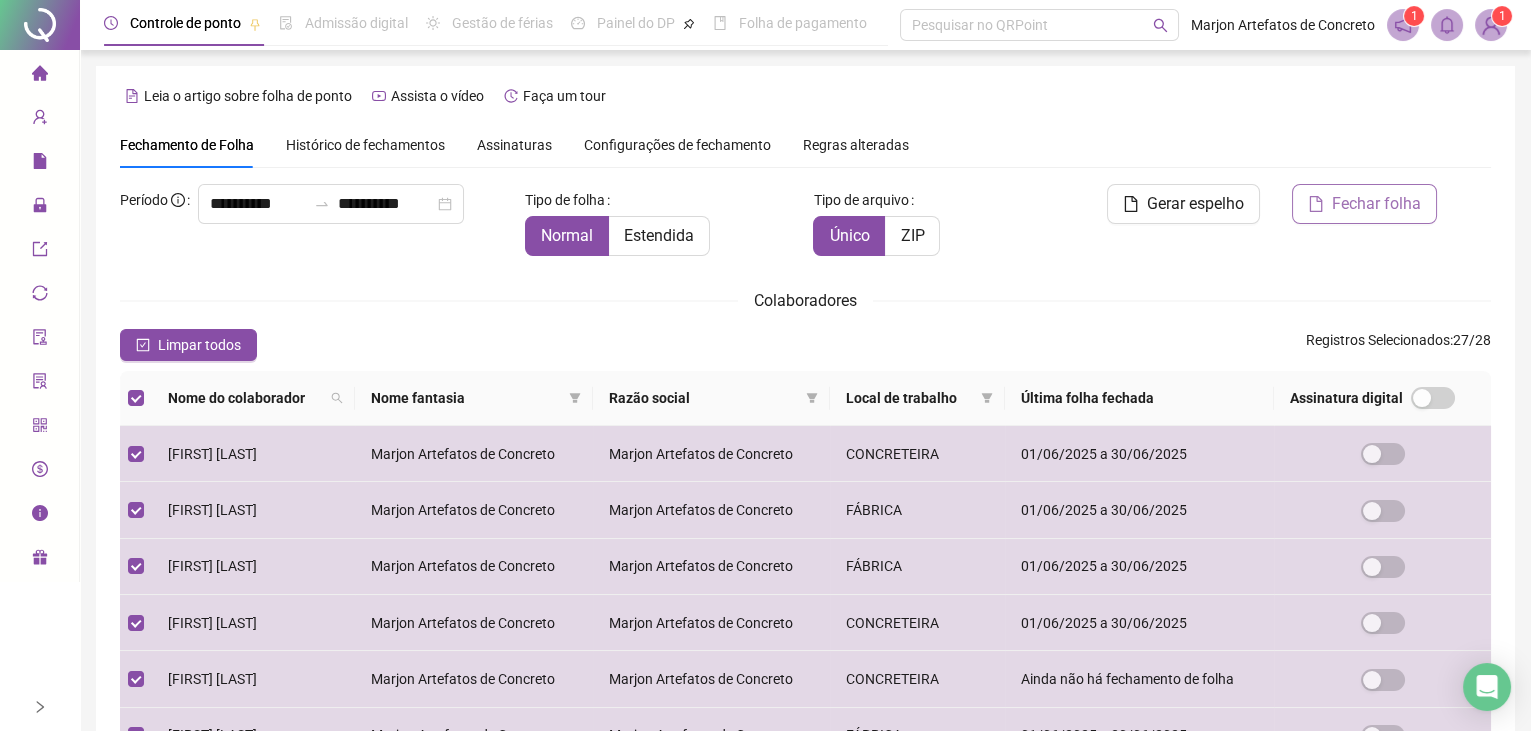 click on "Fechar folha" at bounding box center [1376, 204] 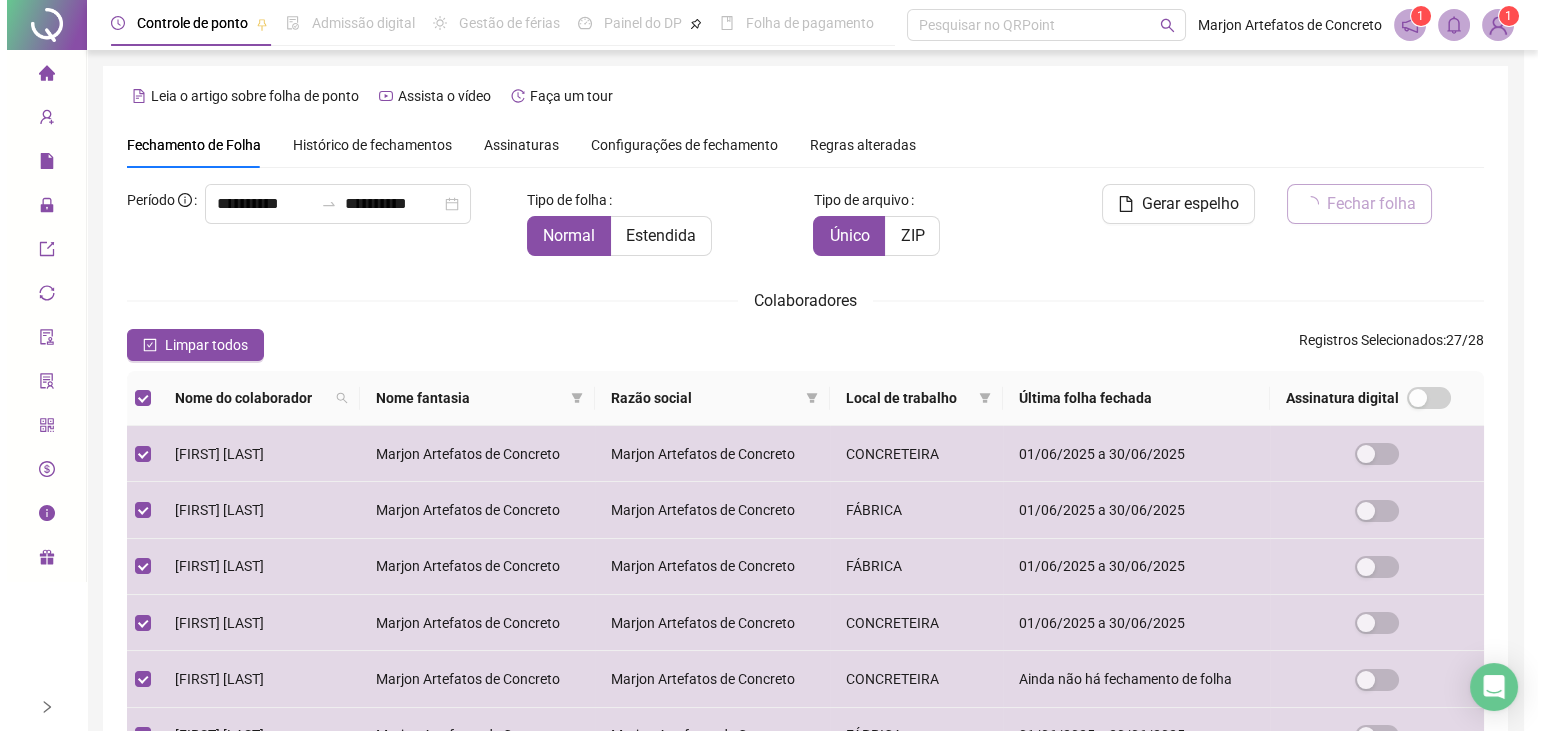 scroll, scrollTop: 32, scrollLeft: 0, axis: vertical 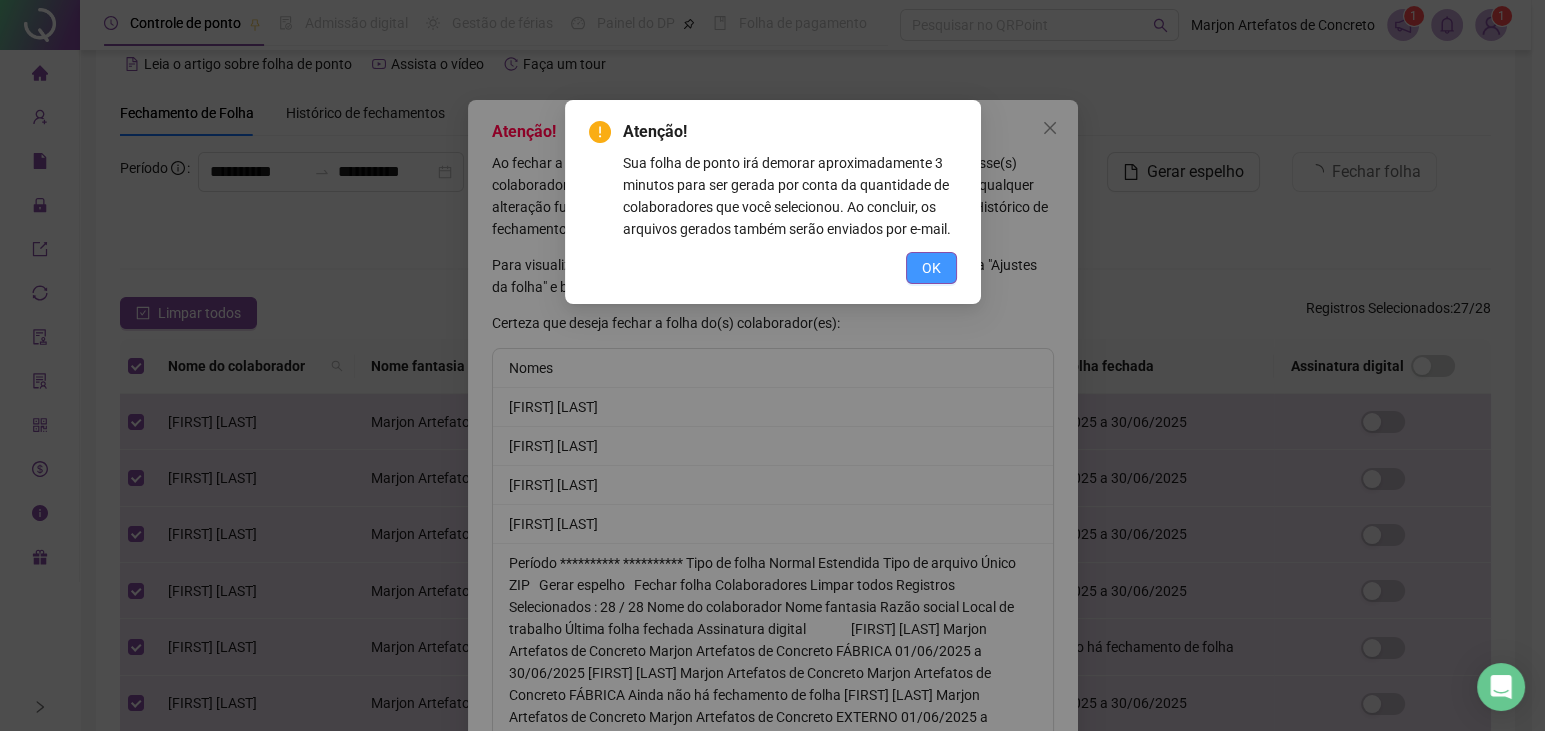 click on "OK" at bounding box center [931, 268] 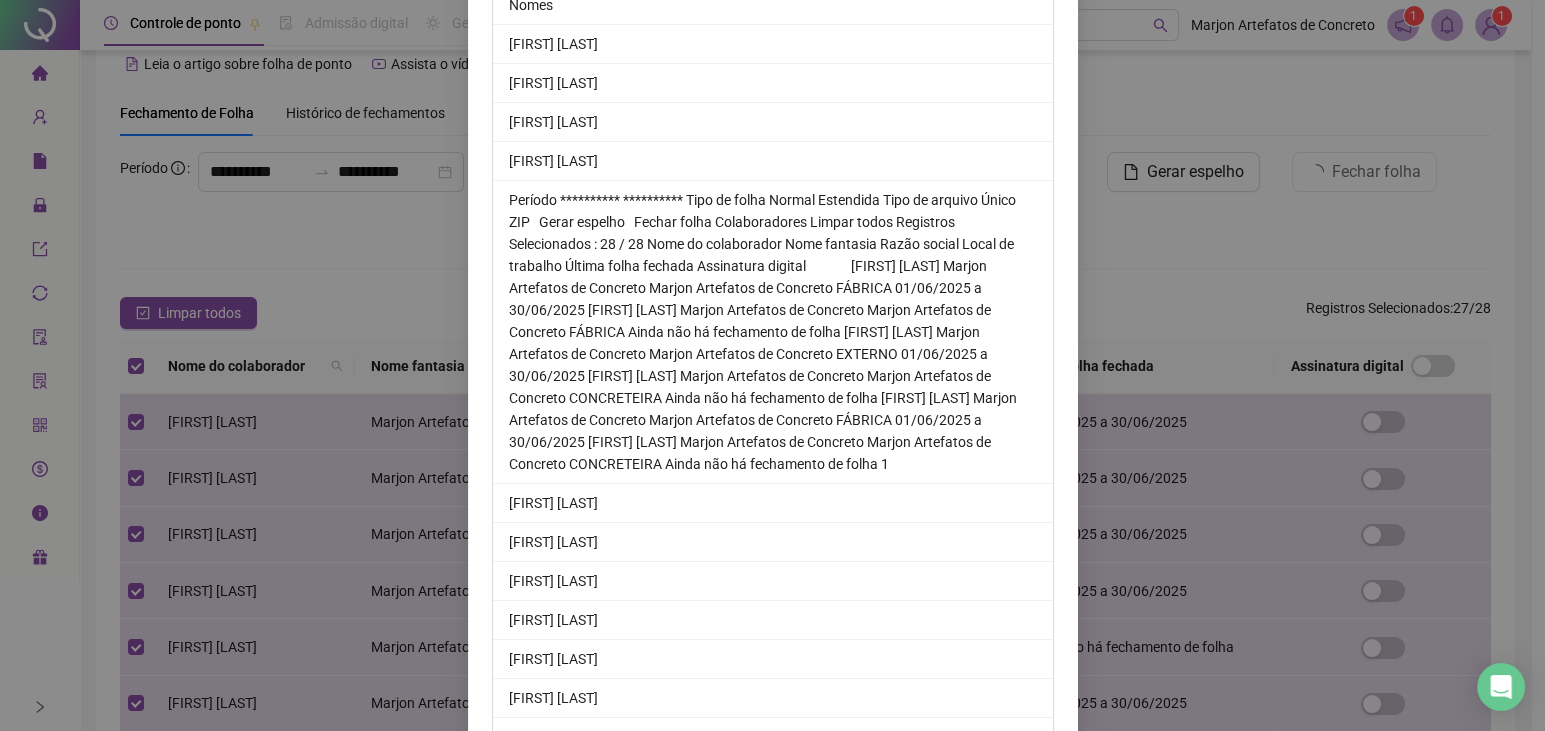 scroll, scrollTop: 786, scrollLeft: 0, axis: vertical 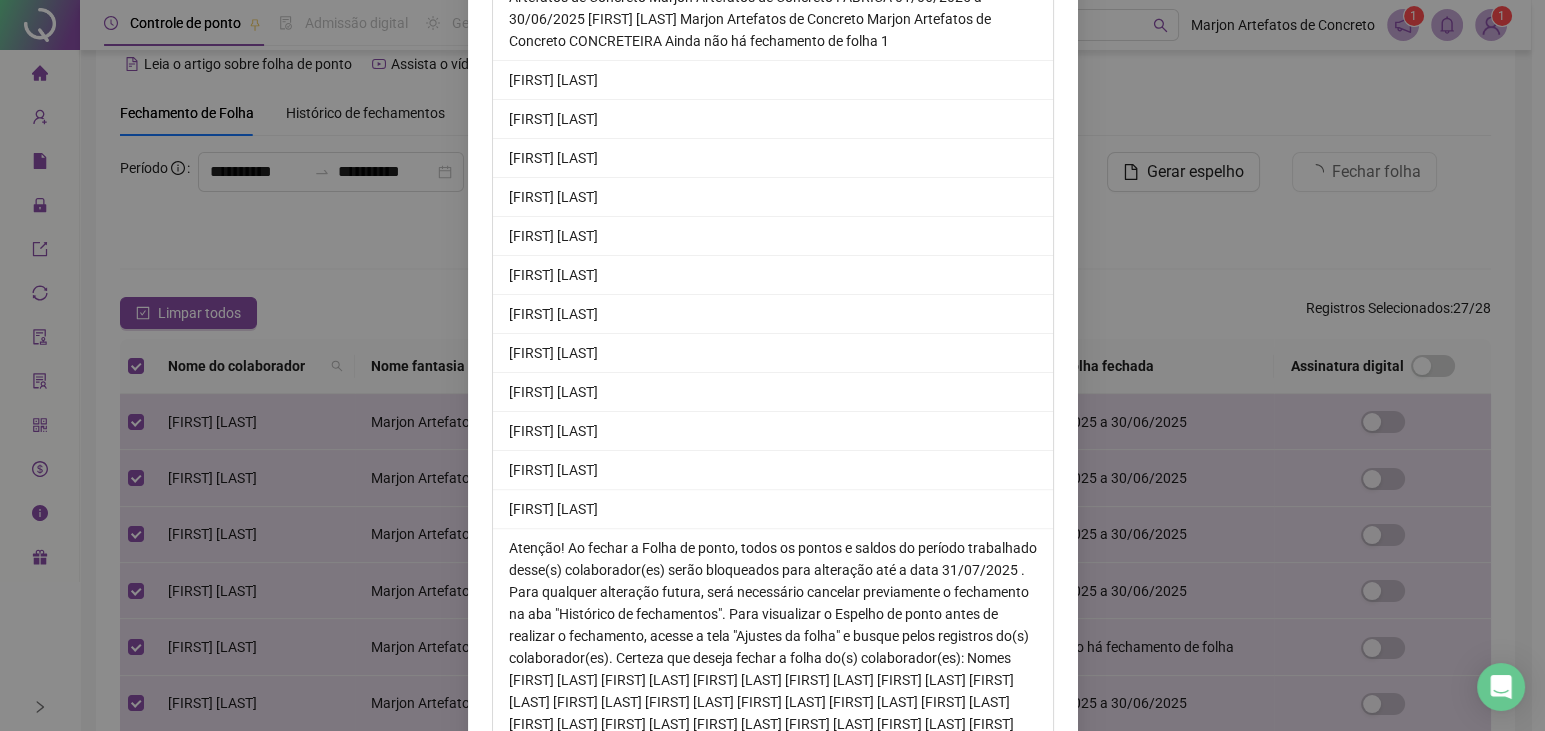 click on "Sim, confirmar fechamento" at bounding box center [954, 1167] 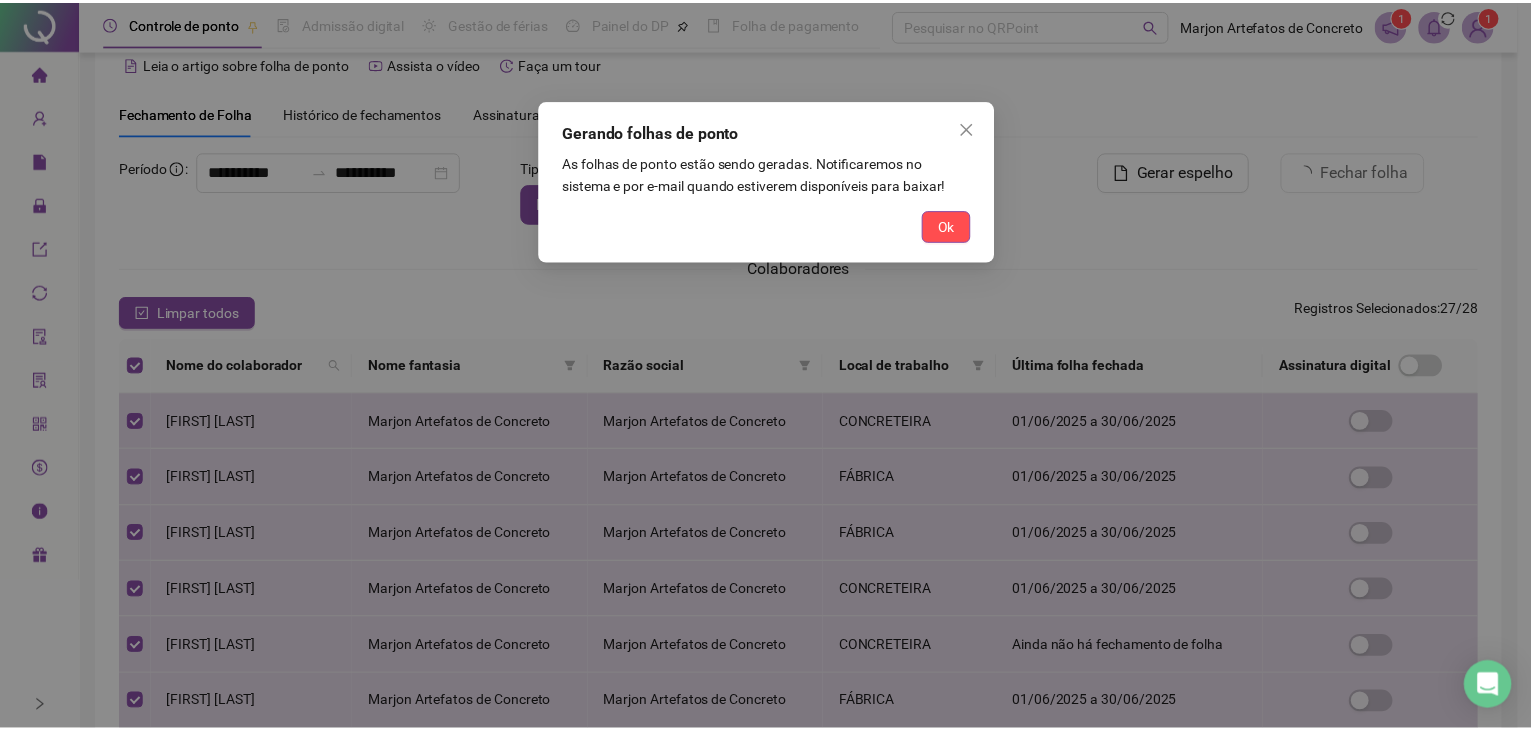 scroll, scrollTop: 687, scrollLeft: 0, axis: vertical 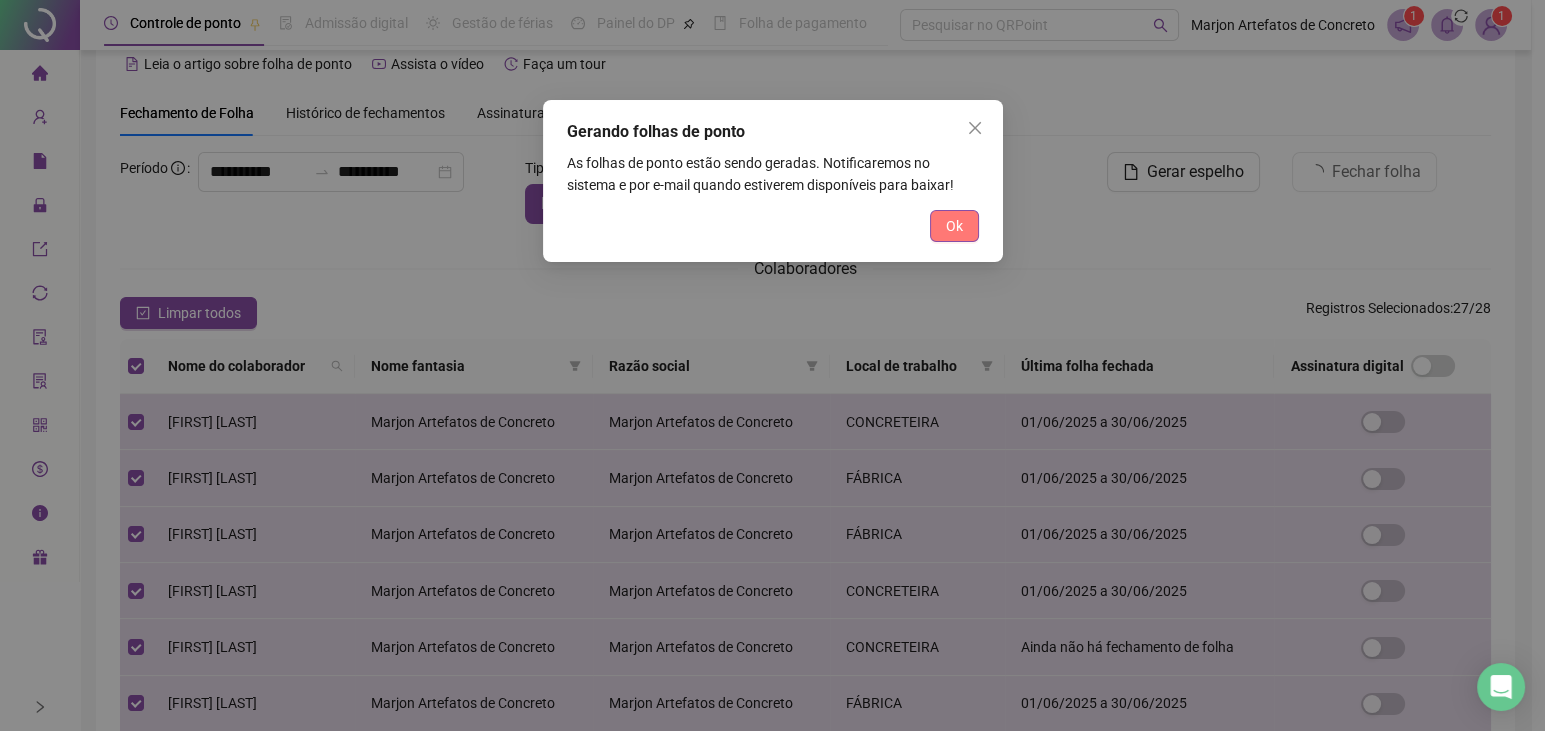 click on "Ok" at bounding box center [954, 226] 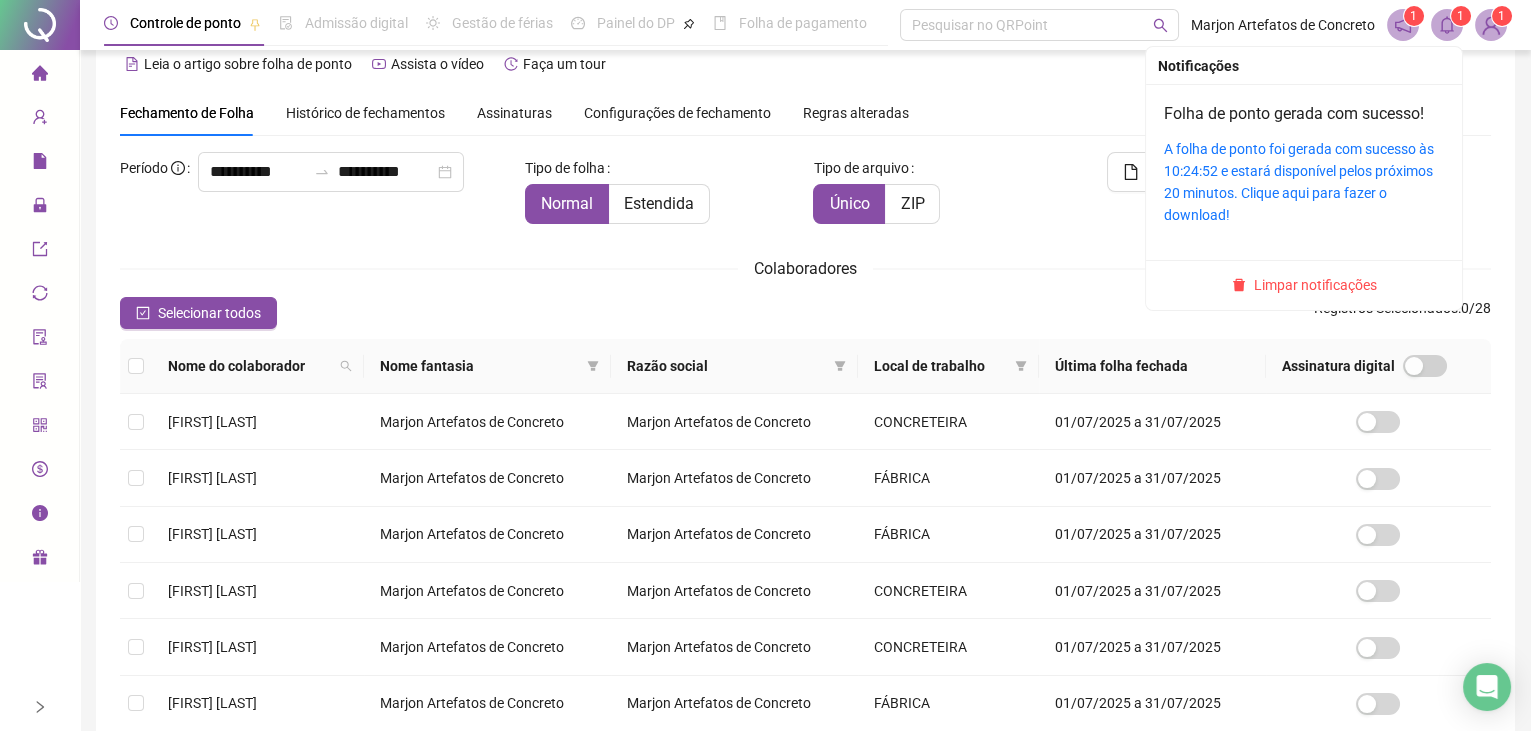 click 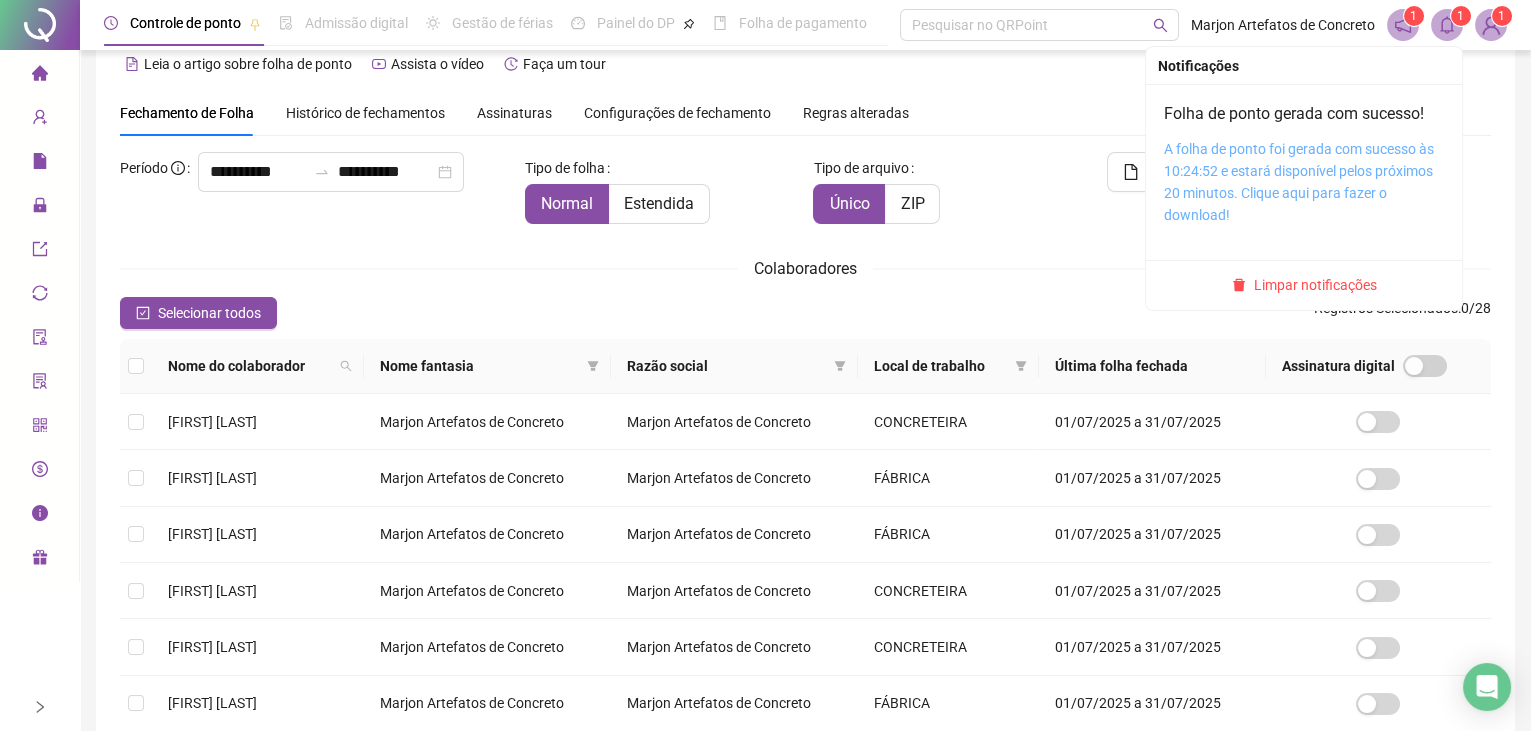 click on "A folha de ponto foi gerada com sucesso às 10:24:52 e estará disponível pelos próximos 20 minutos.
Clique aqui para fazer o download!" at bounding box center (1299, 182) 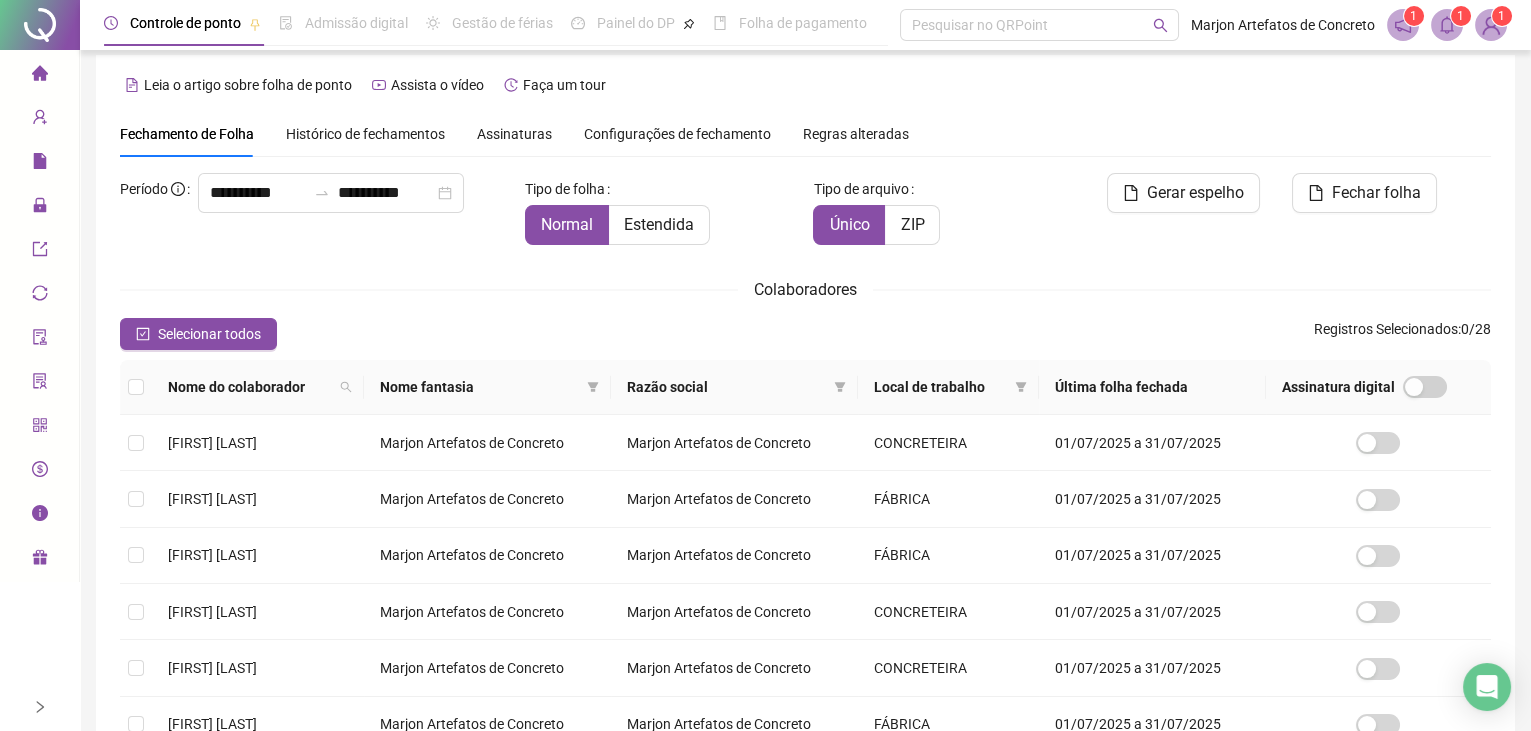 scroll, scrollTop: 0, scrollLeft: 0, axis: both 